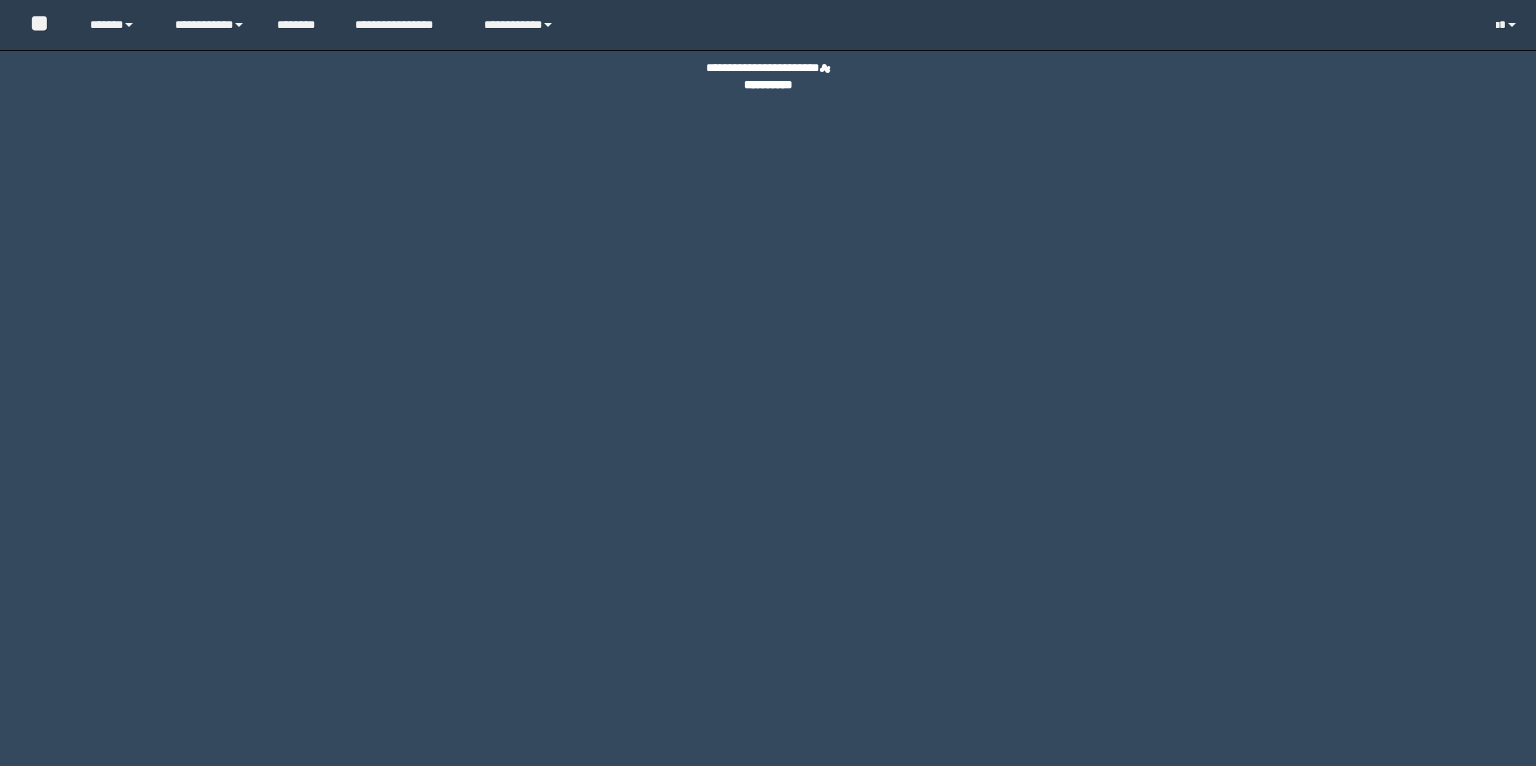 scroll, scrollTop: 0, scrollLeft: 0, axis: both 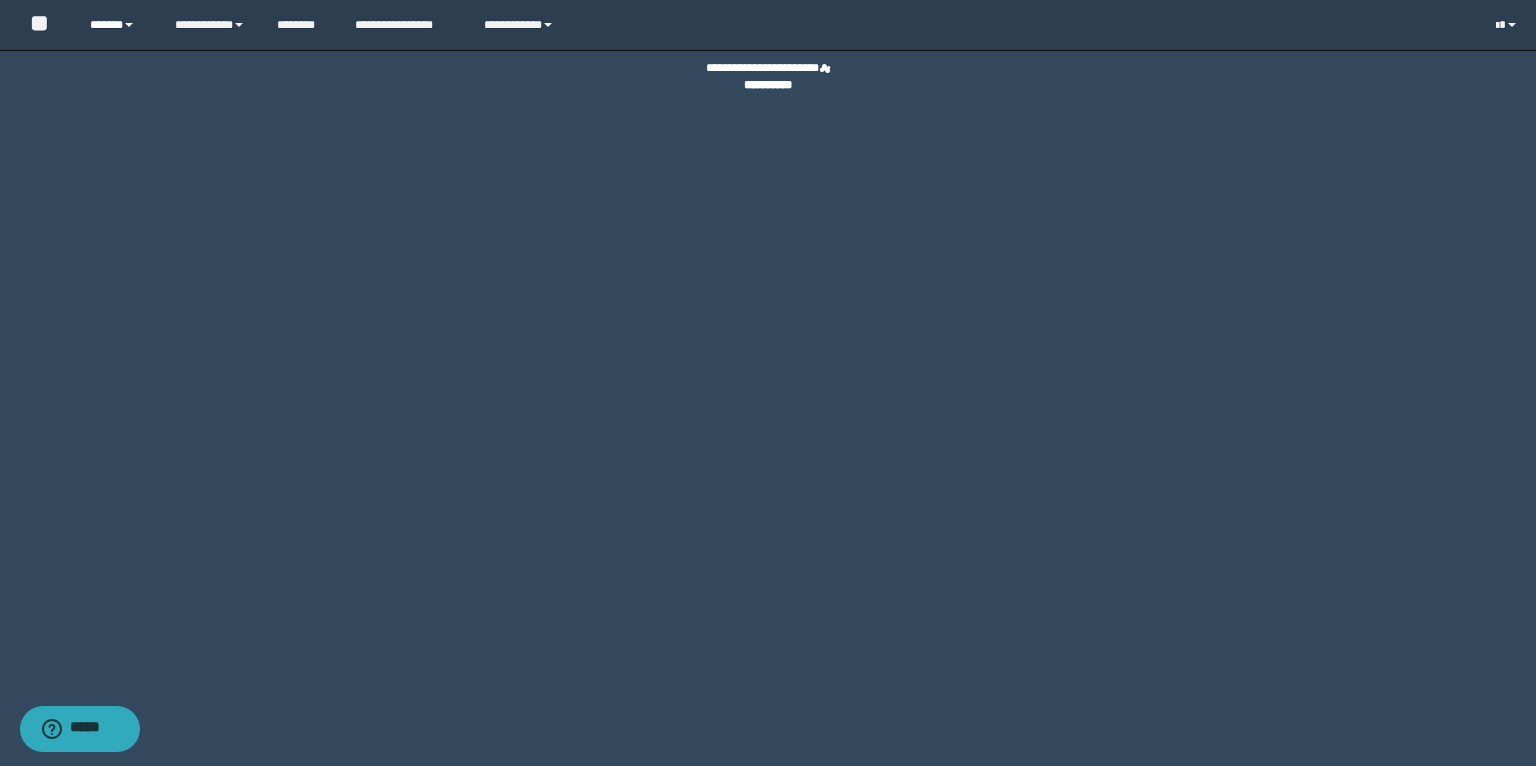 click on "******" at bounding box center (117, 25) 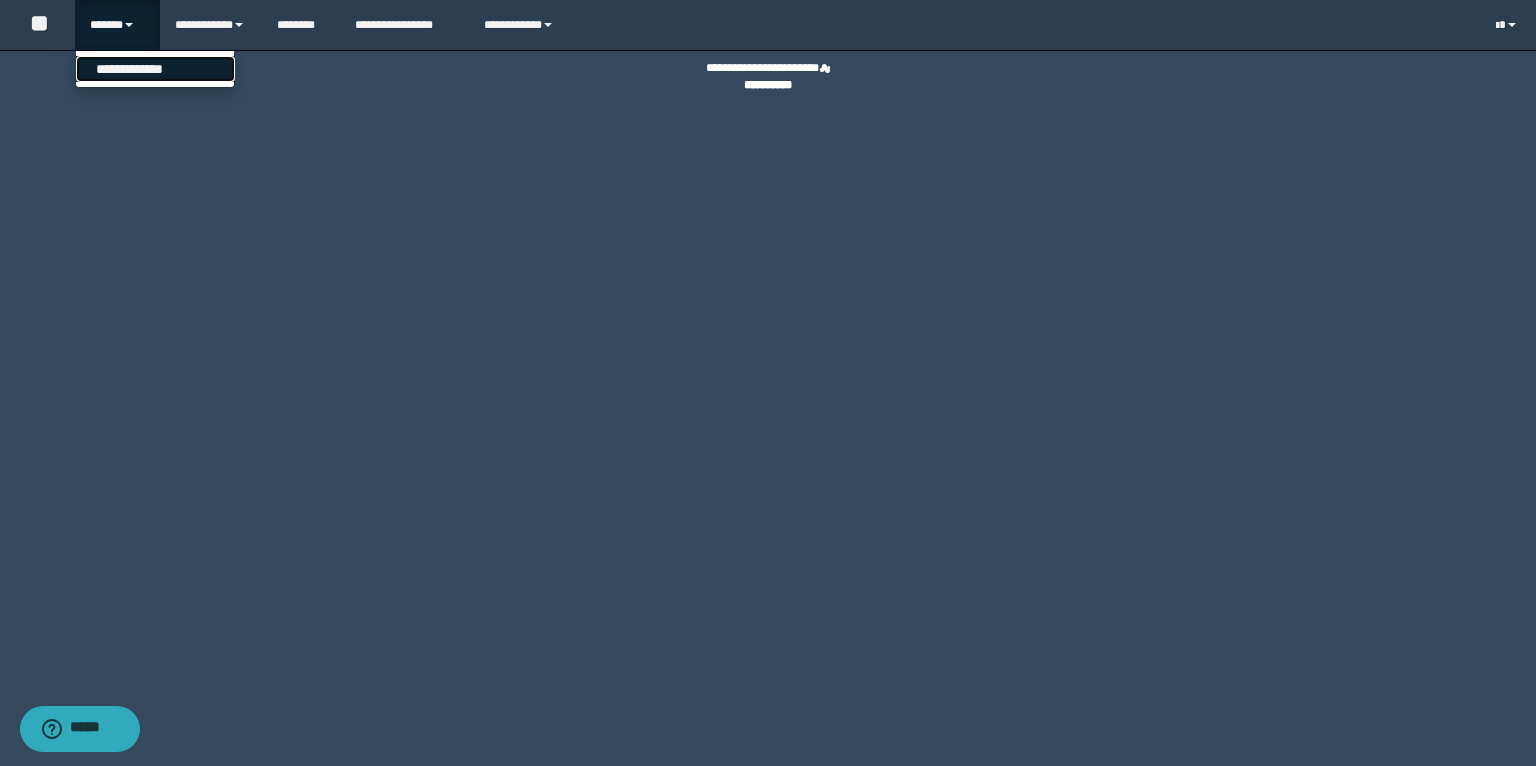 click on "**********" at bounding box center (155, 69) 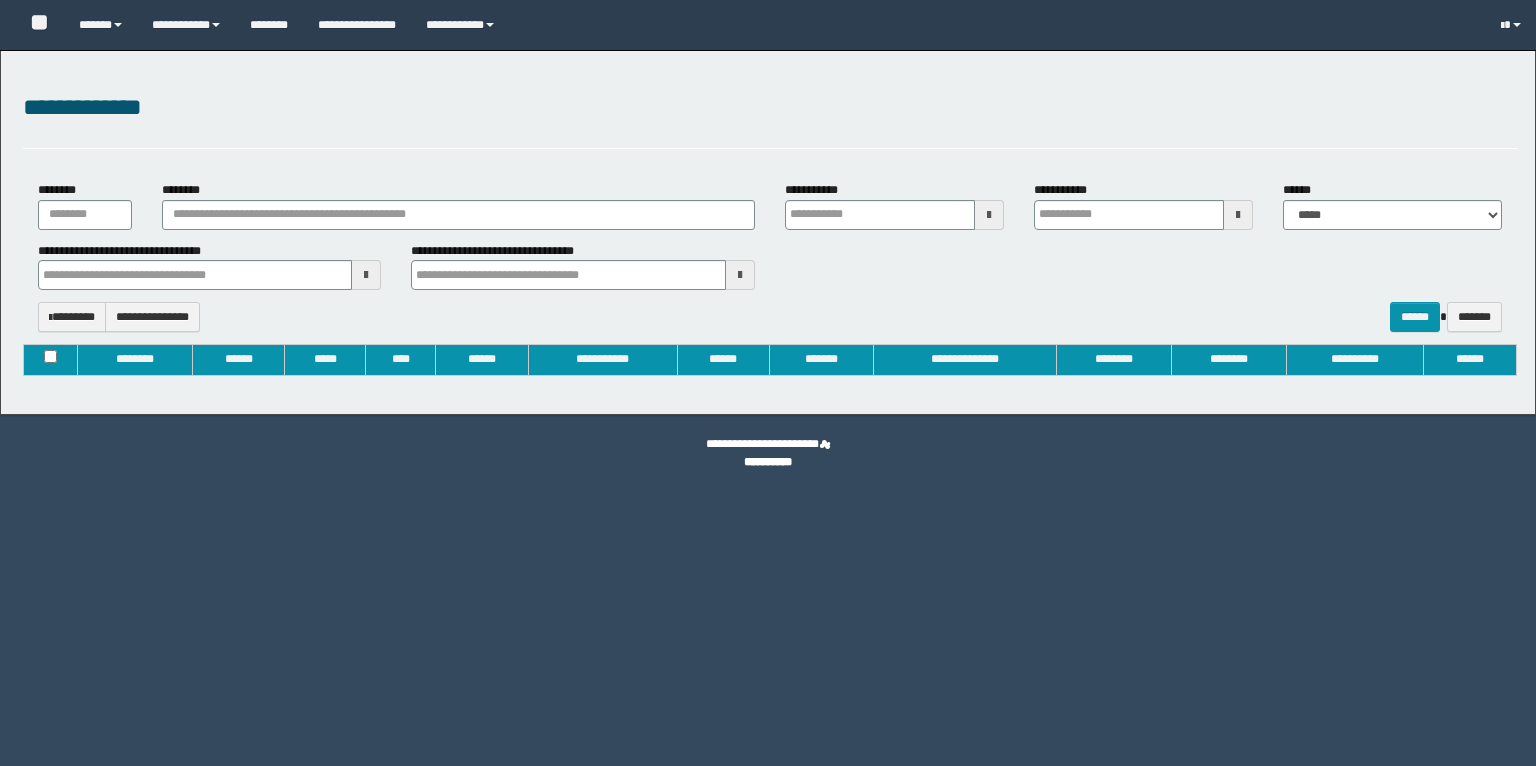 type on "**********" 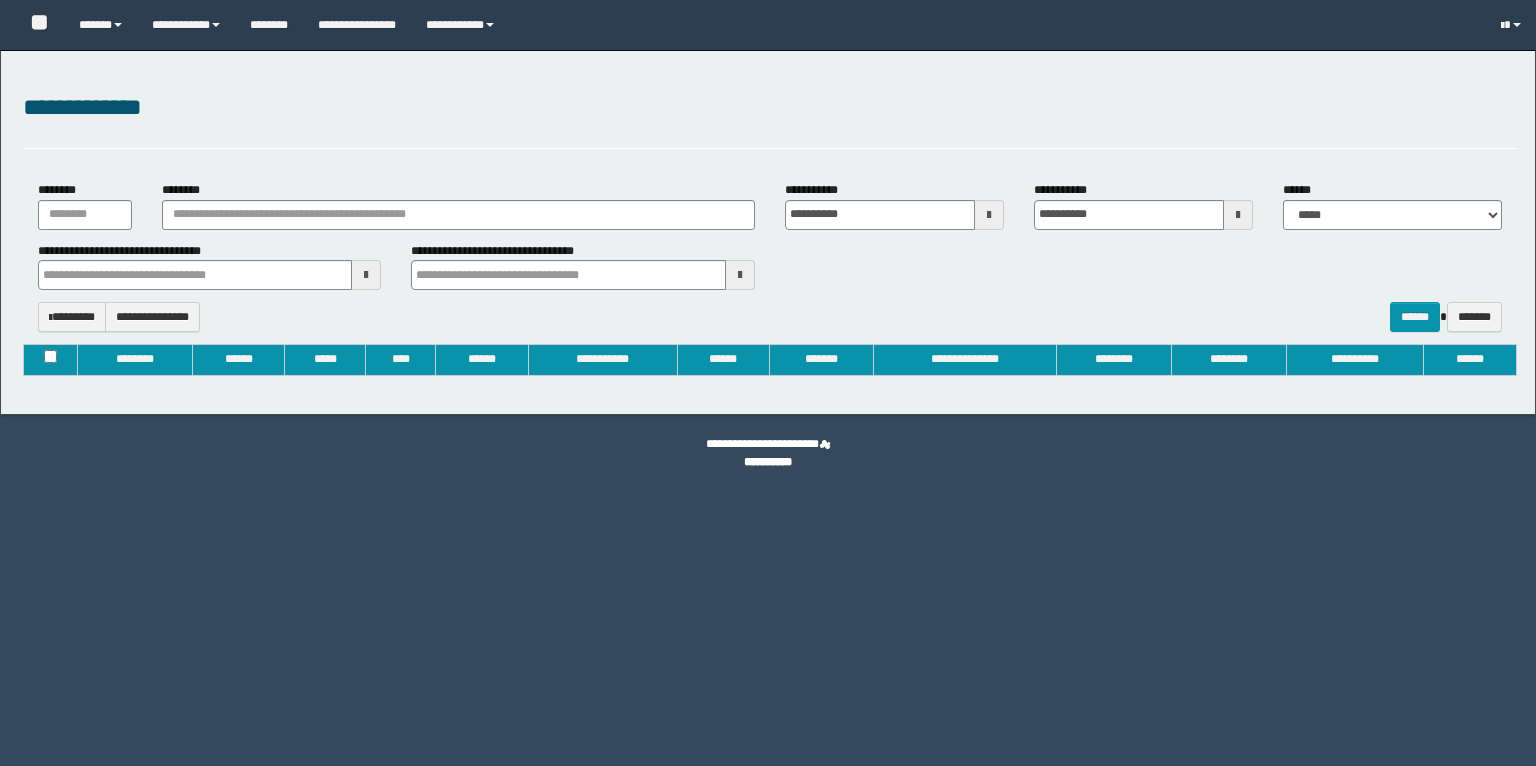 type 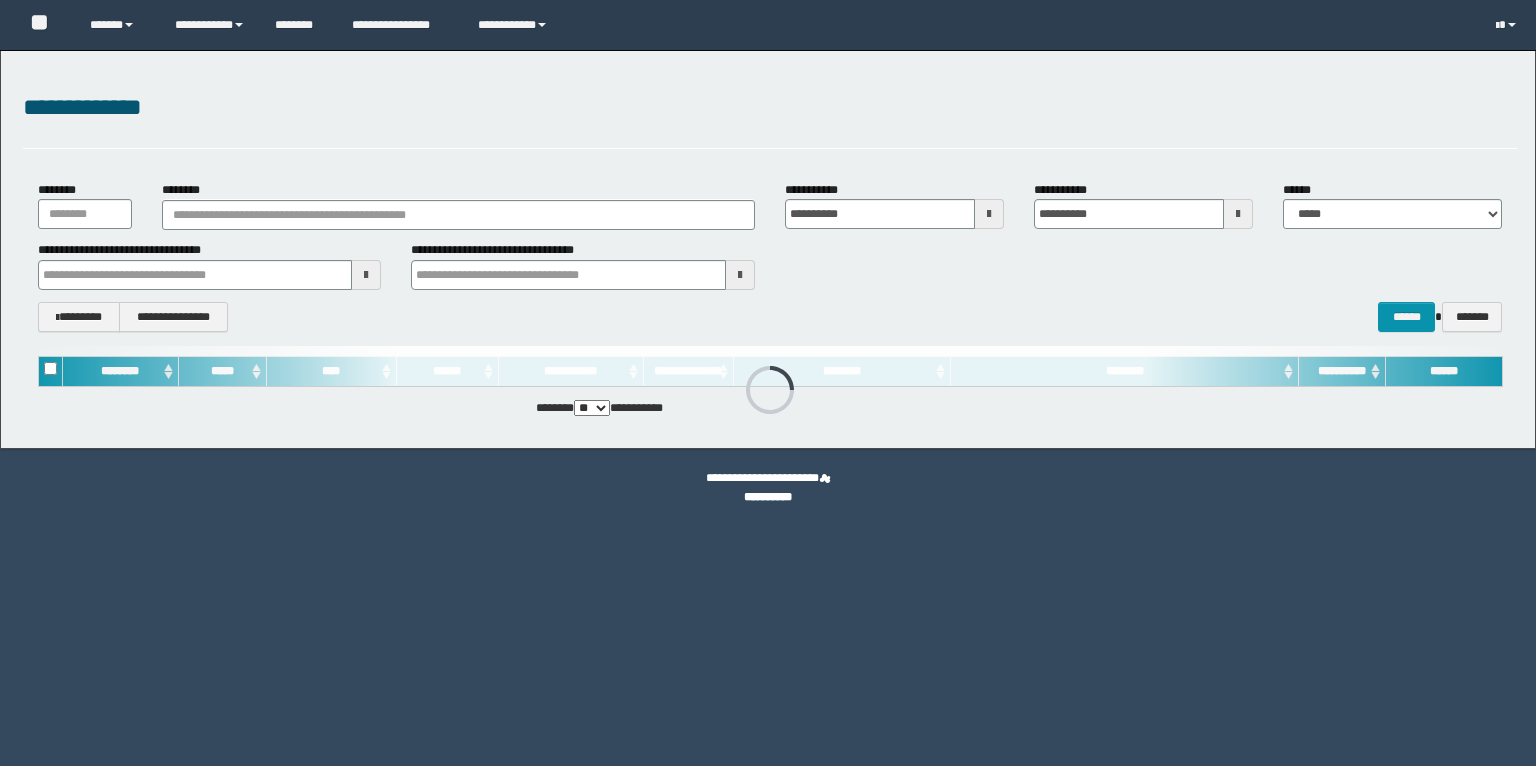 scroll, scrollTop: 0, scrollLeft: 0, axis: both 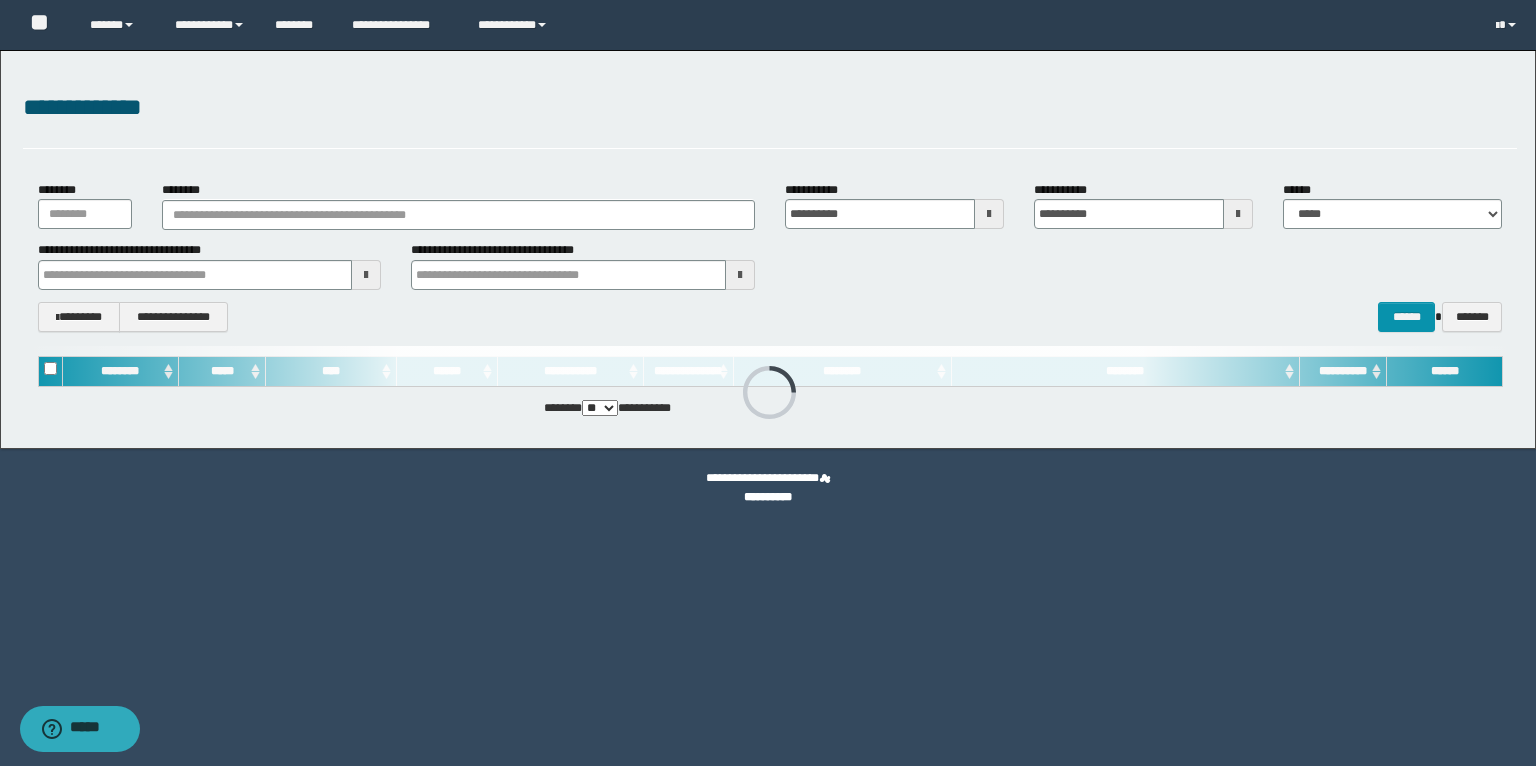 type 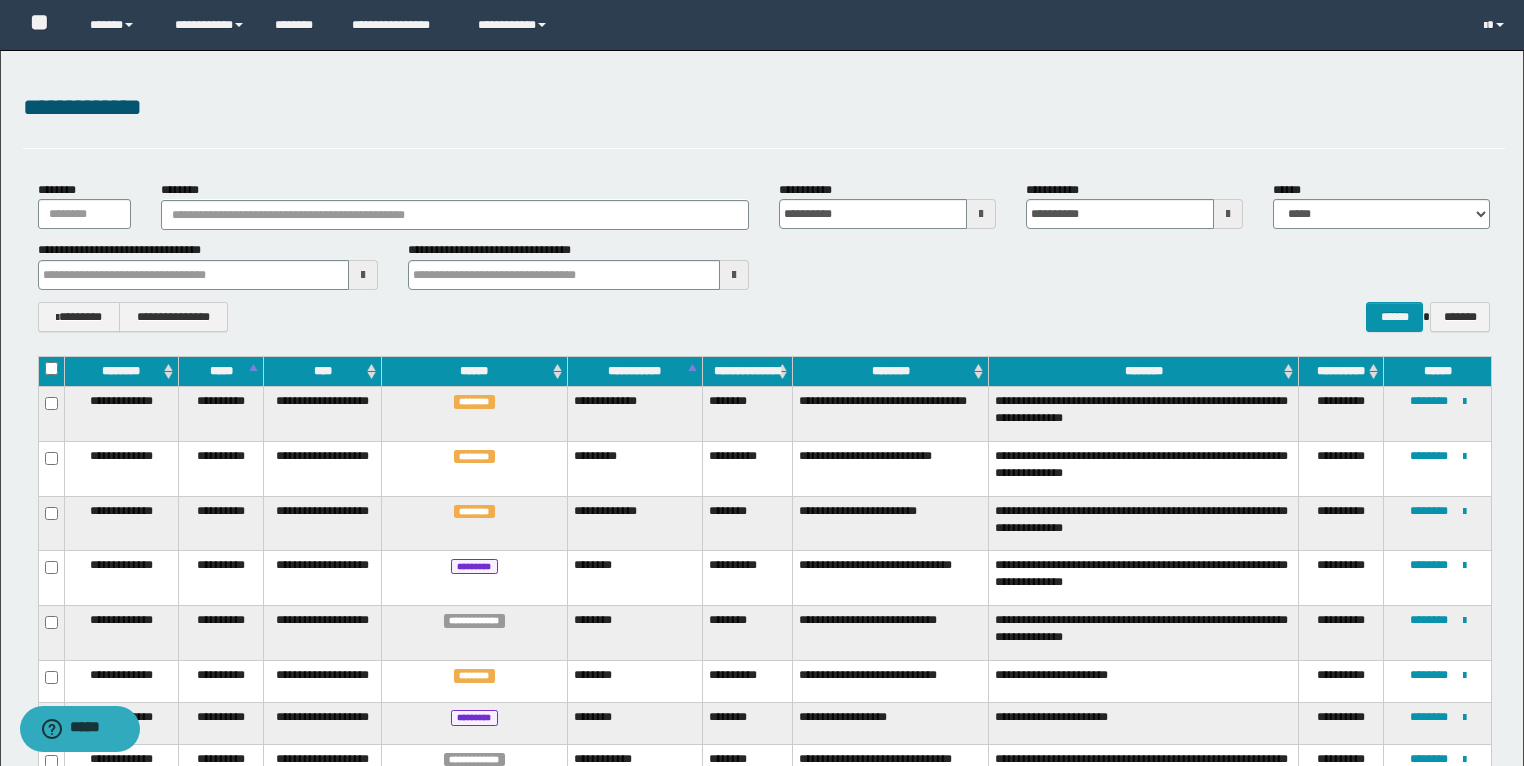 type 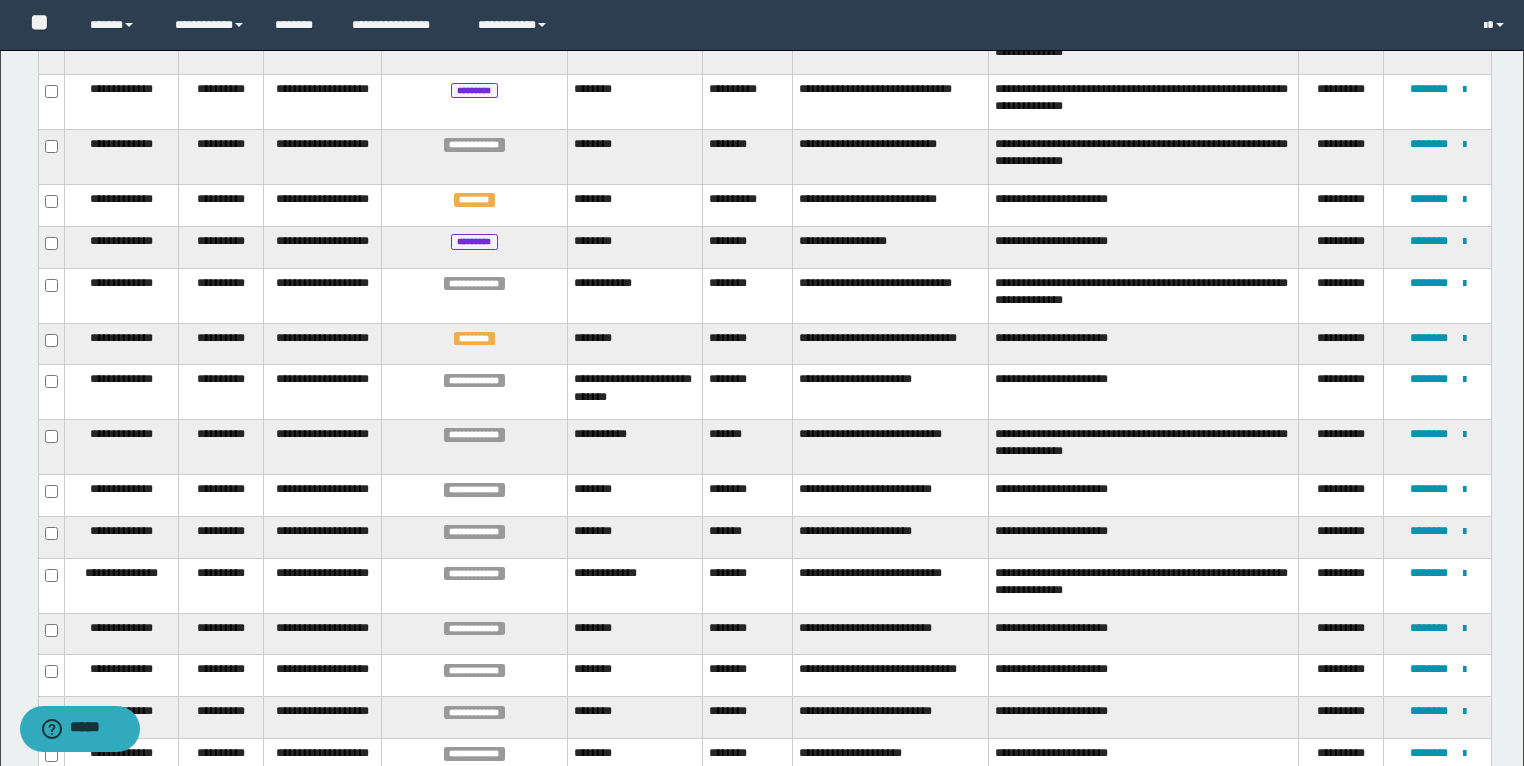 scroll, scrollTop: 480, scrollLeft: 0, axis: vertical 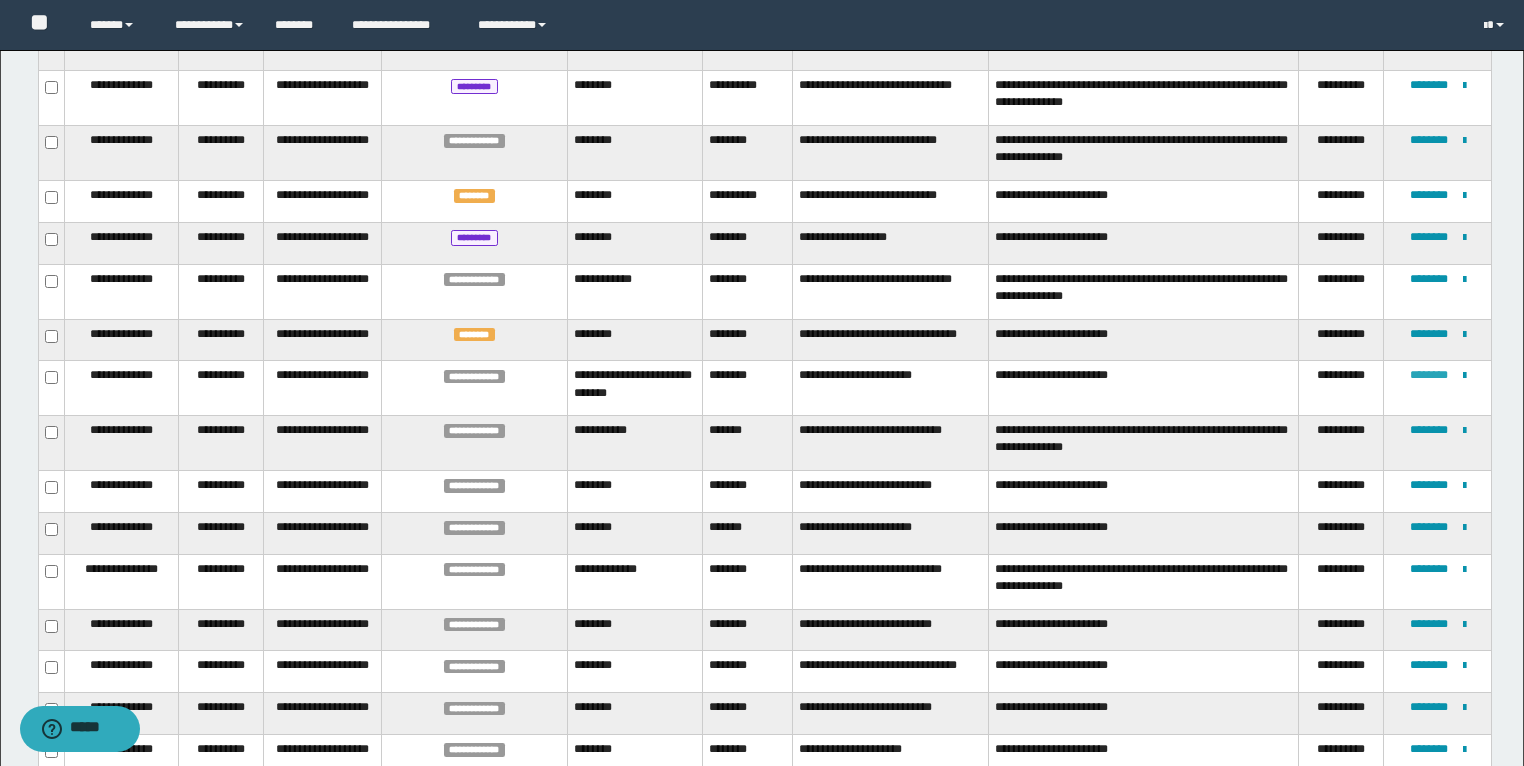 click on "********" at bounding box center (1429, 375) 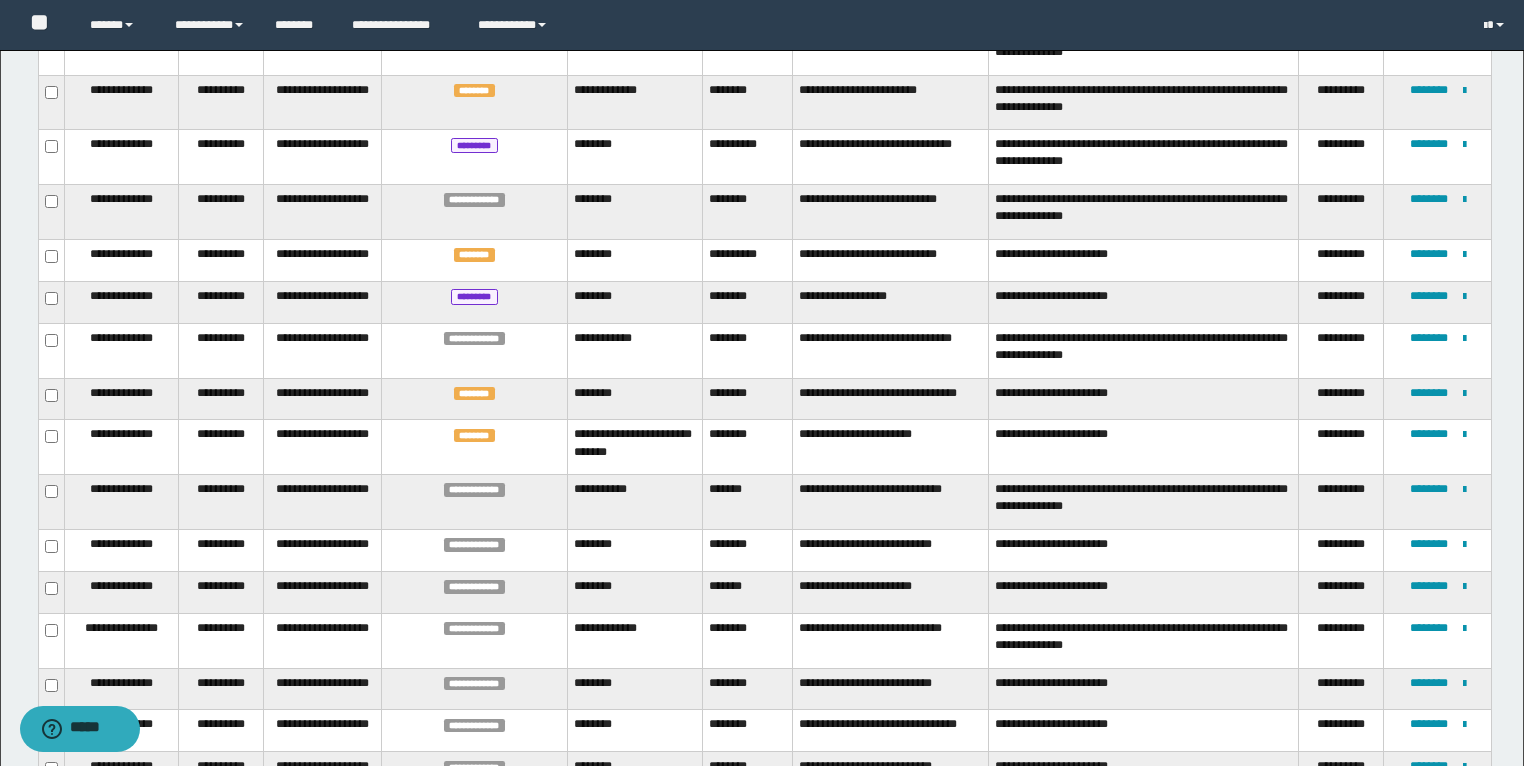 scroll, scrollTop: 456, scrollLeft: 0, axis: vertical 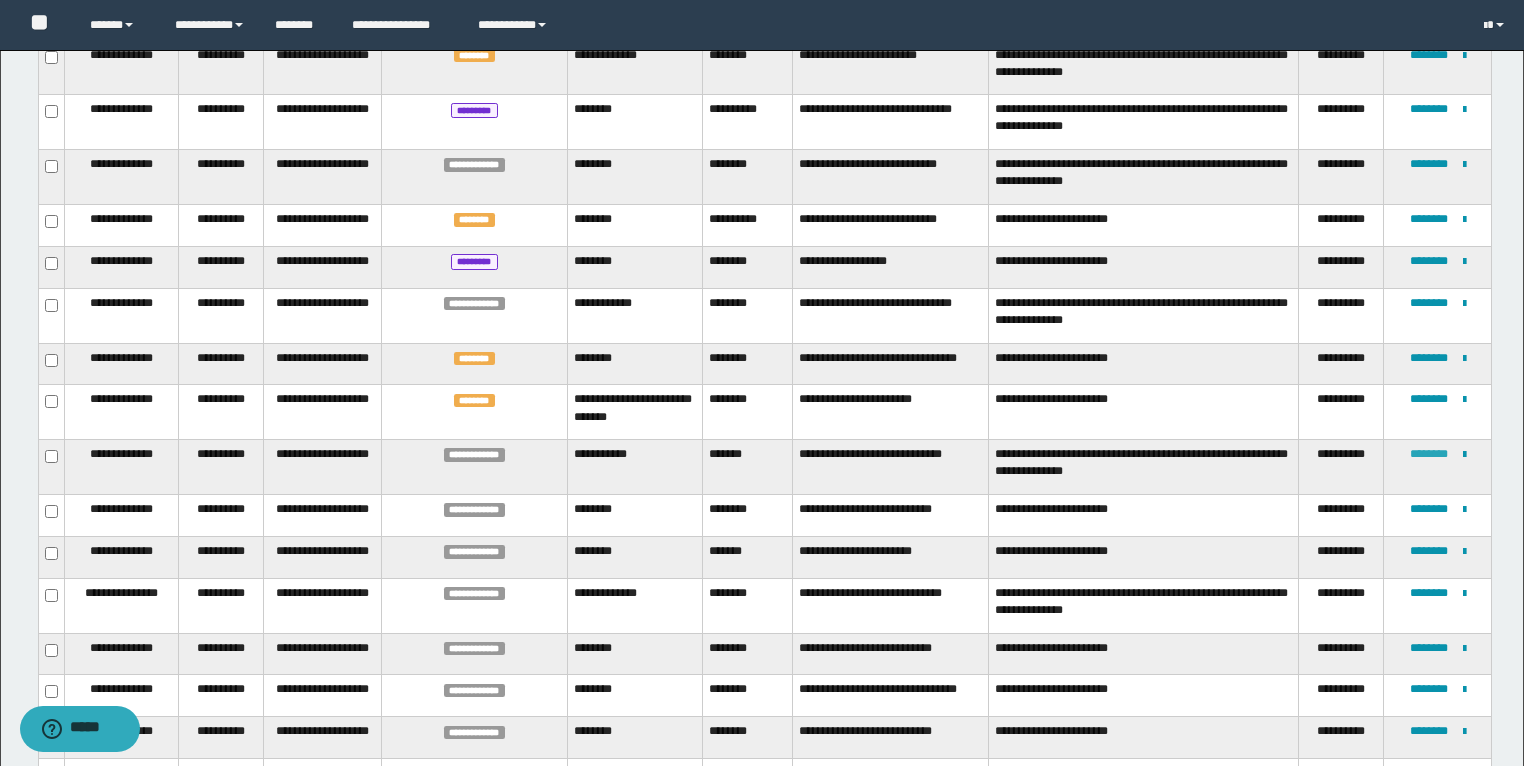 click on "********" at bounding box center (1429, 454) 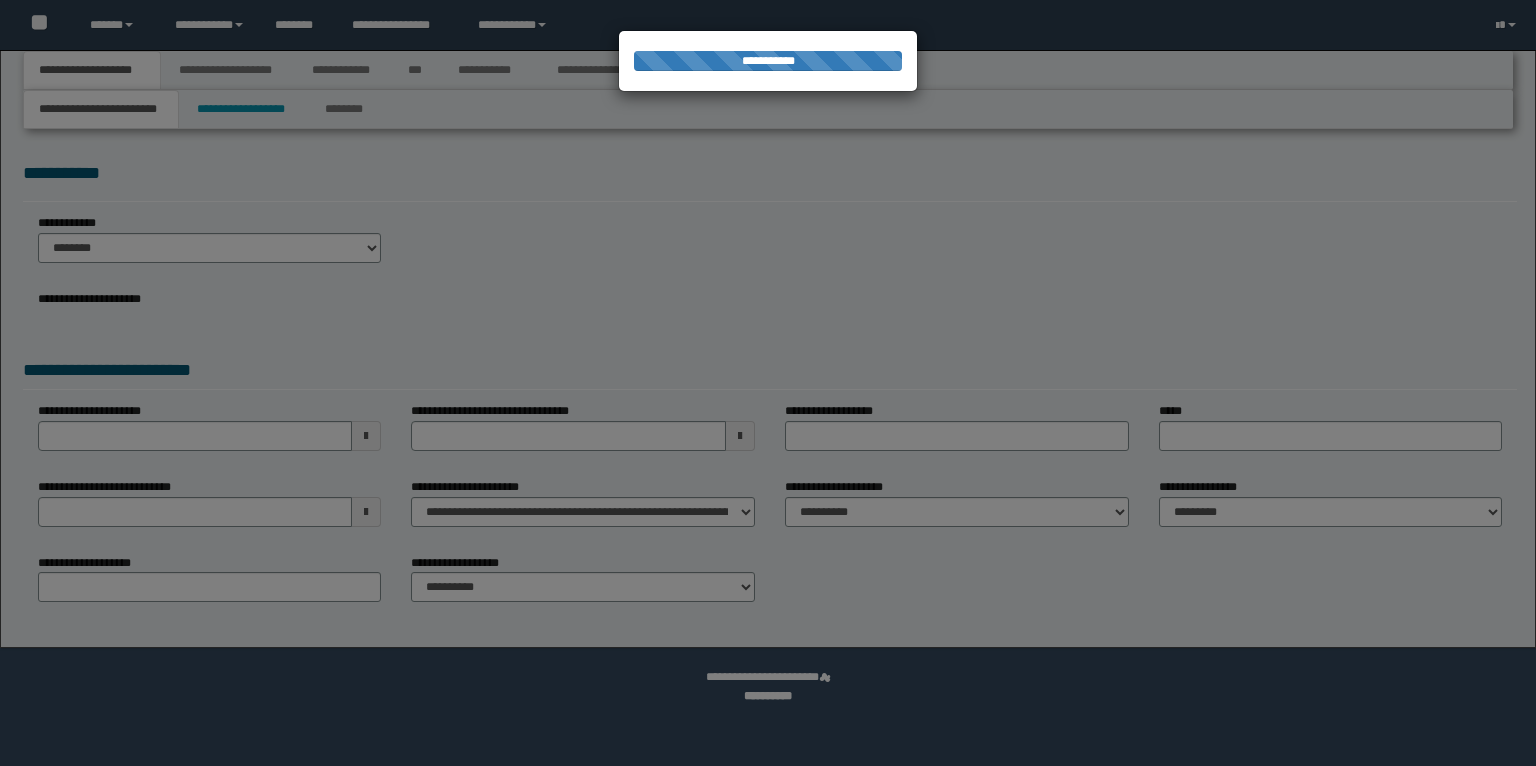 scroll, scrollTop: 0, scrollLeft: 0, axis: both 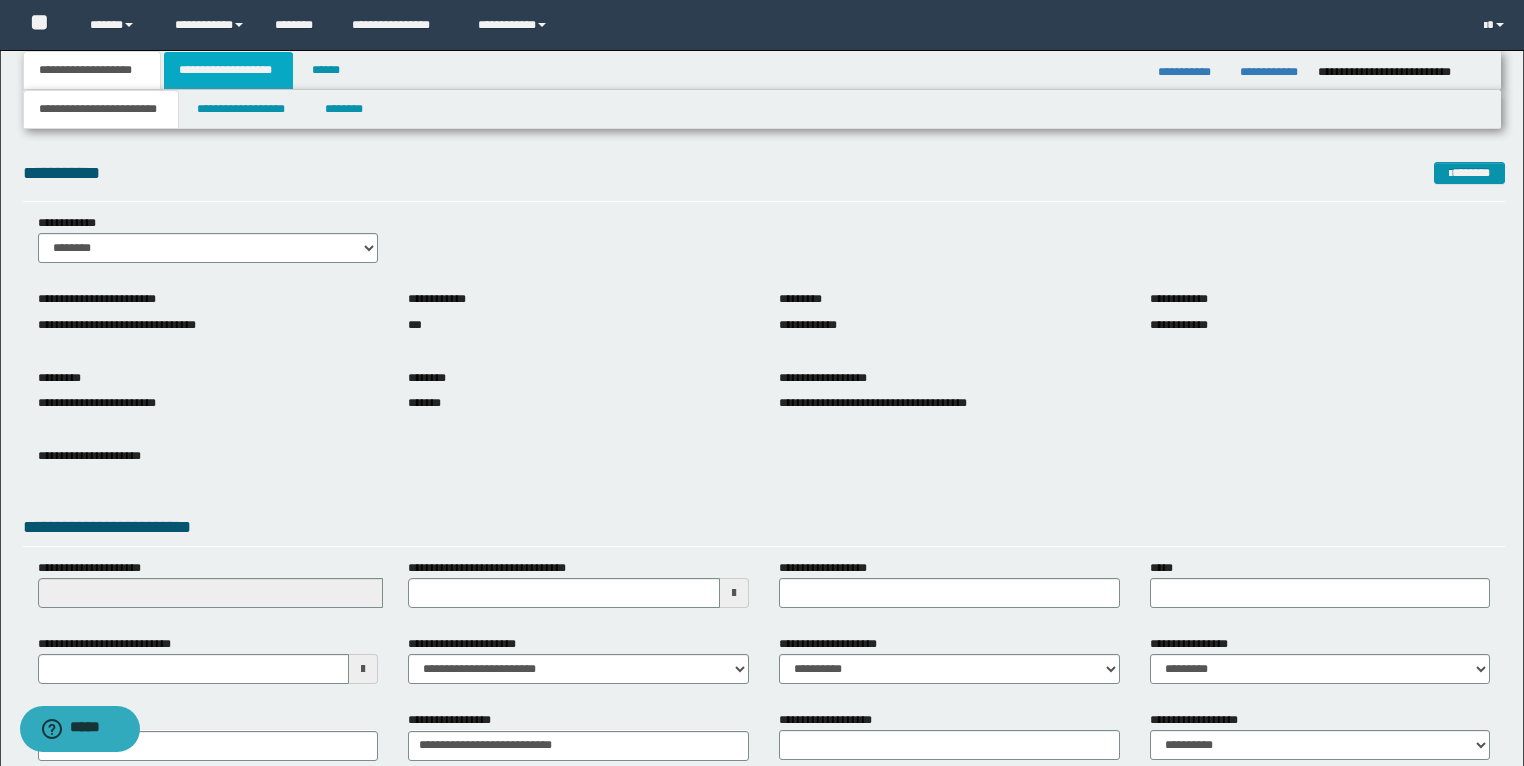 click on "**********" at bounding box center (228, 70) 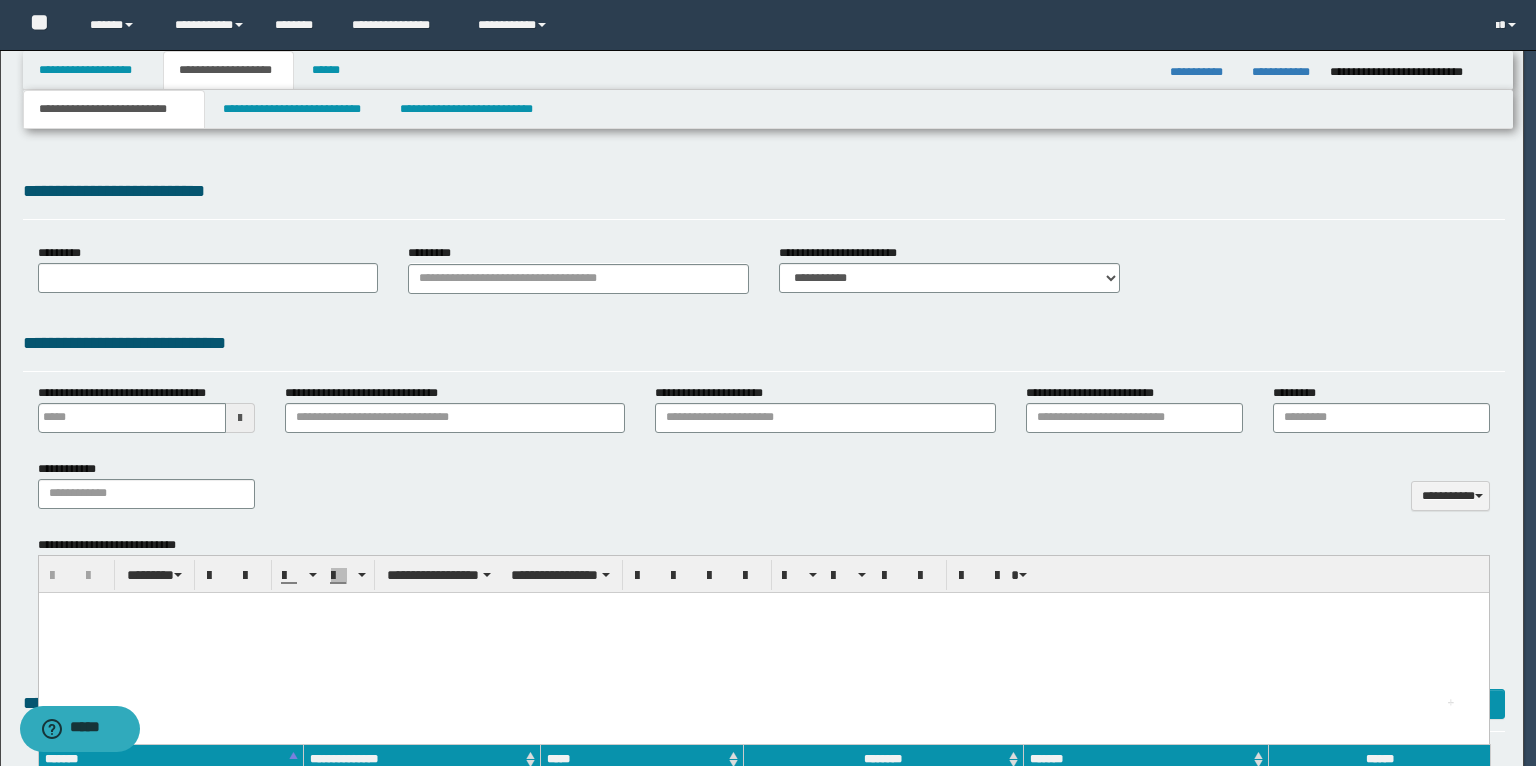 type 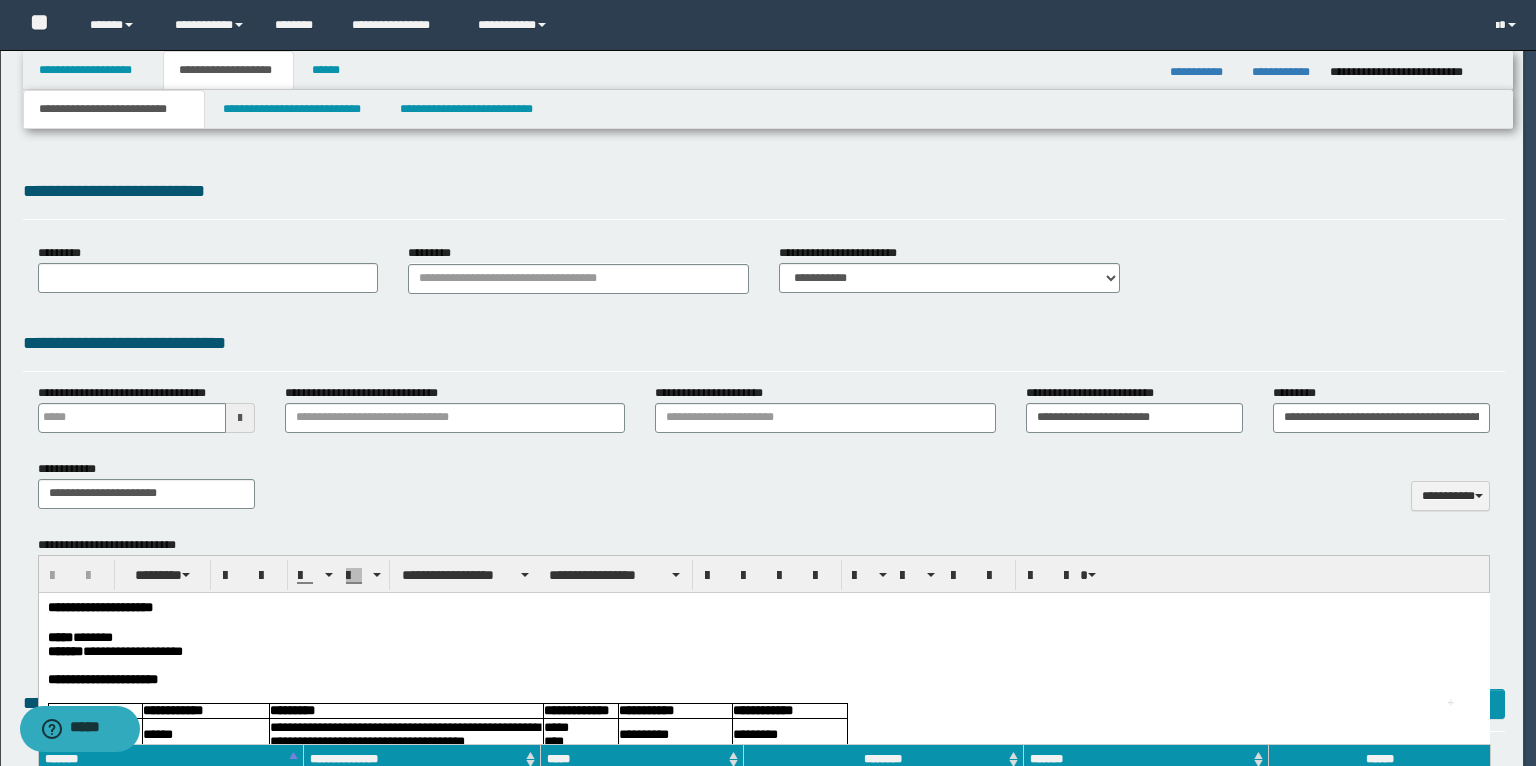 scroll, scrollTop: 0, scrollLeft: 0, axis: both 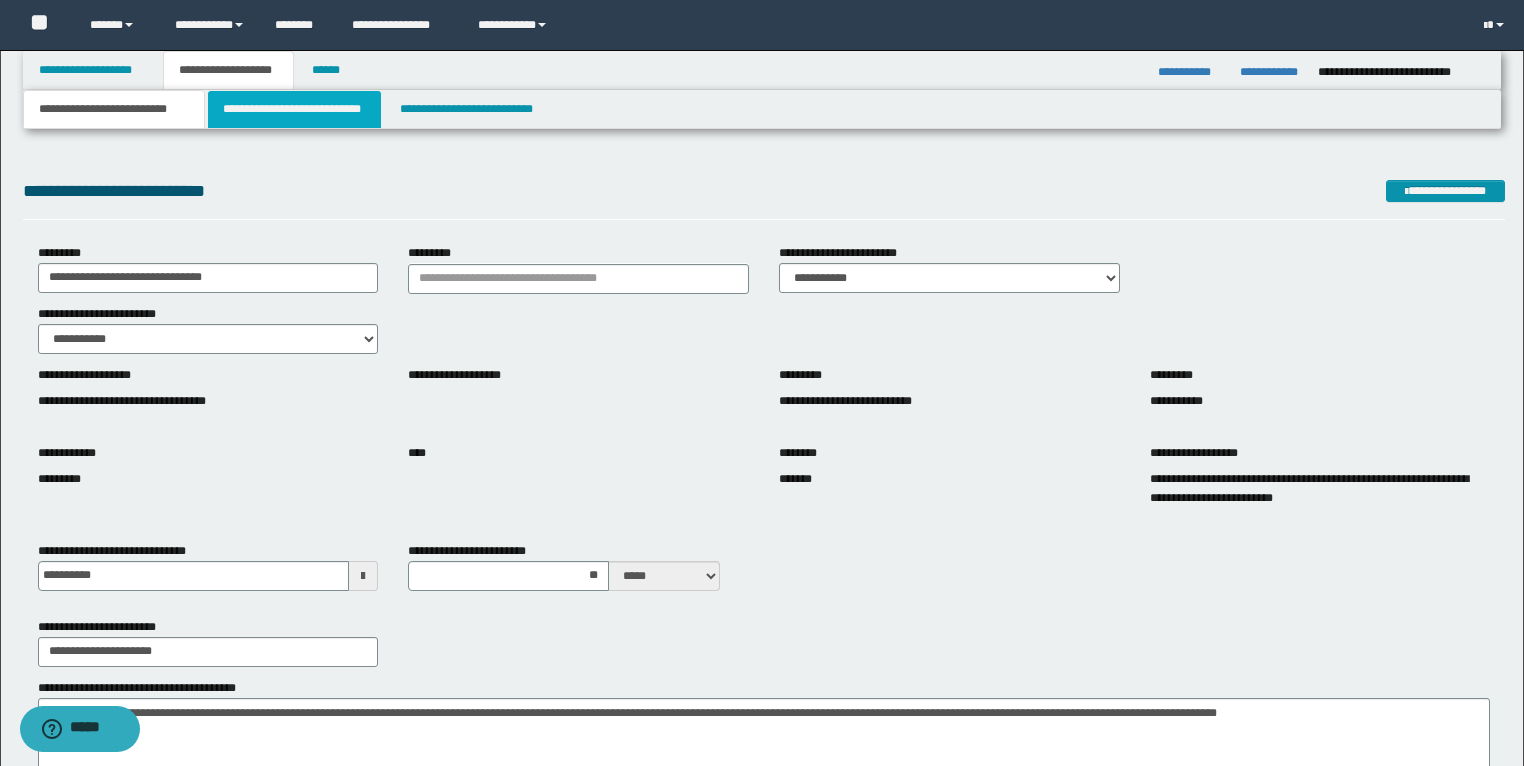 click on "**********" at bounding box center (294, 109) 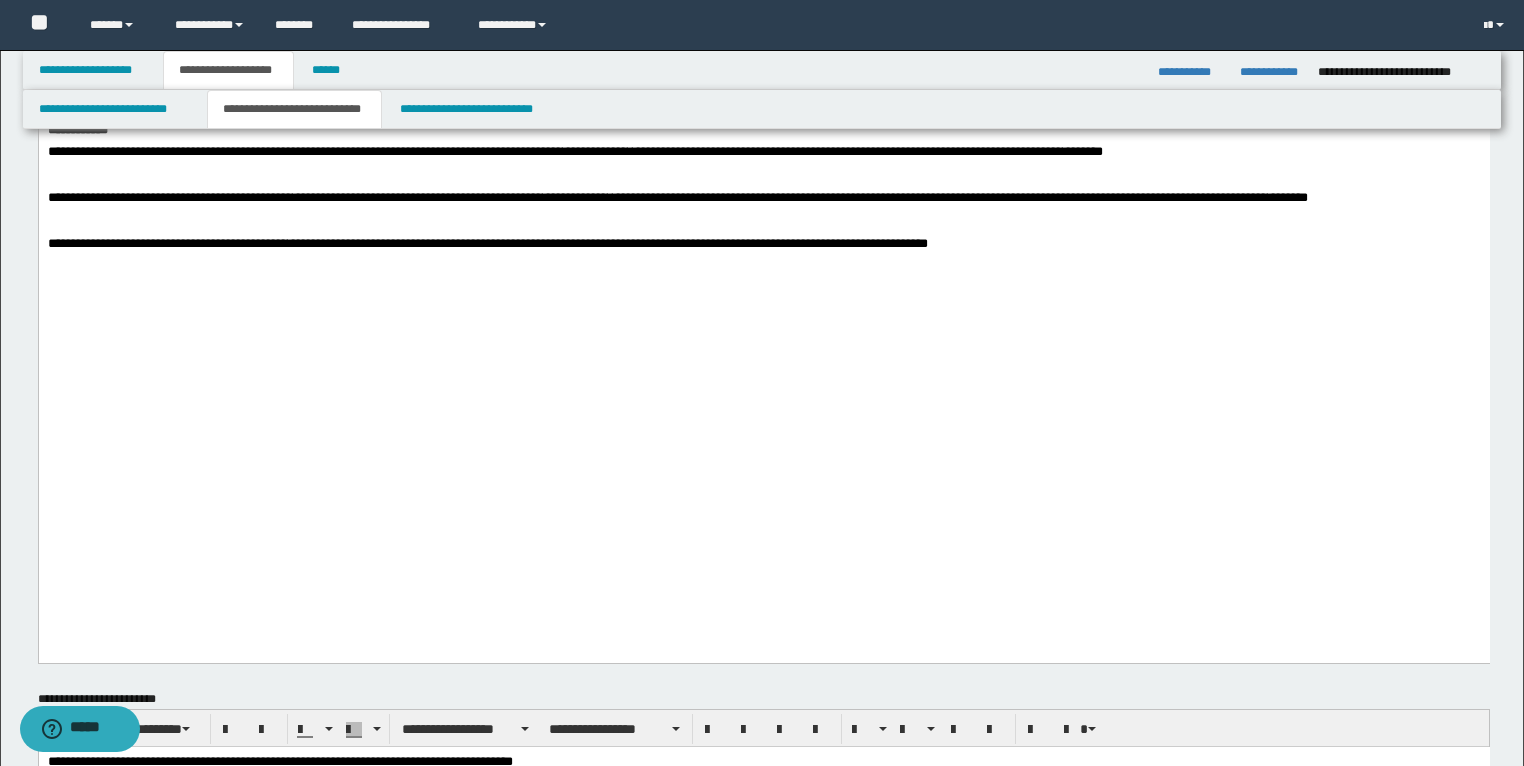 scroll, scrollTop: 1280, scrollLeft: 0, axis: vertical 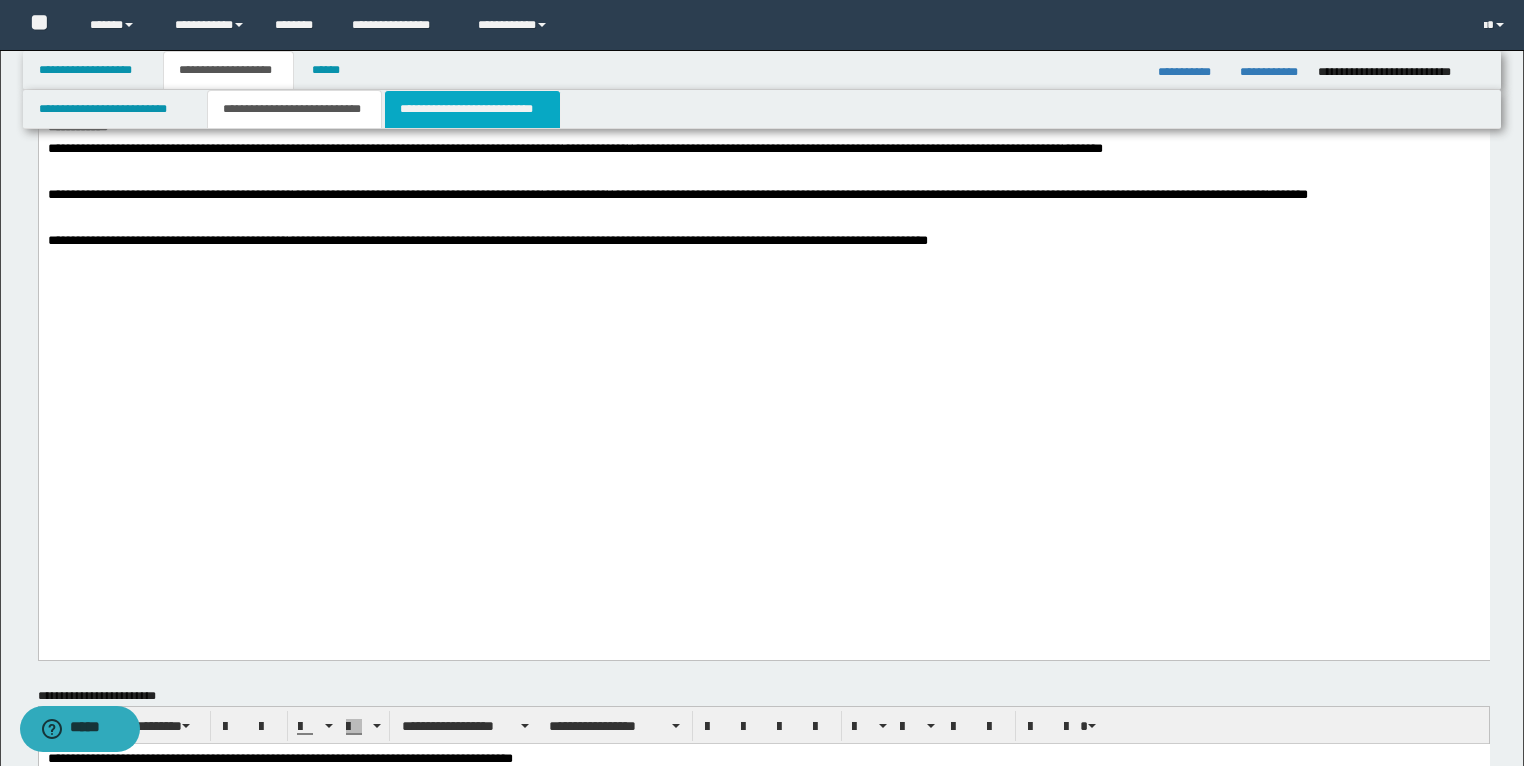 click on "**********" at bounding box center [472, 109] 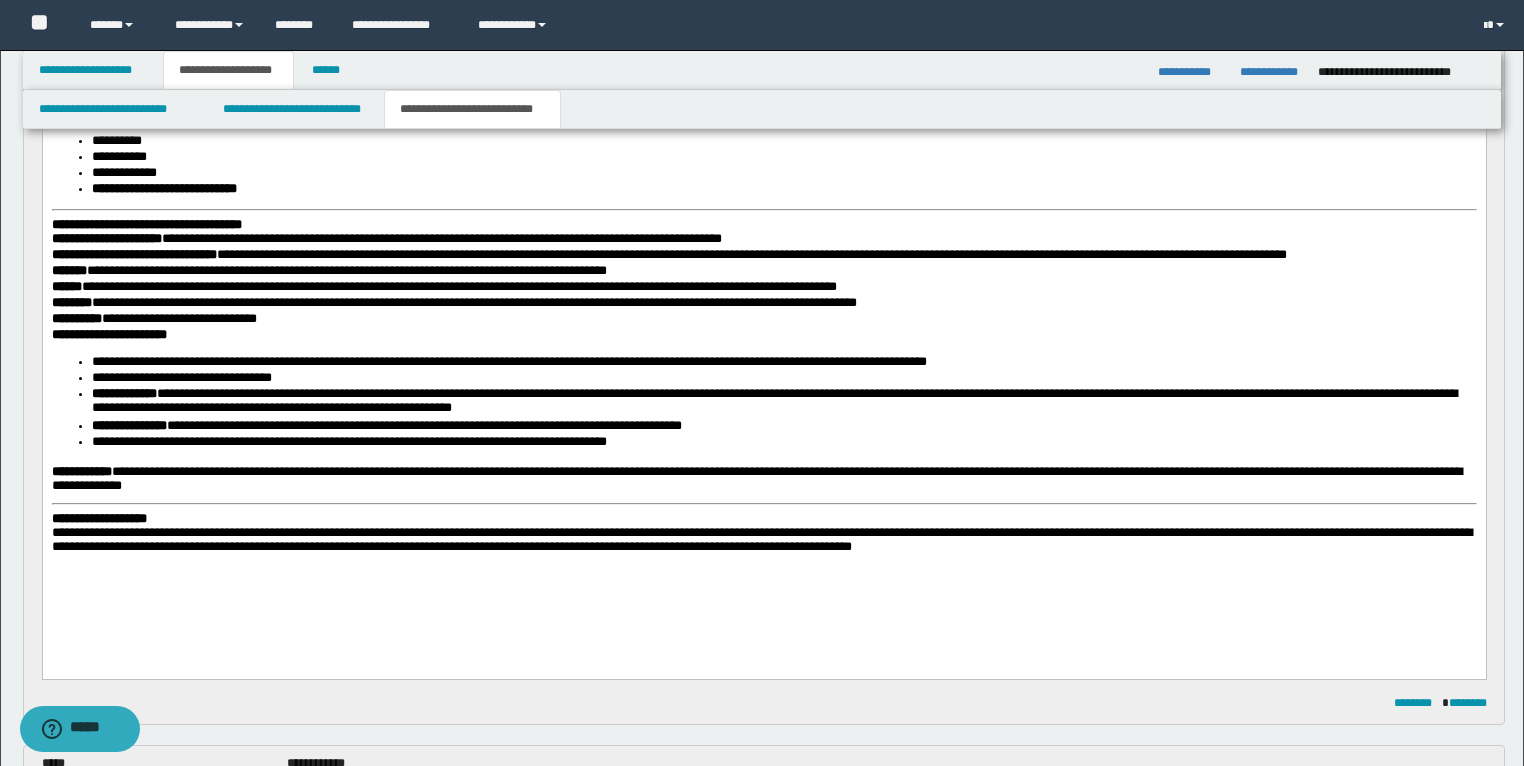 scroll, scrollTop: 480, scrollLeft: 0, axis: vertical 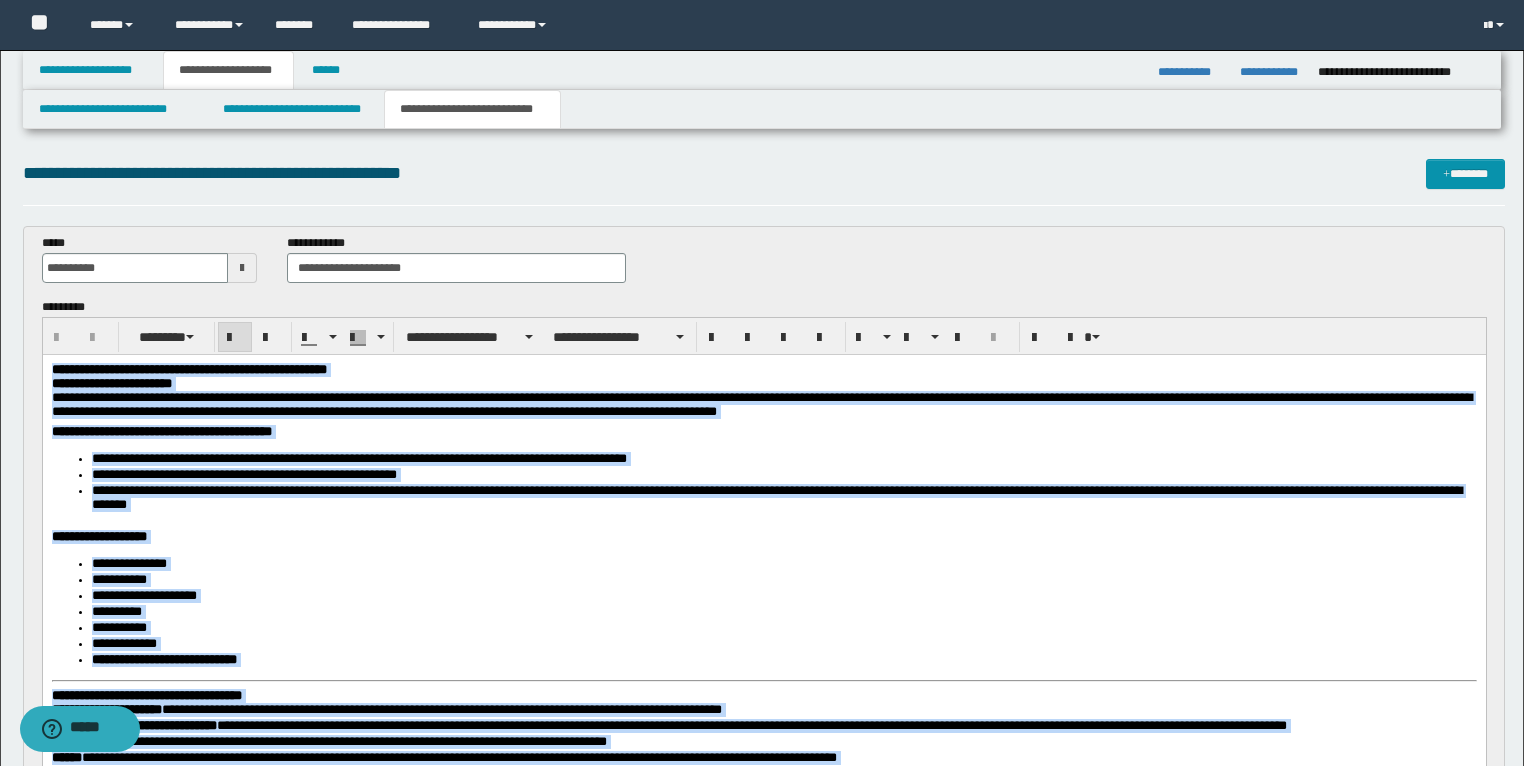 drag, startPoint x: 1000, startPoint y: 1038, endPoint x: 237, endPoint y: 438, distance: 970.65393 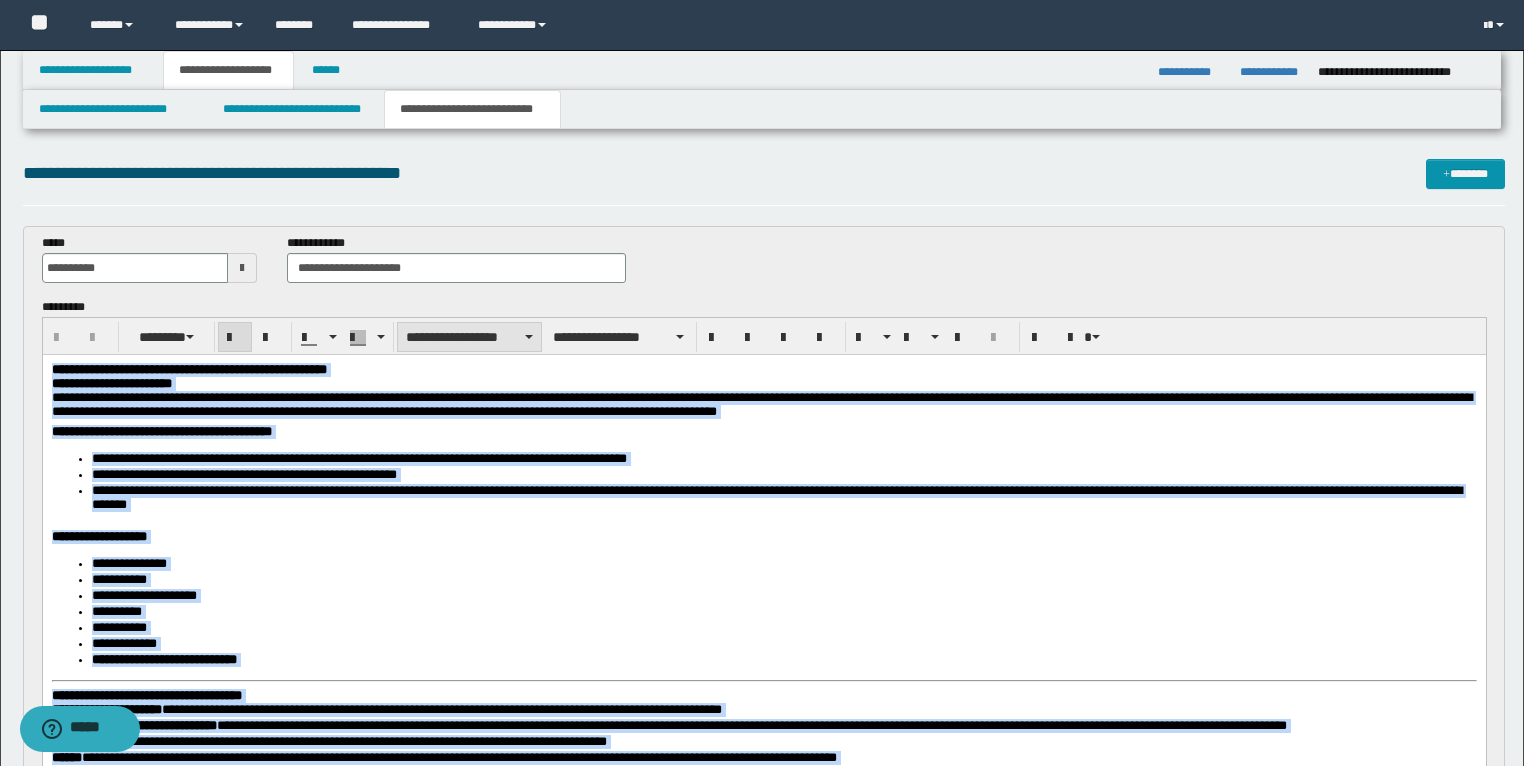 click on "**********" at bounding box center [469, 337] 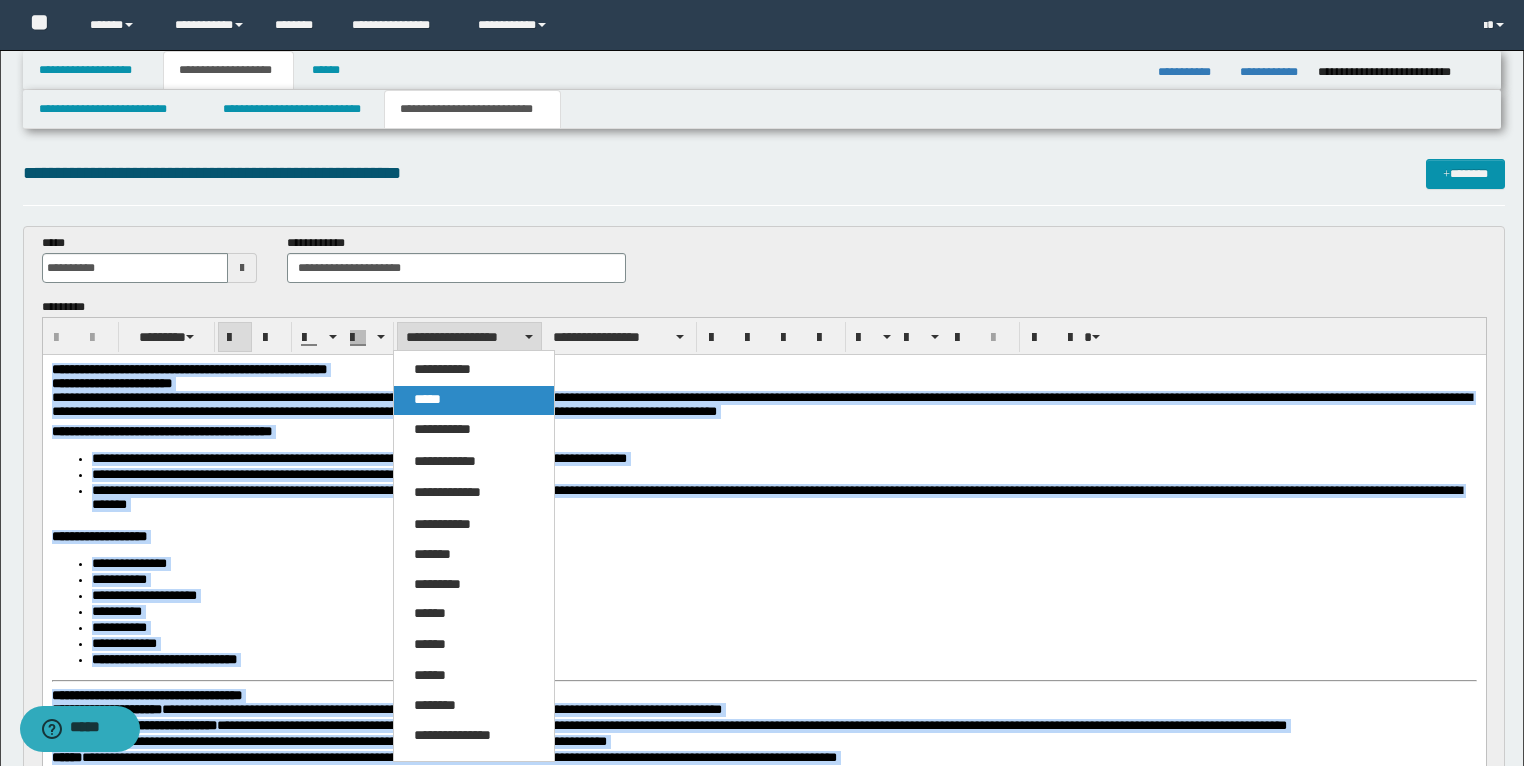 click on "*****" at bounding box center (474, 400) 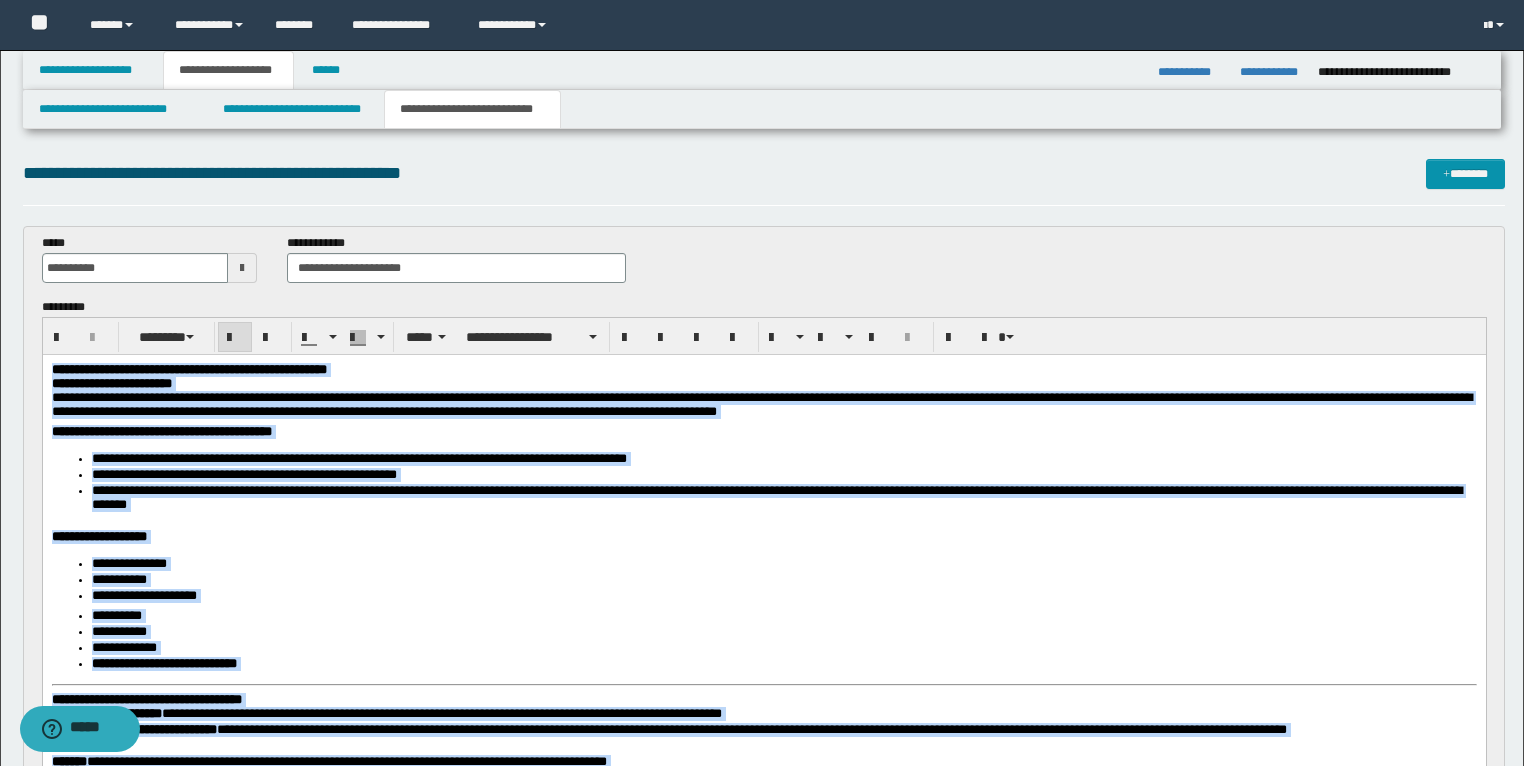 click on "**********" at bounding box center [776, 496] 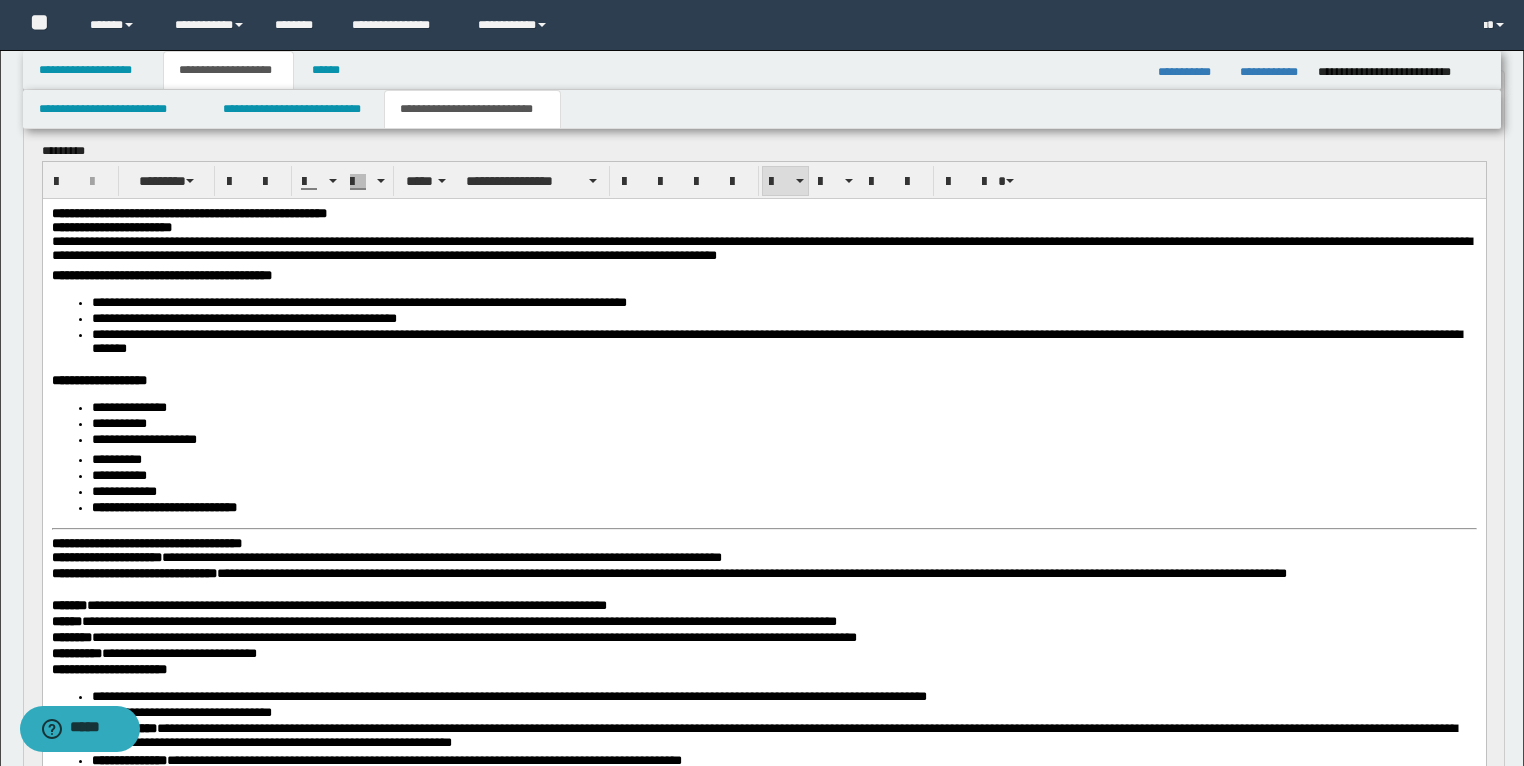 scroll, scrollTop: 160, scrollLeft: 0, axis: vertical 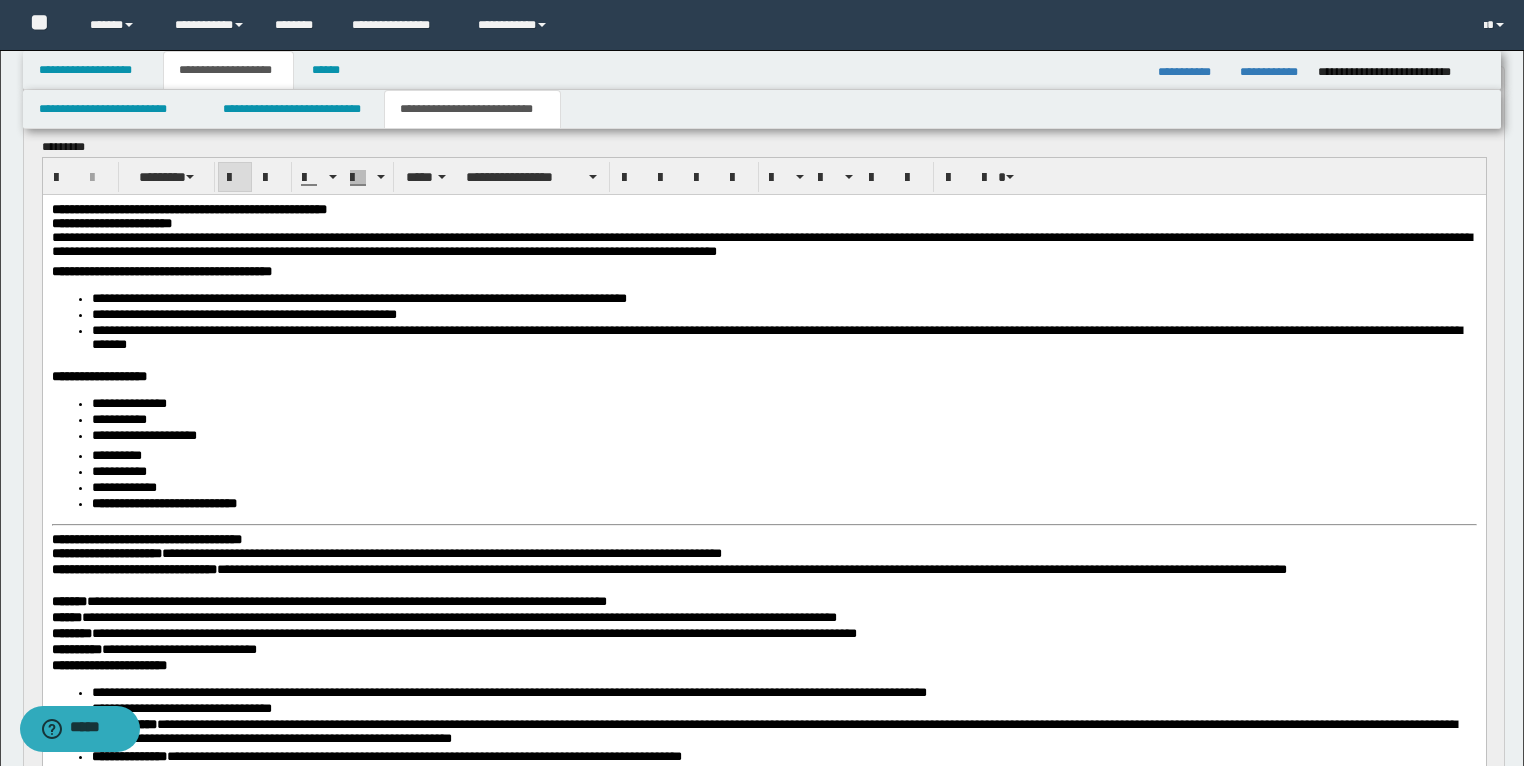 click on "**********" at bounding box center (146, 538) 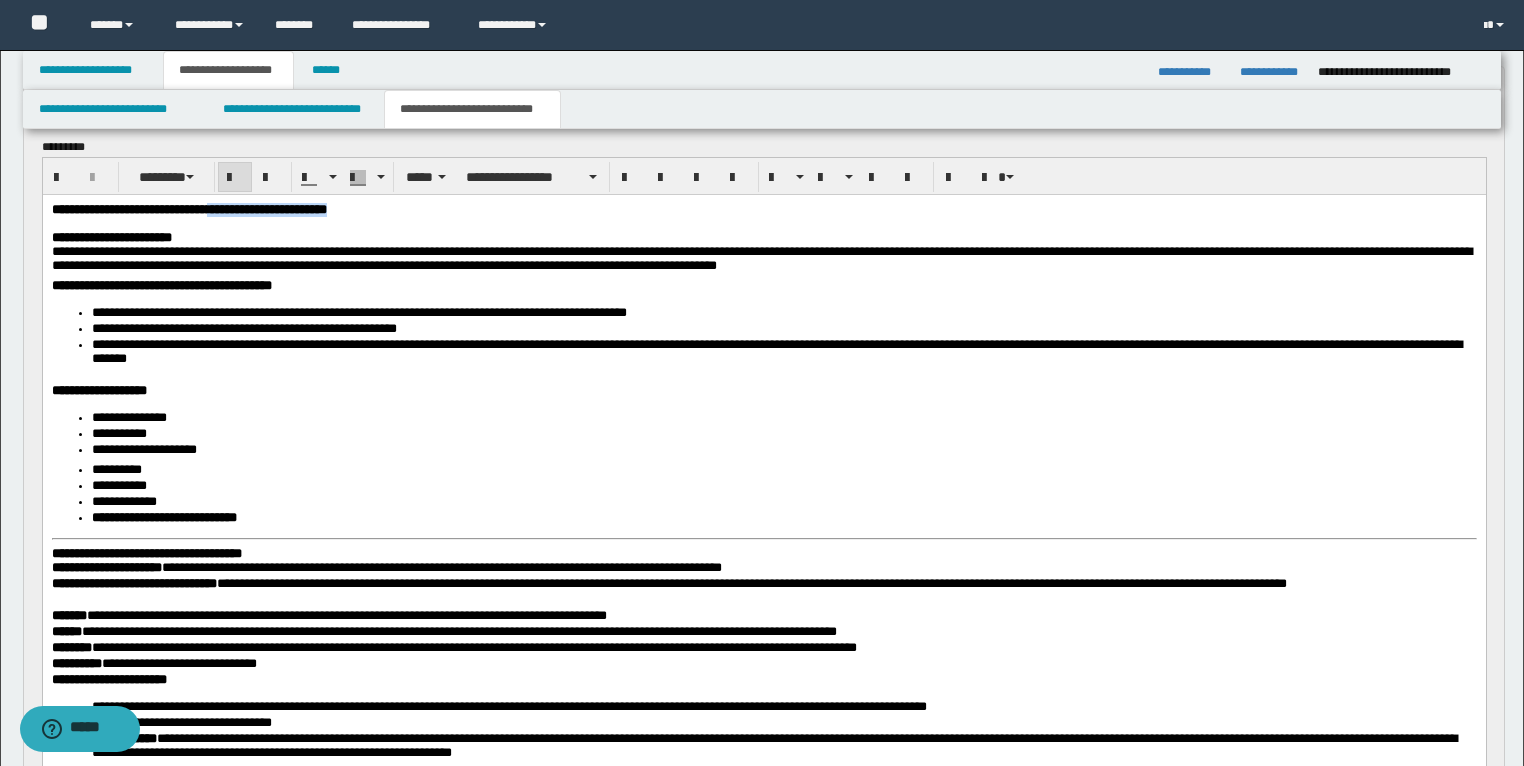 drag, startPoint x: 501, startPoint y: 212, endPoint x: 291, endPoint y: 214, distance: 210.00952 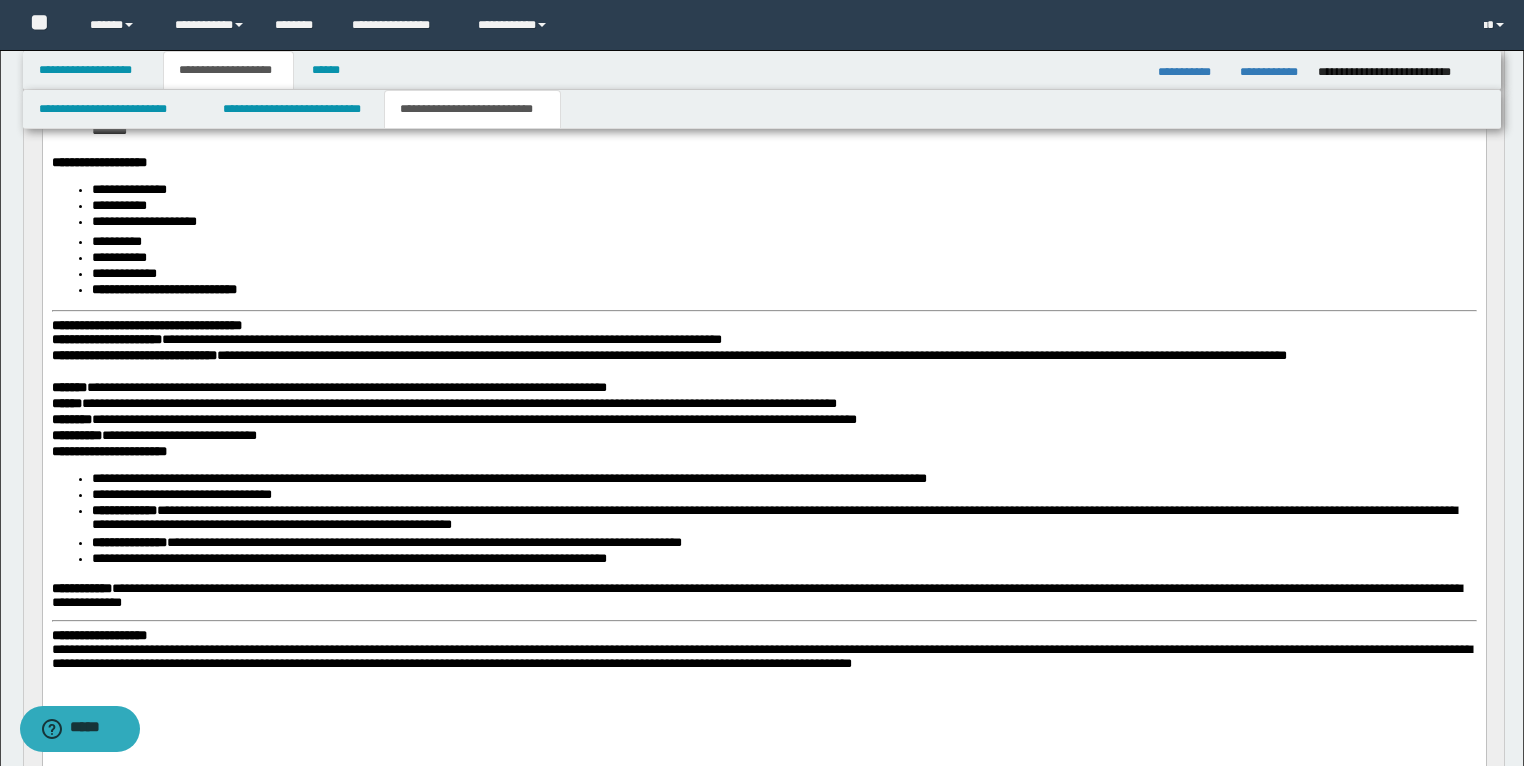 scroll, scrollTop: 400, scrollLeft: 0, axis: vertical 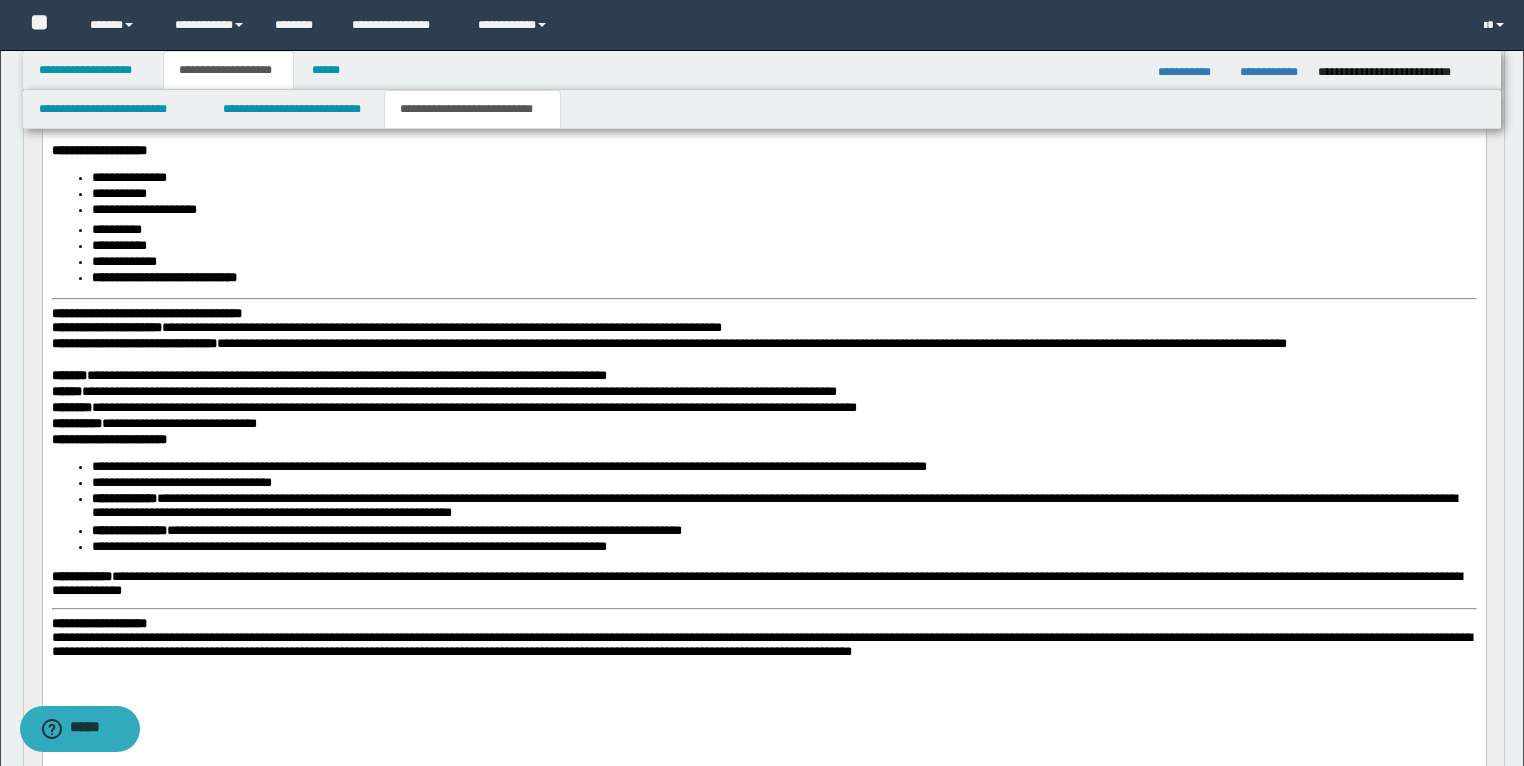 click on "**********" at bounding box center (146, 313) 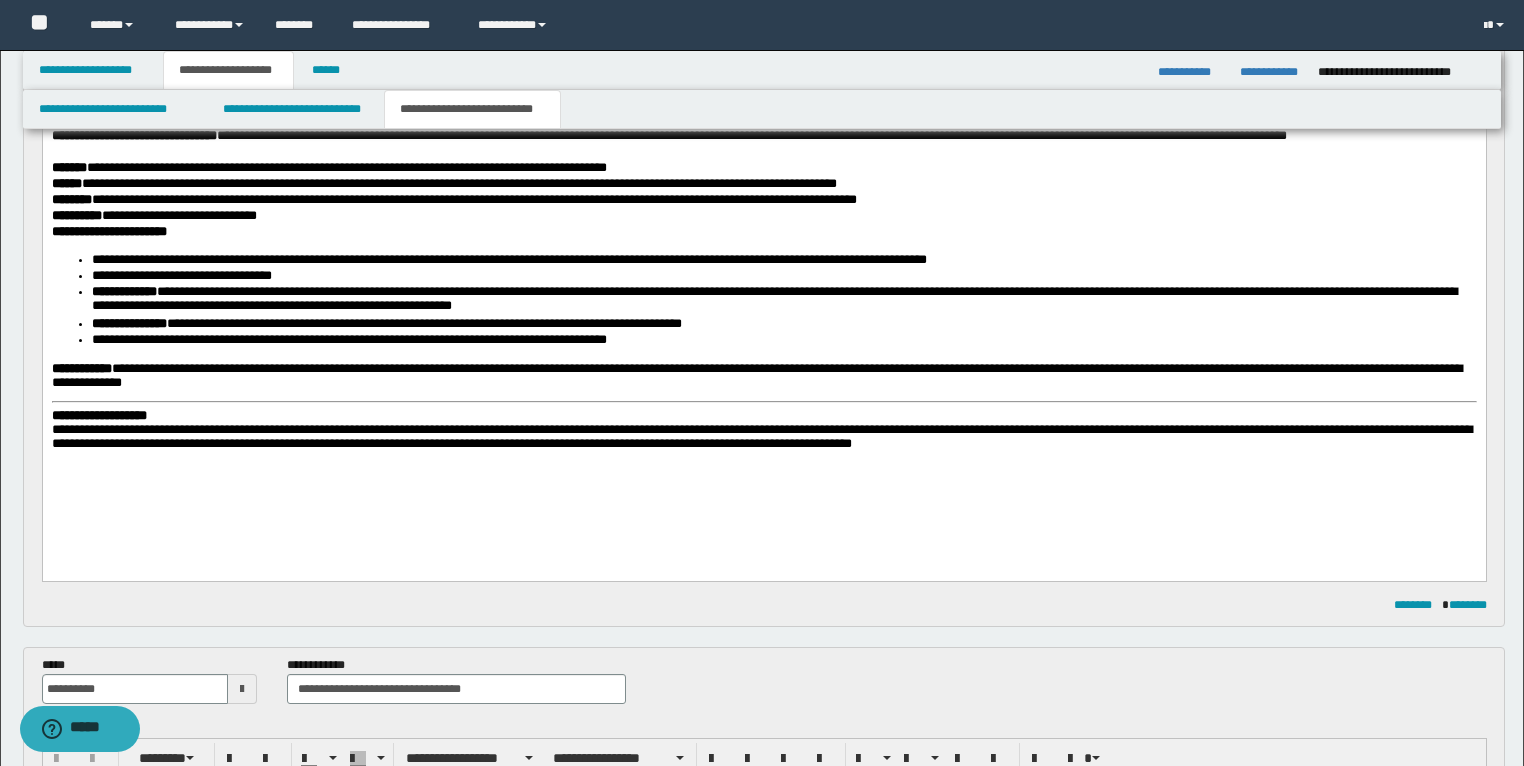 scroll, scrollTop: 640, scrollLeft: 0, axis: vertical 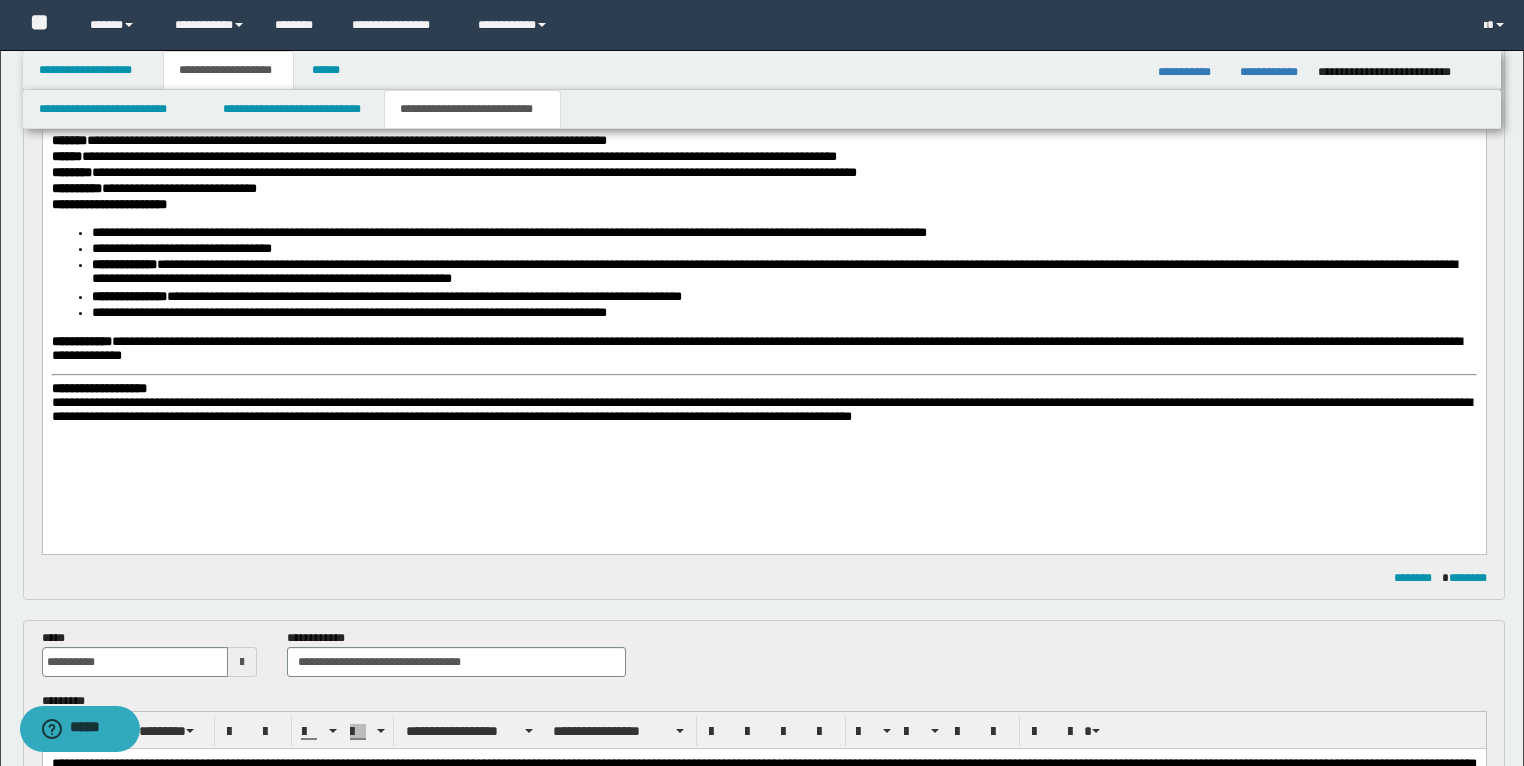 click on "**********" at bounding box center (98, 388) 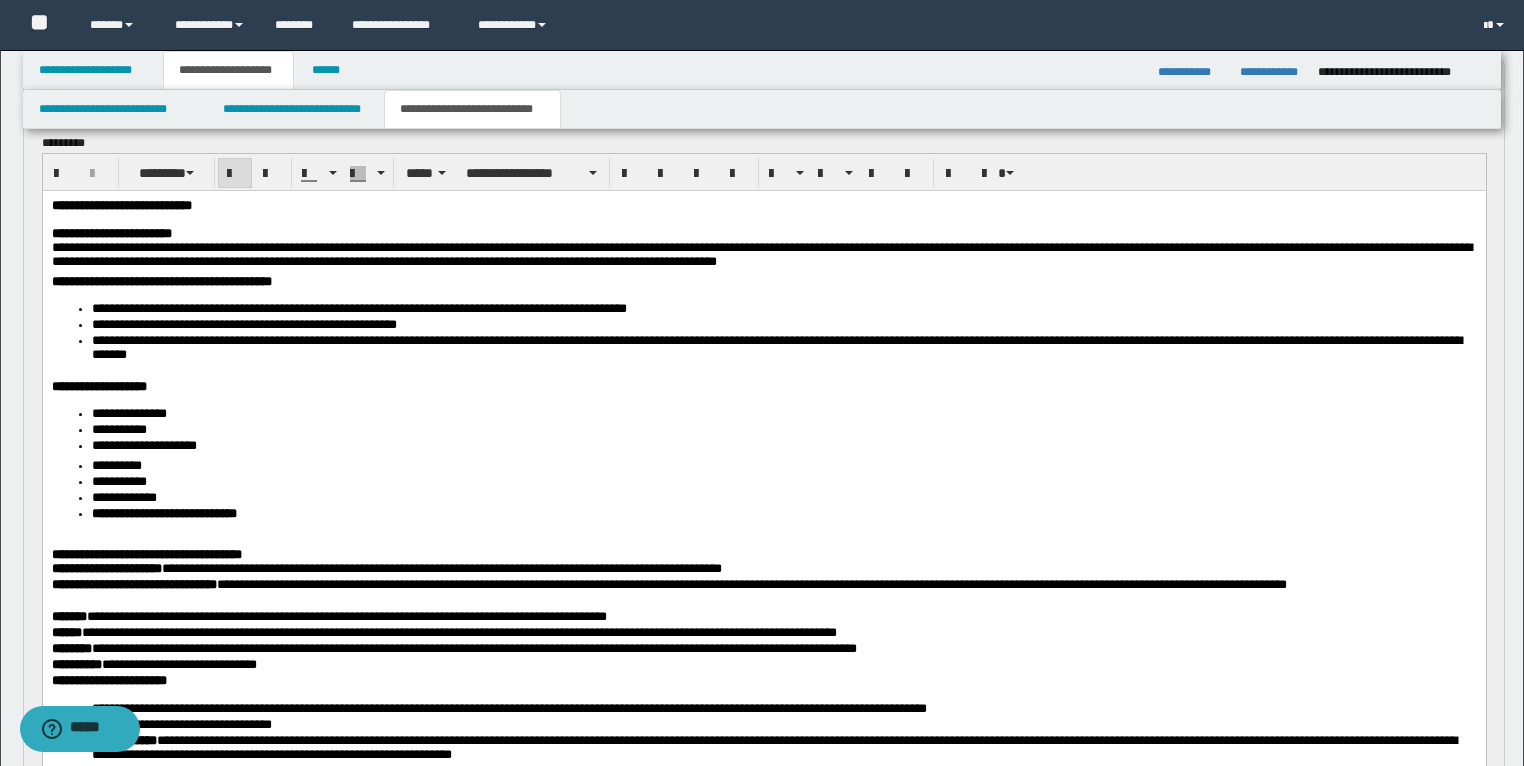 scroll, scrollTop: 160, scrollLeft: 0, axis: vertical 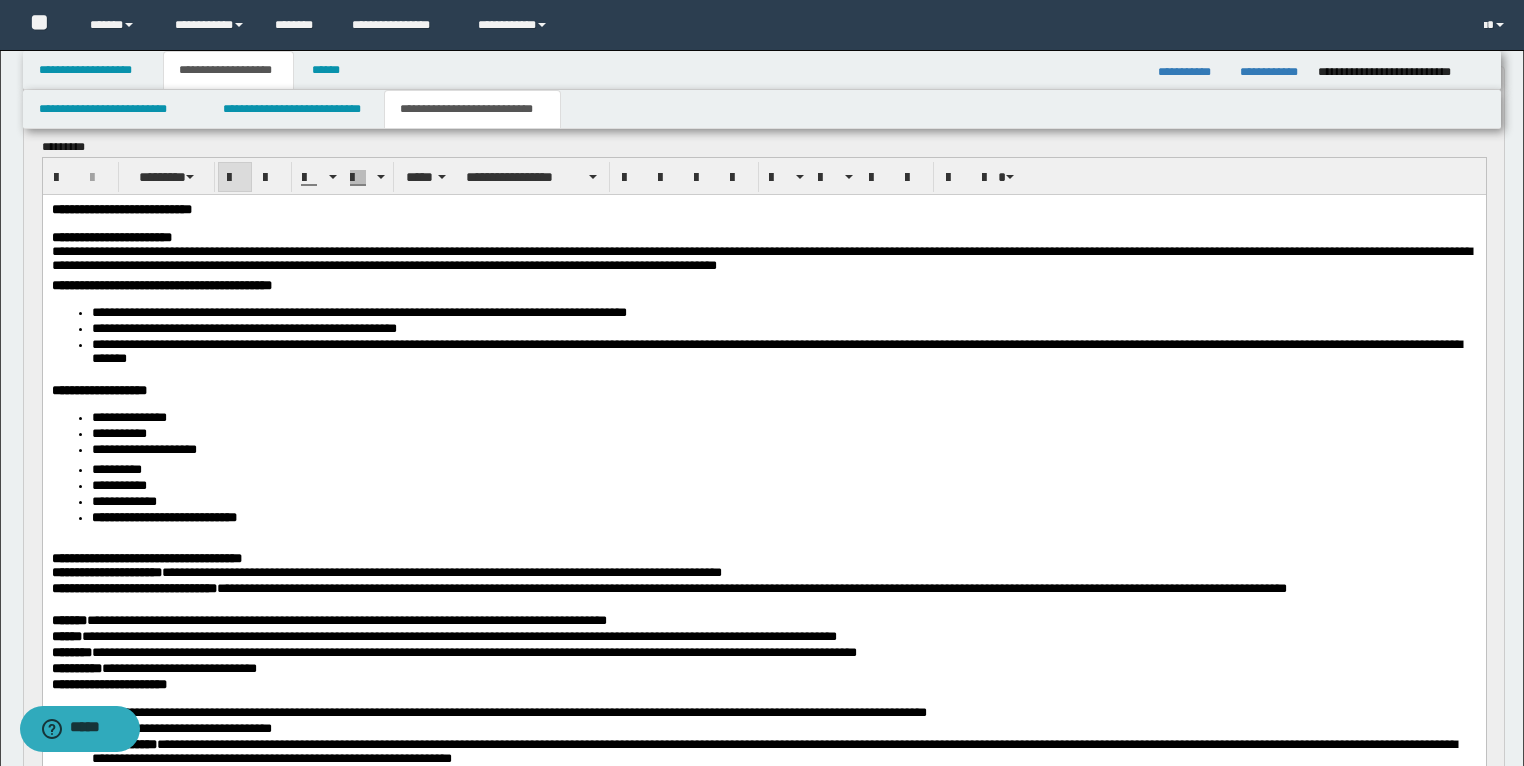 click on "**********" at bounding box center (161, 284) 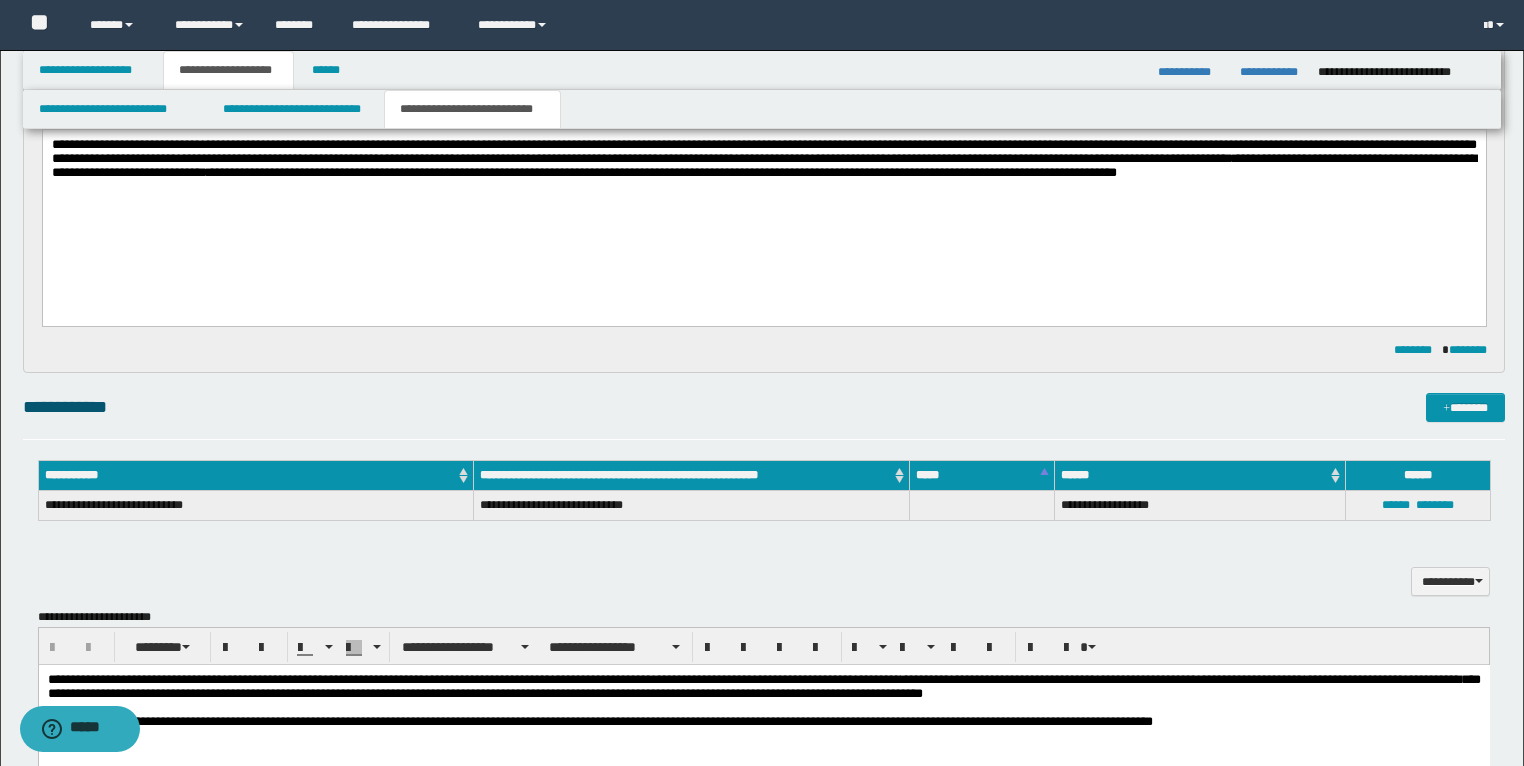 scroll, scrollTop: 1520, scrollLeft: 0, axis: vertical 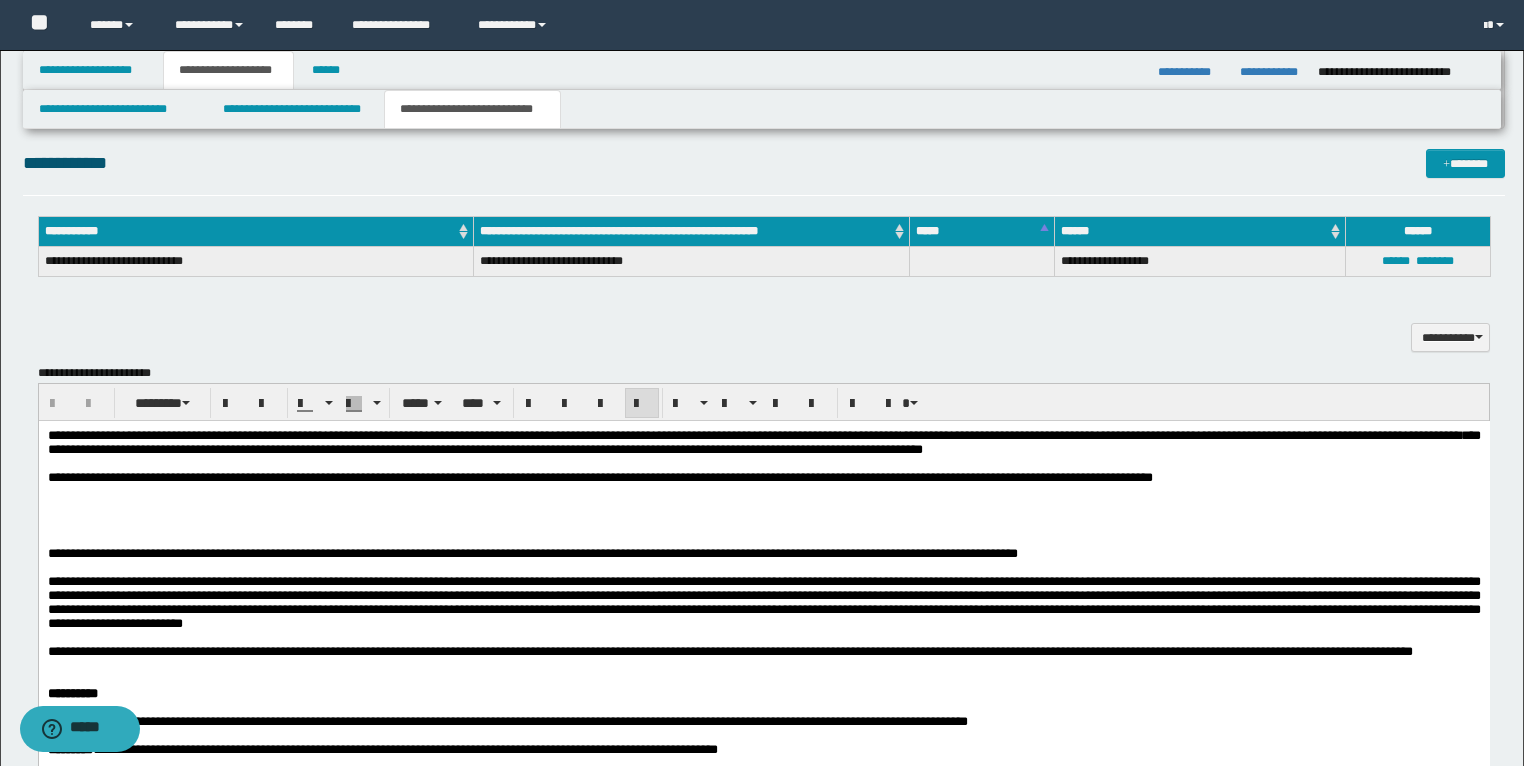 click on "**********" at bounding box center [763, 478] 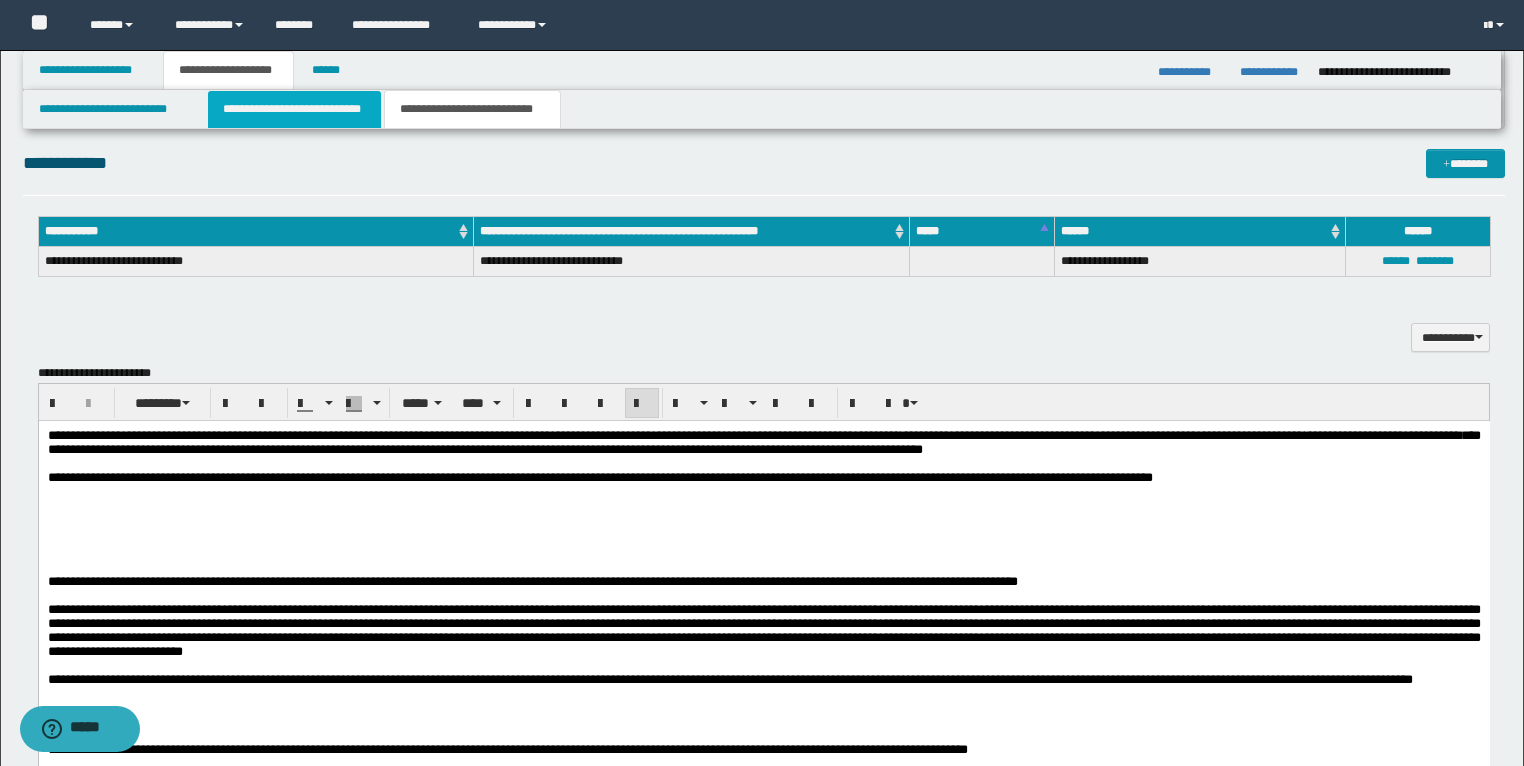 click on "**********" at bounding box center (294, 109) 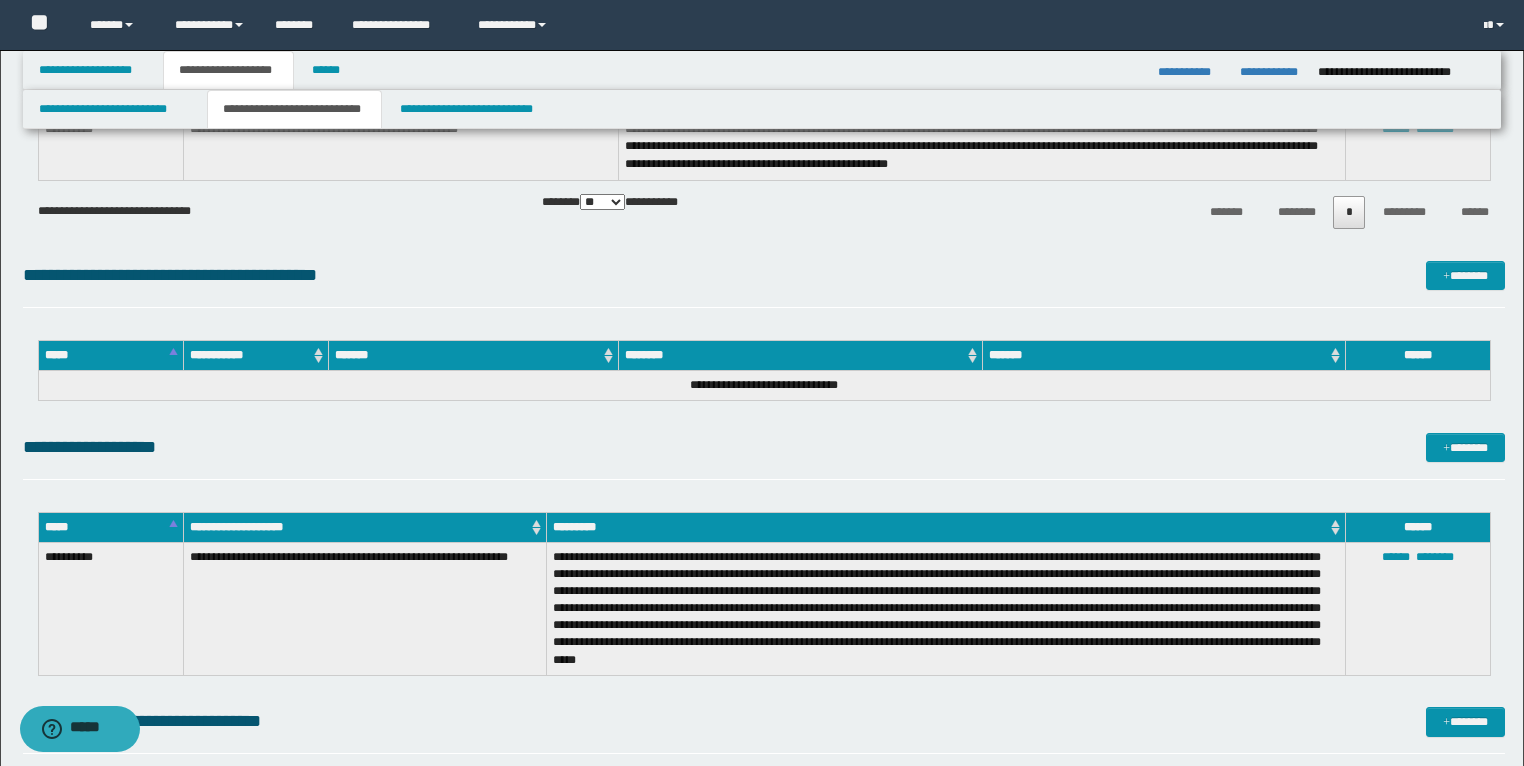 scroll, scrollTop: 1024, scrollLeft: 0, axis: vertical 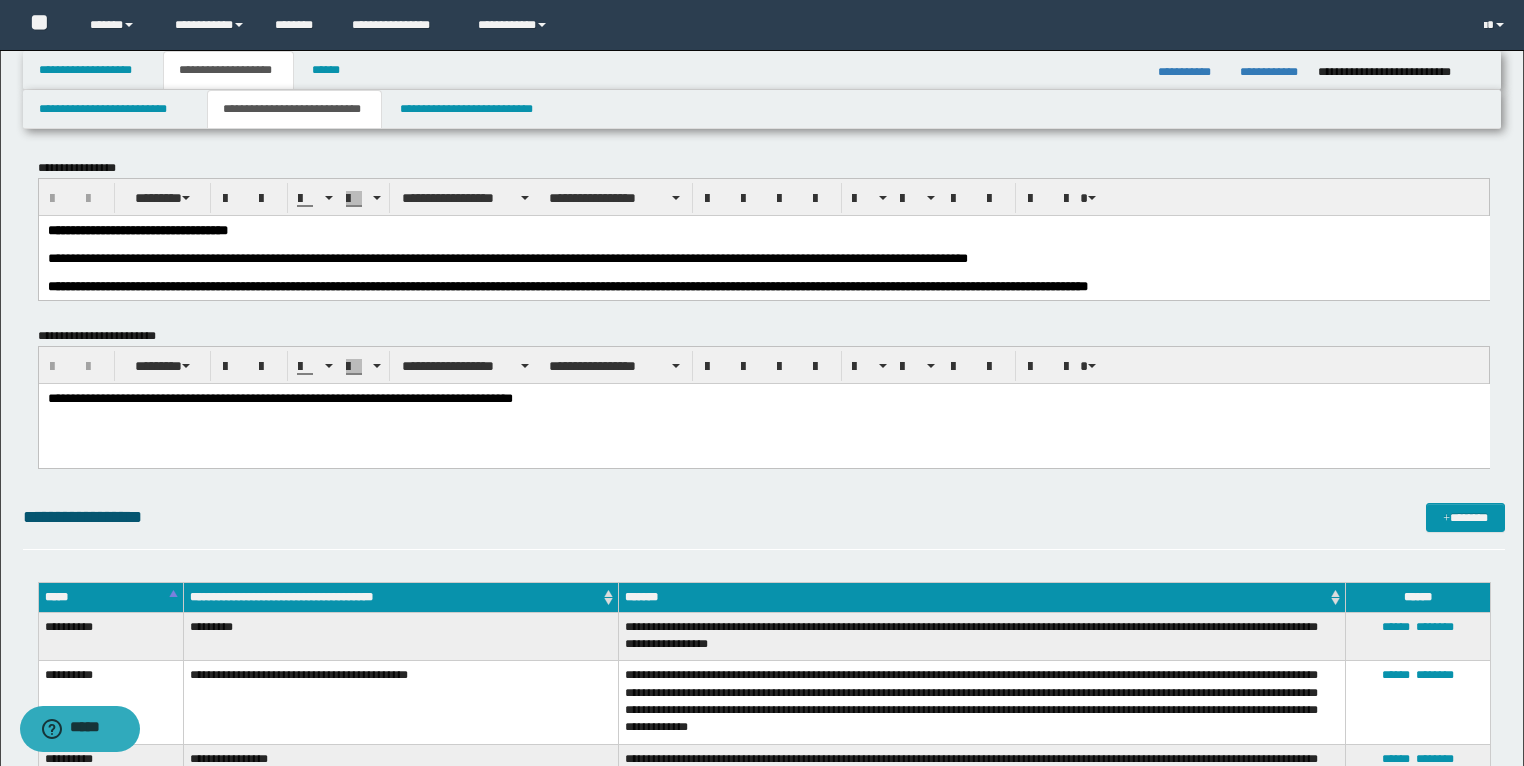 click at bounding box center [763, 244] 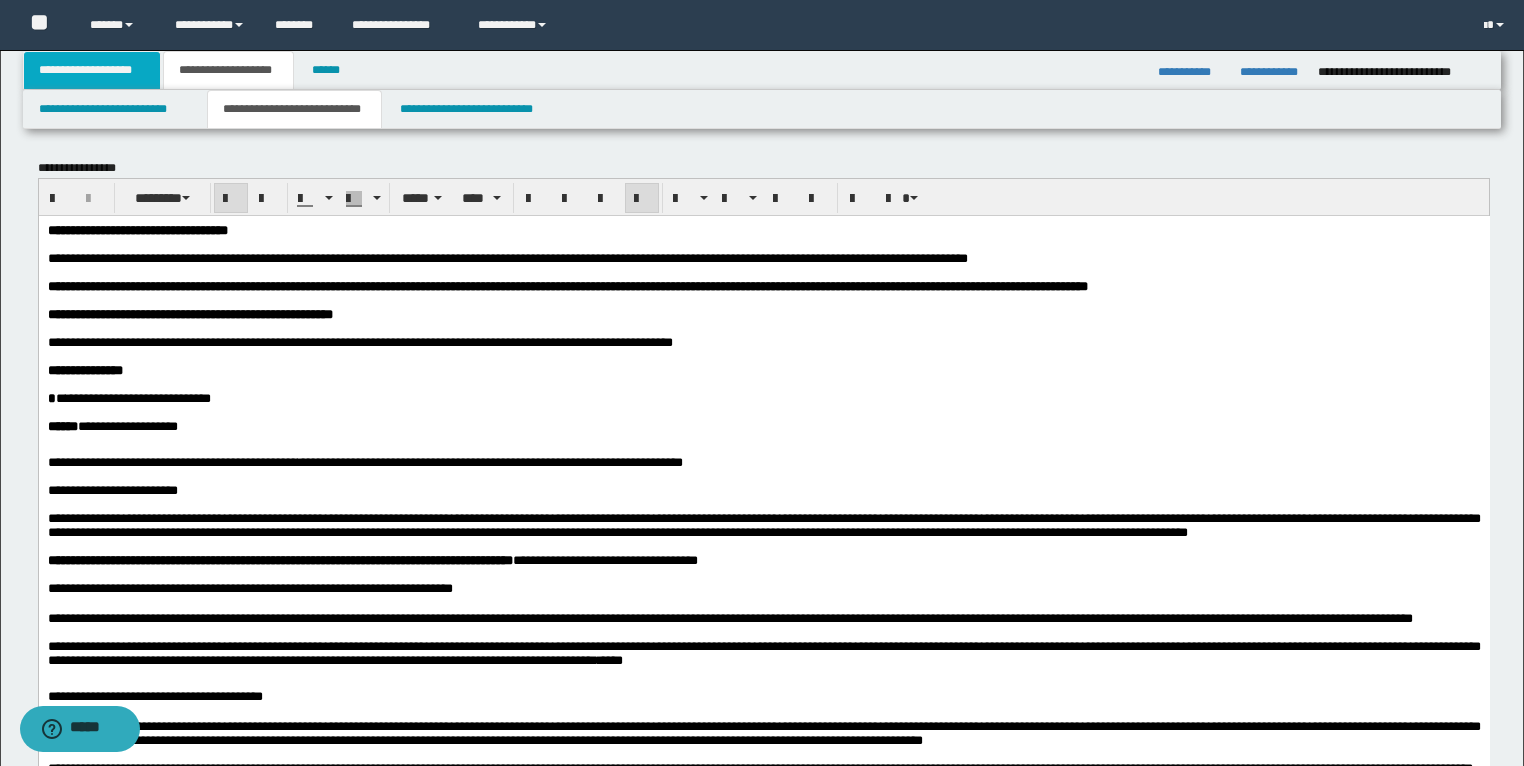 click on "**********" at bounding box center [92, 70] 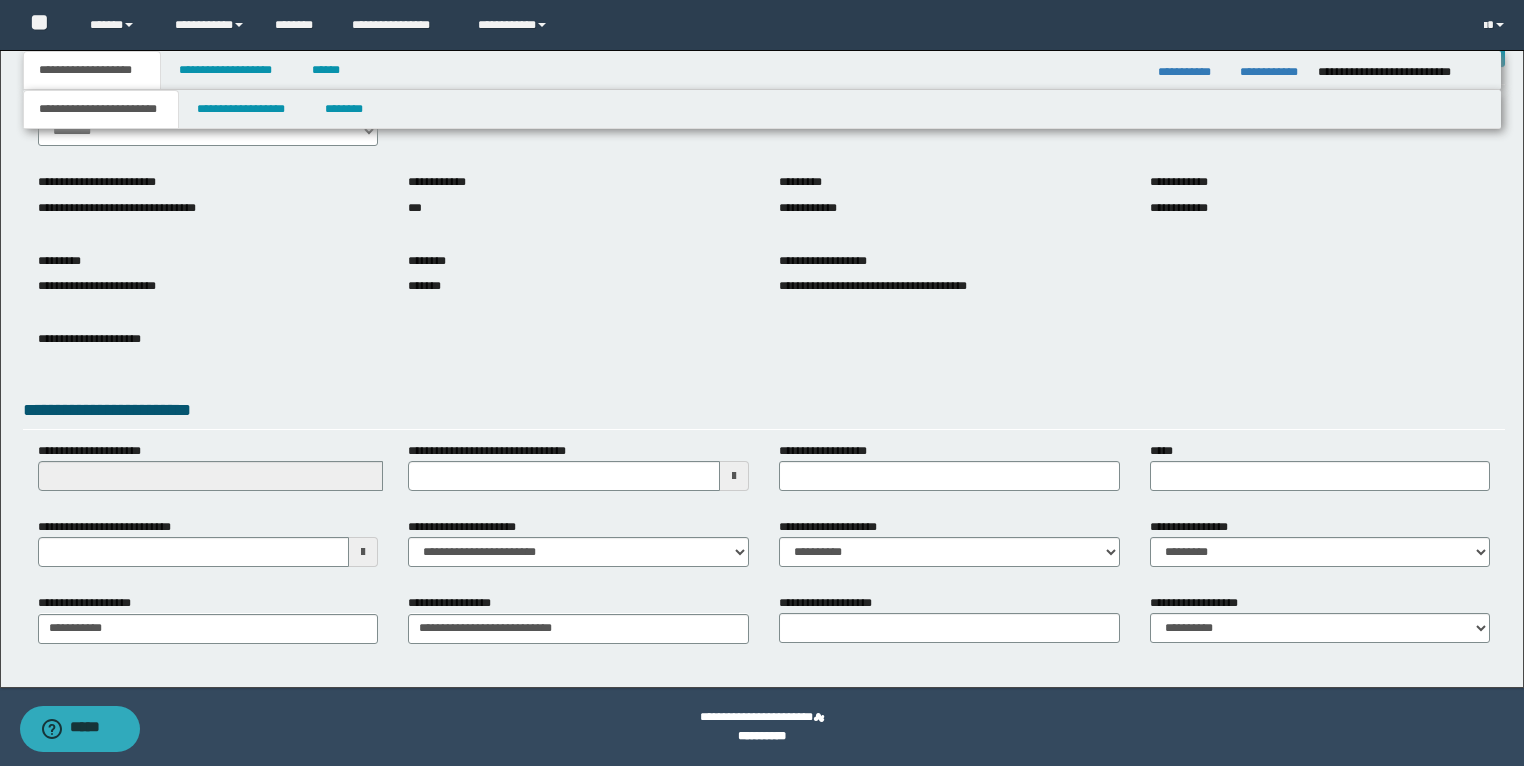 scroll, scrollTop: 0, scrollLeft: 0, axis: both 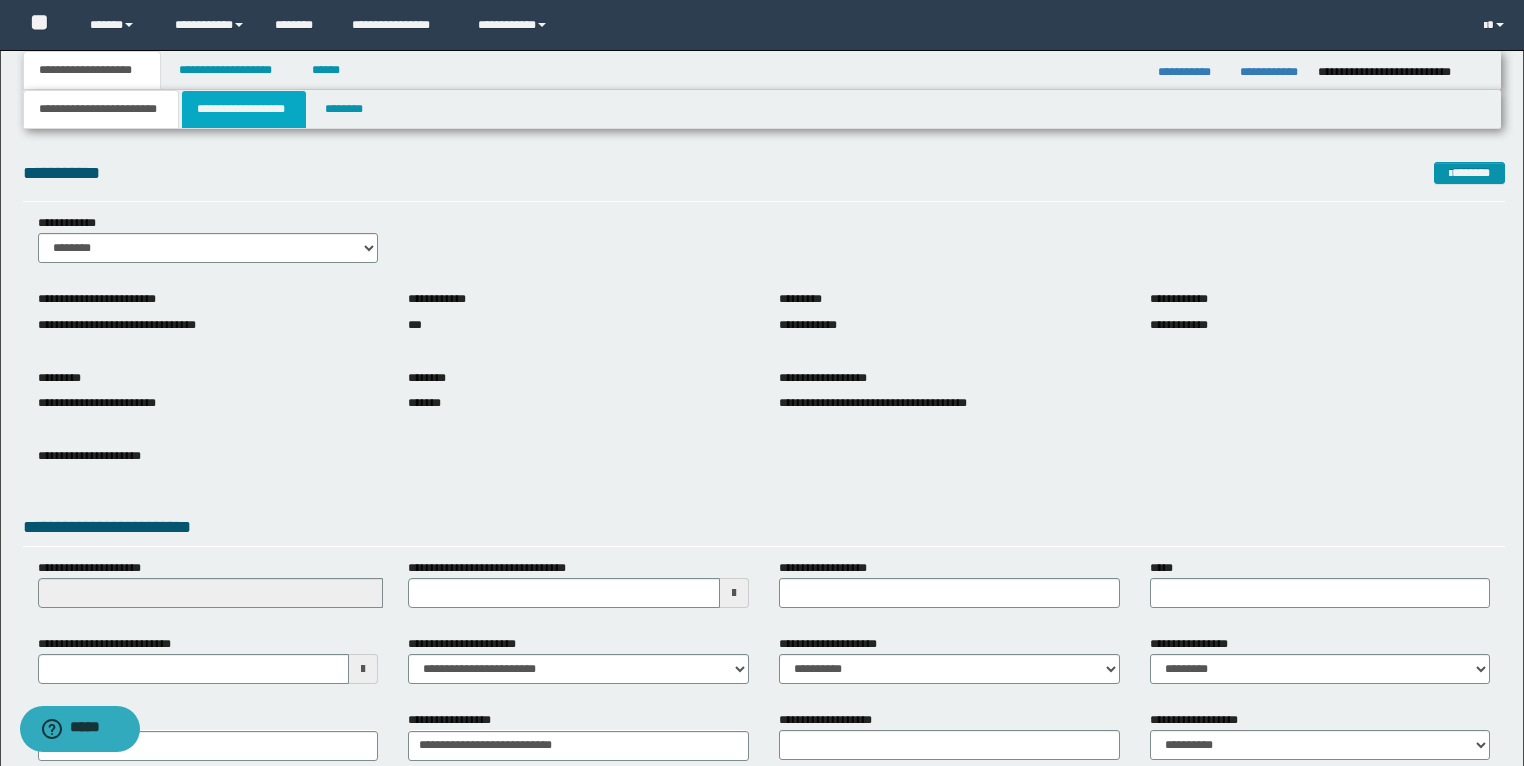 click on "**********" at bounding box center (244, 109) 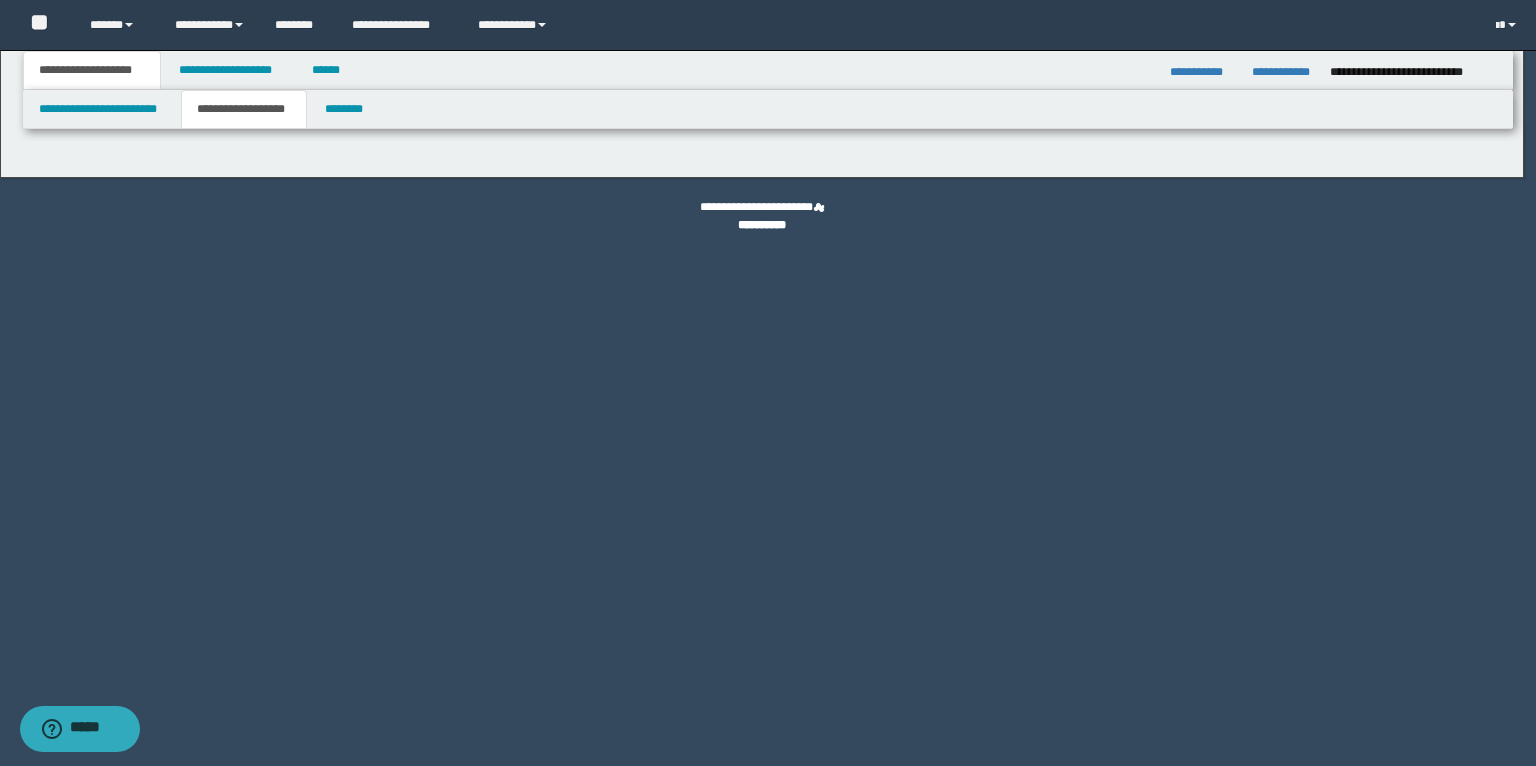 type on "********" 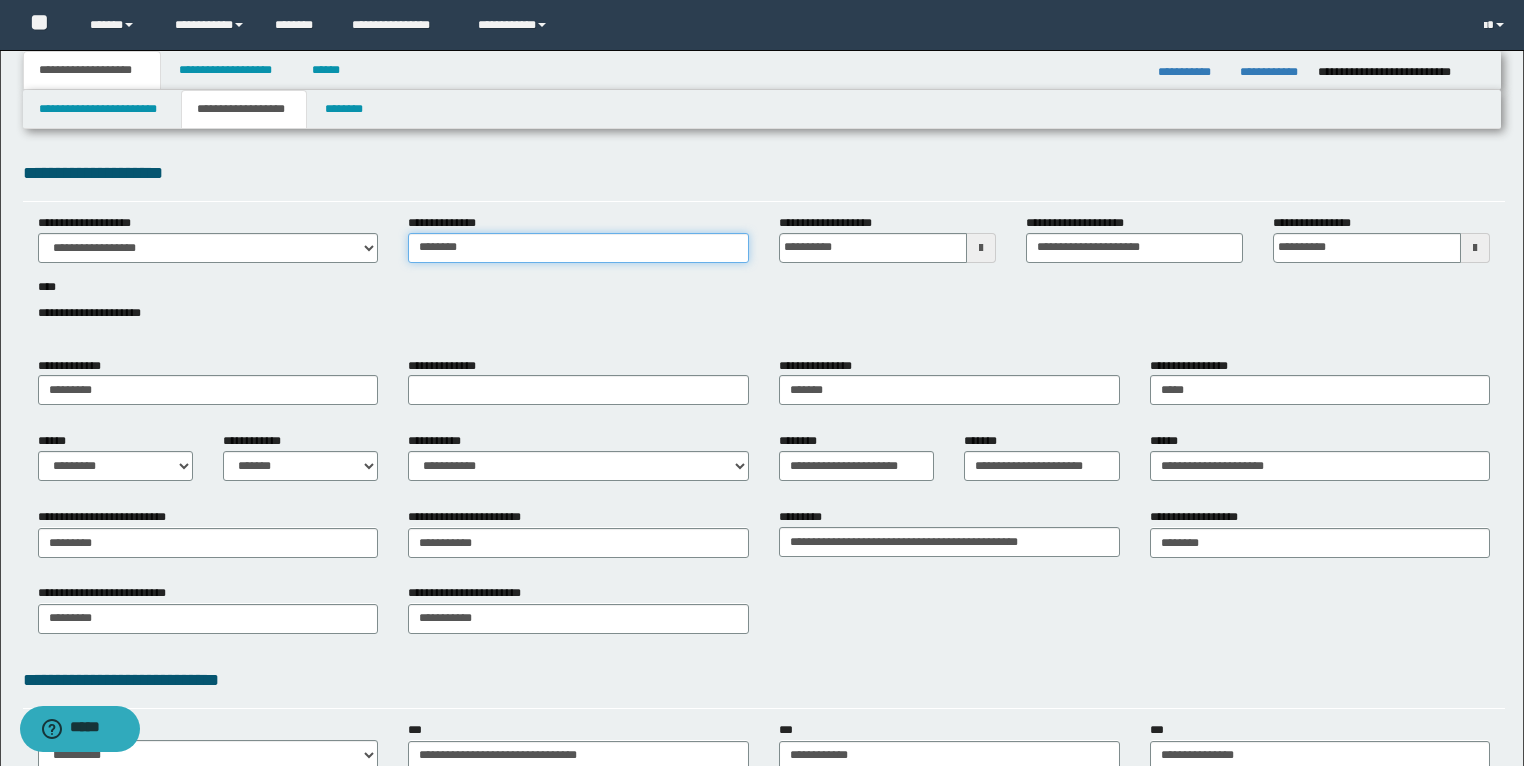 drag, startPoint x: 504, startPoint y: 242, endPoint x: 409, endPoint y: 243, distance: 95.005264 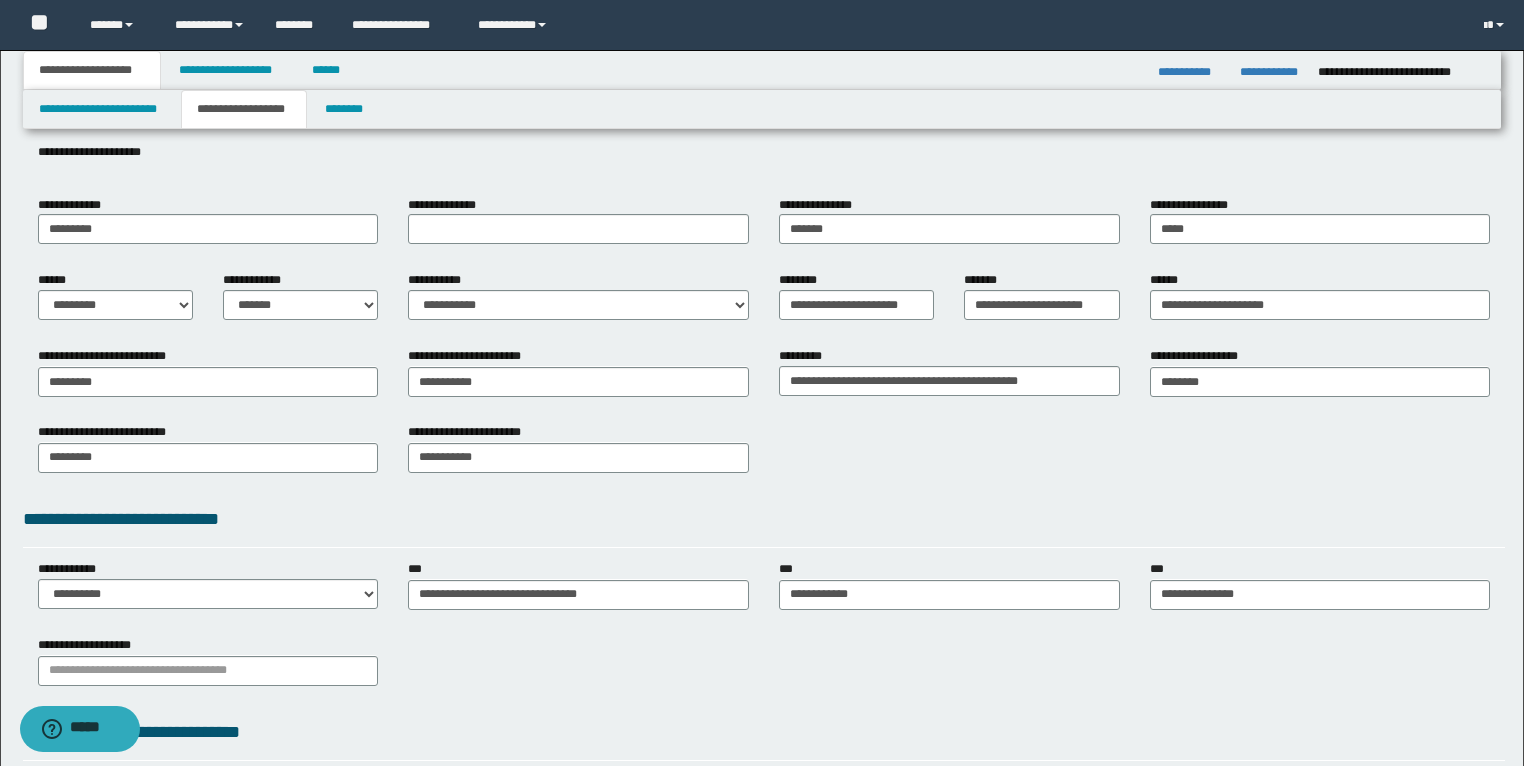 scroll, scrollTop: 0, scrollLeft: 0, axis: both 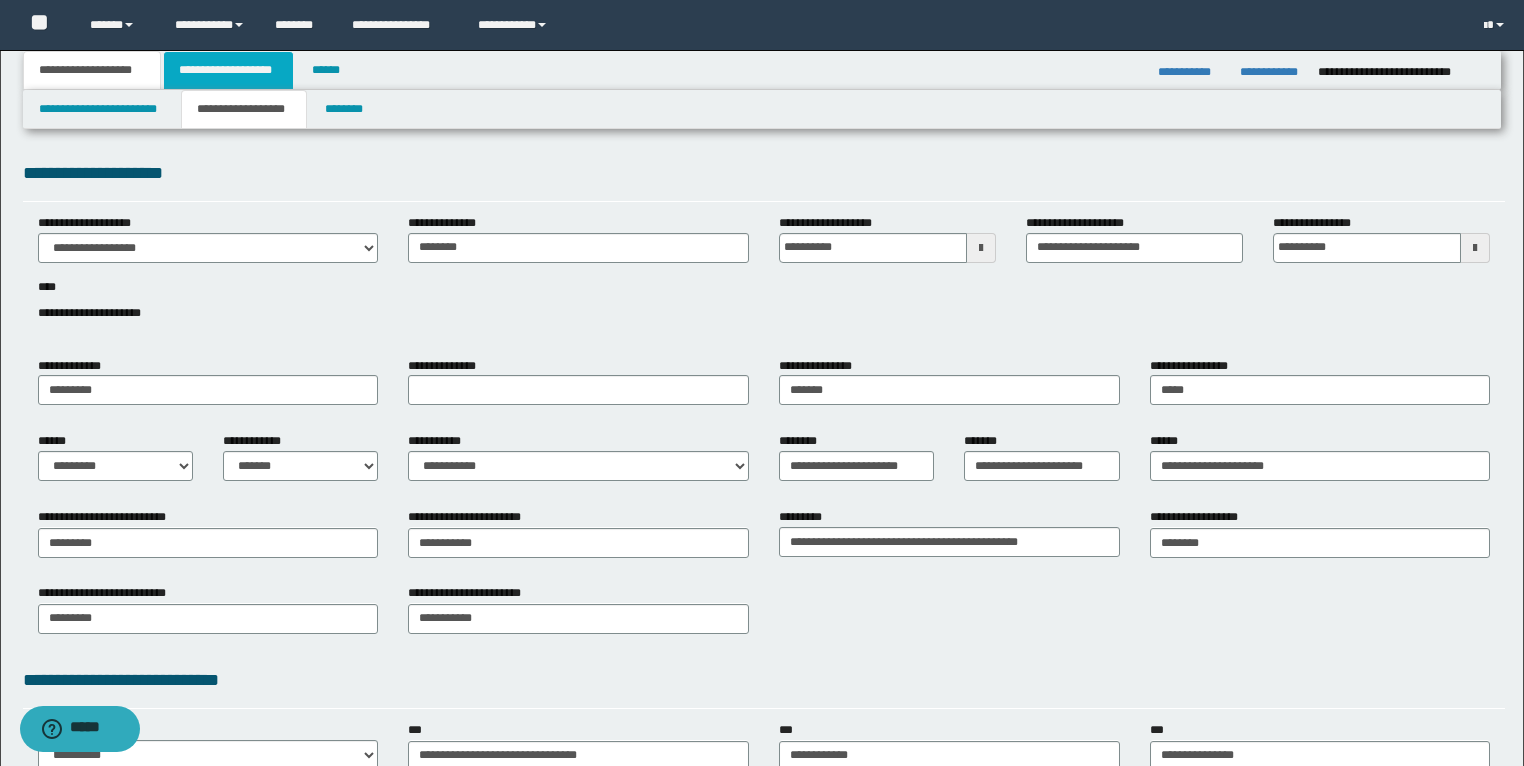 click on "**********" at bounding box center [228, 70] 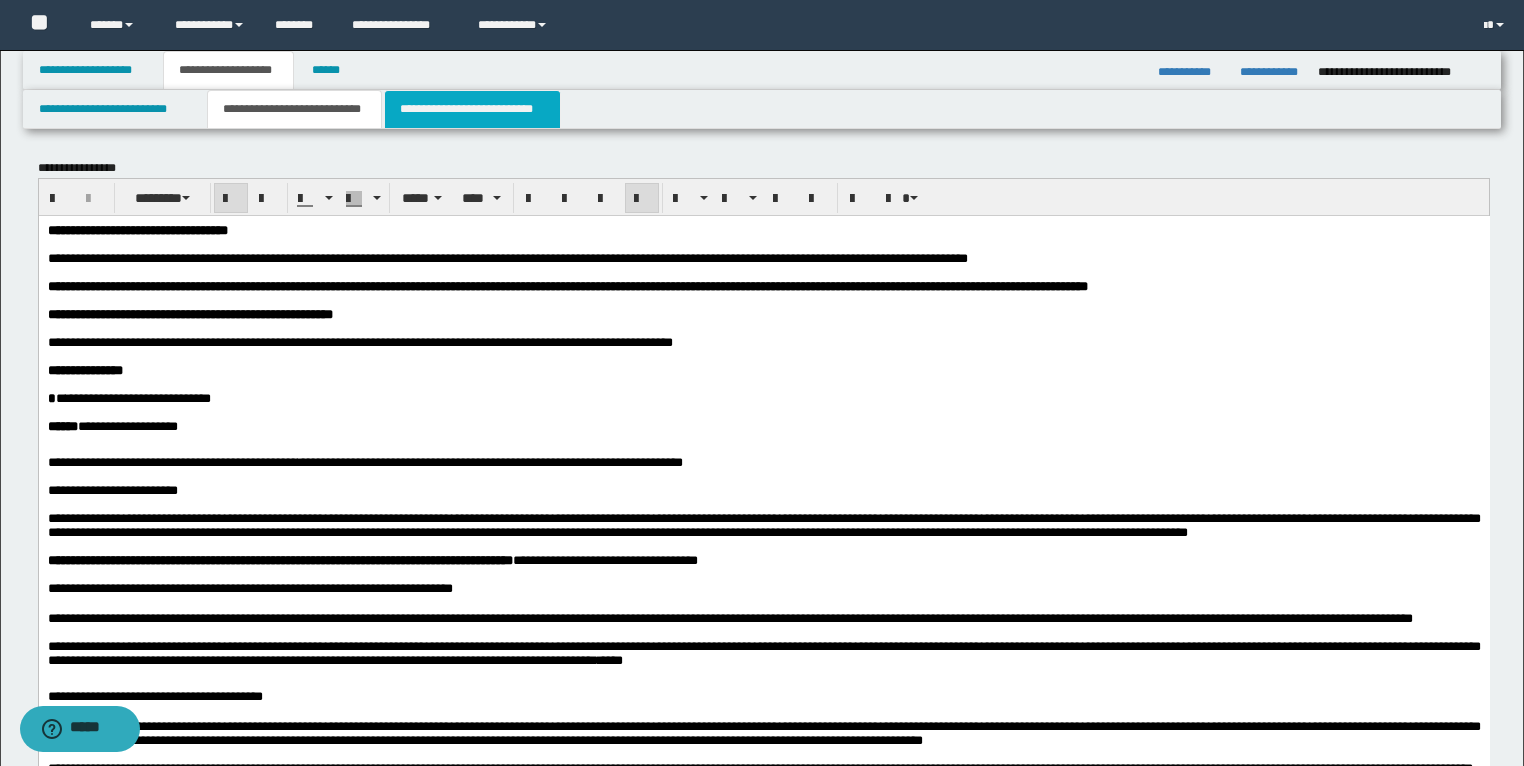 click on "**********" at bounding box center (472, 109) 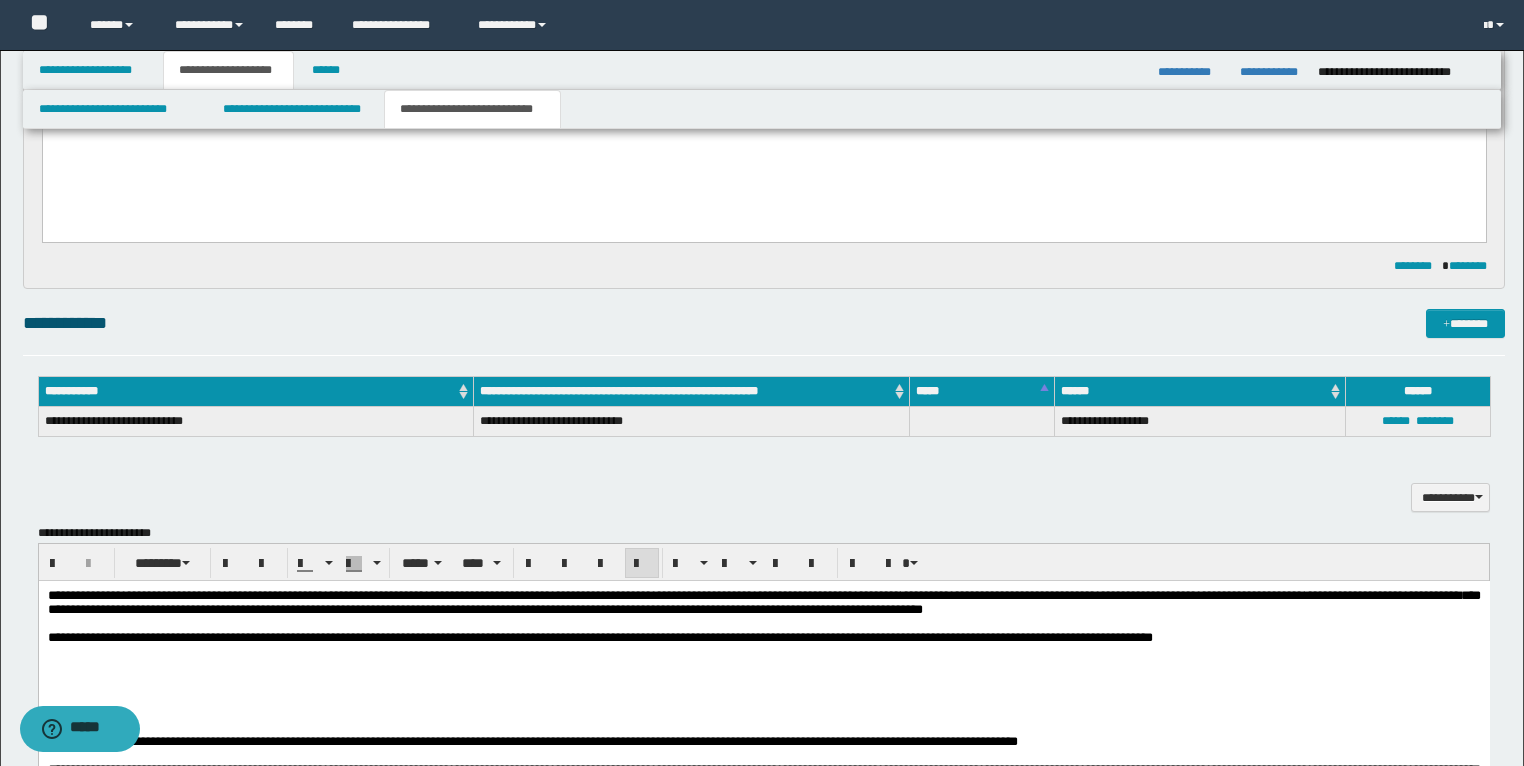 scroll, scrollTop: 1760, scrollLeft: 0, axis: vertical 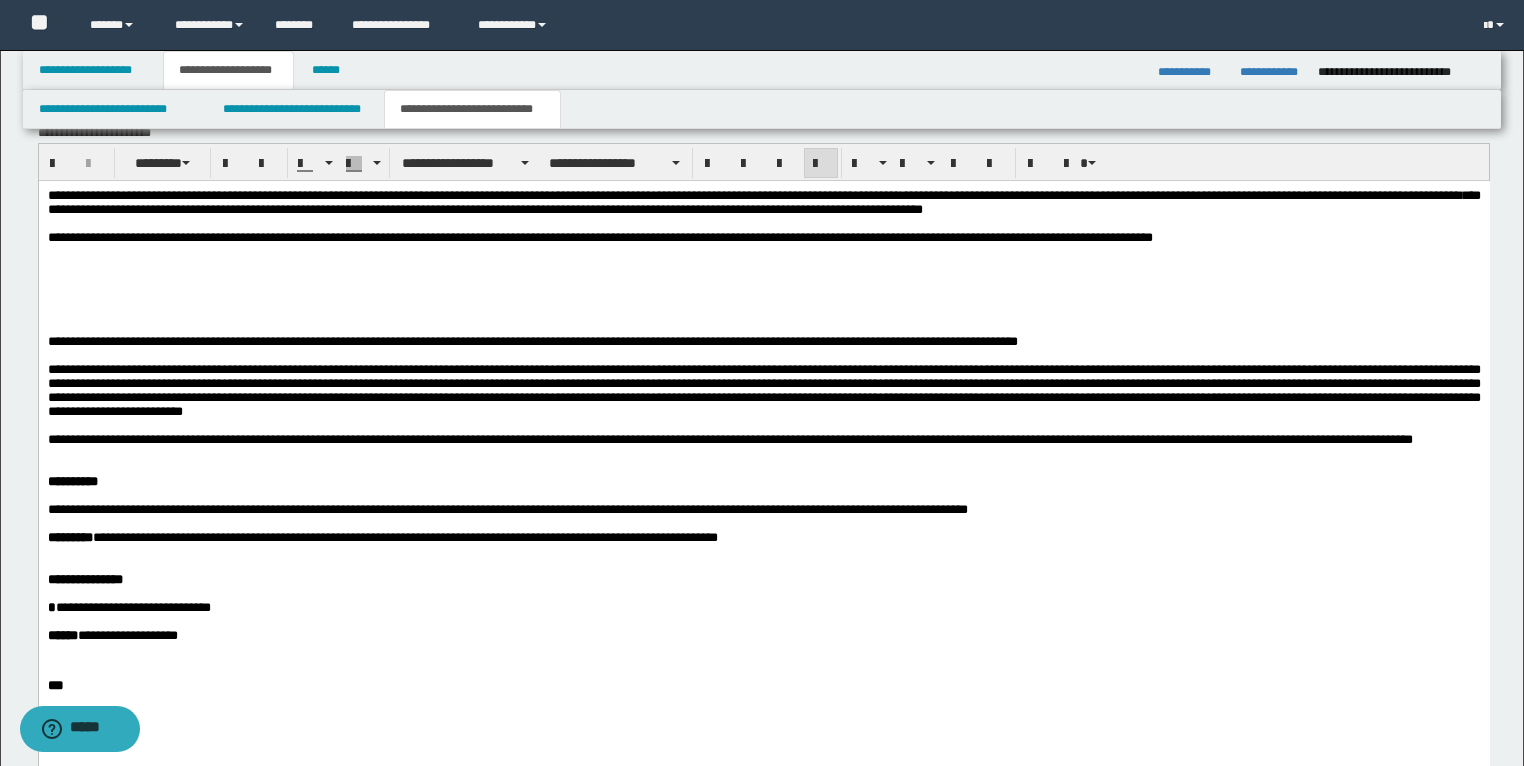 click at bounding box center (763, 281) 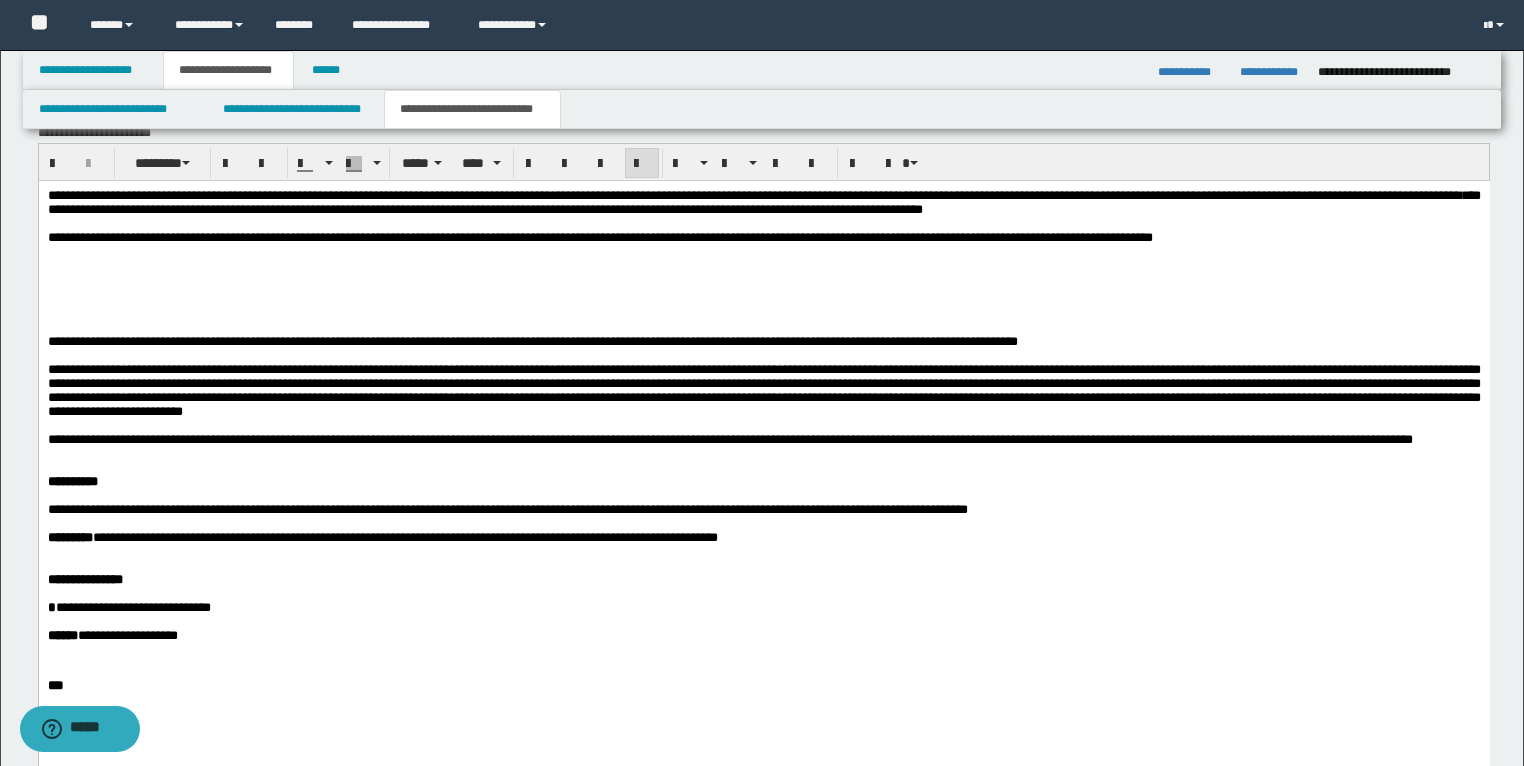click at bounding box center (763, 266) 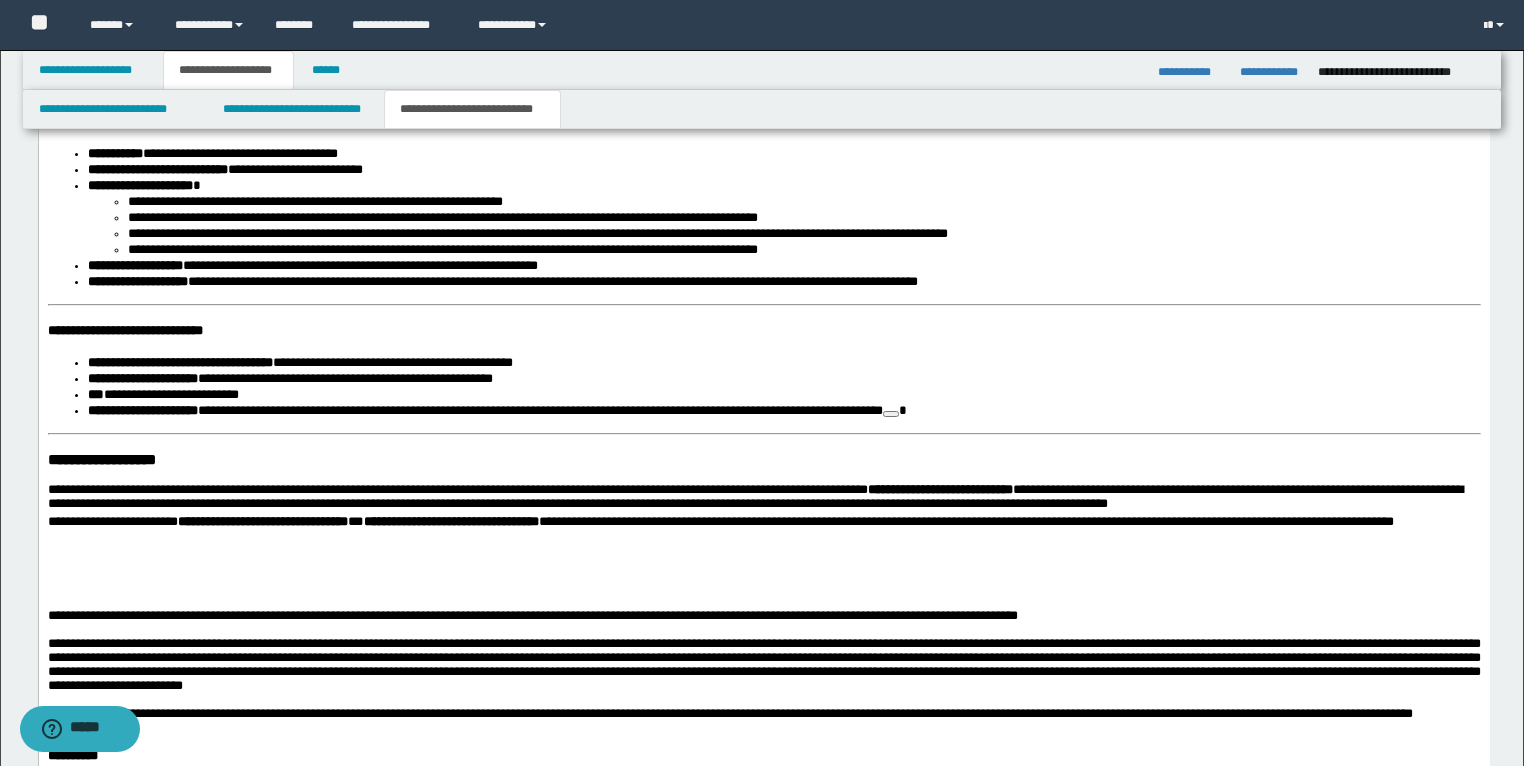 scroll, scrollTop: 2880, scrollLeft: 0, axis: vertical 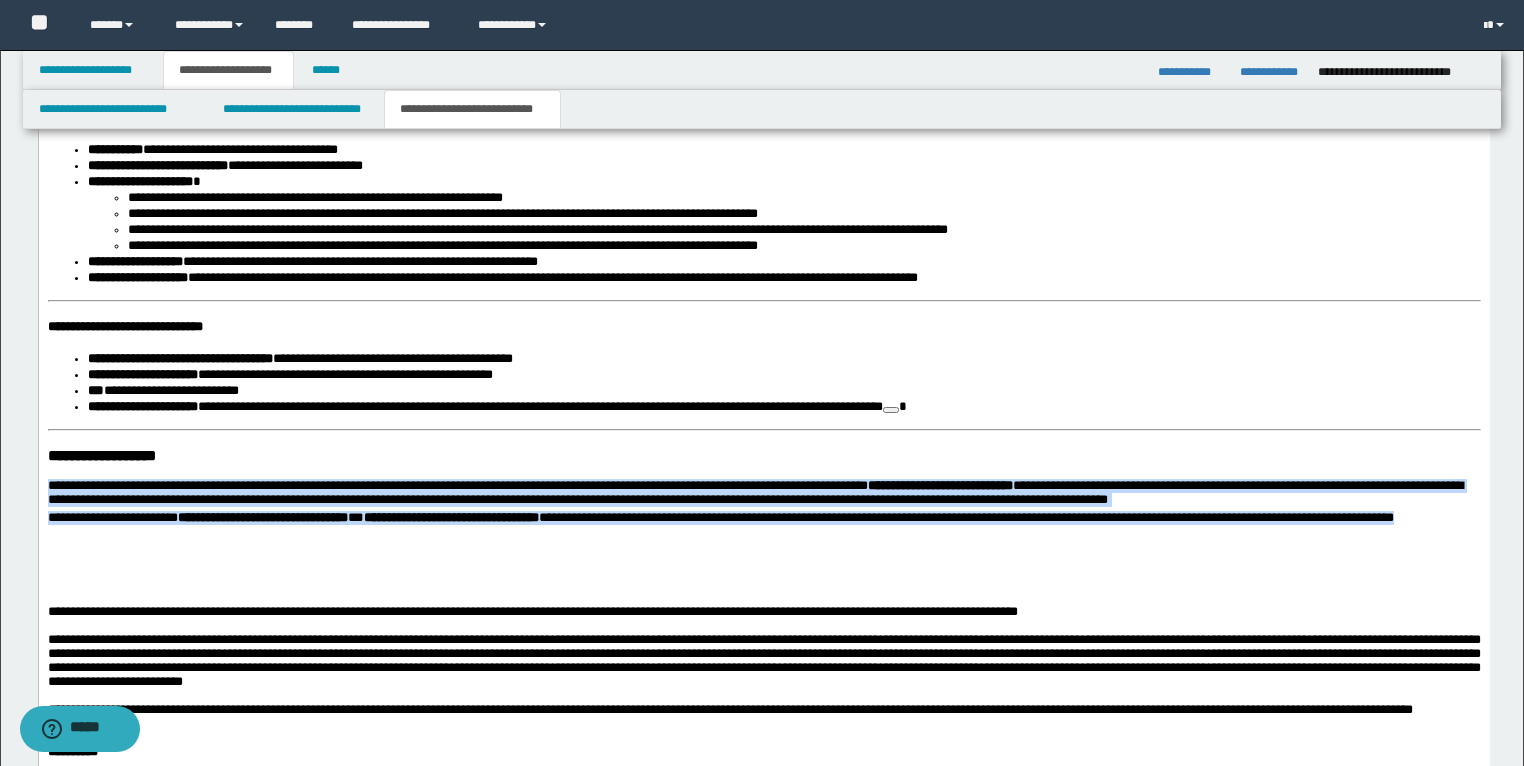 drag, startPoint x: 70, startPoint y: 550, endPoint x: 35, endPoint y: 506, distance: 56.22277 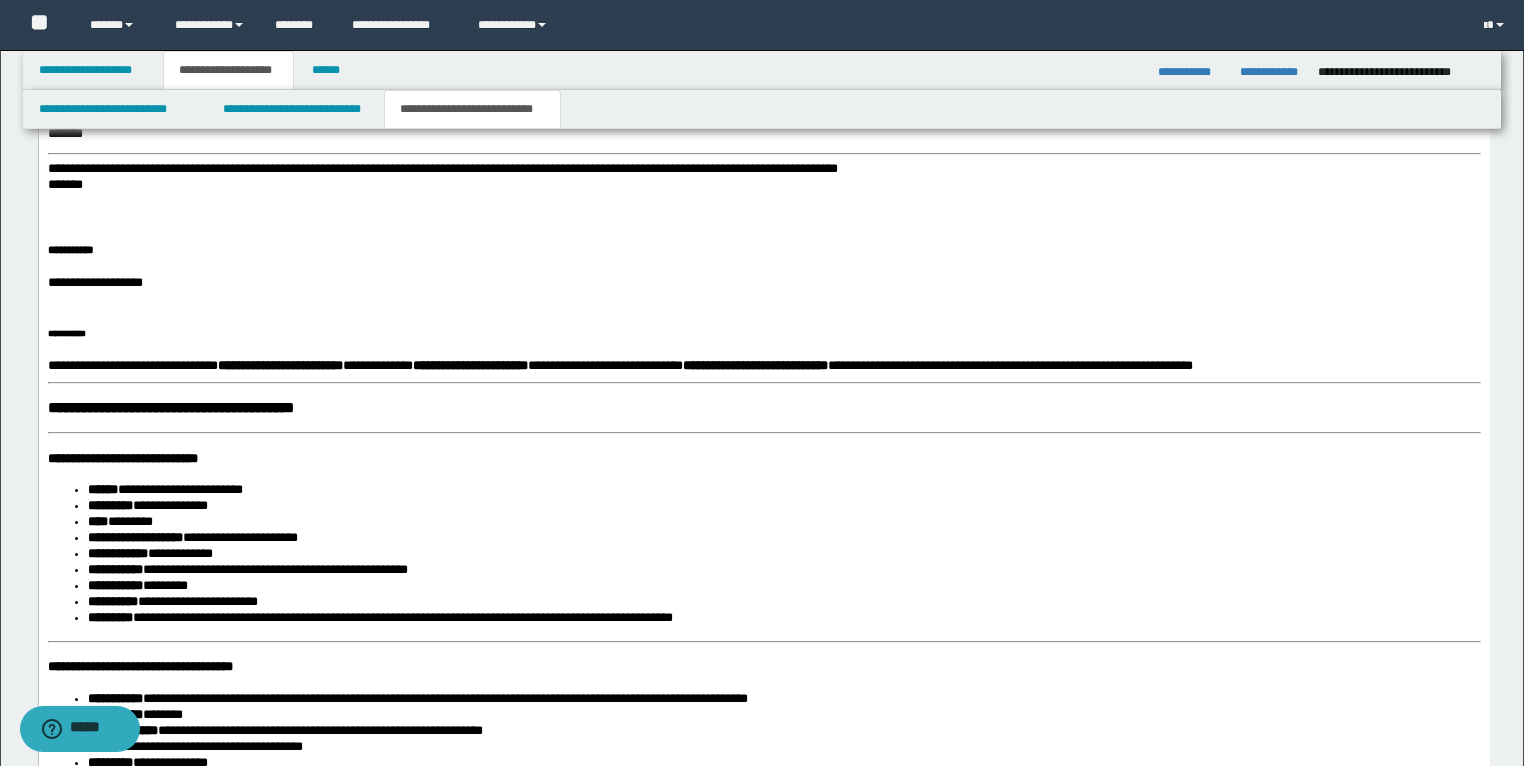 scroll, scrollTop: 1680, scrollLeft: 0, axis: vertical 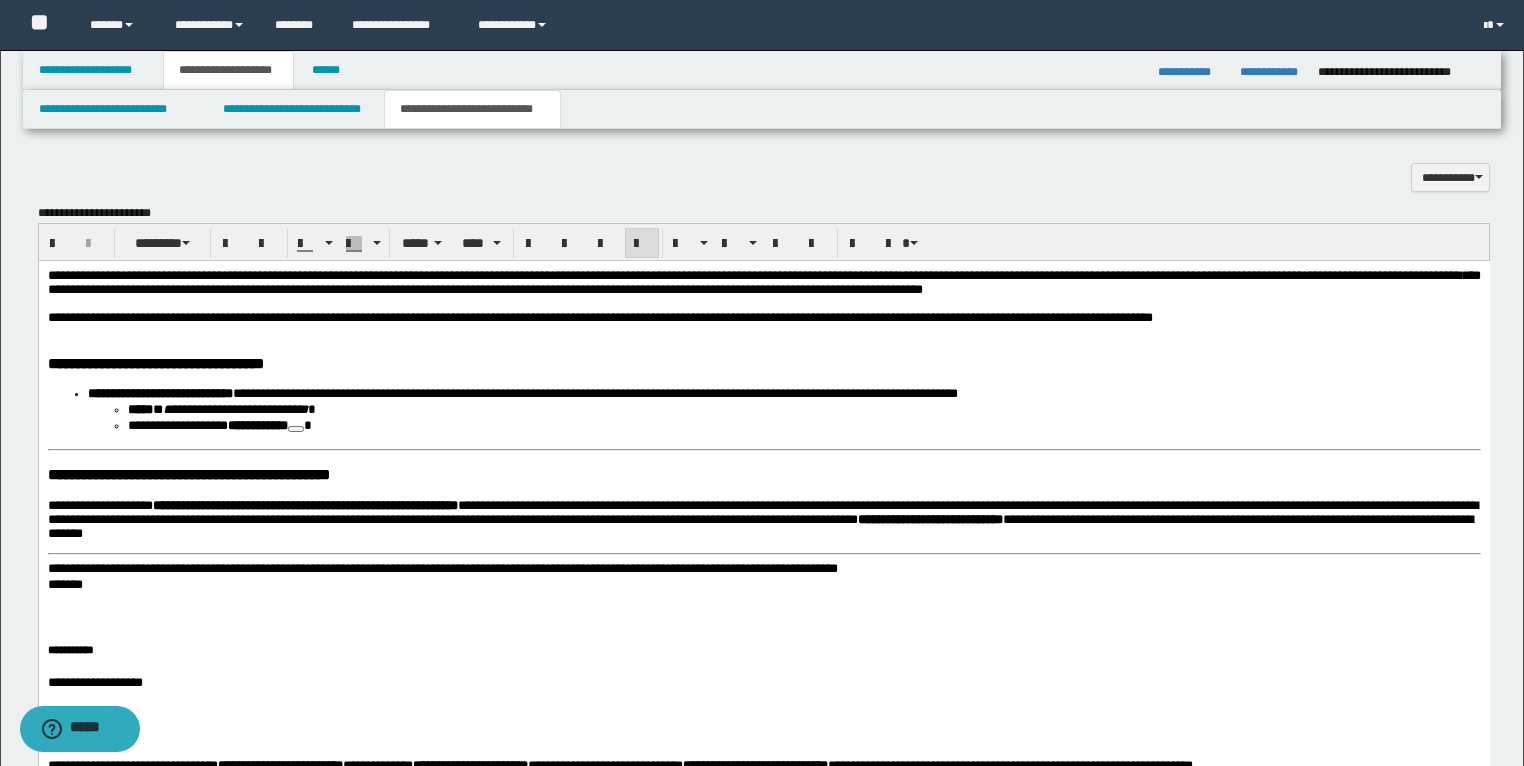 click on "**********" at bounding box center [763, 318] 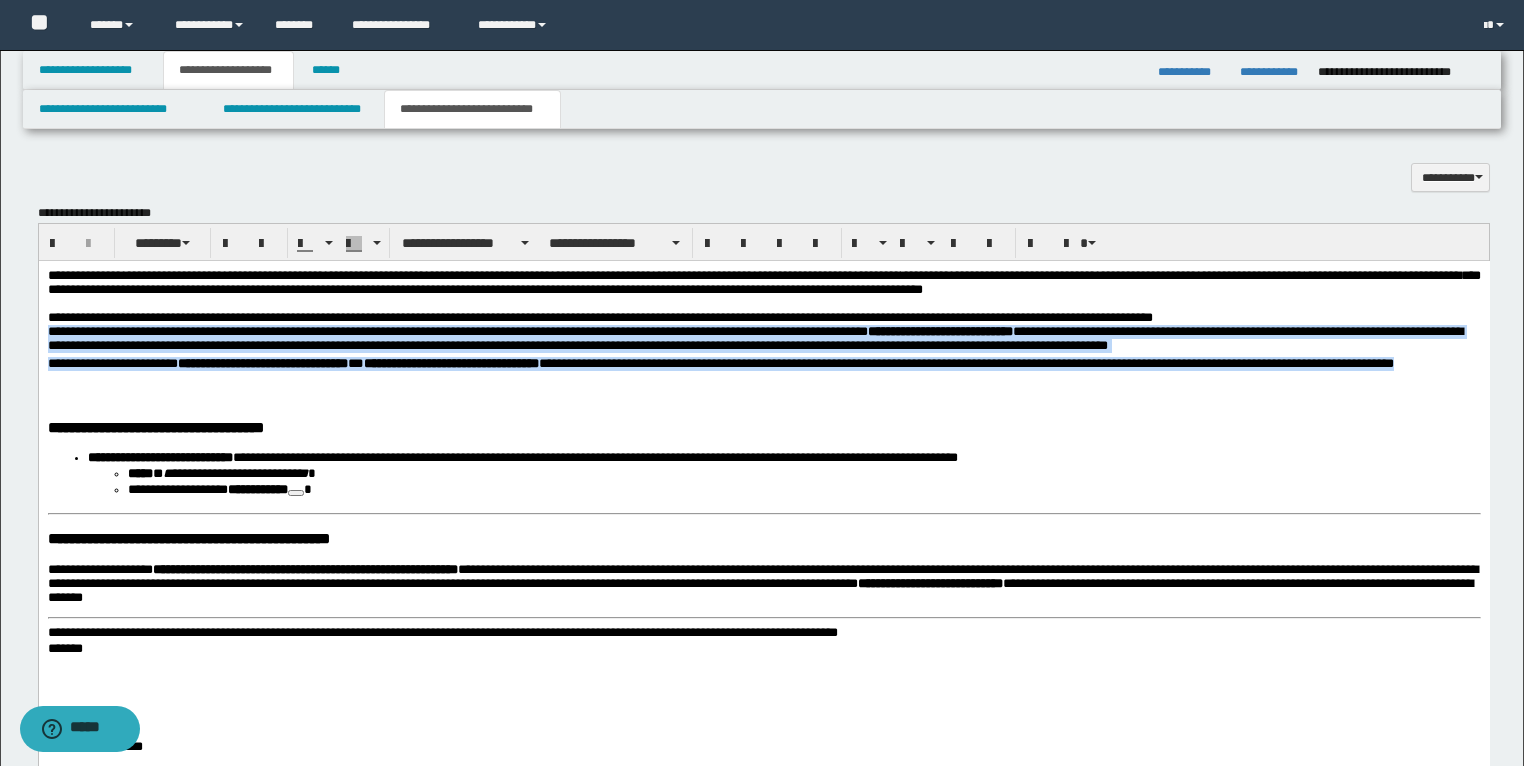 drag, startPoint x: 88, startPoint y: 394, endPoint x: 41, endPoint y: 335, distance: 75.43209 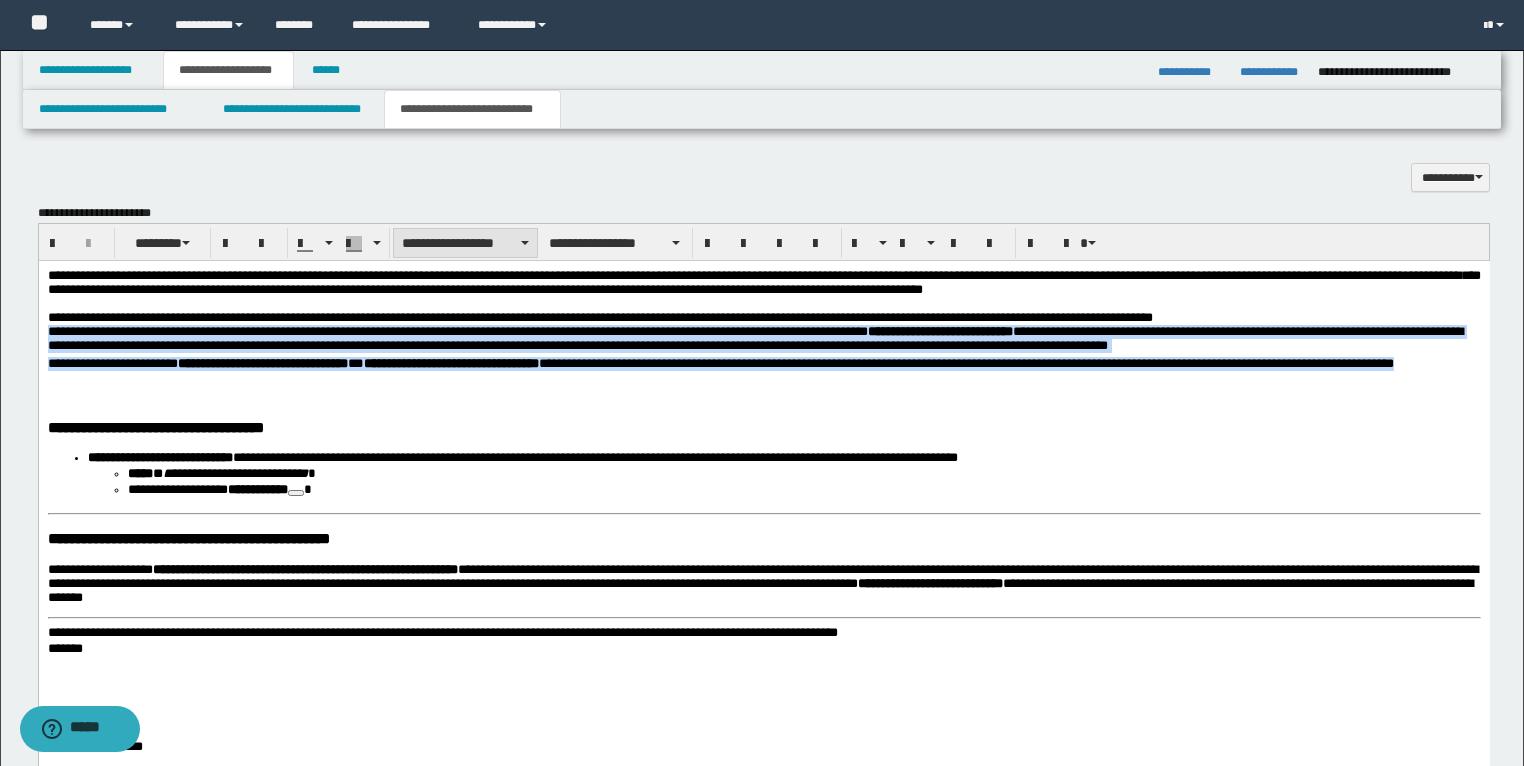 click on "**********" at bounding box center (465, 243) 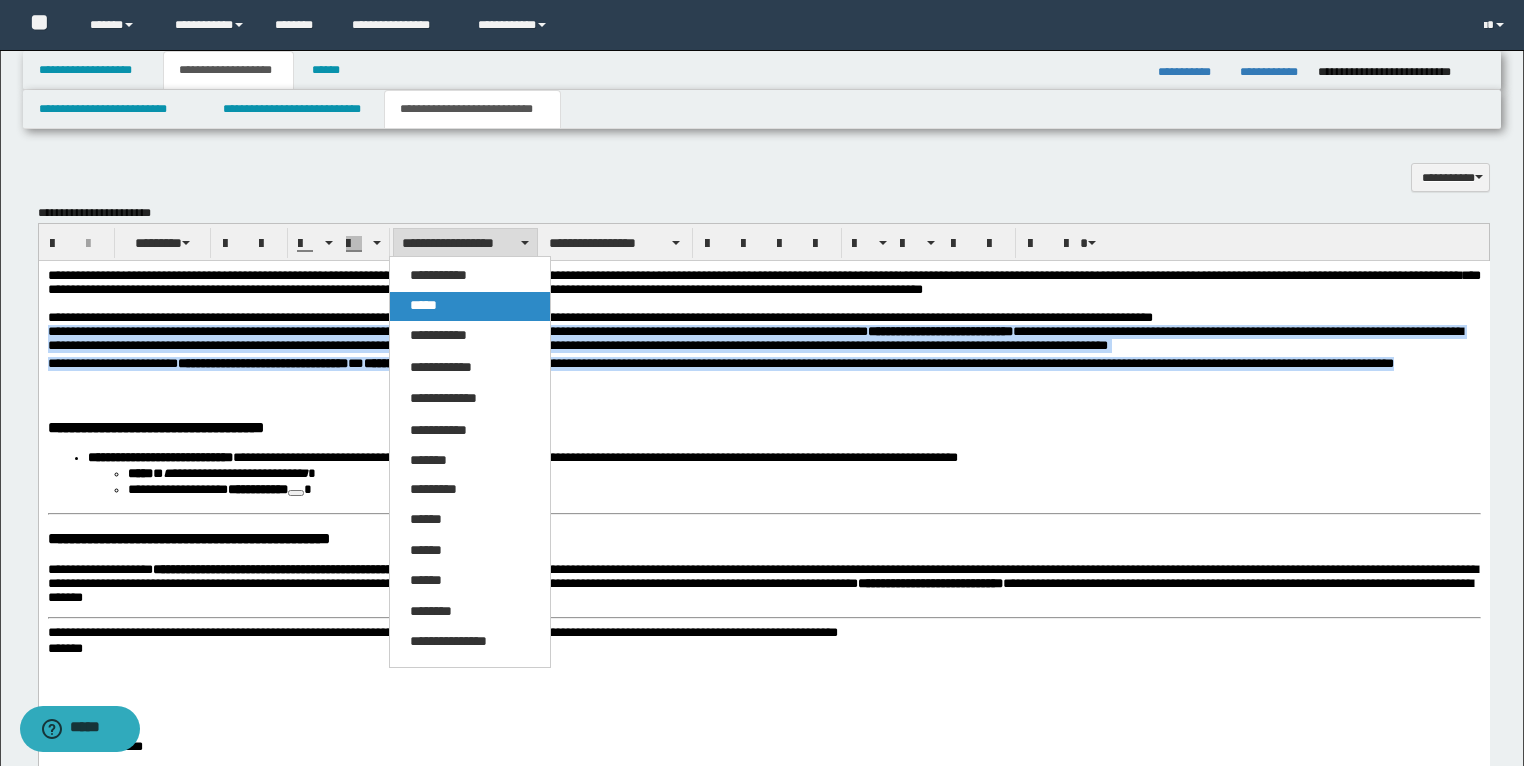 click on "*****" at bounding box center (423, 305) 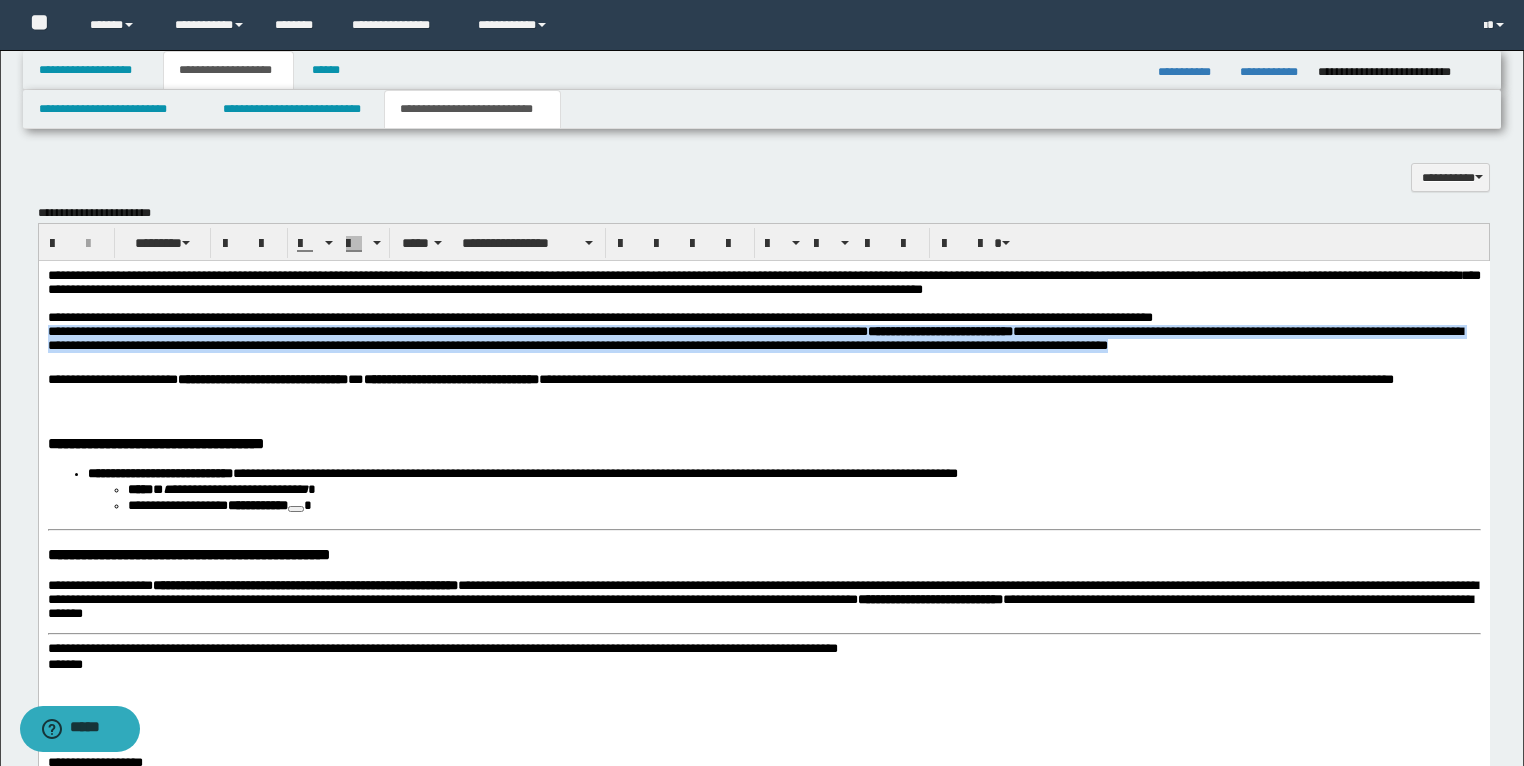 click on "**********" at bounding box center (763, 389) 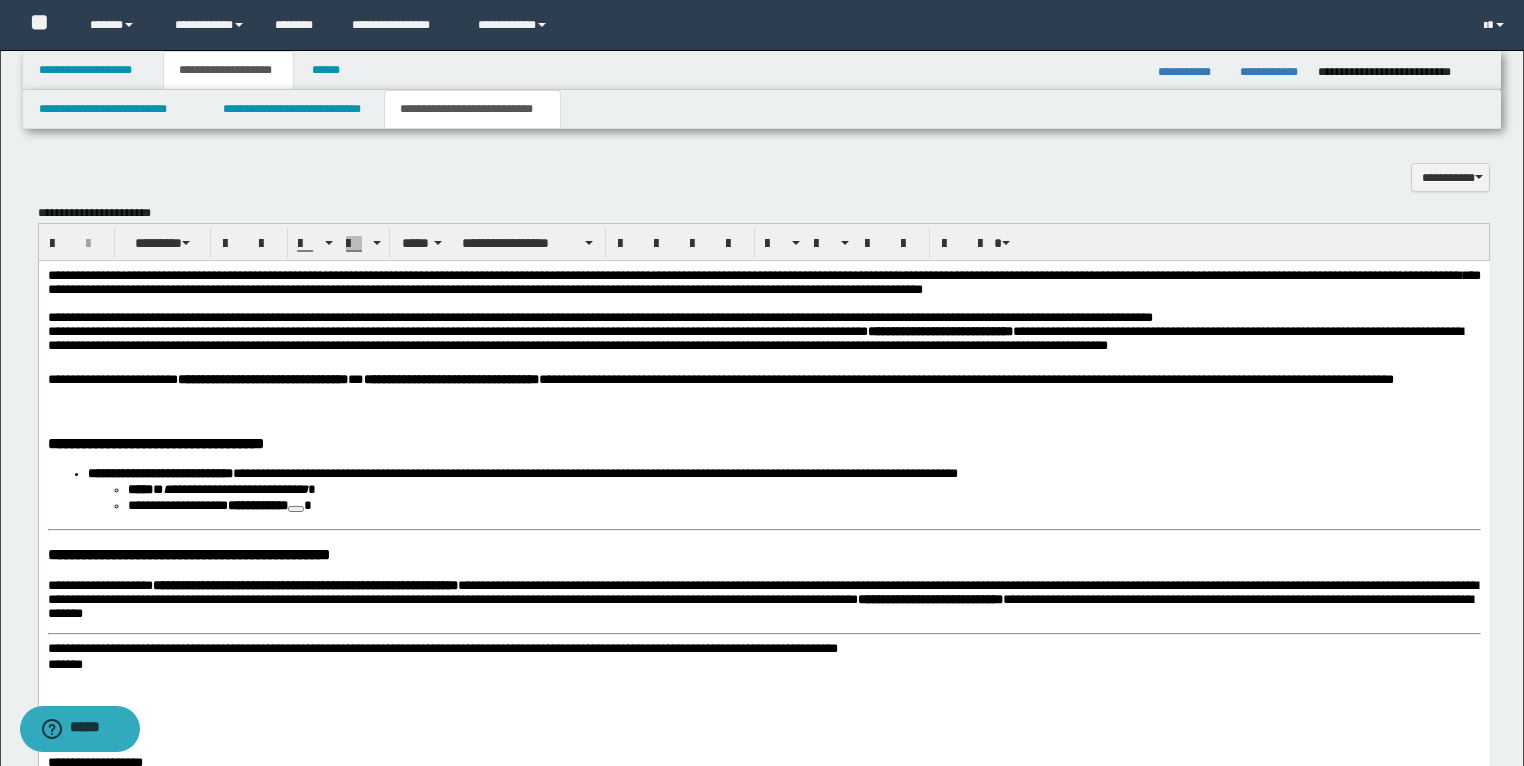 click on "**********" at bounding box center [763, 349] 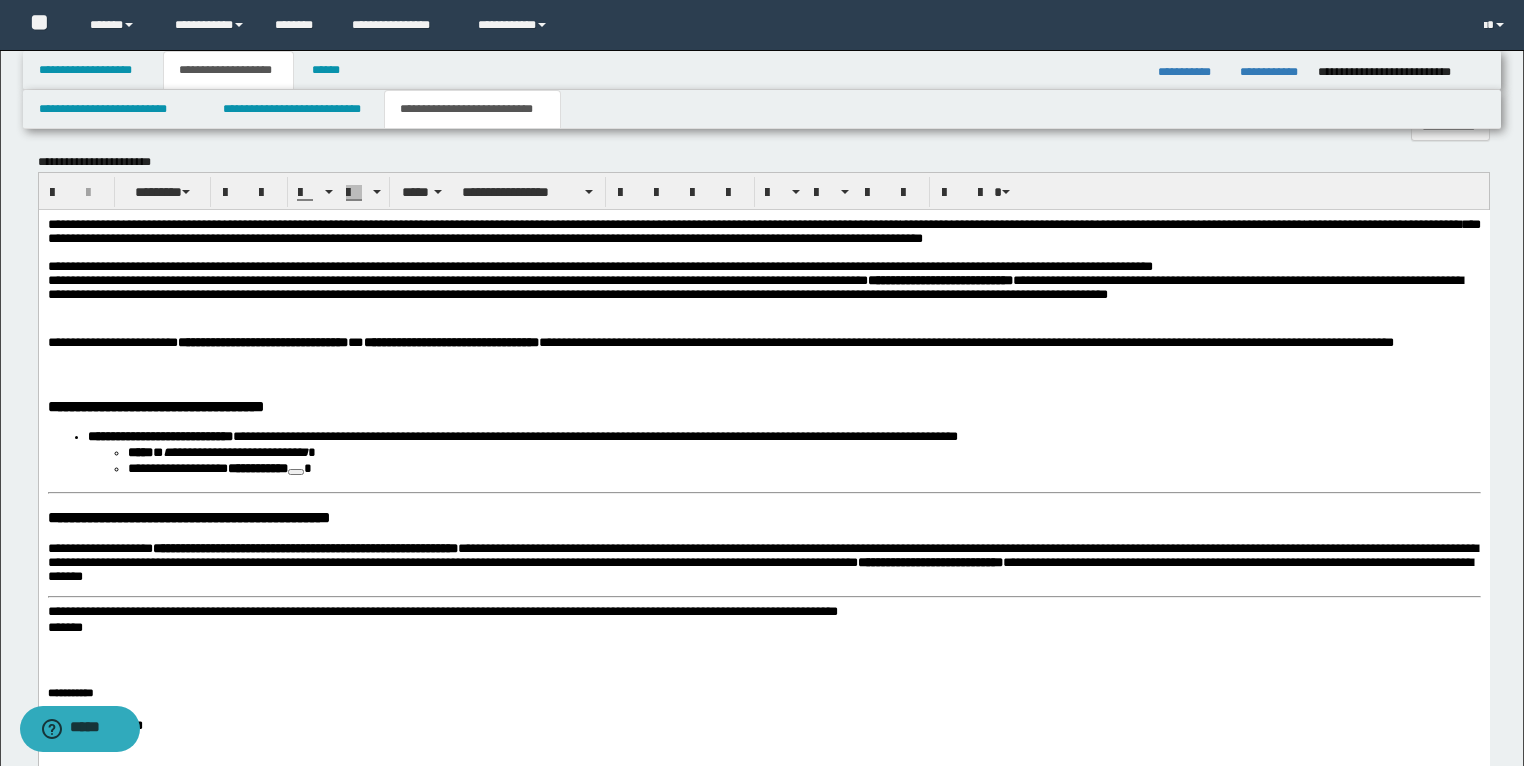 scroll, scrollTop: 1760, scrollLeft: 0, axis: vertical 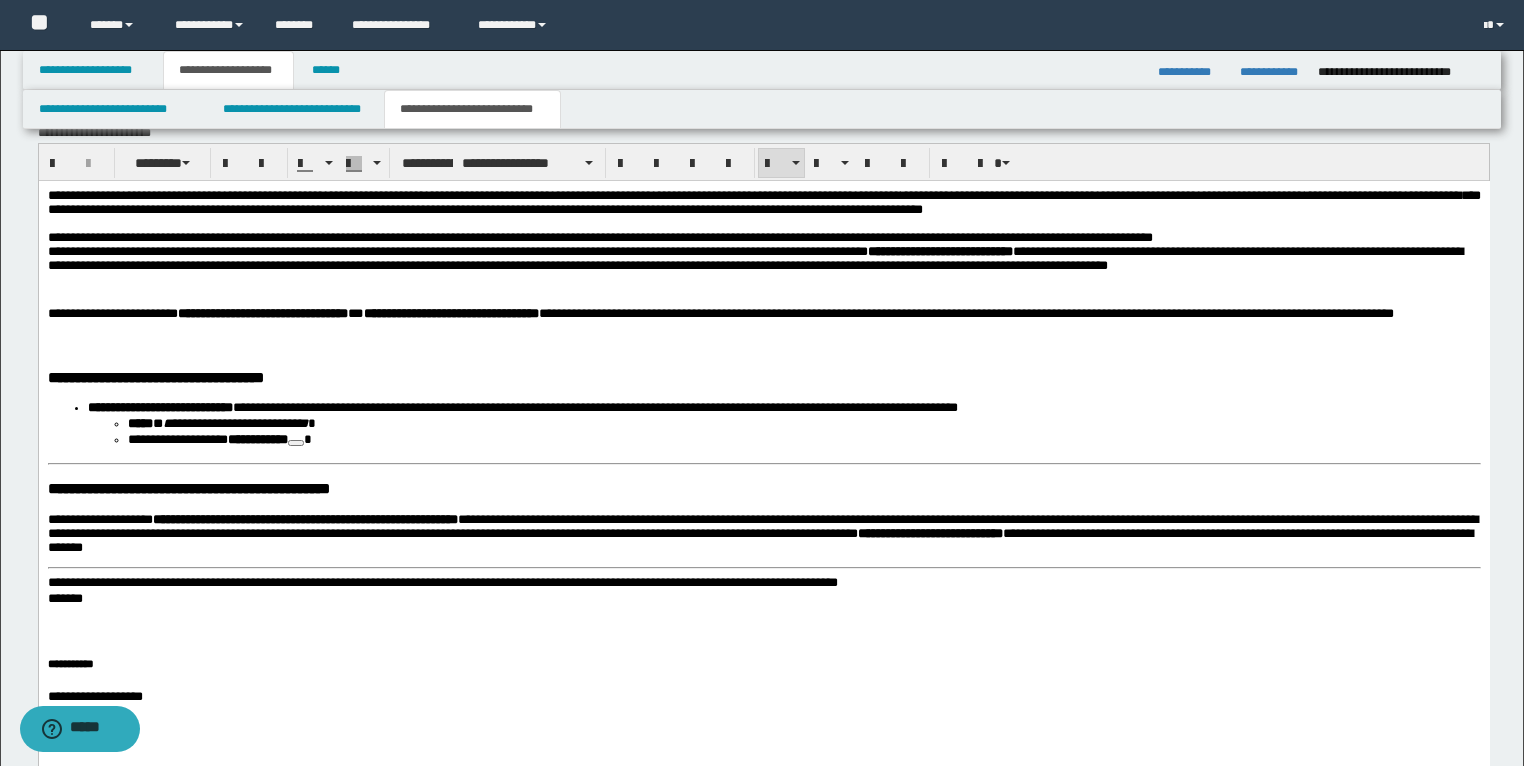 click on "**********" at bounding box center (803, 441) 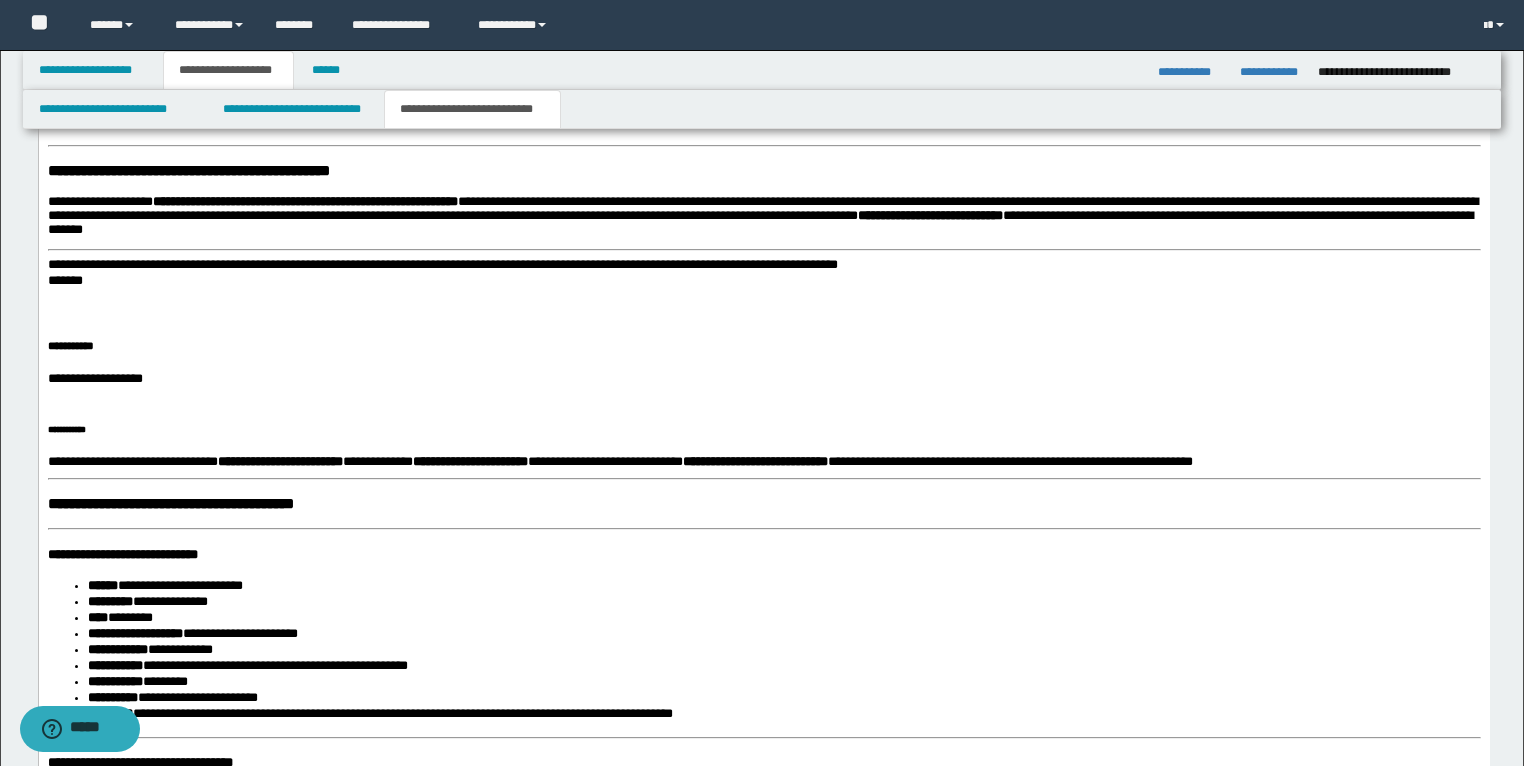 scroll, scrollTop: 2080, scrollLeft: 0, axis: vertical 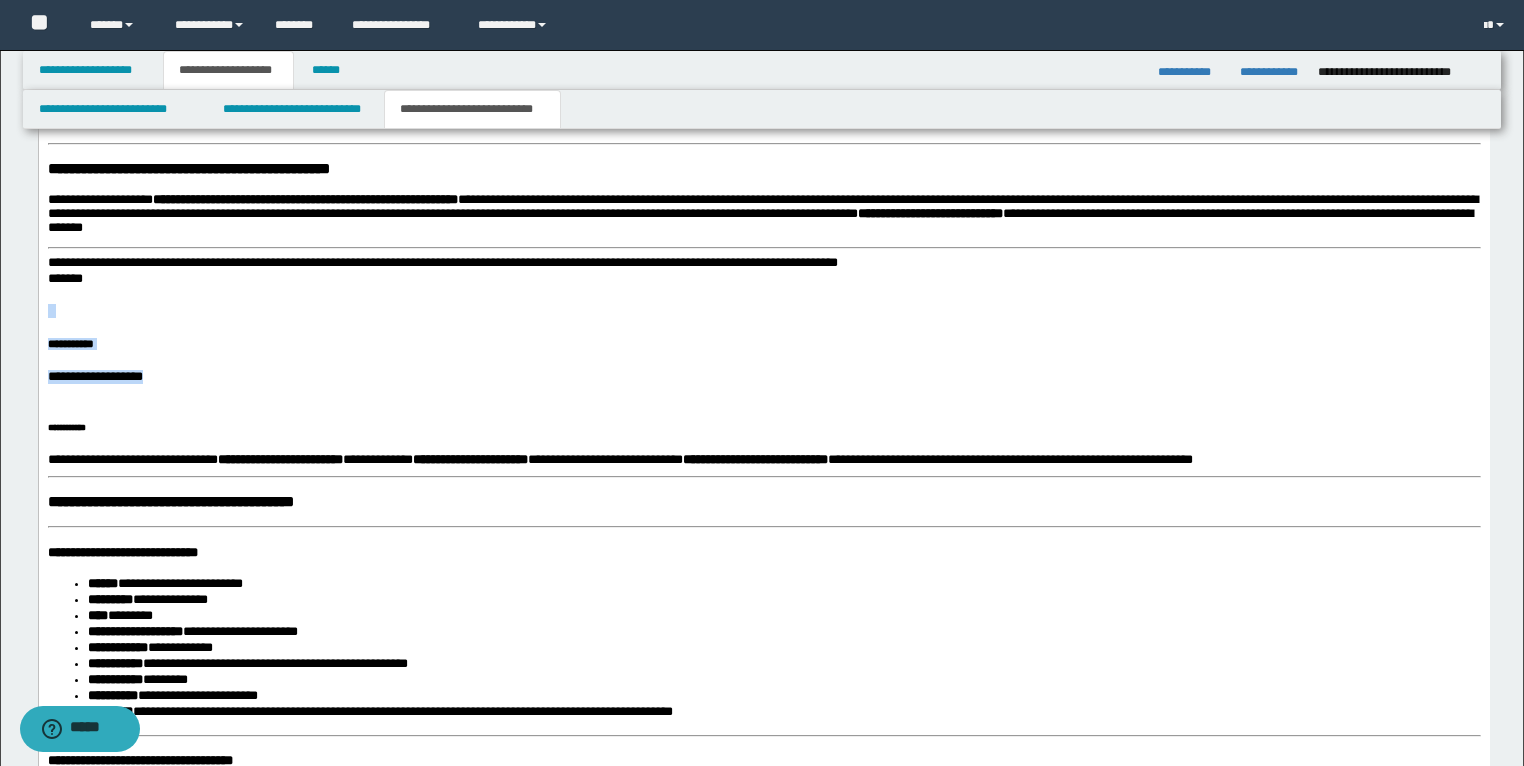 drag, startPoint x: 247, startPoint y: 396, endPoint x: 47, endPoint y: 327, distance: 211.56796 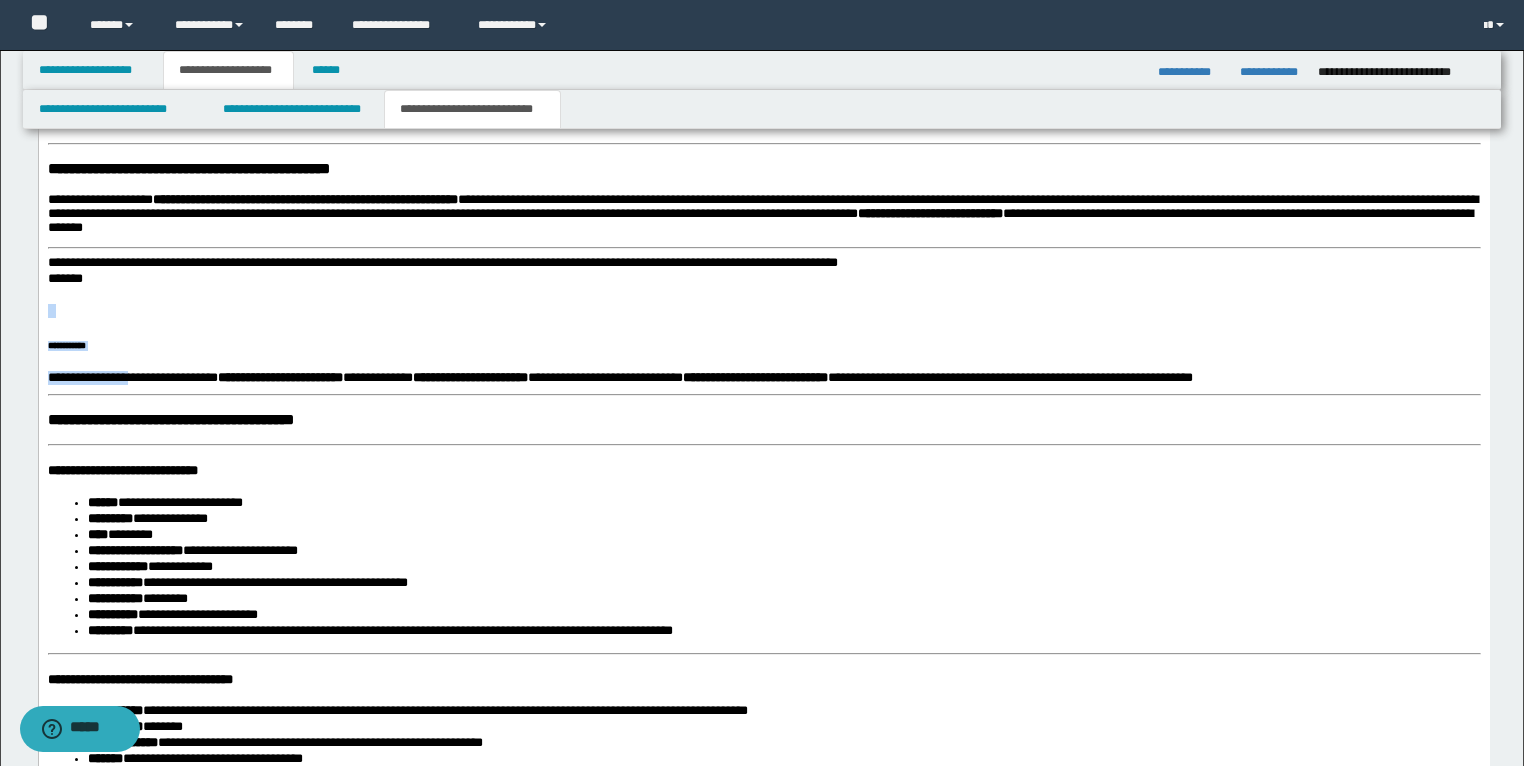 drag, startPoint x: 98, startPoint y: 356, endPoint x: 44, endPoint y: 323, distance: 63.28507 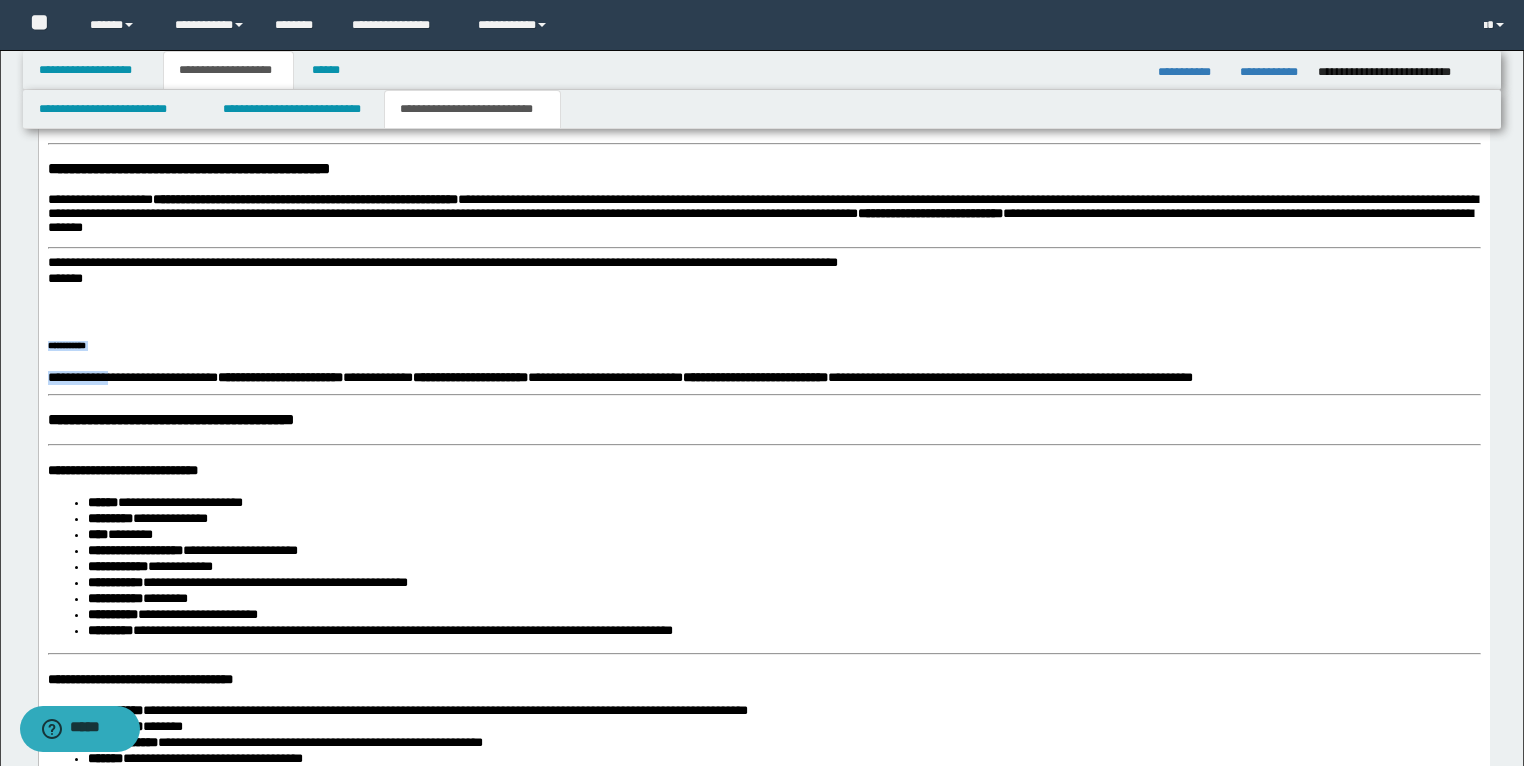 drag, startPoint x: 113, startPoint y: 364, endPoint x: 50, endPoint y: 330, distance: 71.5891 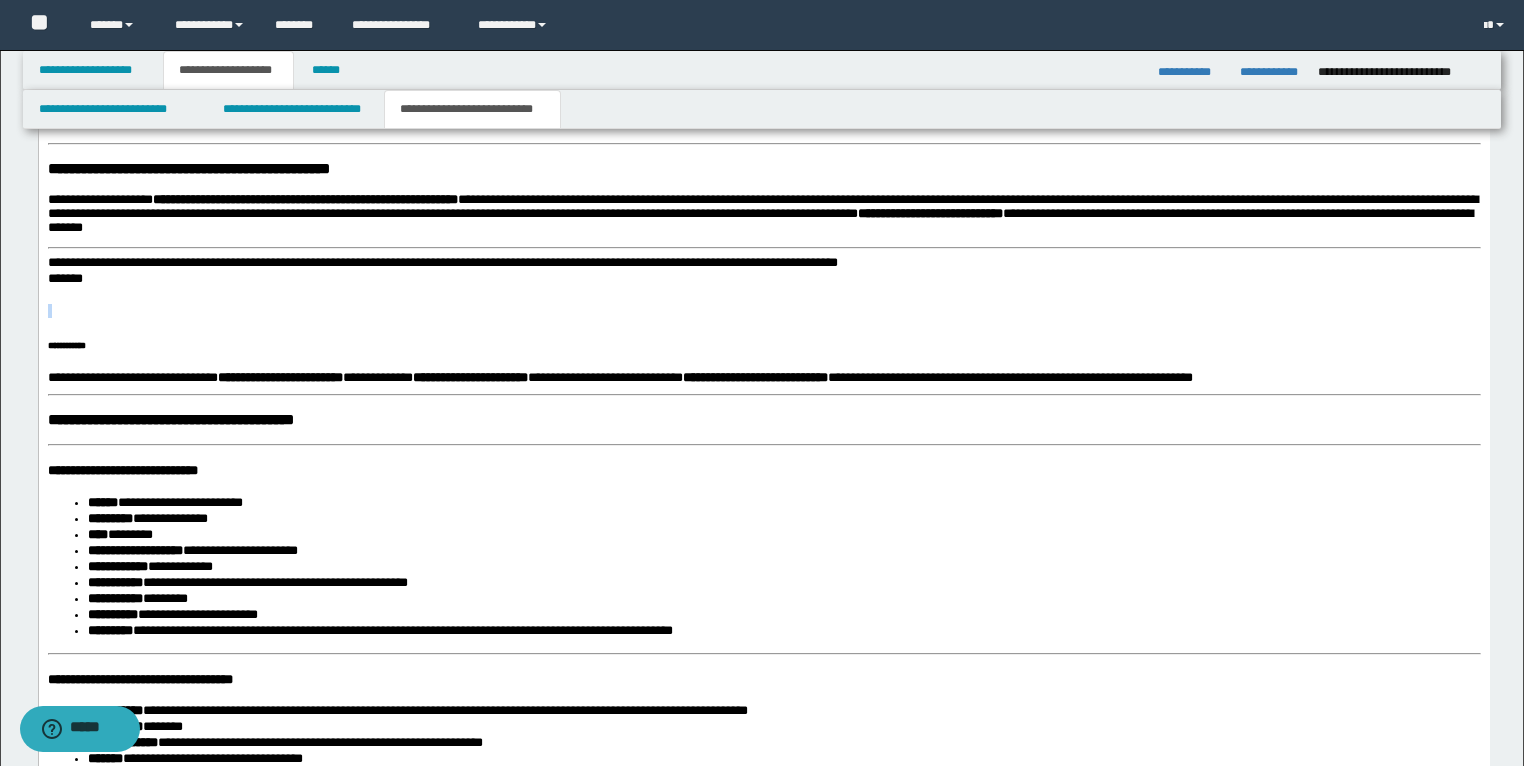 drag, startPoint x: 43, startPoint y: 317, endPoint x: 76, endPoint y: 330, distance: 35.468296 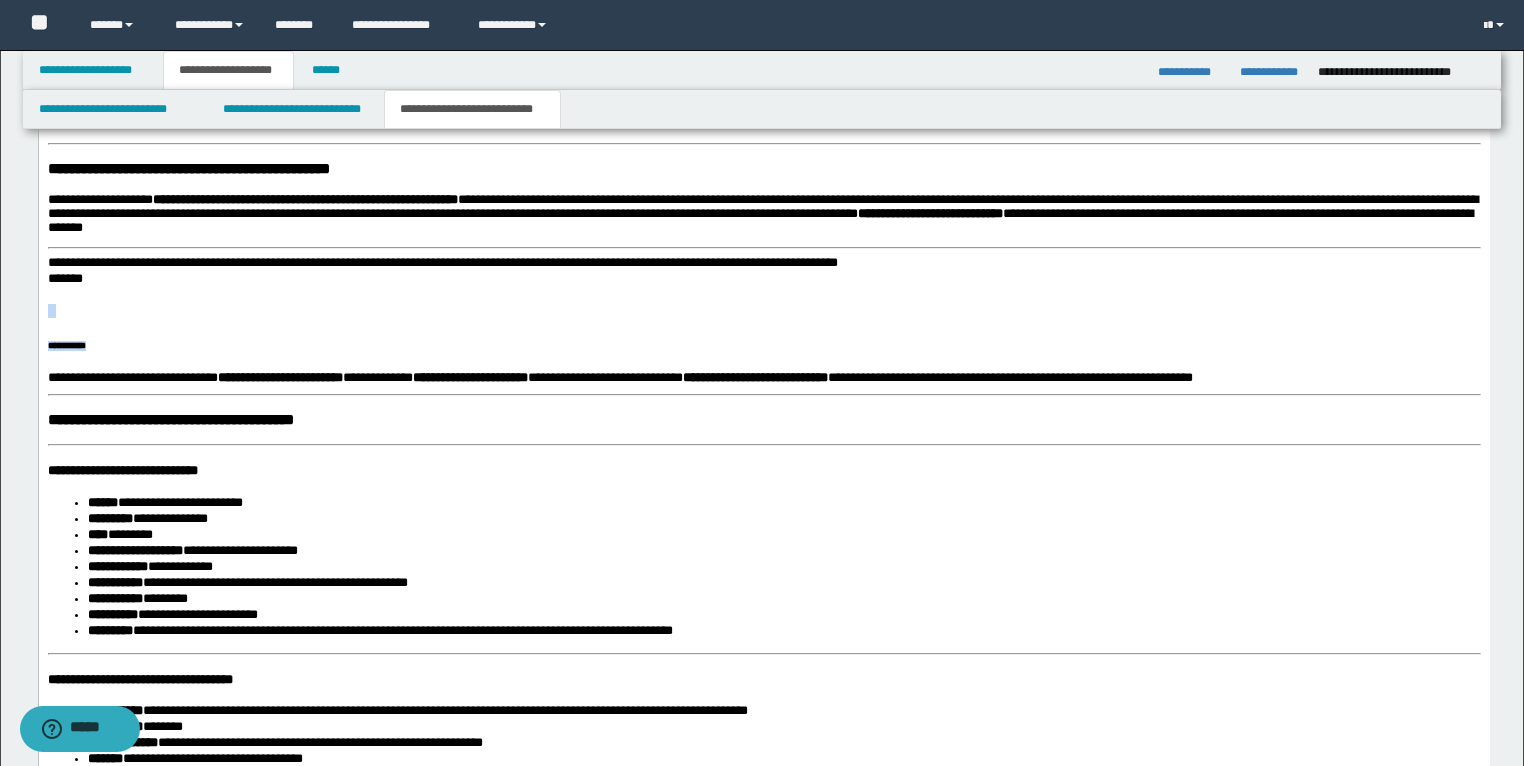 drag, startPoint x: 106, startPoint y: 356, endPoint x: 45, endPoint y: 320, distance: 70.83079 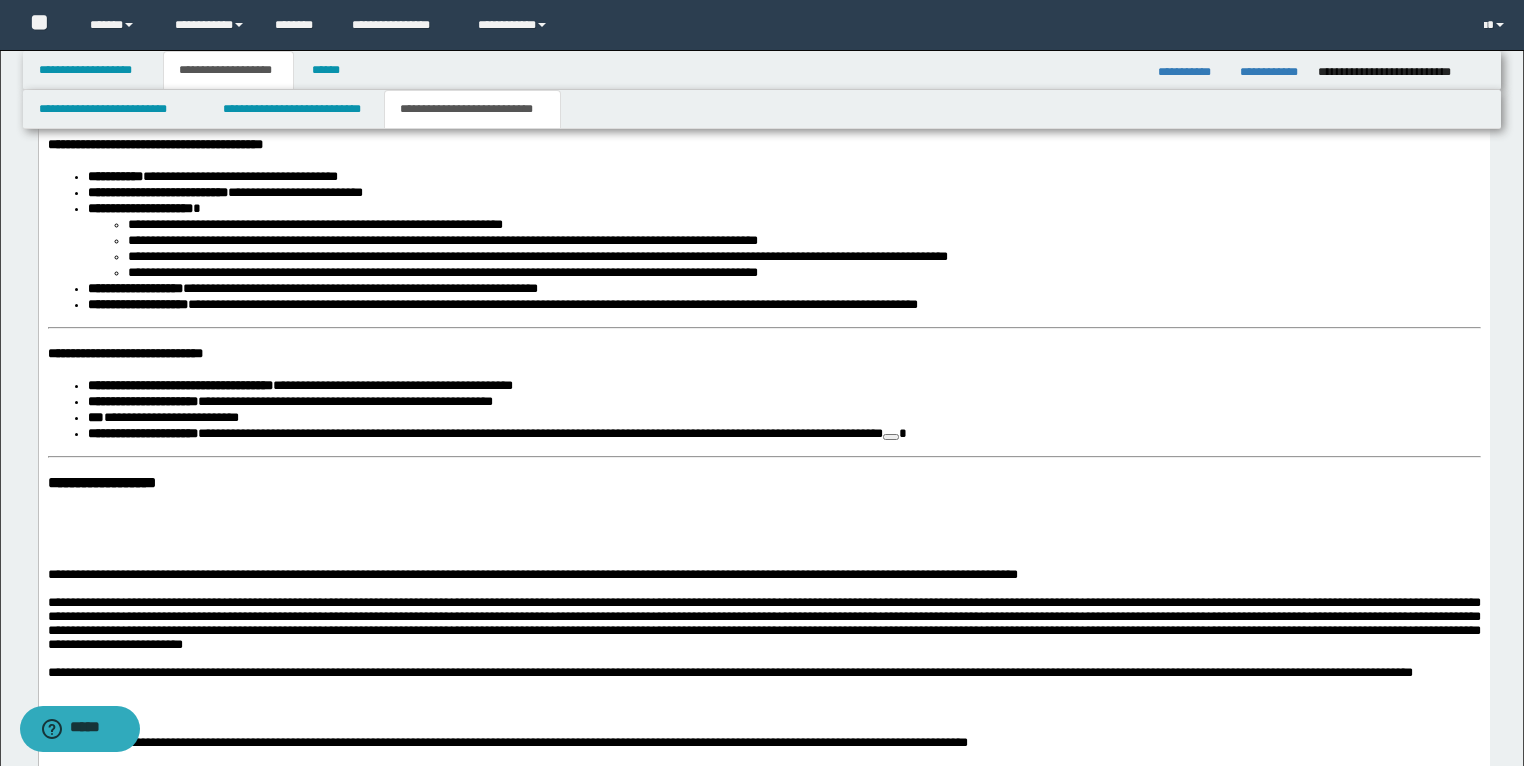 scroll, scrollTop: 2880, scrollLeft: 0, axis: vertical 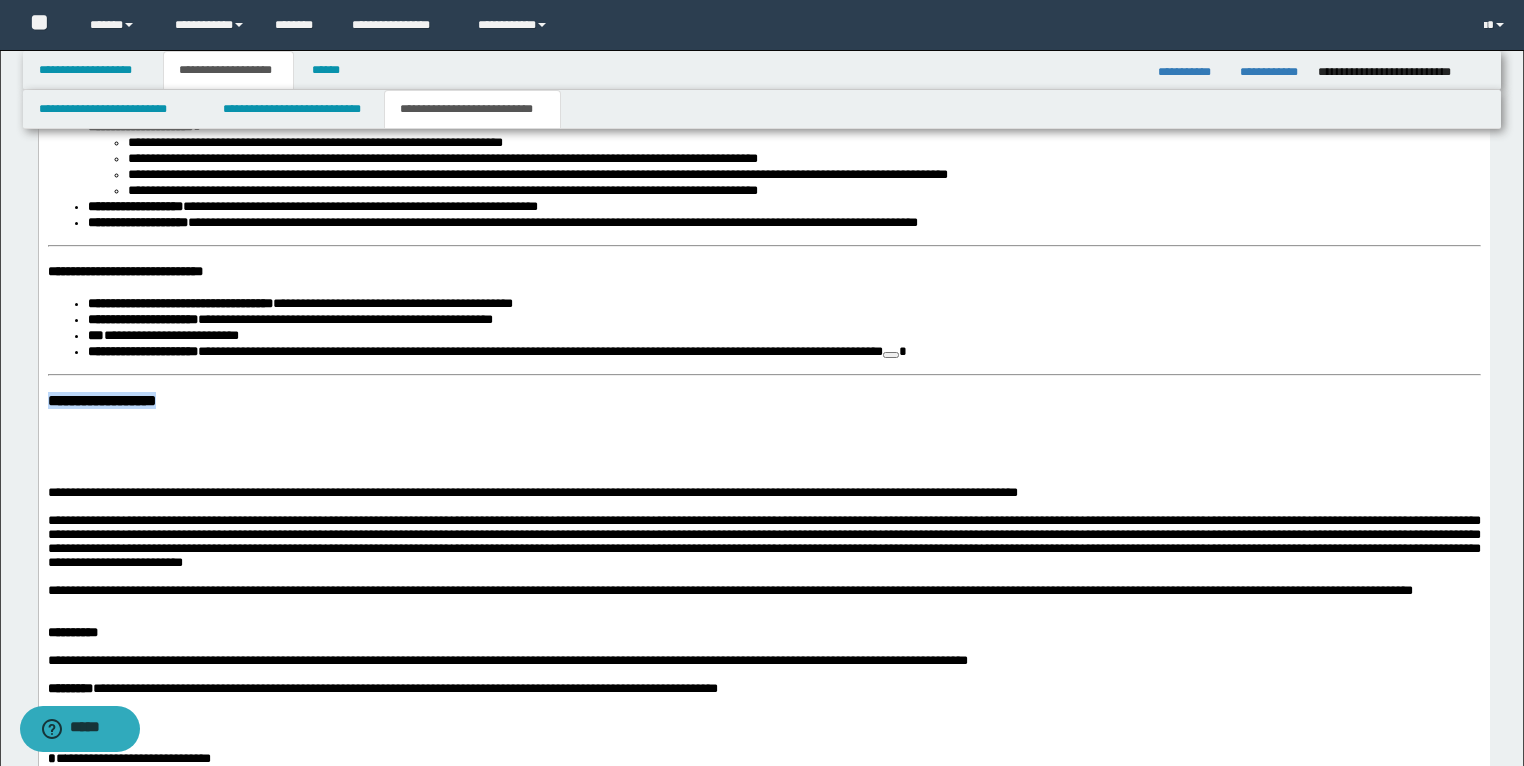 drag, startPoint x: 253, startPoint y: 423, endPoint x: 68, endPoint y: -529, distance: 969.8087 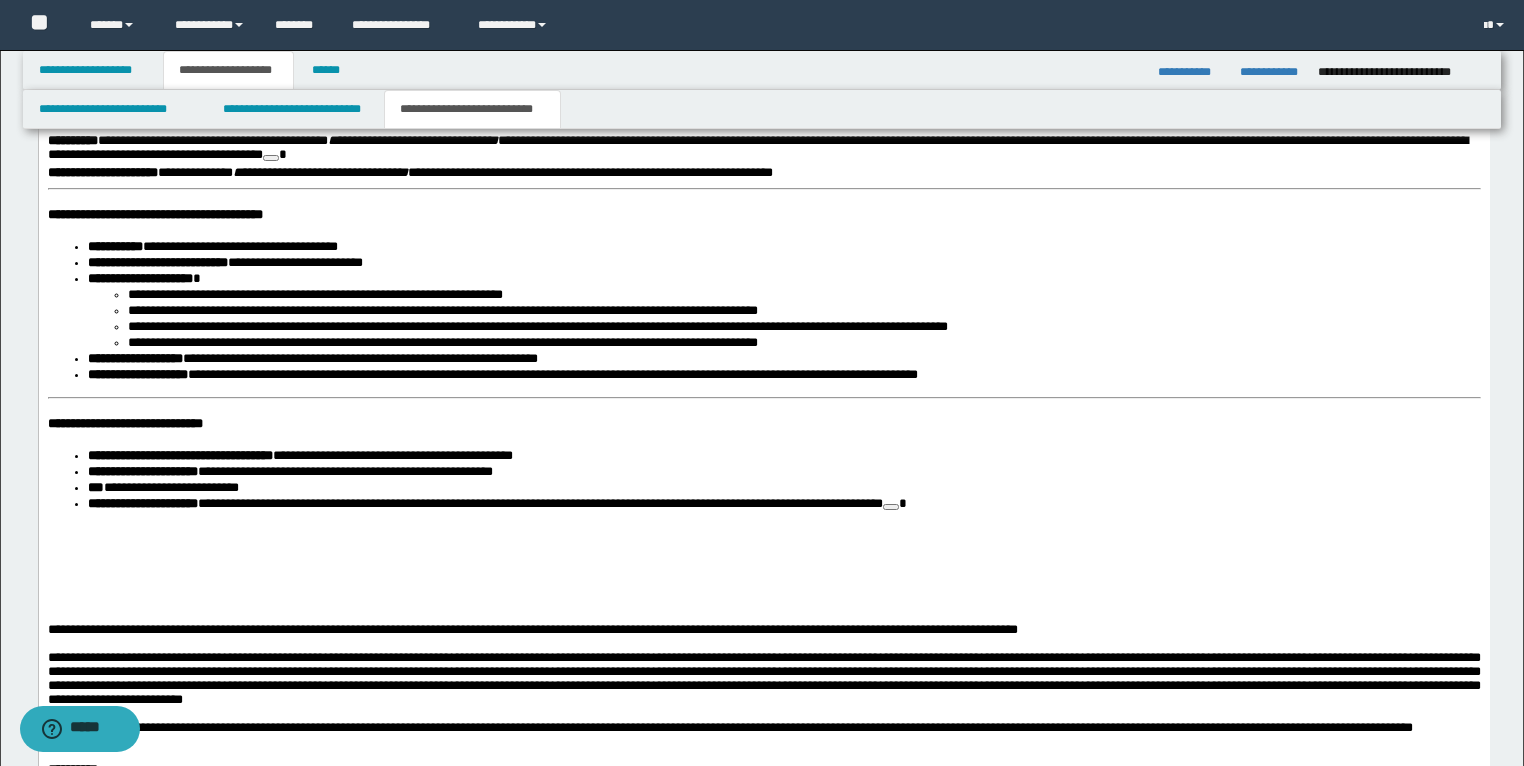 scroll, scrollTop: 2720, scrollLeft: 0, axis: vertical 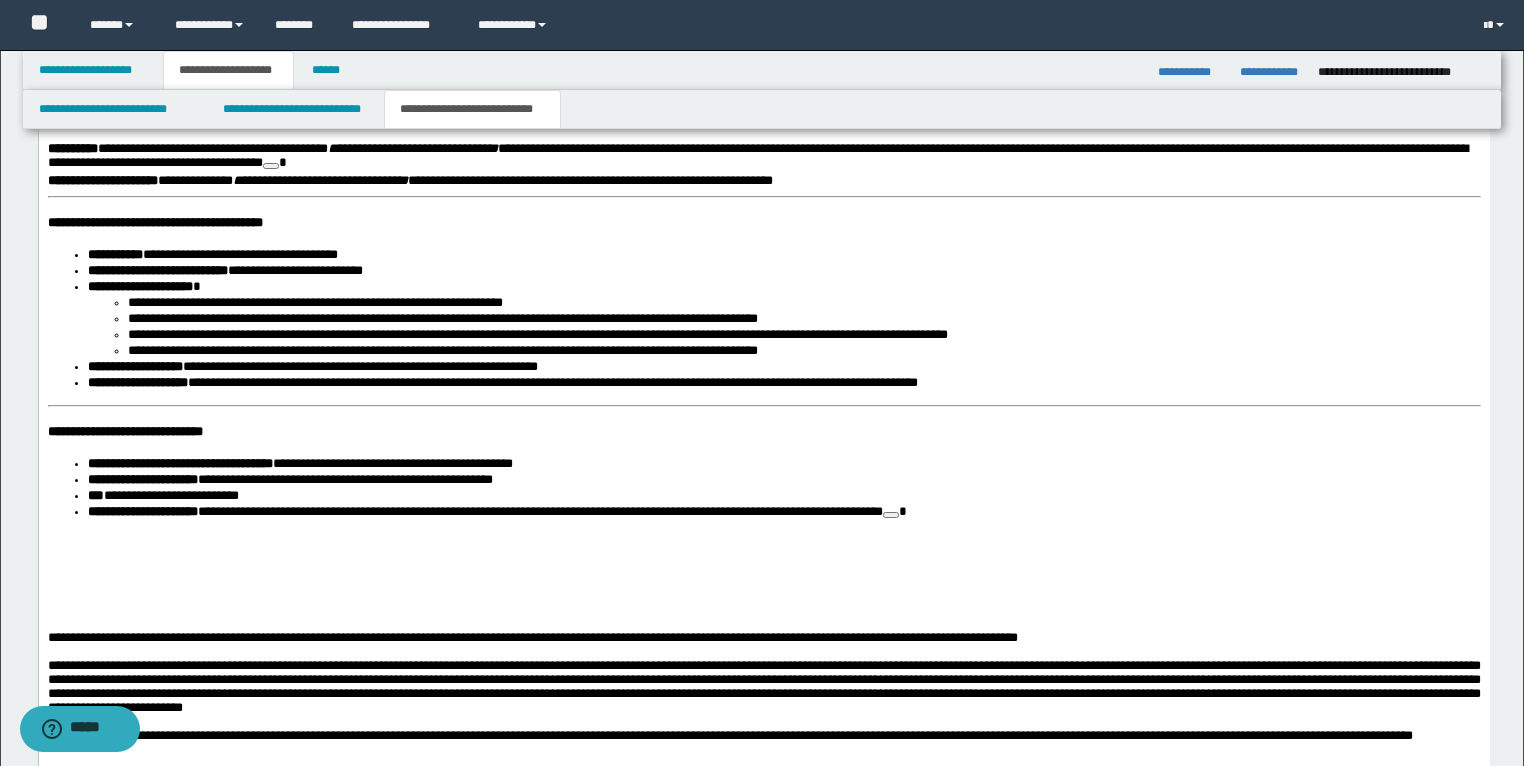 click on "**********" at bounding box center [763, 135] 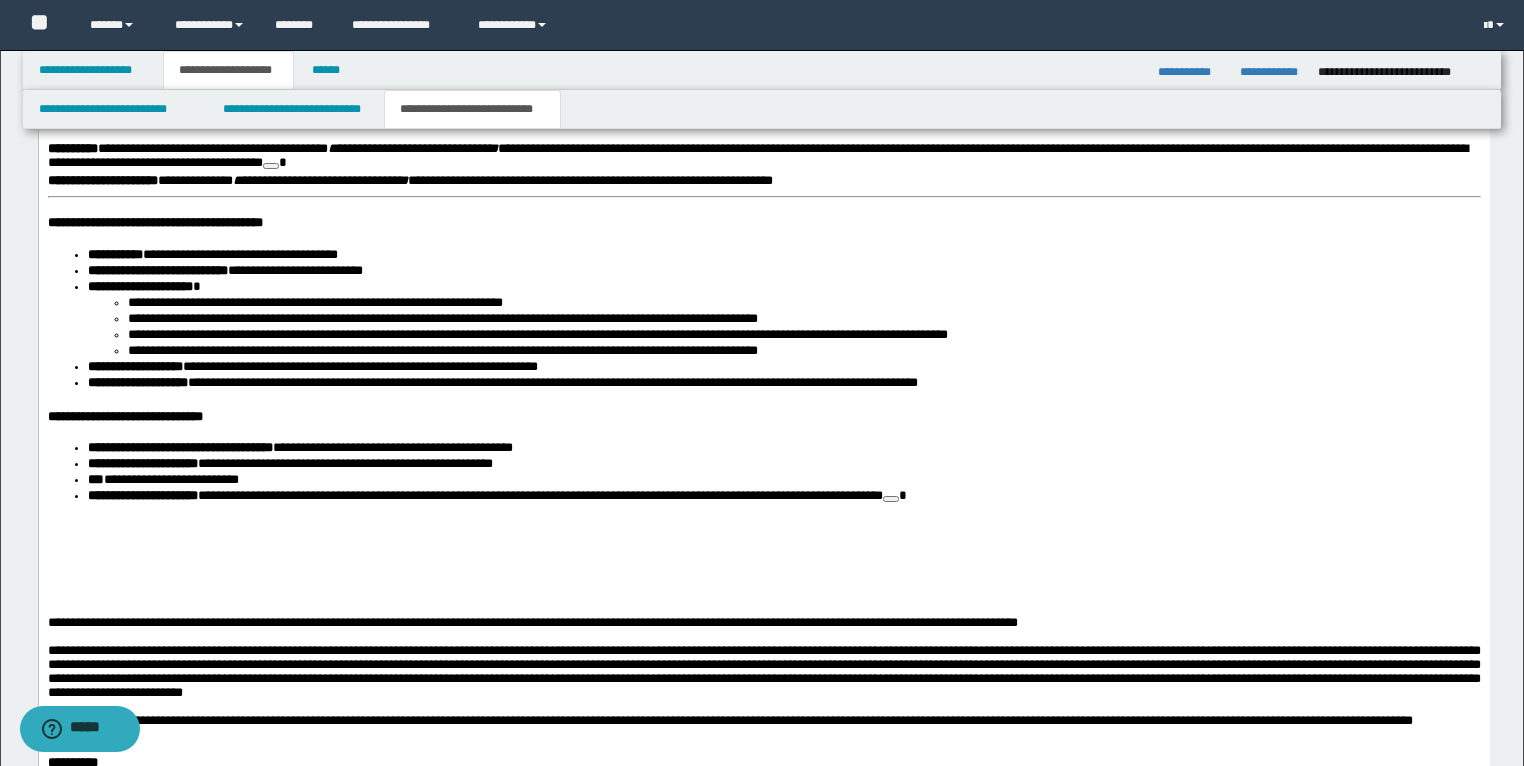 click on "**********" at bounding box center [783, 498] 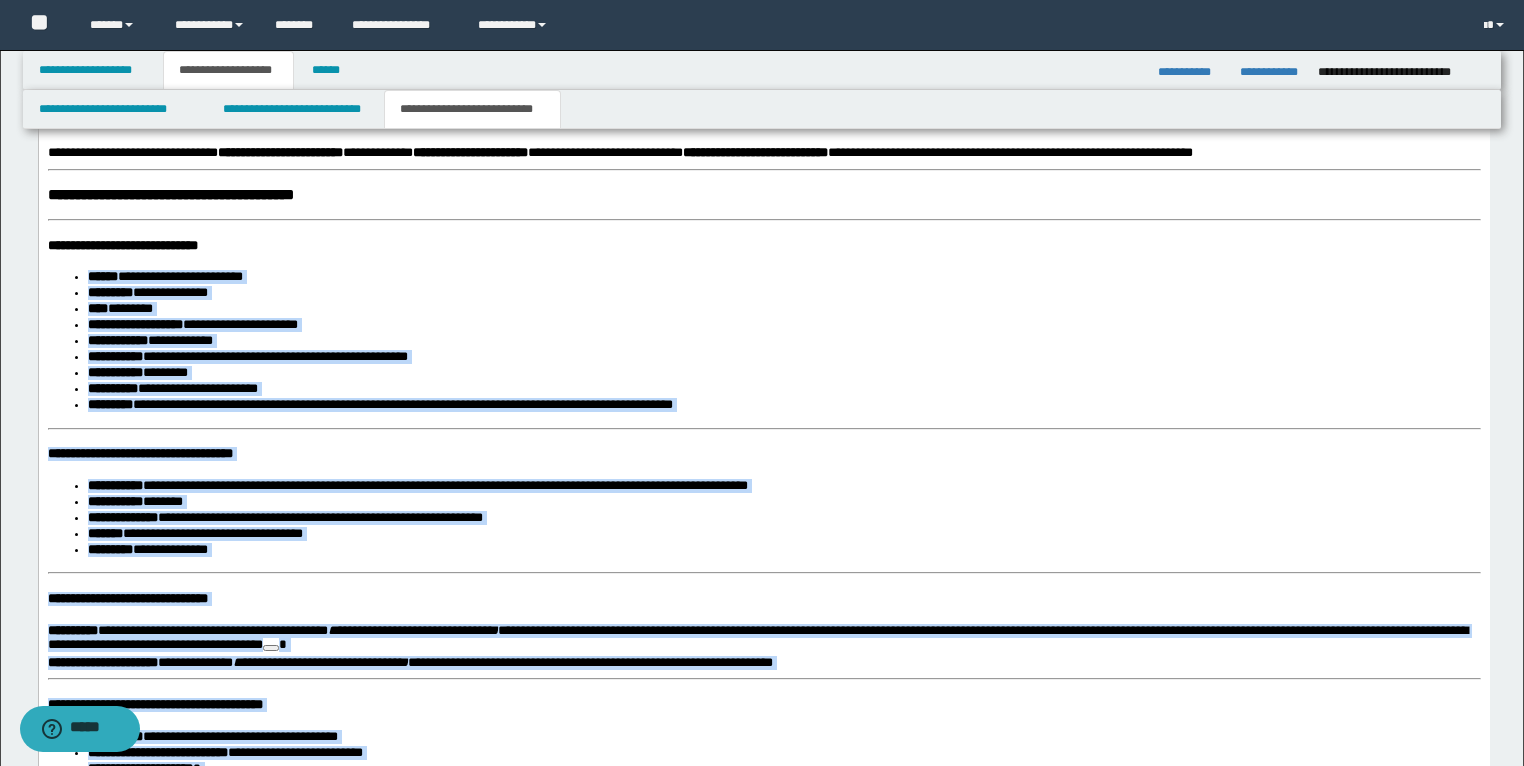 scroll, scrollTop: 2086, scrollLeft: 0, axis: vertical 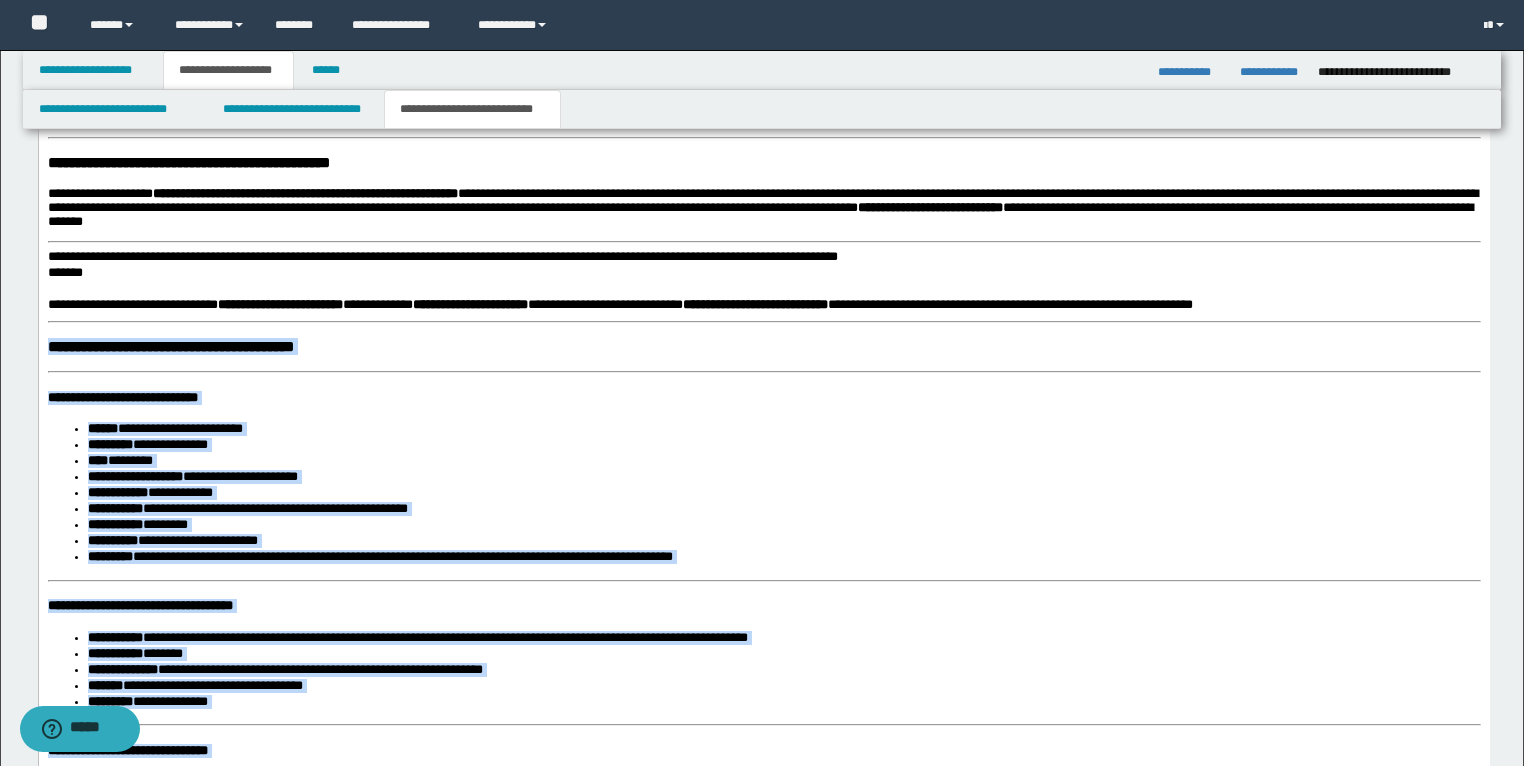 drag, startPoint x: 995, startPoint y: 1148, endPoint x: 44, endPoint y: 362, distance: 1233.7734 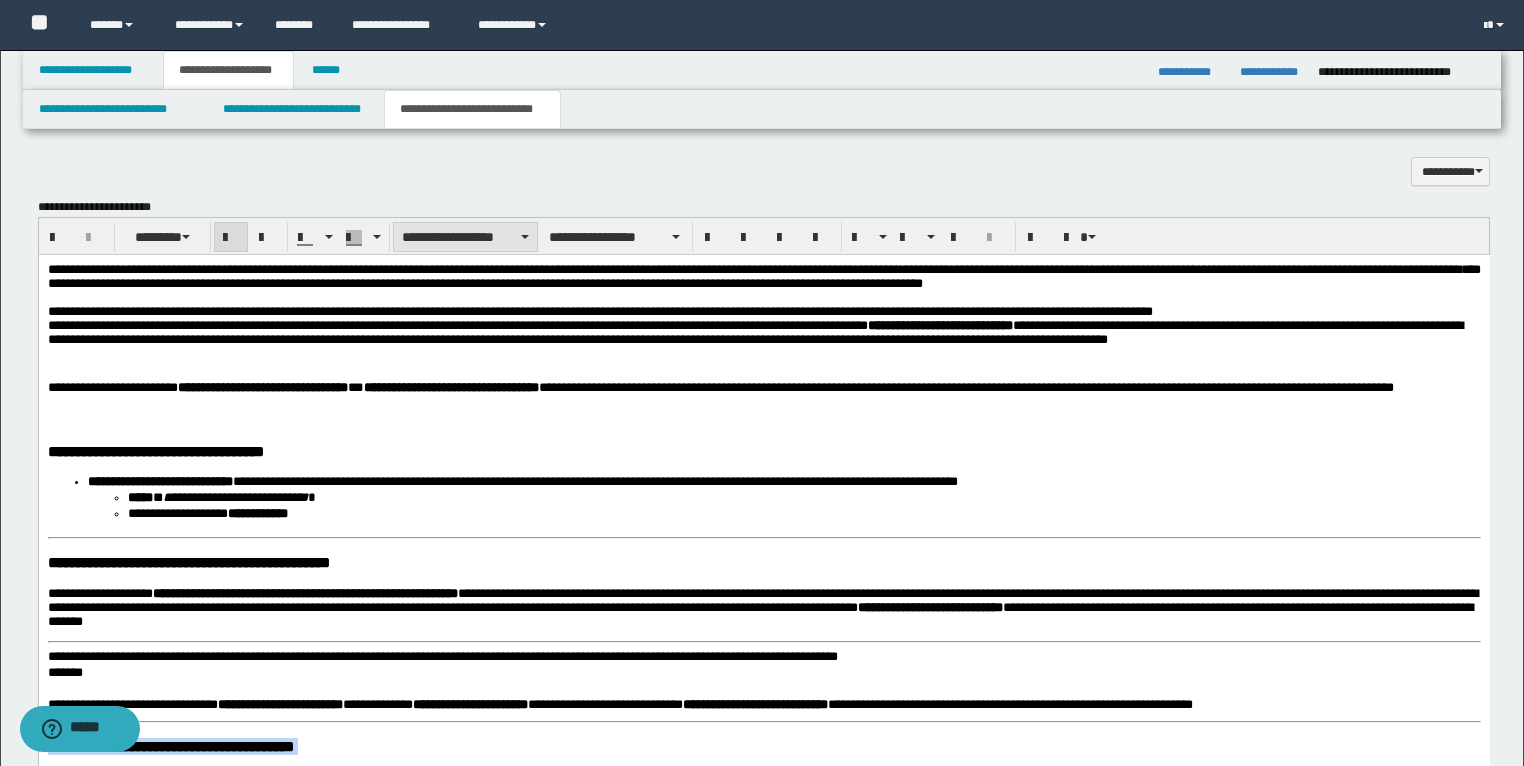 click on "**********" at bounding box center (465, 237) 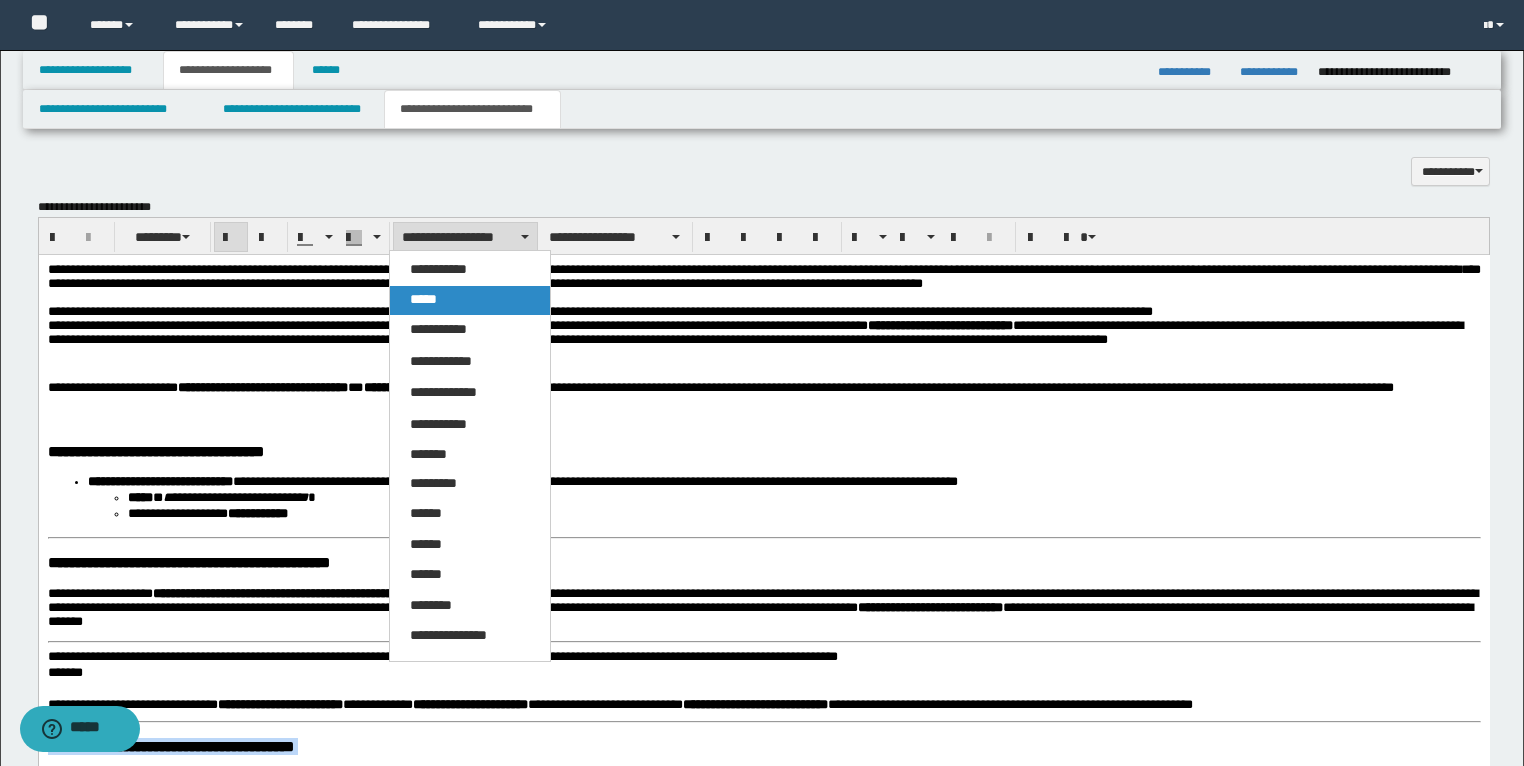 click on "*****" at bounding box center (470, 300) 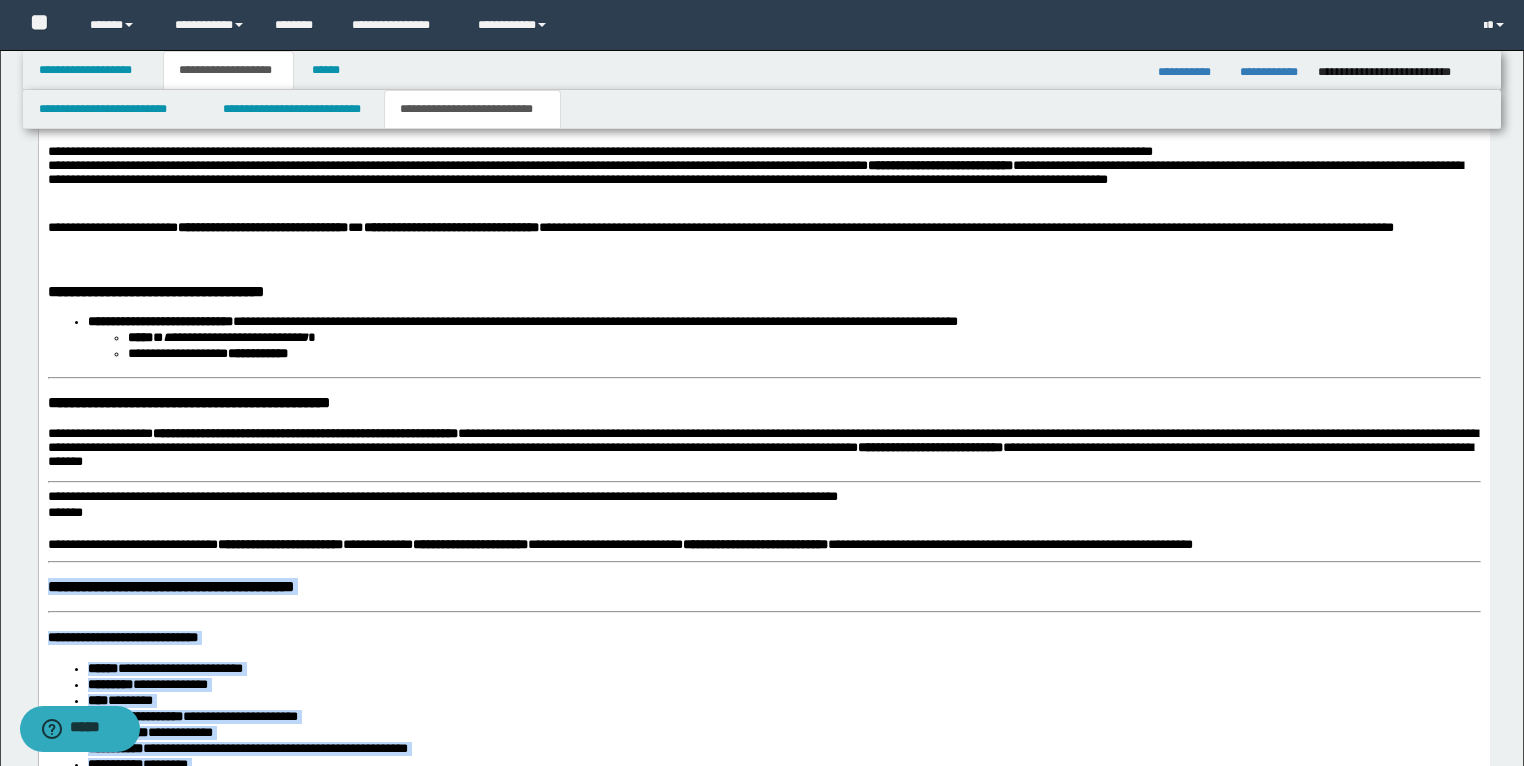 scroll, scrollTop: 1926, scrollLeft: 0, axis: vertical 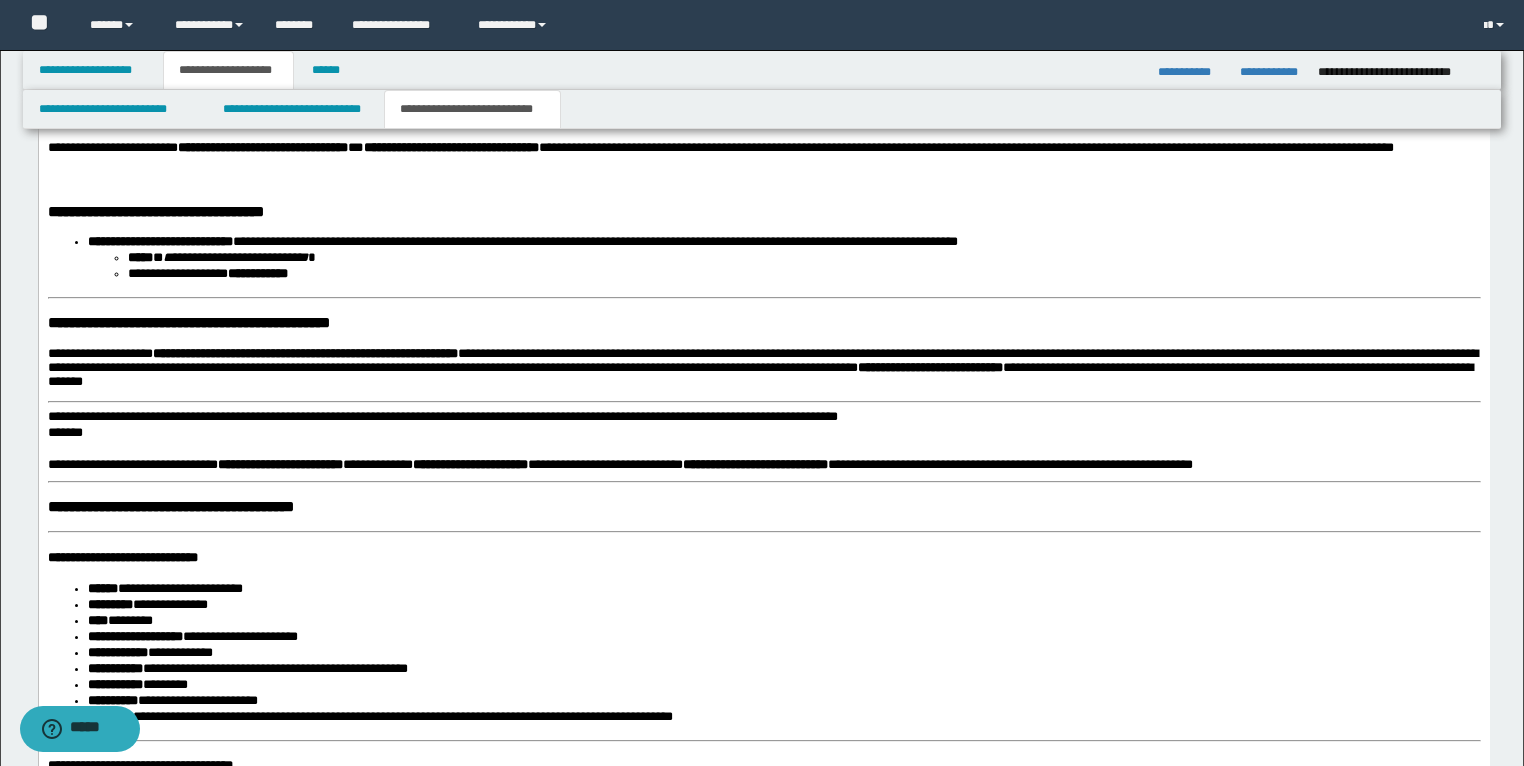 click on "**********" at bounding box center [763, 371] 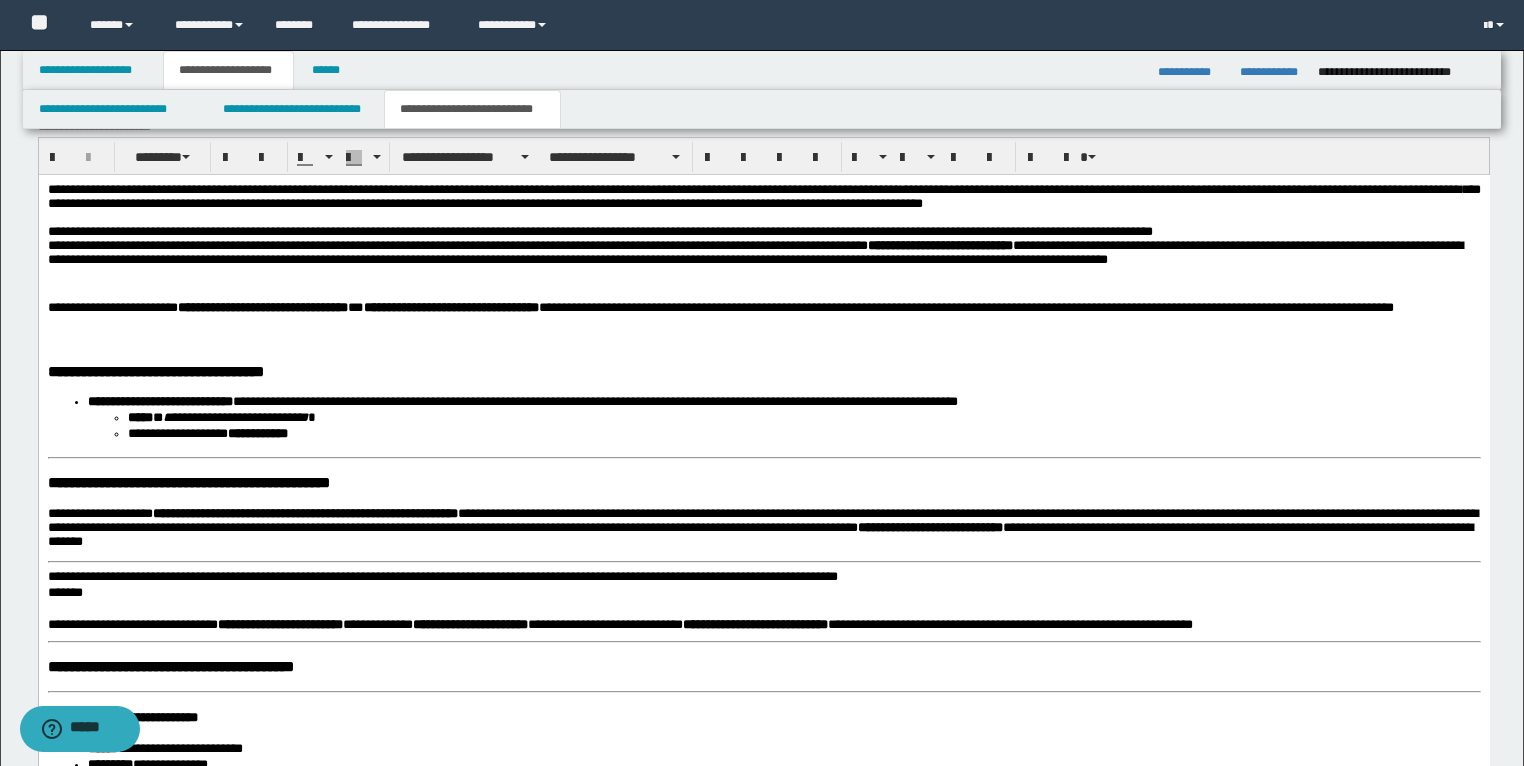scroll, scrollTop: 1846, scrollLeft: 0, axis: vertical 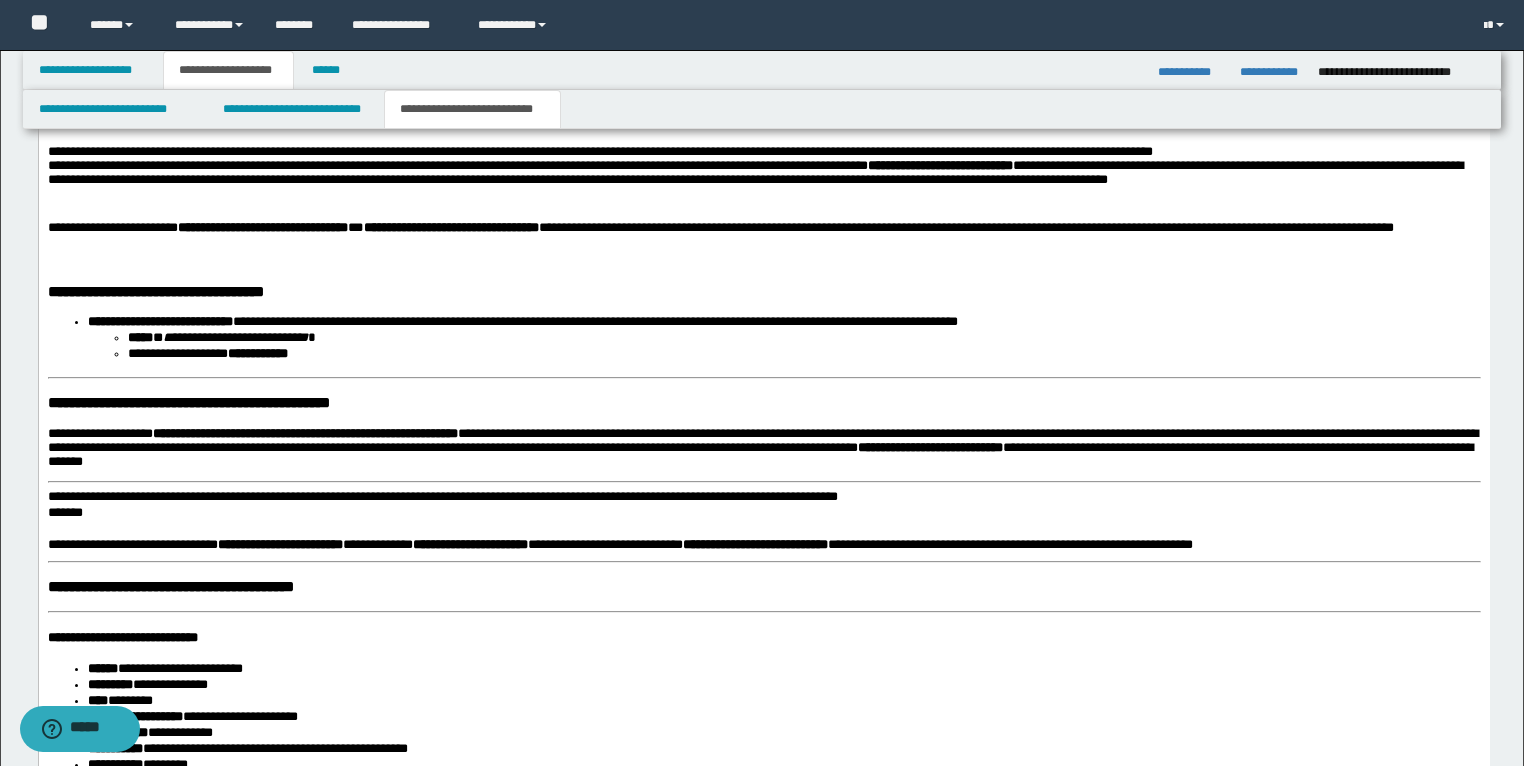 click on "**********" at bounding box center (188, 402) 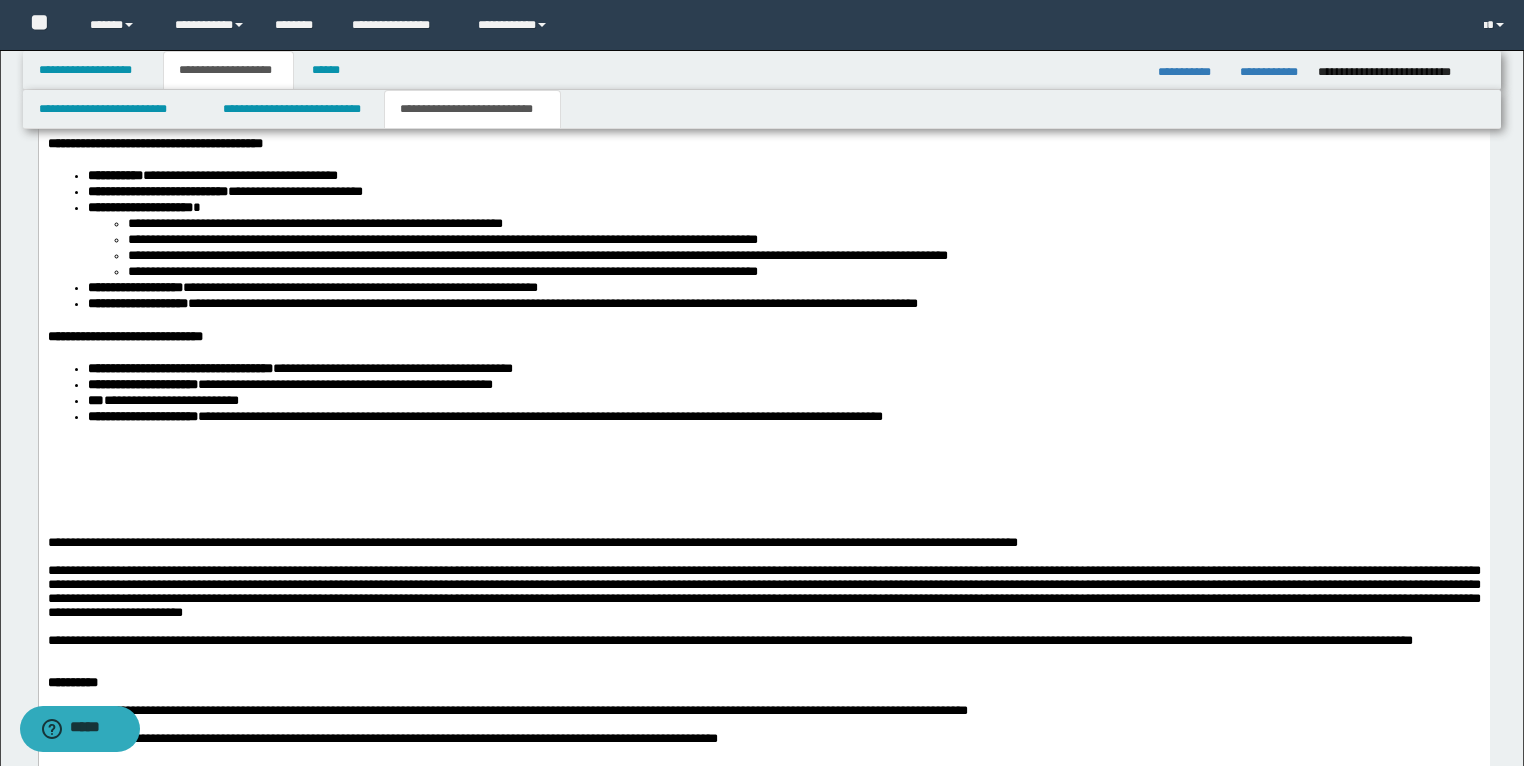 scroll, scrollTop: 2806, scrollLeft: 0, axis: vertical 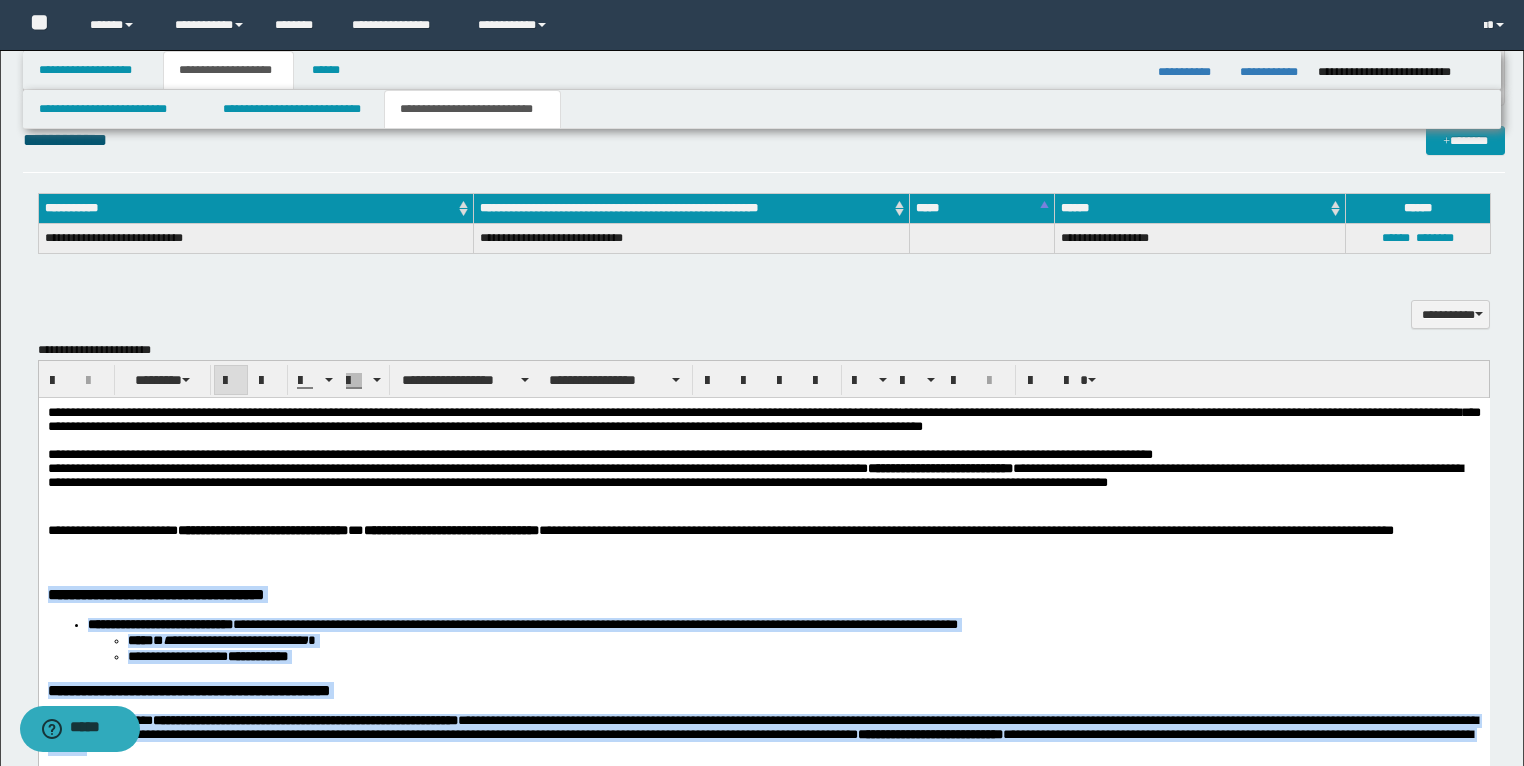 drag, startPoint x: 1108, startPoint y: 1704, endPoint x: 143, endPoint y: 583, distance: 1479.1437 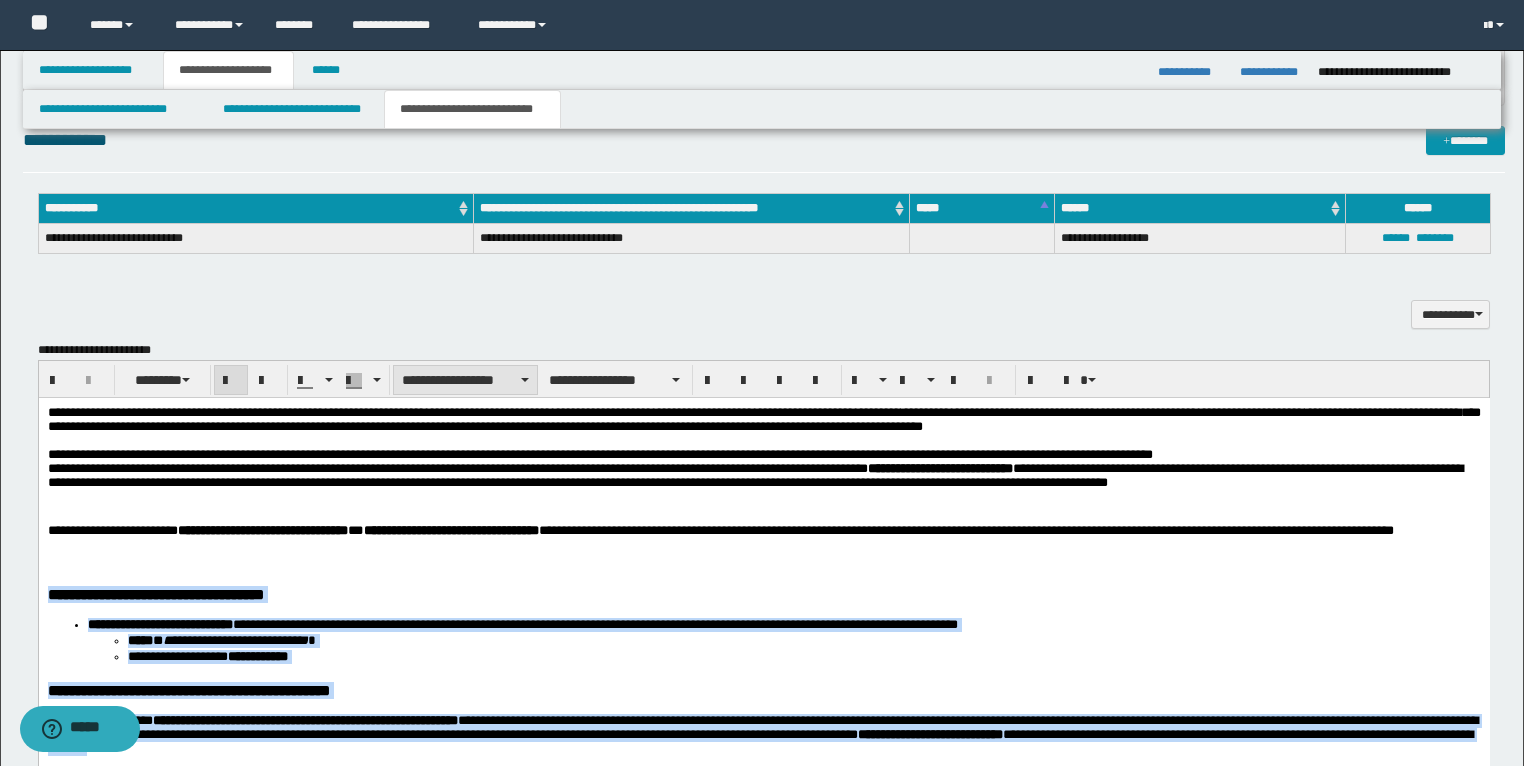 click on "**********" at bounding box center [465, 380] 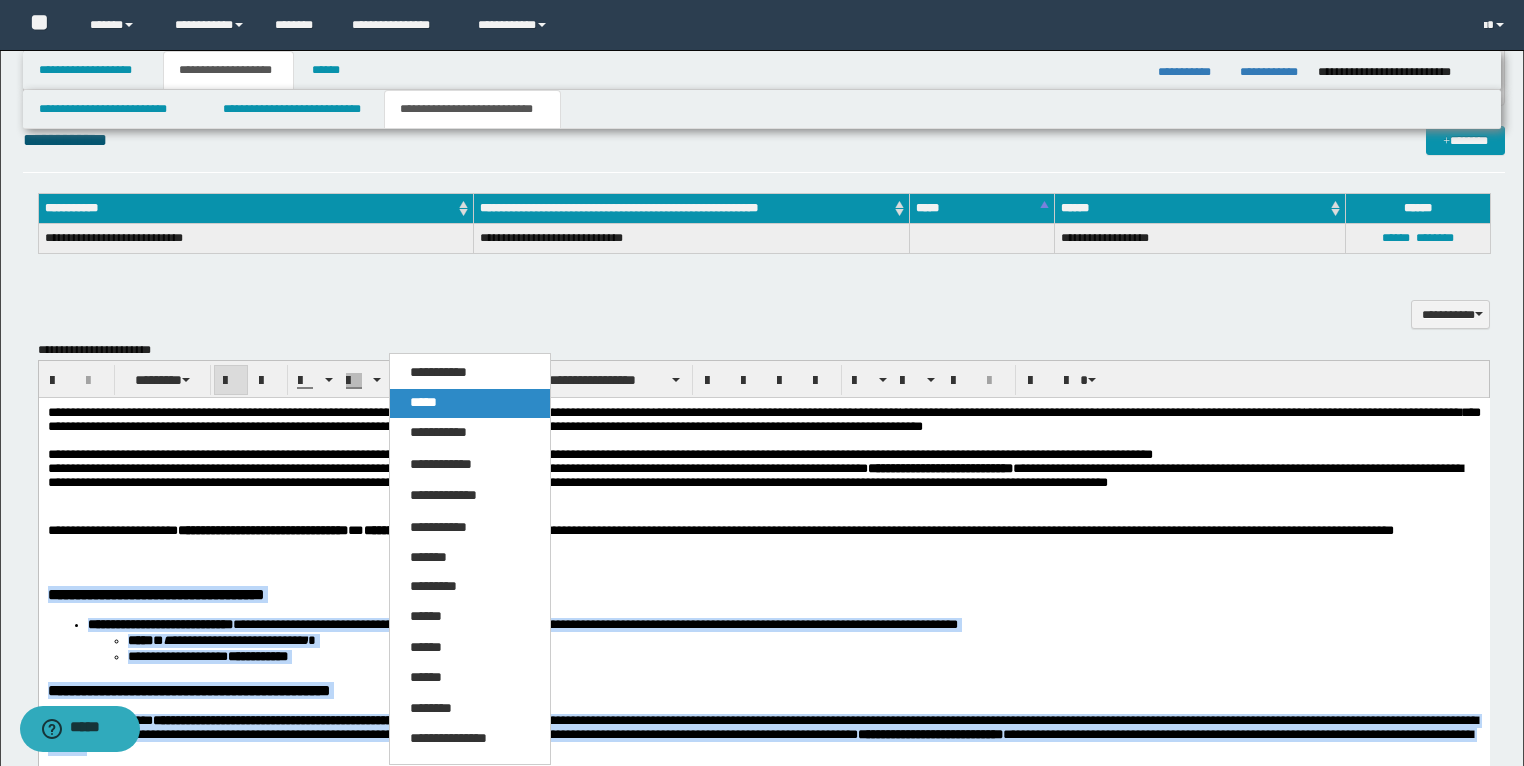 click on "*****" at bounding box center (423, 402) 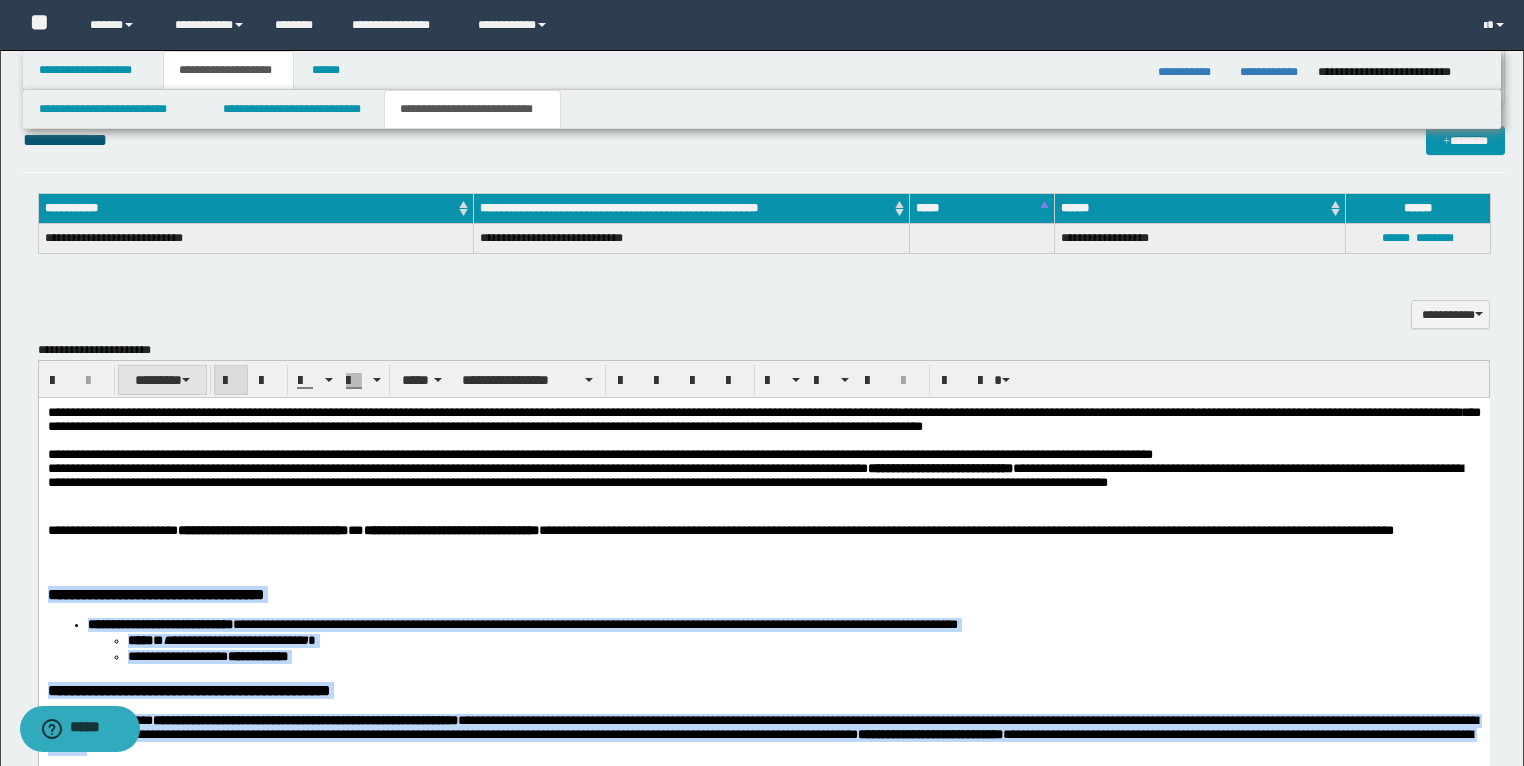 click on "********" at bounding box center [162, 380] 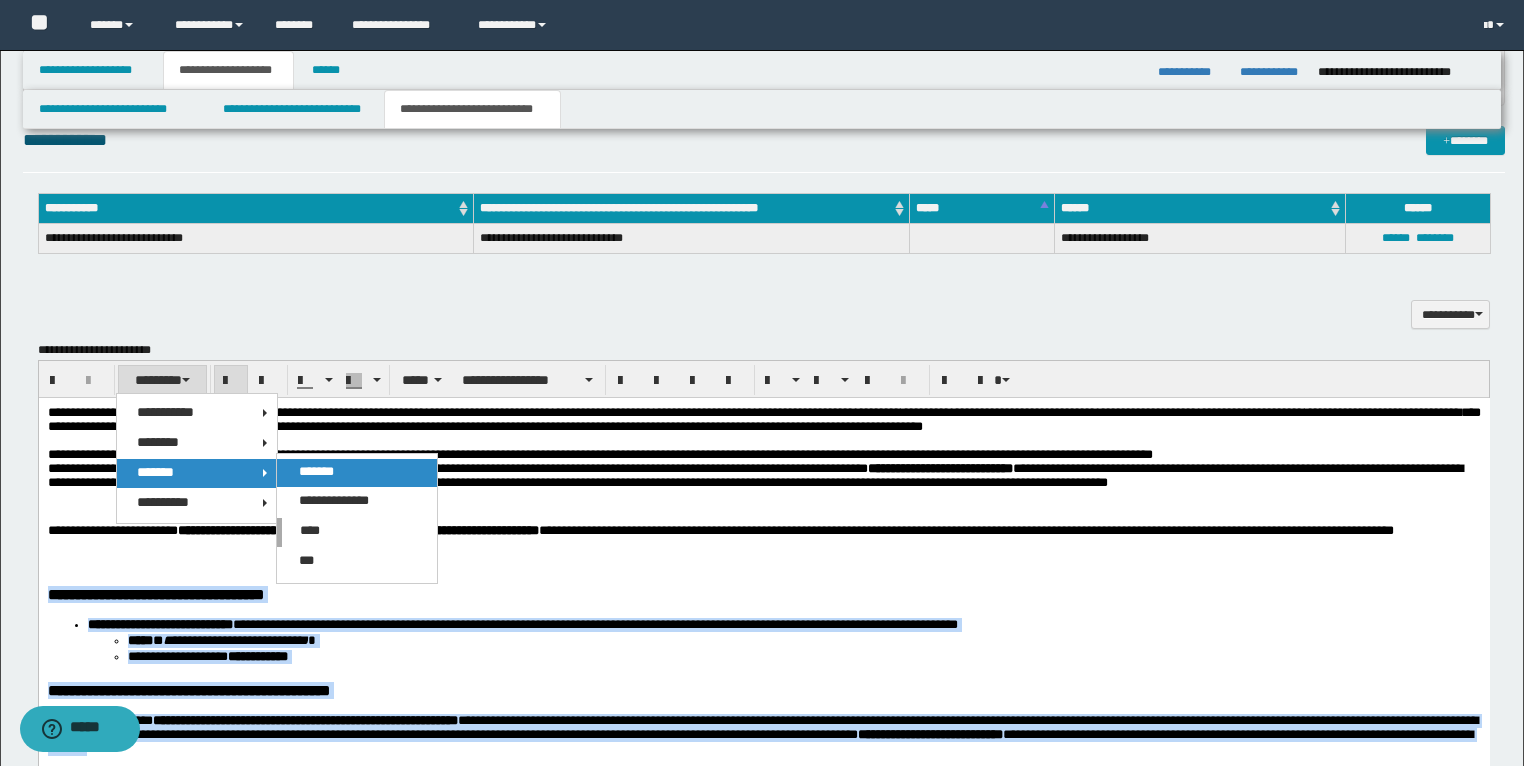 click on "*******" at bounding box center [316, 471] 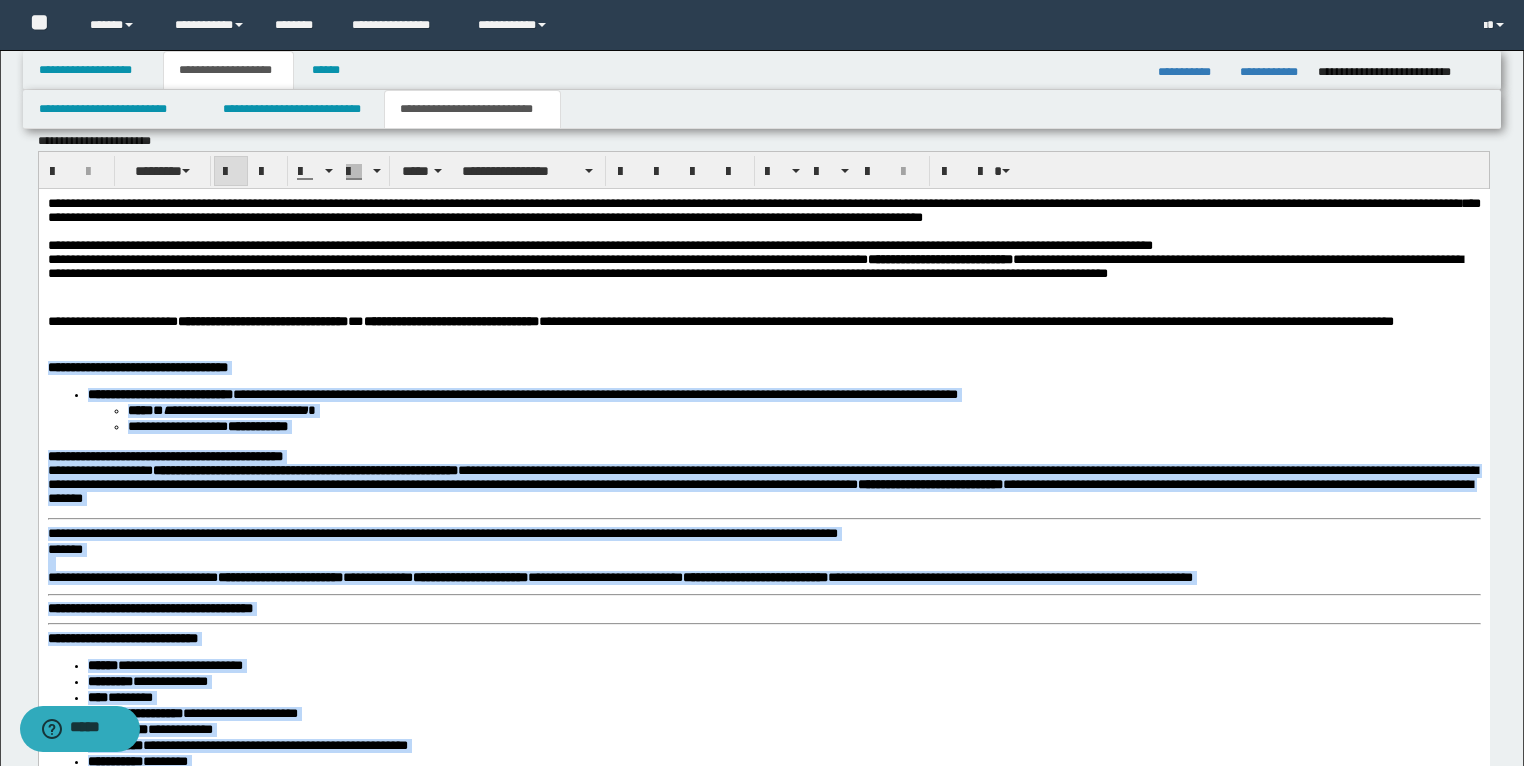 scroll, scrollTop: 1783, scrollLeft: 0, axis: vertical 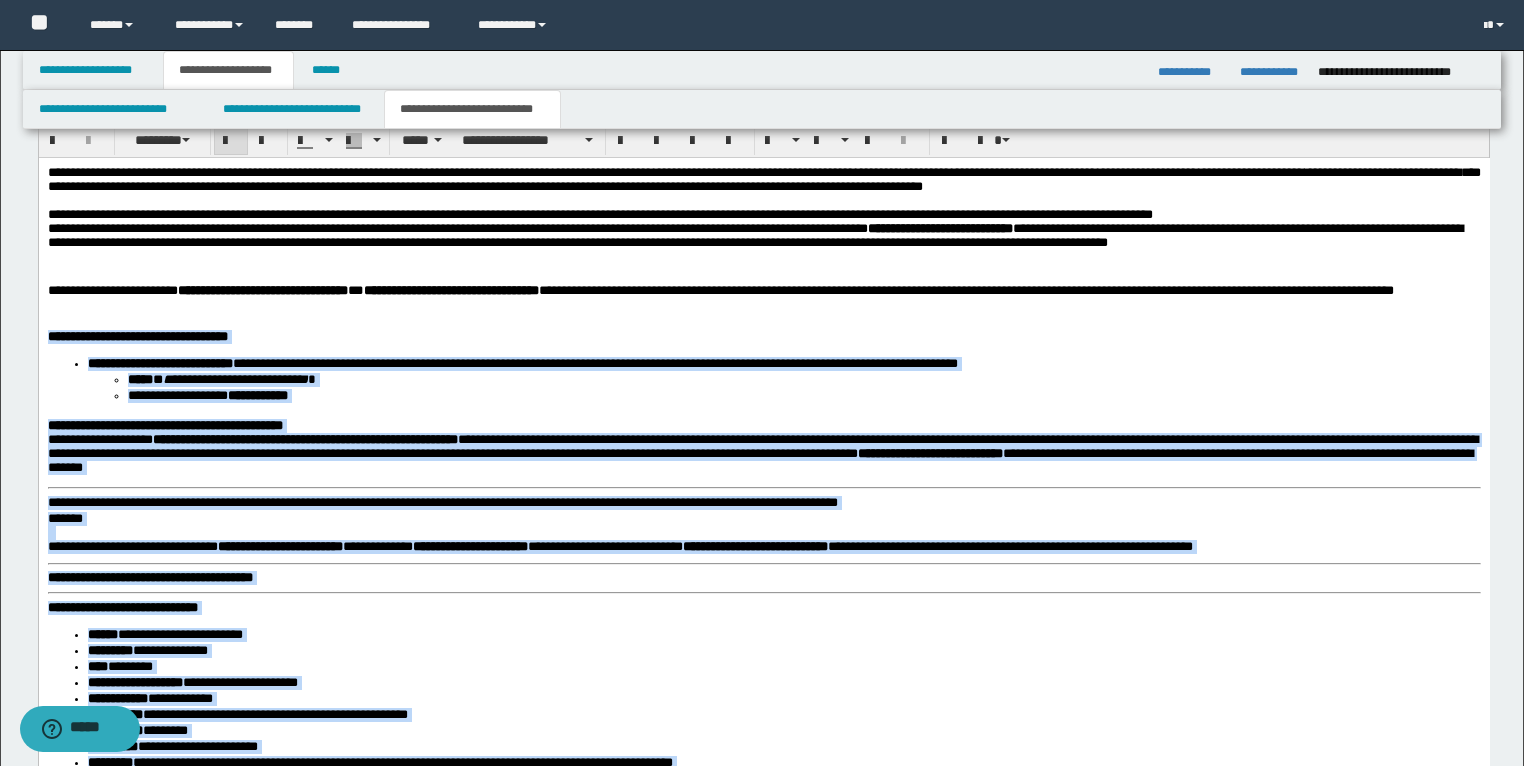 click on "**********" at bounding box center (763, 421) 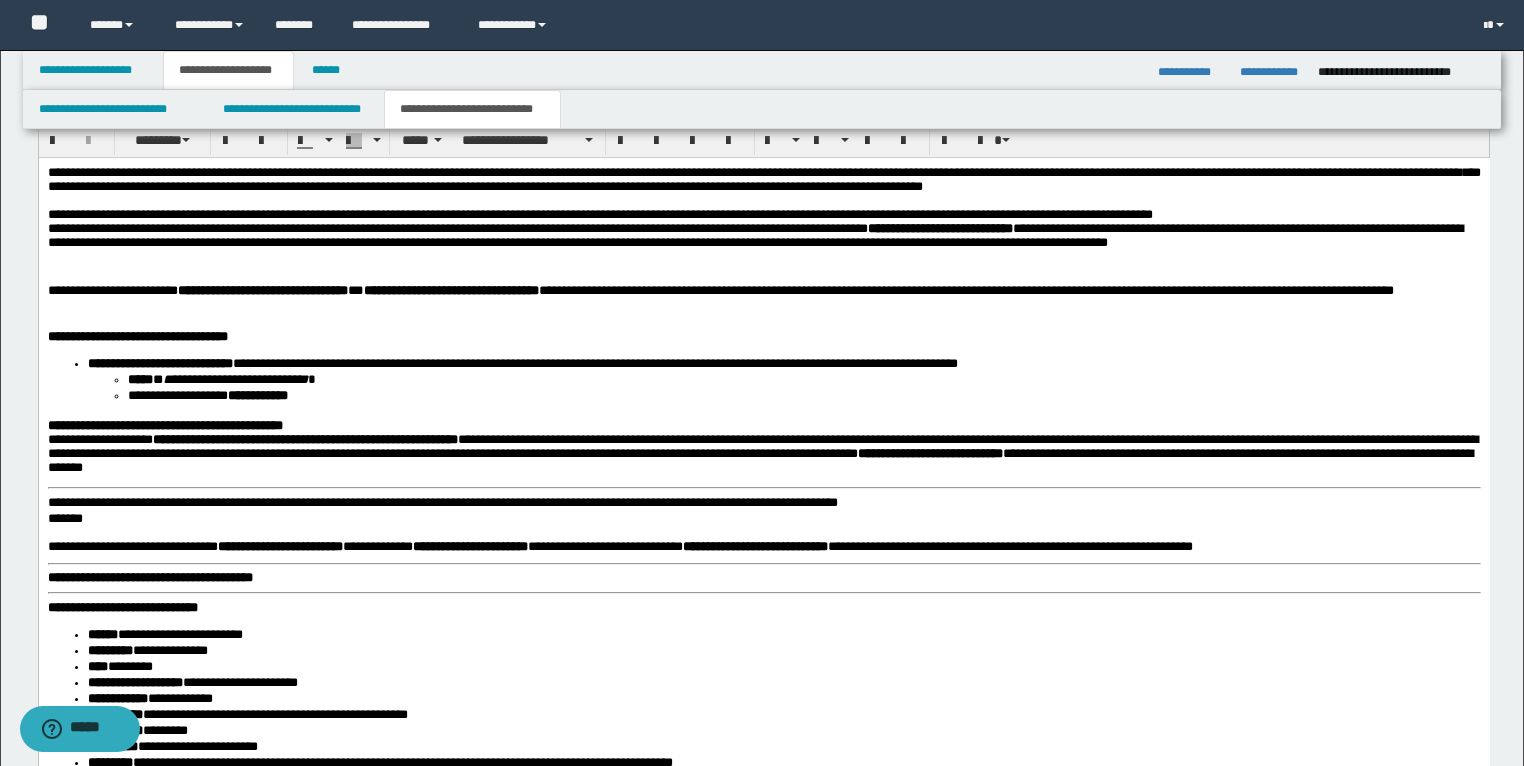 click on "**********" at bounding box center [763, 970] 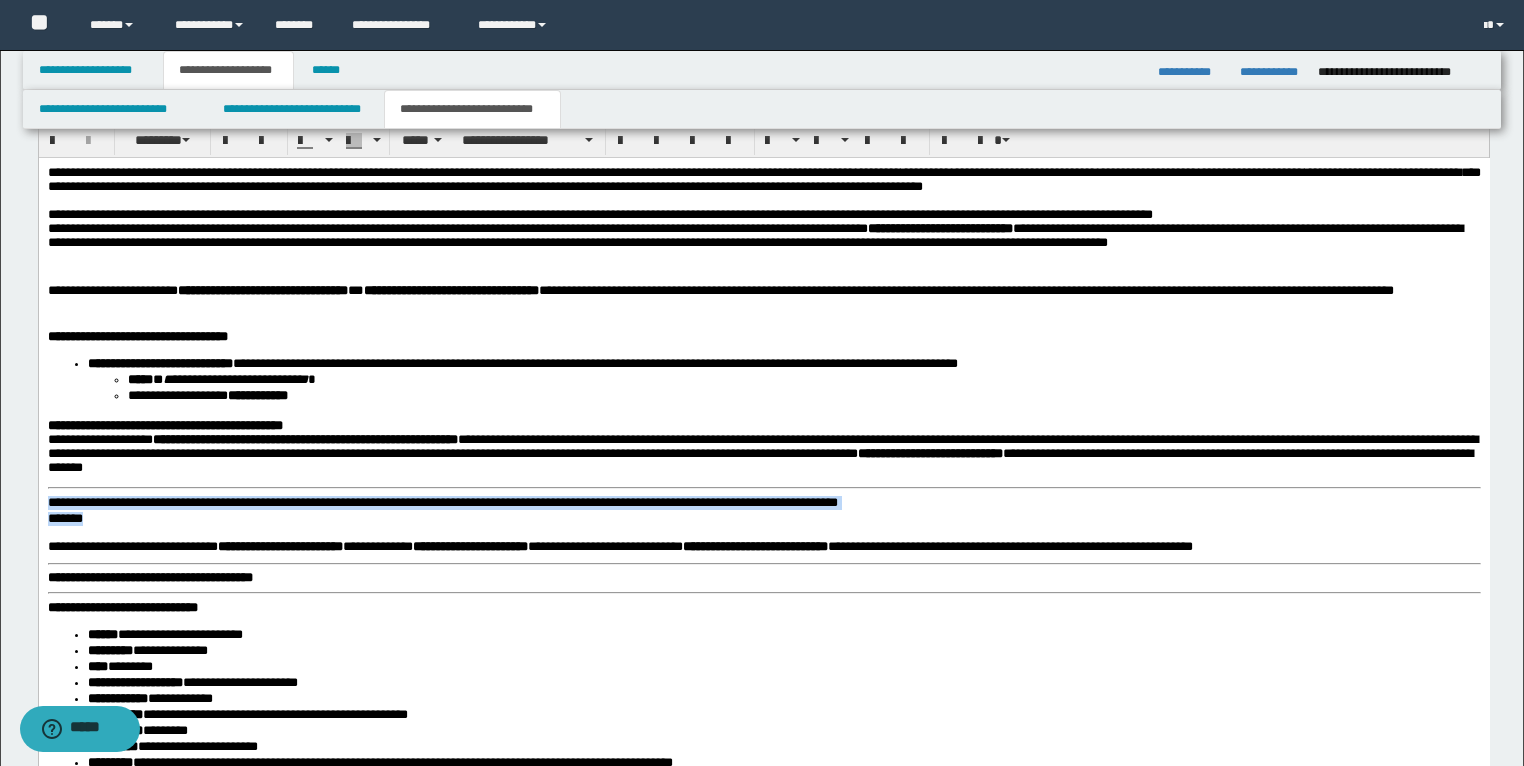 drag, startPoint x: 107, startPoint y: 534, endPoint x: 75, endPoint y: 666, distance: 135.82341 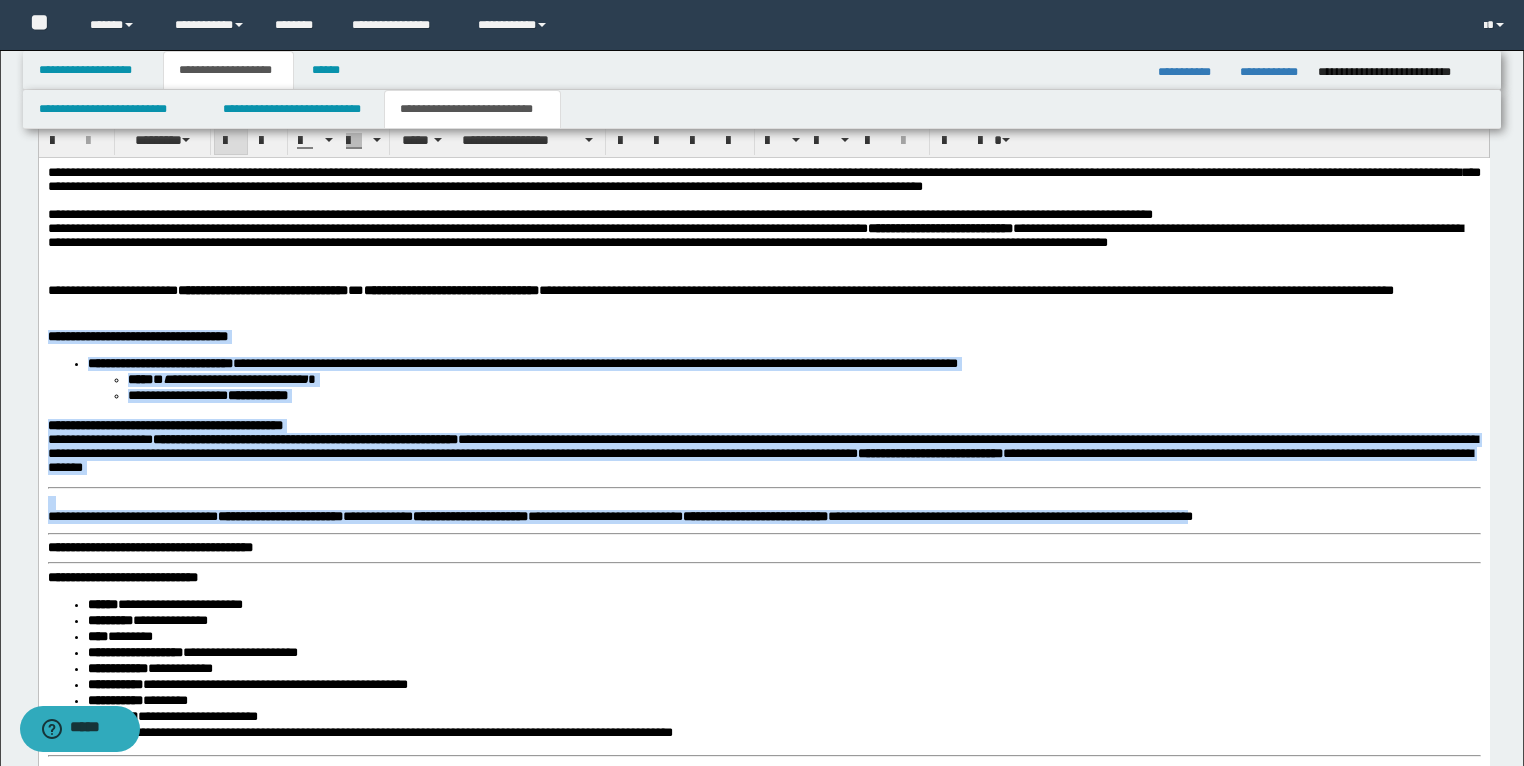 drag, startPoint x: 1436, startPoint y: 532, endPoint x: 74, endPoint y: 498, distance: 1362.4243 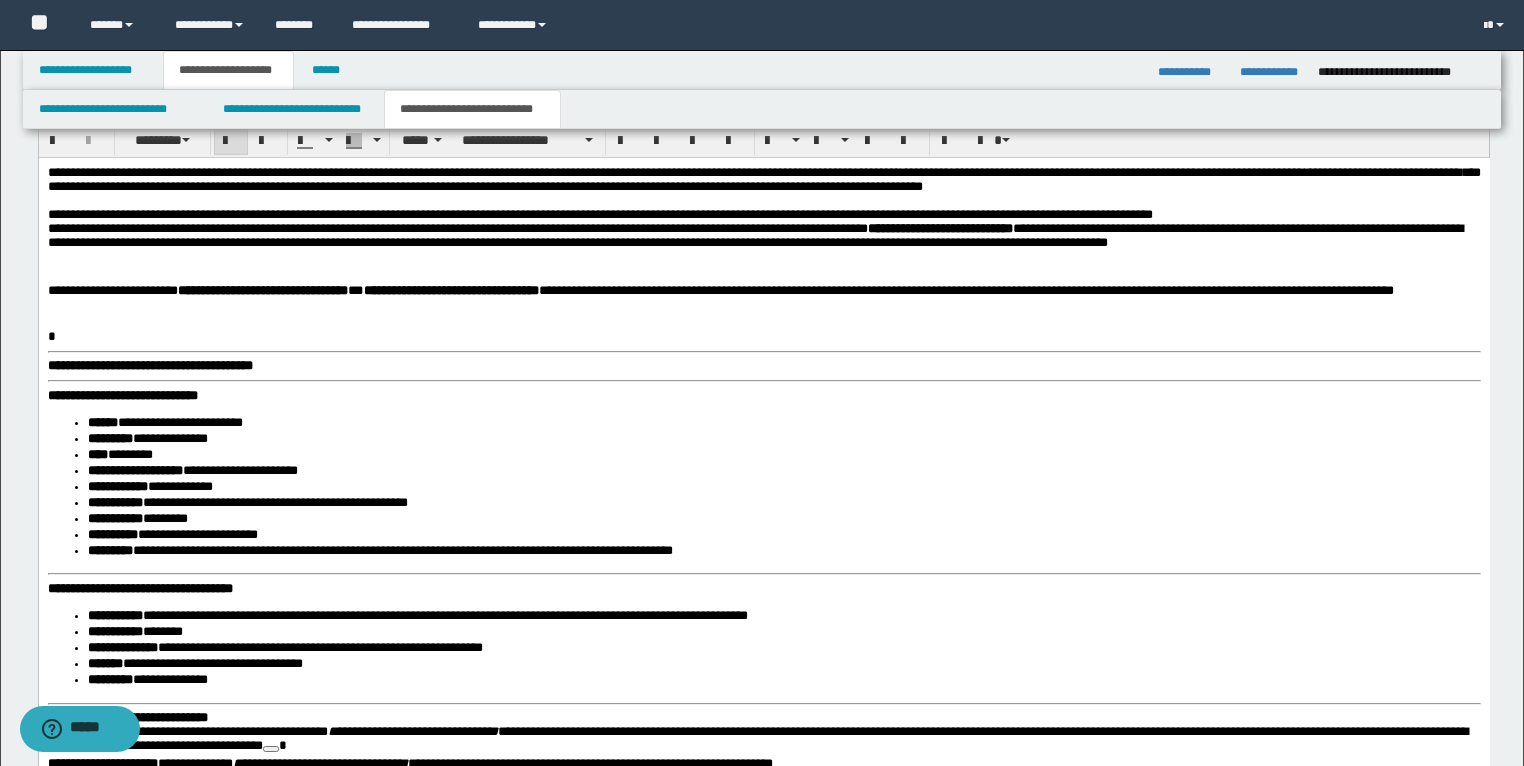 click on "**********" at bounding box center (149, 365) 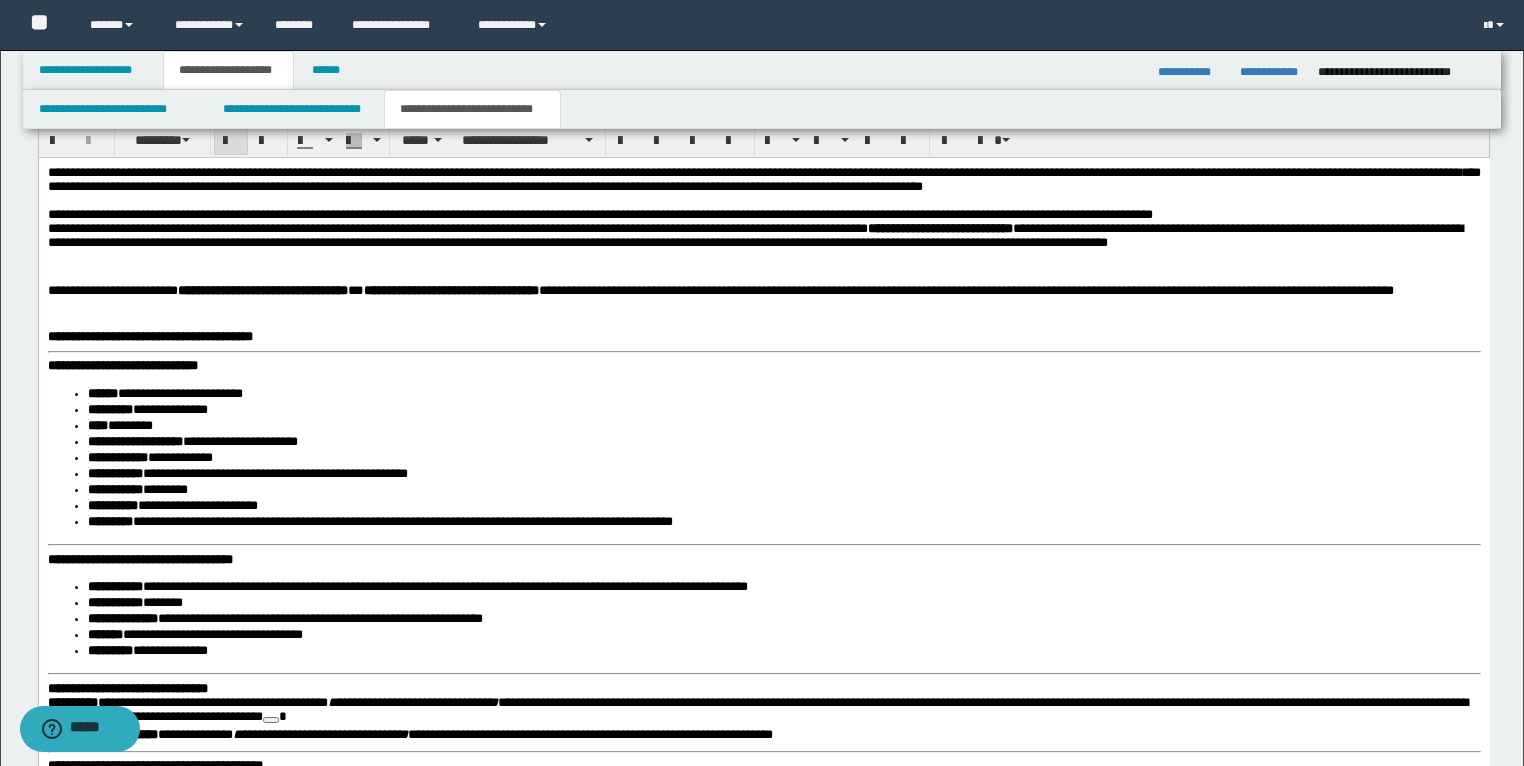 click on "**********" at bounding box center (122, 365) 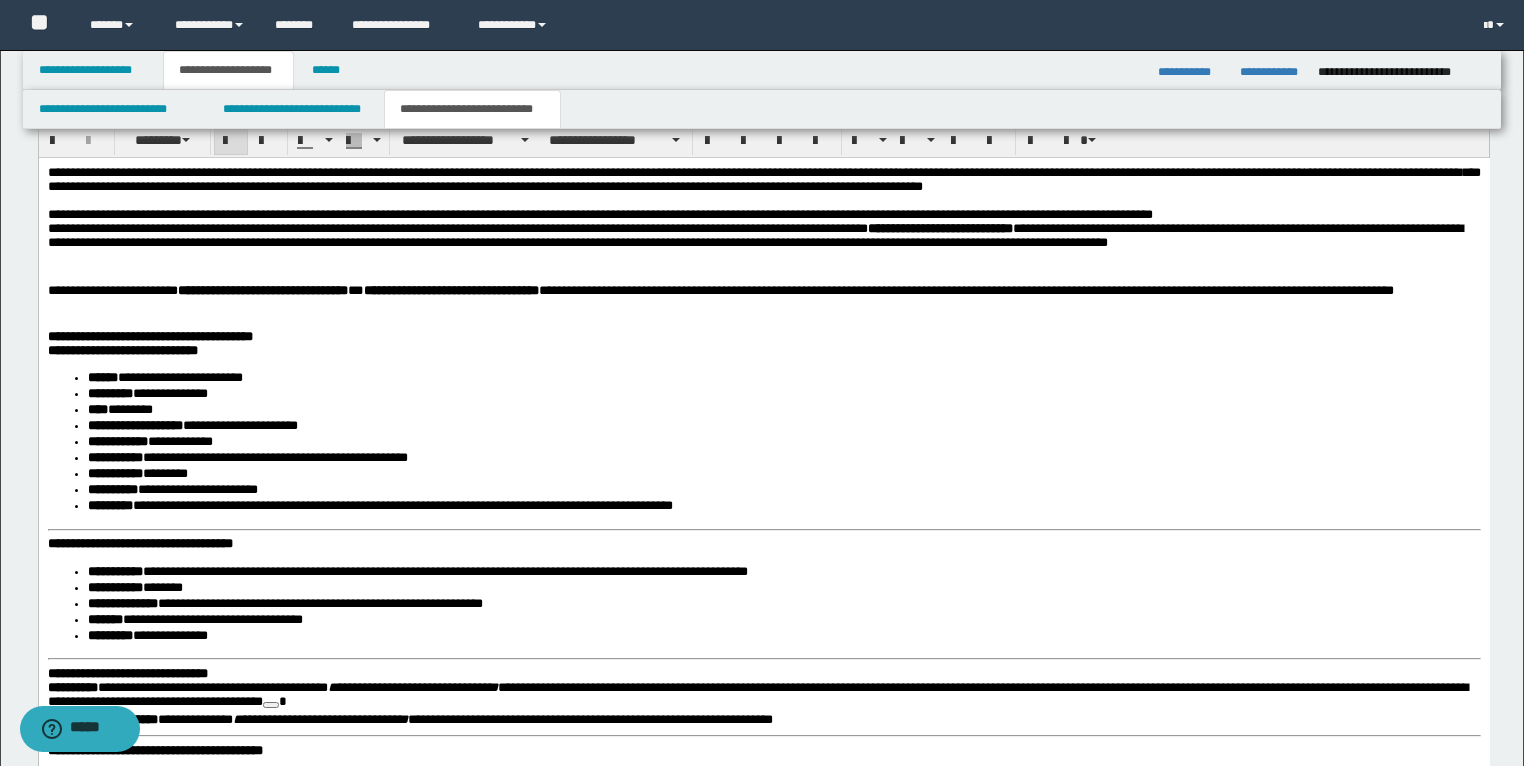 click on "**********" at bounding box center [763, 337] 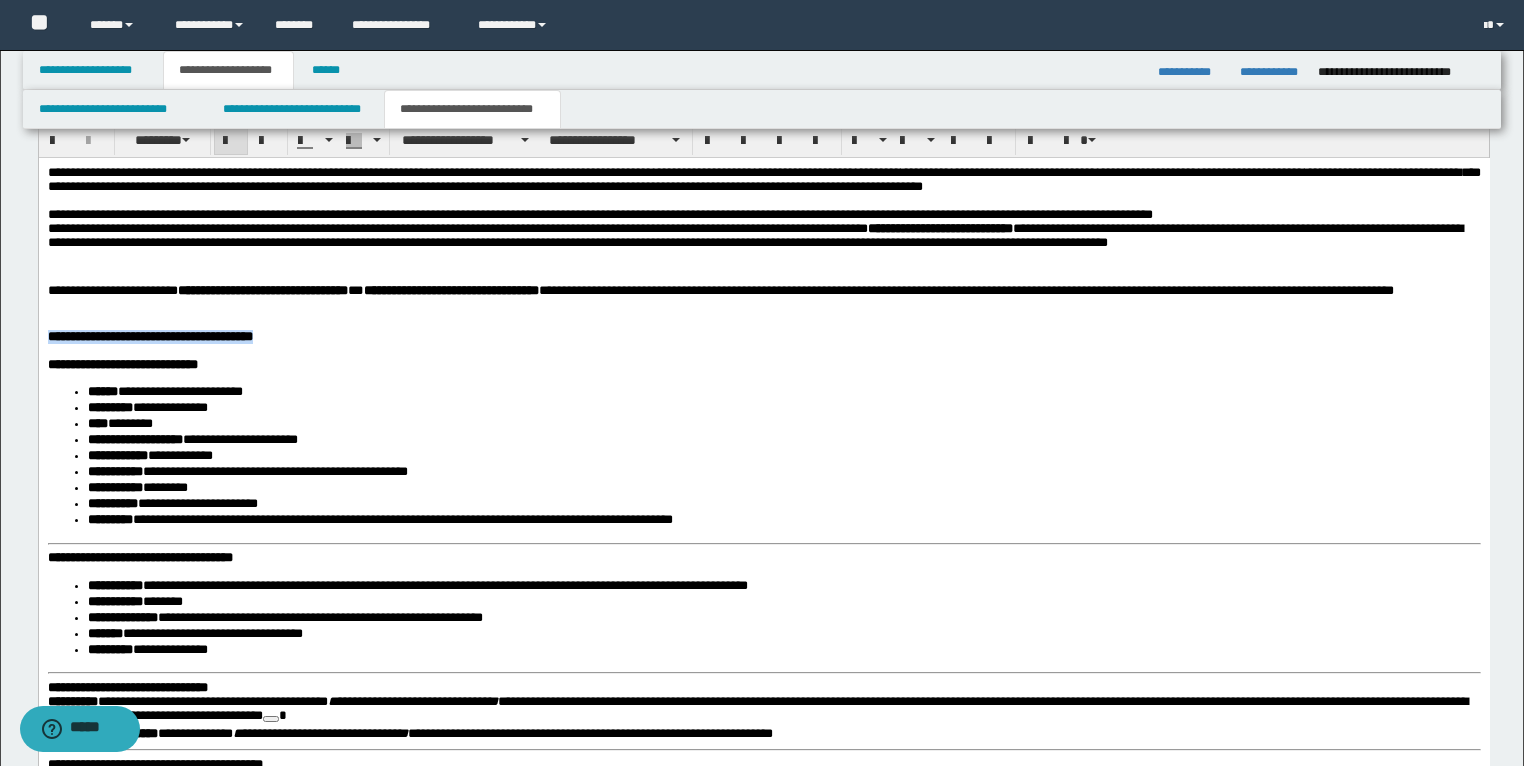 drag, startPoint x: 419, startPoint y: 345, endPoint x: 26, endPoint y: 353, distance: 393.08142 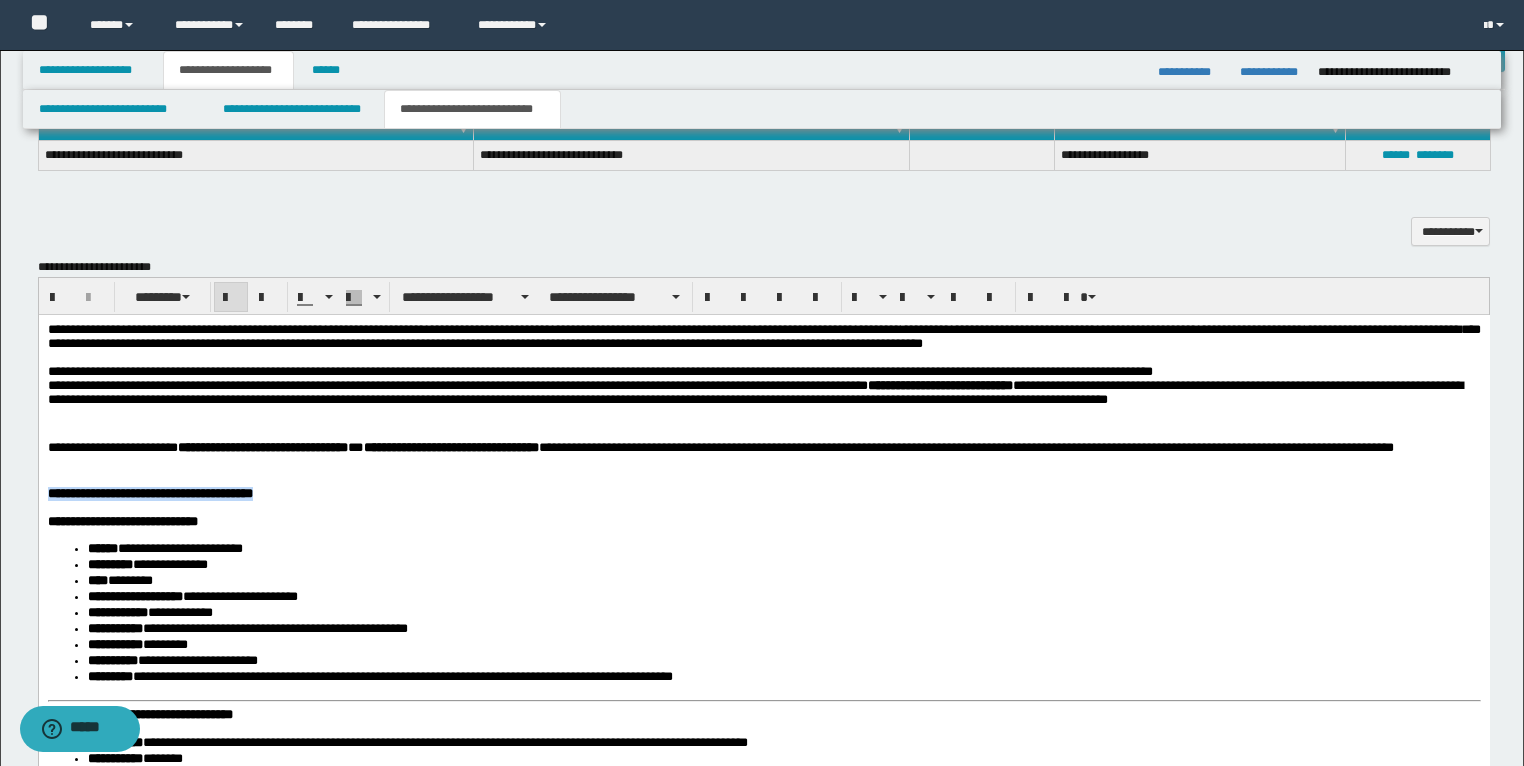 scroll, scrollTop: 1623, scrollLeft: 0, axis: vertical 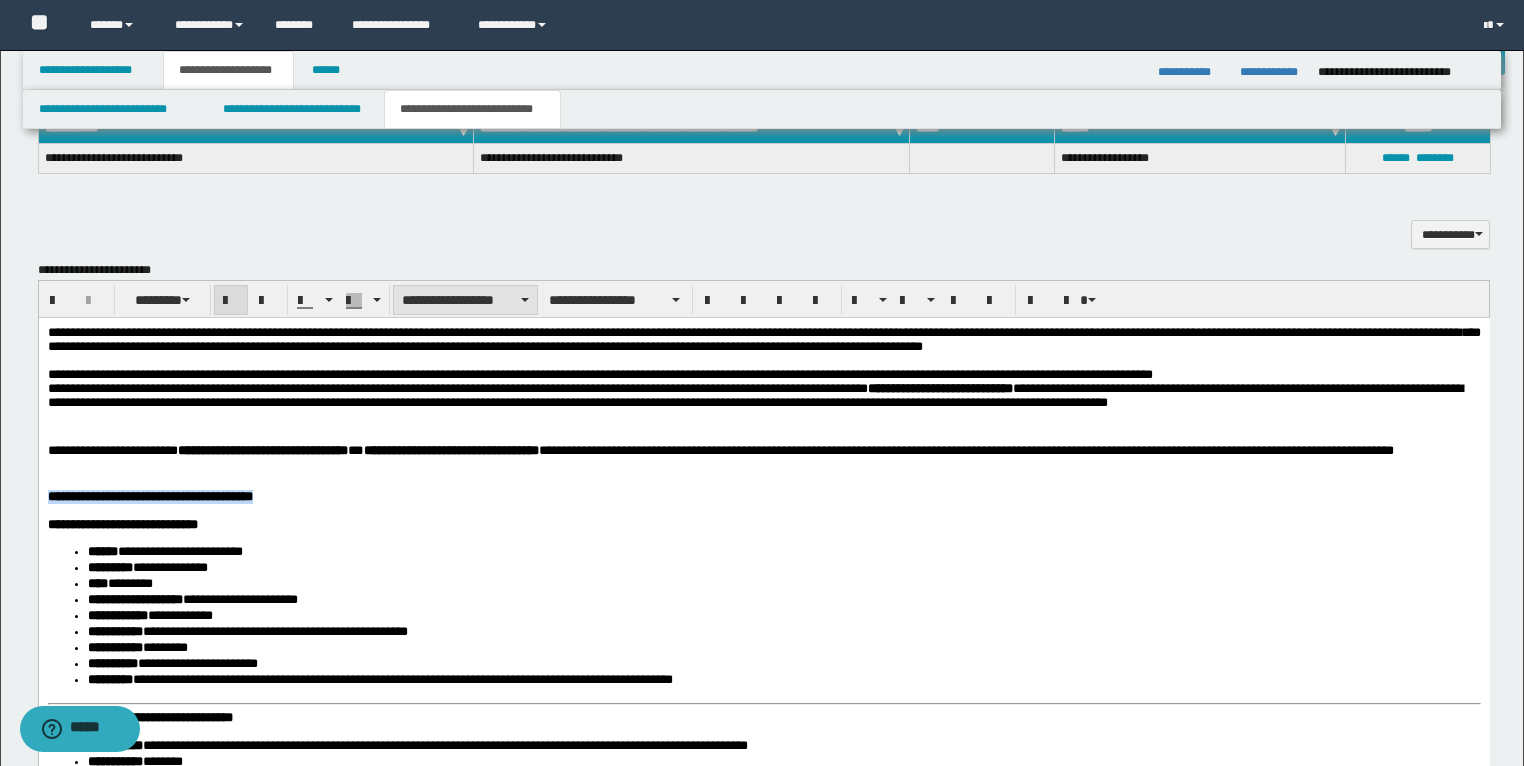 click on "**********" at bounding box center (465, 300) 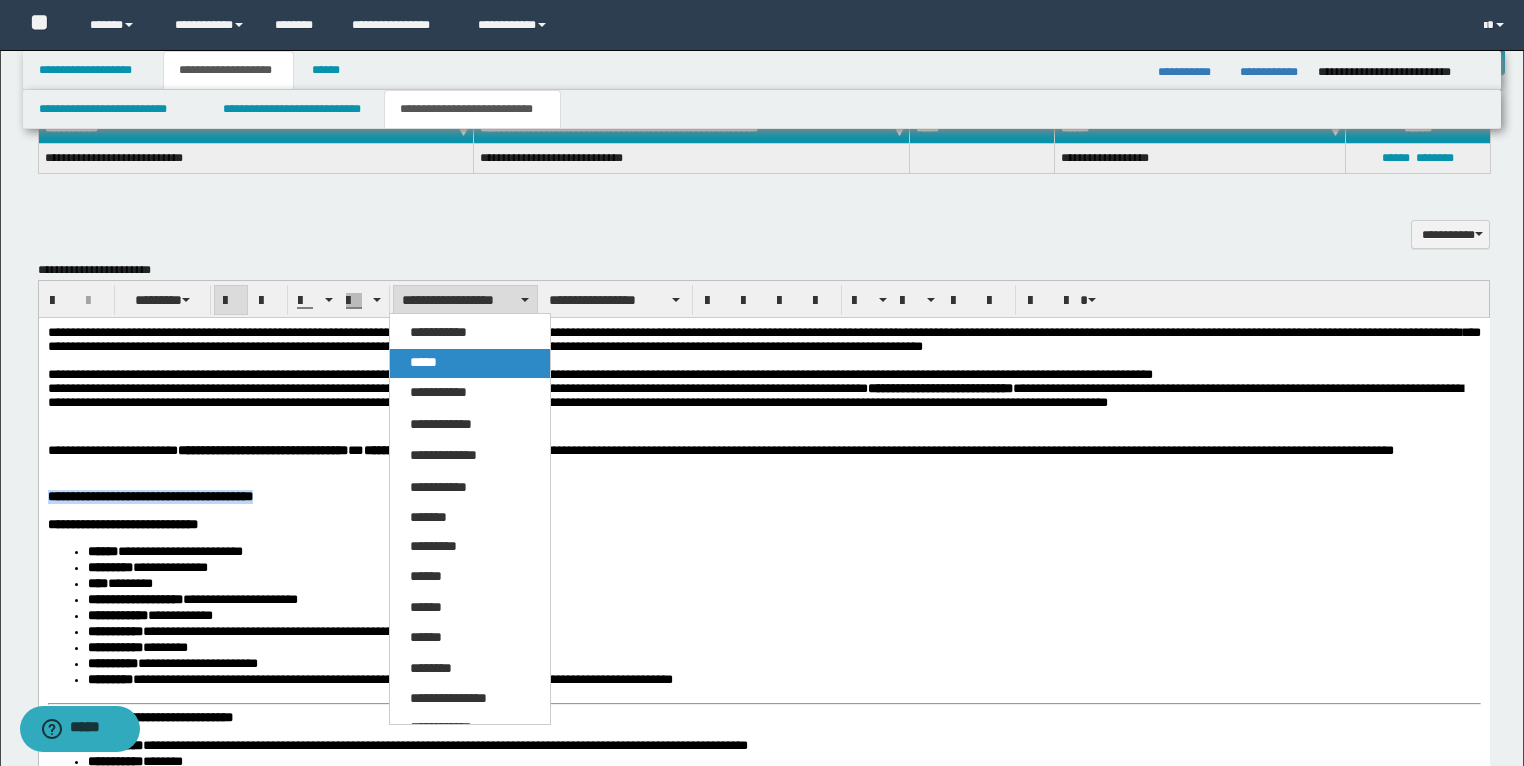 click on "*****" at bounding box center (470, 363) 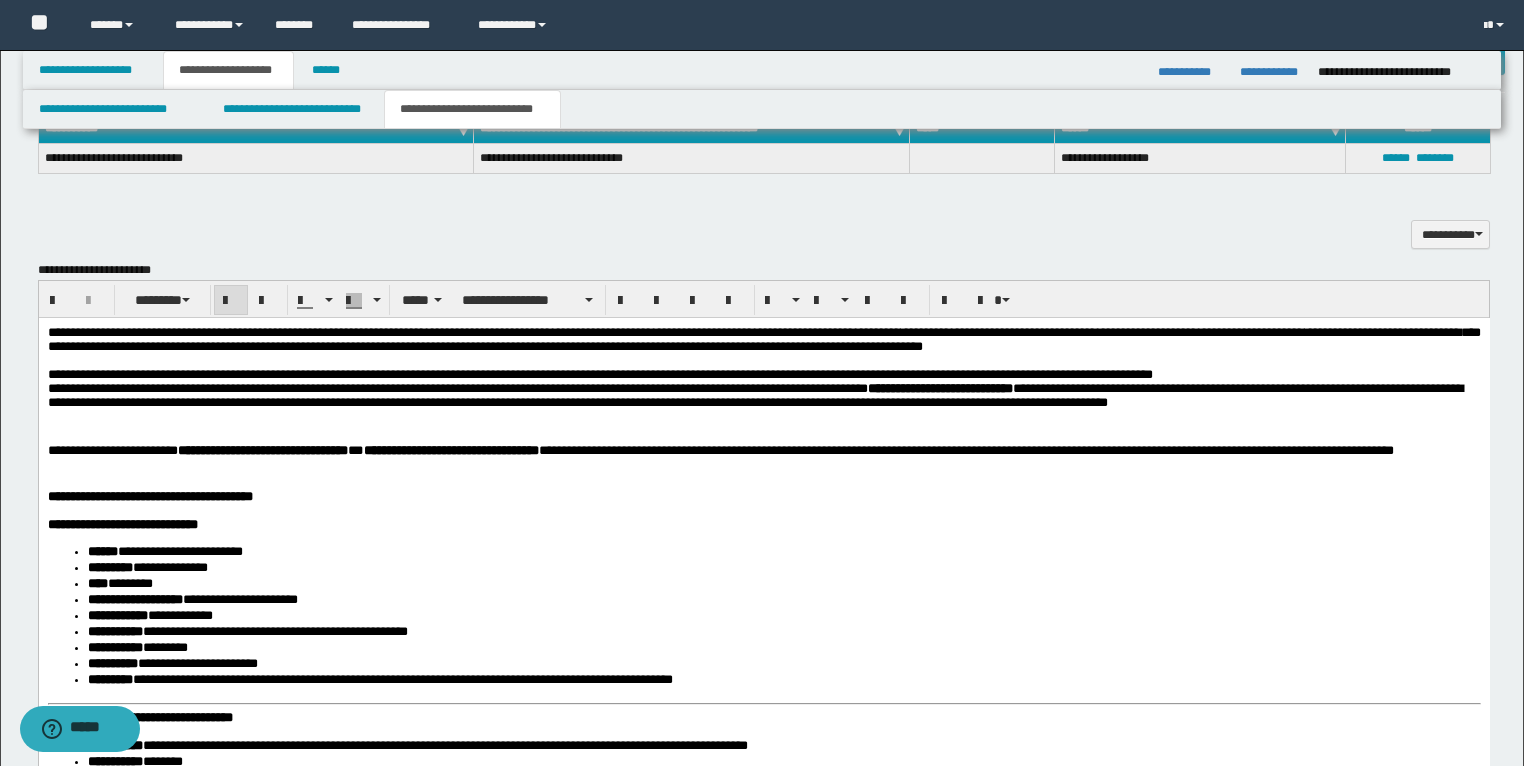 scroll, scrollTop: 1783, scrollLeft: 0, axis: vertical 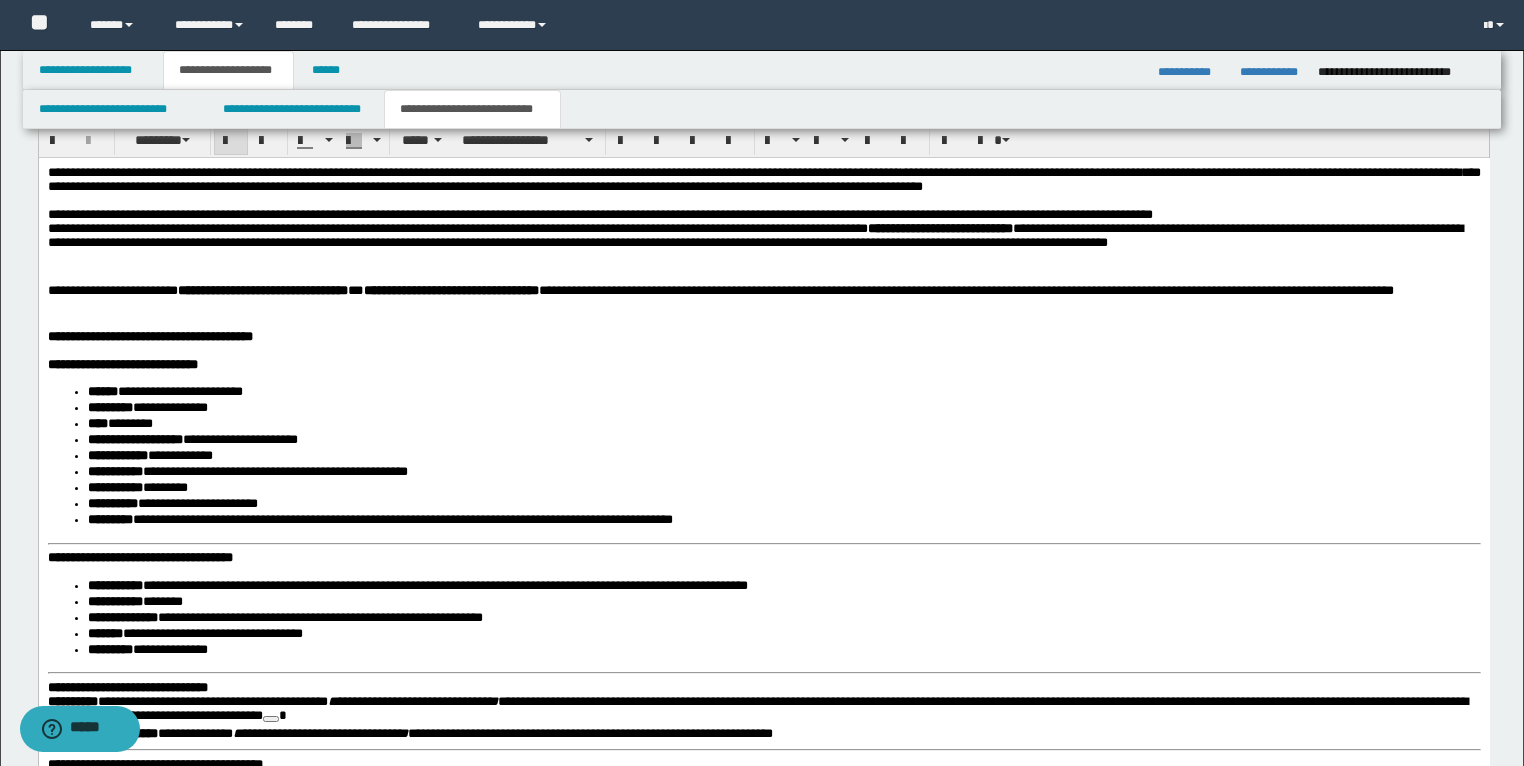 click on "**********" at bounding box center [763, 337] 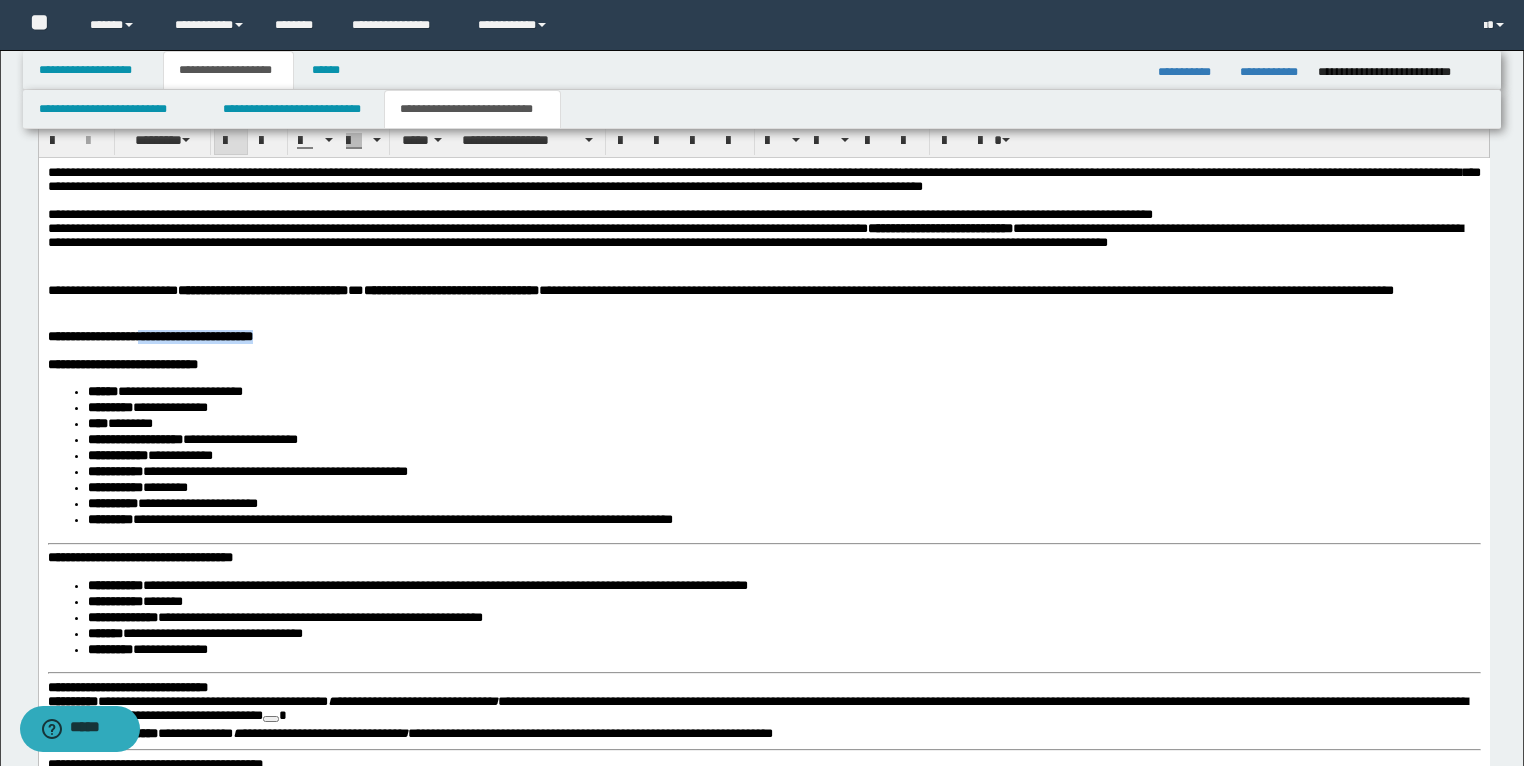 drag, startPoint x: 409, startPoint y: 354, endPoint x: 185, endPoint y: 352, distance: 224.00893 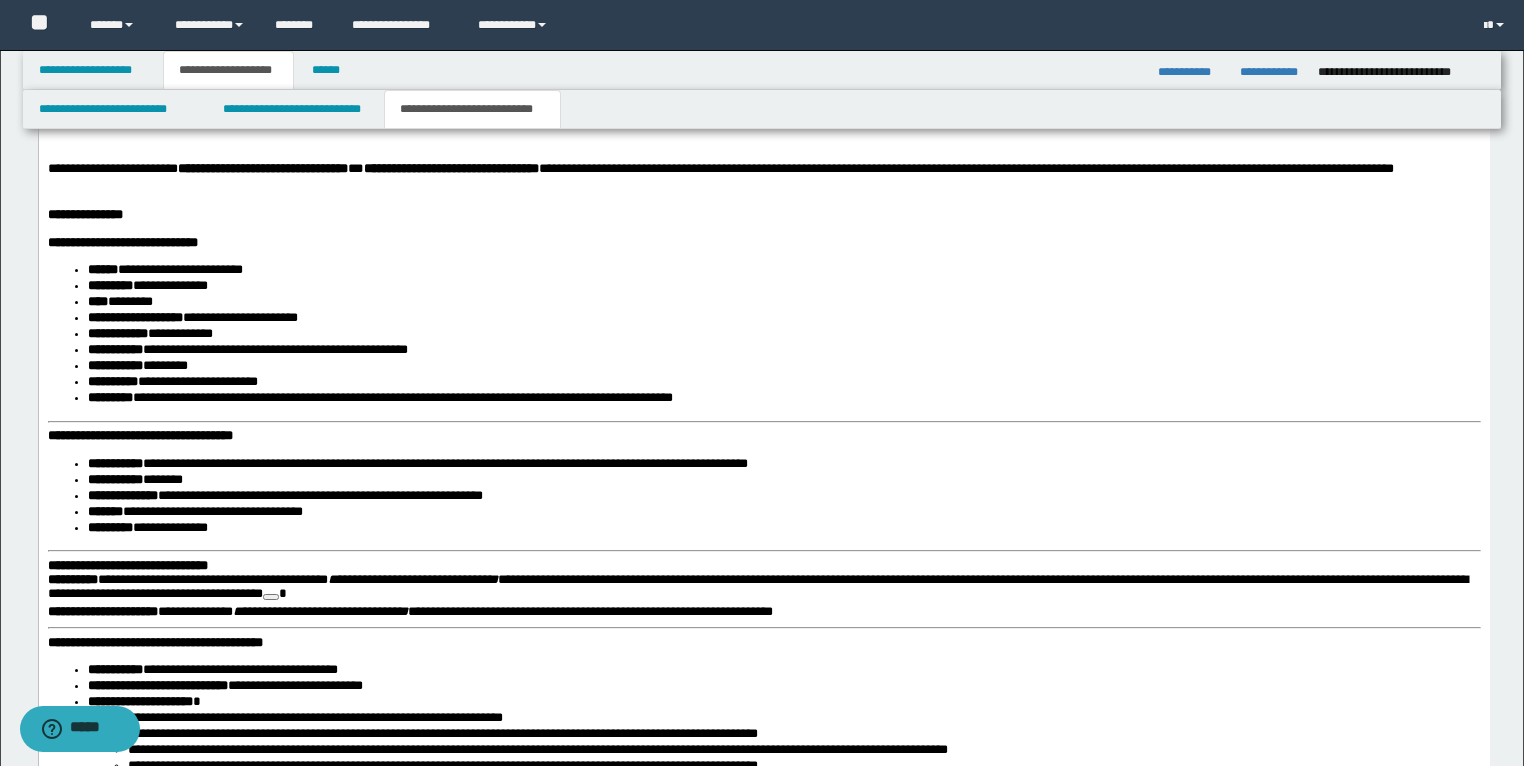 scroll, scrollTop: 1943, scrollLeft: 0, axis: vertical 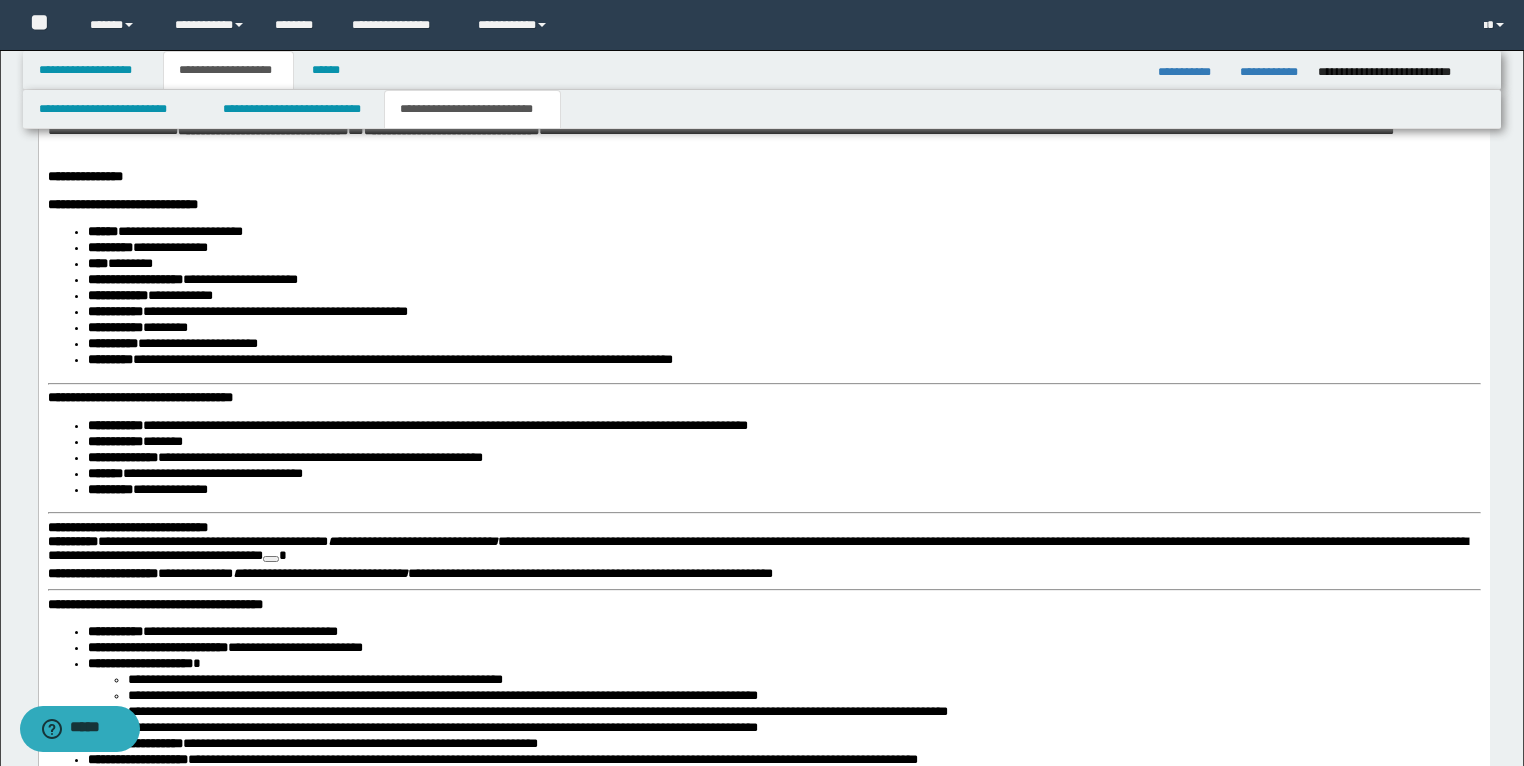 click on "**********" at bounding box center [763, 689] 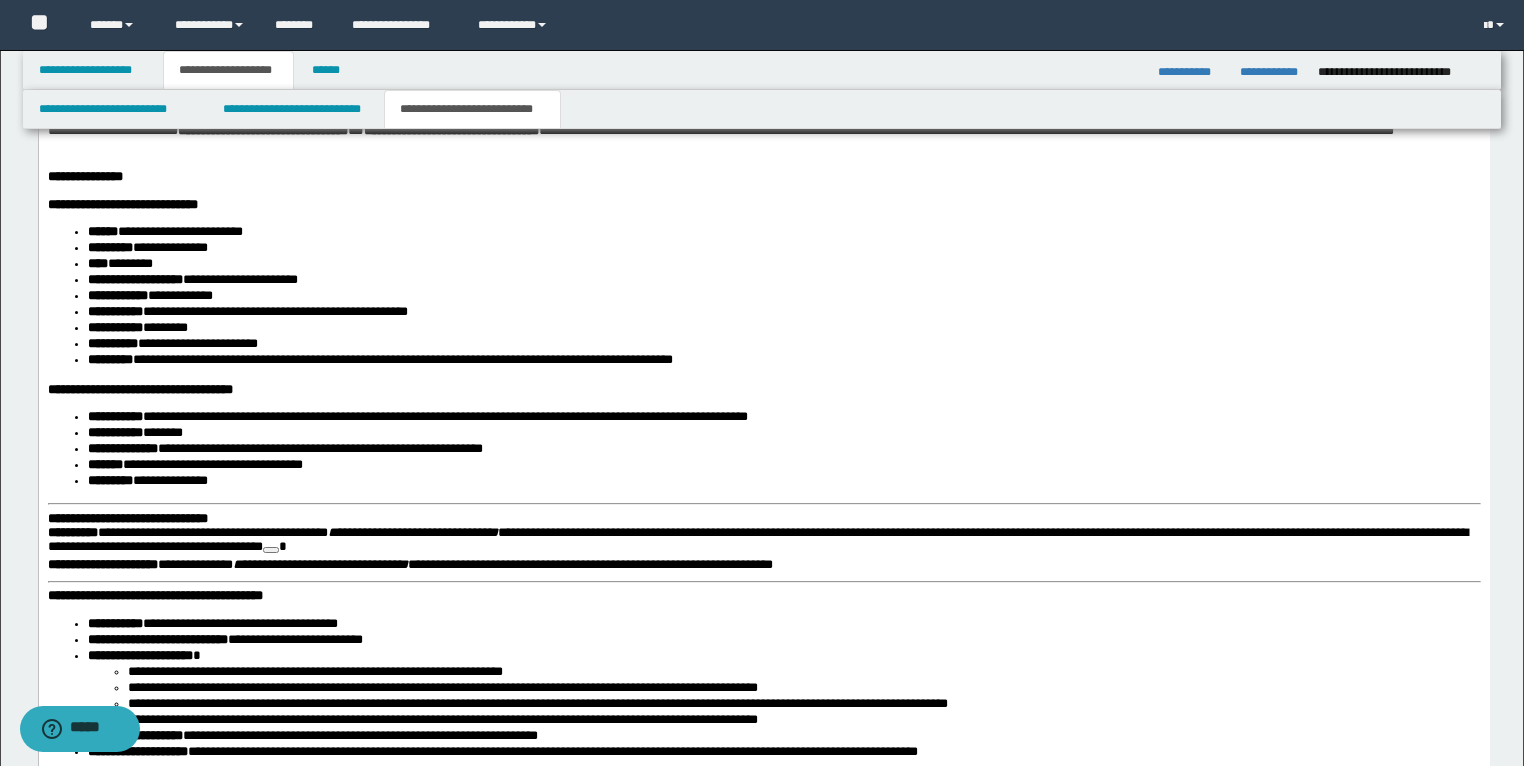 click on "**********" at bounding box center (127, 519) 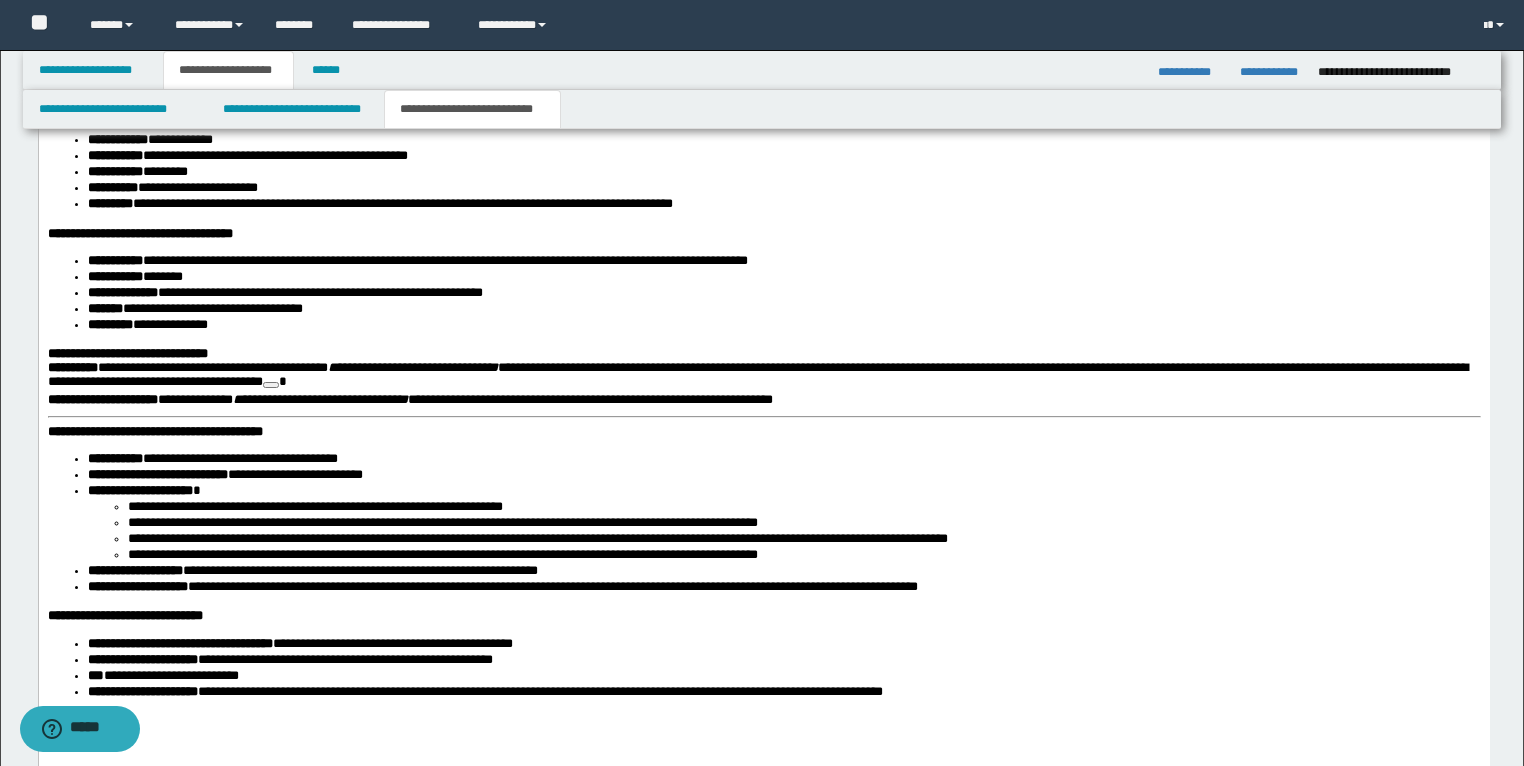 scroll, scrollTop: 2103, scrollLeft: 0, axis: vertical 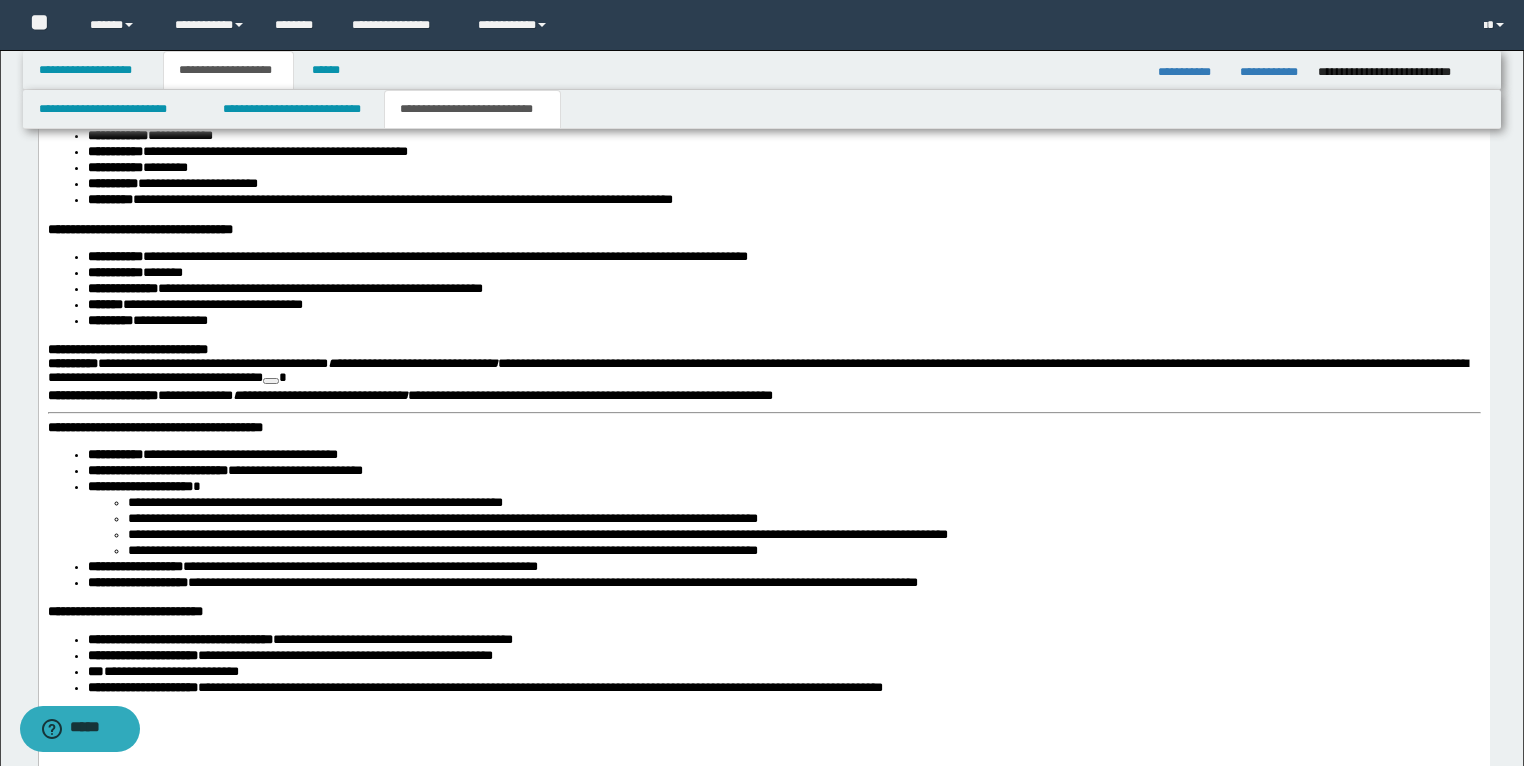 click on "**********" at bounding box center (763, 521) 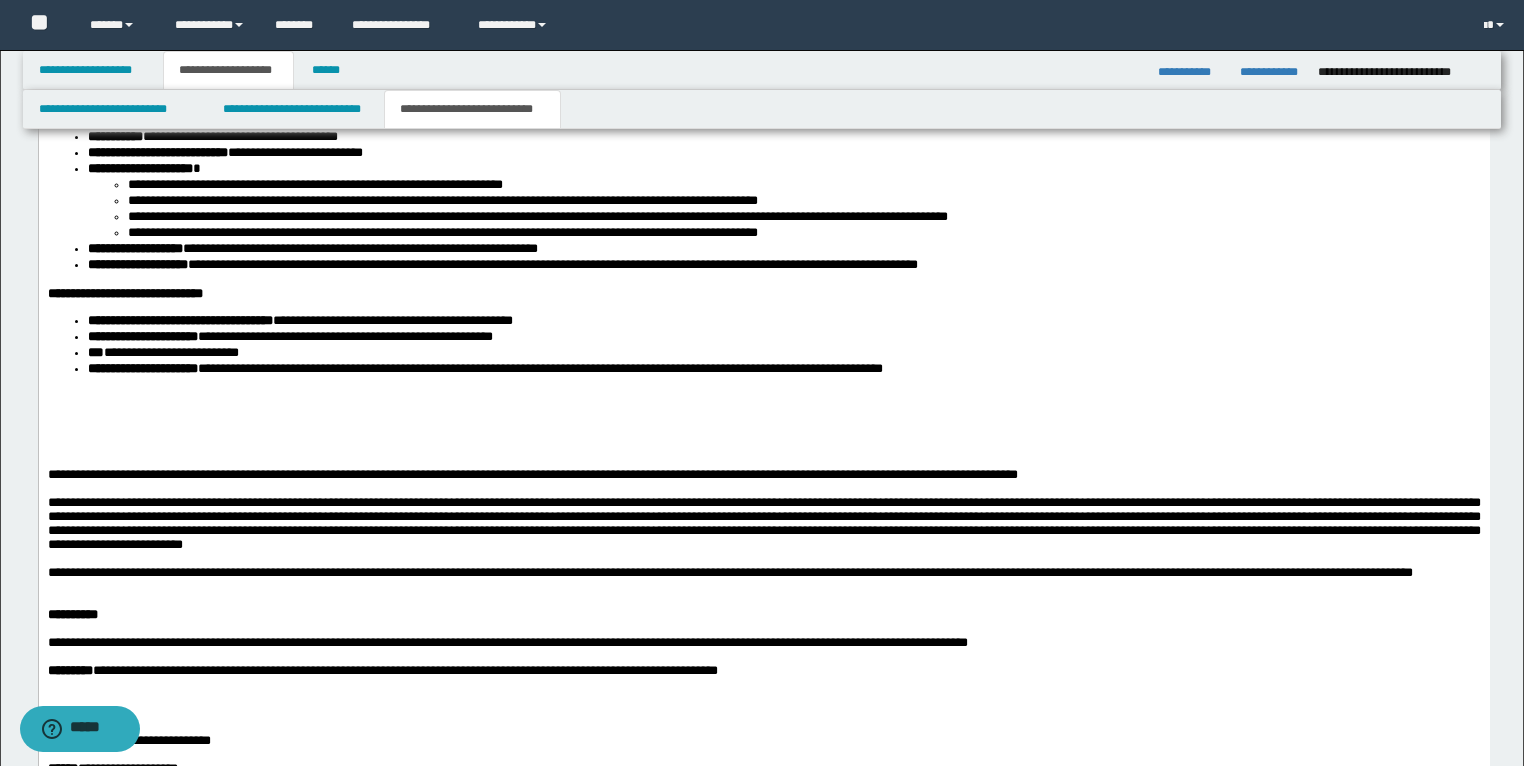 scroll, scrollTop: 2423, scrollLeft: 0, axis: vertical 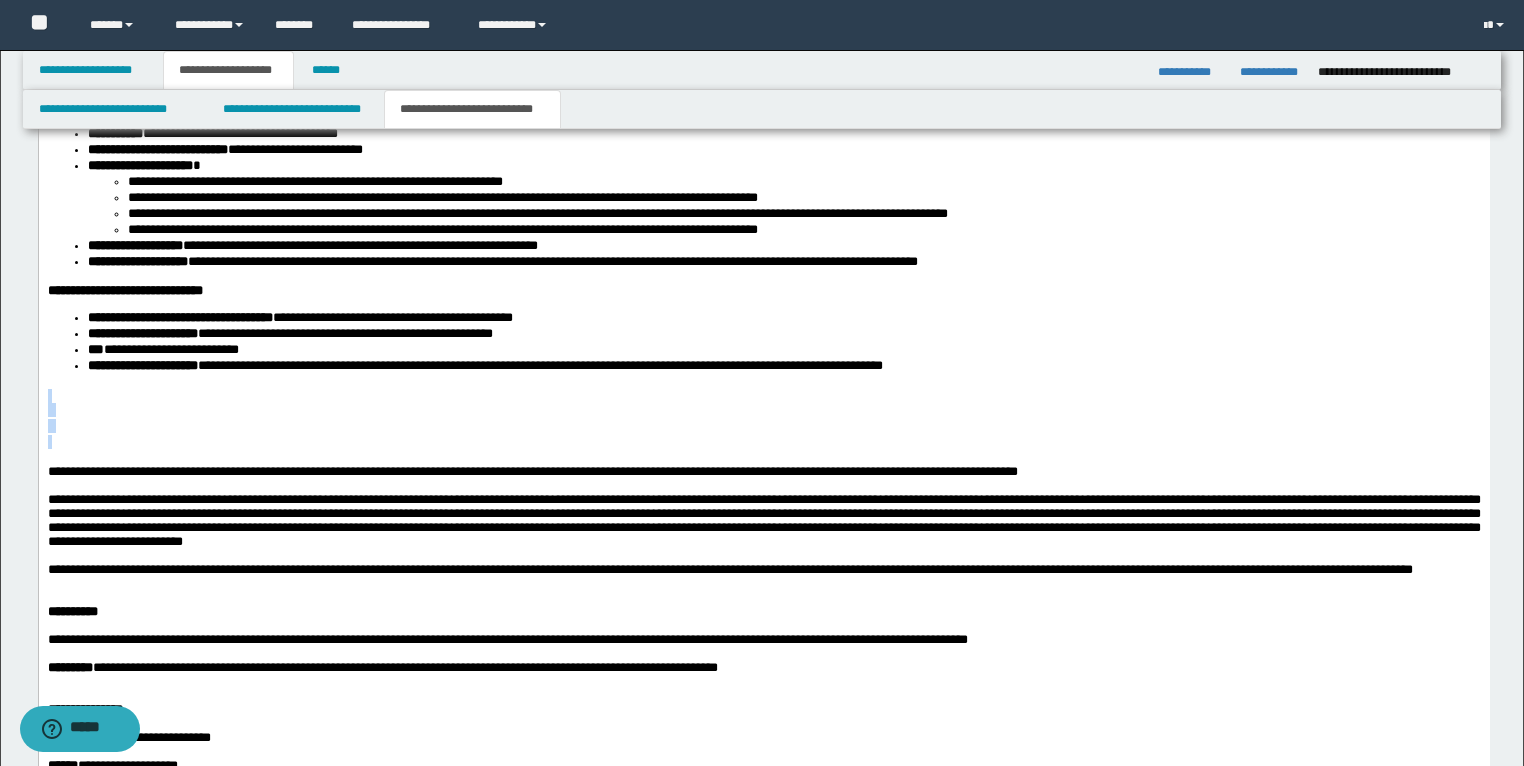 drag, startPoint x: 113, startPoint y: 477, endPoint x: 41, endPoint y: 409, distance: 99.03535 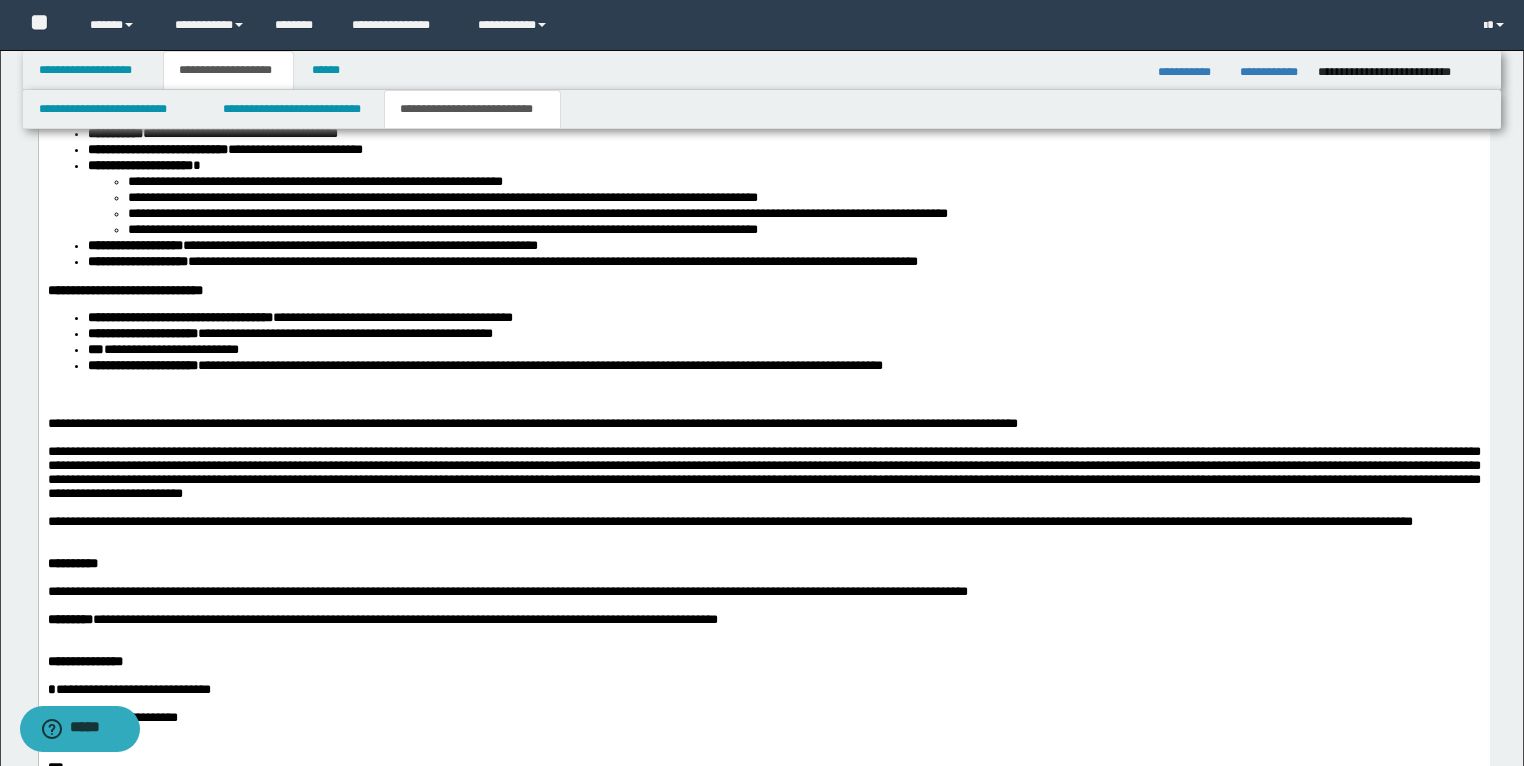 click at bounding box center (763, 397) 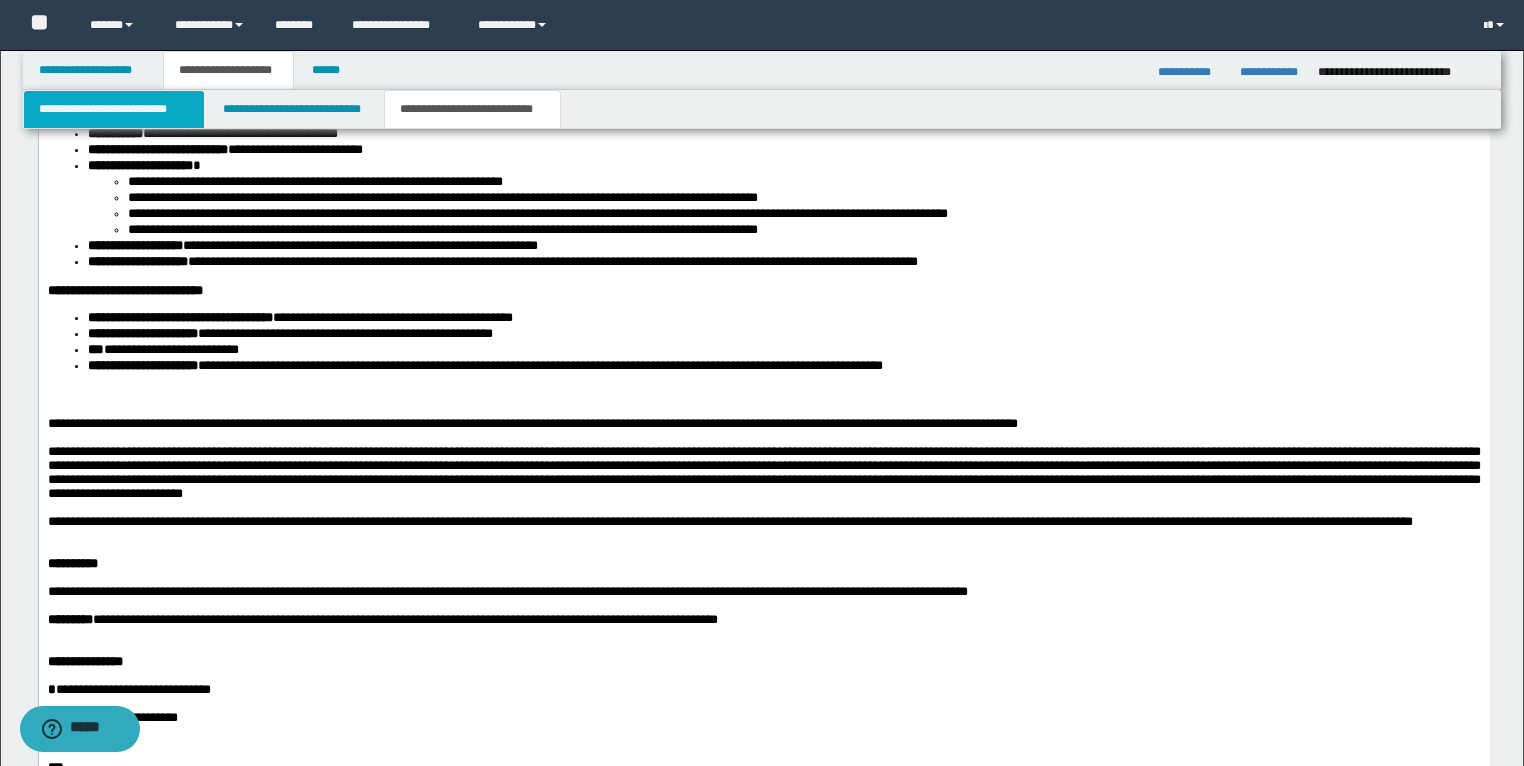 click on "**********" at bounding box center [114, 109] 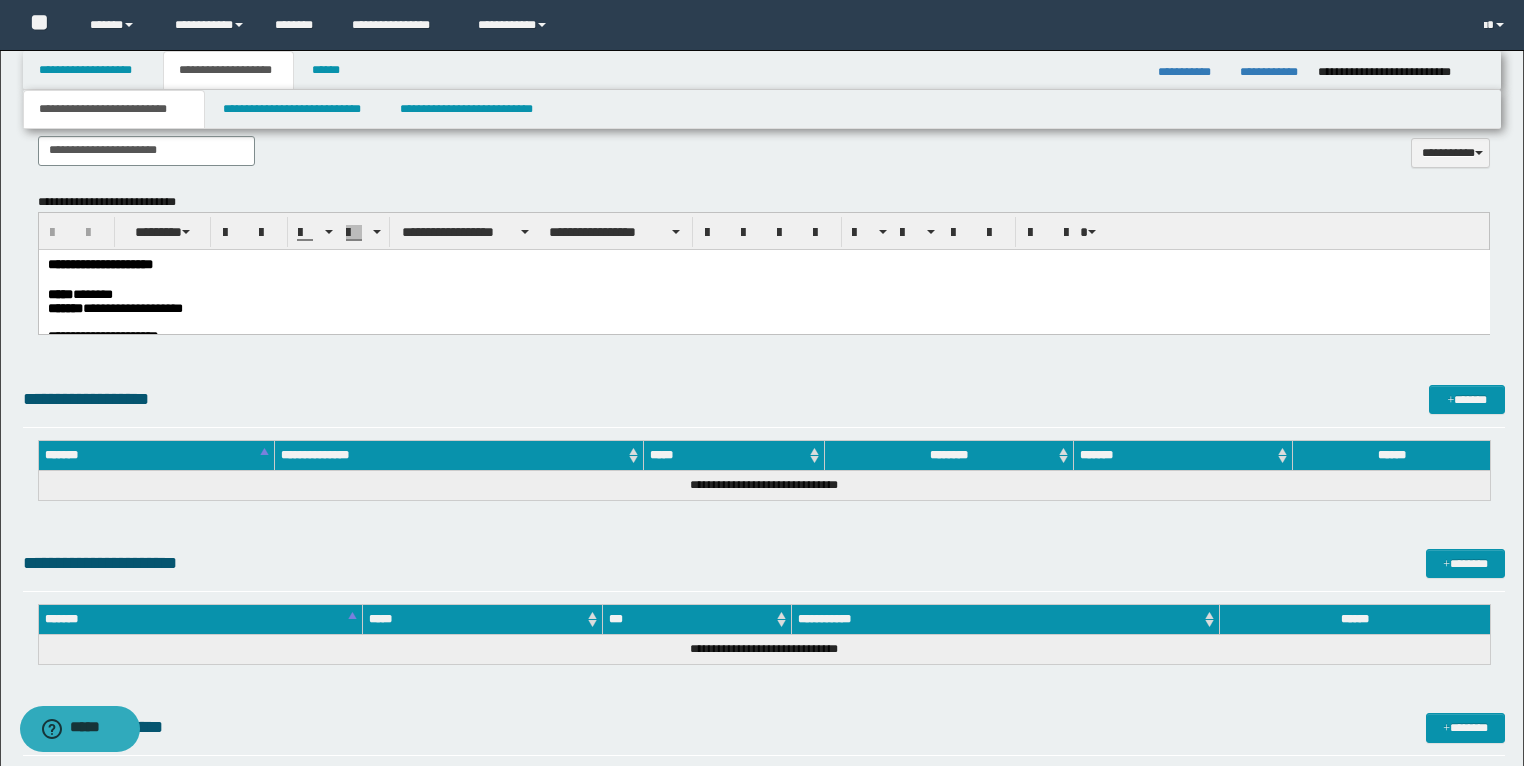 scroll, scrollTop: 1002, scrollLeft: 0, axis: vertical 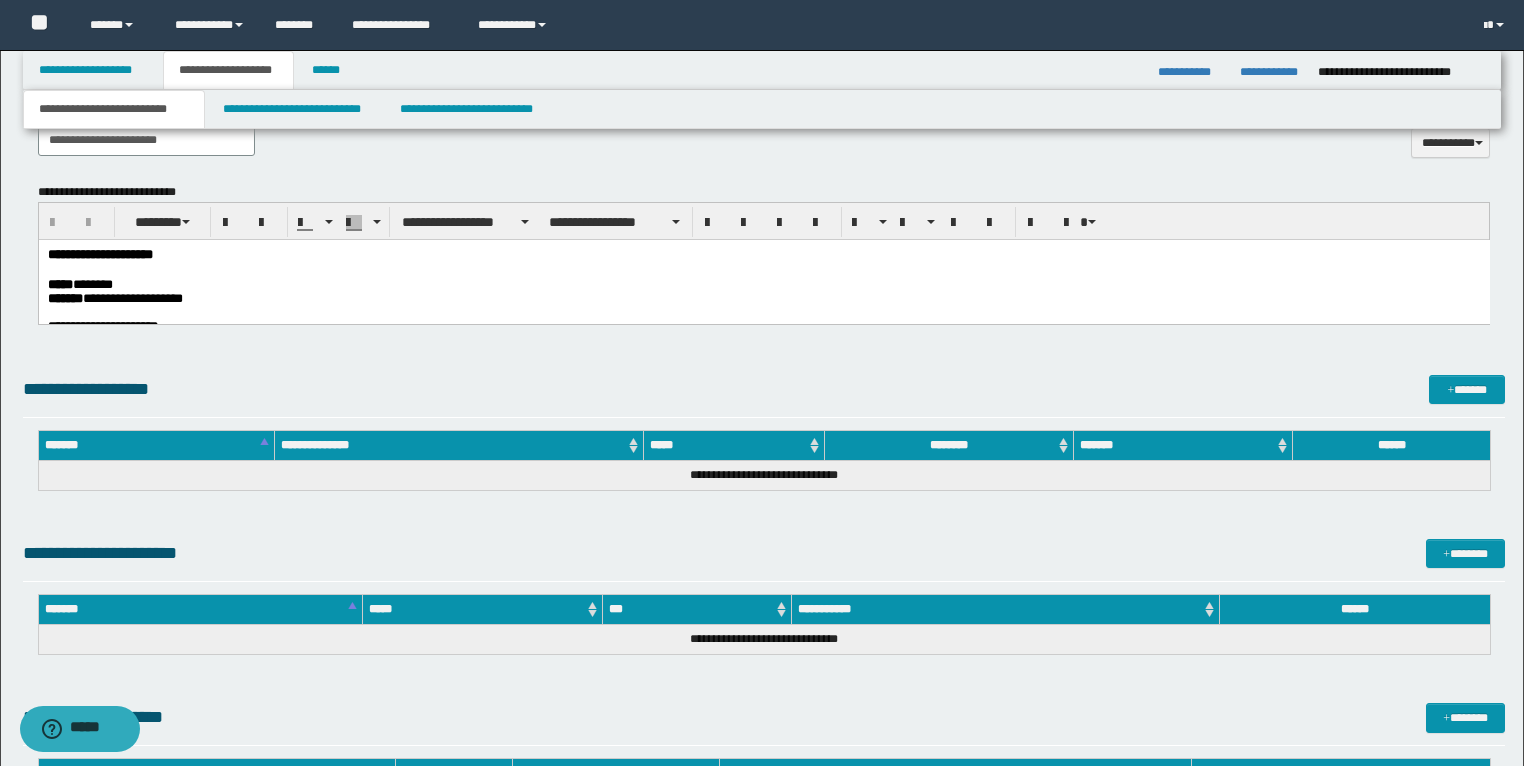 click on "***** ********" at bounding box center [763, 284] 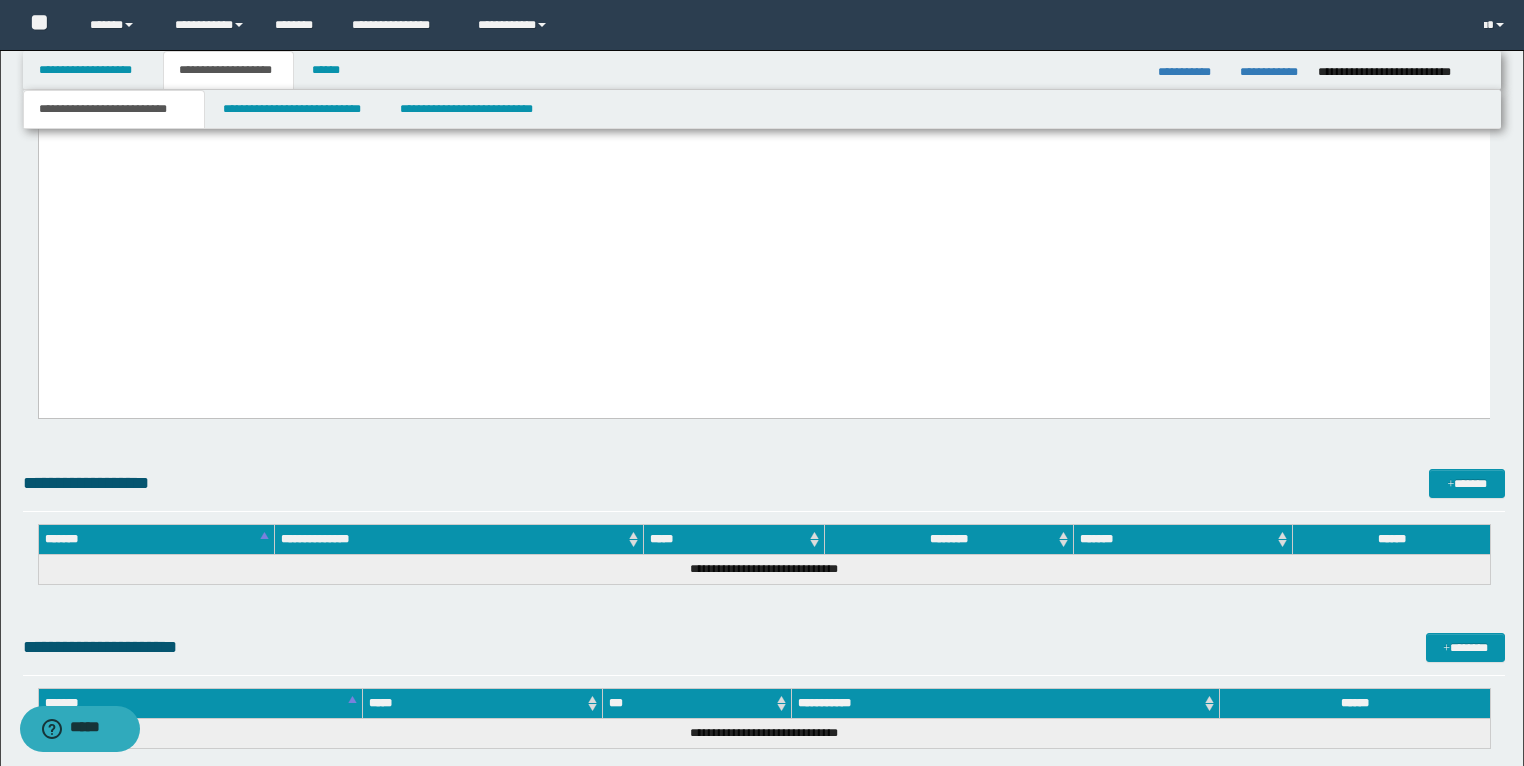 scroll, scrollTop: 3381, scrollLeft: 0, axis: vertical 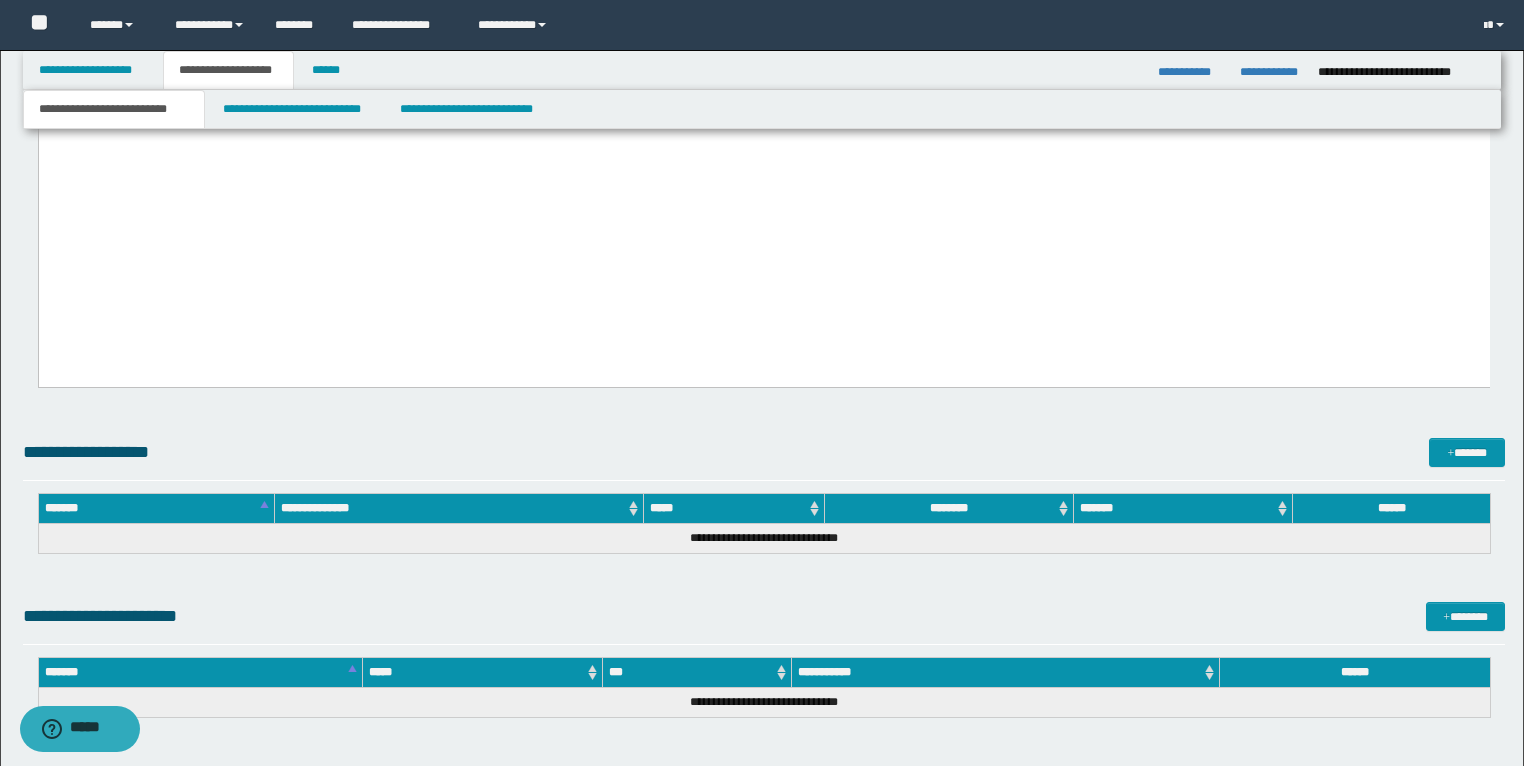 drag, startPoint x: 46, startPoint y: -2125, endPoint x: 769, endPoint y: 263, distance: 2495.0498 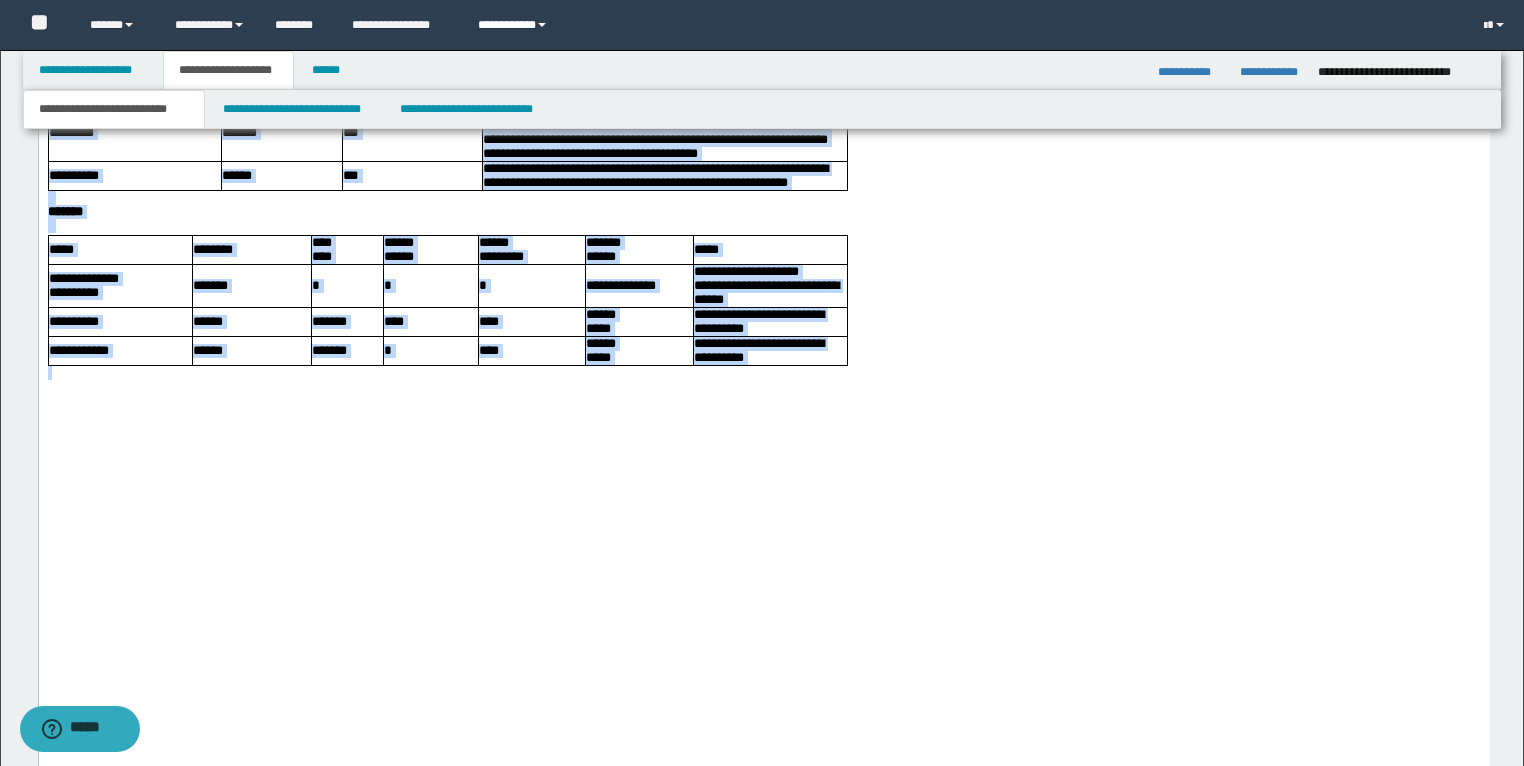 scroll, scrollTop: 2901, scrollLeft: 0, axis: vertical 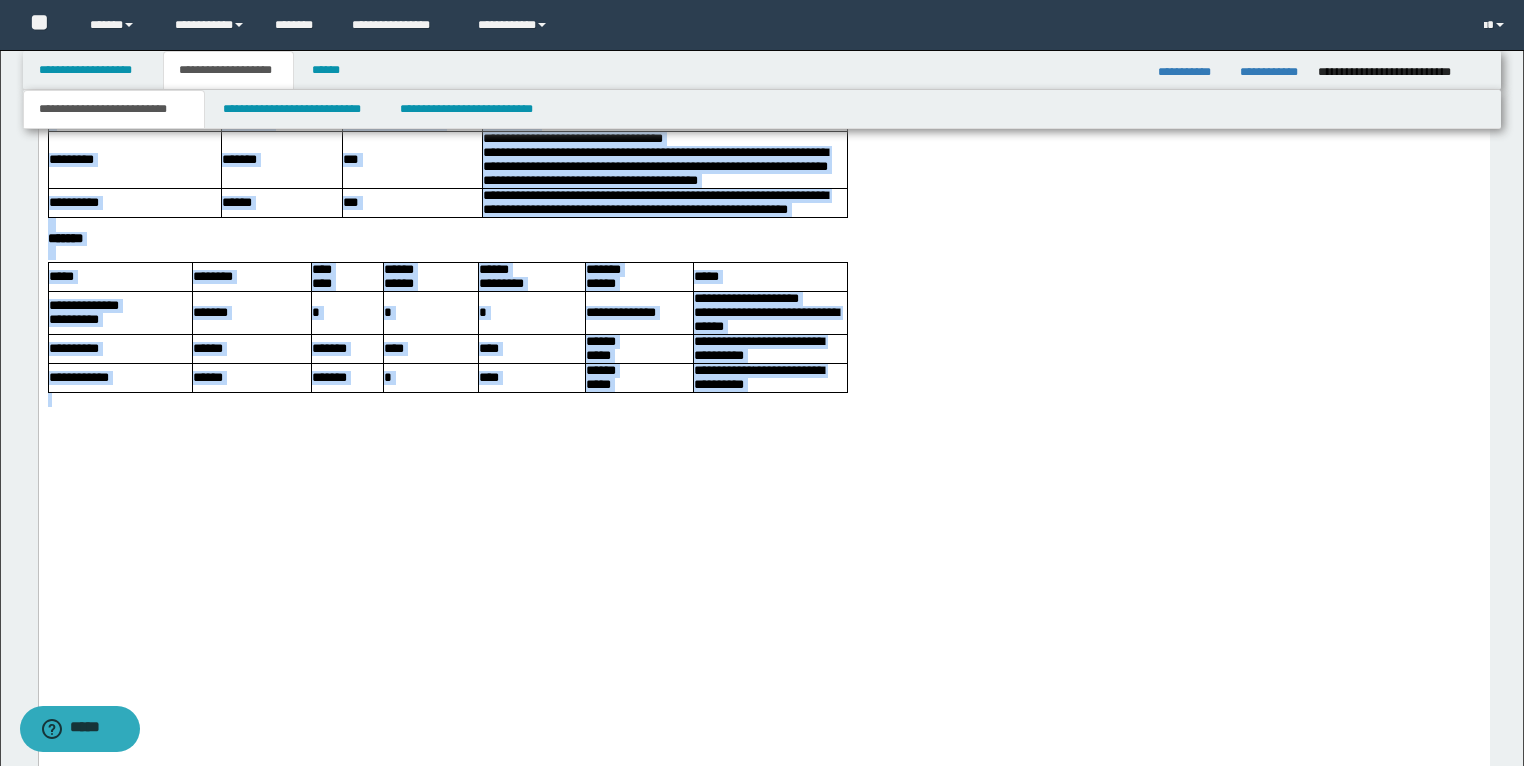 click on "**********" at bounding box center (387, 46) 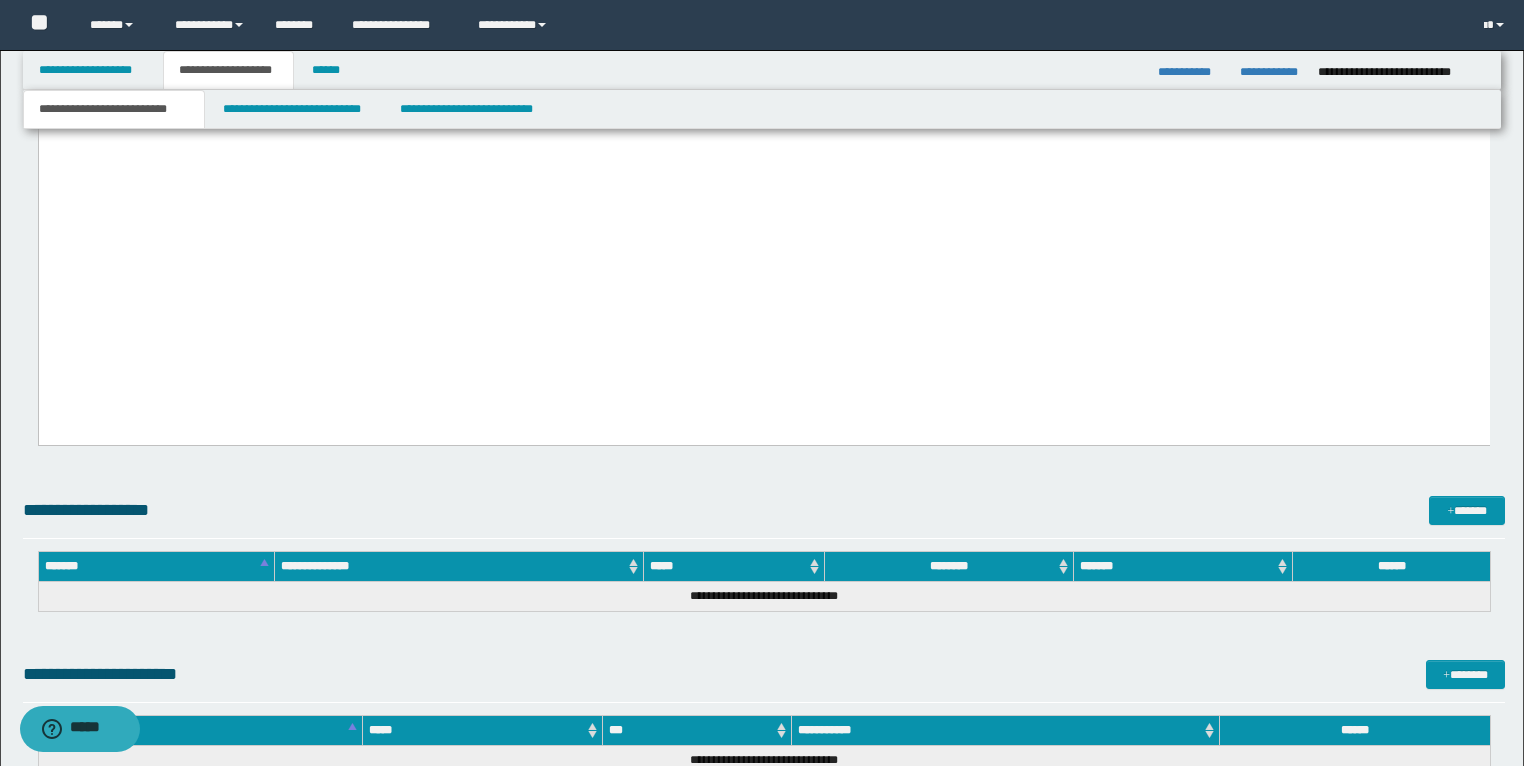 scroll, scrollTop: 3124, scrollLeft: 0, axis: vertical 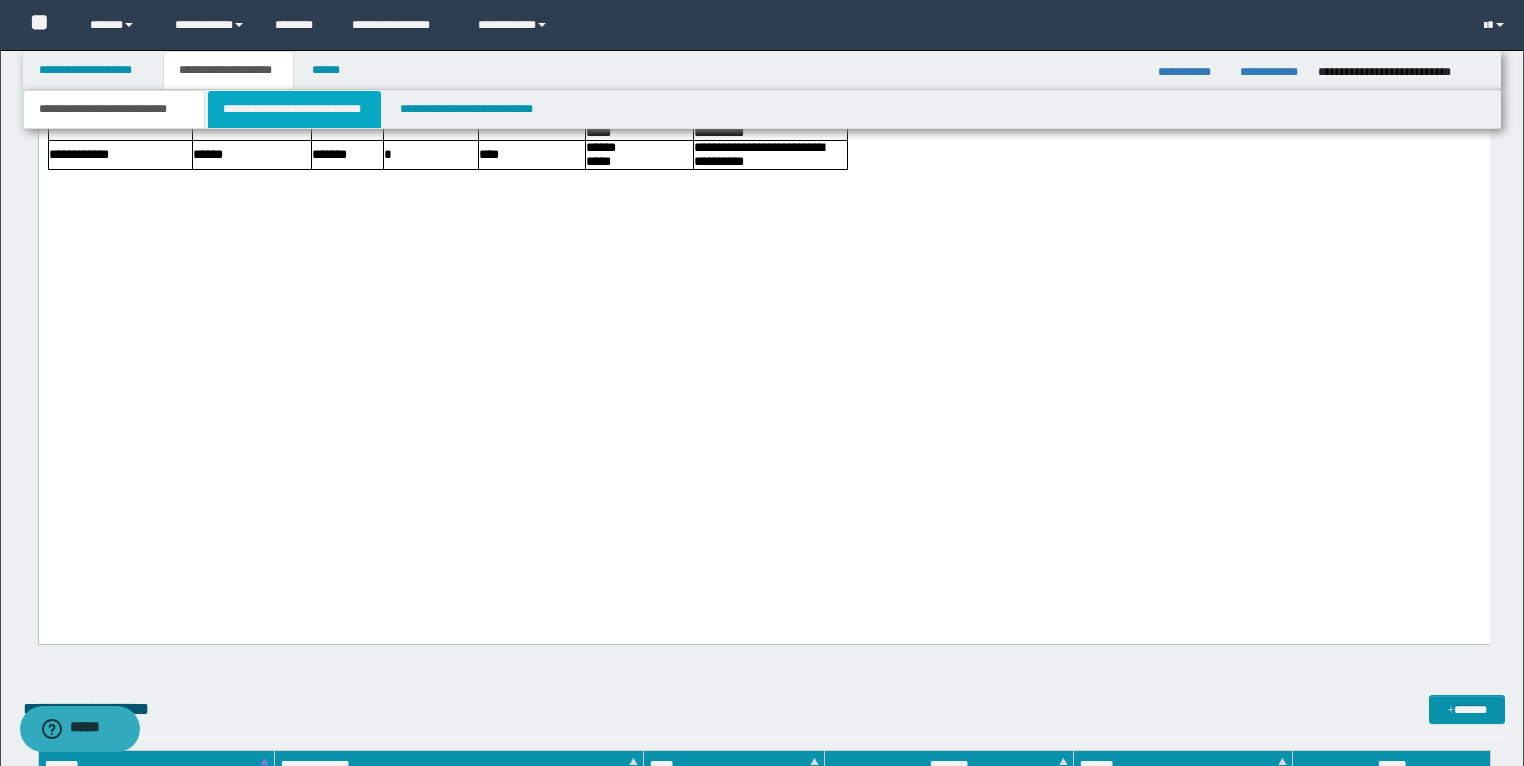 click on "**********" at bounding box center (294, 109) 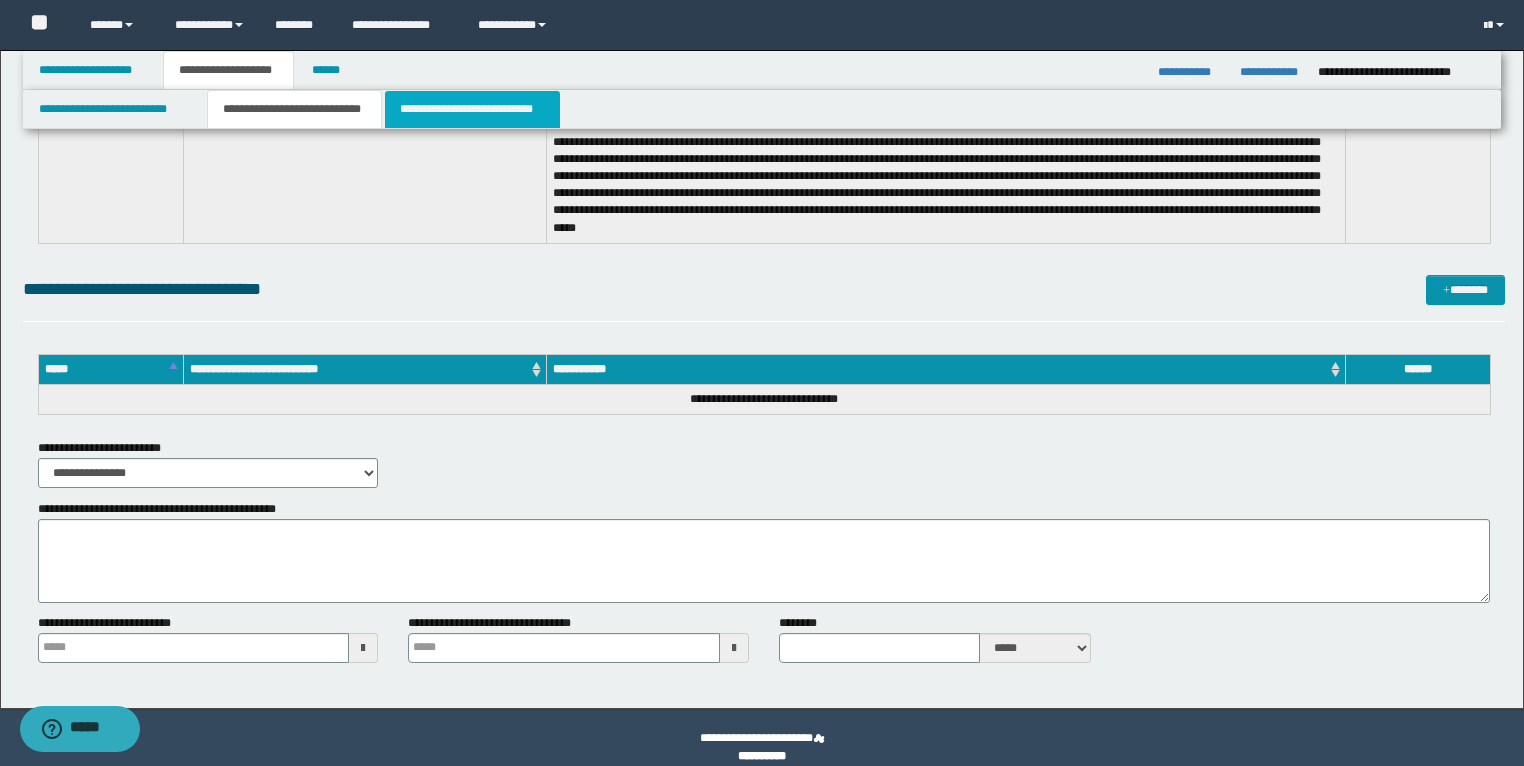 click on "**********" at bounding box center (472, 109) 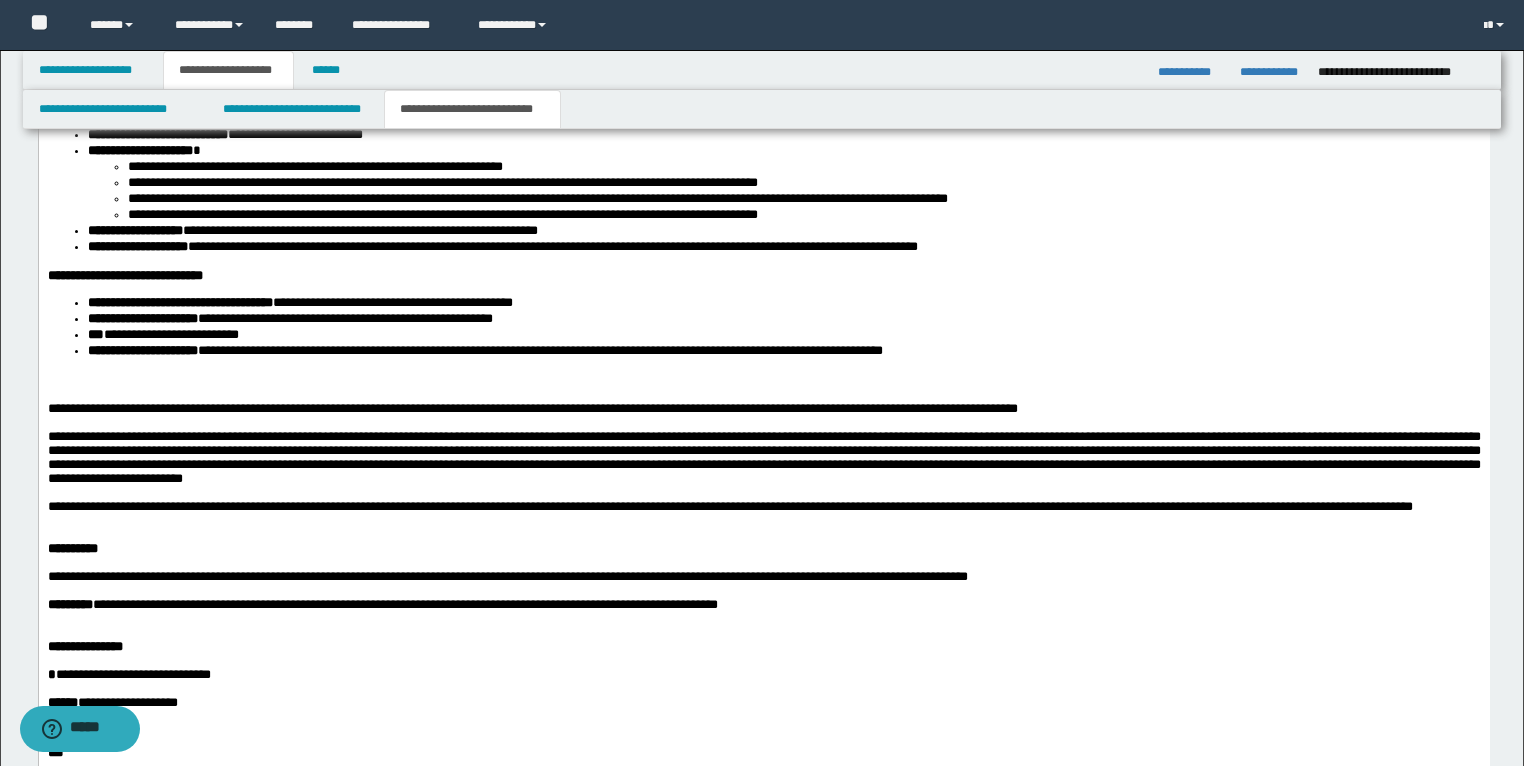 scroll, scrollTop: 2424, scrollLeft: 0, axis: vertical 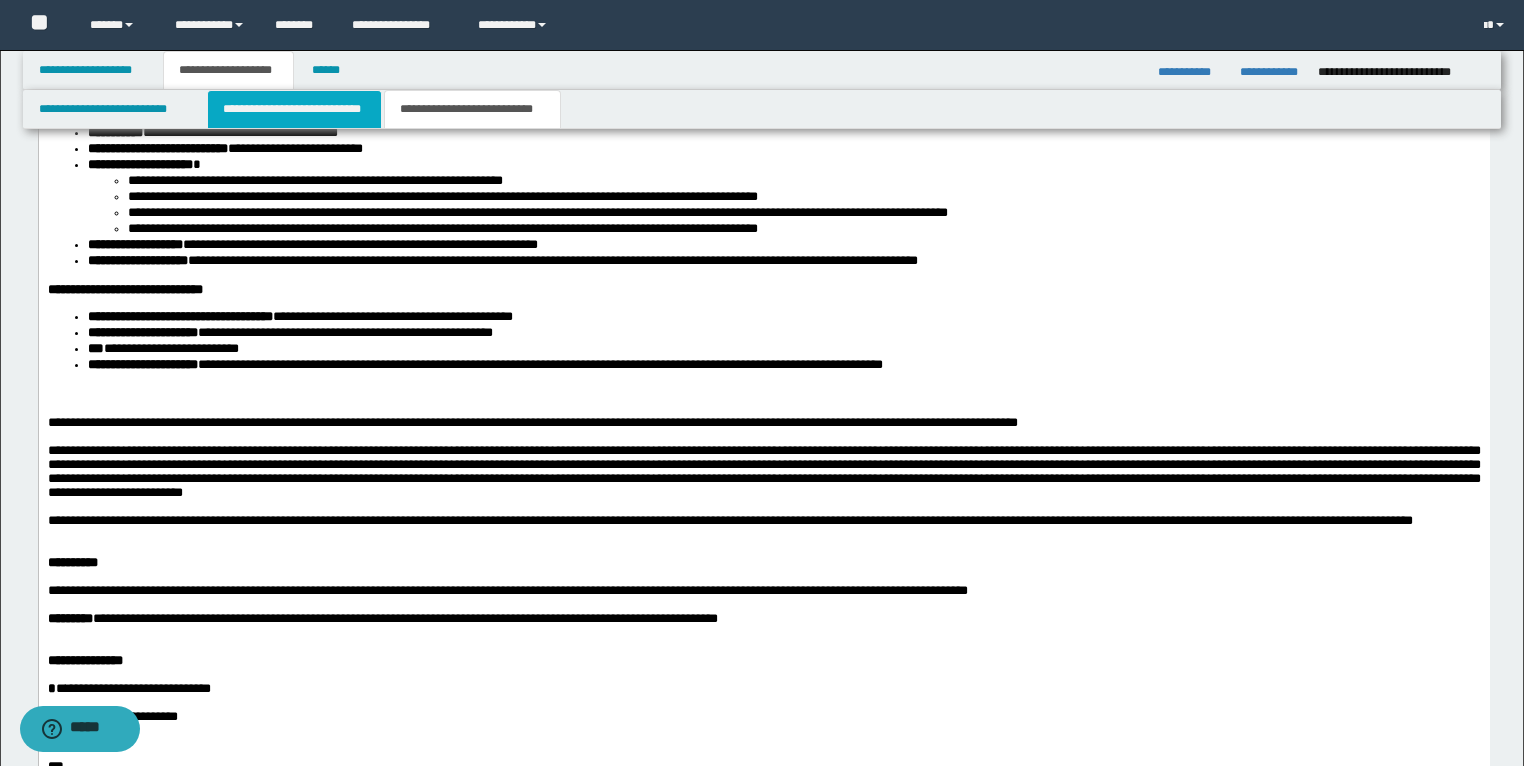 click on "**********" at bounding box center (294, 109) 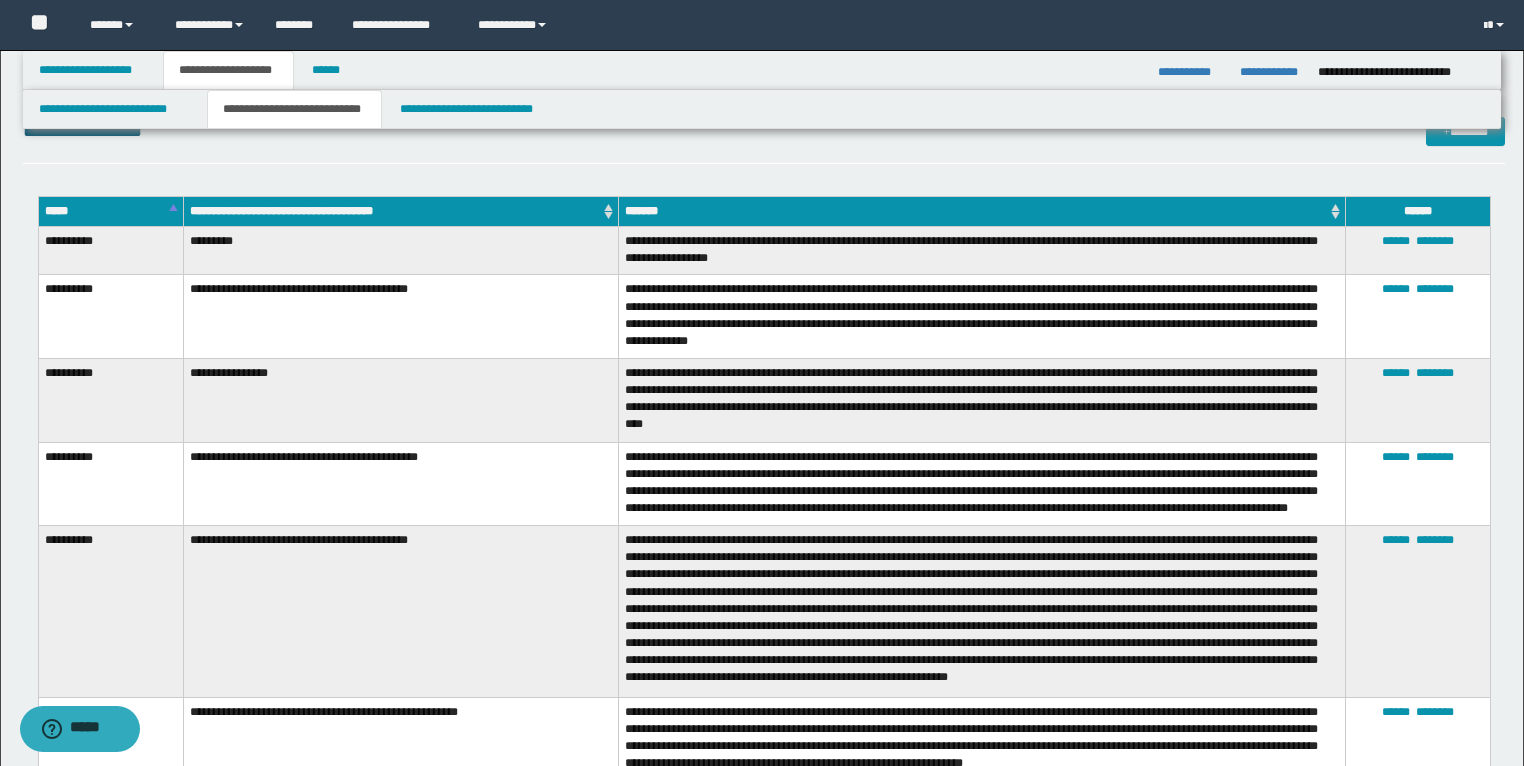 scroll, scrollTop: 2024, scrollLeft: 0, axis: vertical 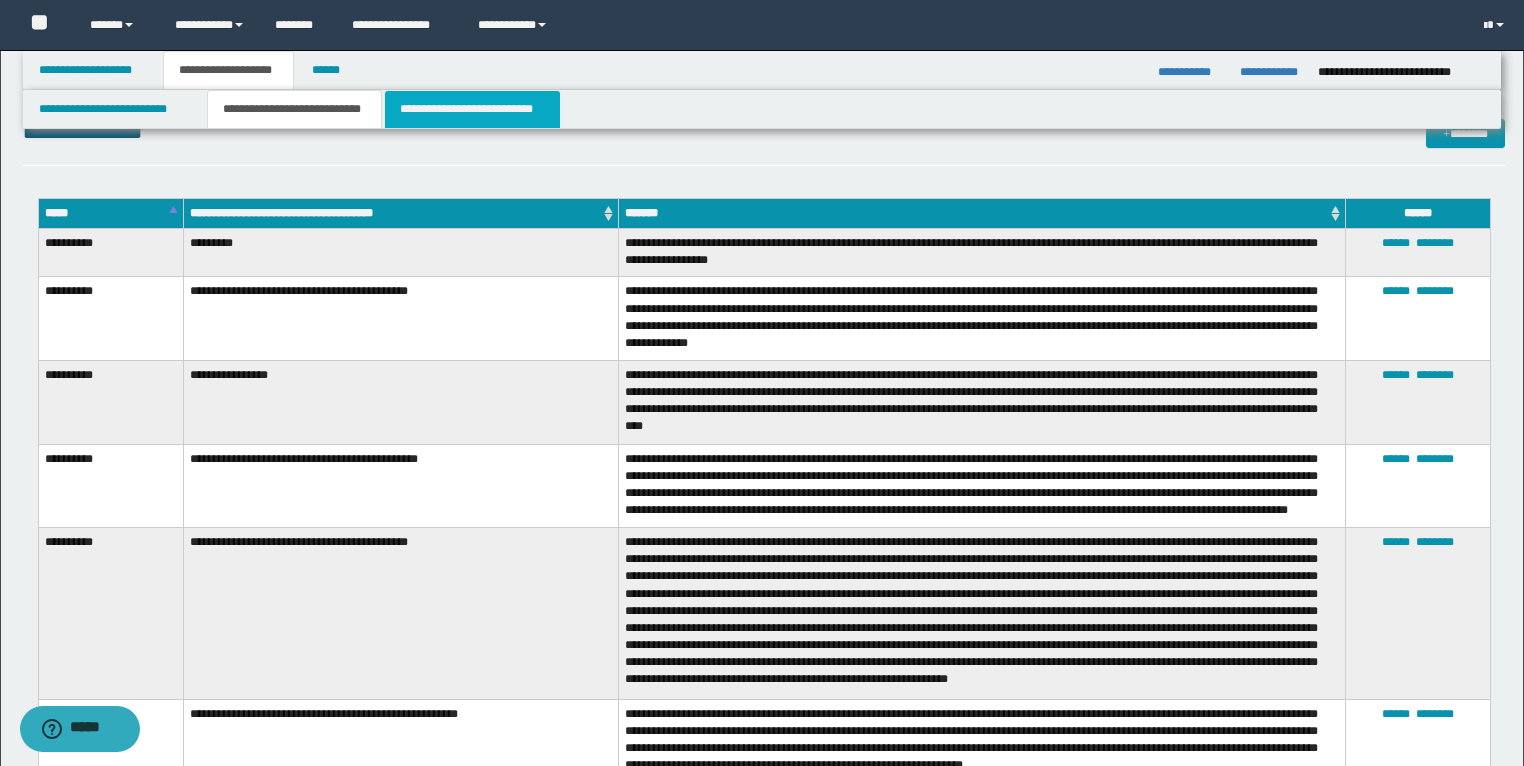 click on "**********" at bounding box center [472, 109] 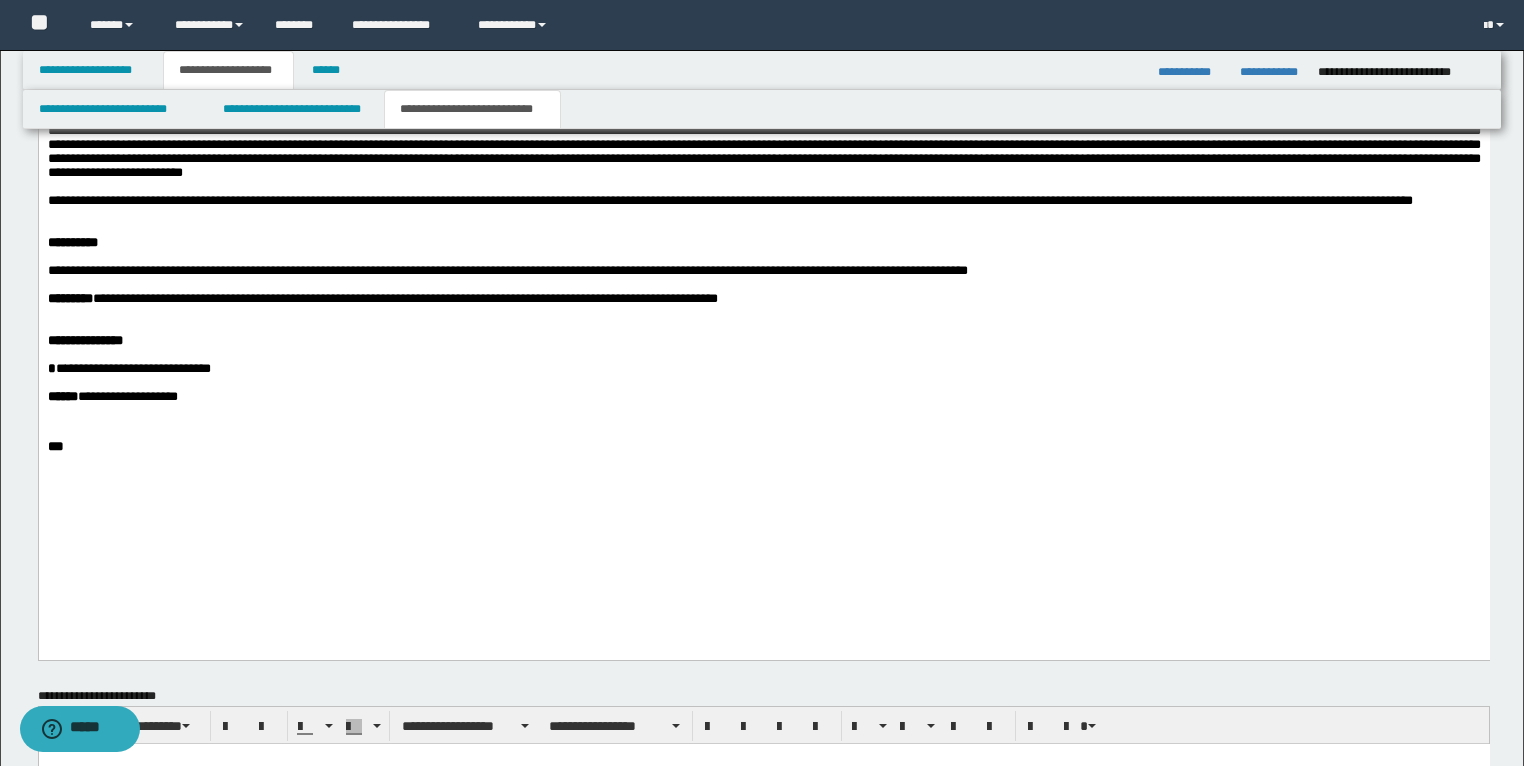 scroll, scrollTop: 3144, scrollLeft: 0, axis: vertical 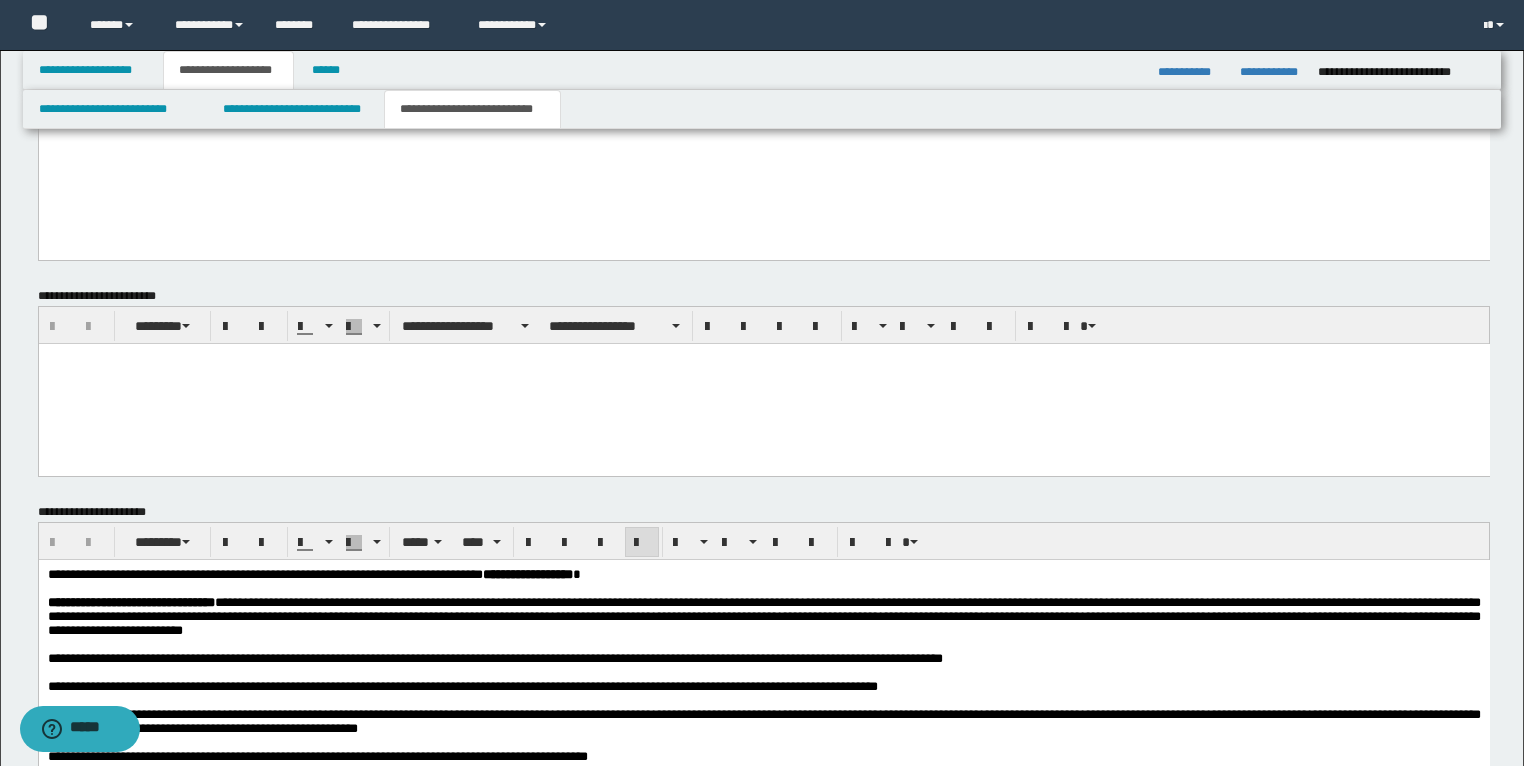 click on "**********" at bounding box center (763, 574) 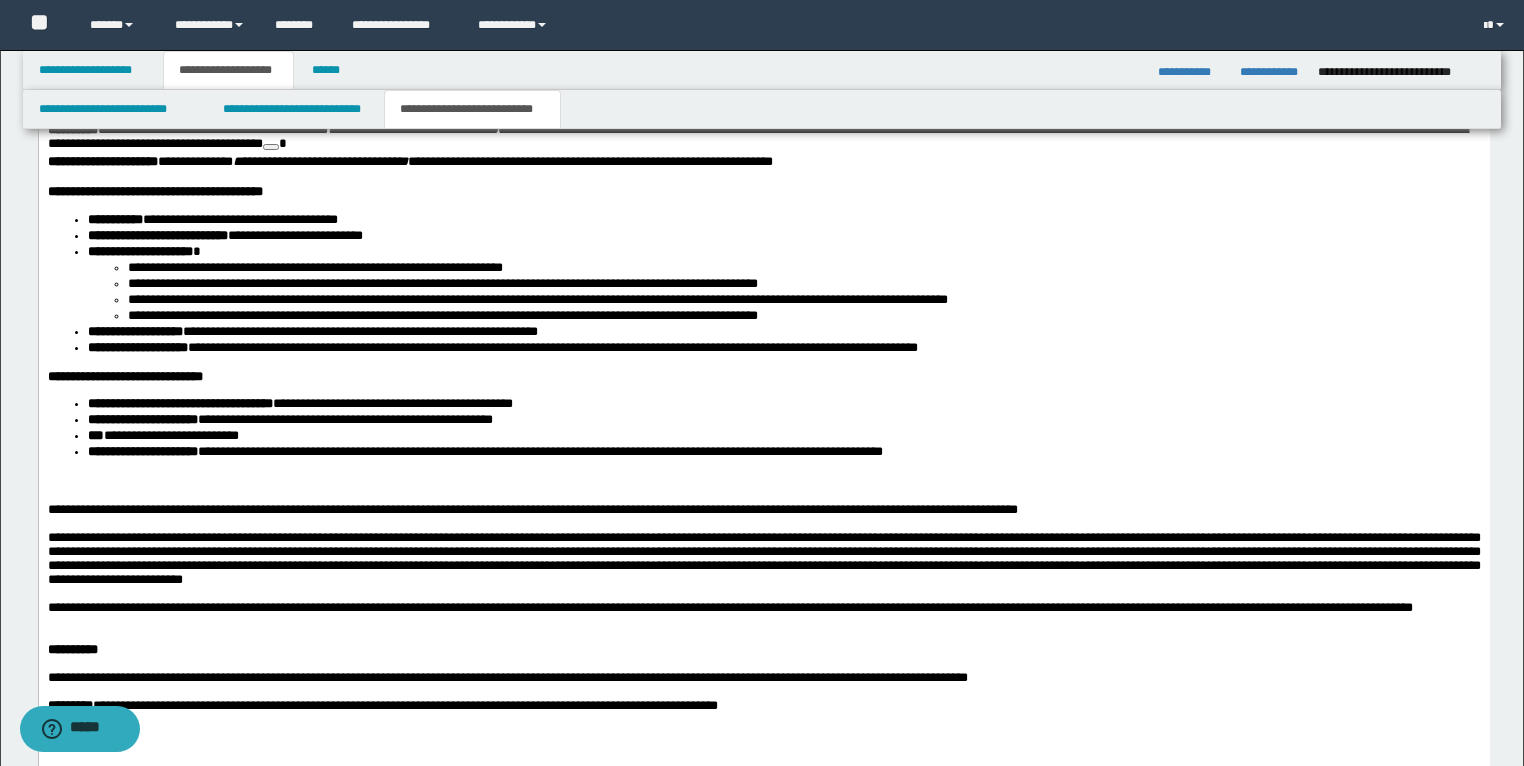 scroll, scrollTop: 2360, scrollLeft: 0, axis: vertical 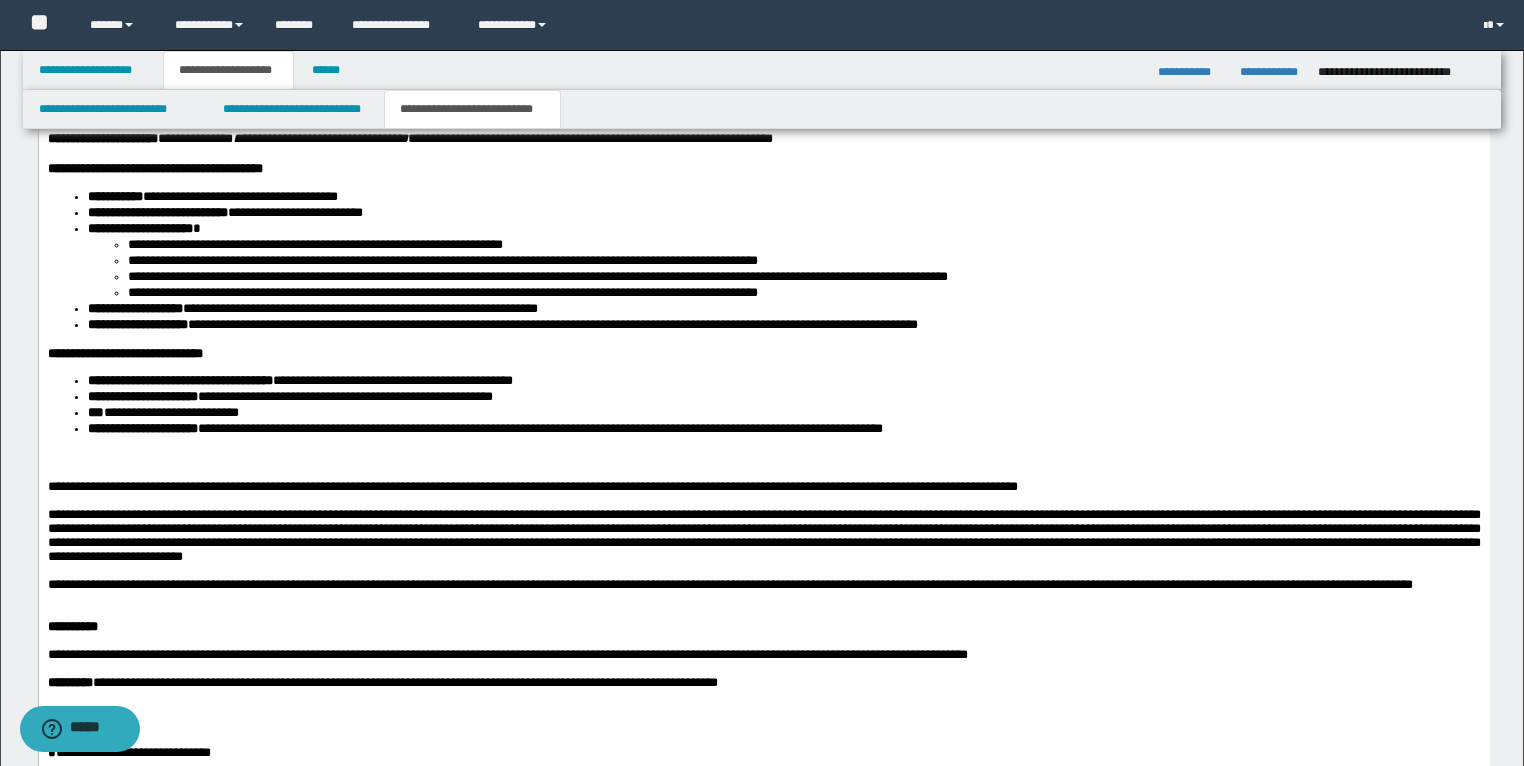click at bounding box center [763, 460] 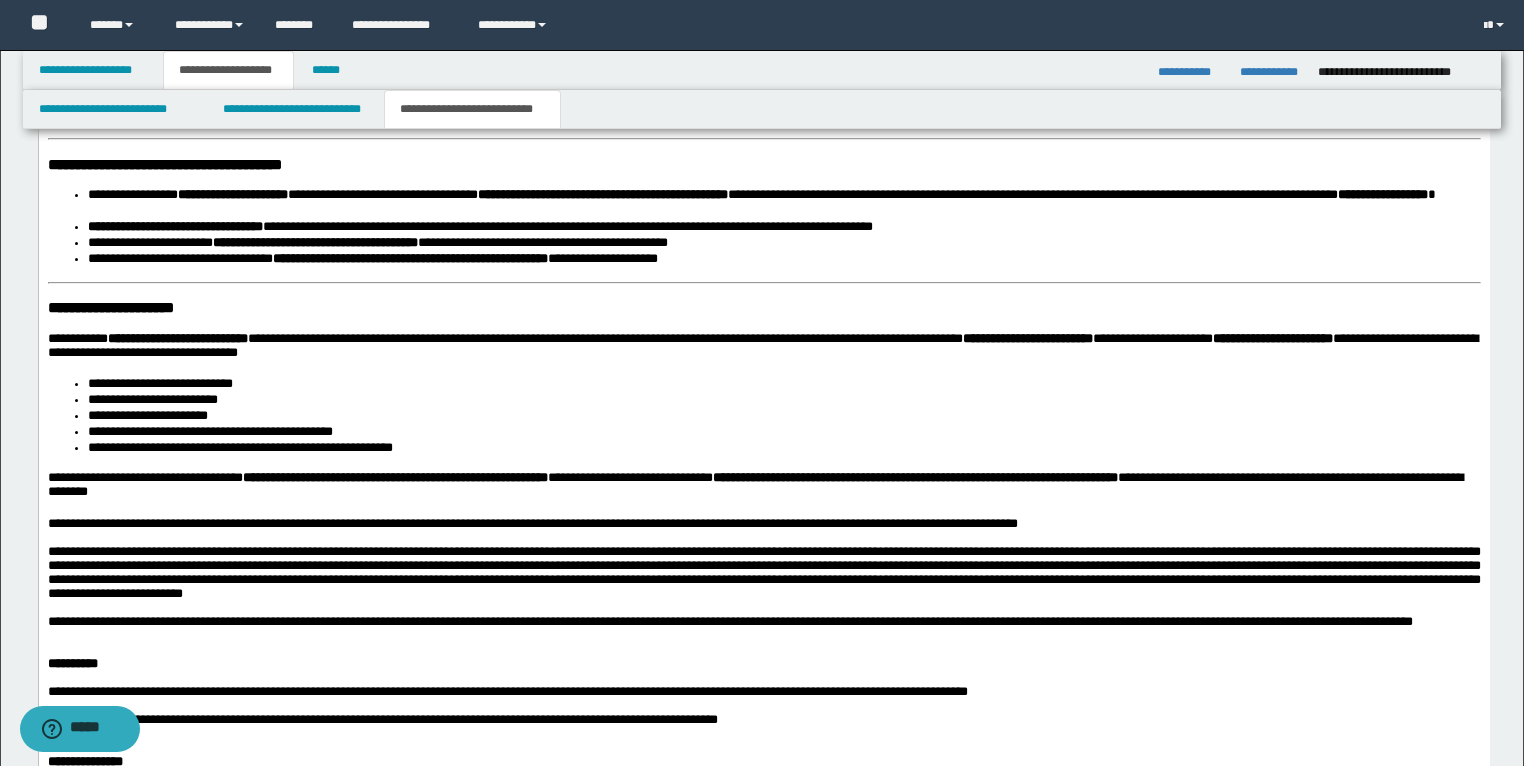 scroll, scrollTop: 3240, scrollLeft: 0, axis: vertical 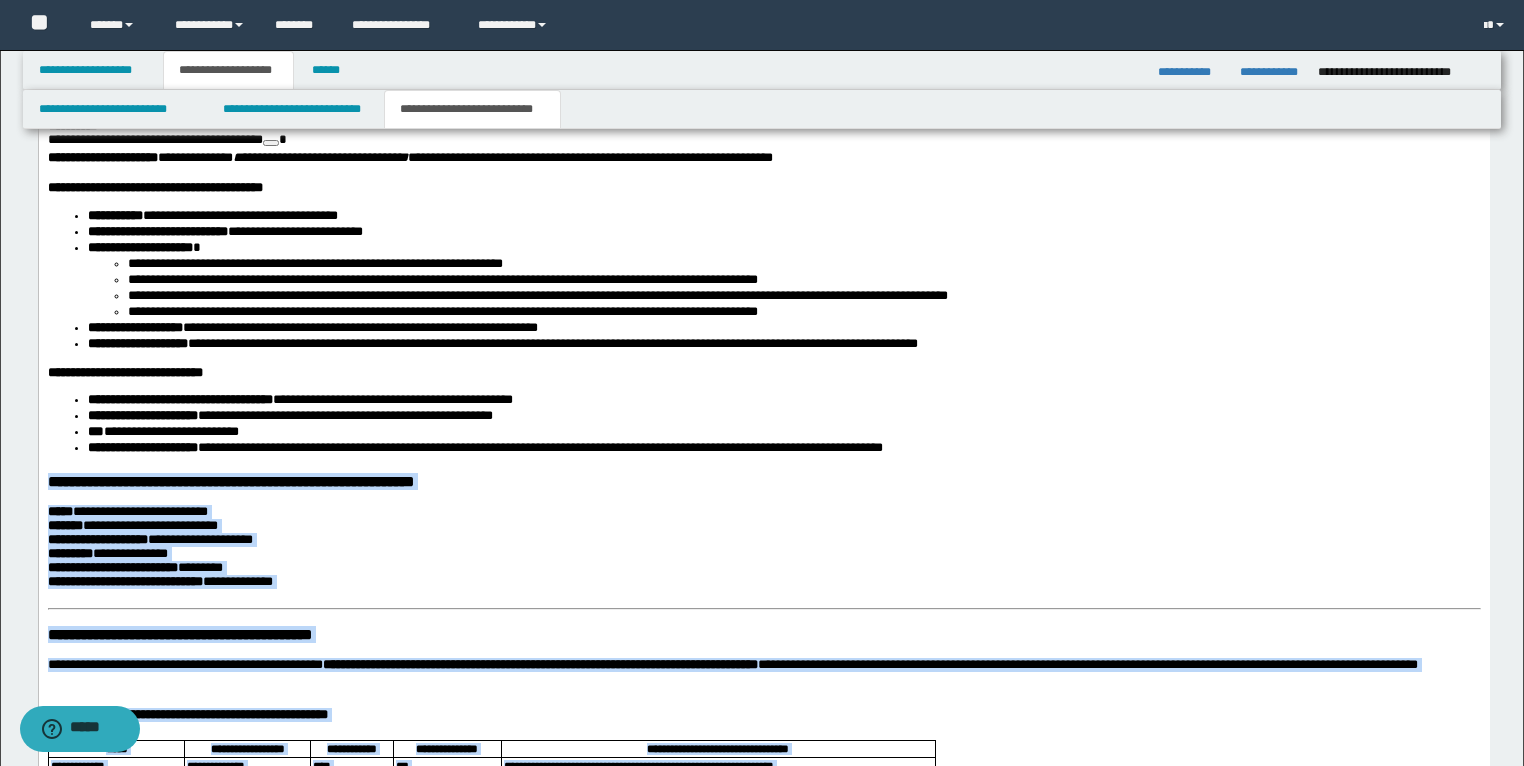 drag, startPoint x: 247, startPoint y: 1434, endPoint x: 29, endPoint y: 515, distance: 944.5025 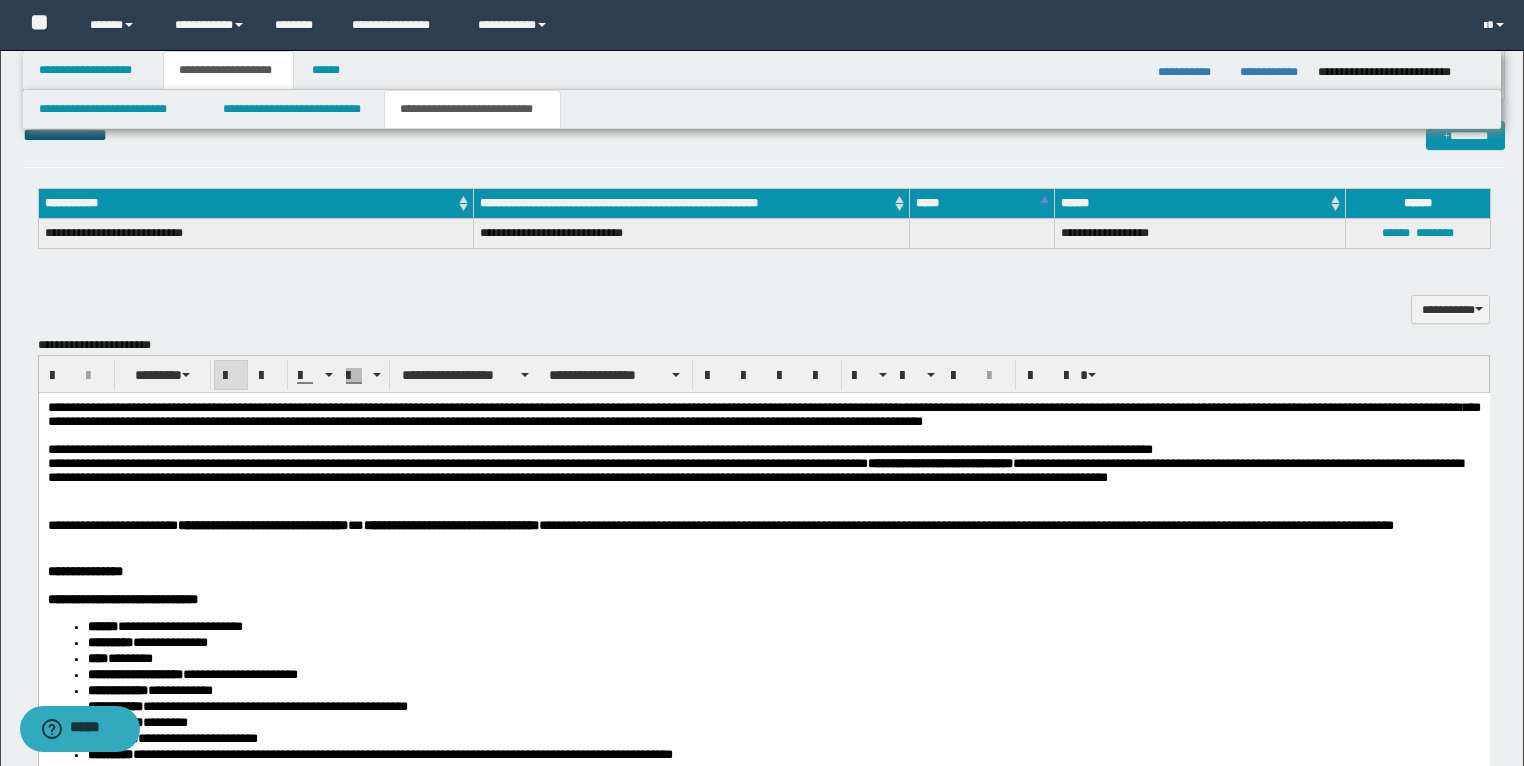 scroll, scrollTop: 1541, scrollLeft: 0, axis: vertical 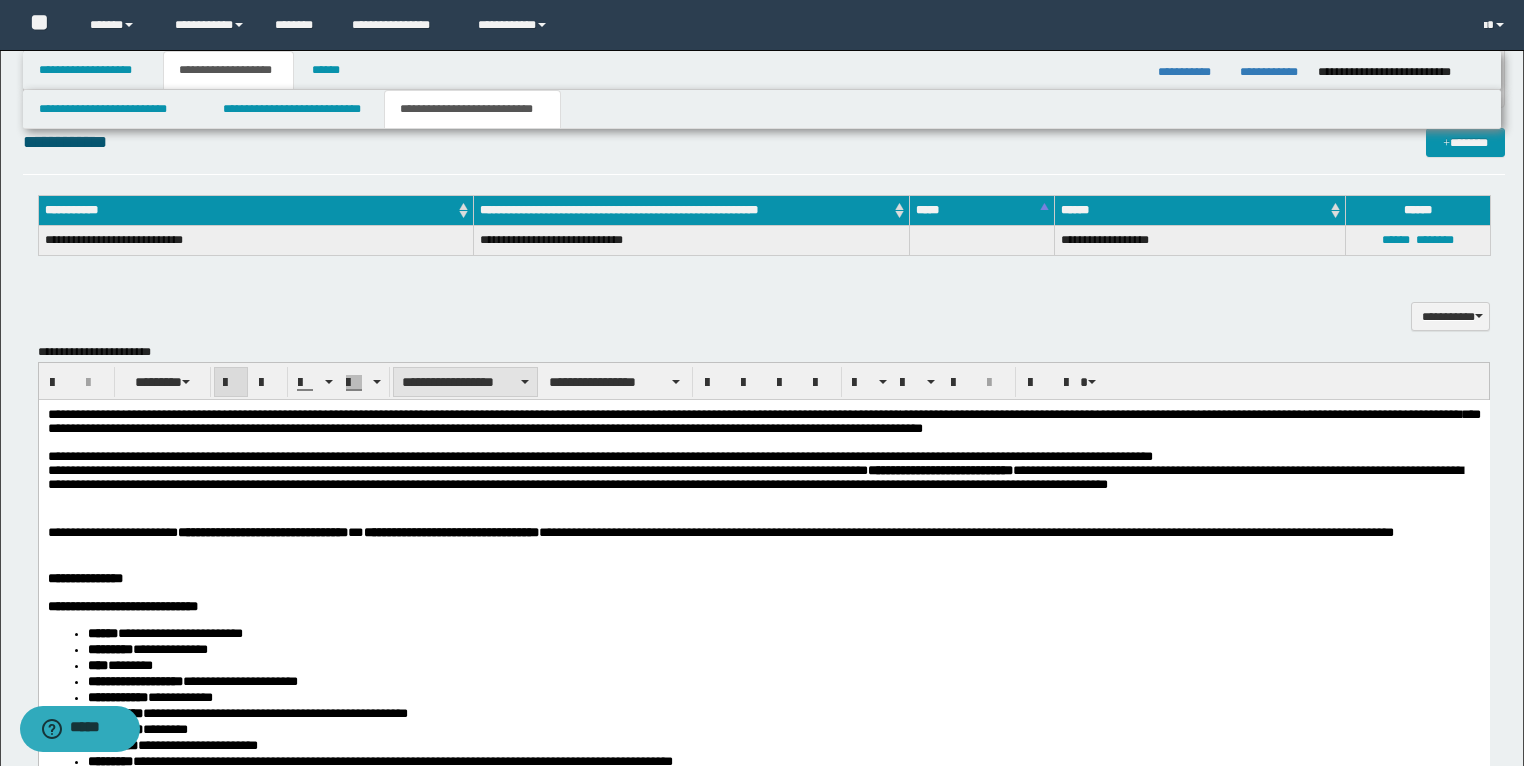 click on "**********" at bounding box center (465, 382) 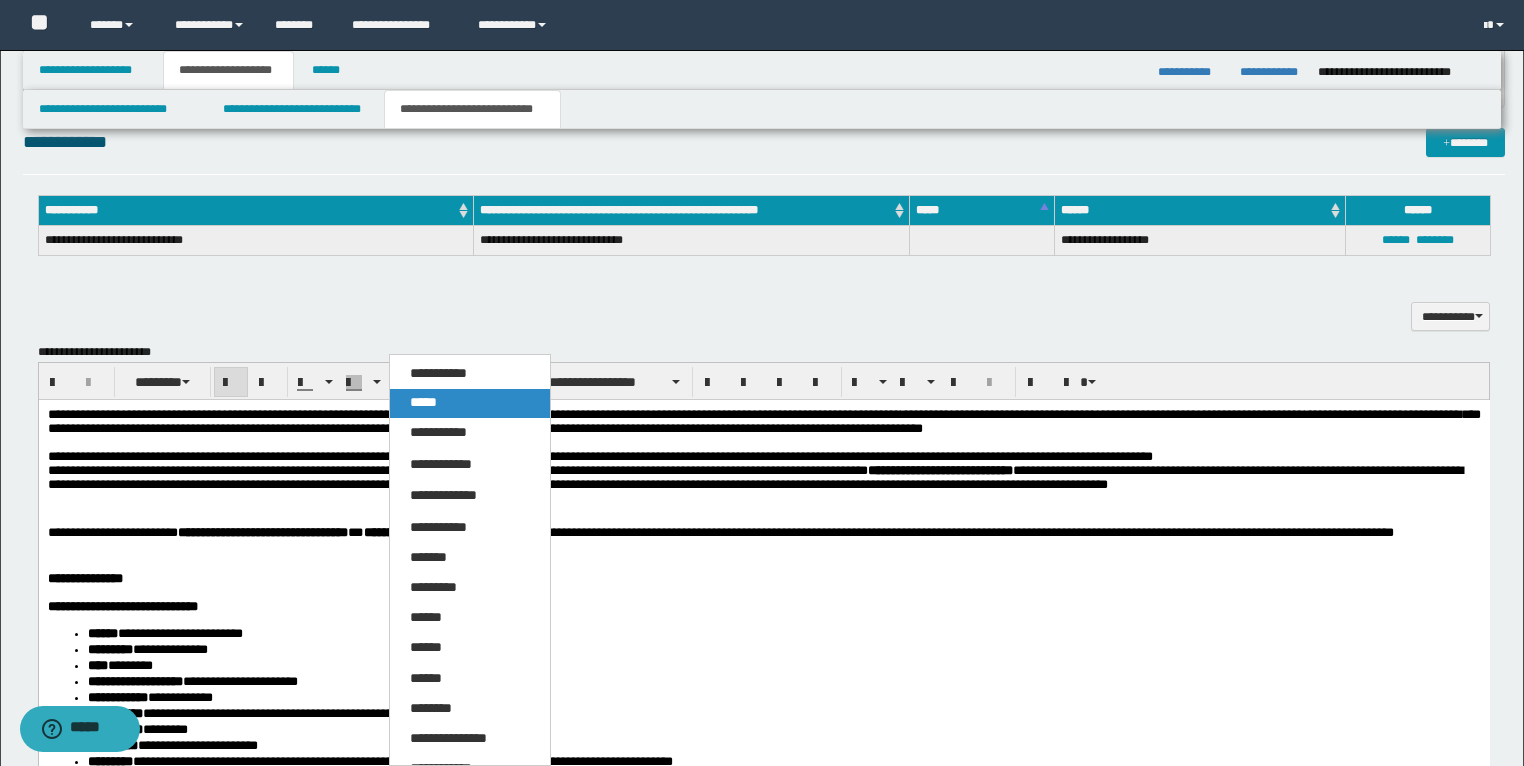 click on "*****" at bounding box center (470, 403) 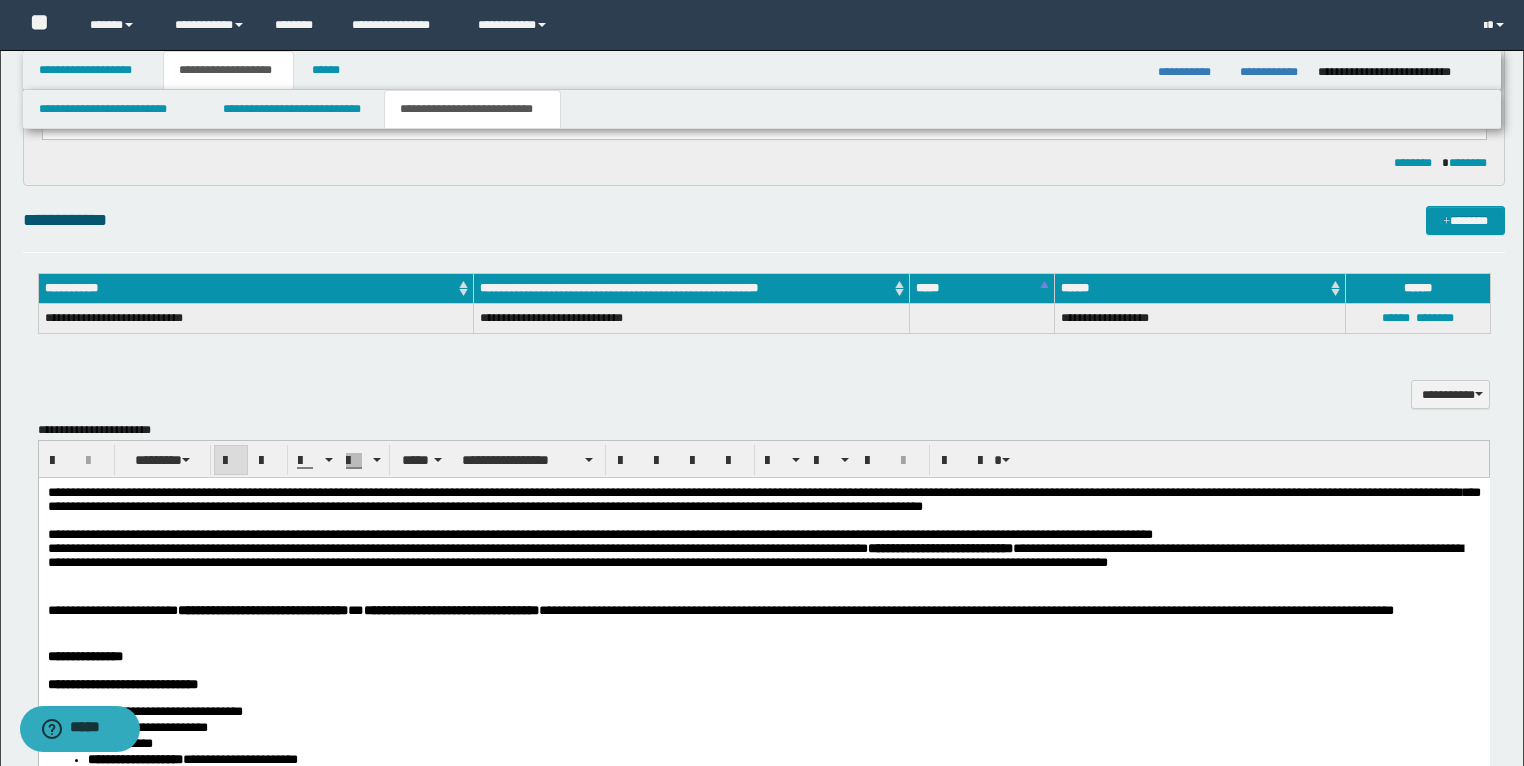 scroll, scrollTop: 1461, scrollLeft: 0, axis: vertical 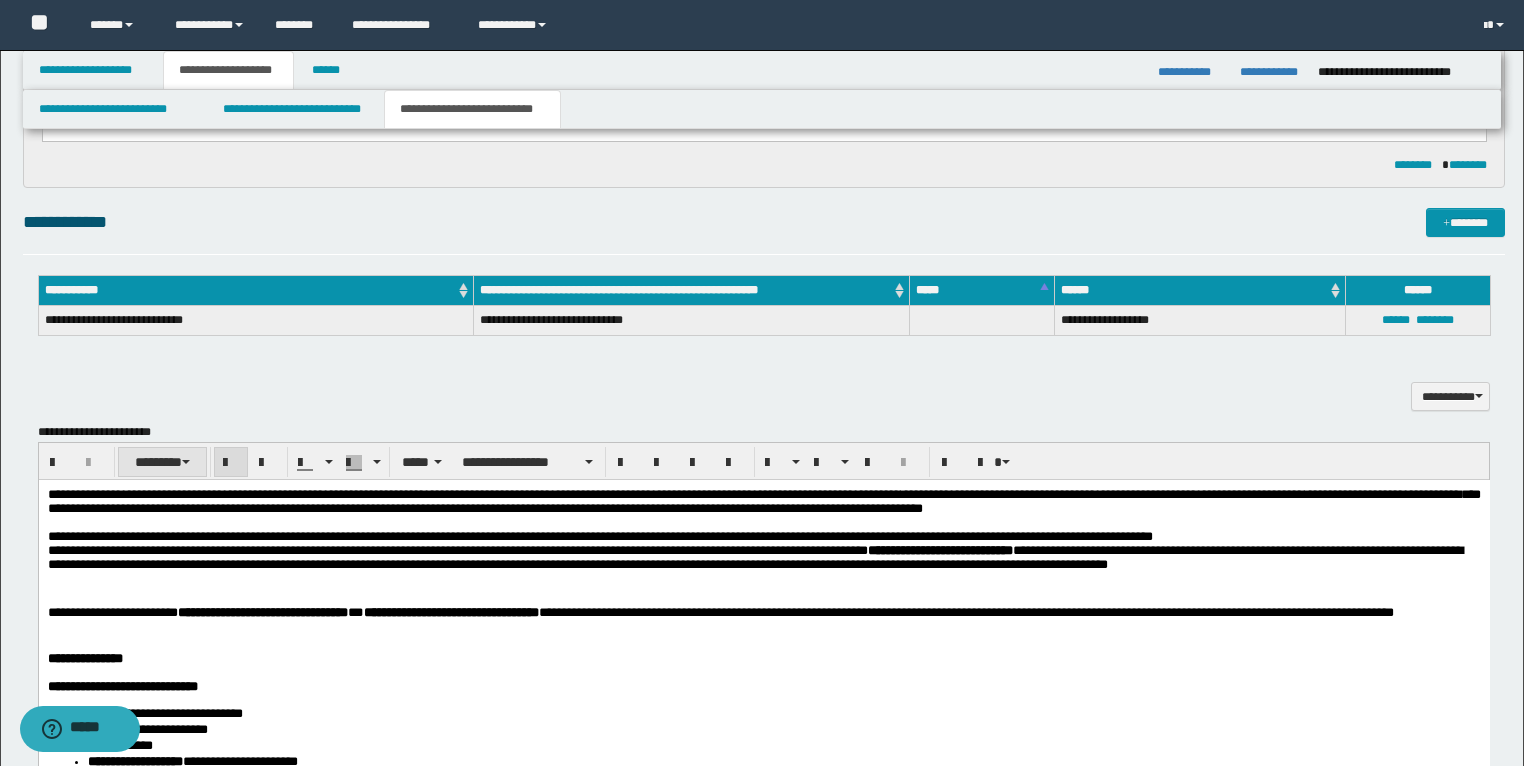click on "********" at bounding box center (162, 462) 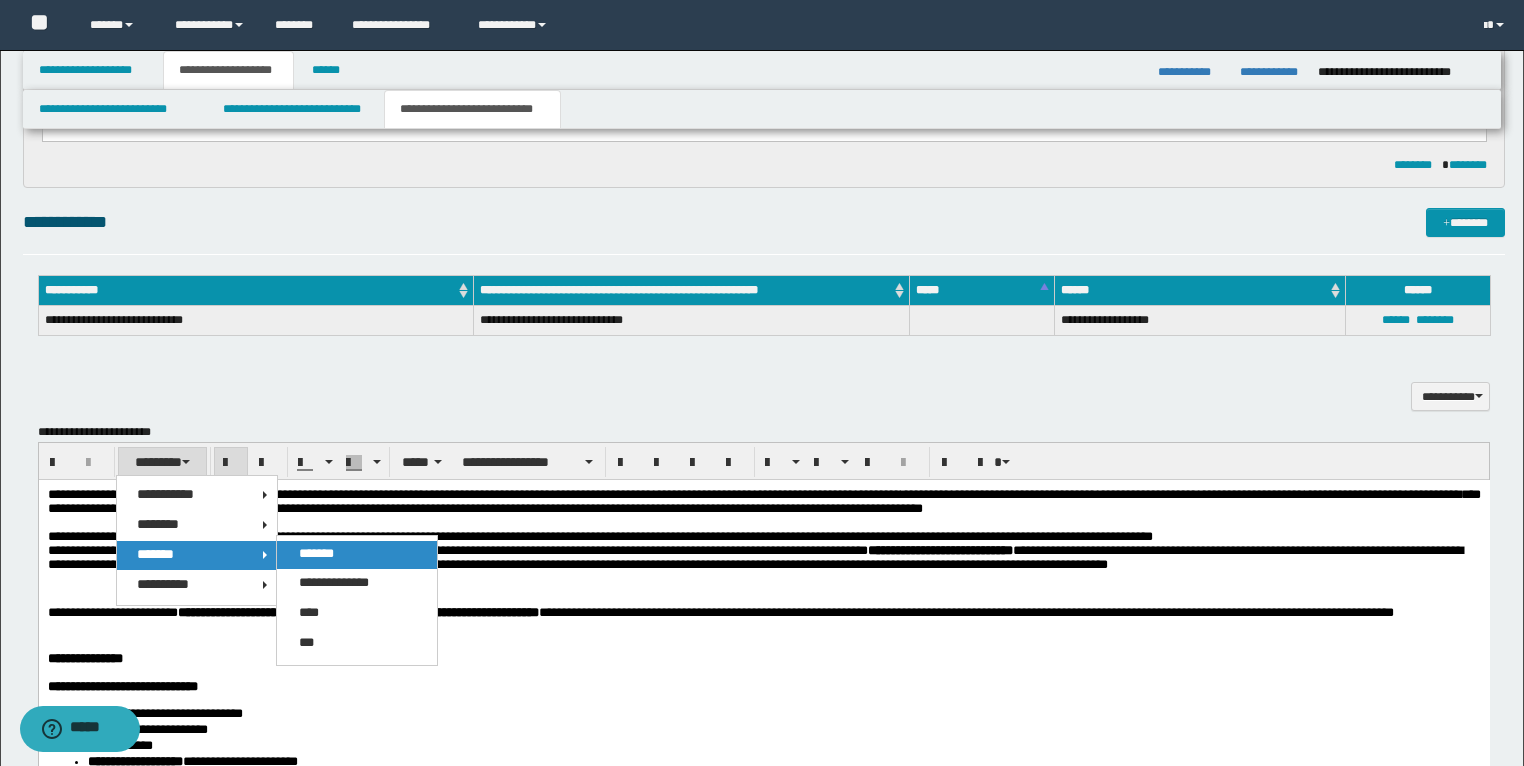 click on "*******" at bounding box center (357, 555) 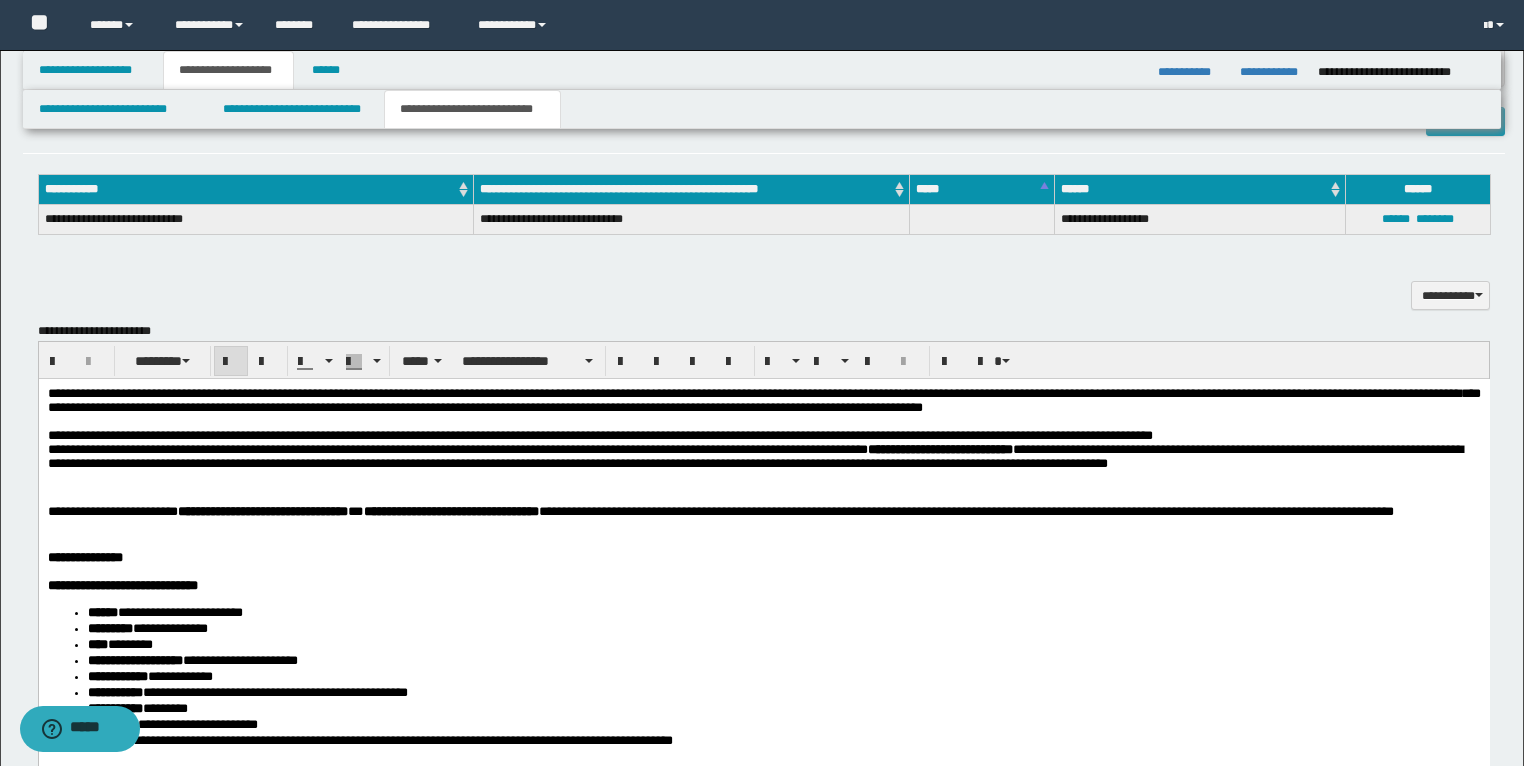 scroll, scrollTop: 1541, scrollLeft: 0, axis: vertical 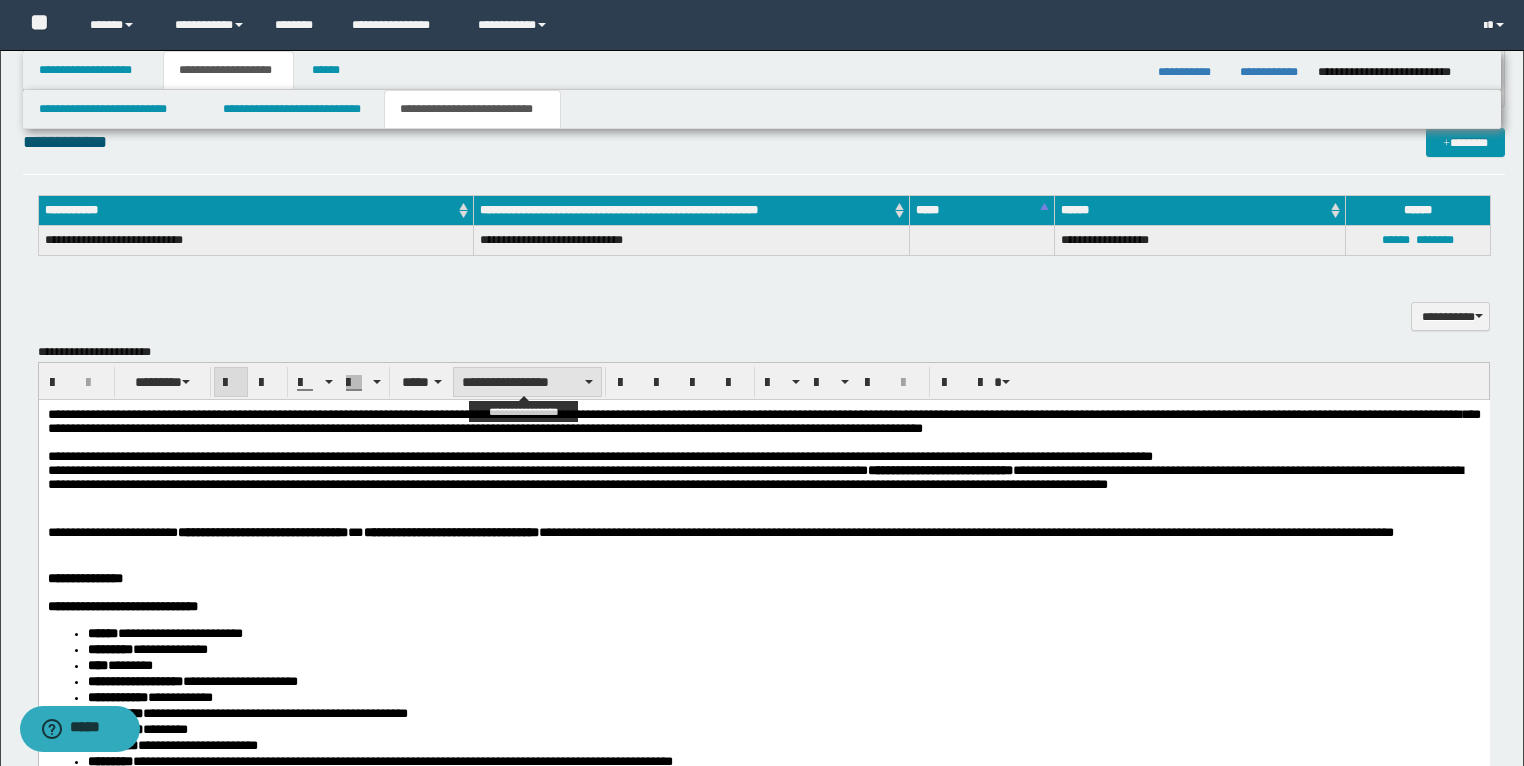 click on "**********" at bounding box center [527, 382] 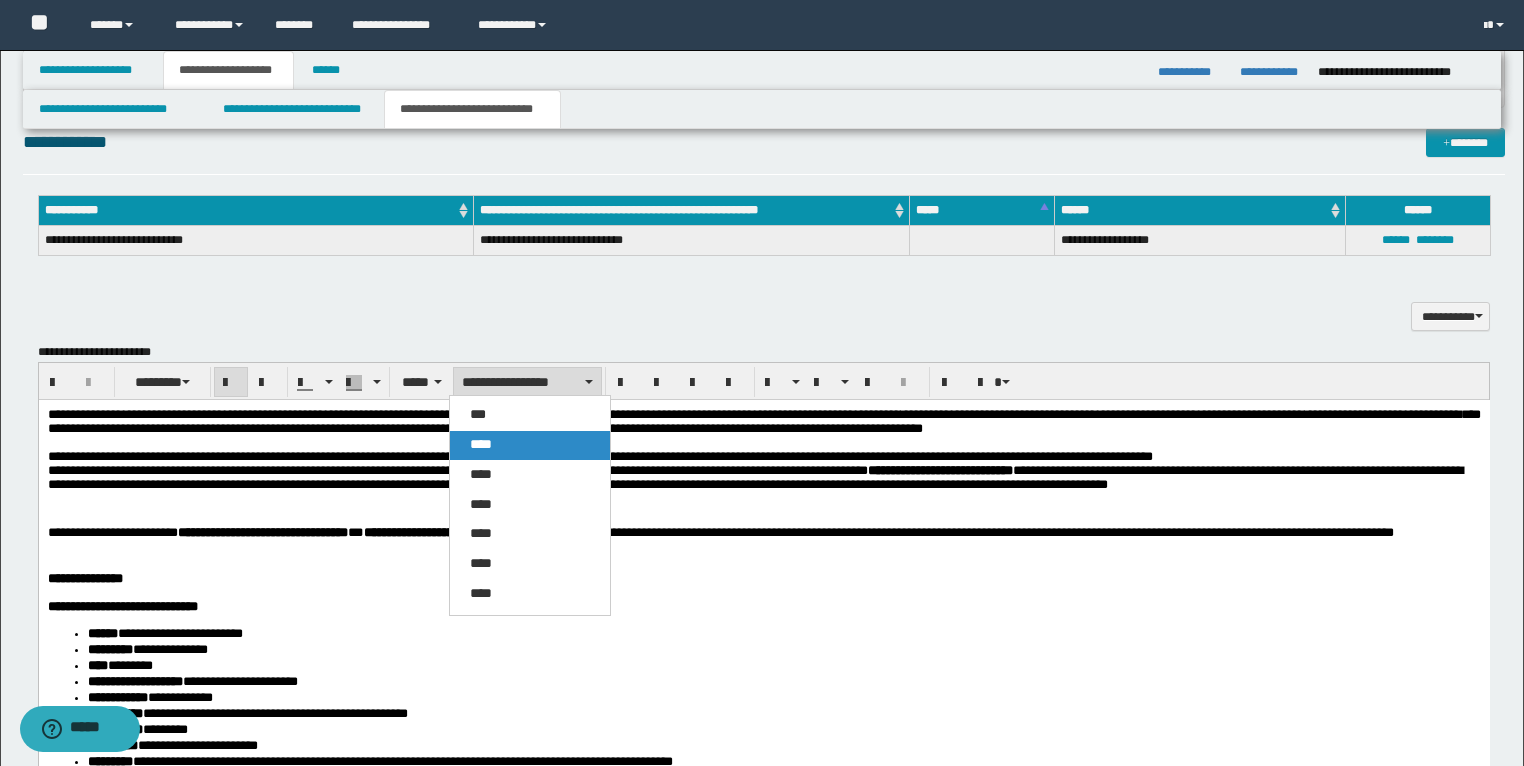 click on "****" at bounding box center [481, 444] 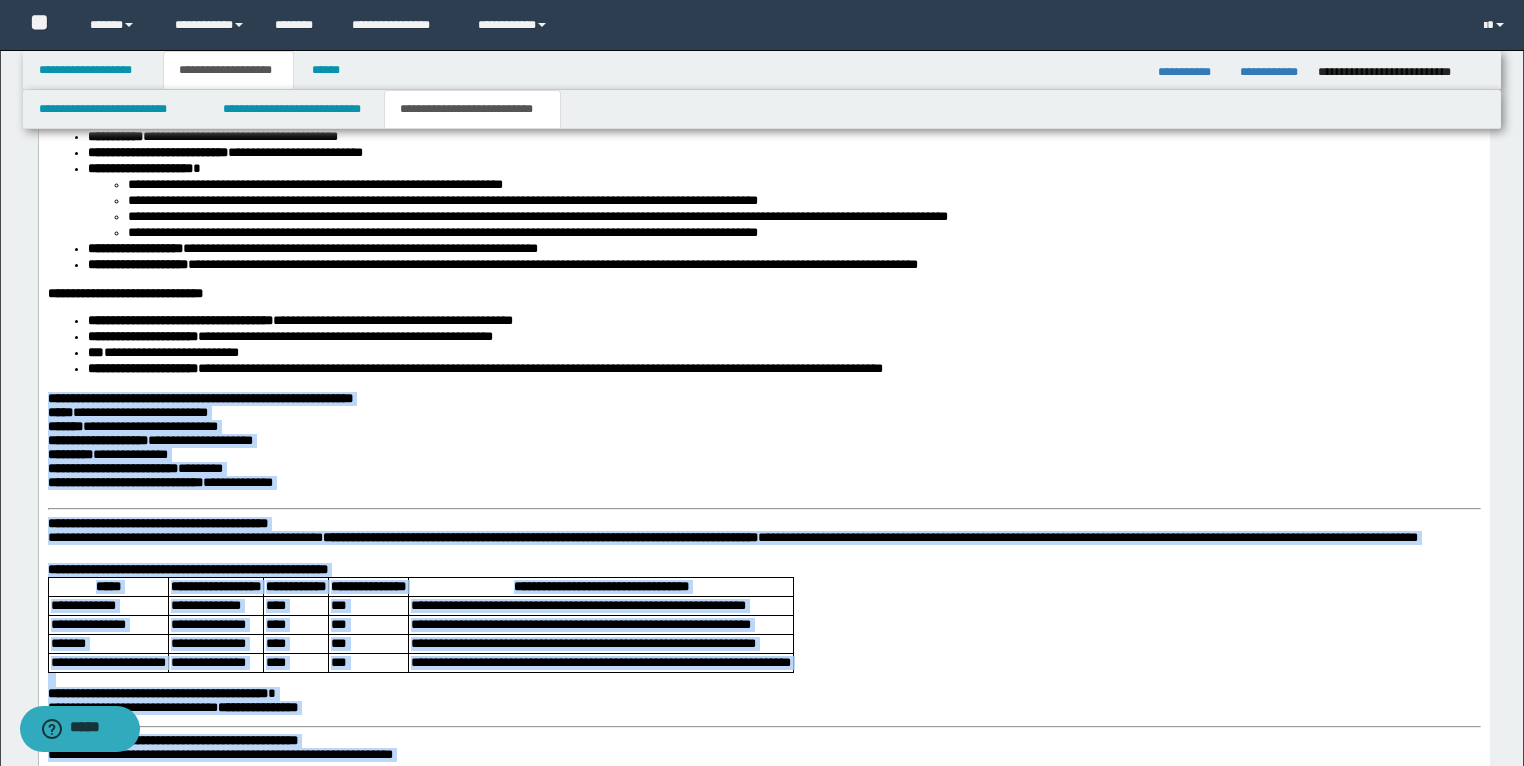 scroll, scrollTop: 2421, scrollLeft: 0, axis: vertical 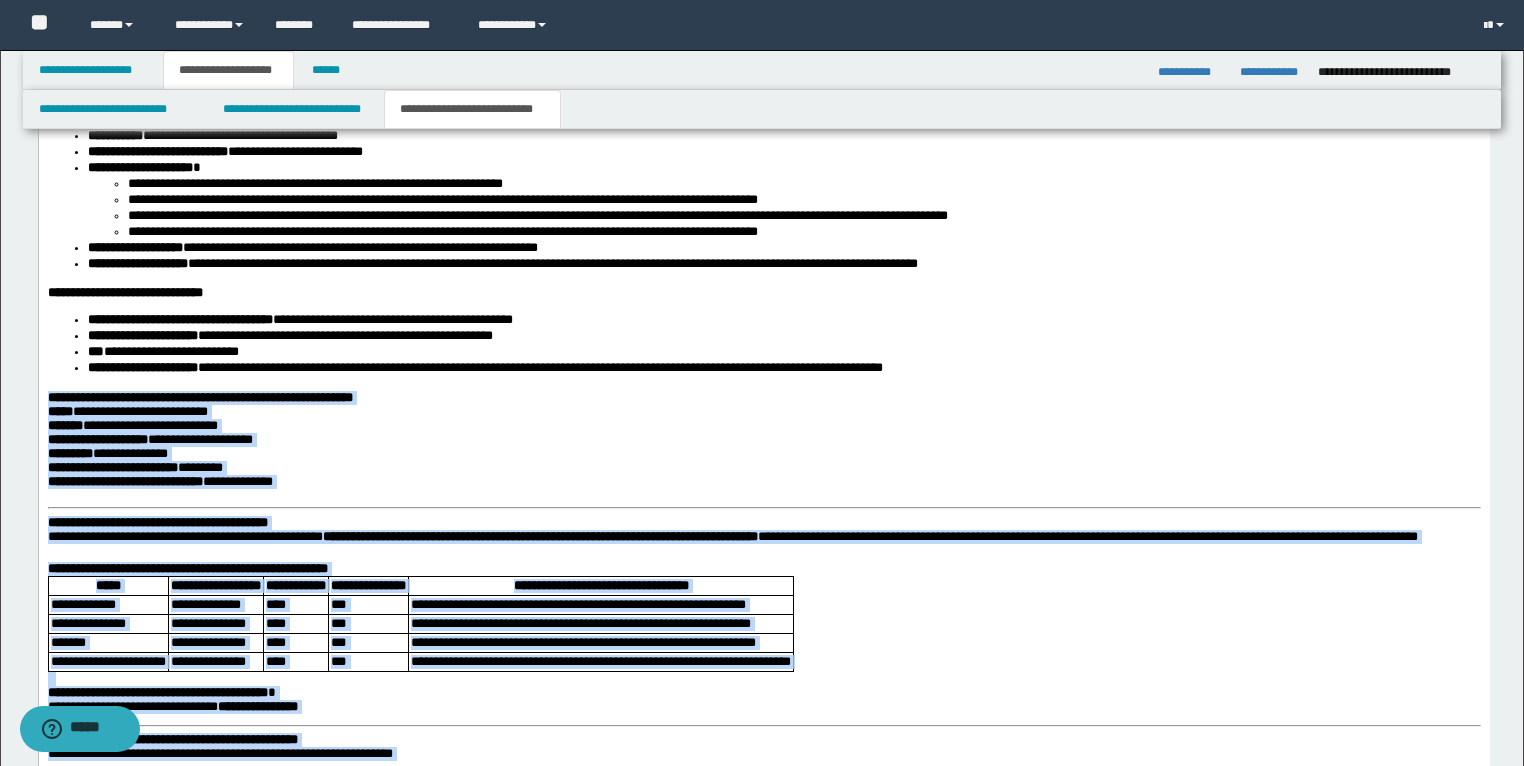 click on "**********" at bounding box center [763, 454] 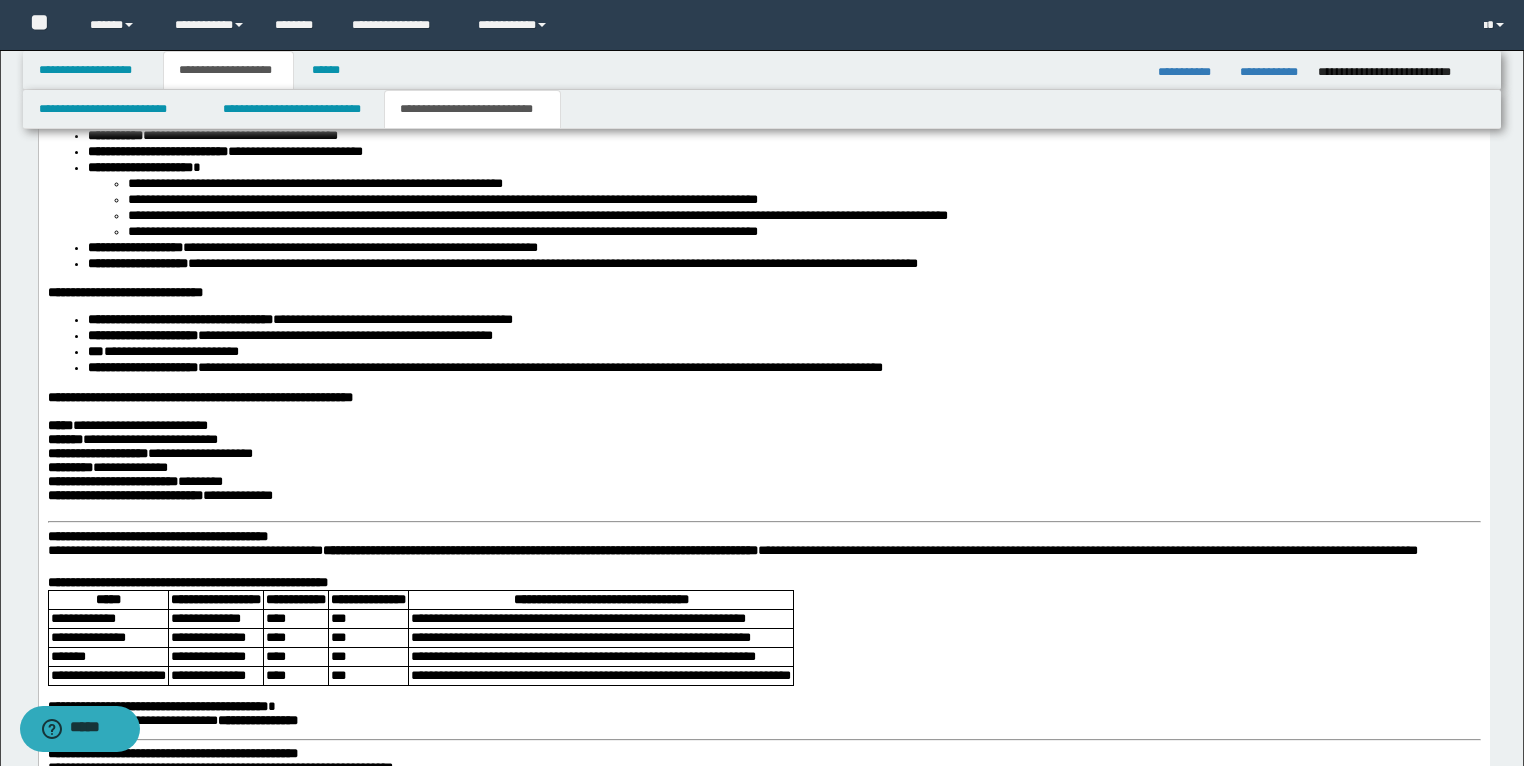 click on "**********" at bounding box center [157, 537] 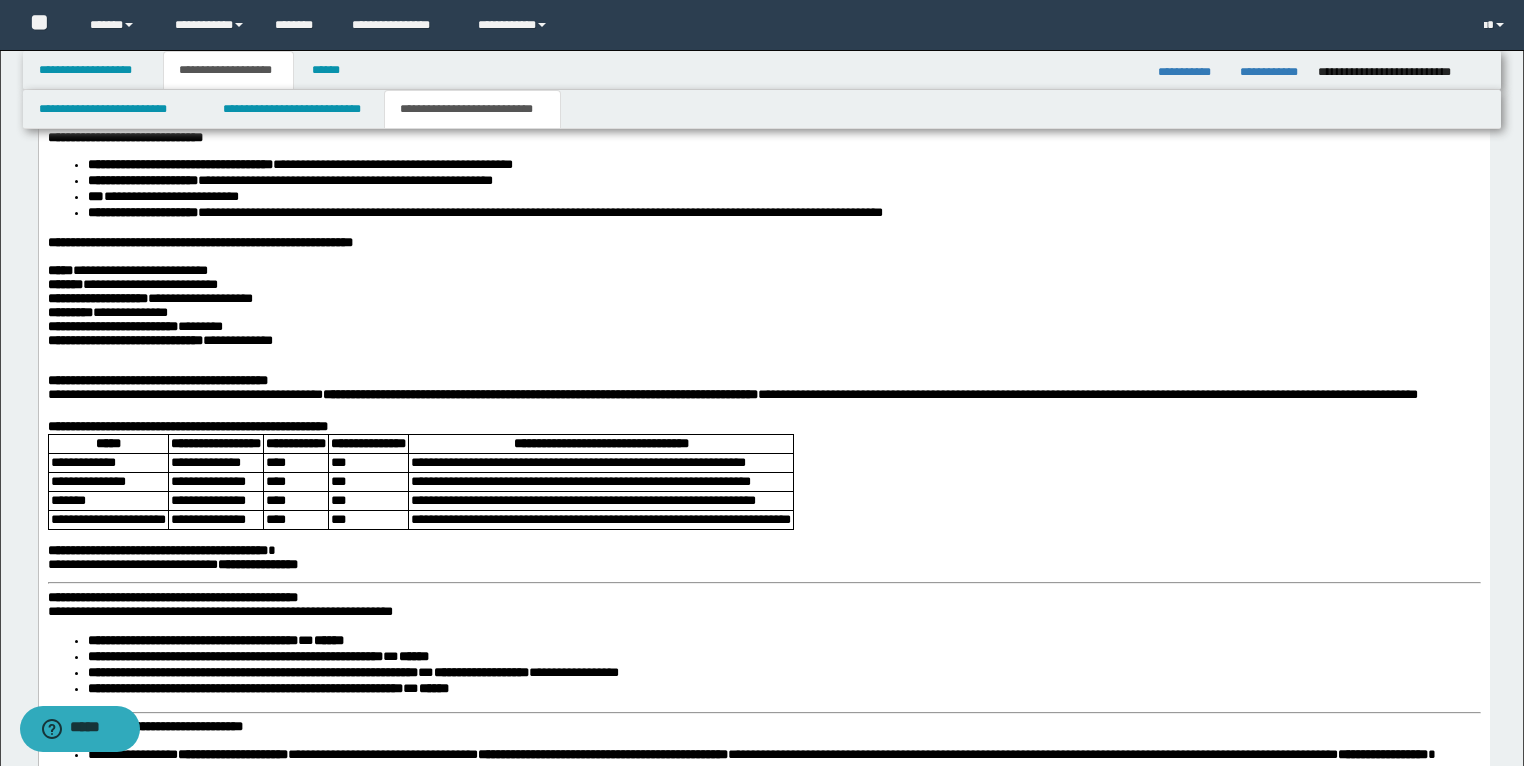 scroll, scrollTop: 2581, scrollLeft: 0, axis: vertical 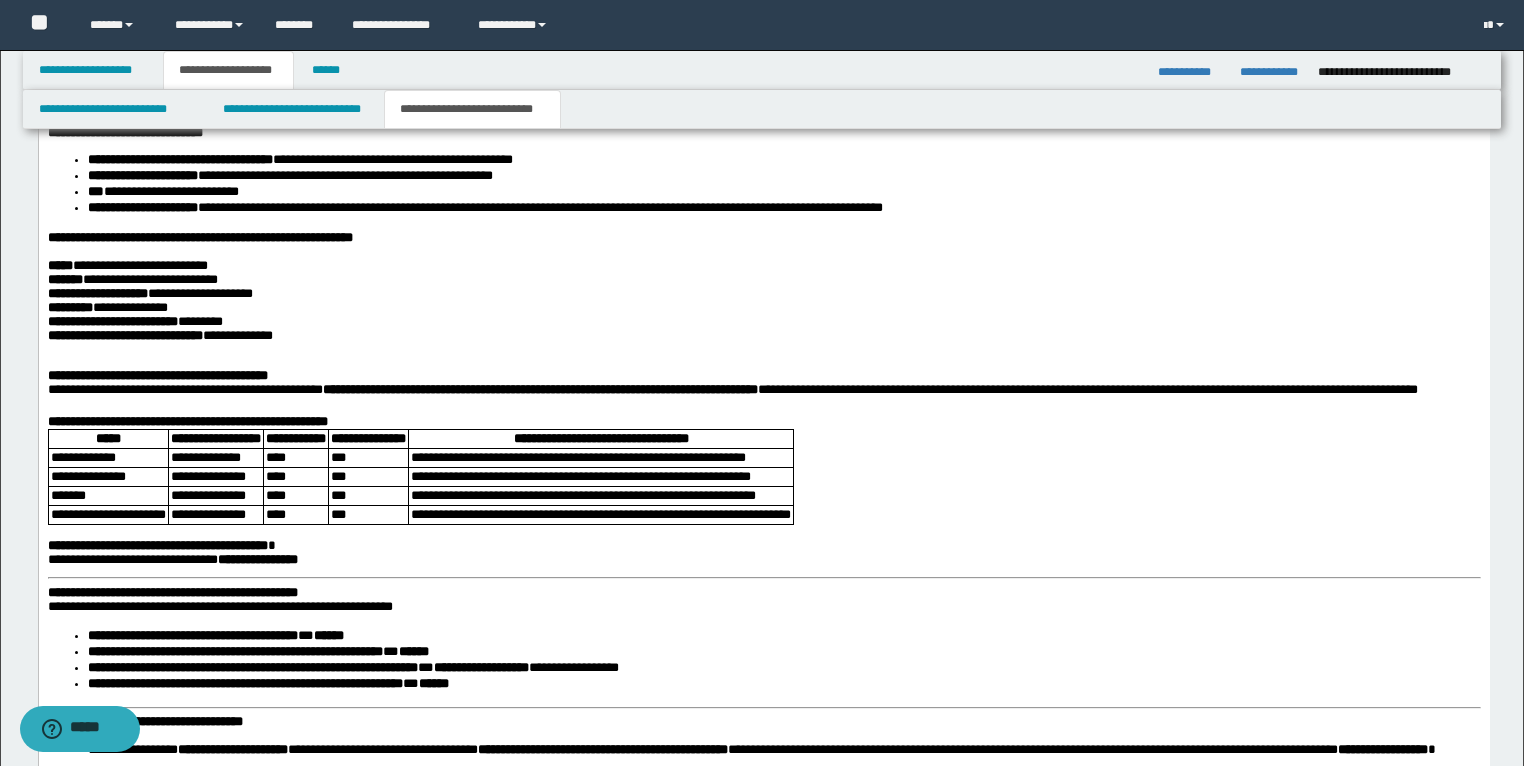 click on "**********" at bounding box center (763, 410) 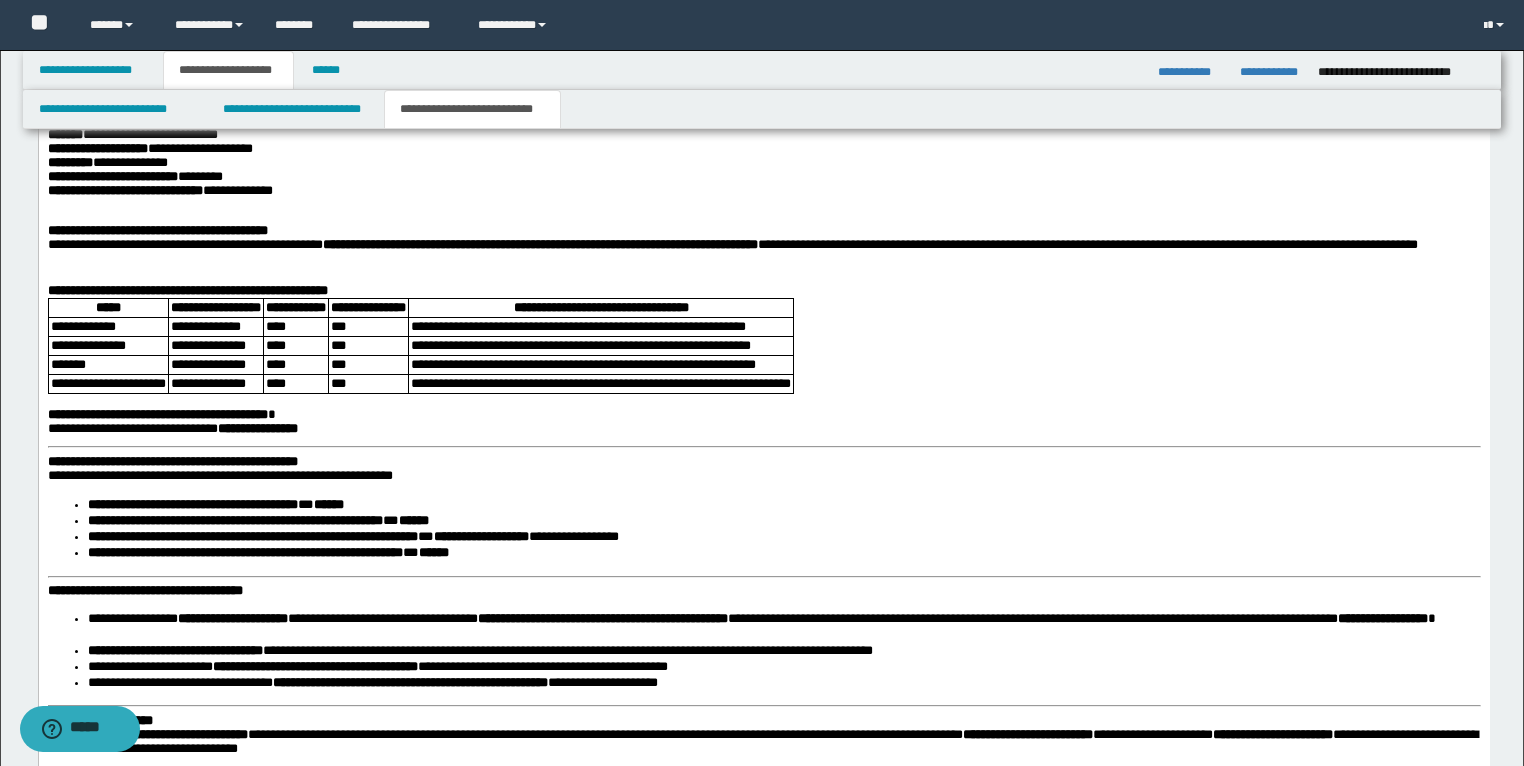 scroll, scrollTop: 2741, scrollLeft: 0, axis: vertical 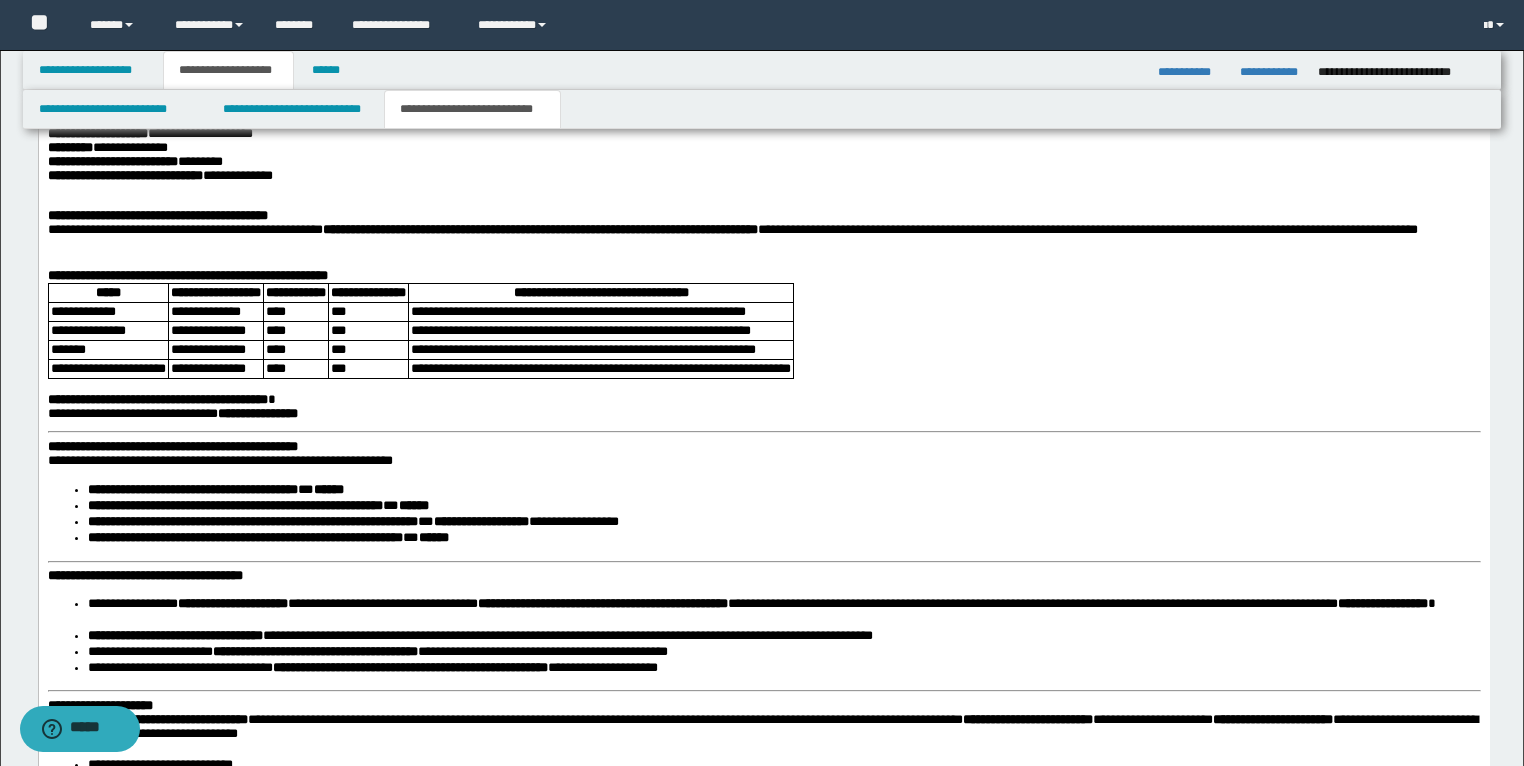 click on "**********" at bounding box center (172, 447) 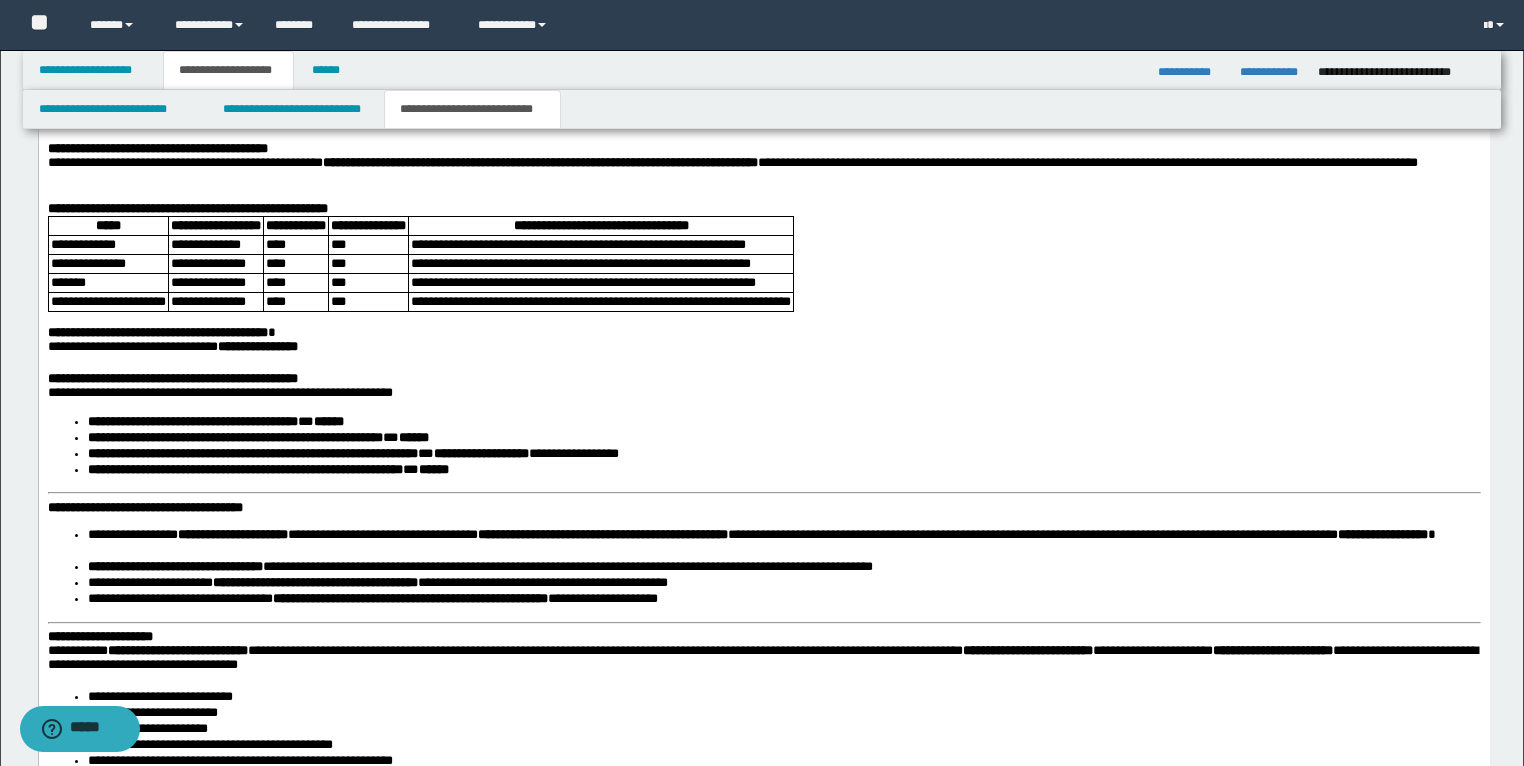 scroll, scrollTop: 2901, scrollLeft: 0, axis: vertical 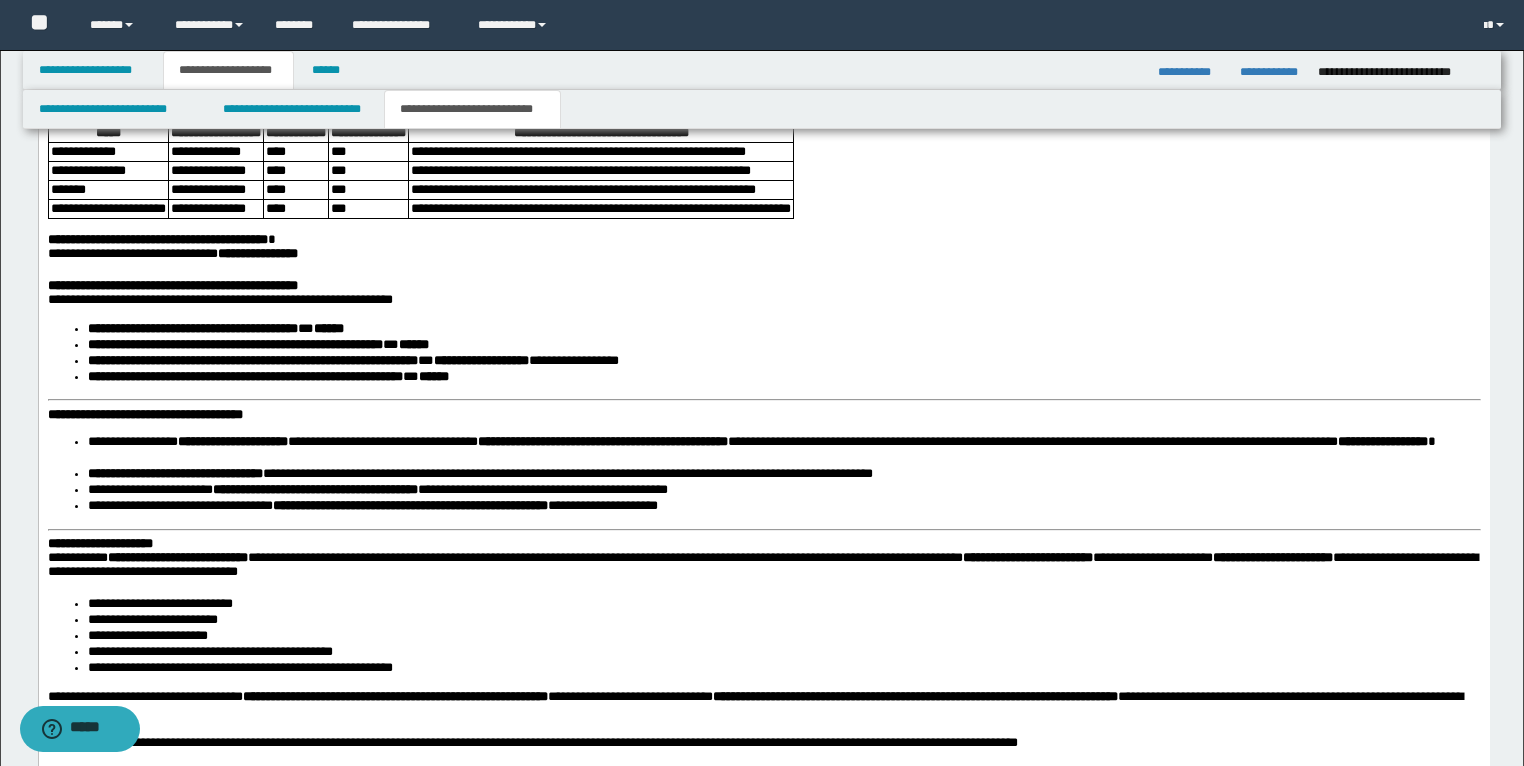 click on "**********" at bounding box center [144, 415] 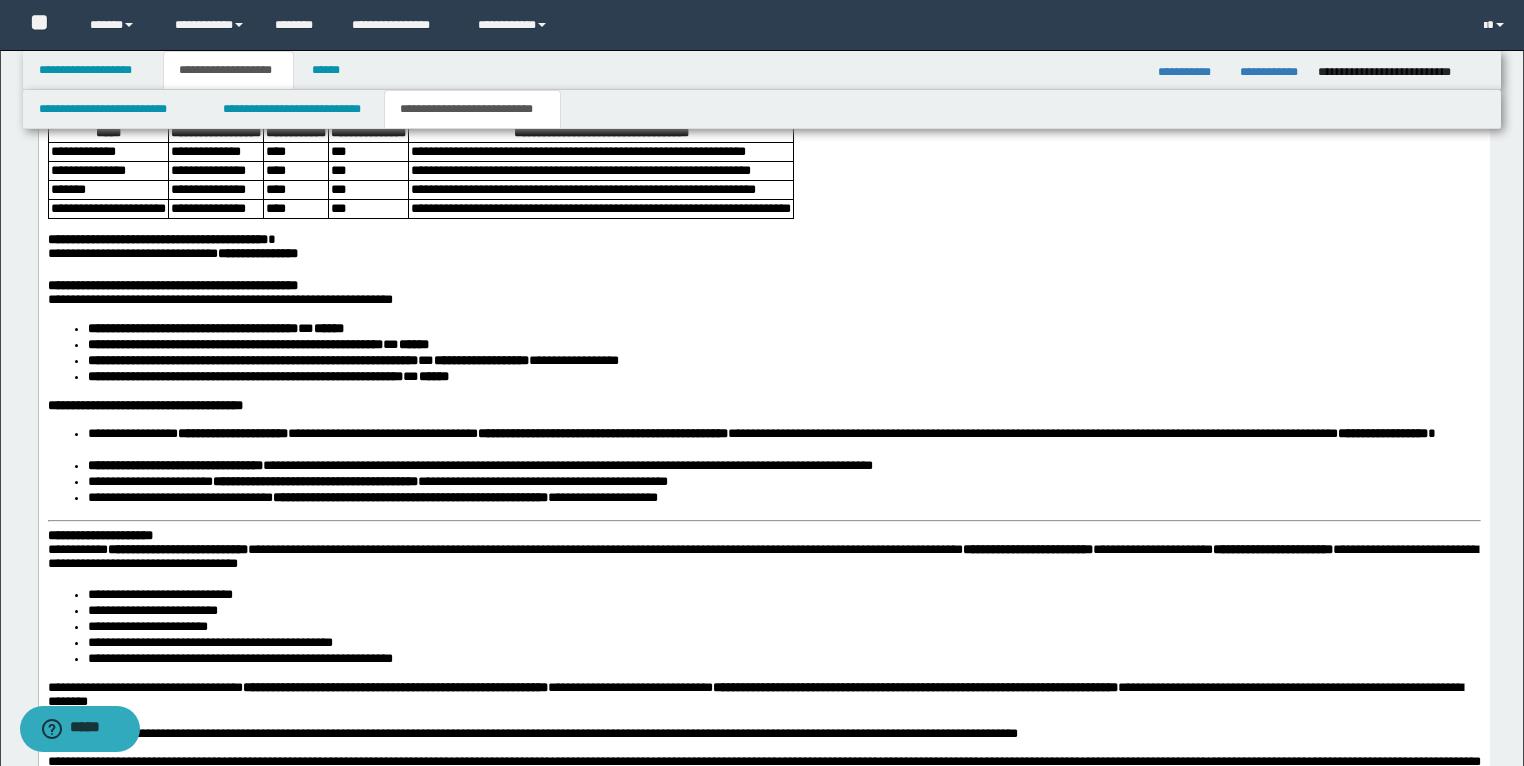 click on "**********" at bounding box center [99, 536] 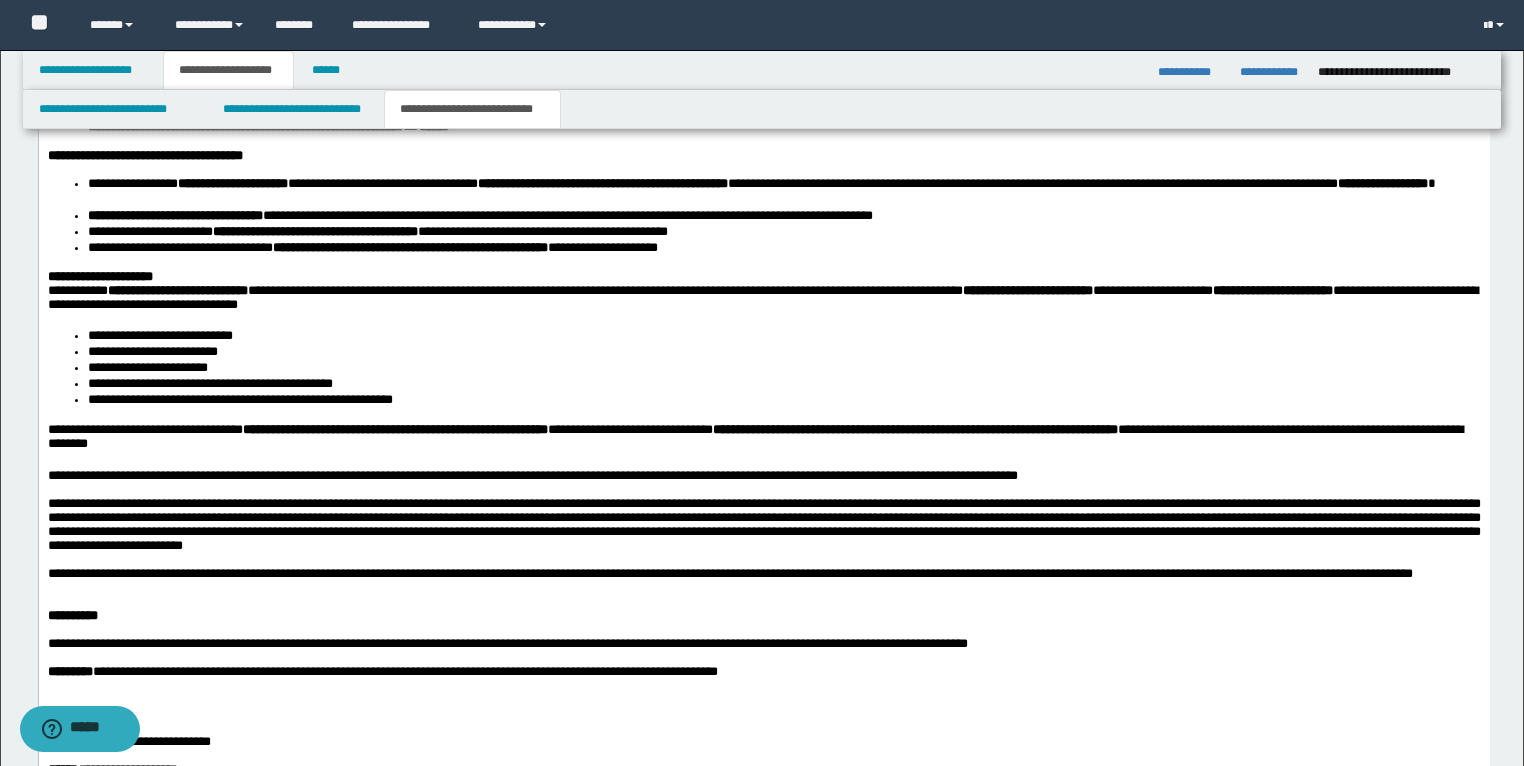 scroll, scrollTop: 3221, scrollLeft: 0, axis: vertical 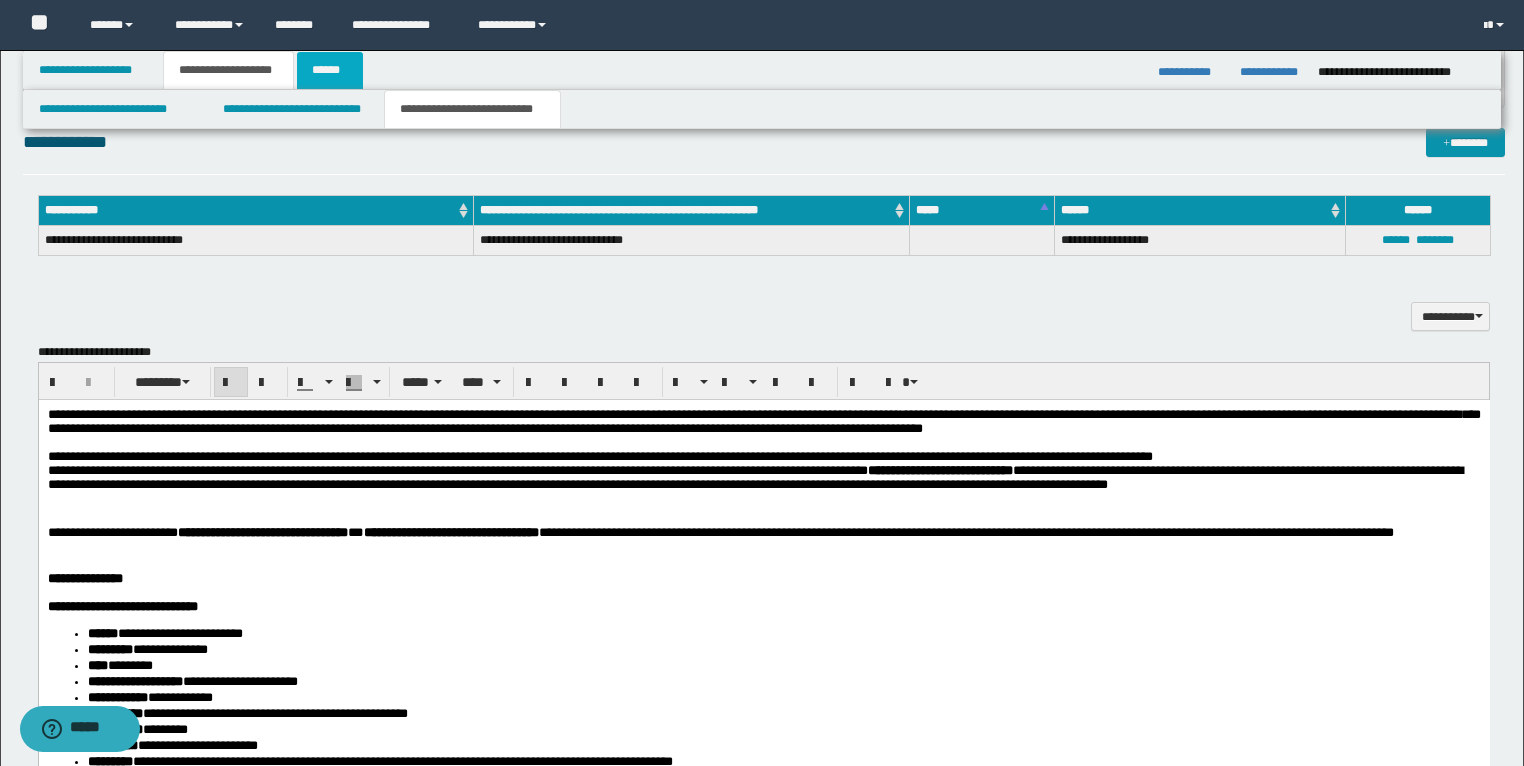 click on "******" at bounding box center [330, 70] 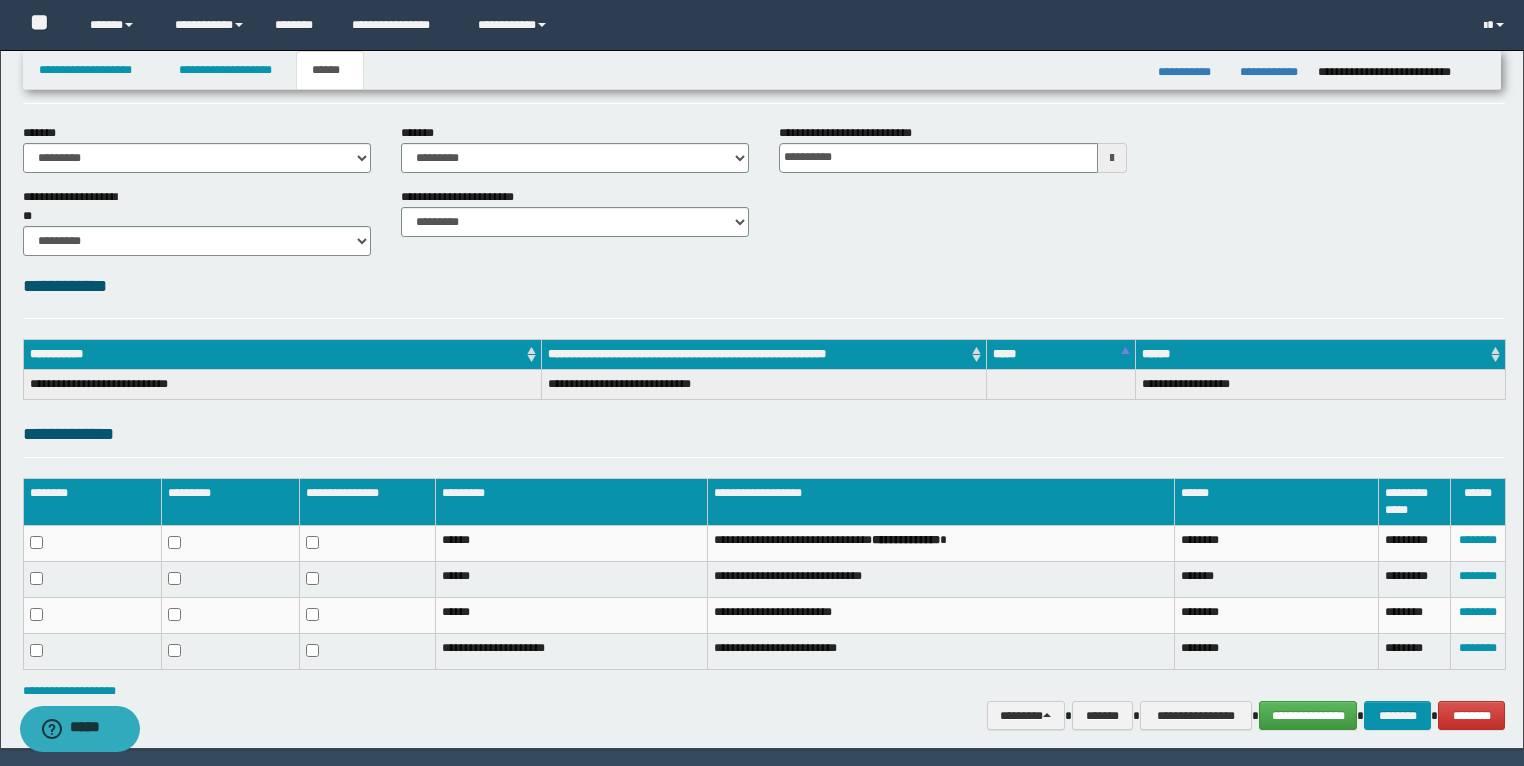 scroll, scrollTop: 132, scrollLeft: 0, axis: vertical 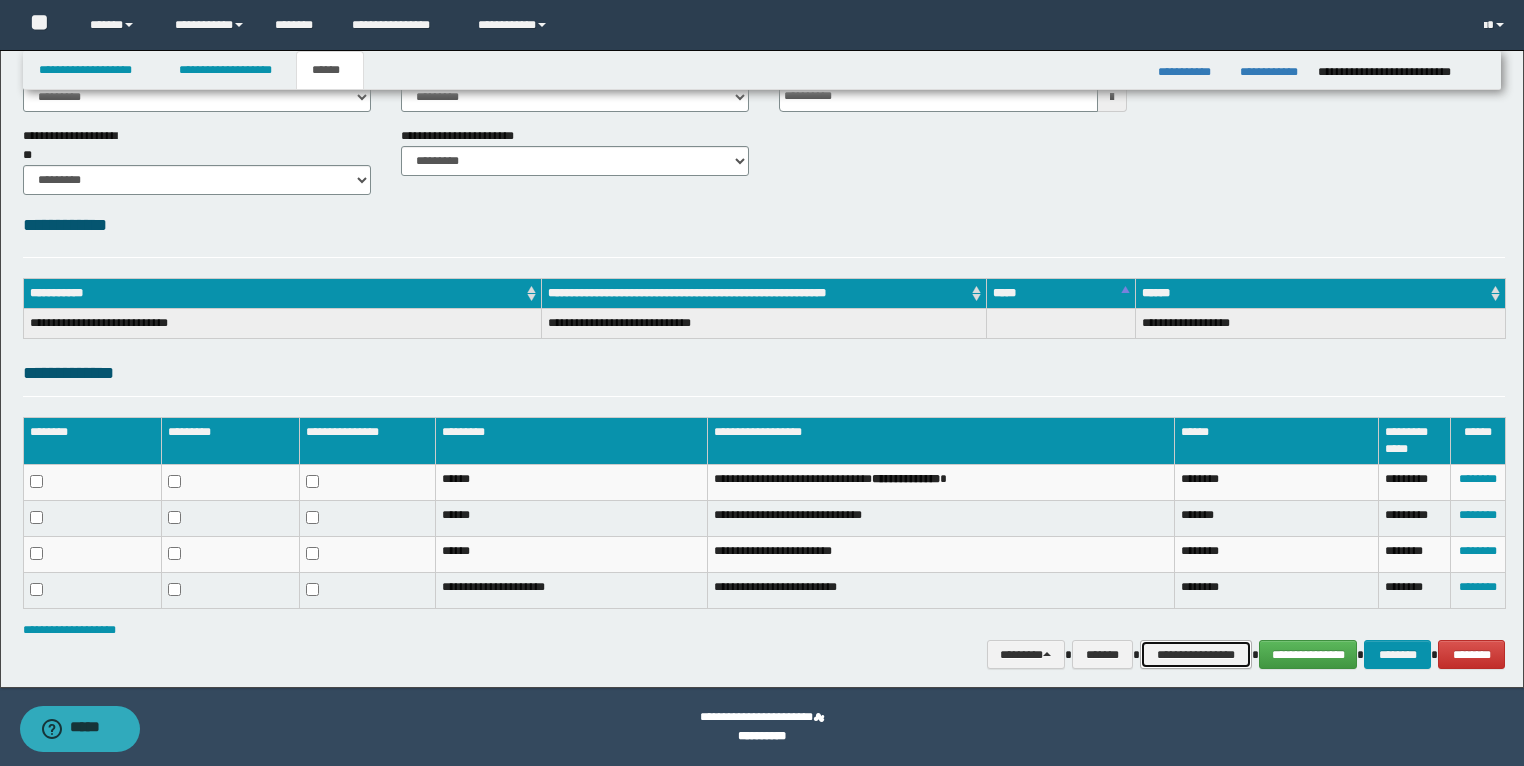 click on "**********" at bounding box center [1196, 655] 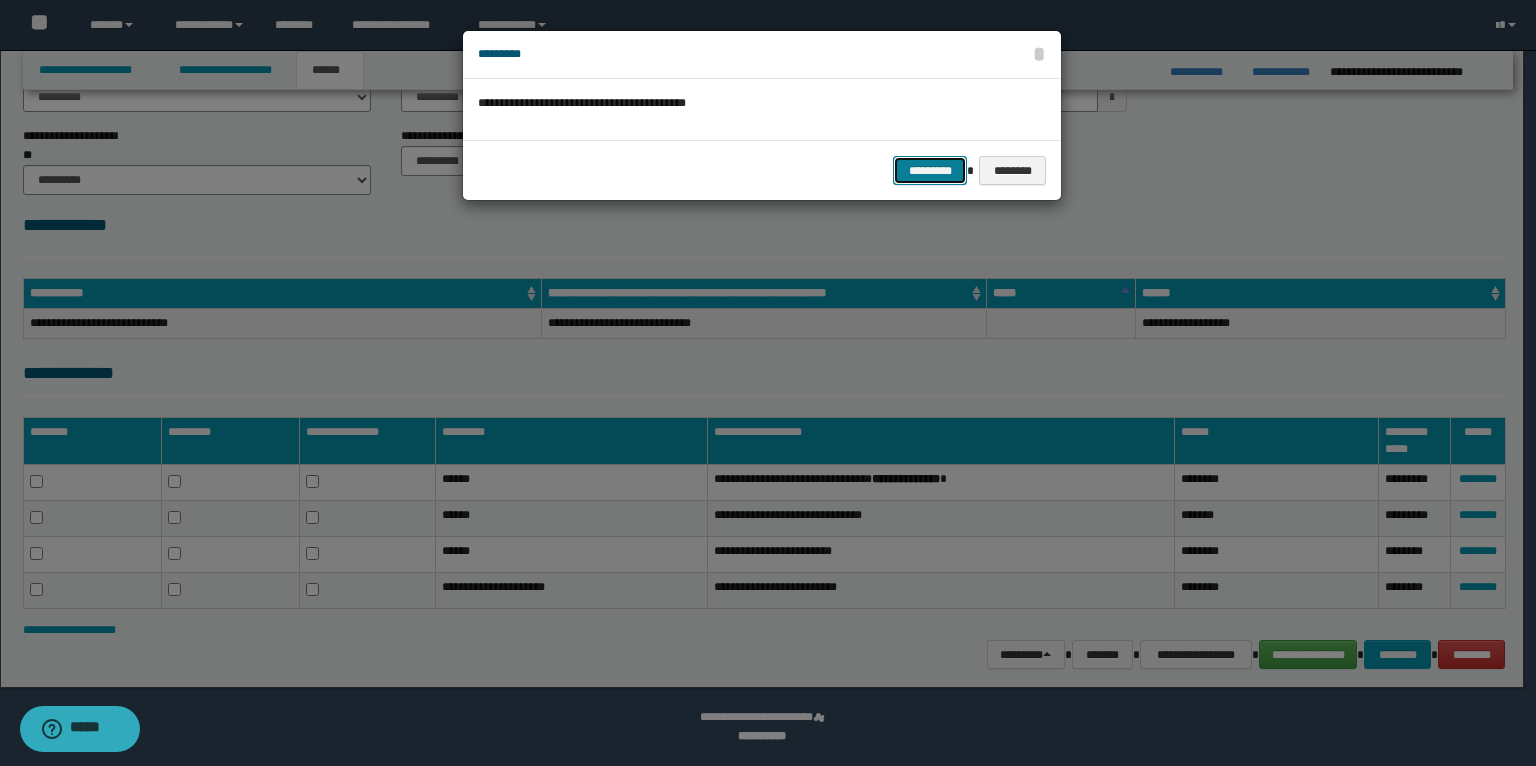 click on "*********" at bounding box center (930, 171) 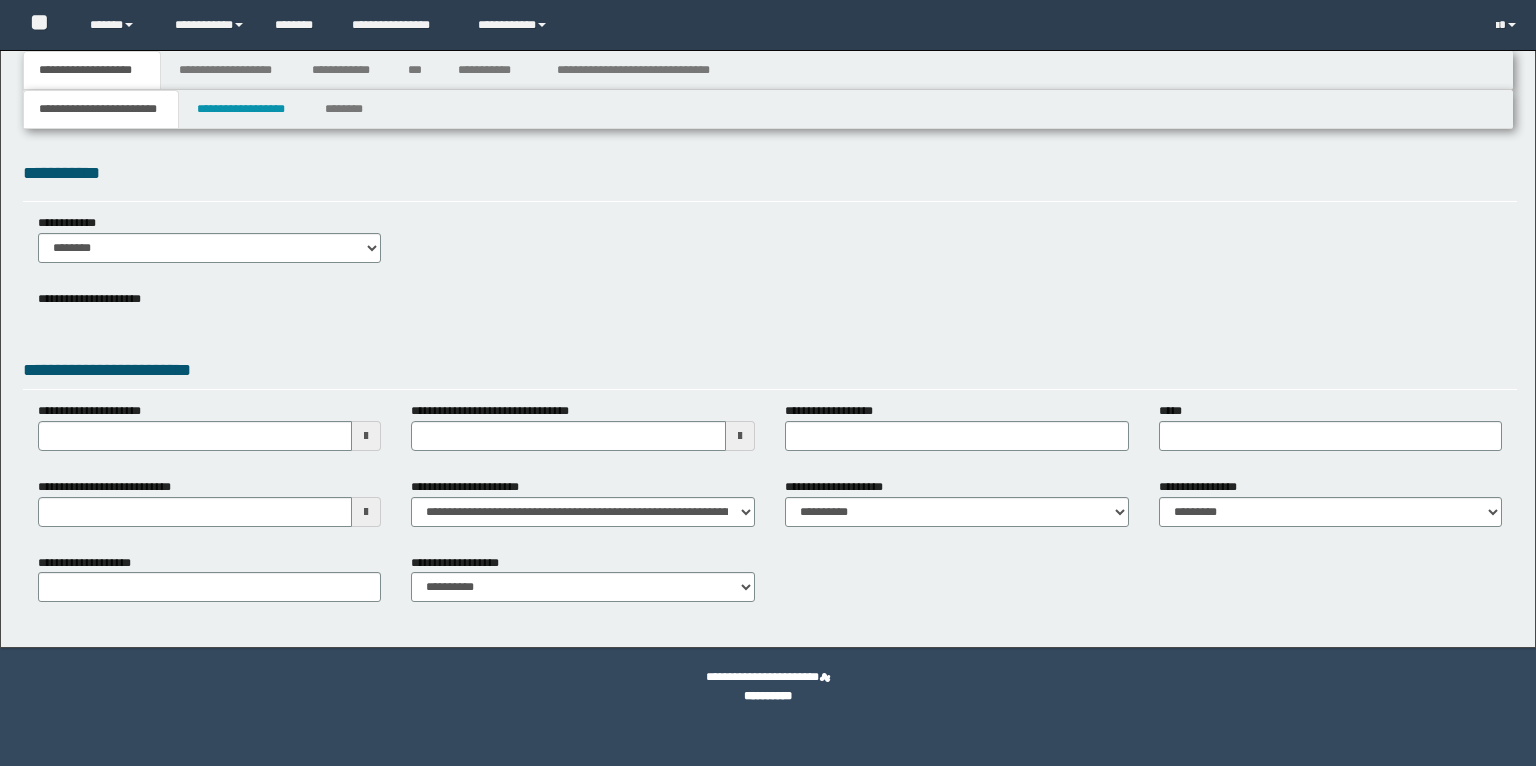 scroll, scrollTop: 0, scrollLeft: 0, axis: both 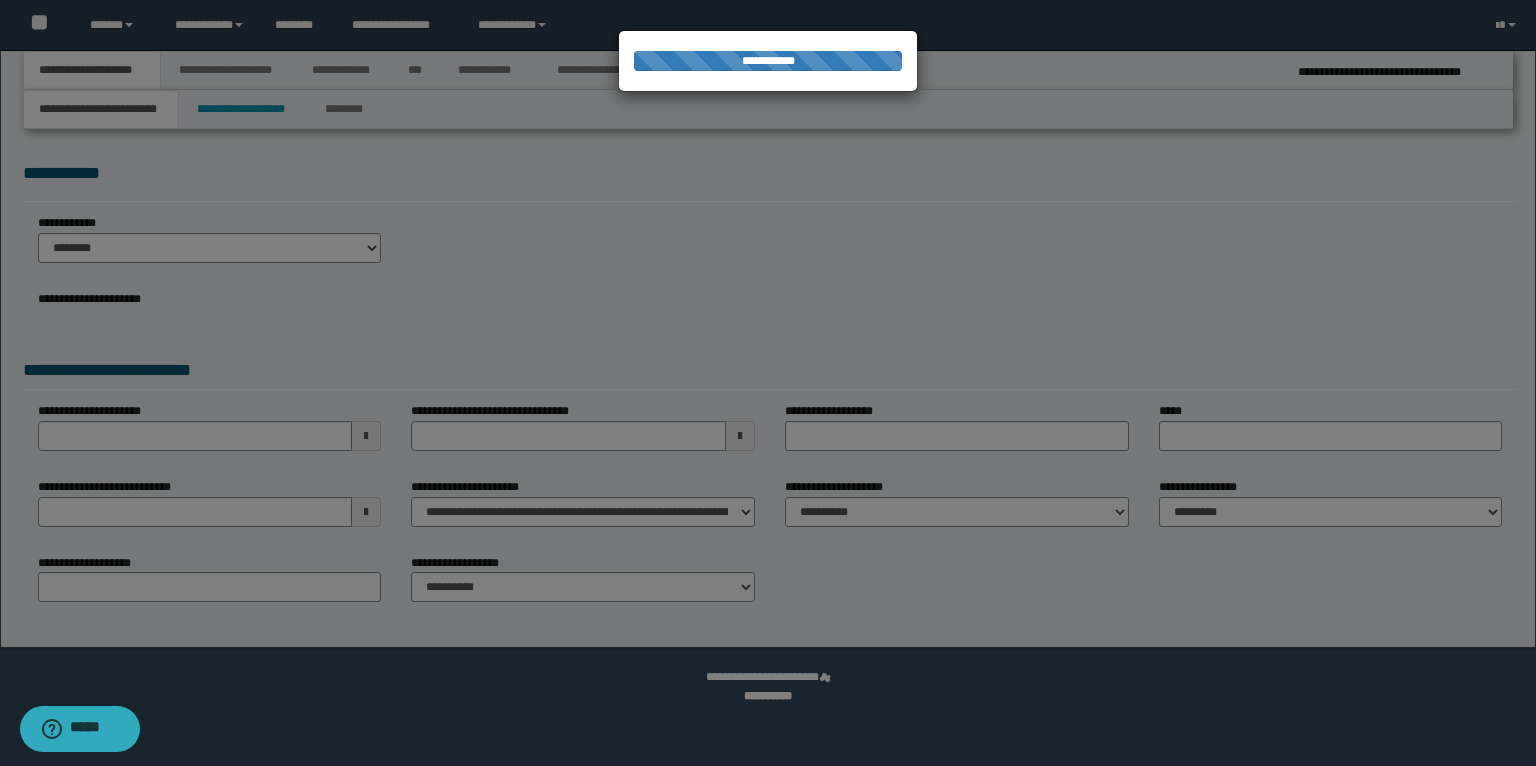 select on "*" 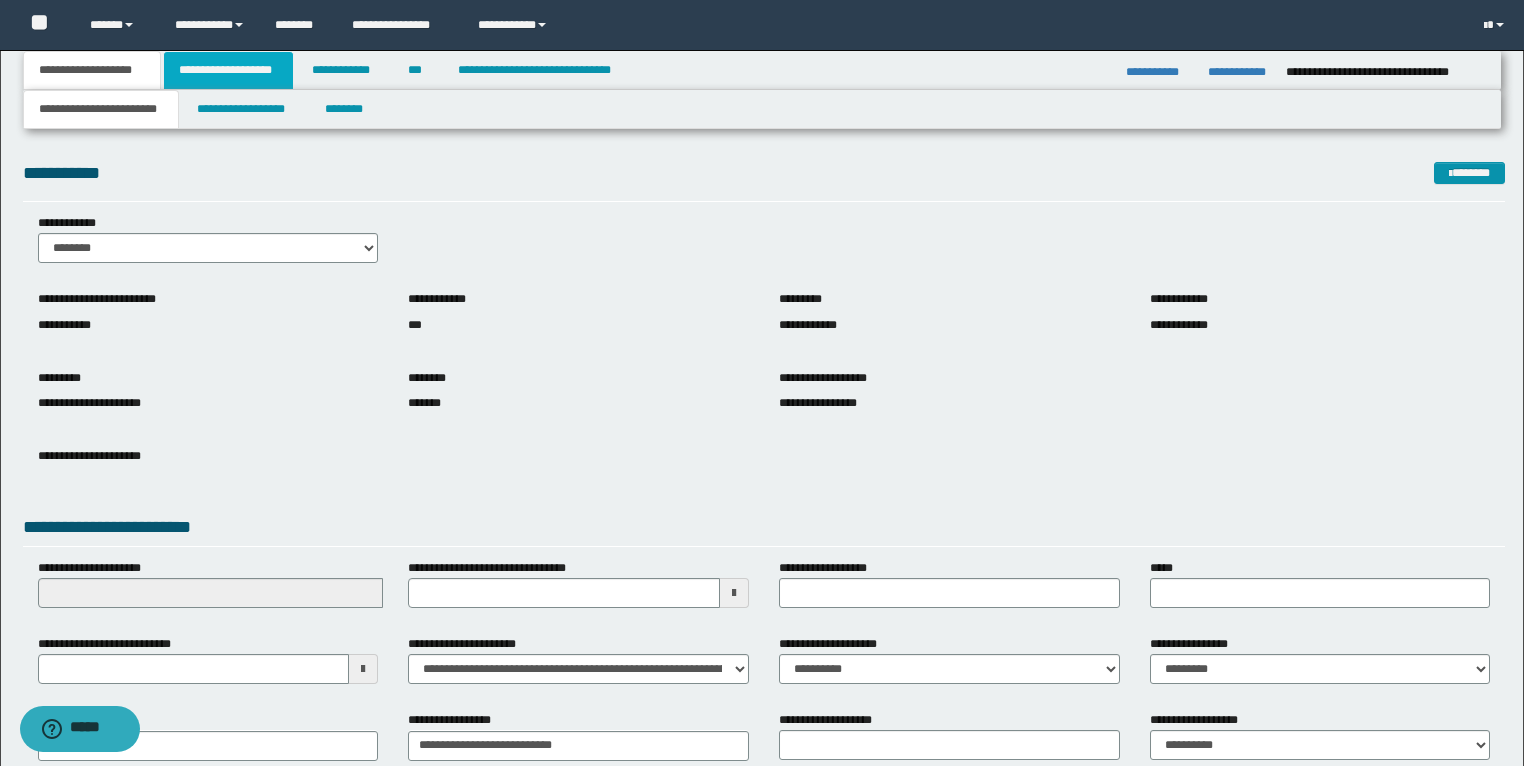click on "**********" at bounding box center [228, 70] 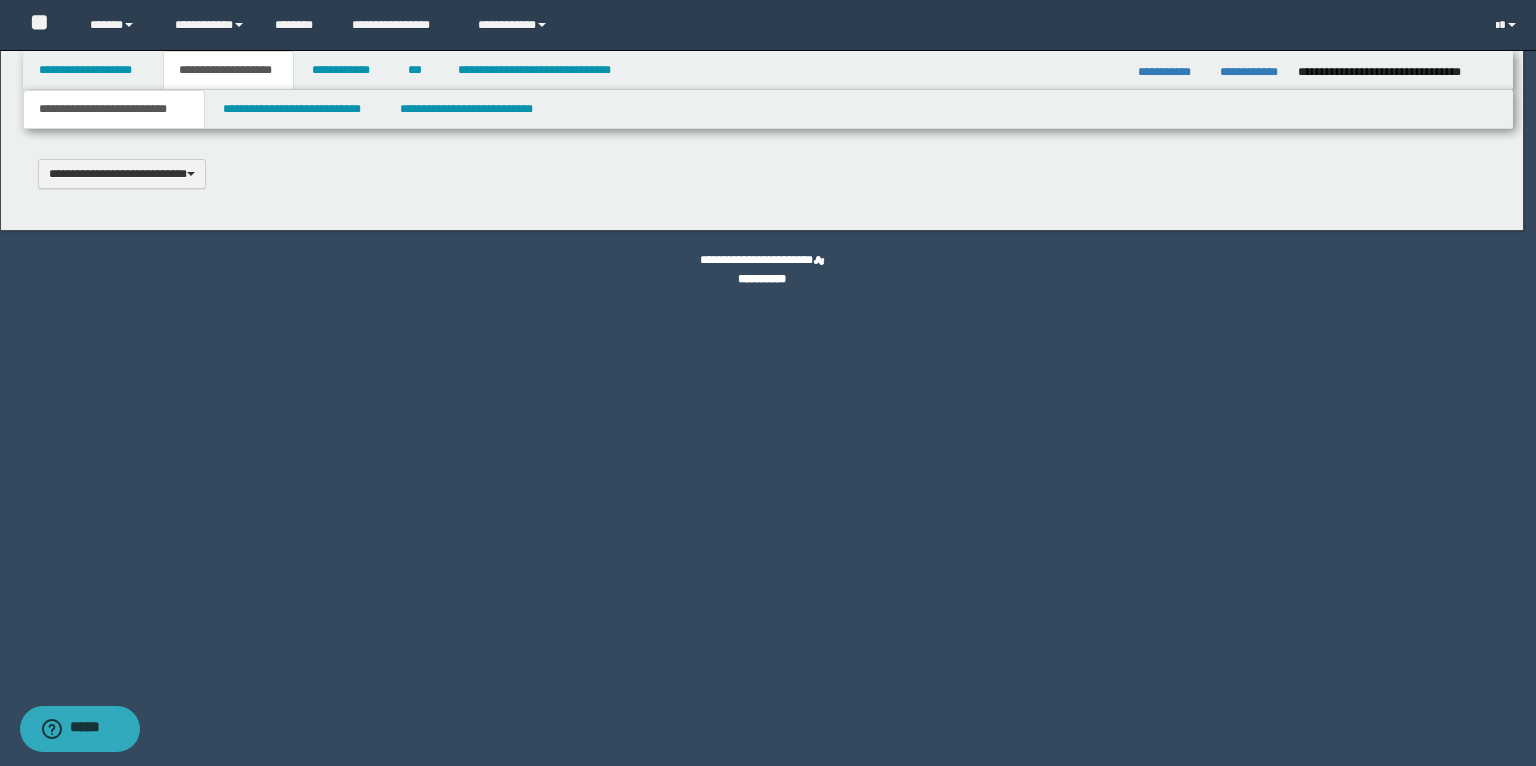 type 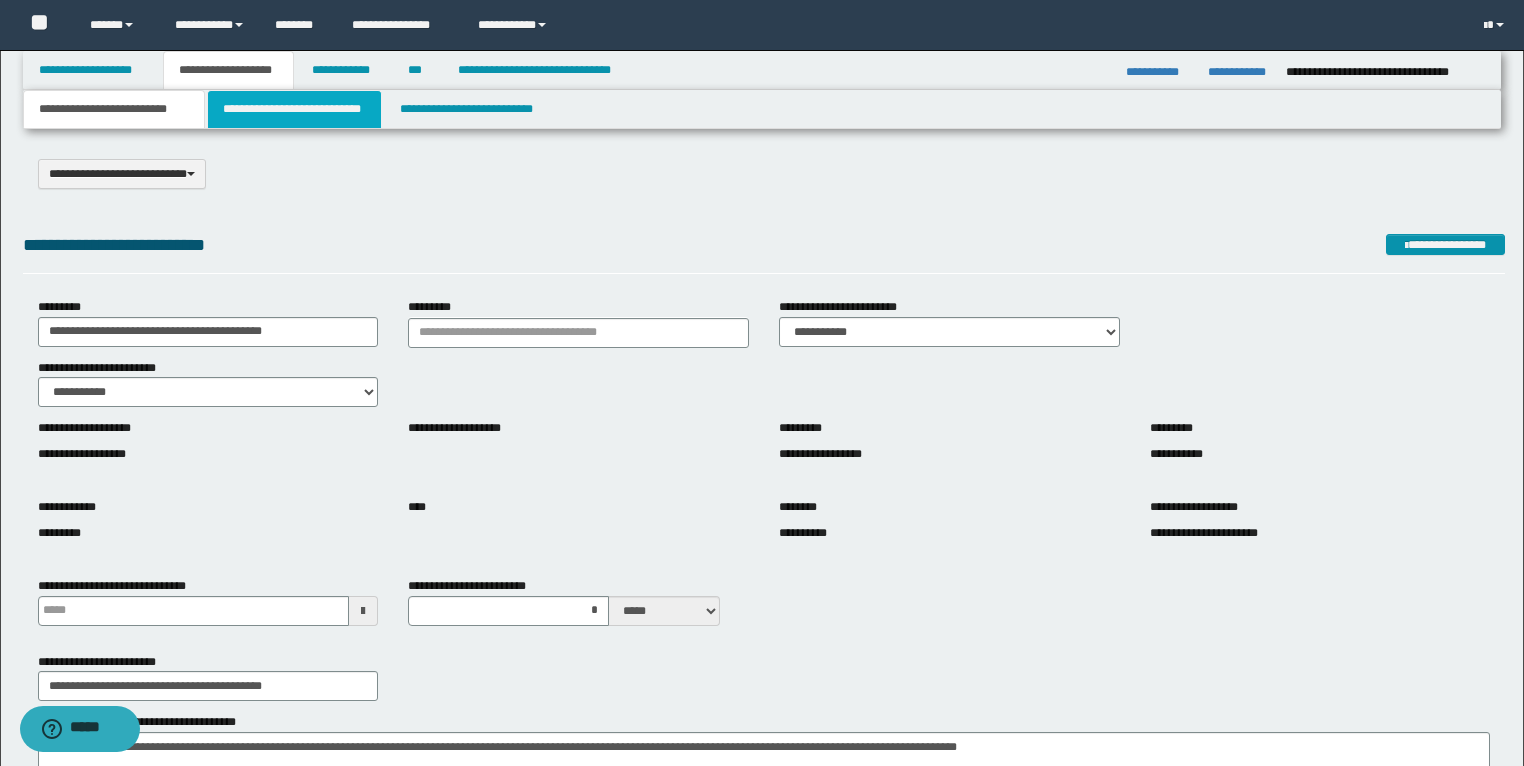 click on "**********" at bounding box center (294, 109) 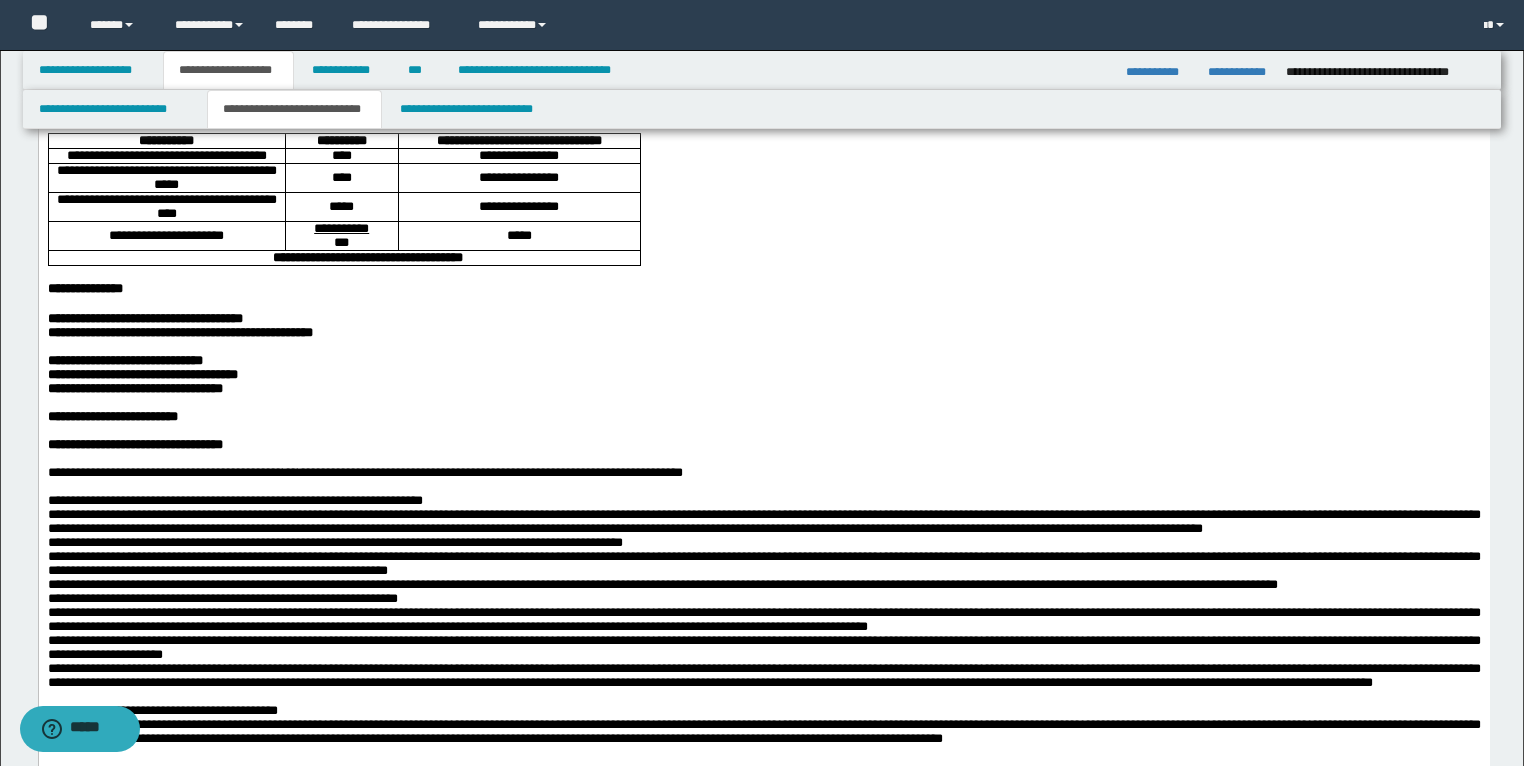 scroll, scrollTop: 320, scrollLeft: 0, axis: vertical 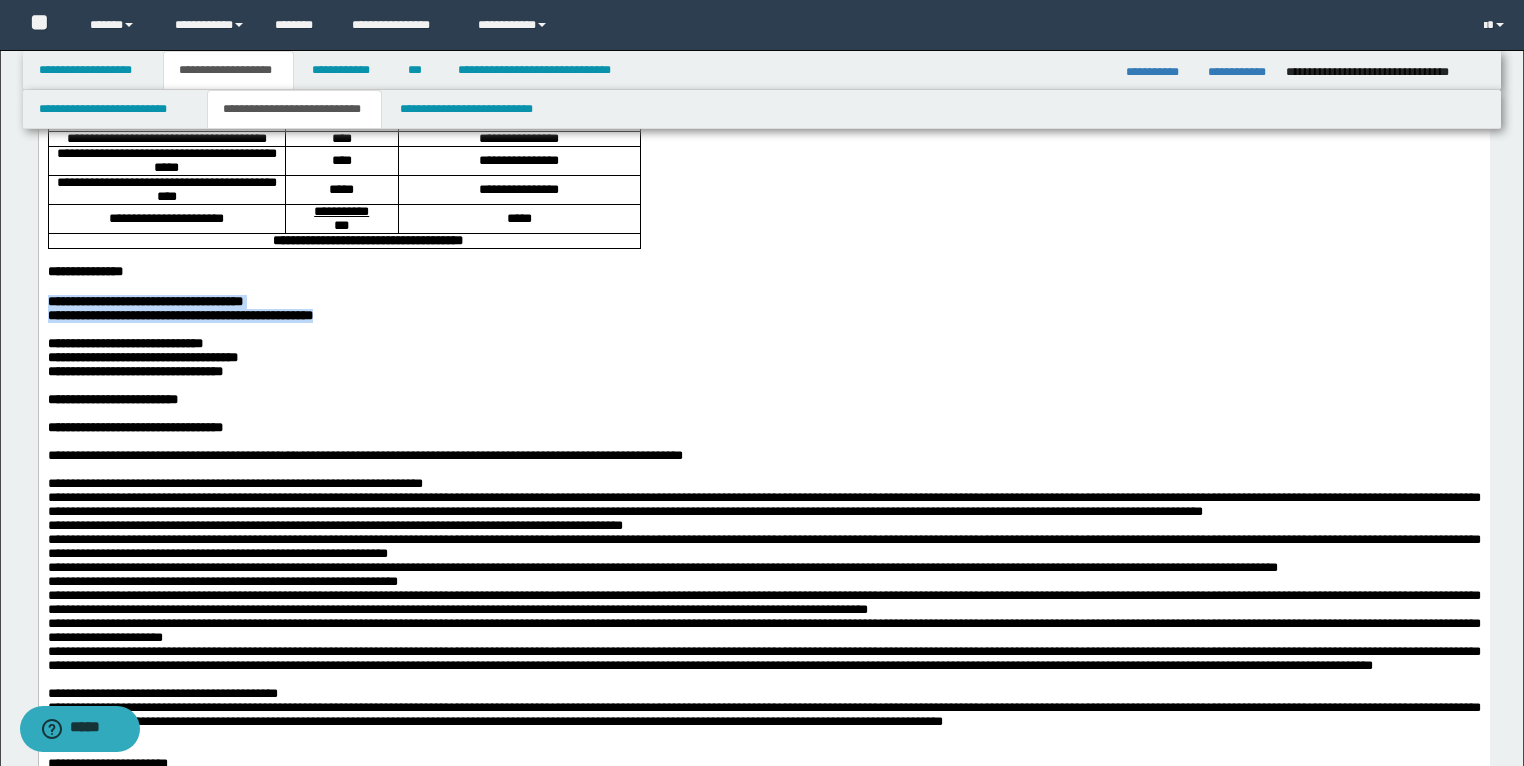 drag, startPoint x: 351, startPoint y: 373, endPoint x: 39, endPoint y: 349, distance: 312.92172 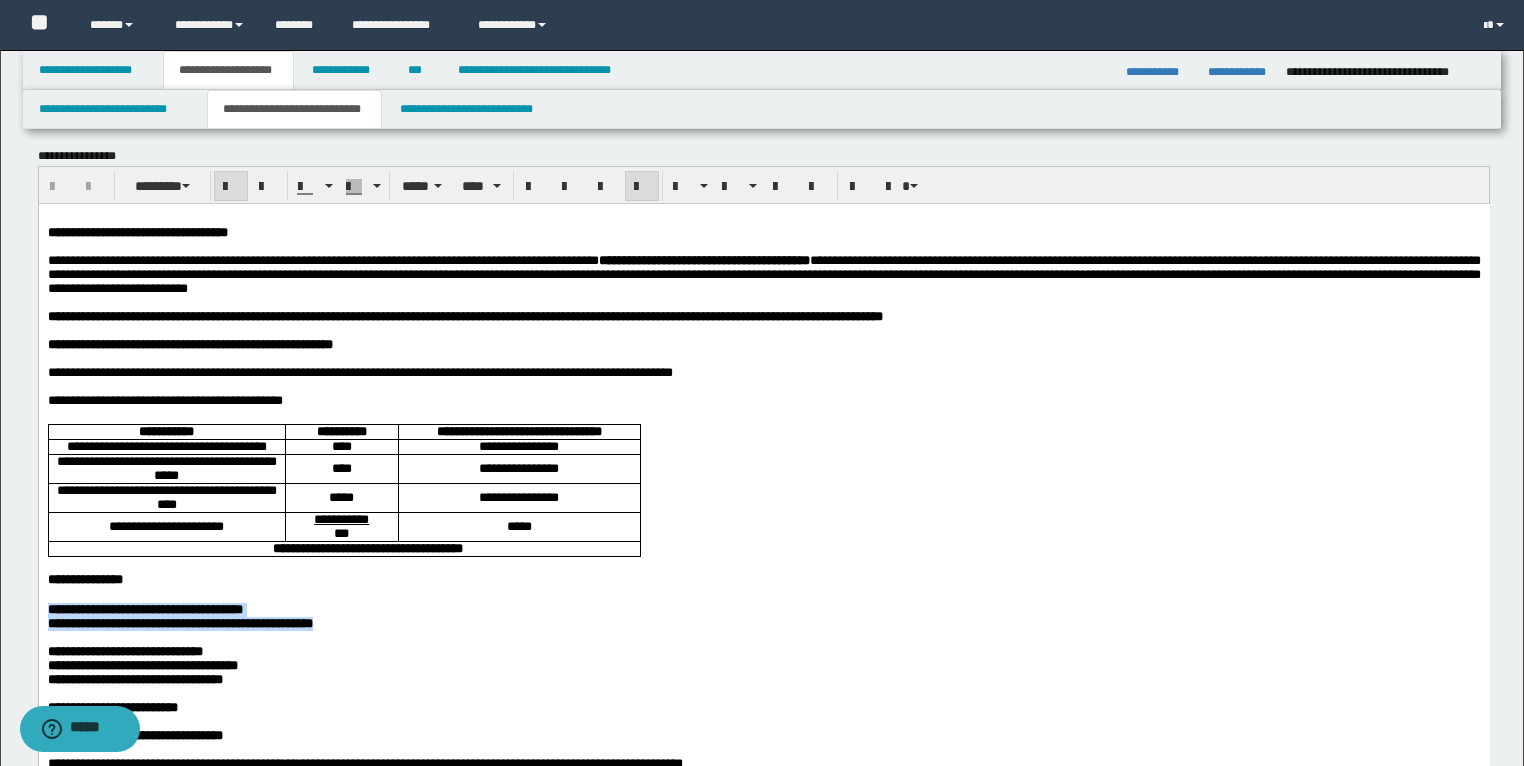 scroll, scrollTop: 0, scrollLeft: 0, axis: both 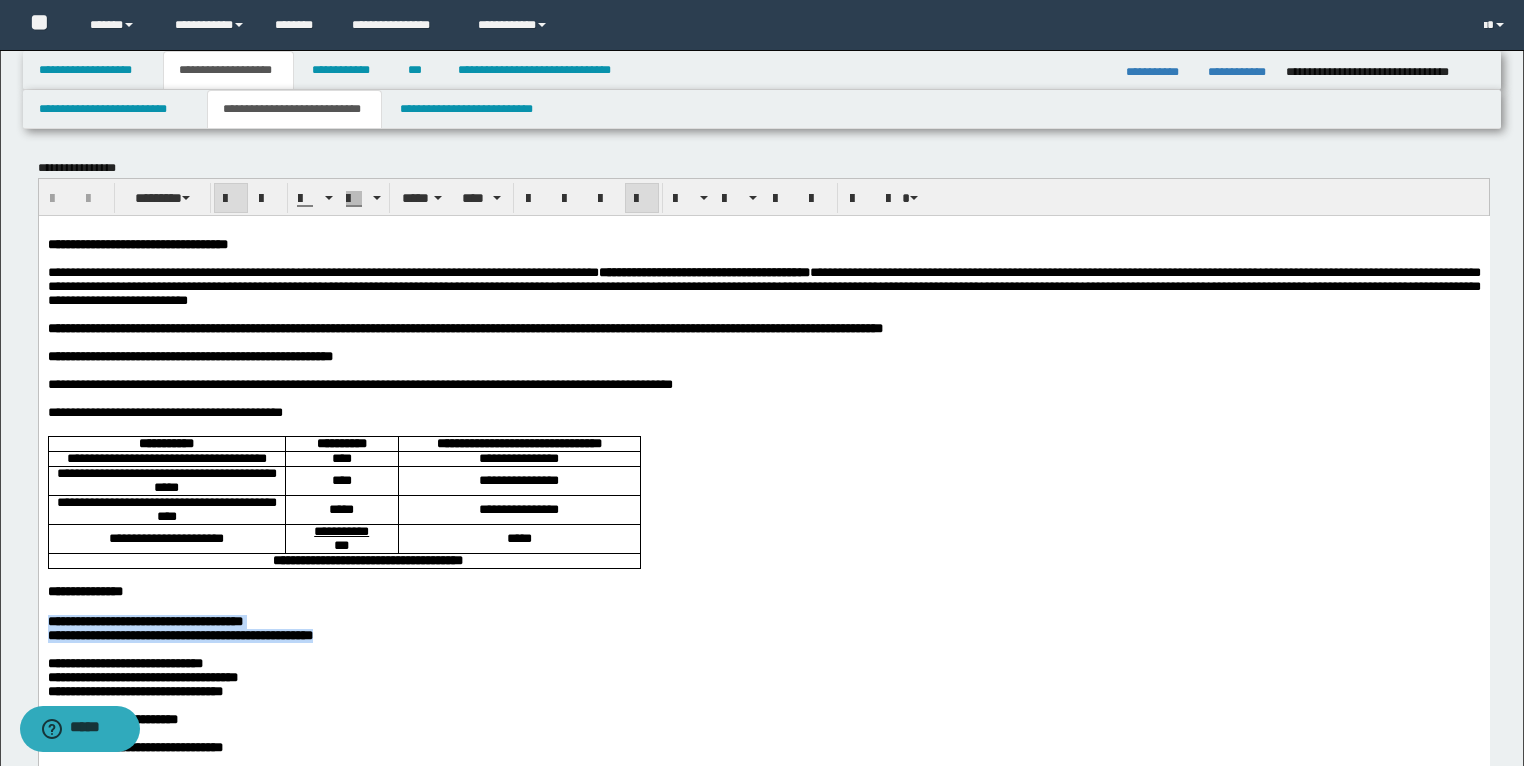 click at bounding box center [231, 199] 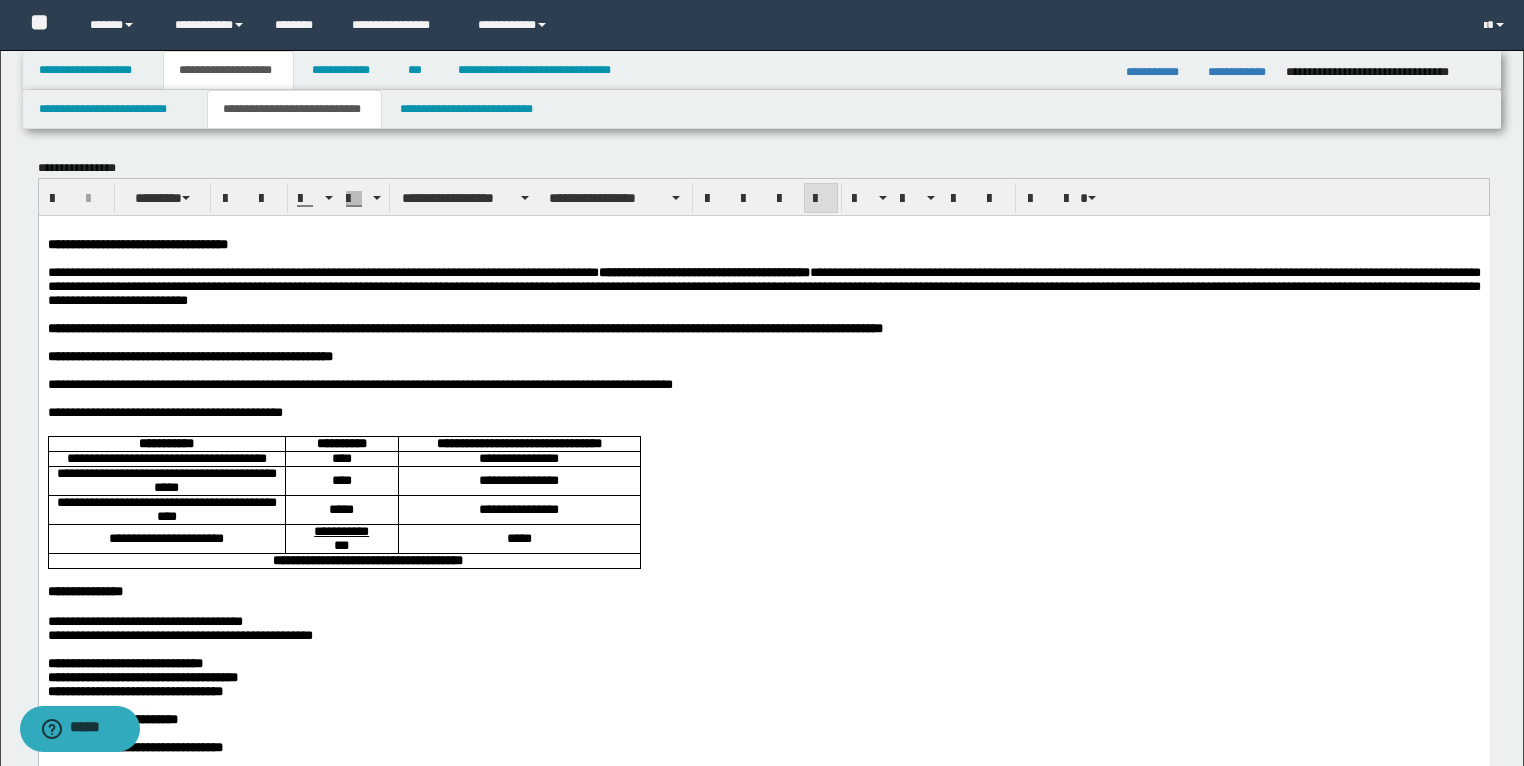 click on "**********" at bounding box center (763, 1454) 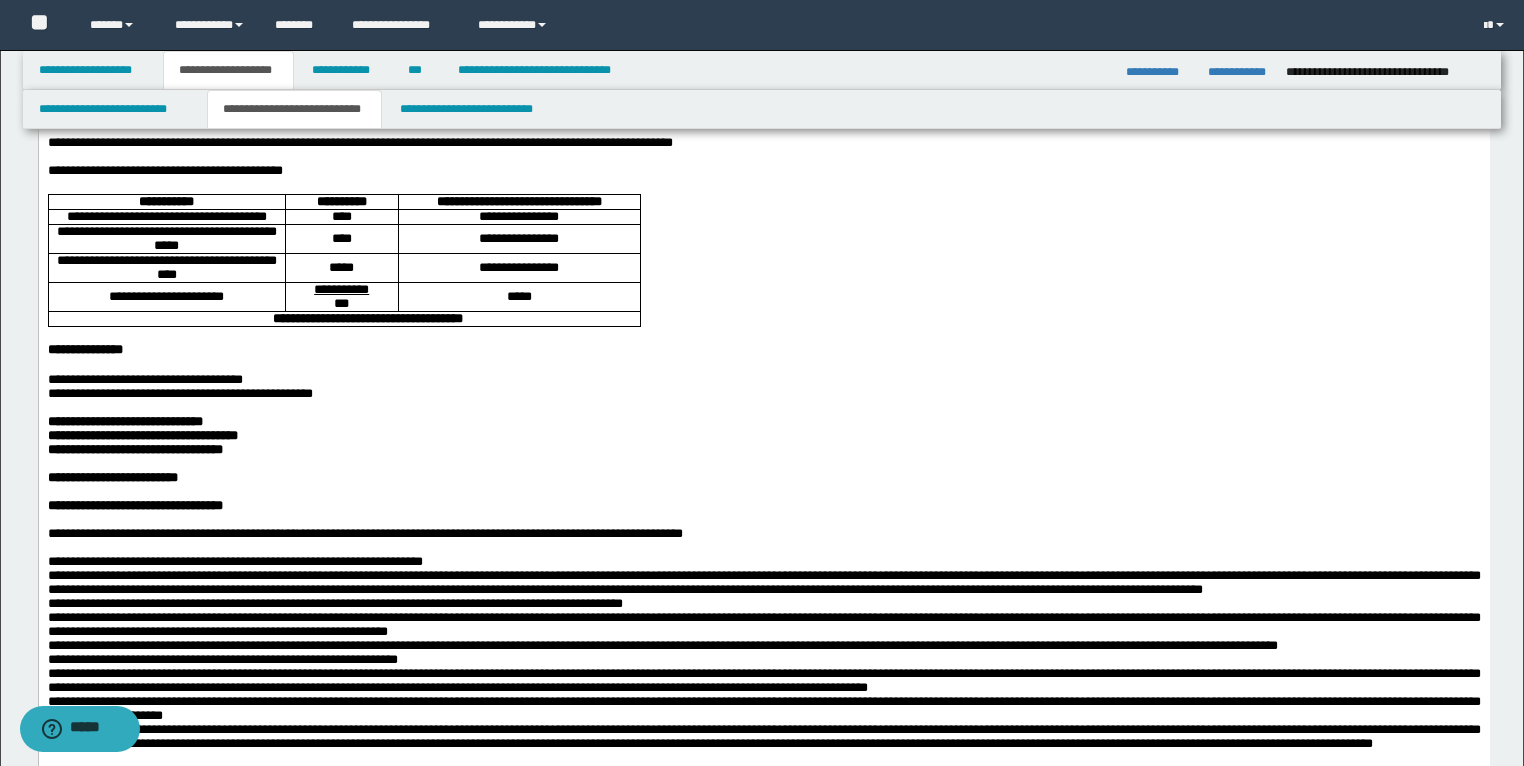 scroll, scrollTop: 320, scrollLeft: 0, axis: vertical 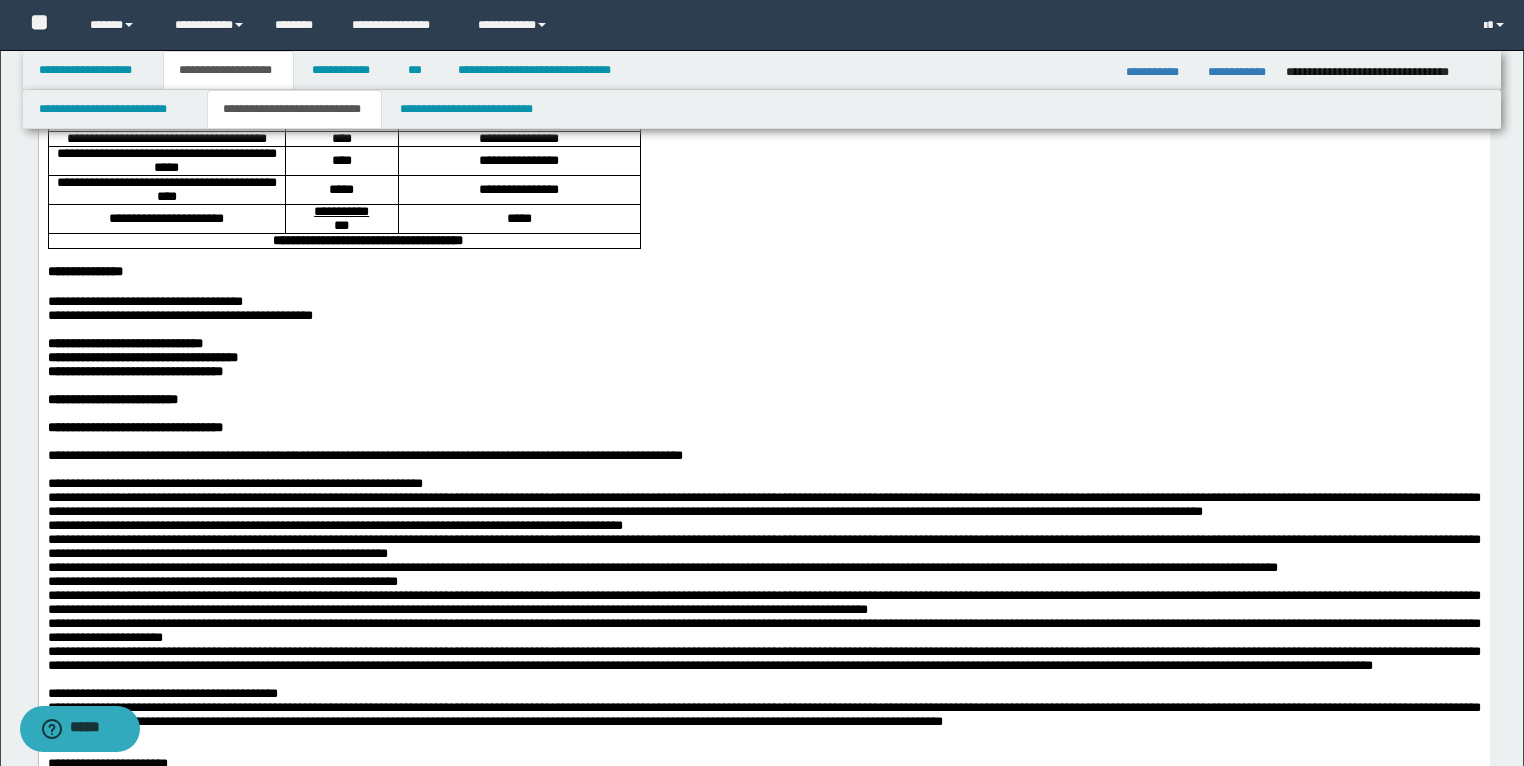 click on "**********" at bounding box center [124, 343] 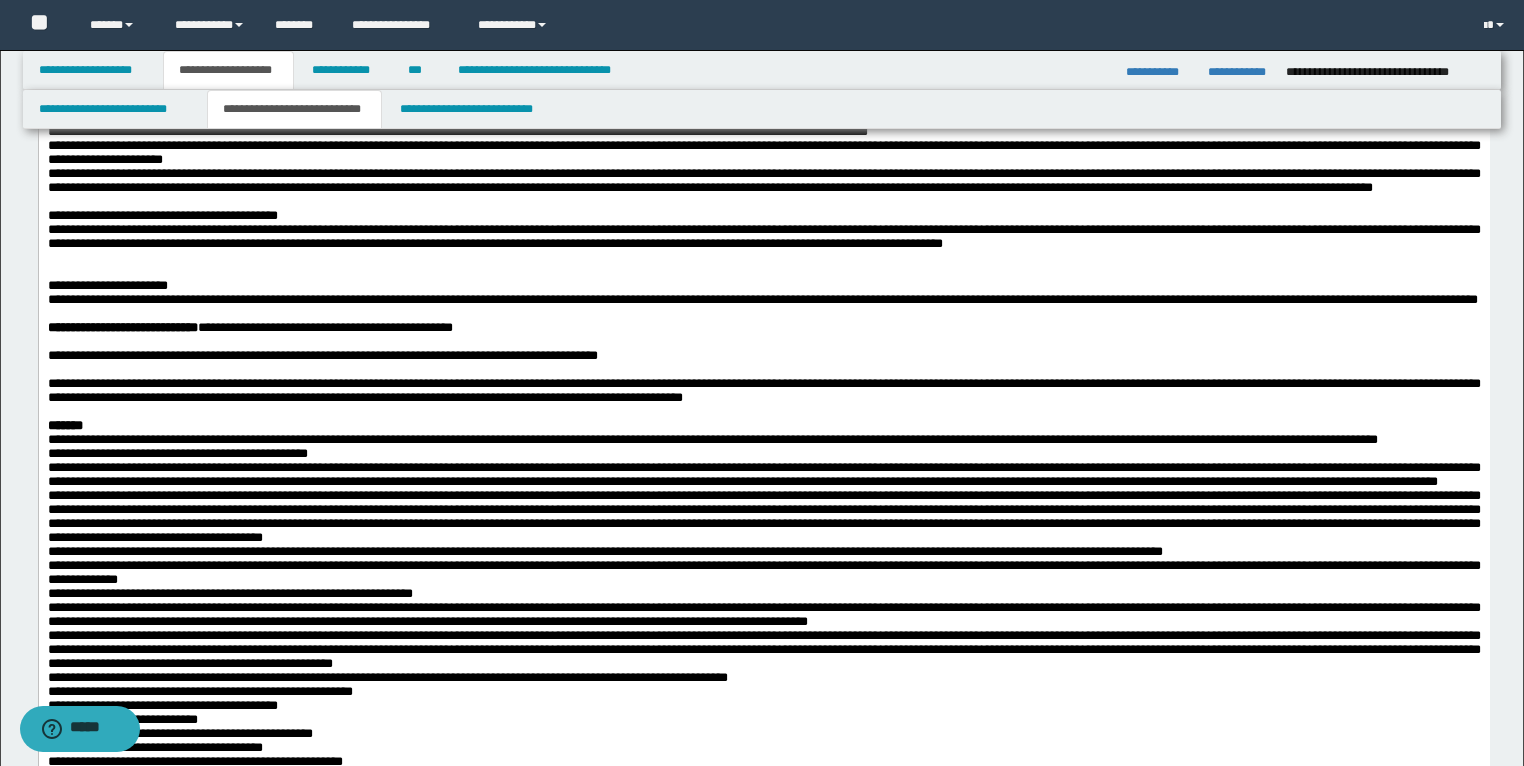 scroll, scrollTop: 800, scrollLeft: 0, axis: vertical 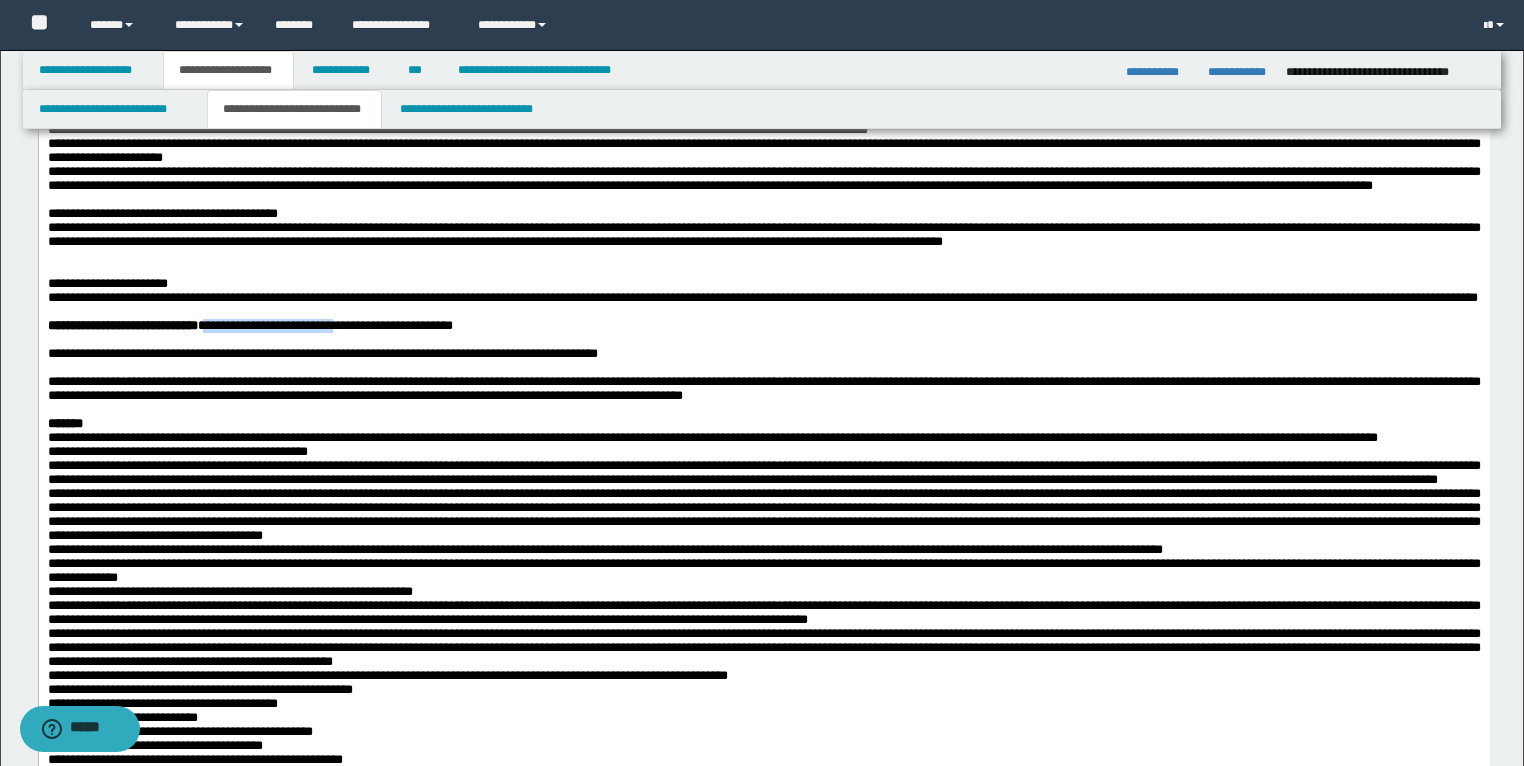 drag, startPoint x: 244, startPoint y: 510, endPoint x: 391, endPoint y: 511, distance: 147.0034 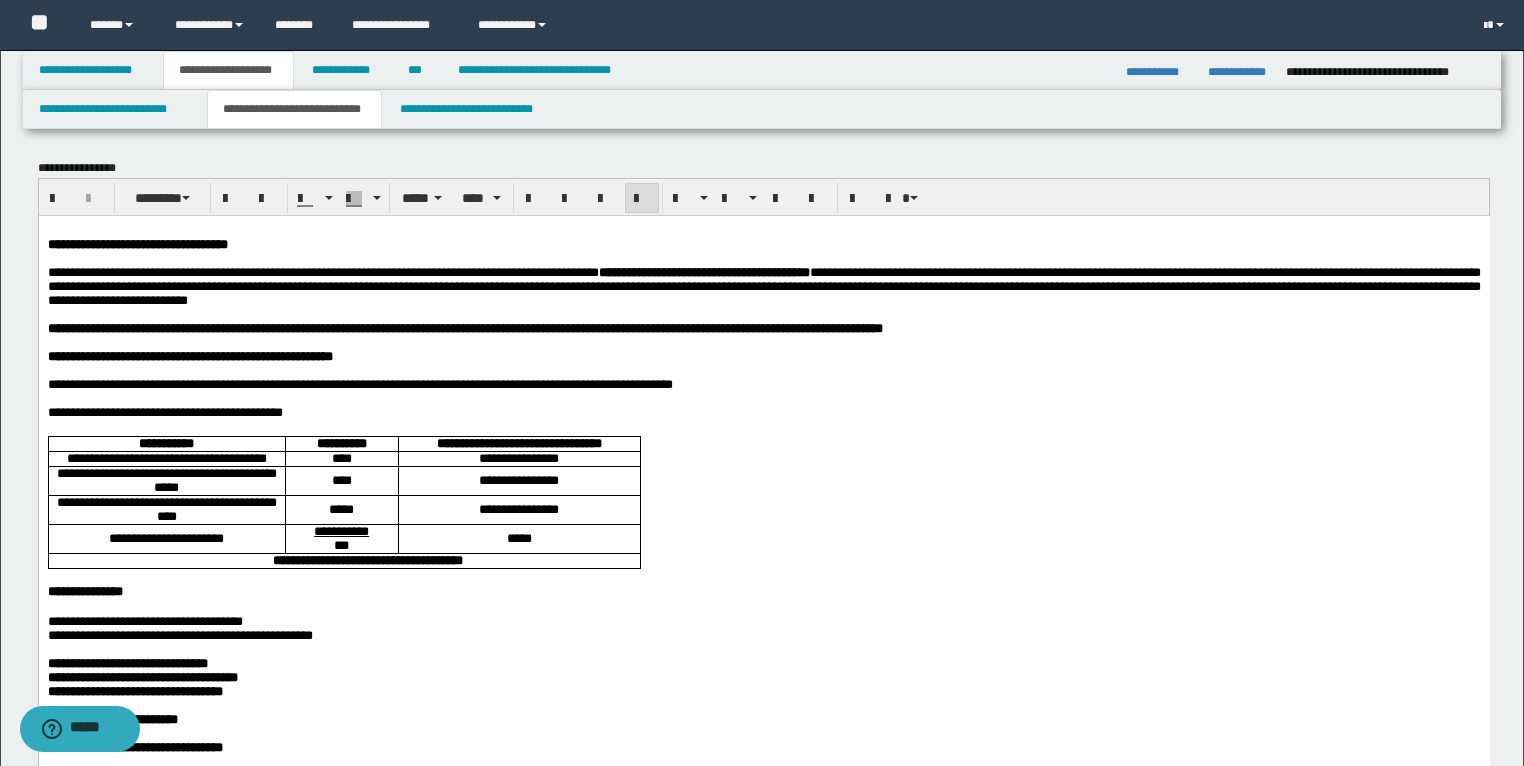 scroll, scrollTop: 0, scrollLeft: 0, axis: both 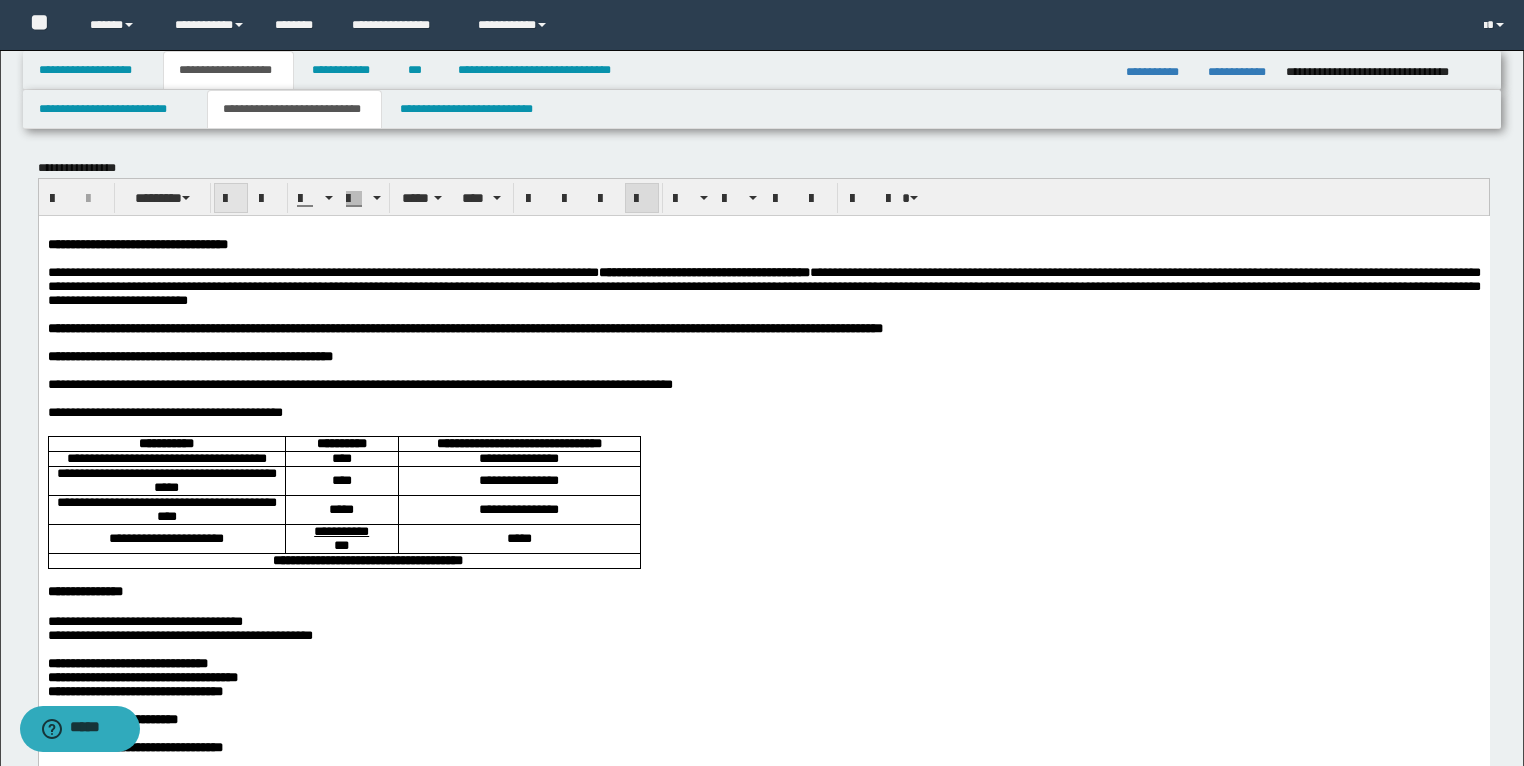 click at bounding box center (231, 199) 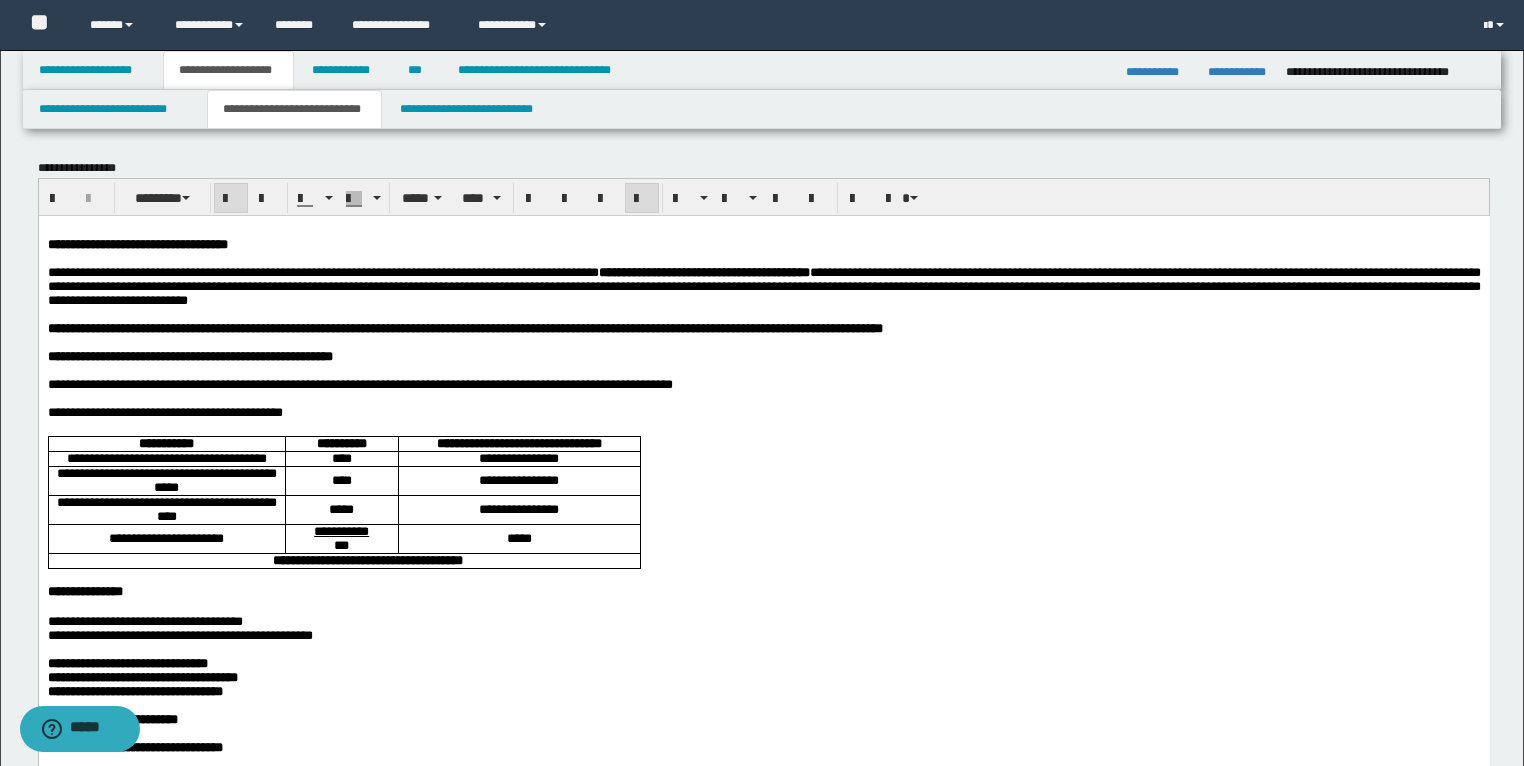 click on "**********" at bounding box center [763, 1454] 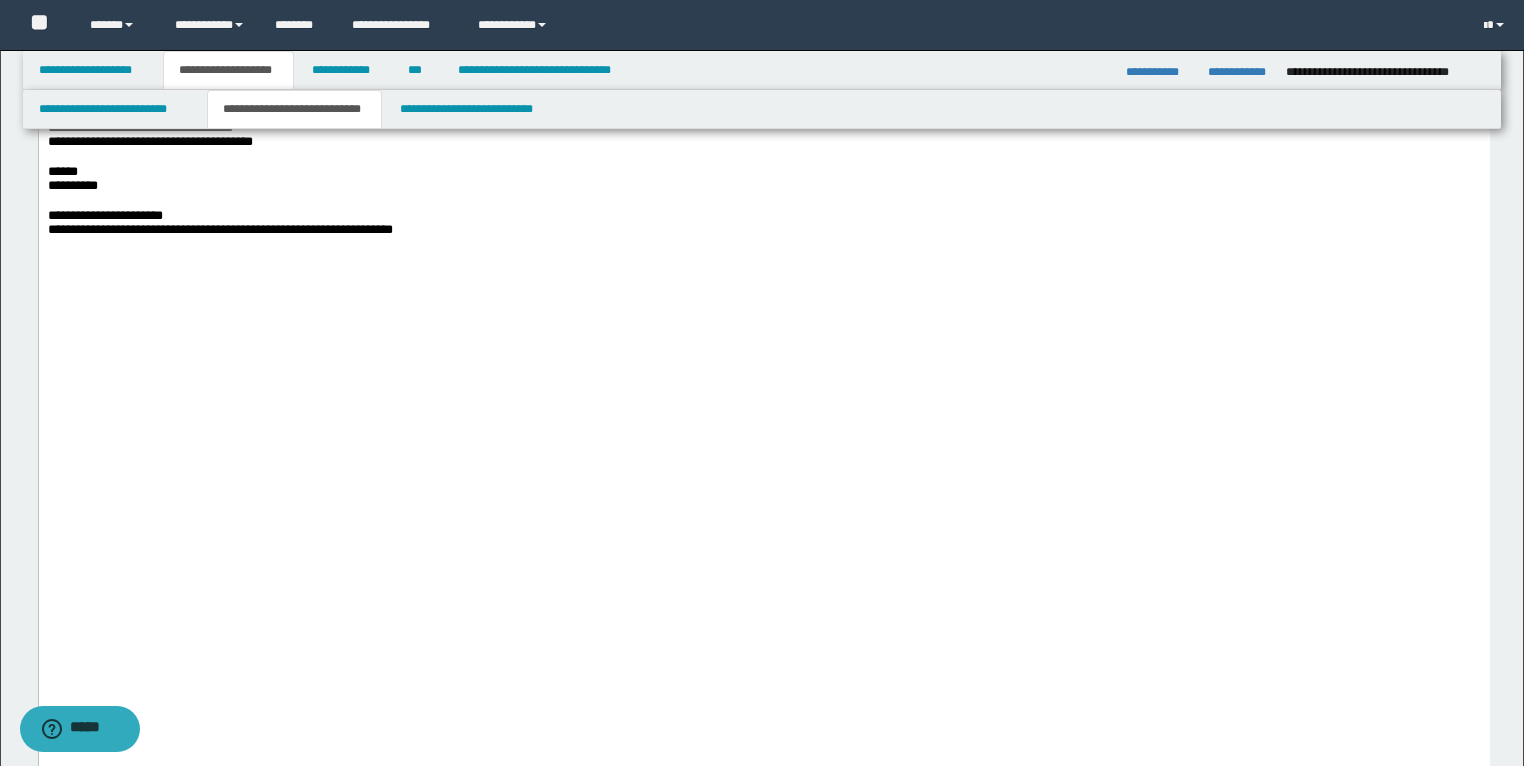 scroll, scrollTop: 2080, scrollLeft: 0, axis: vertical 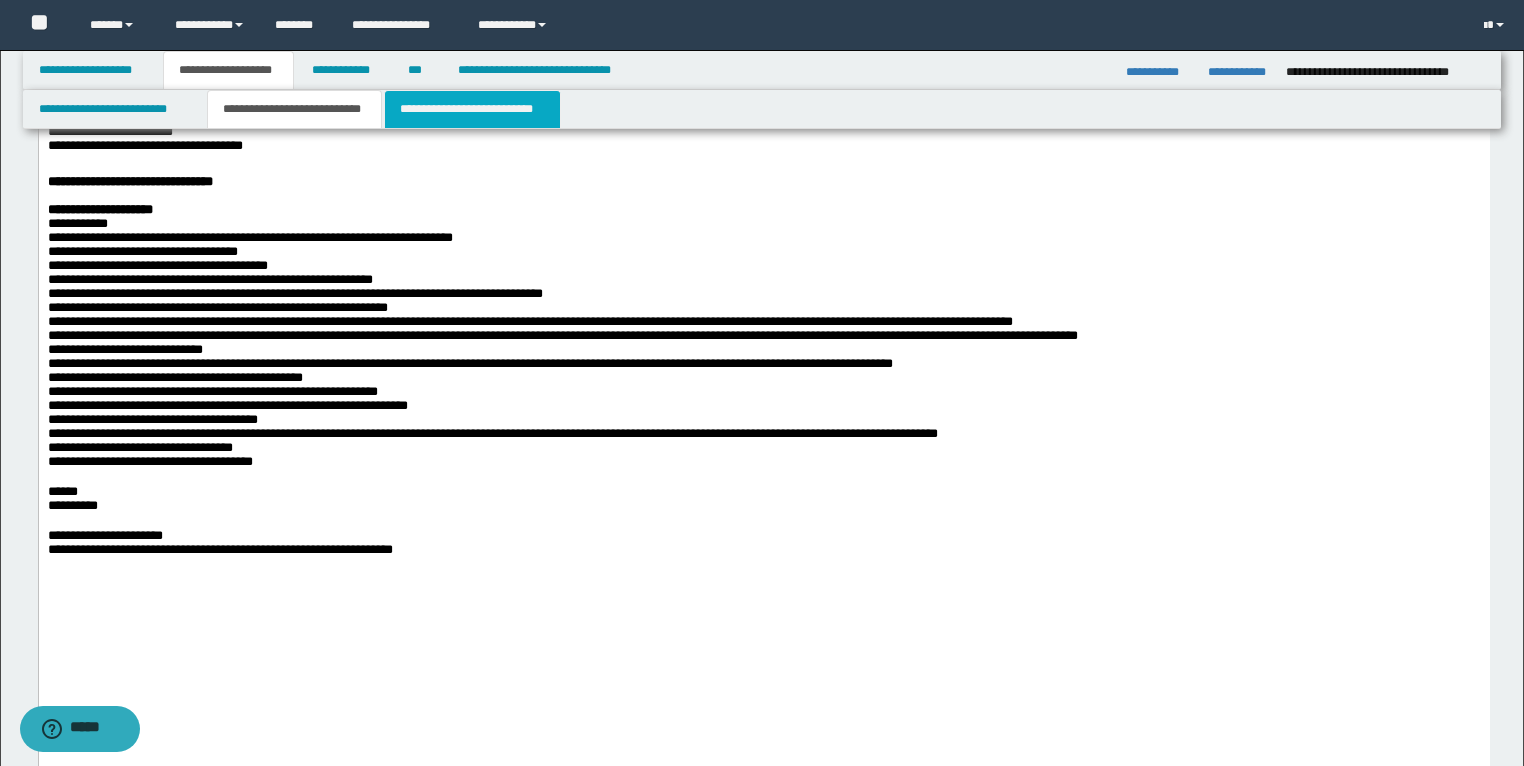click on "**********" at bounding box center (472, 109) 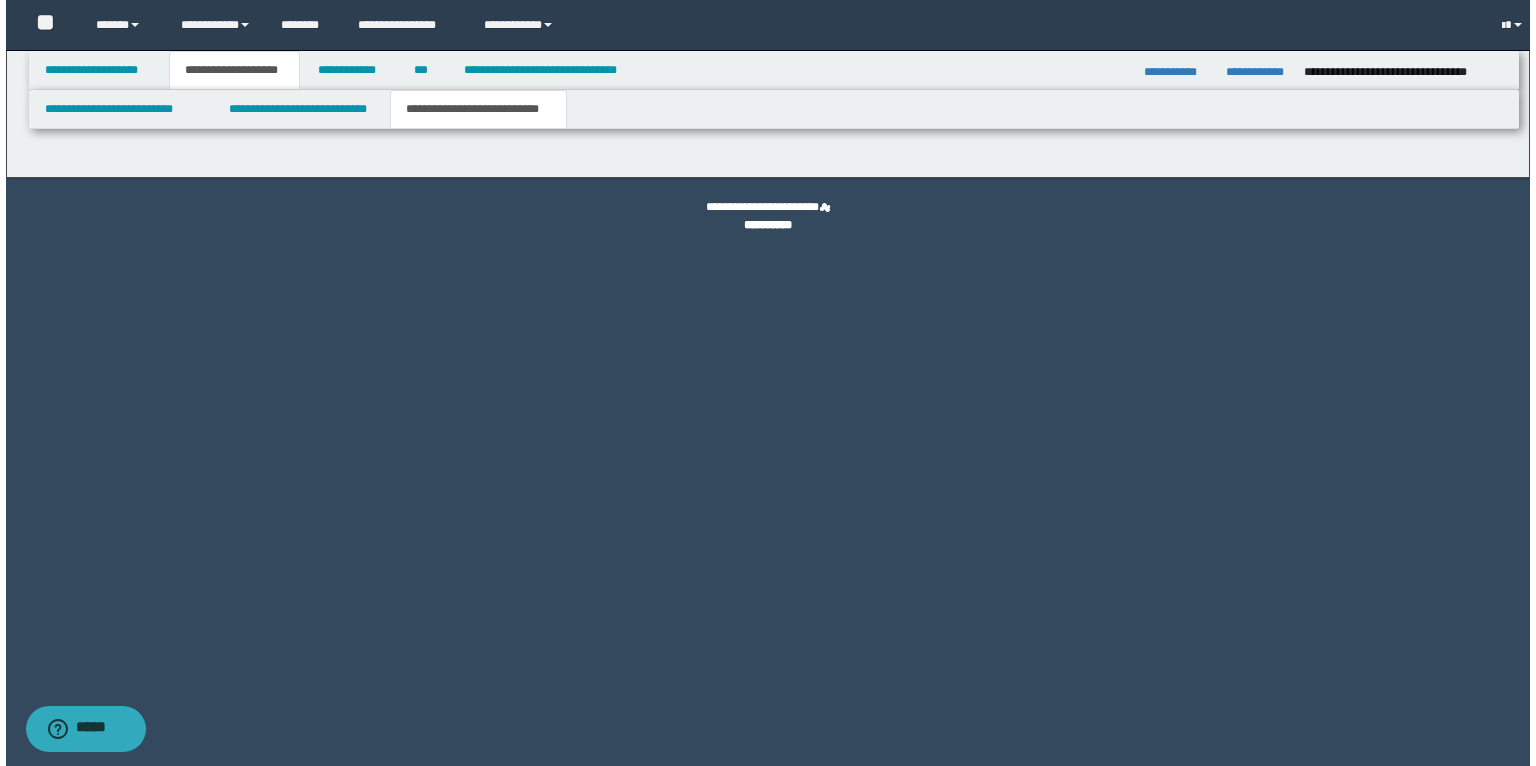 scroll, scrollTop: 0, scrollLeft: 0, axis: both 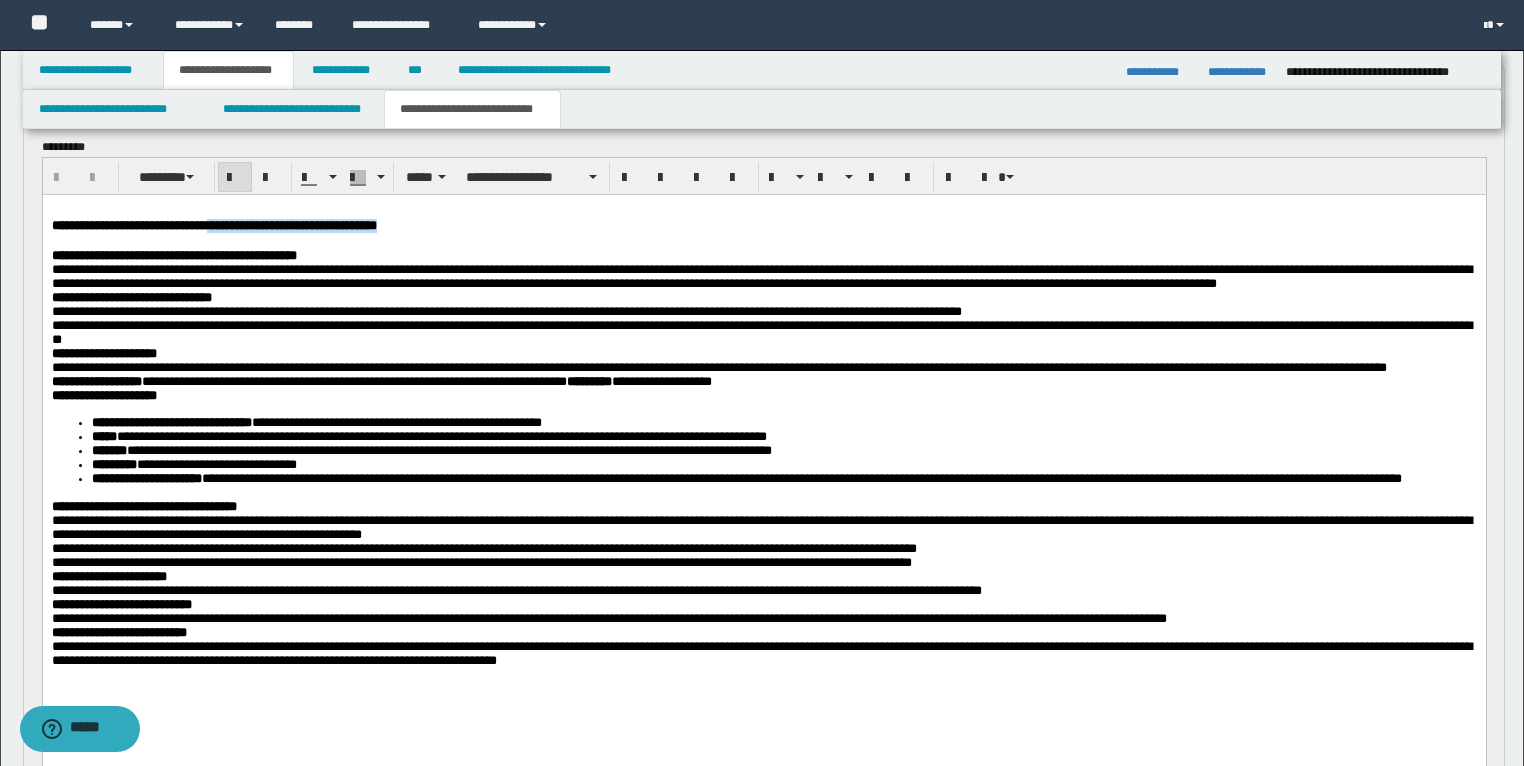 drag, startPoint x: 580, startPoint y: 226, endPoint x: 291, endPoint y: 223, distance: 289.01556 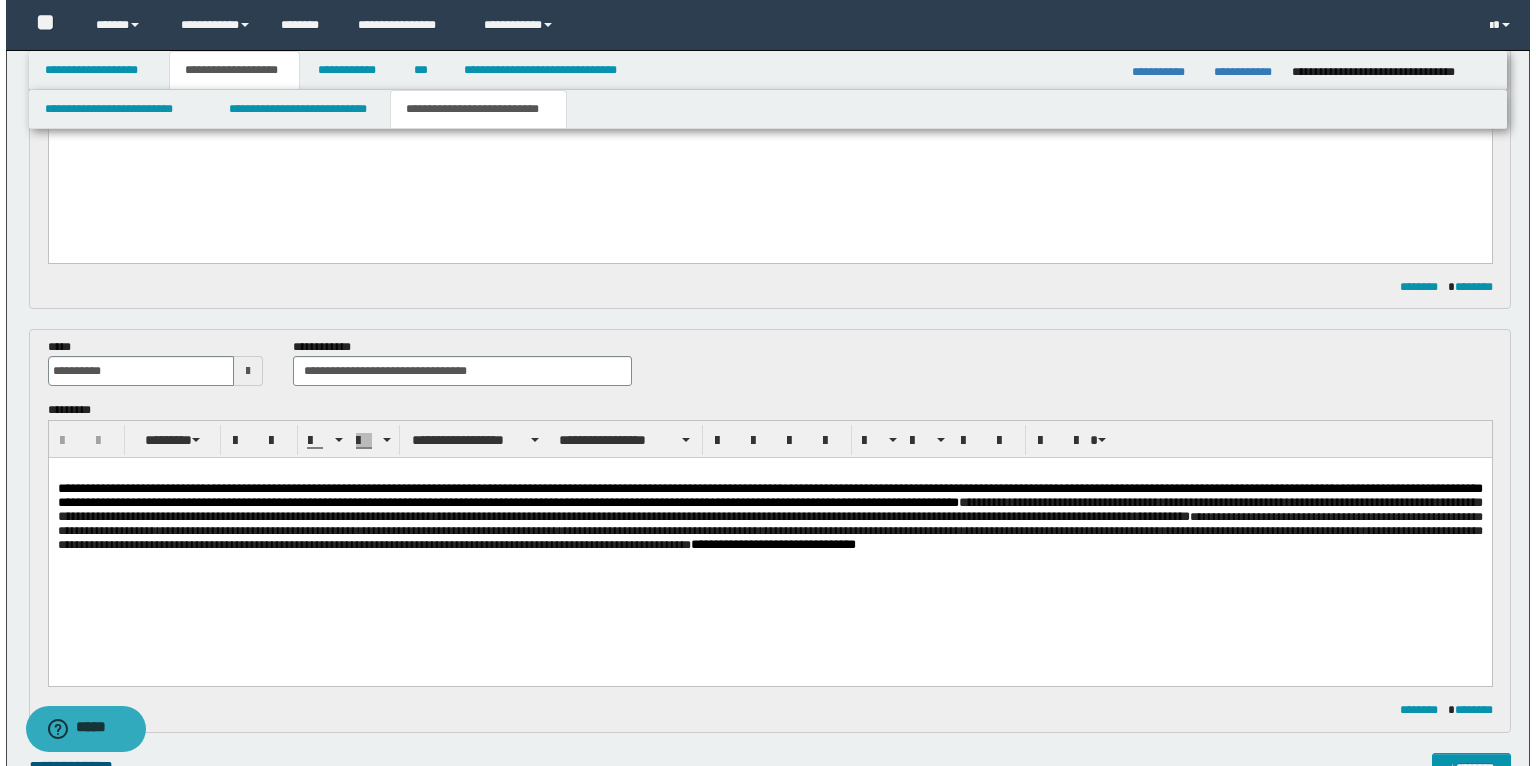 scroll, scrollTop: 800, scrollLeft: 0, axis: vertical 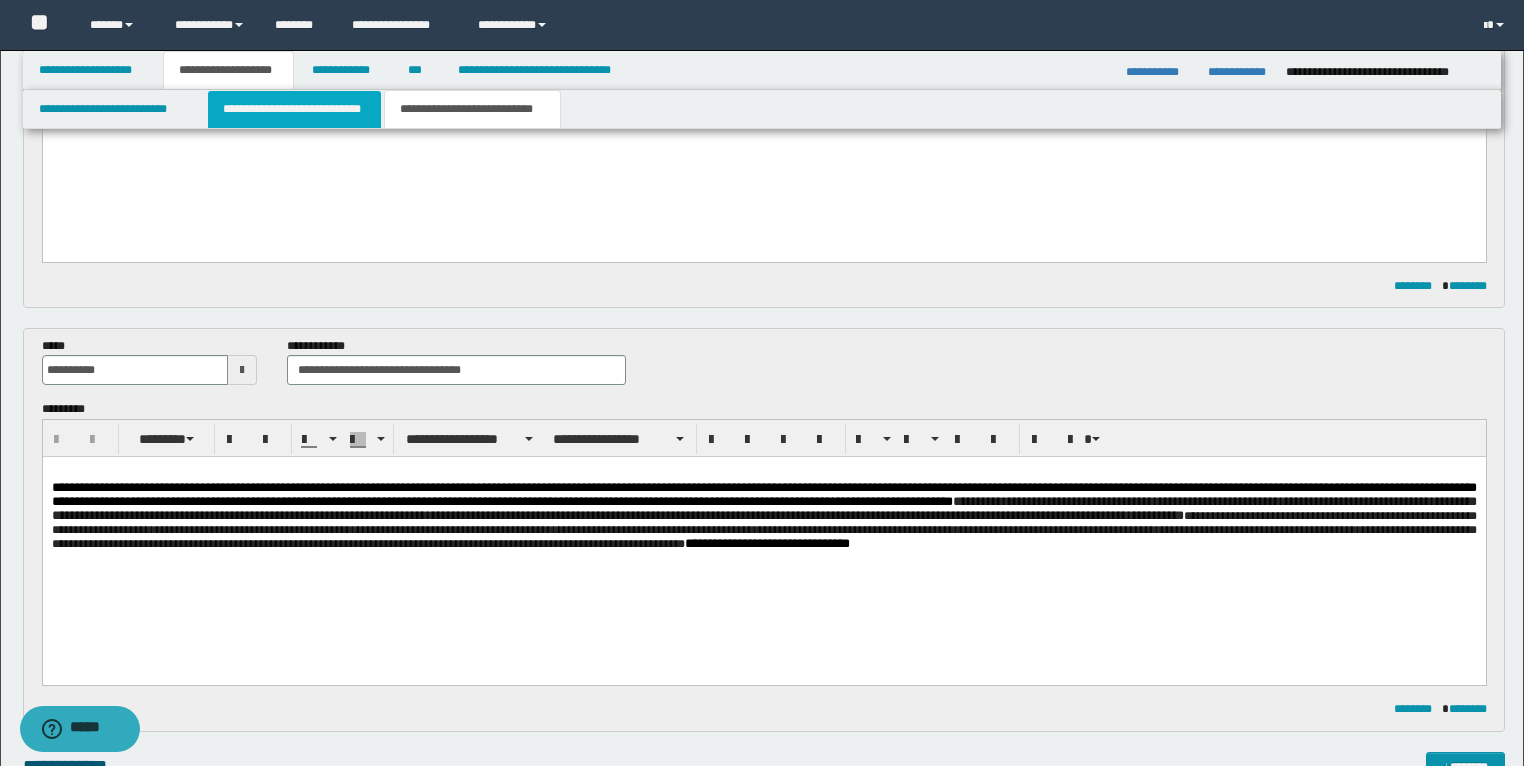 click on "**********" at bounding box center [294, 109] 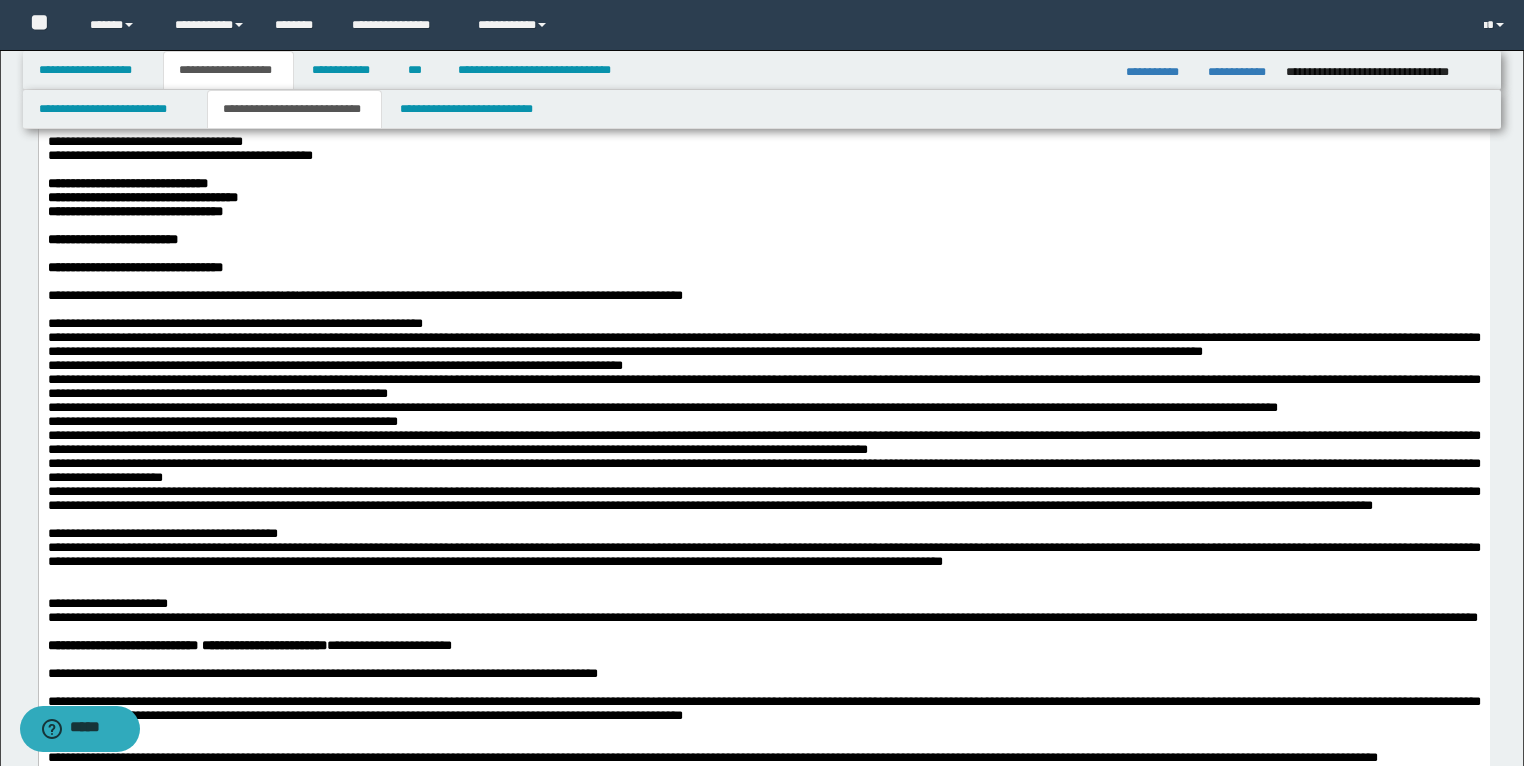 scroll, scrollTop: 160, scrollLeft: 0, axis: vertical 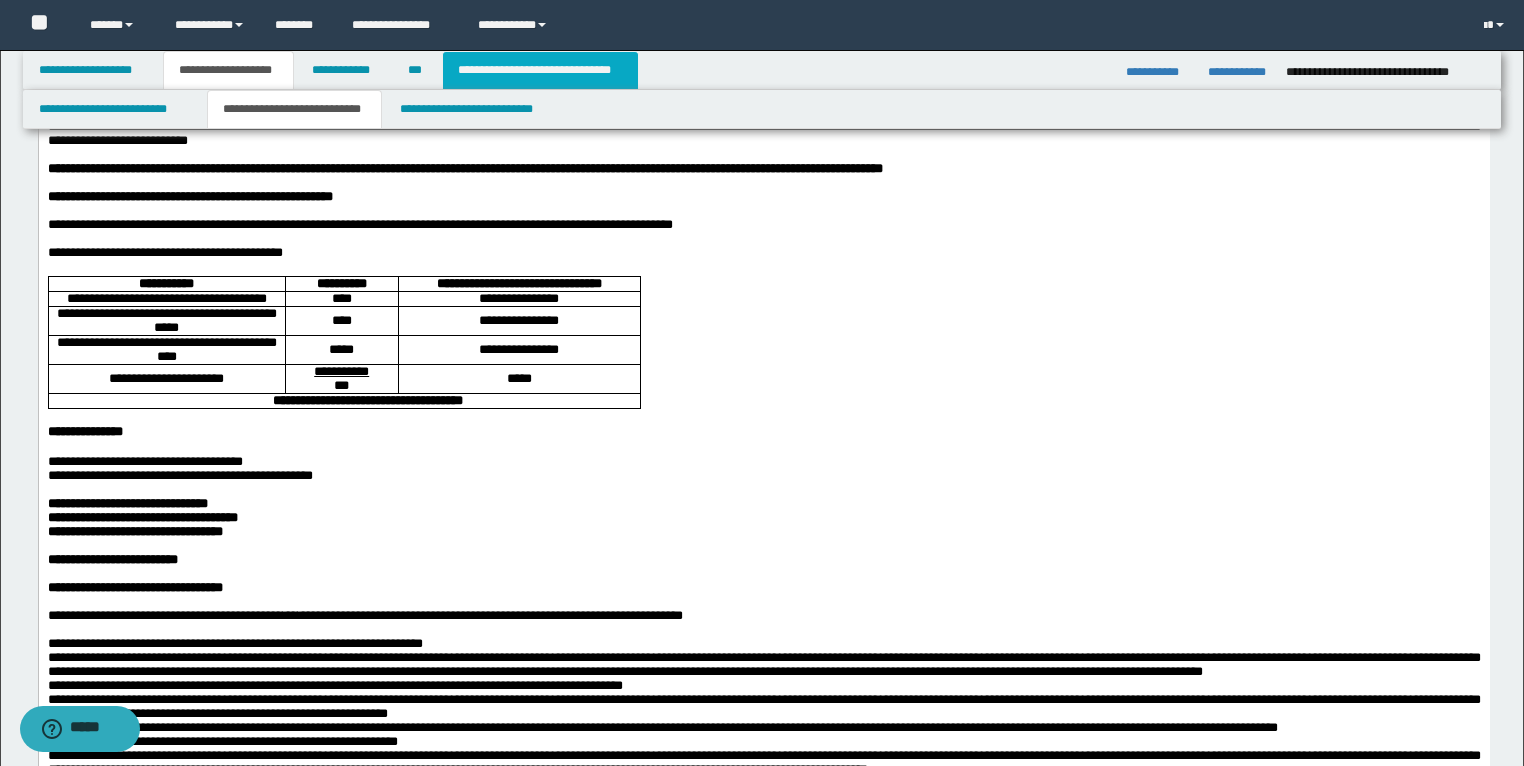 click on "**********" at bounding box center [540, 70] 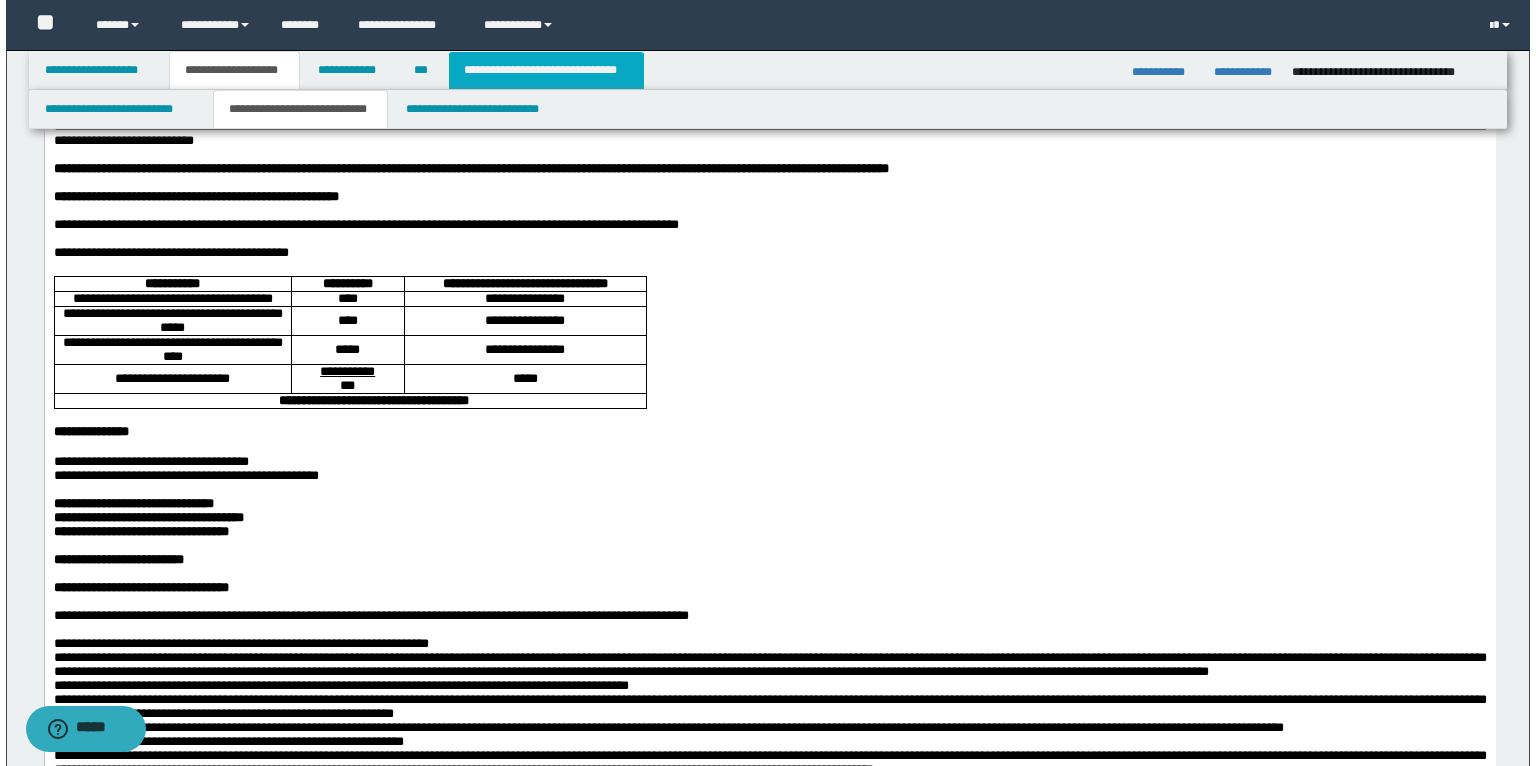 scroll, scrollTop: 0, scrollLeft: 0, axis: both 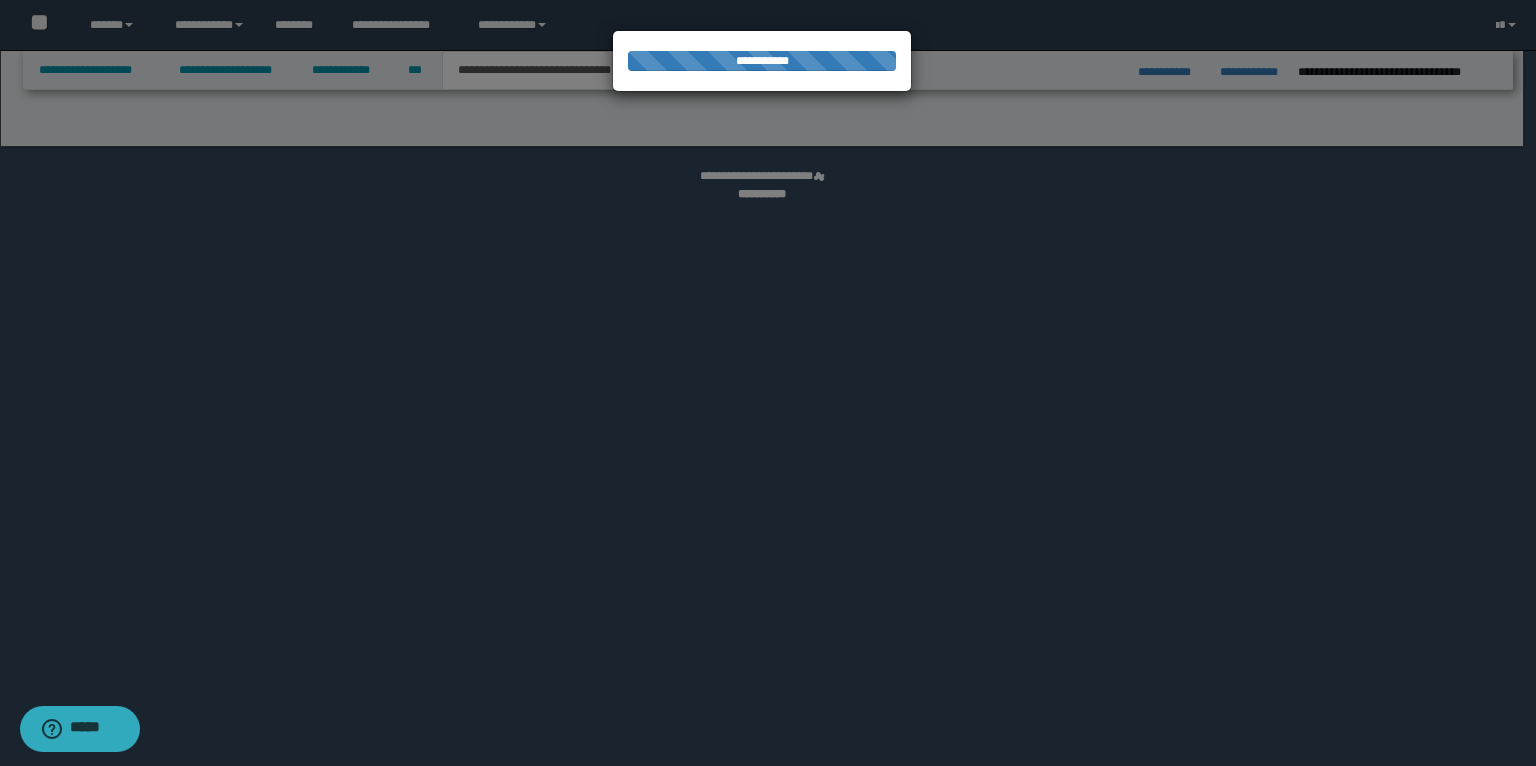 select on "*" 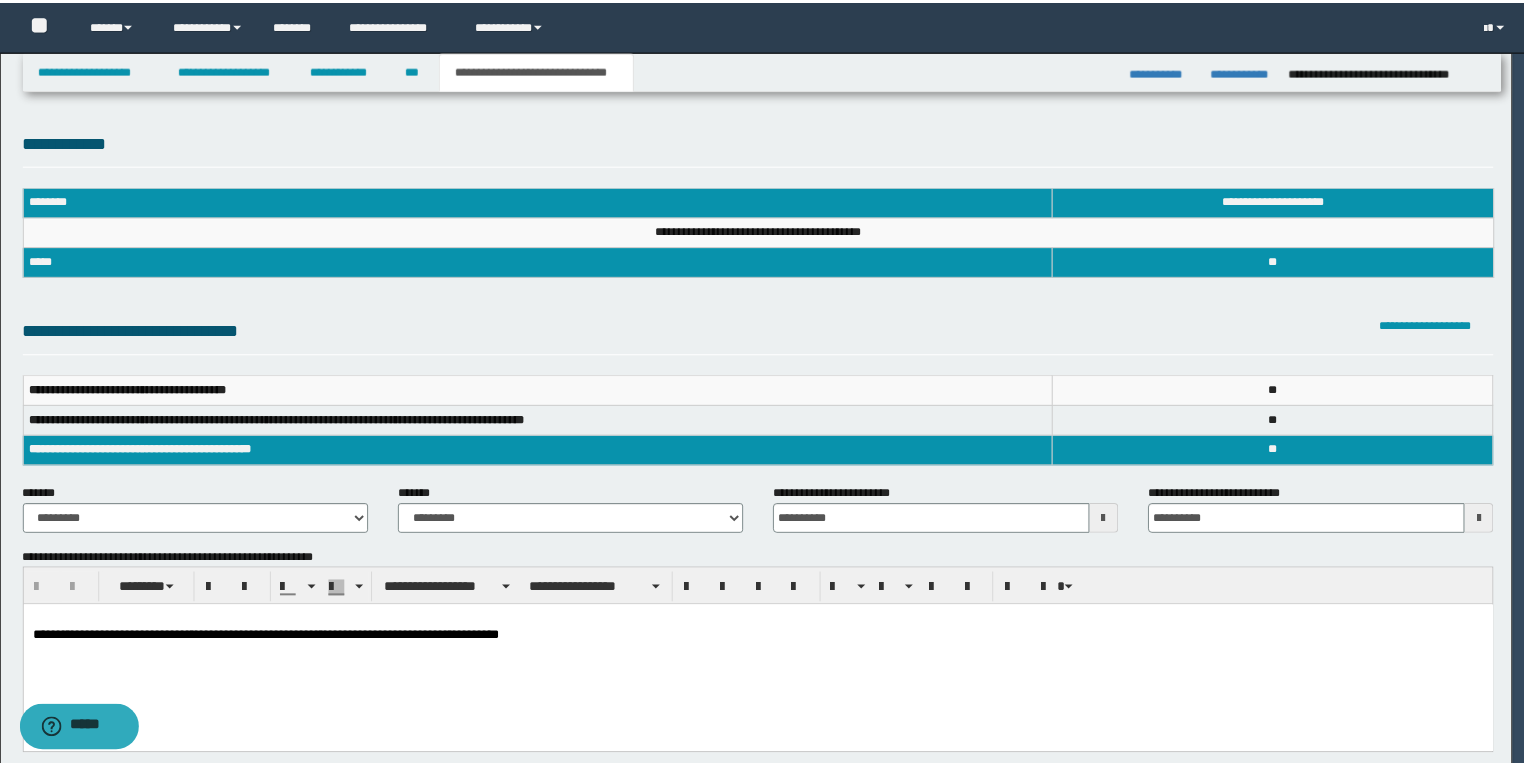 scroll, scrollTop: 0, scrollLeft: 0, axis: both 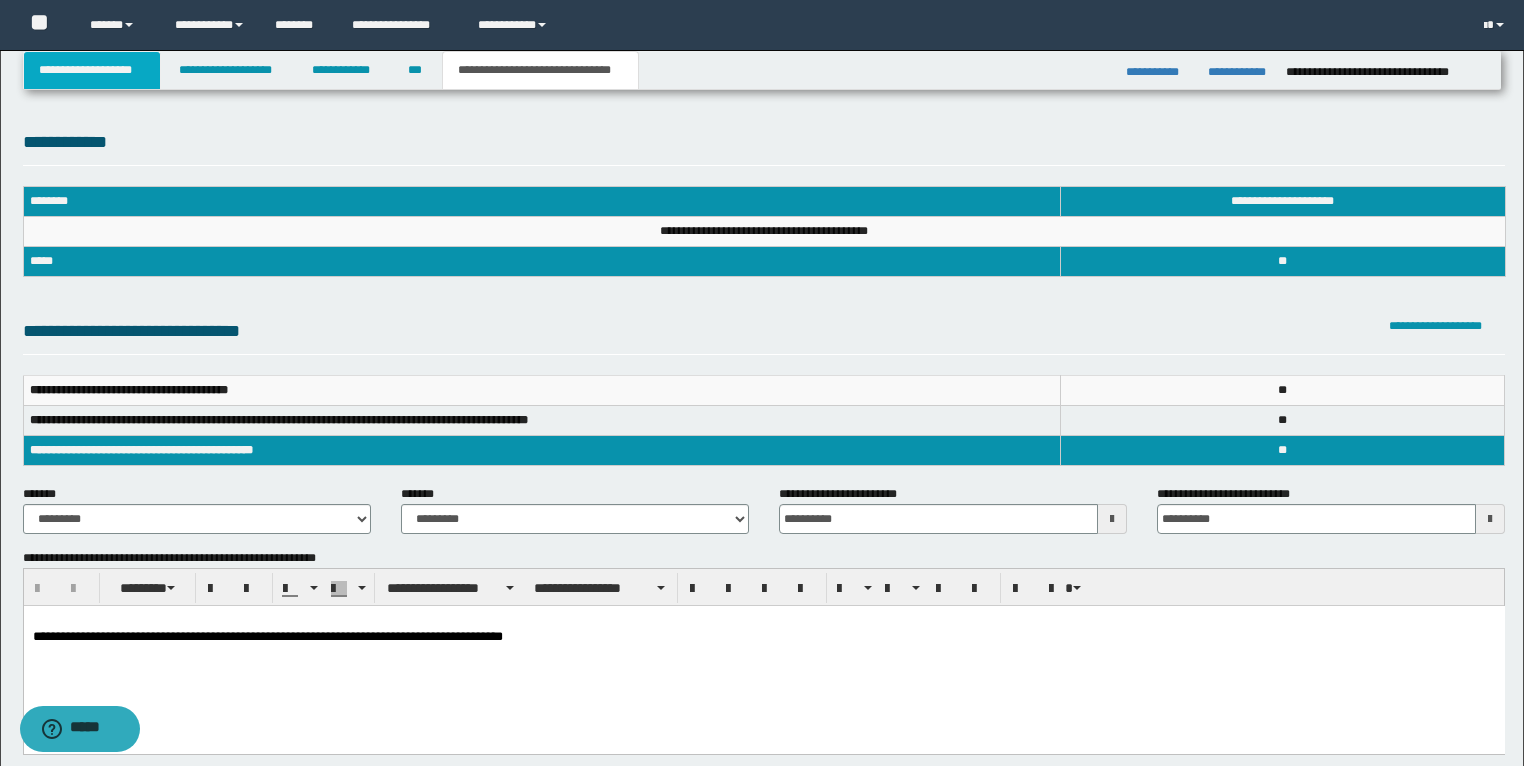 click on "**********" at bounding box center (92, 70) 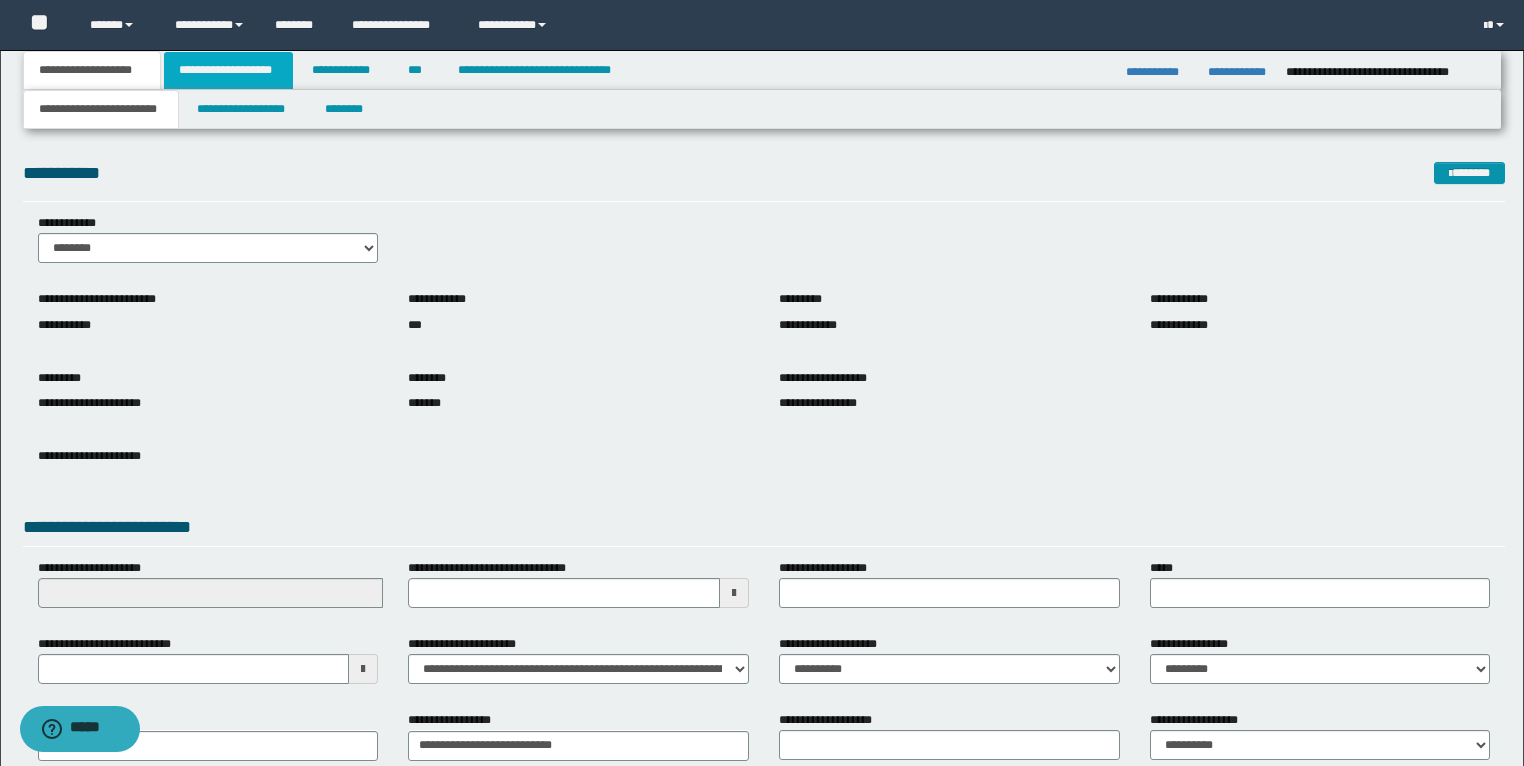 click on "**********" at bounding box center [228, 70] 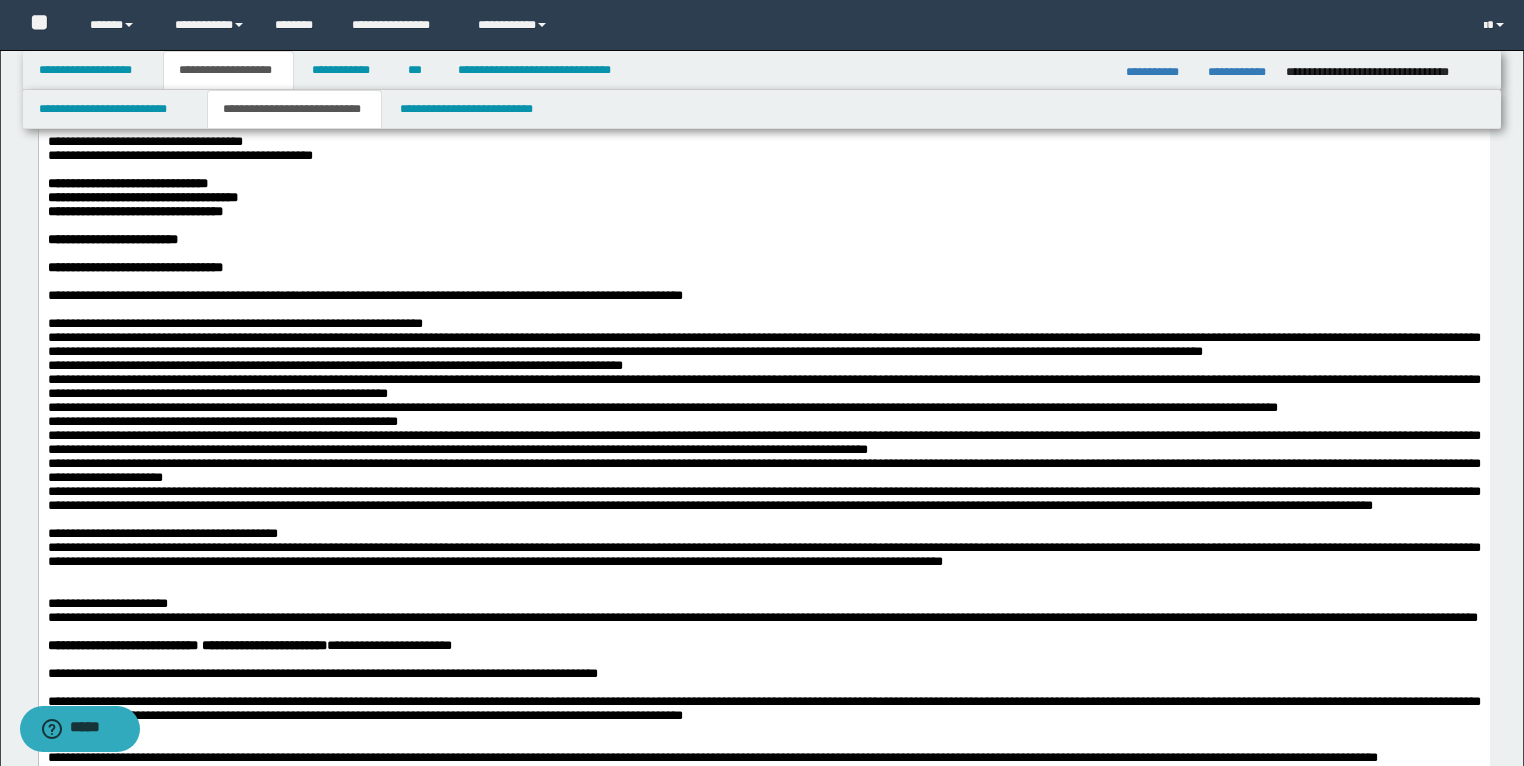 scroll, scrollTop: 240, scrollLeft: 0, axis: vertical 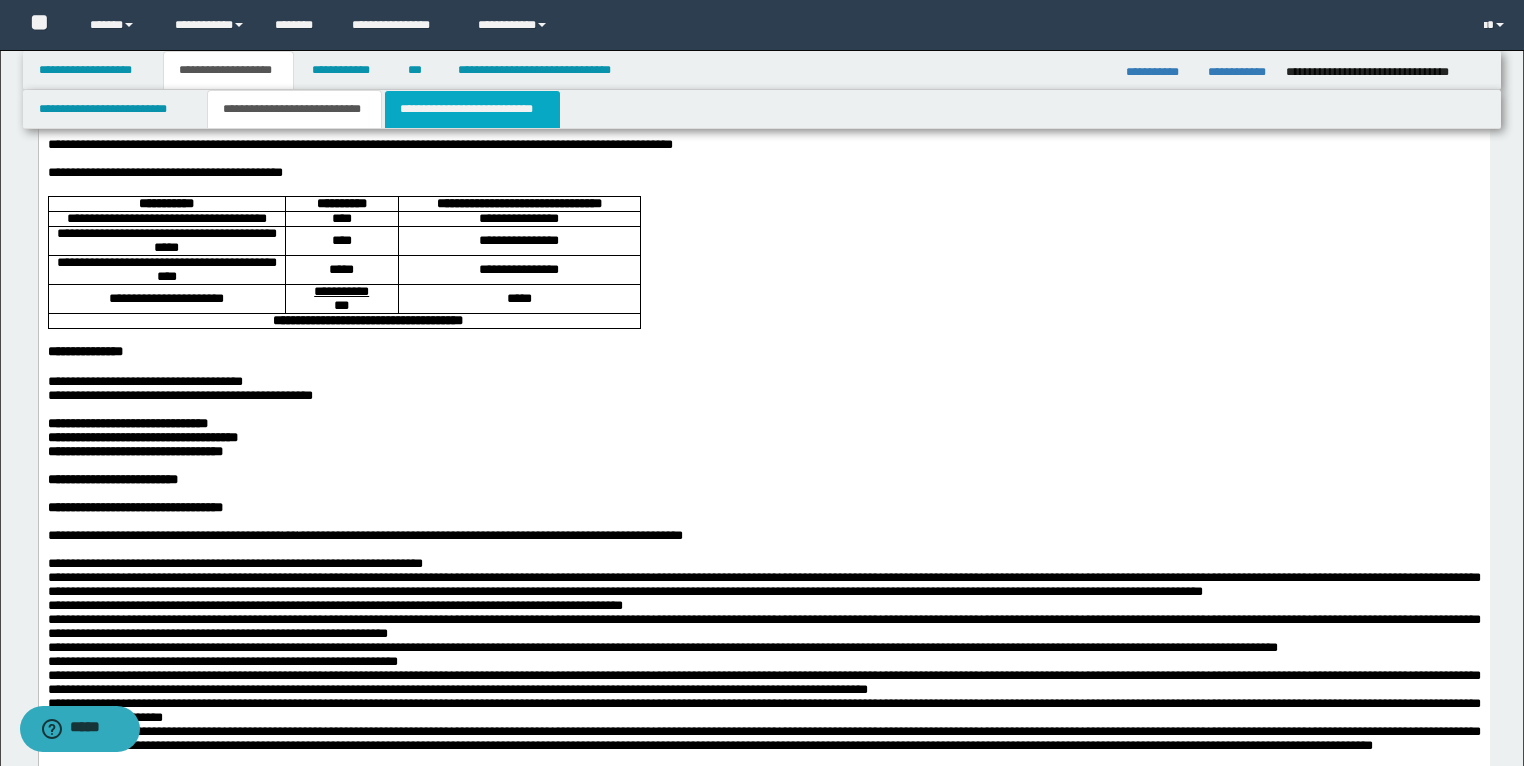 click on "**********" at bounding box center (472, 109) 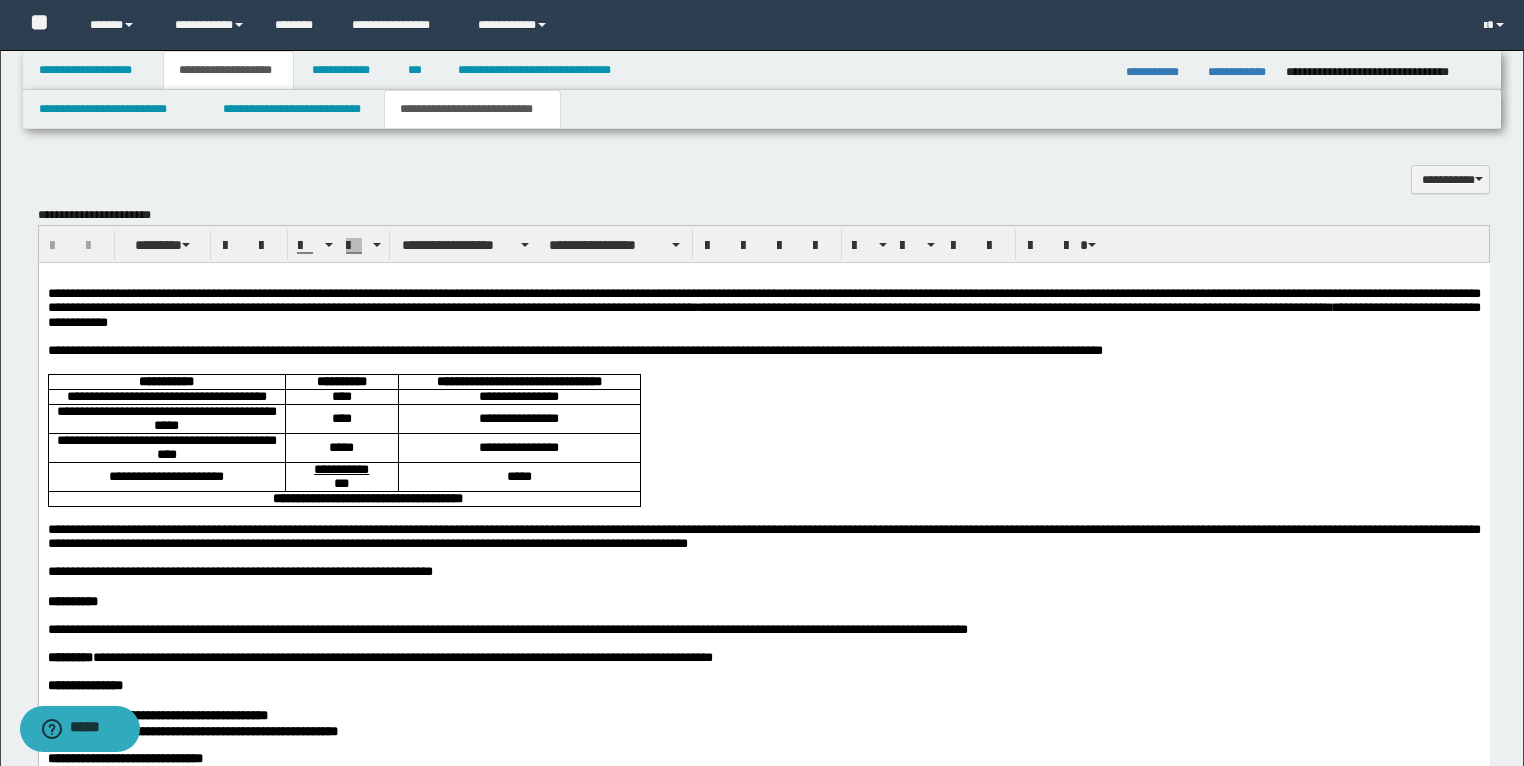scroll, scrollTop: 1600, scrollLeft: 0, axis: vertical 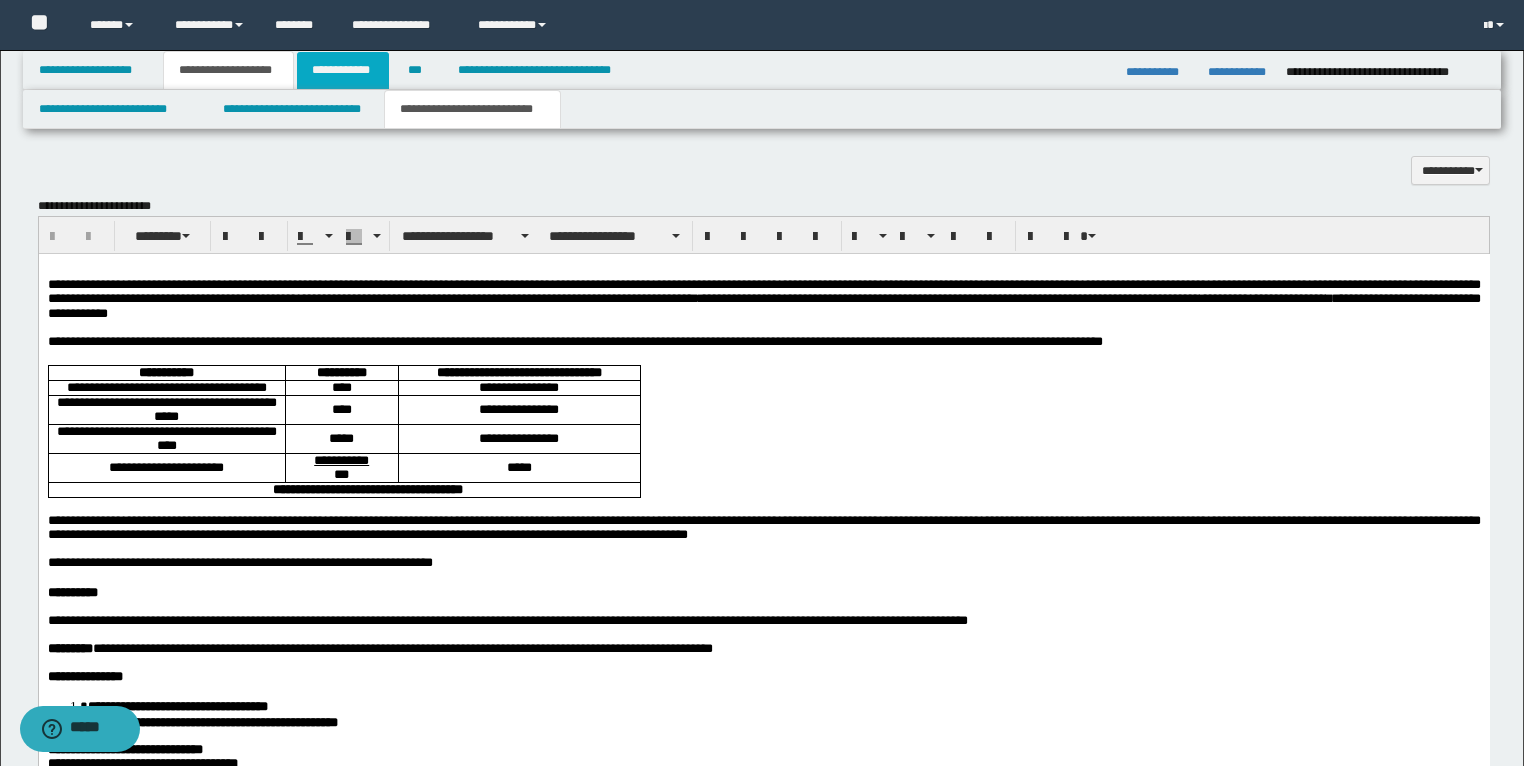 click on "**********" at bounding box center [343, 70] 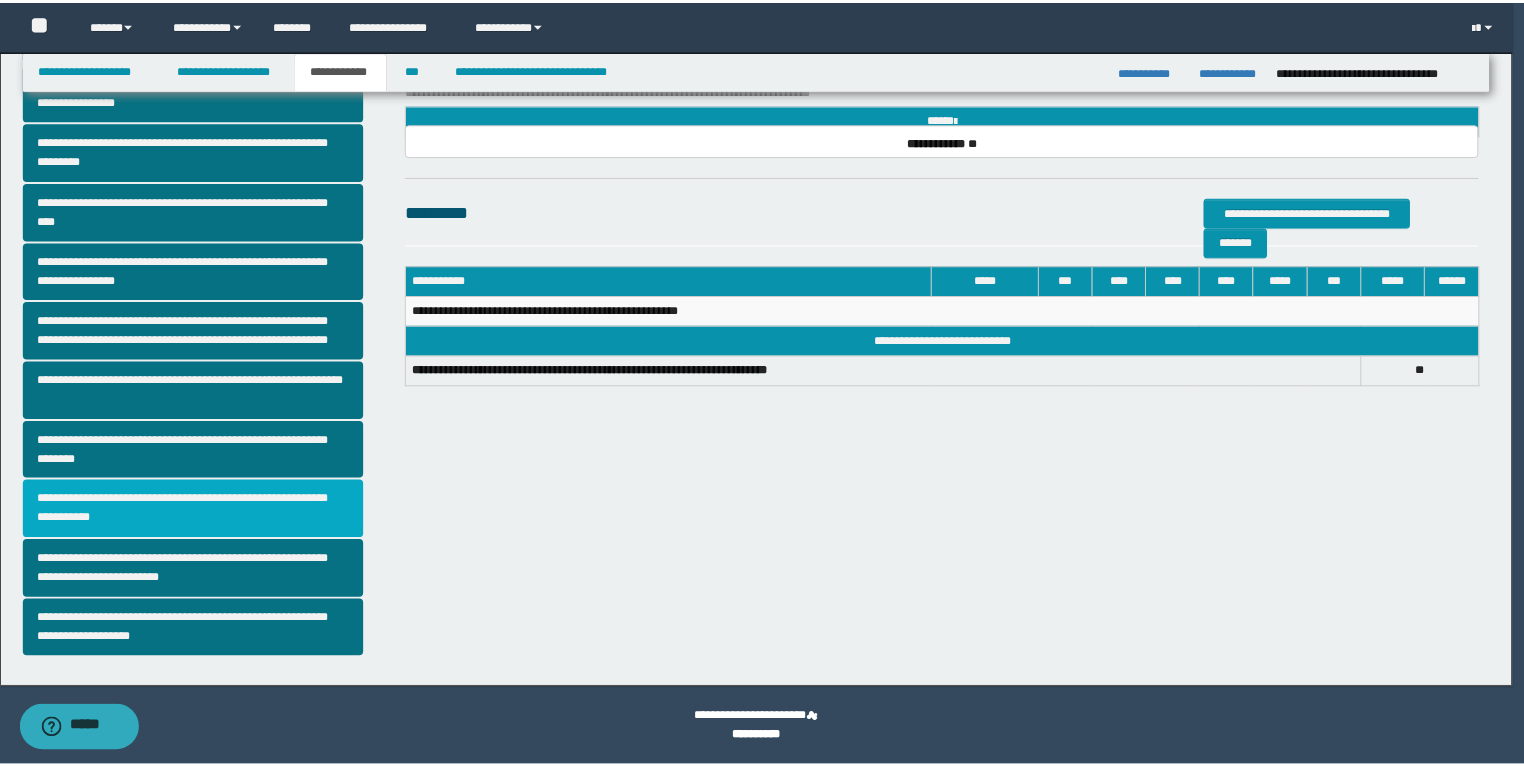 scroll, scrollTop: 308, scrollLeft: 0, axis: vertical 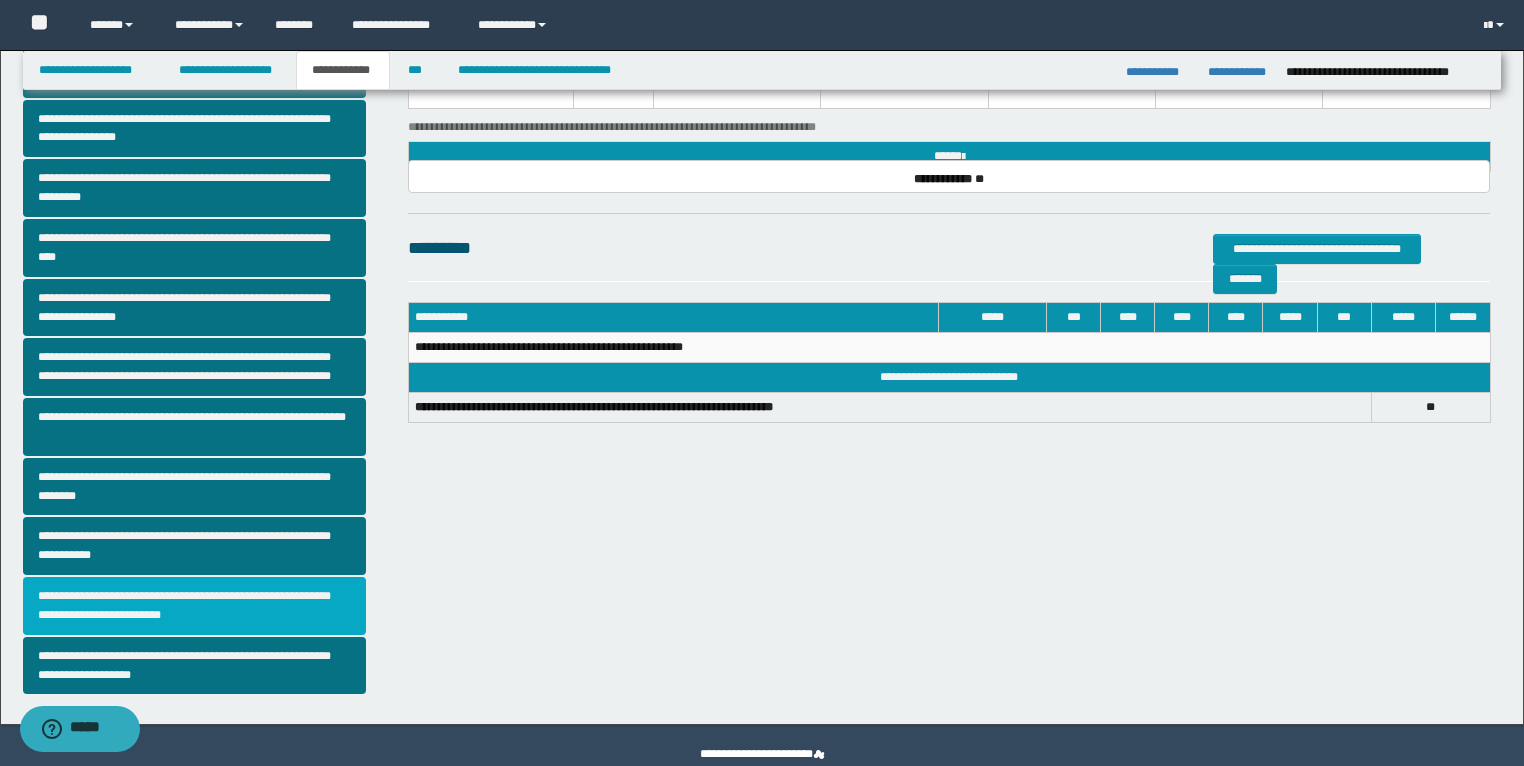 click on "**********" at bounding box center [195, 606] 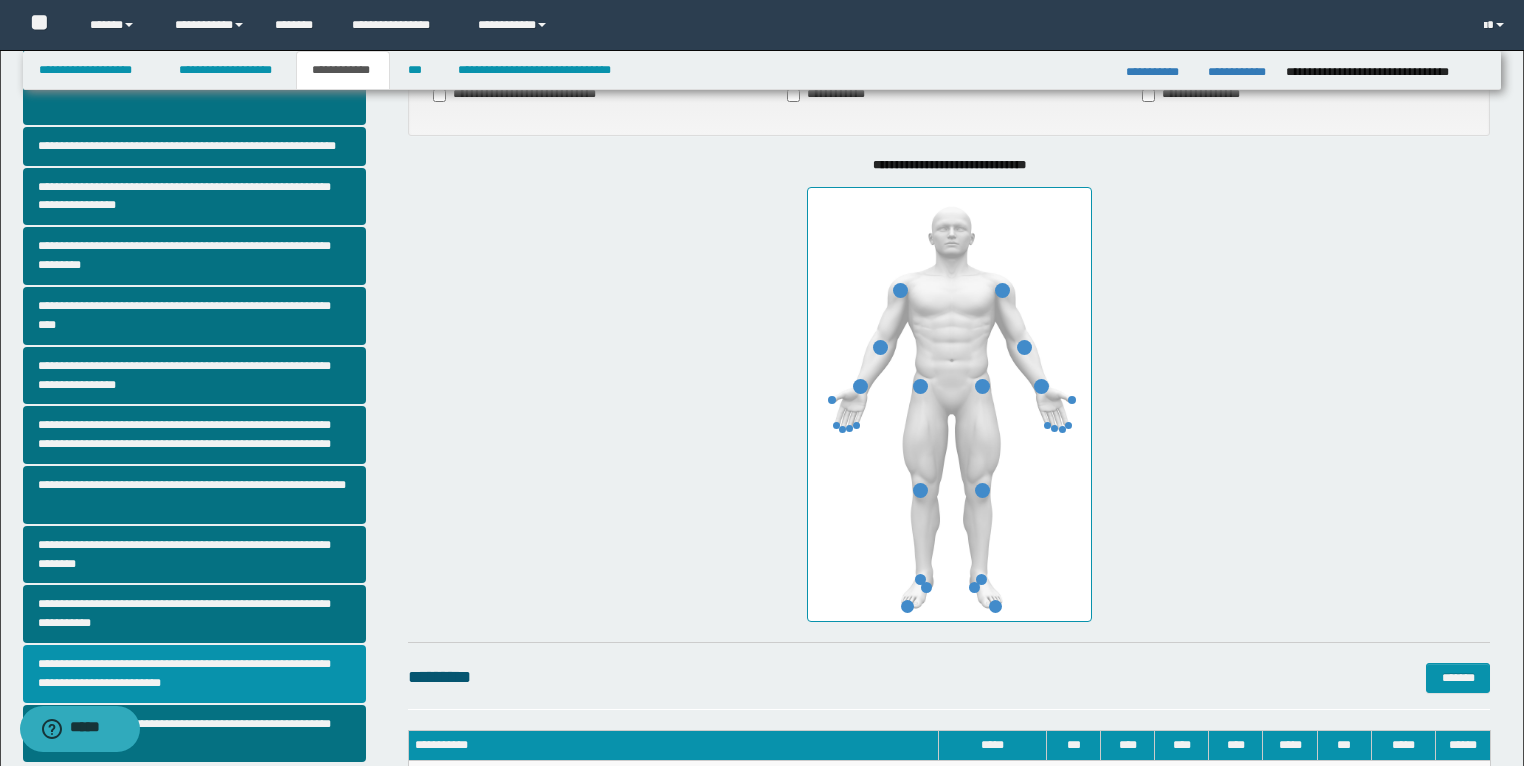 scroll, scrollTop: 400, scrollLeft: 0, axis: vertical 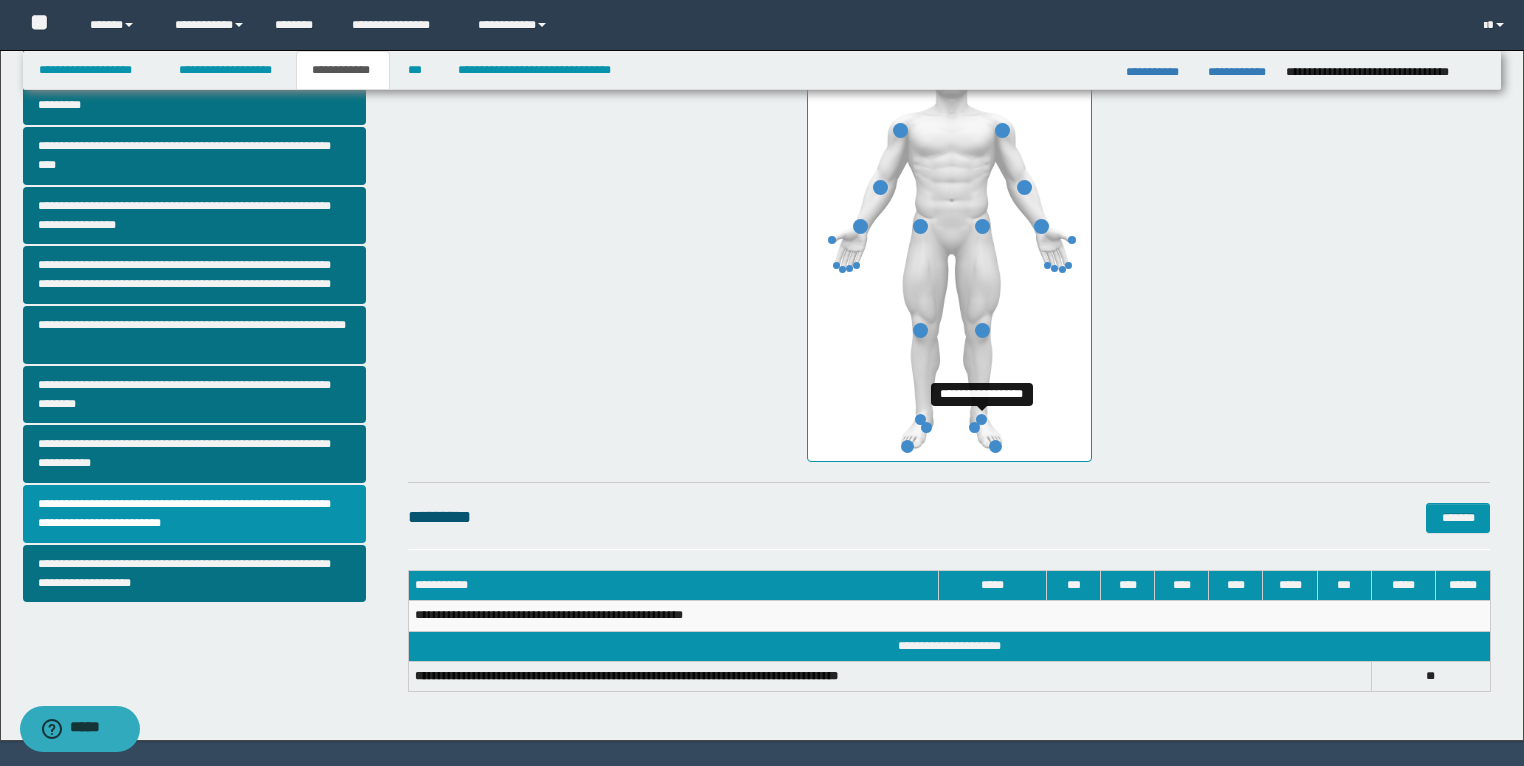 click at bounding box center [981, 419] 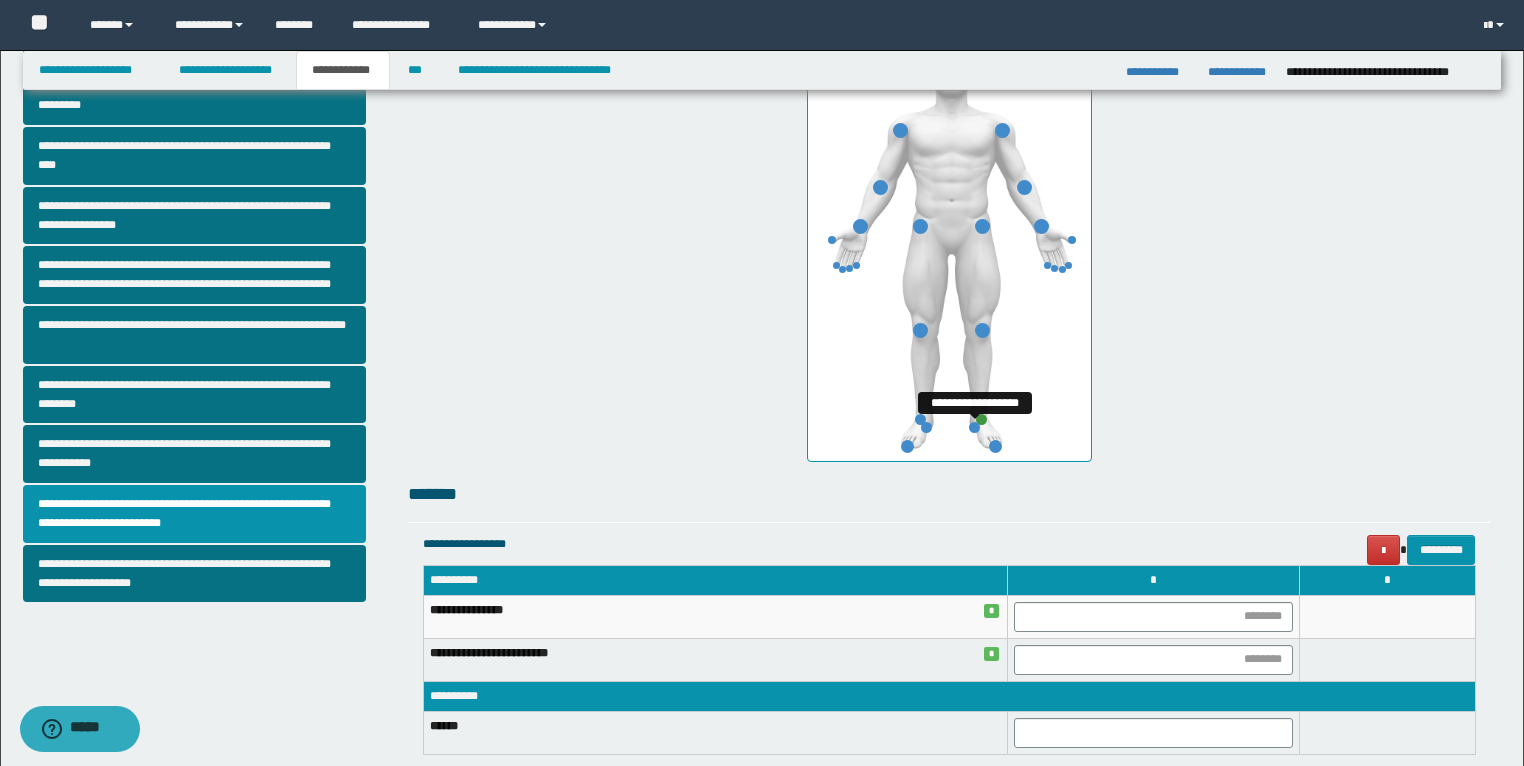 click at bounding box center [974, 427] 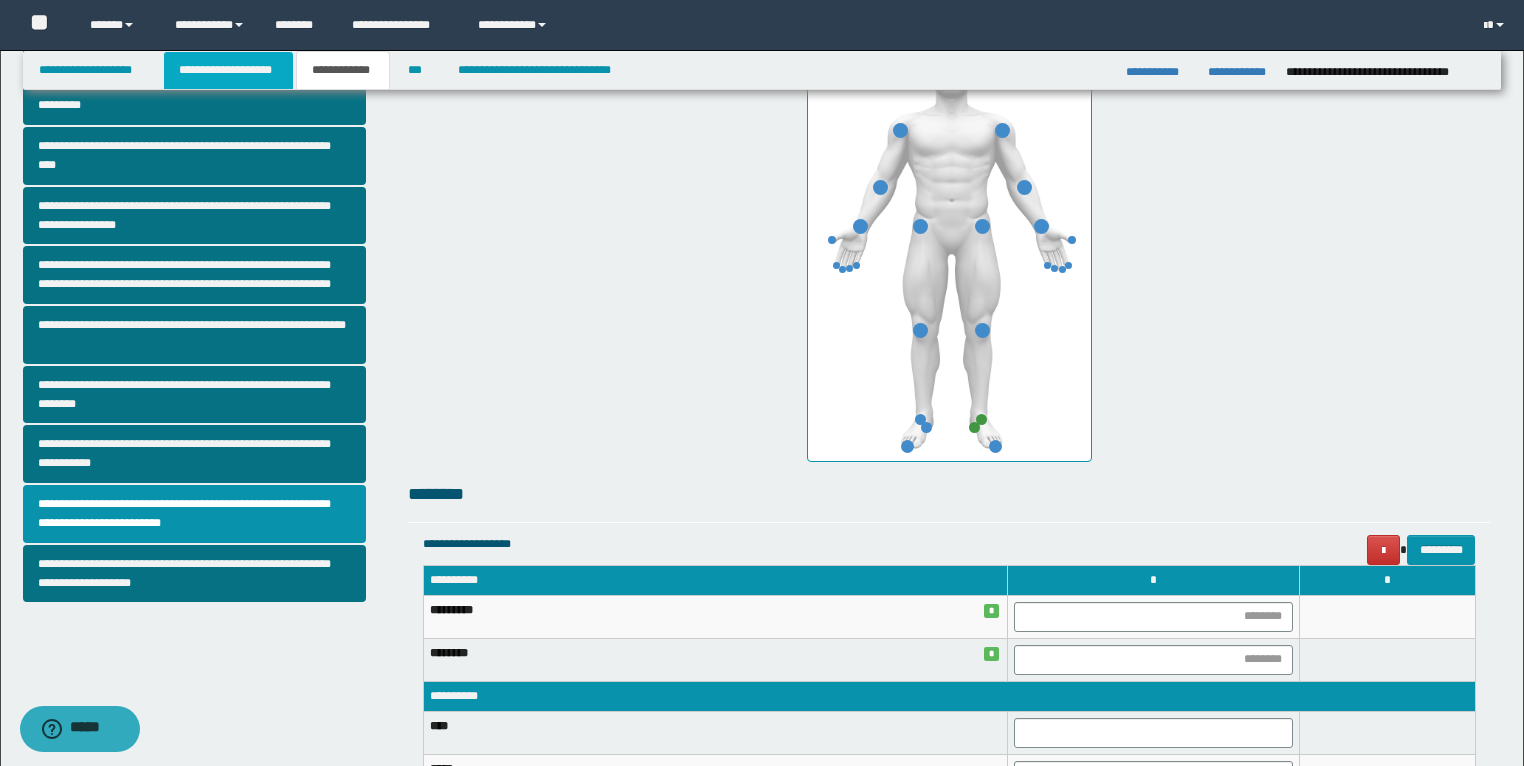 click on "**********" at bounding box center (228, 70) 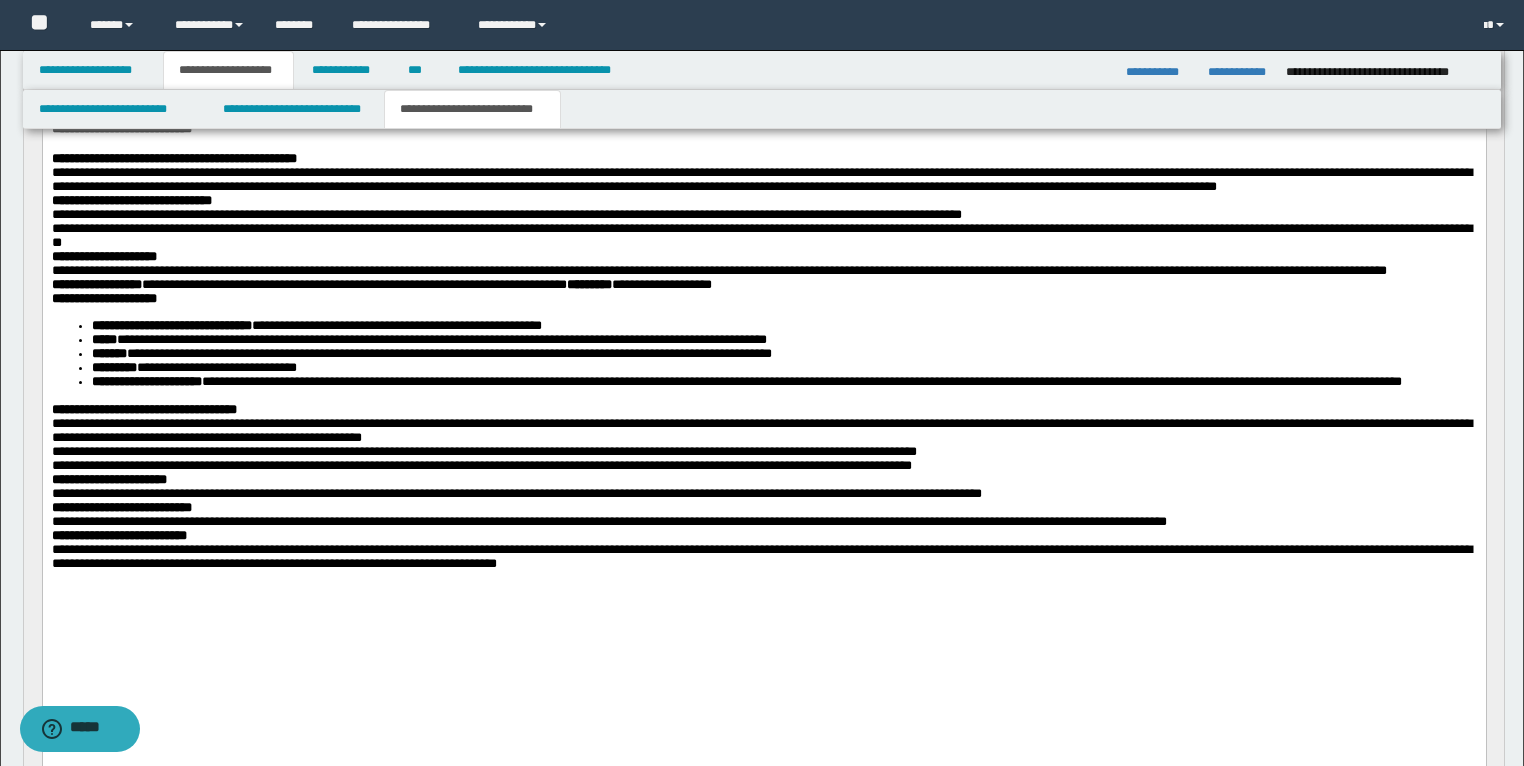 scroll, scrollTop: 31, scrollLeft: 0, axis: vertical 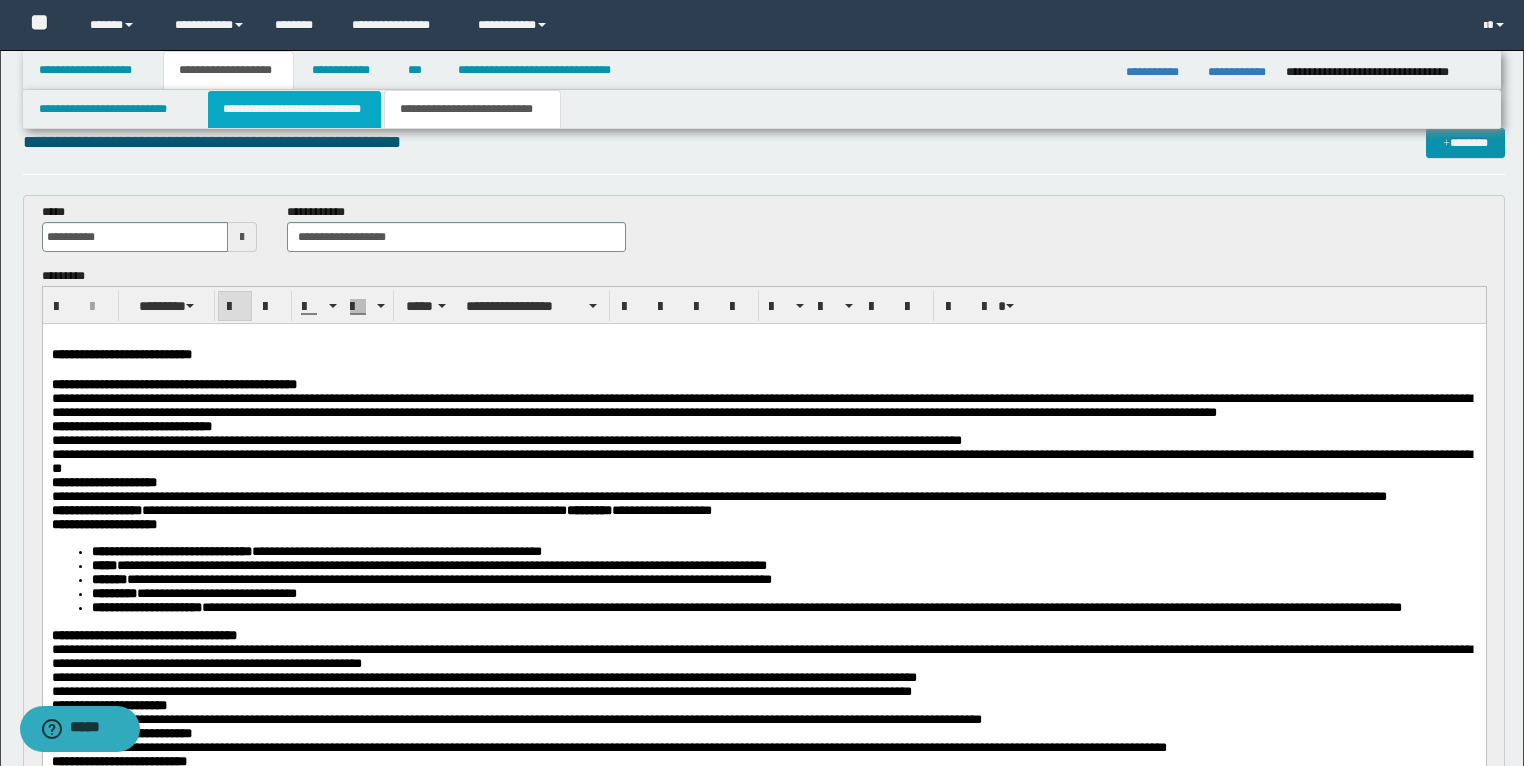 click on "**********" at bounding box center (294, 109) 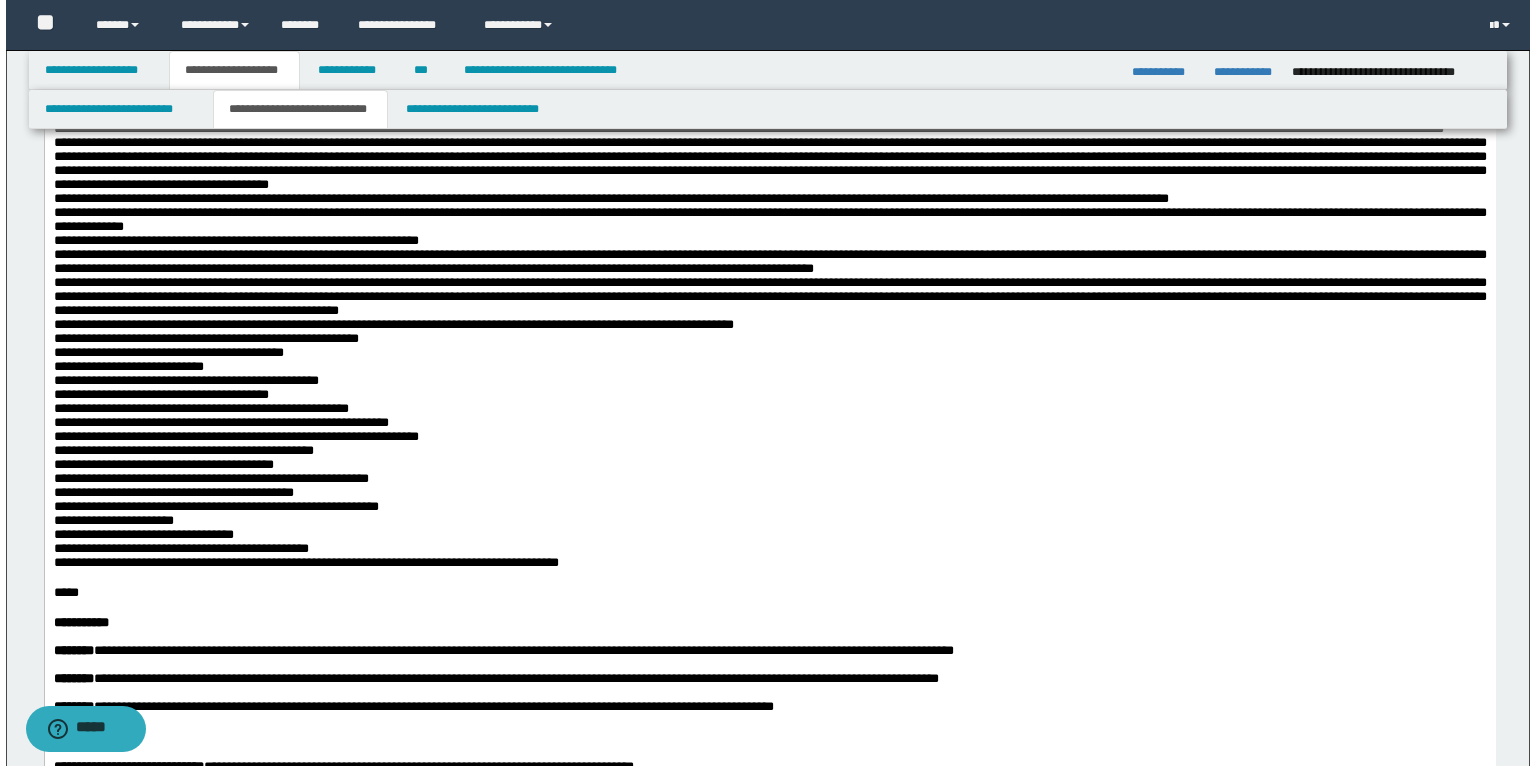 scroll, scrollTop: 1711, scrollLeft: 0, axis: vertical 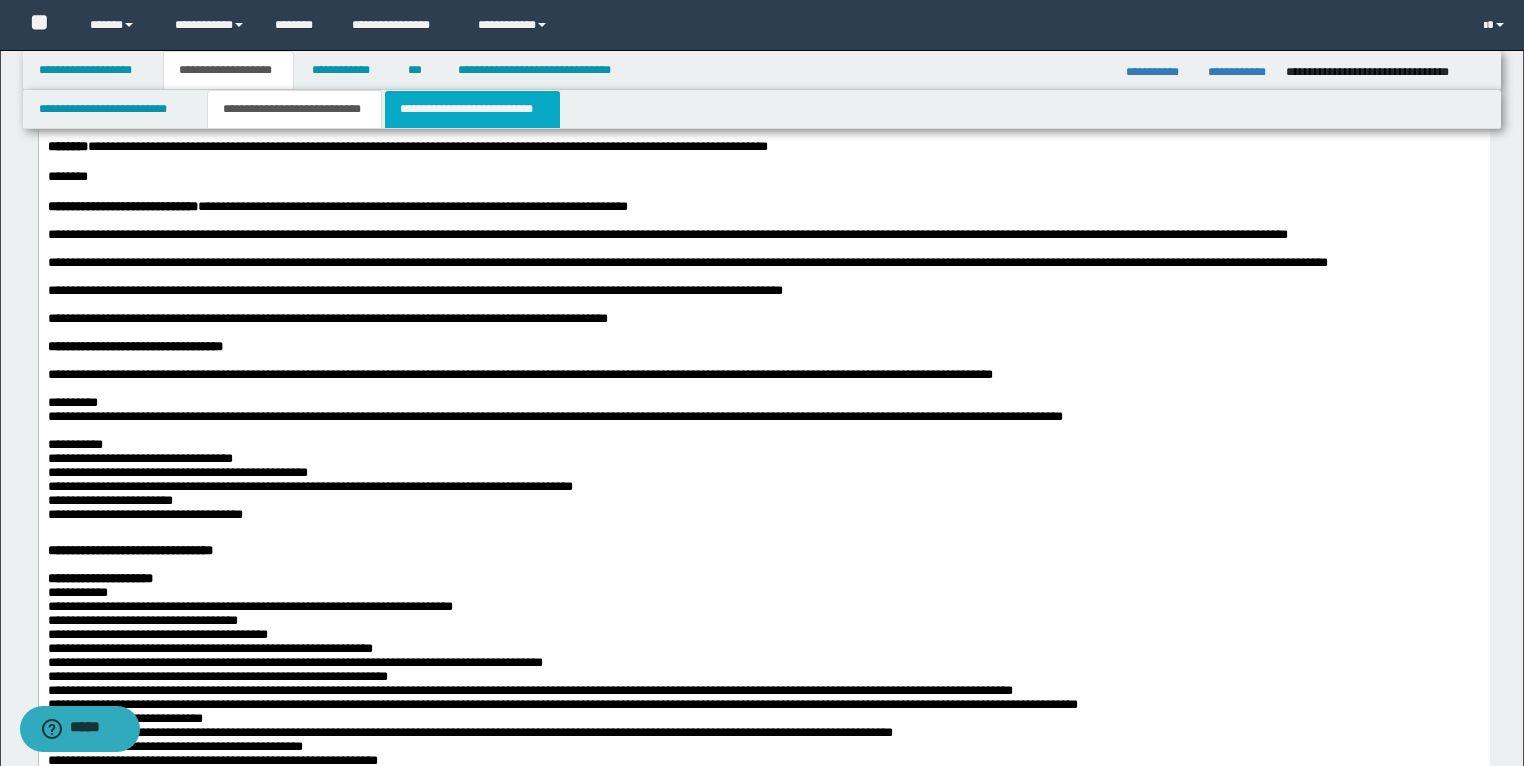 click on "**********" at bounding box center (472, 109) 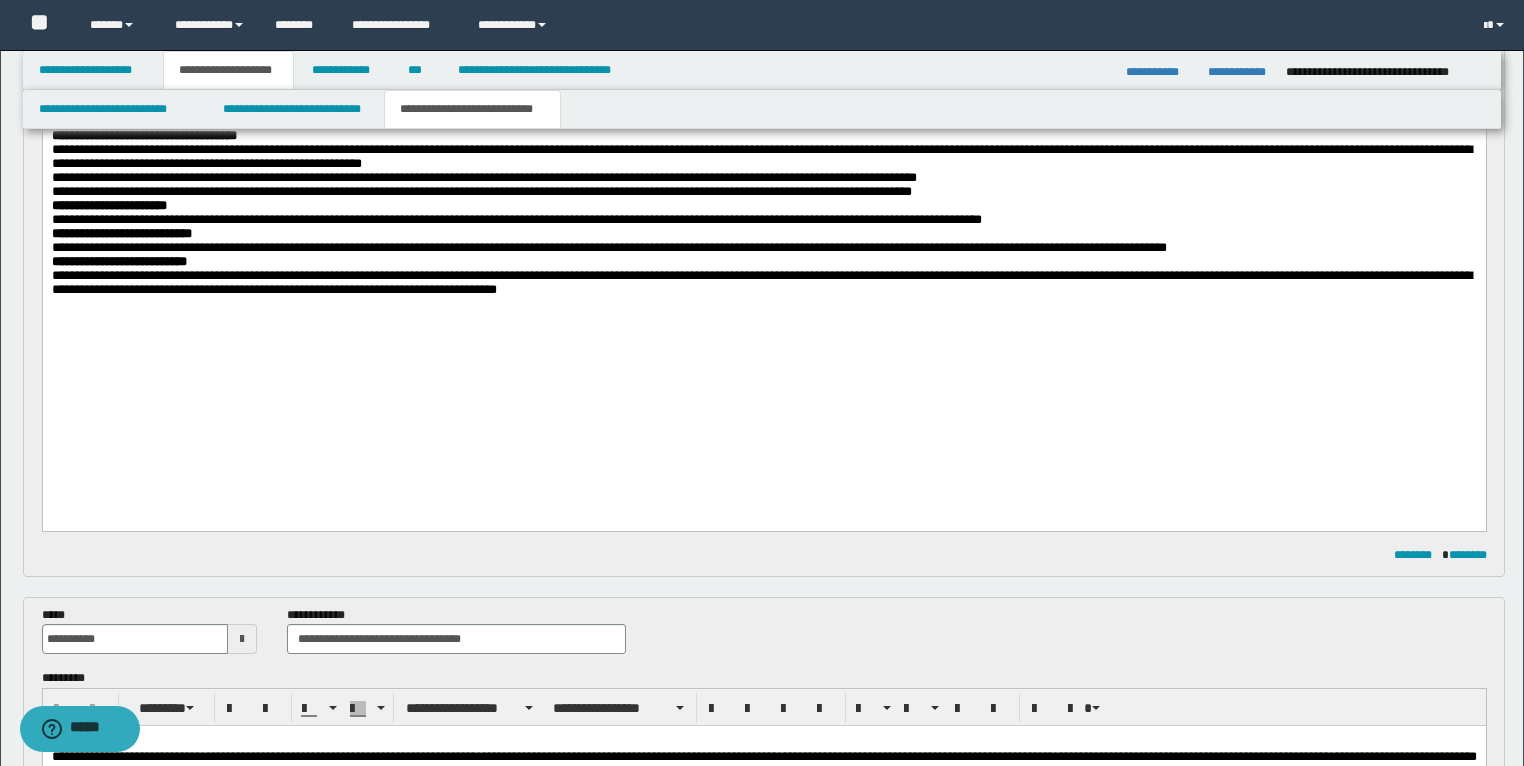 scroll, scrollTop: 560, scrollLeft: 0, axis: vertical 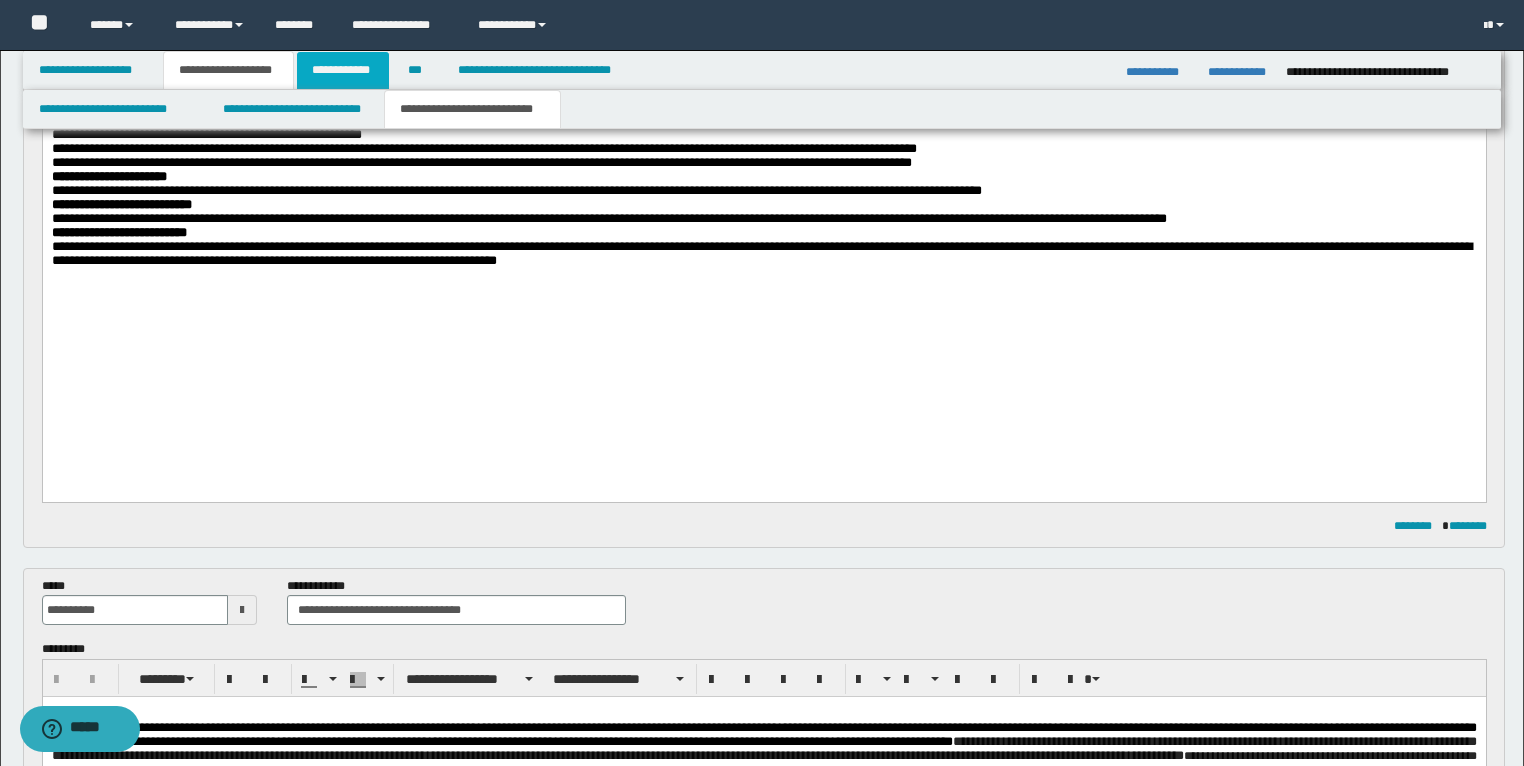 click on "**********" at bounding box center [343, 70] 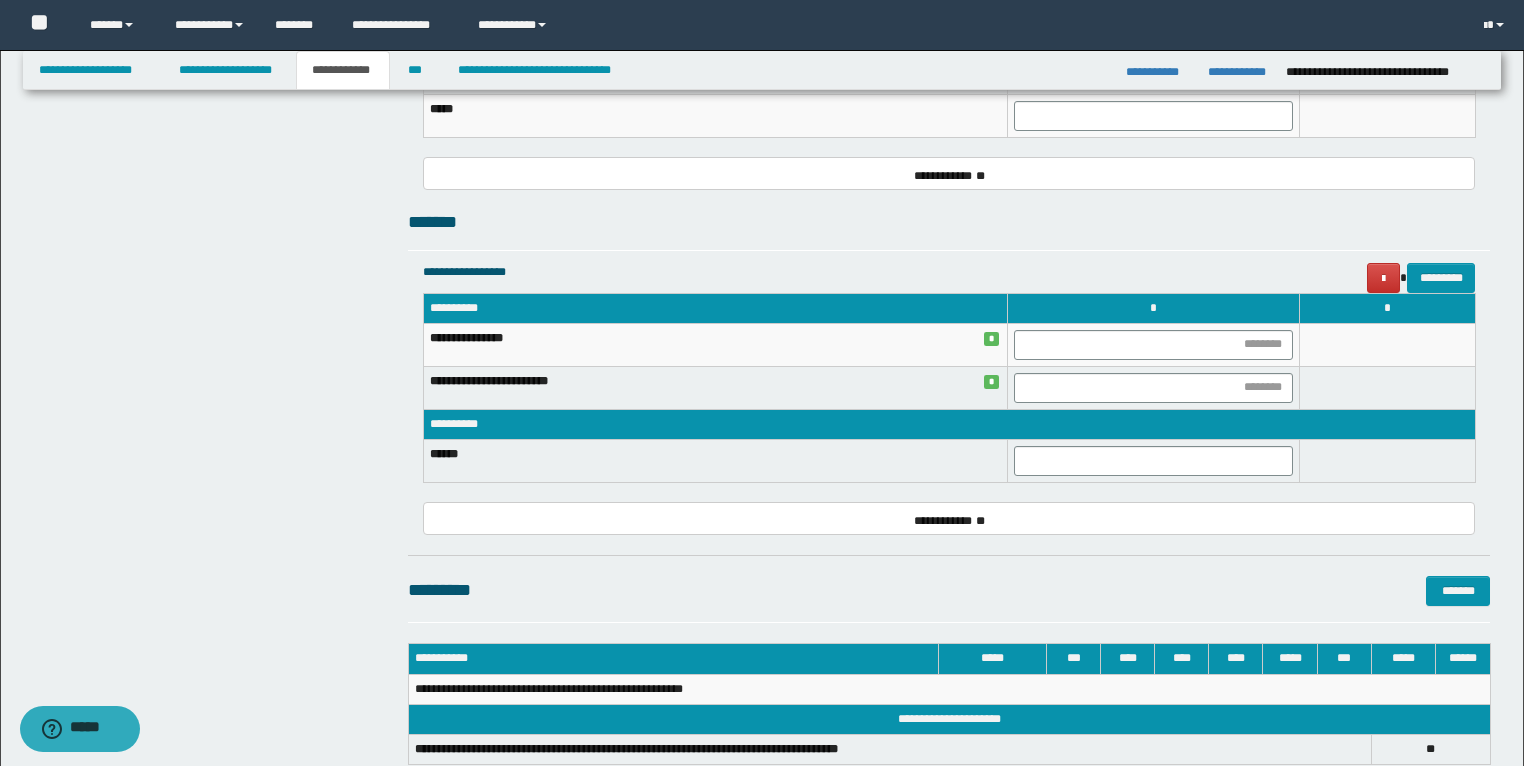 scroll, scrollTop: 1088, scrollLeft: 0, axis: vertical 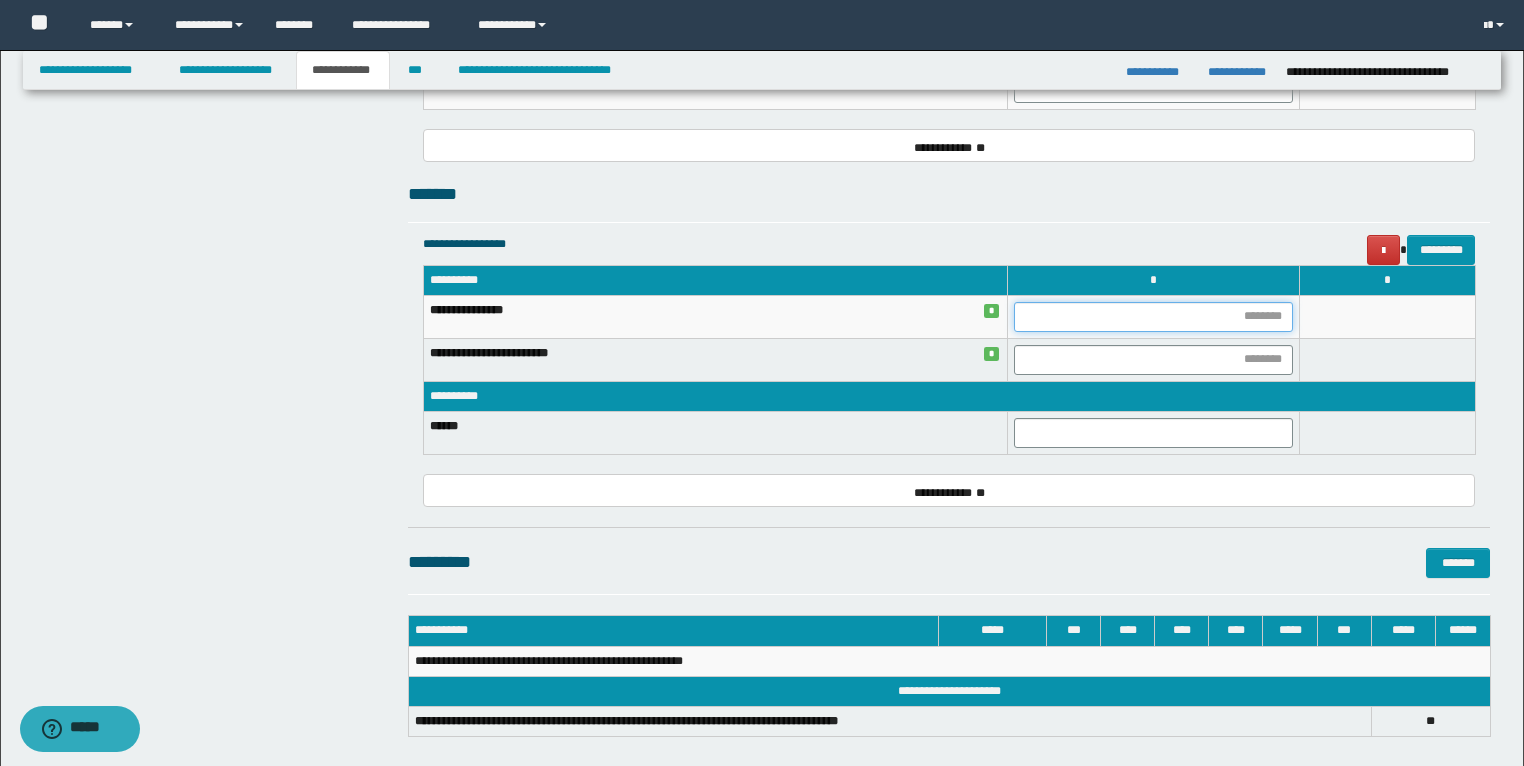 click at bounding box center [1153, 317] 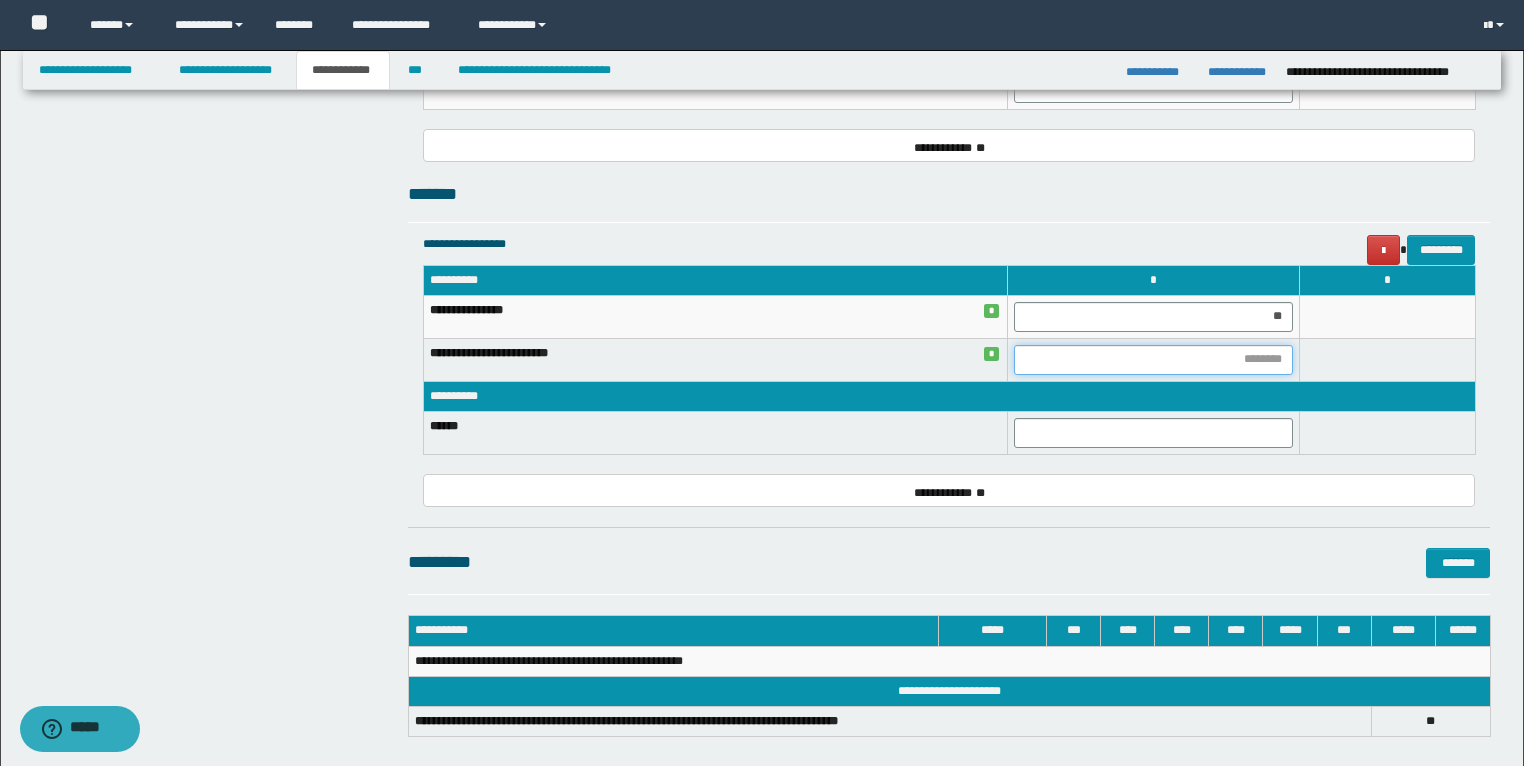 click at bounding box center [1153, 360] 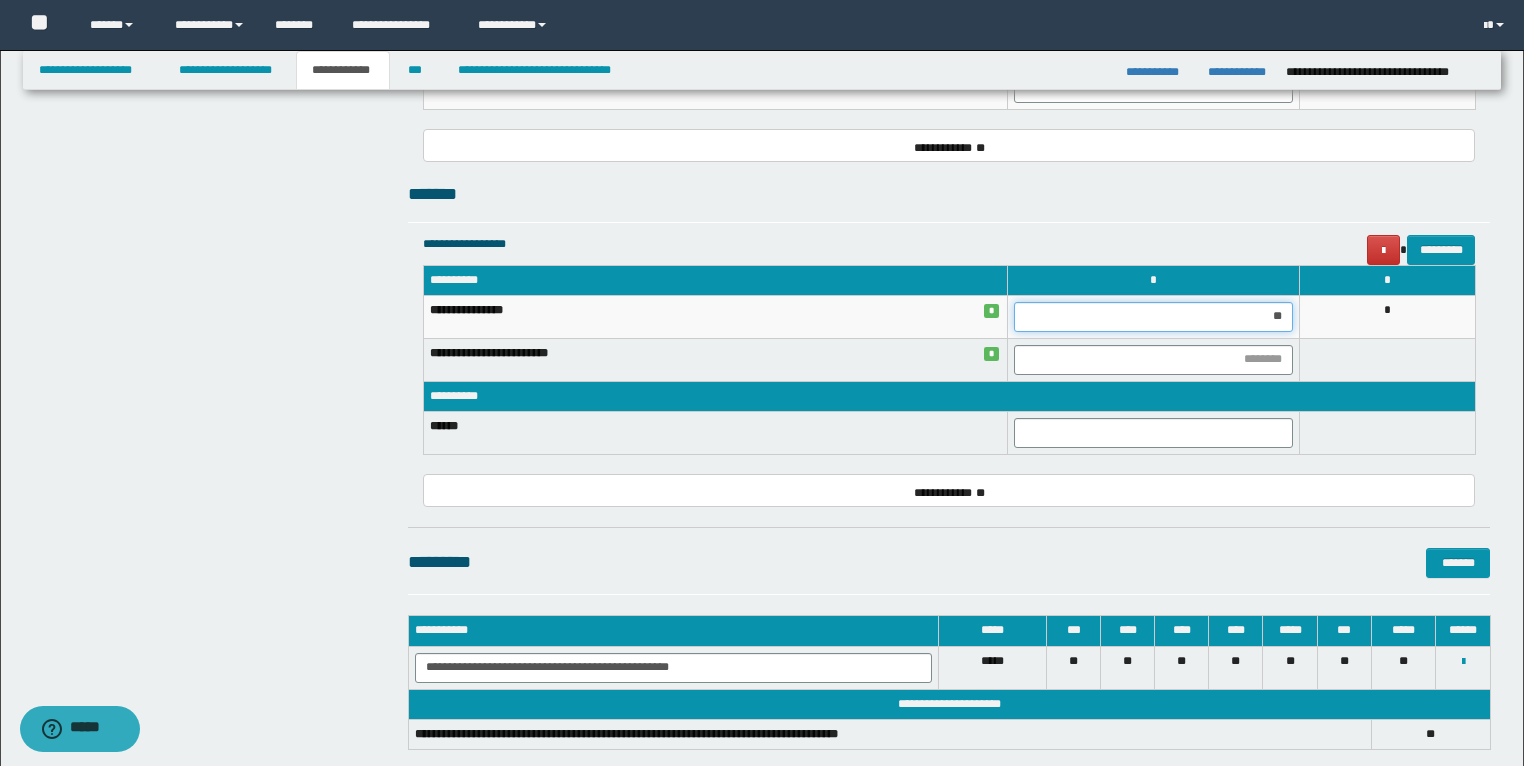 click on "**" at bounding box center (1153, 317) 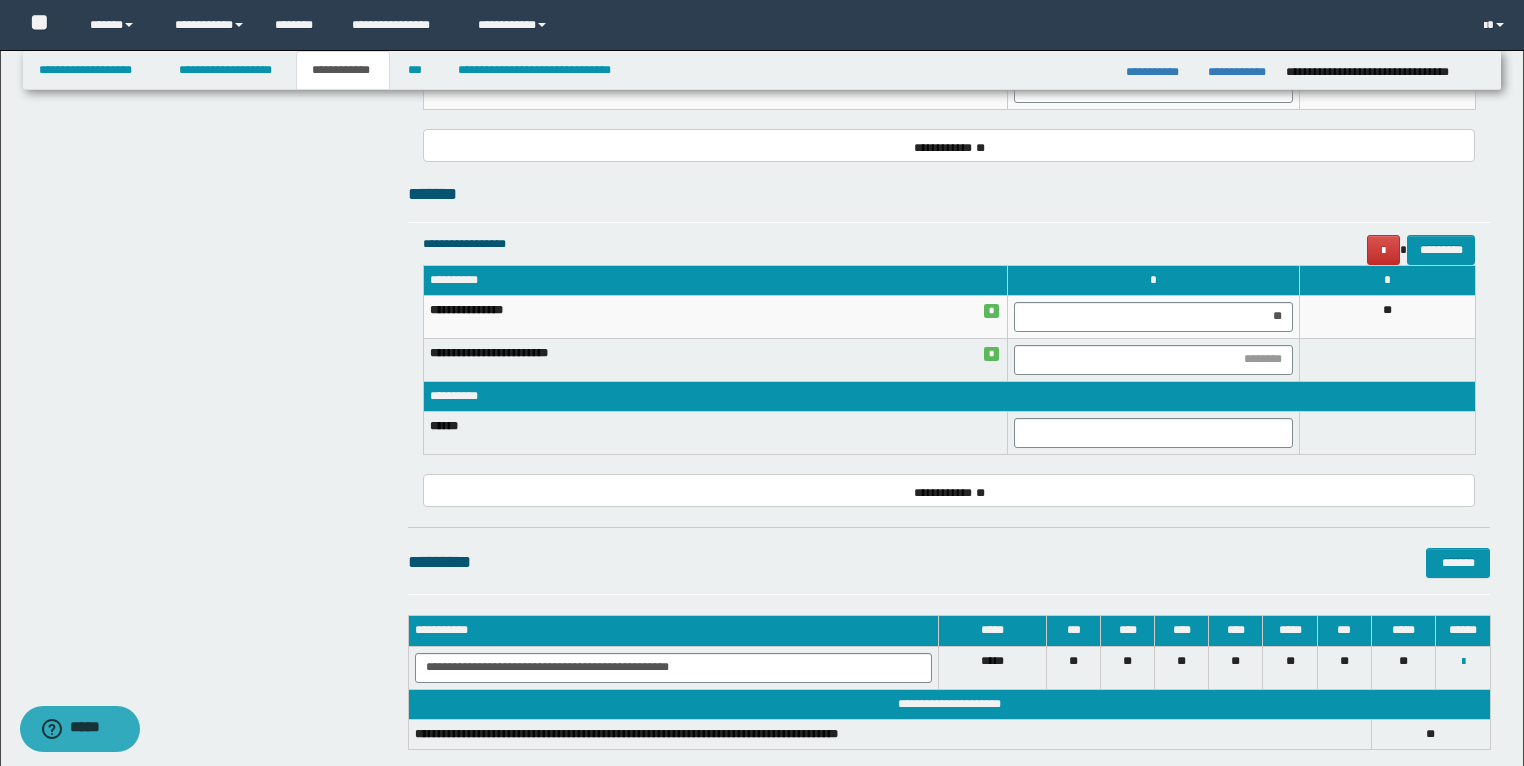 click at bounding box center [1387, 359] 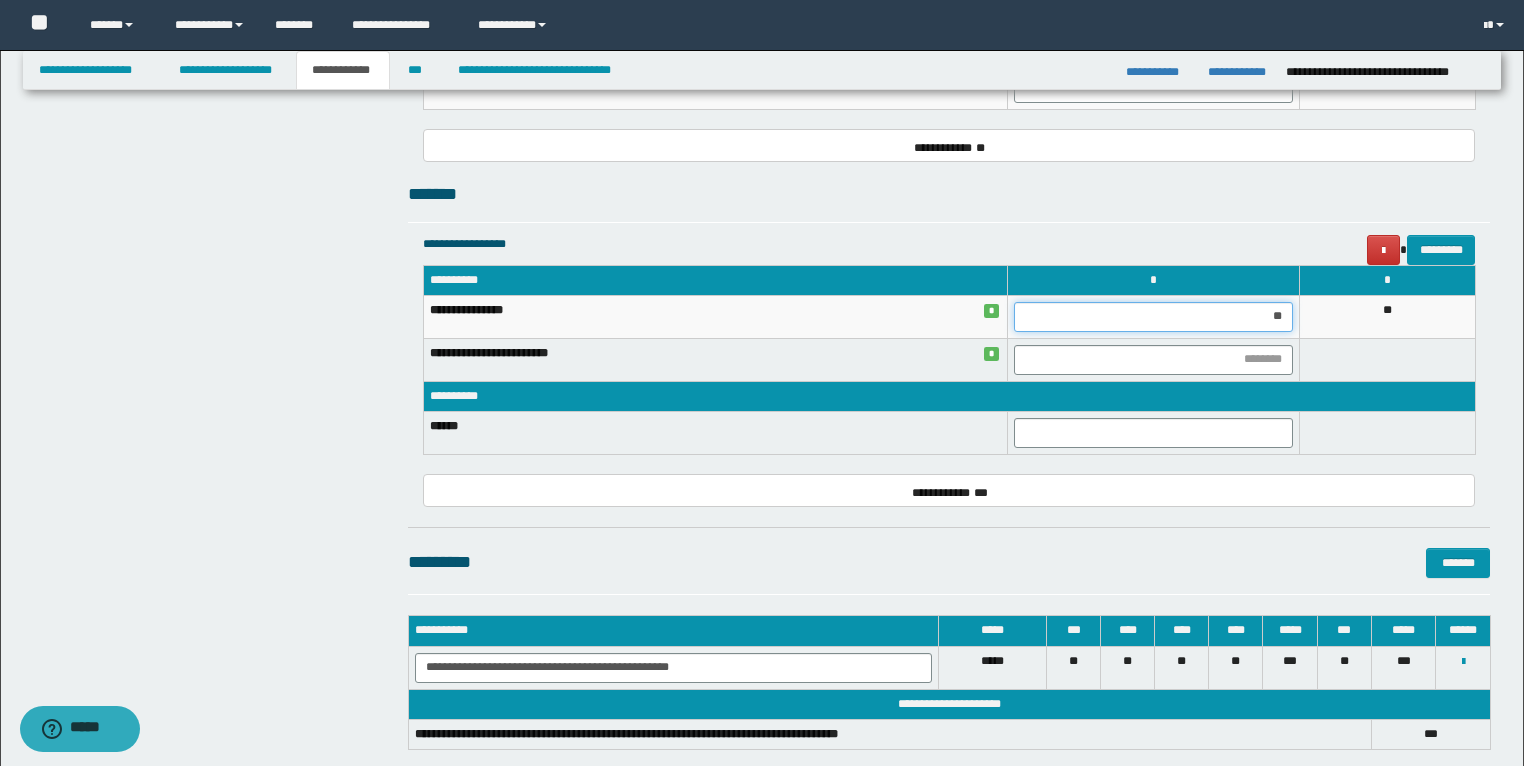 click on "**" at bounding box center [1153, 317] 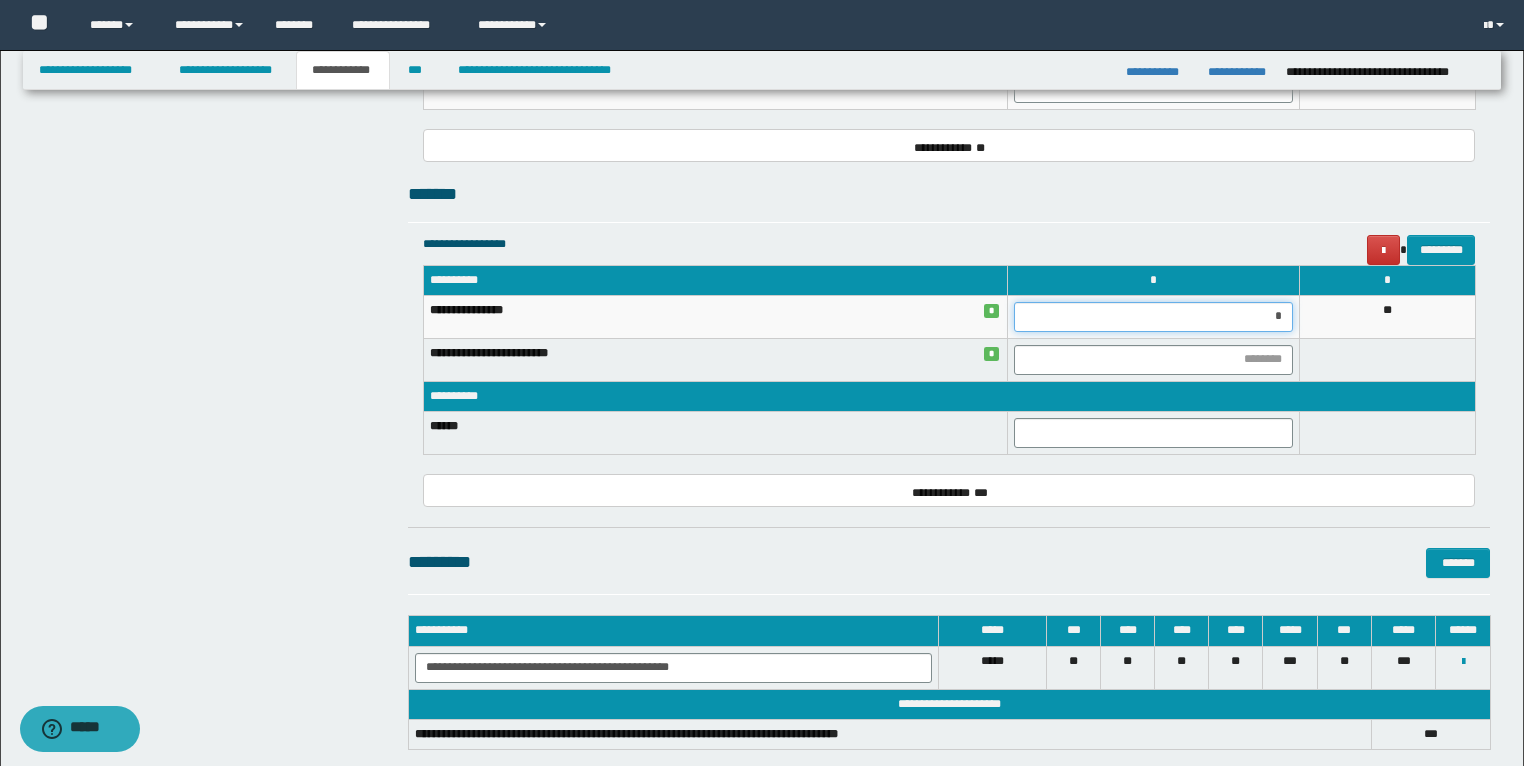 type on "**" 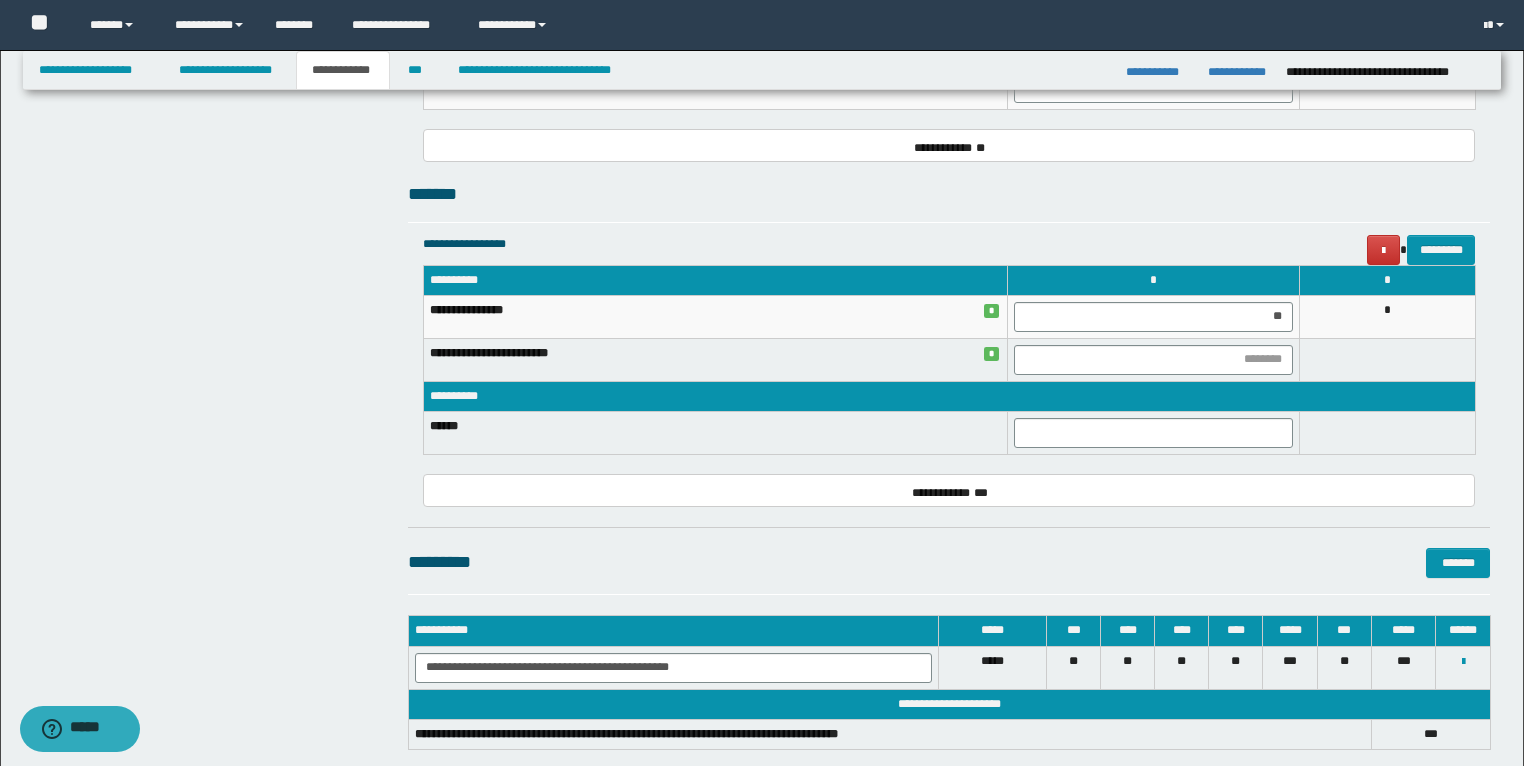 click at bounding box center (1387, 359) 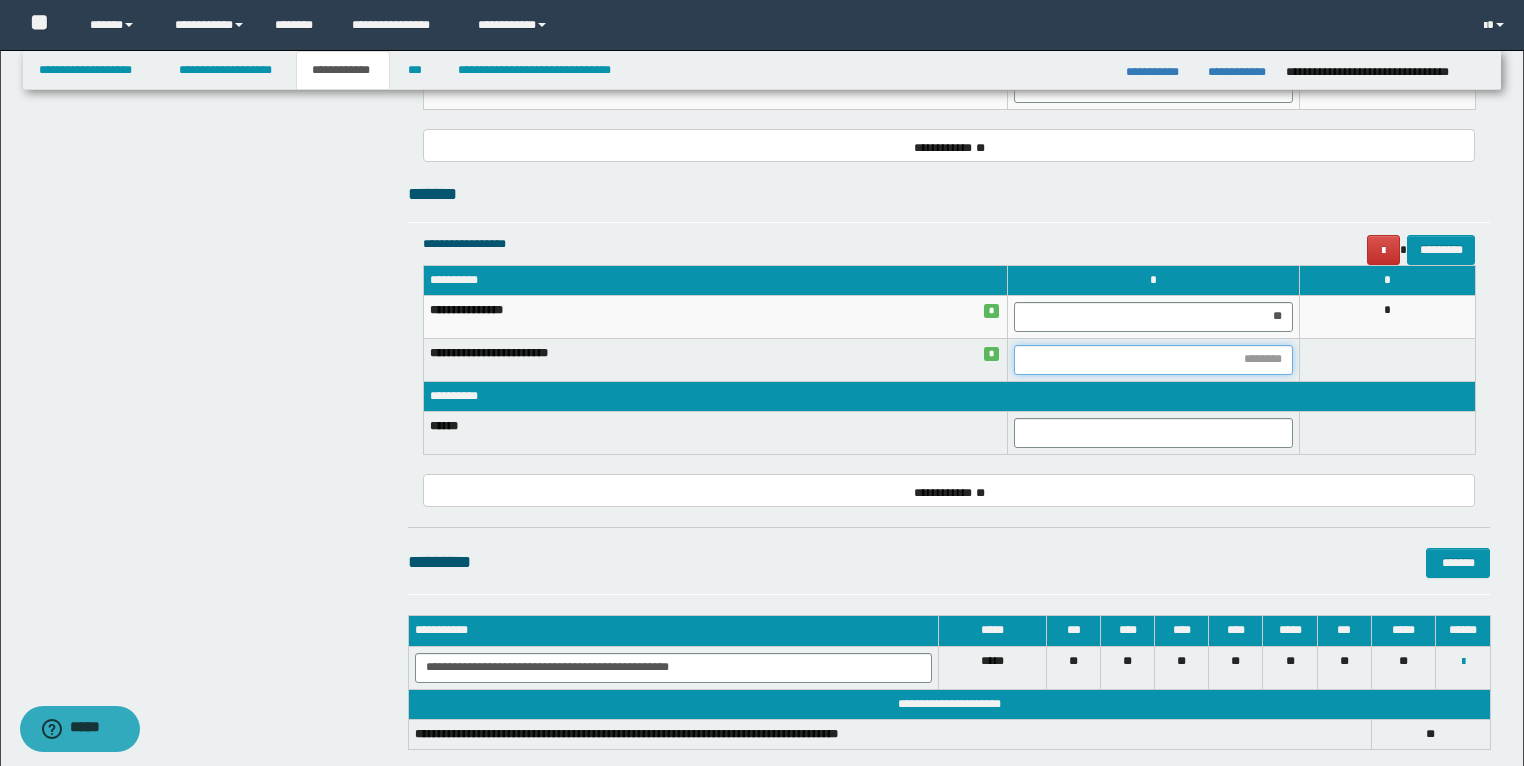 click at bounding box center [1153, 360] 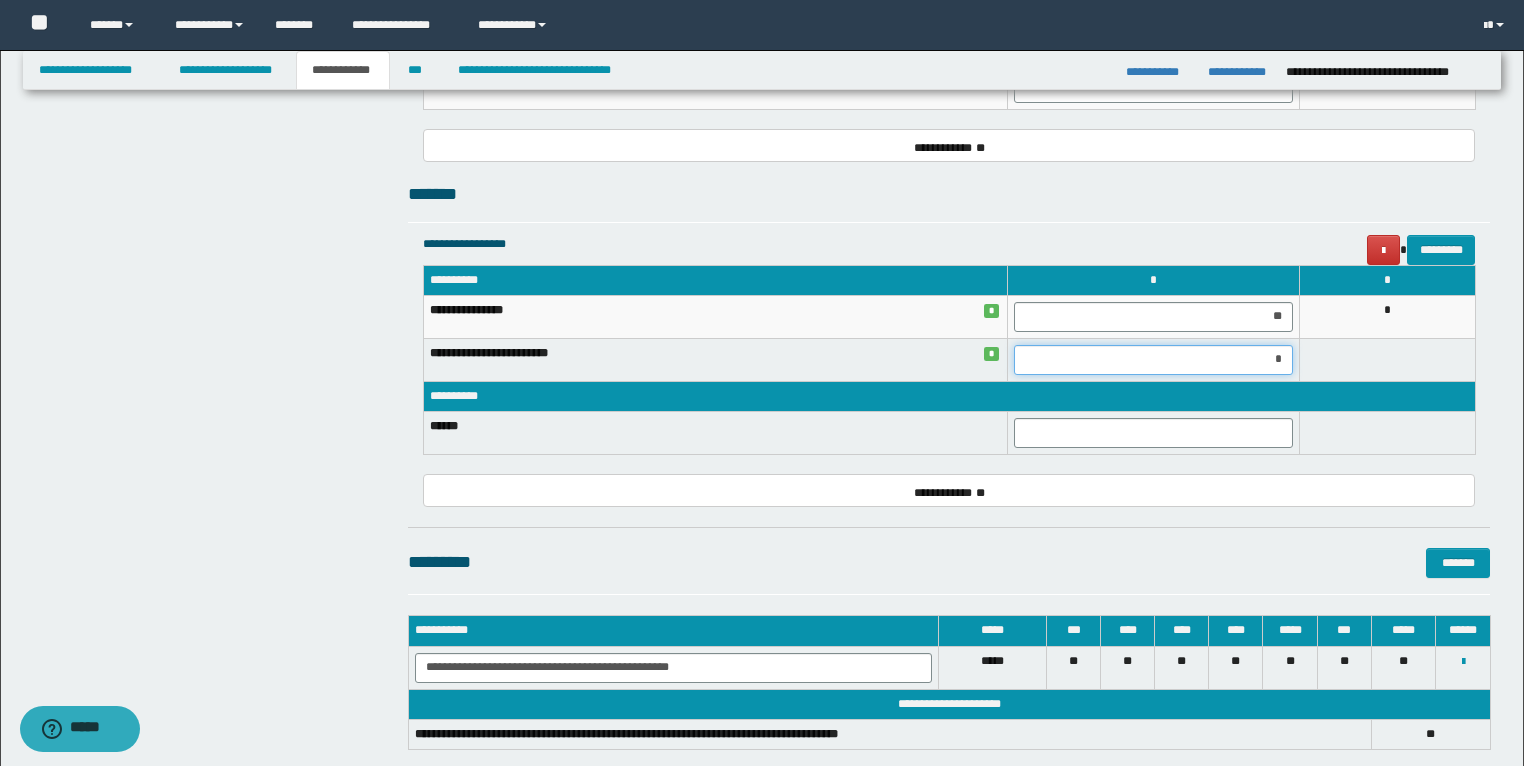type on "**" 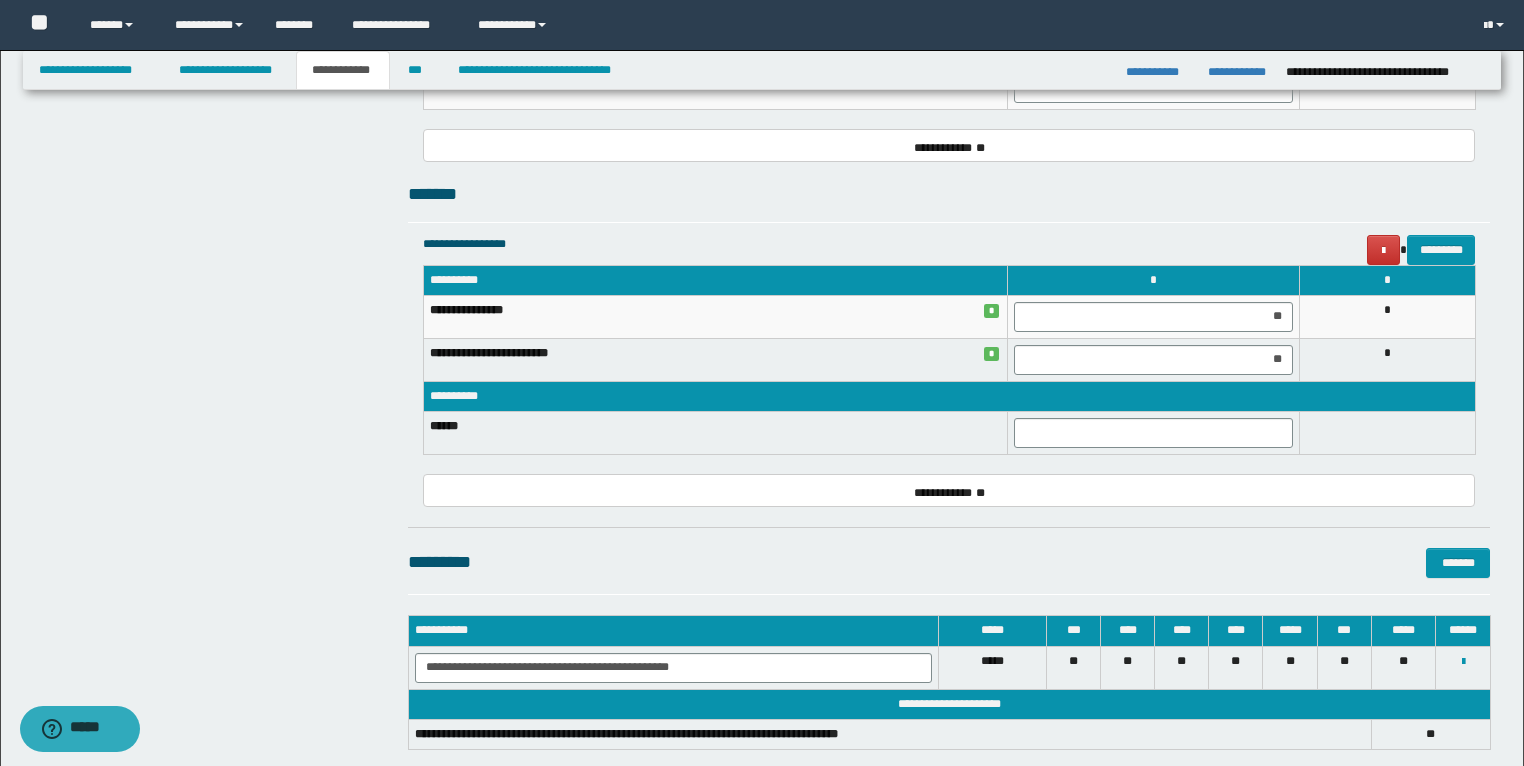 click on "*" at bounding box center (1387, 359) 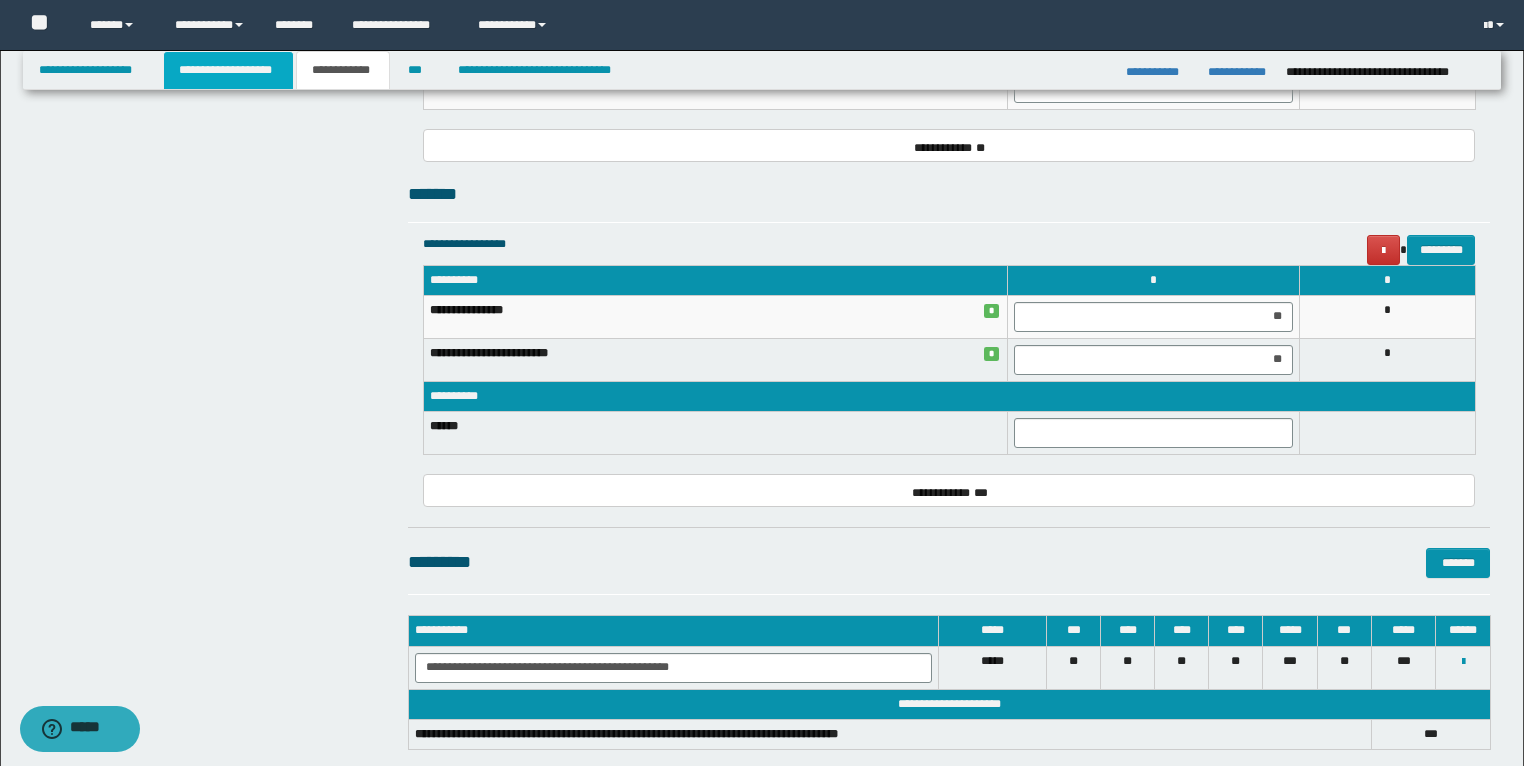 click on "**********" at bounding box center [228, 70] 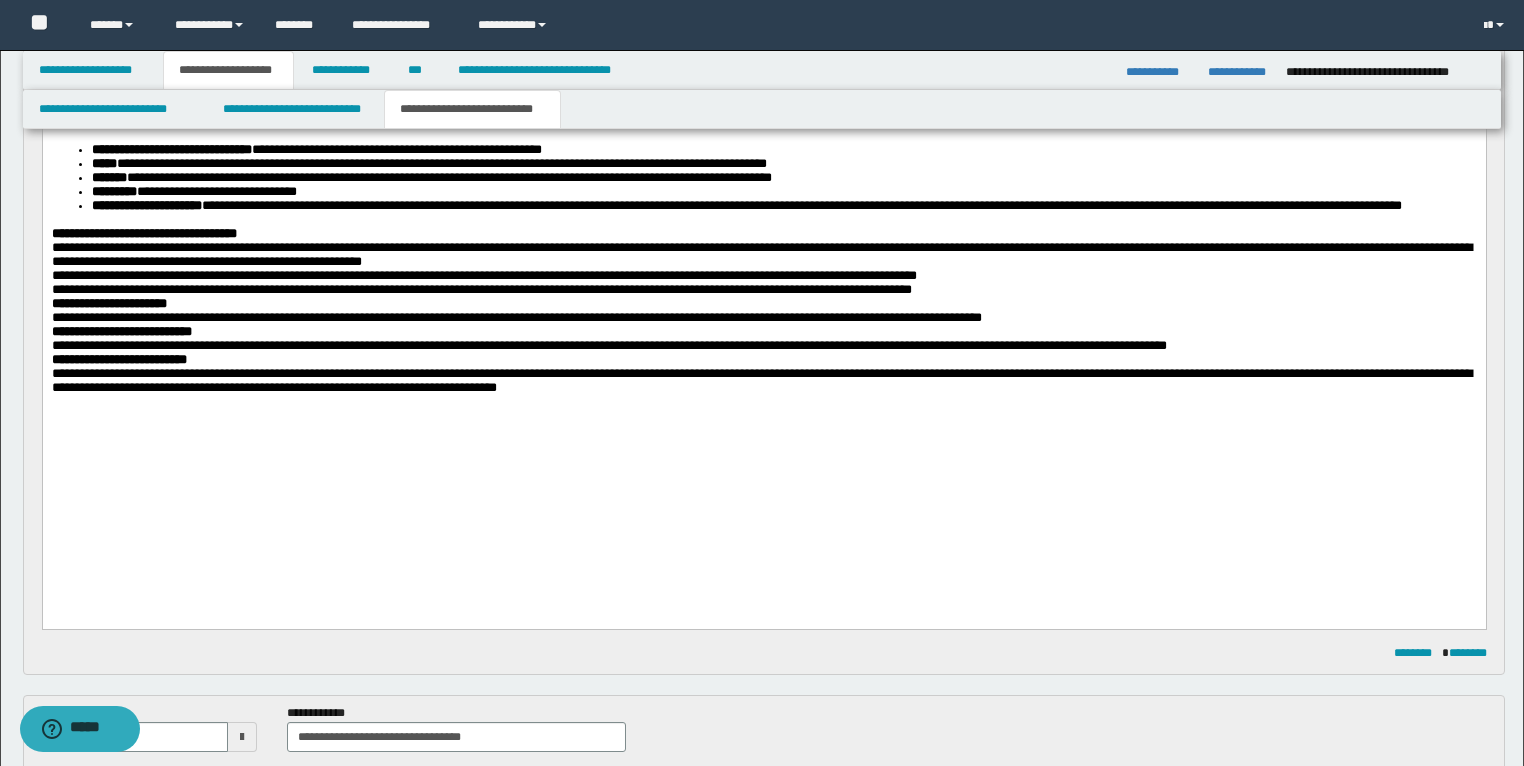 scroll, scrollTop: 480, scrollLeft: 0, axis: vertical 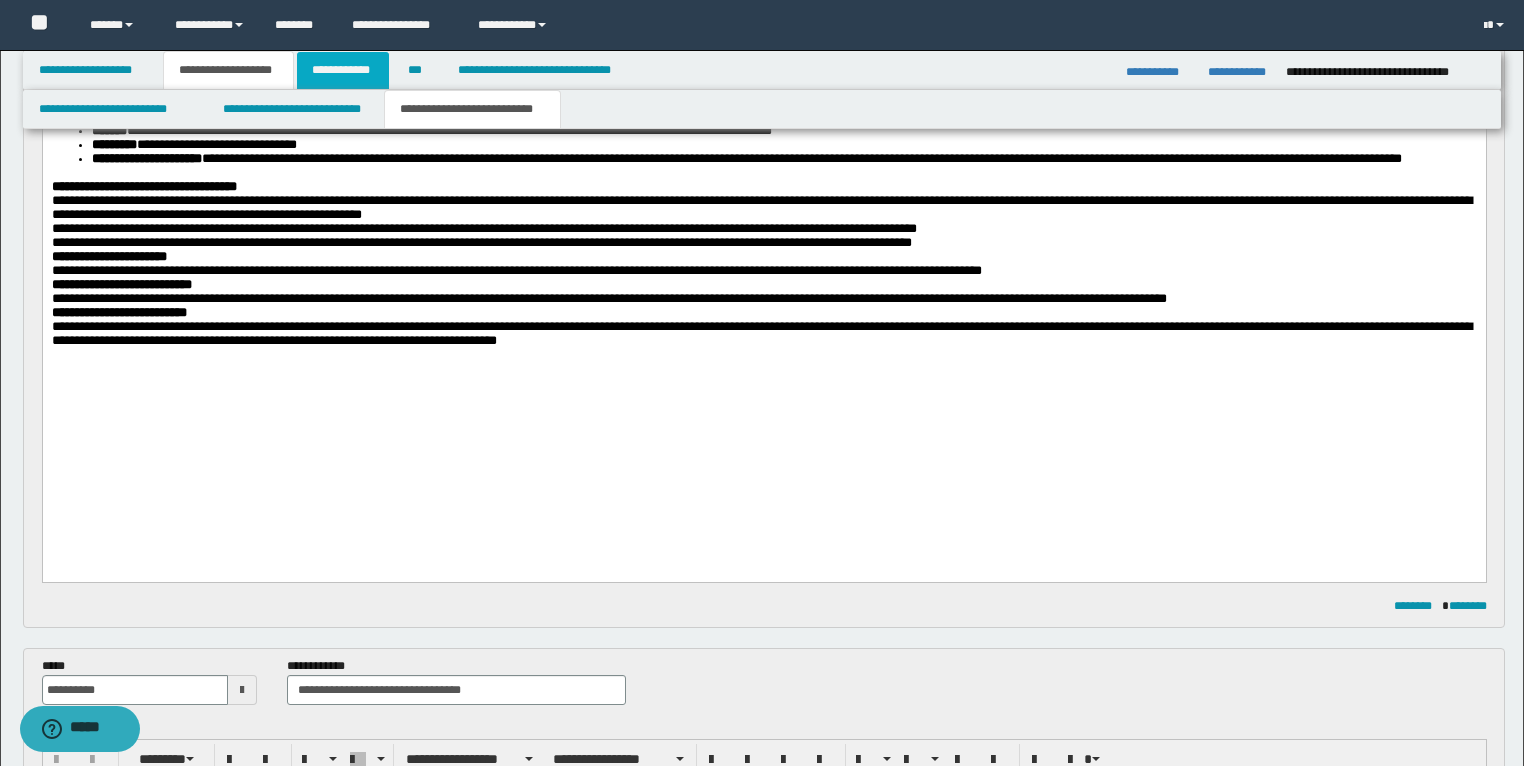 click on "**********" at bounding box center (343, 70) 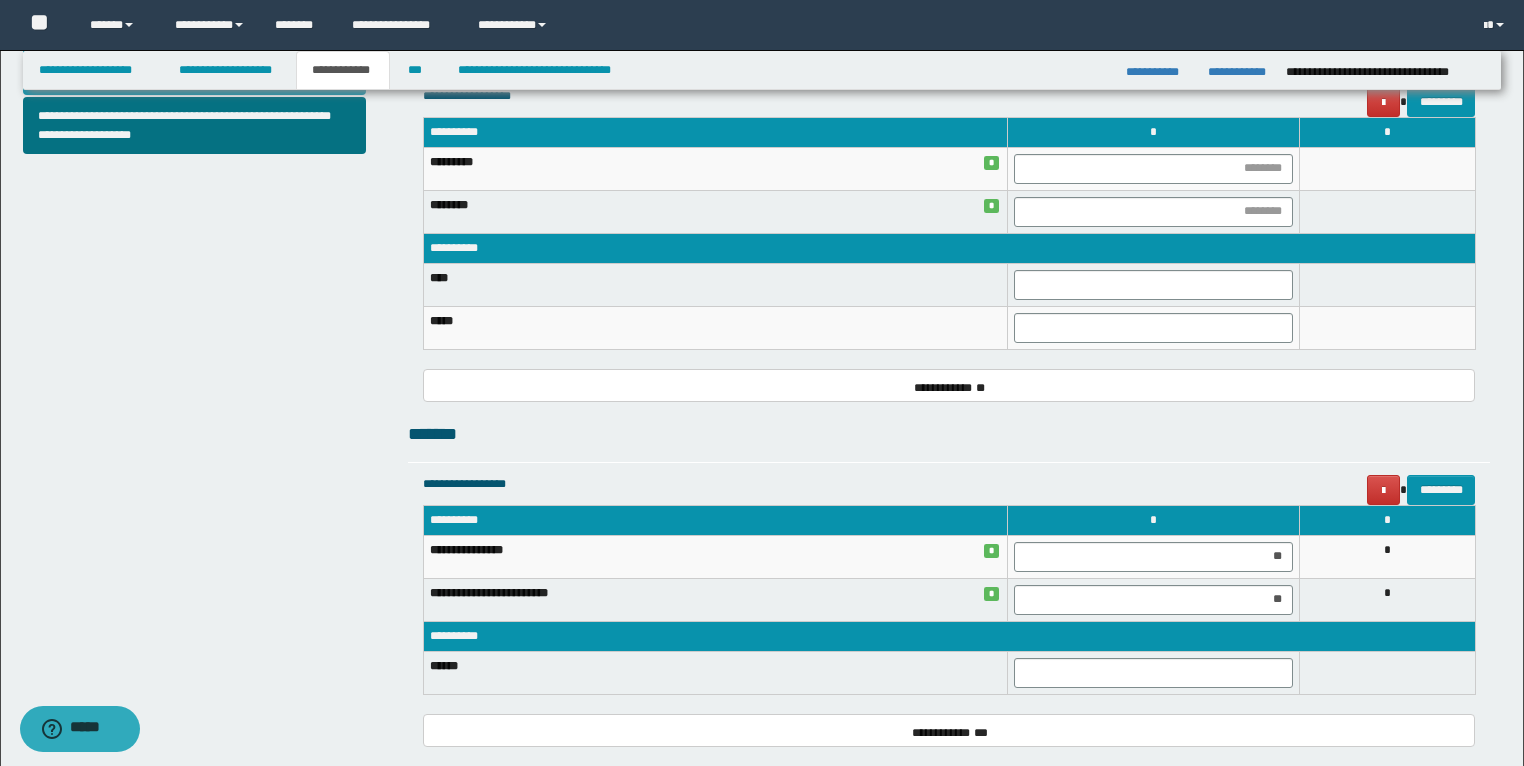 scroll, scrollTop: 928, scrollLeft: 0, axis: vertical 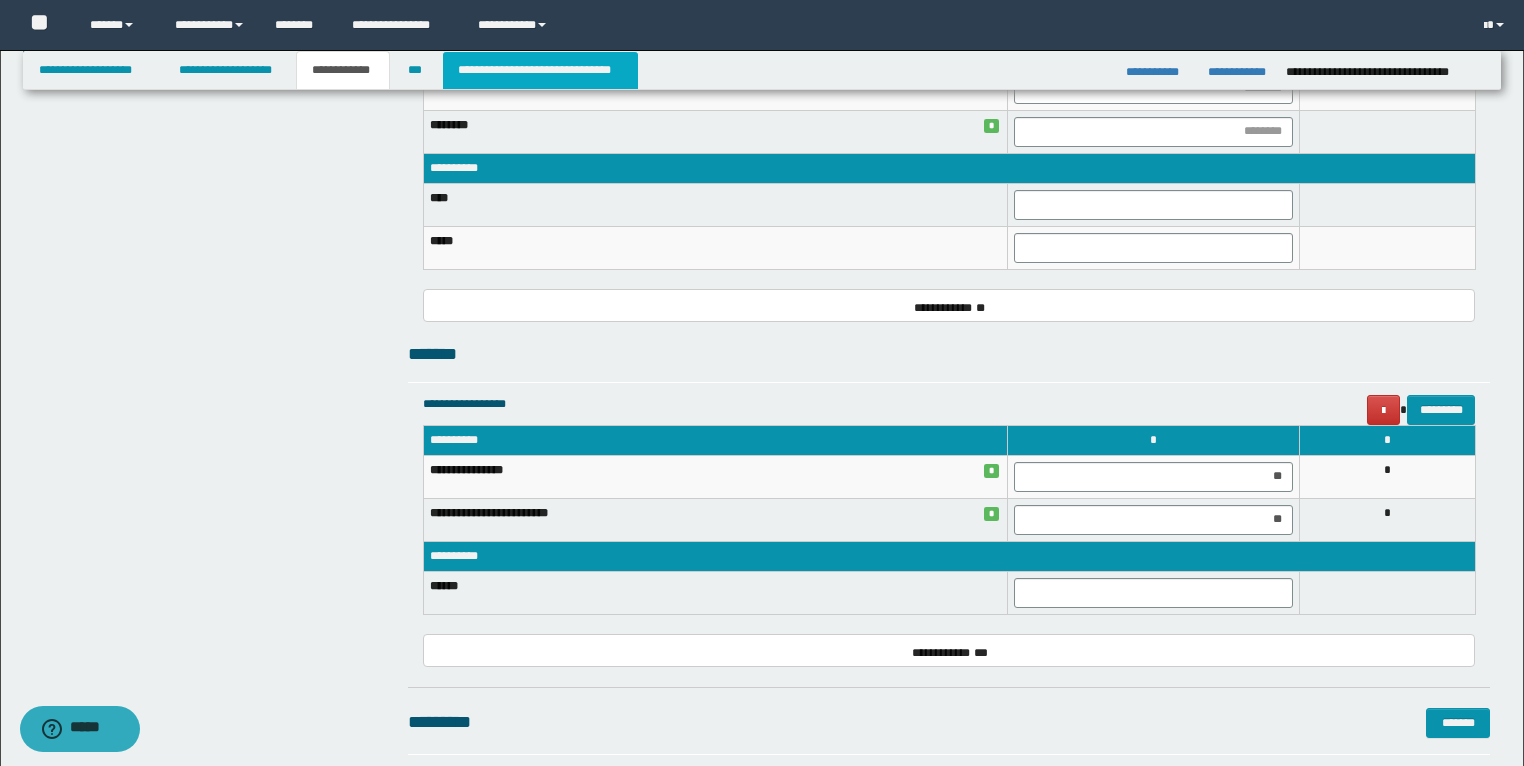 click on "**********" at bounding box center (540, 70) 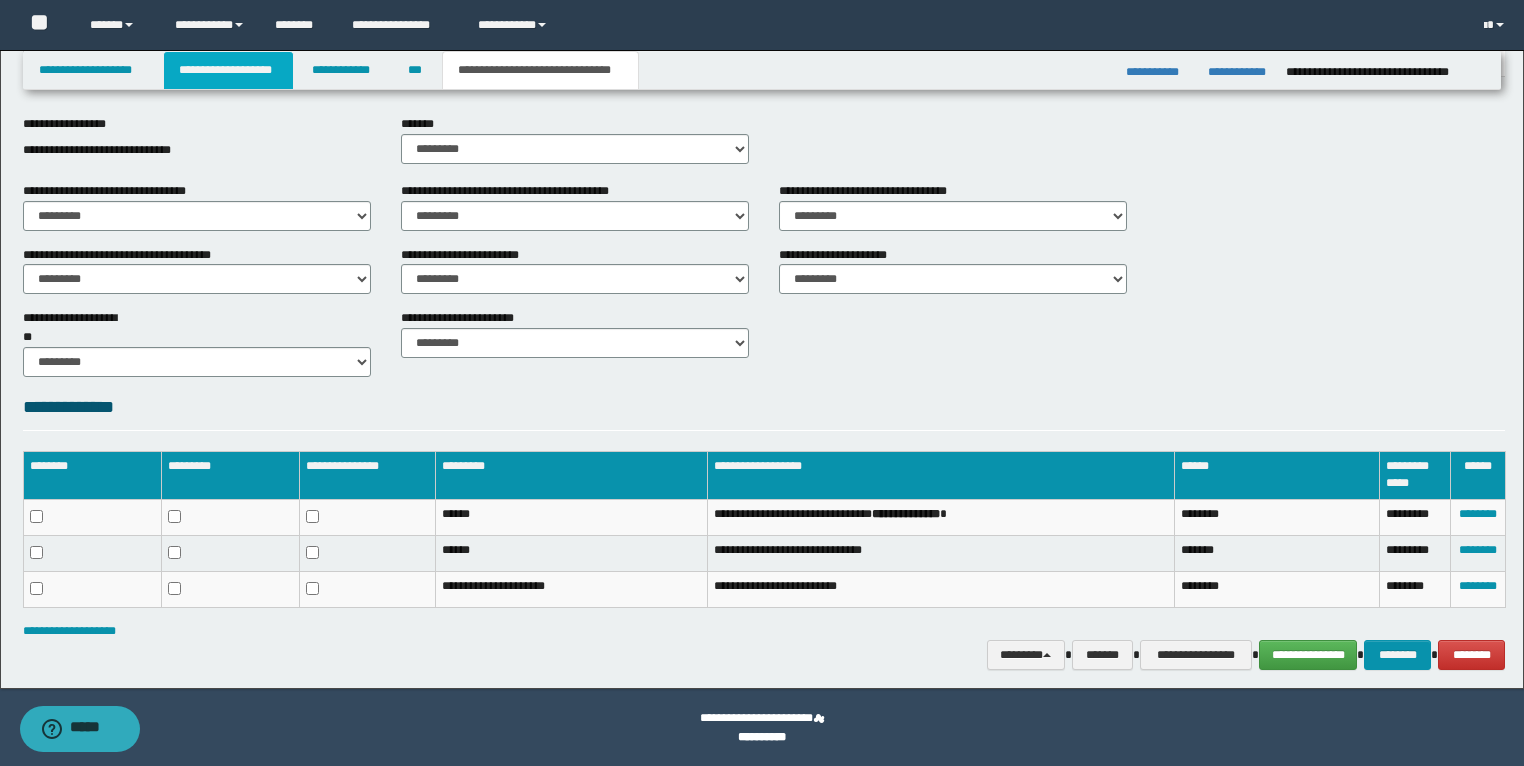 click on "**********" at bounding box center [228, 70] 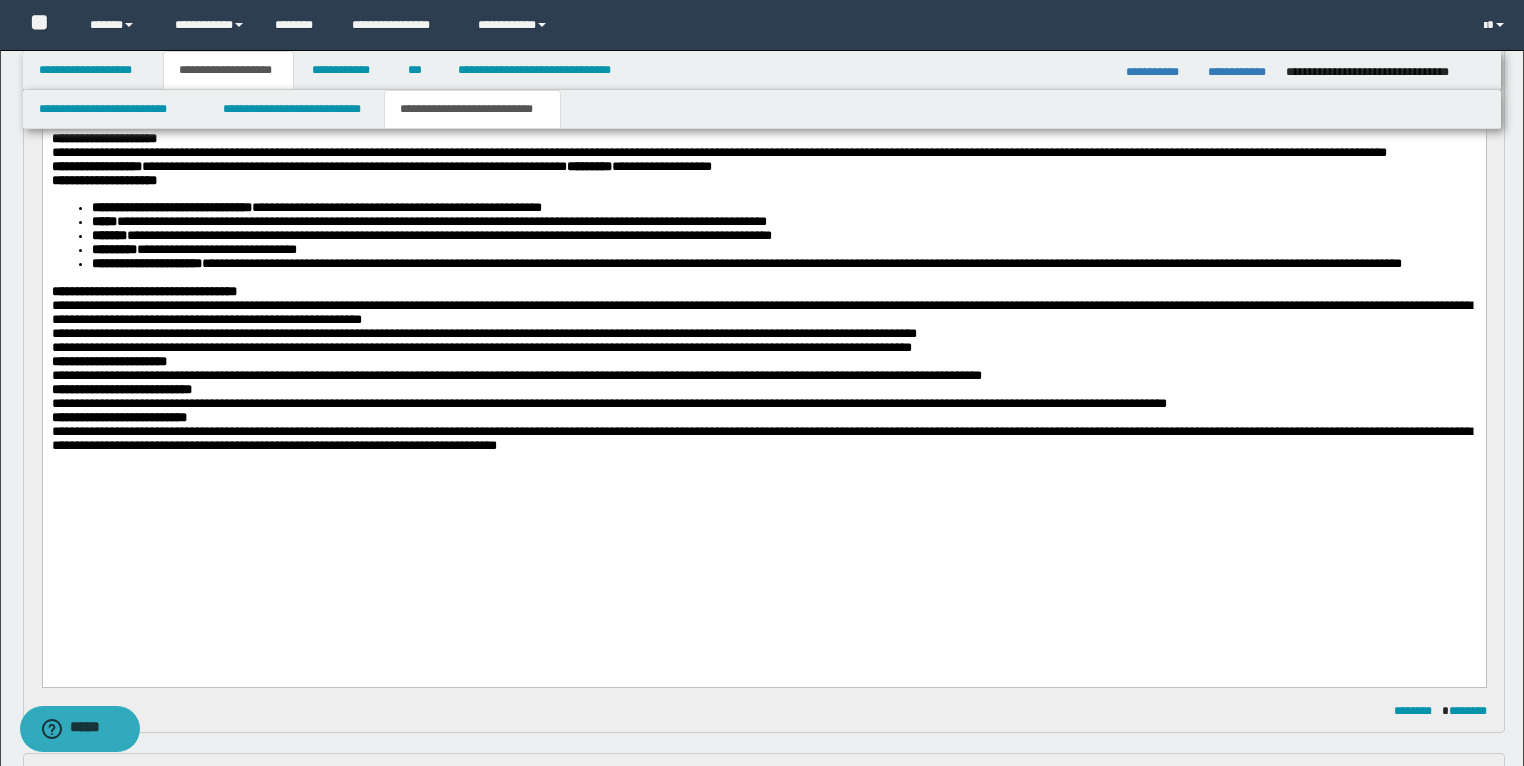 scroll, scrollTop: 388, scrollLeft: 0, axis: vertical 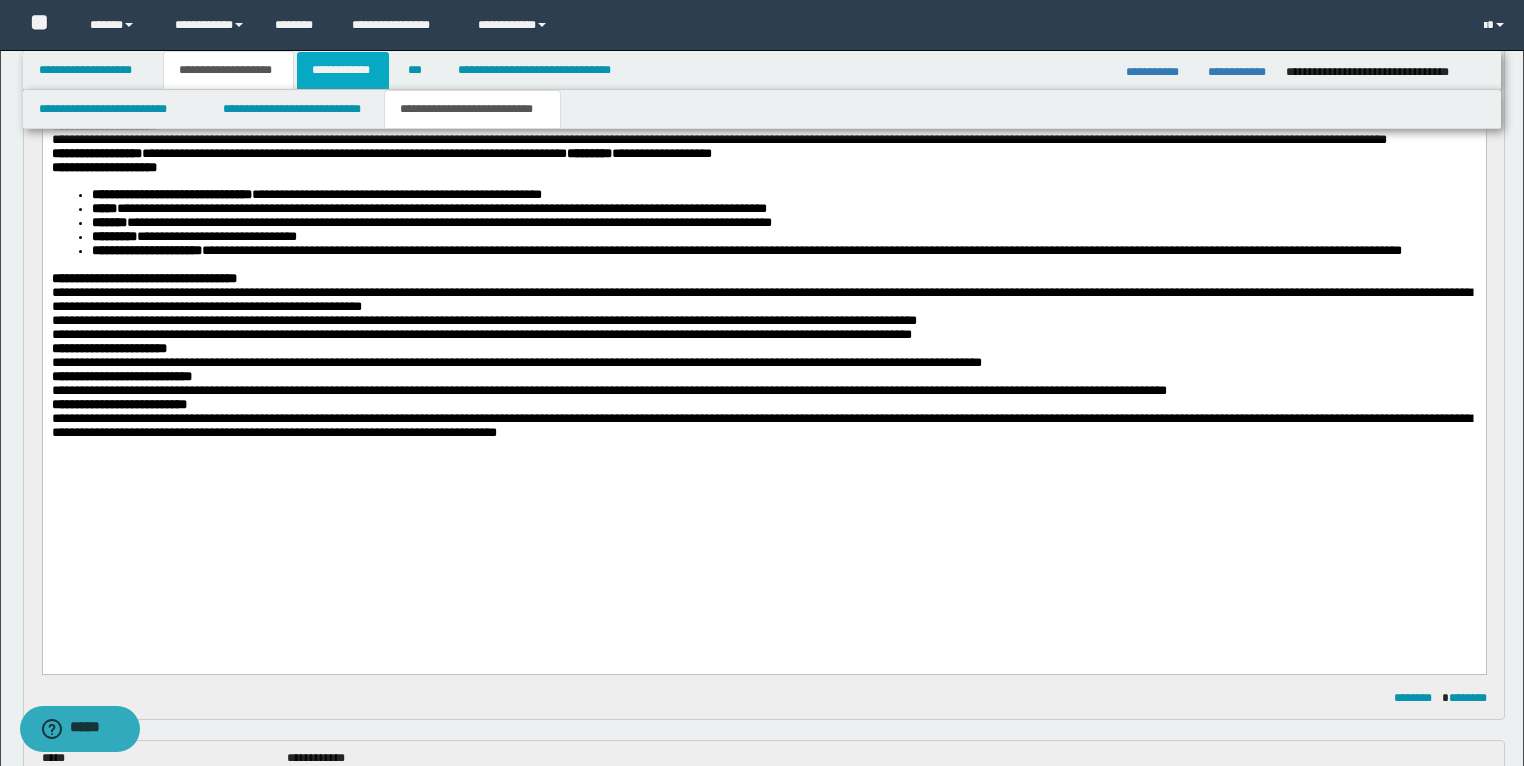 click on "**********" at bounding box center [343, 70] 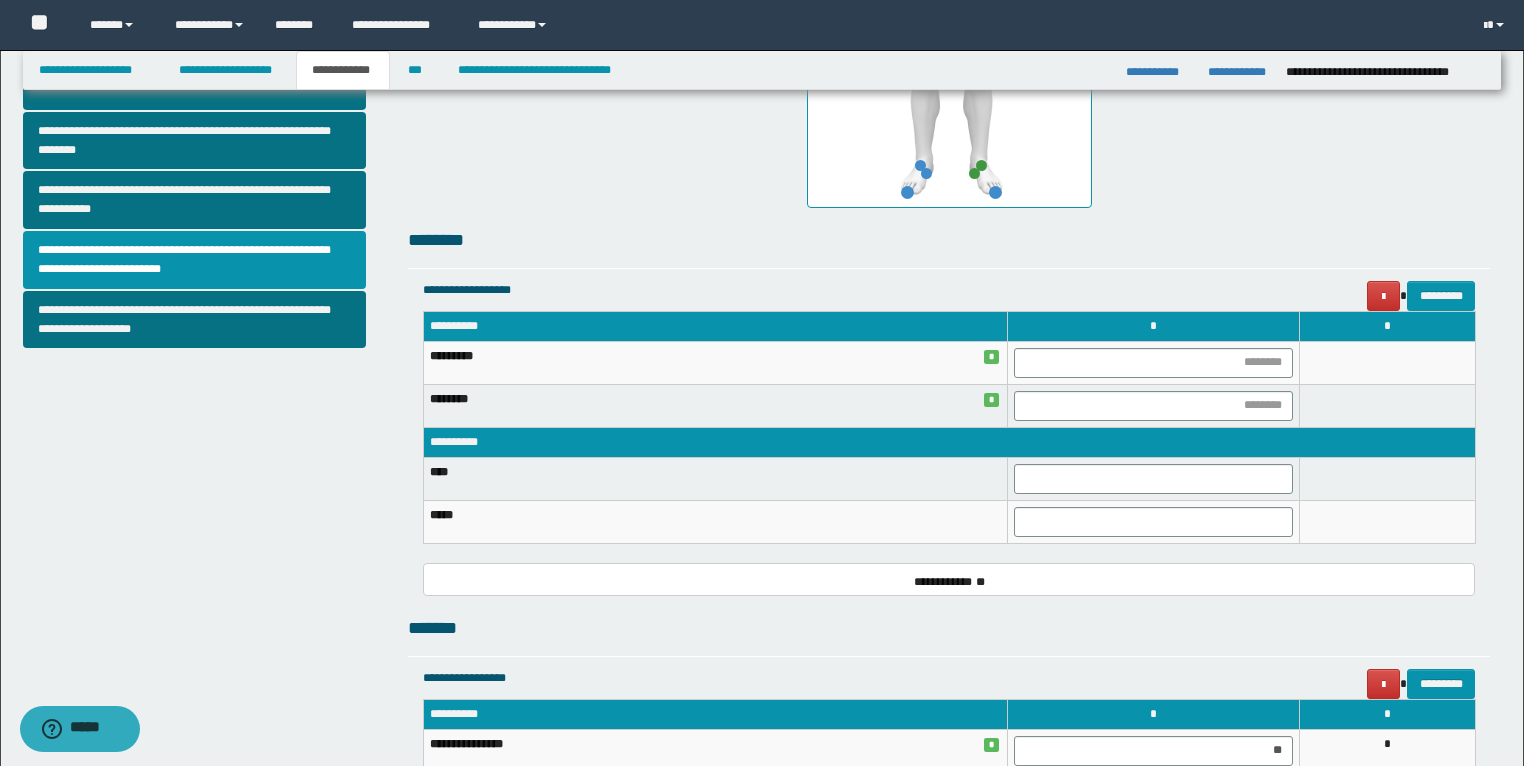 scroll, scrollTop: 676, scrollLeft: 0, axis: vertical 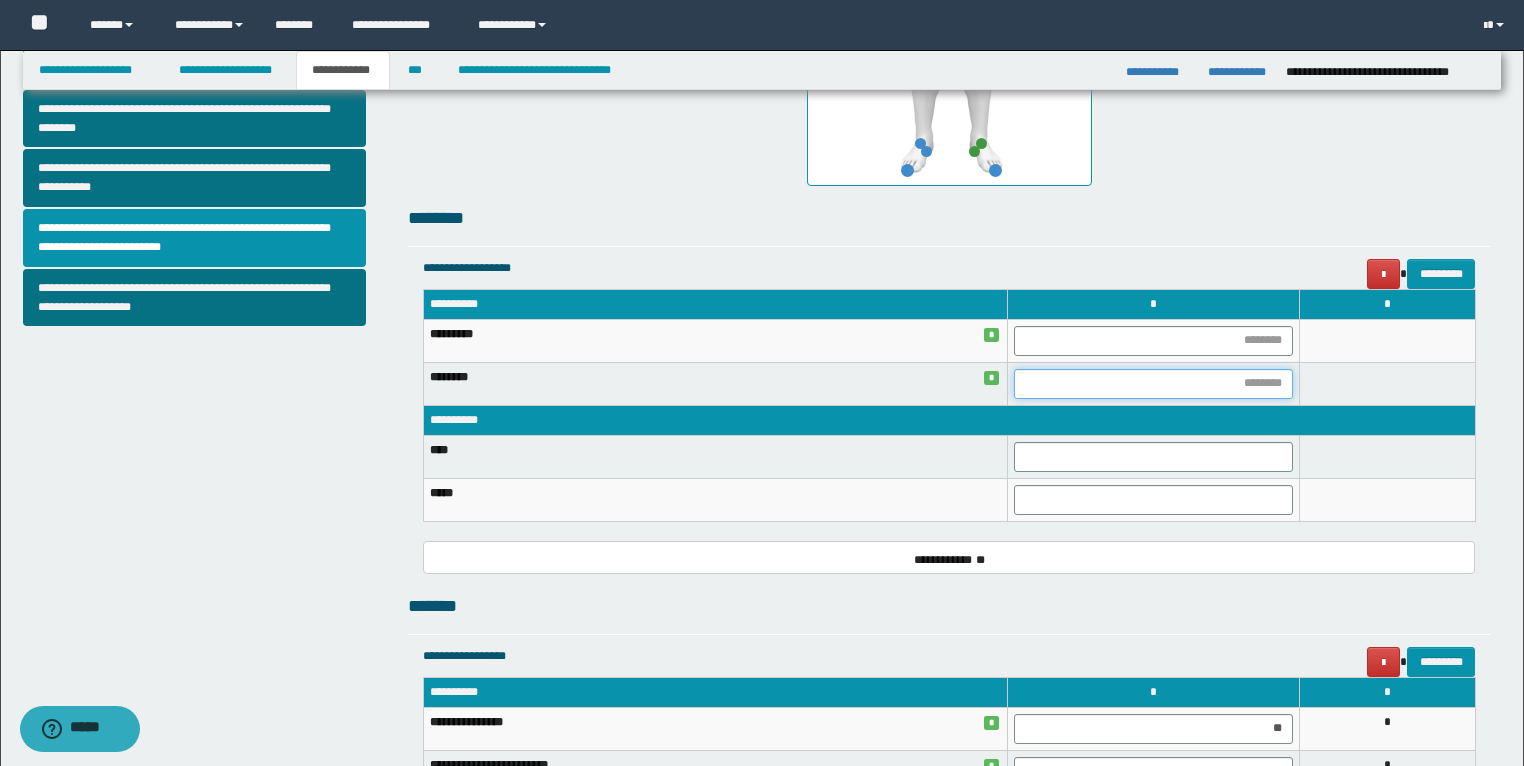 click at bounding box center [1153, 384] 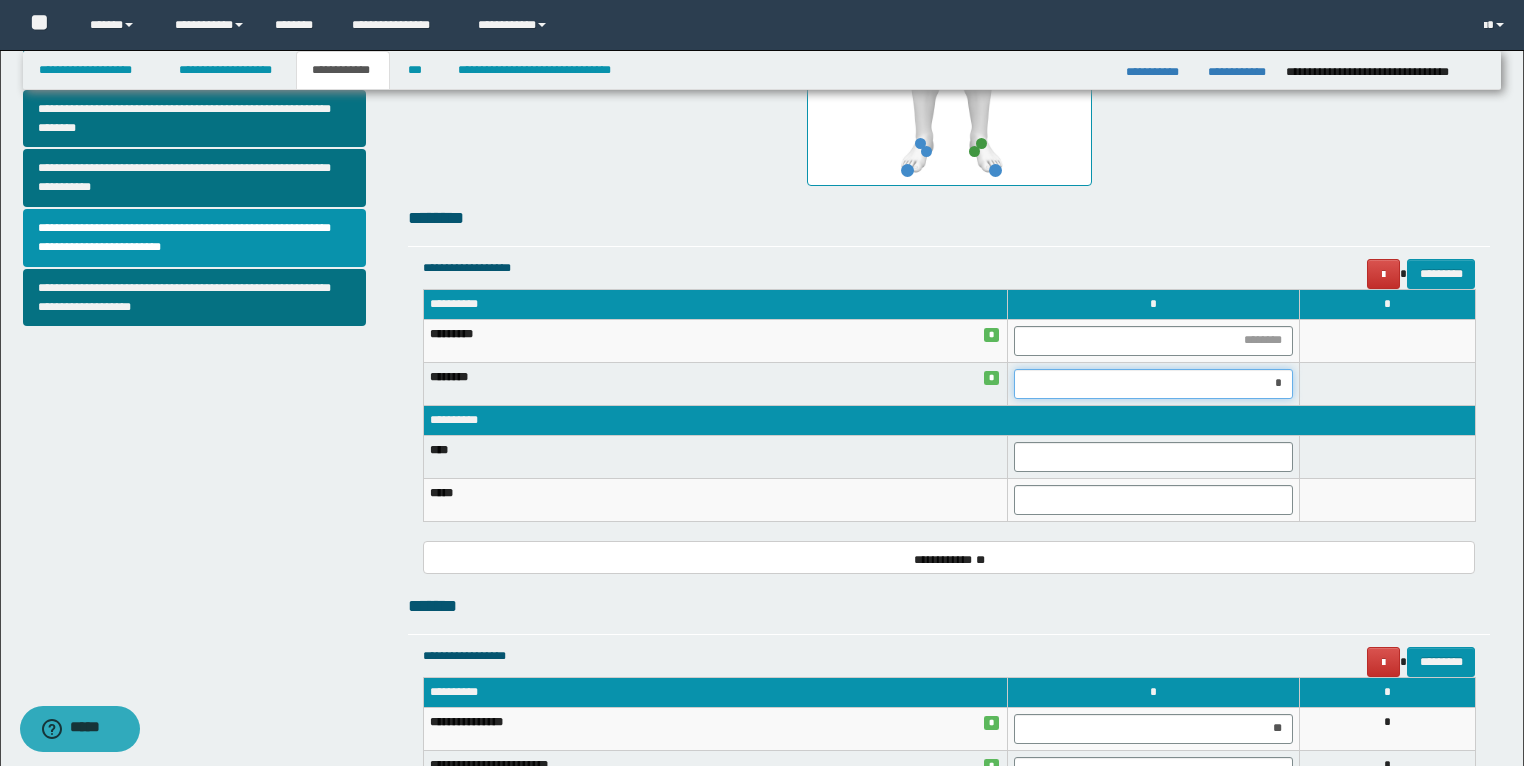 type on "**" 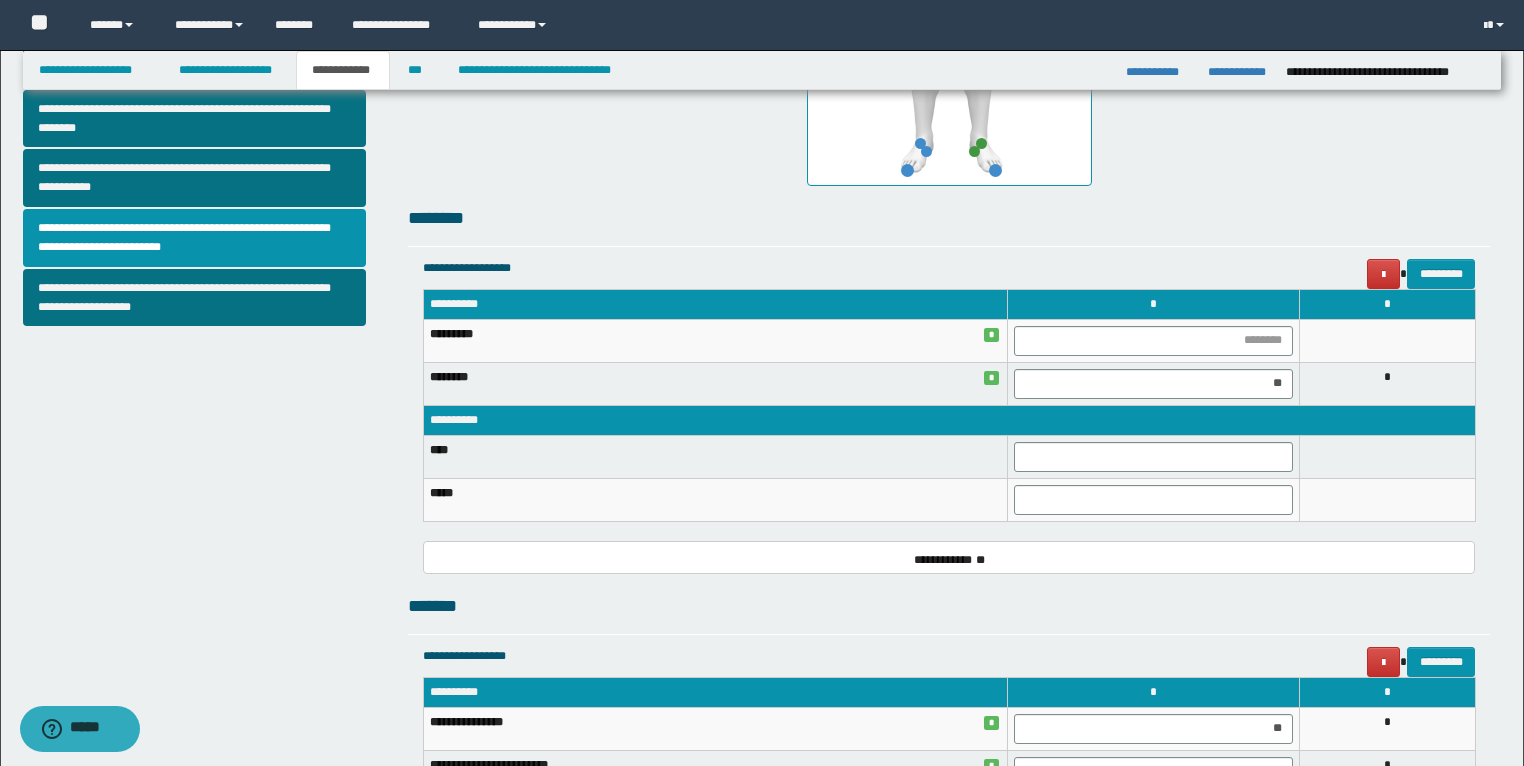 click on "*" at bounding box center [1387, 383] 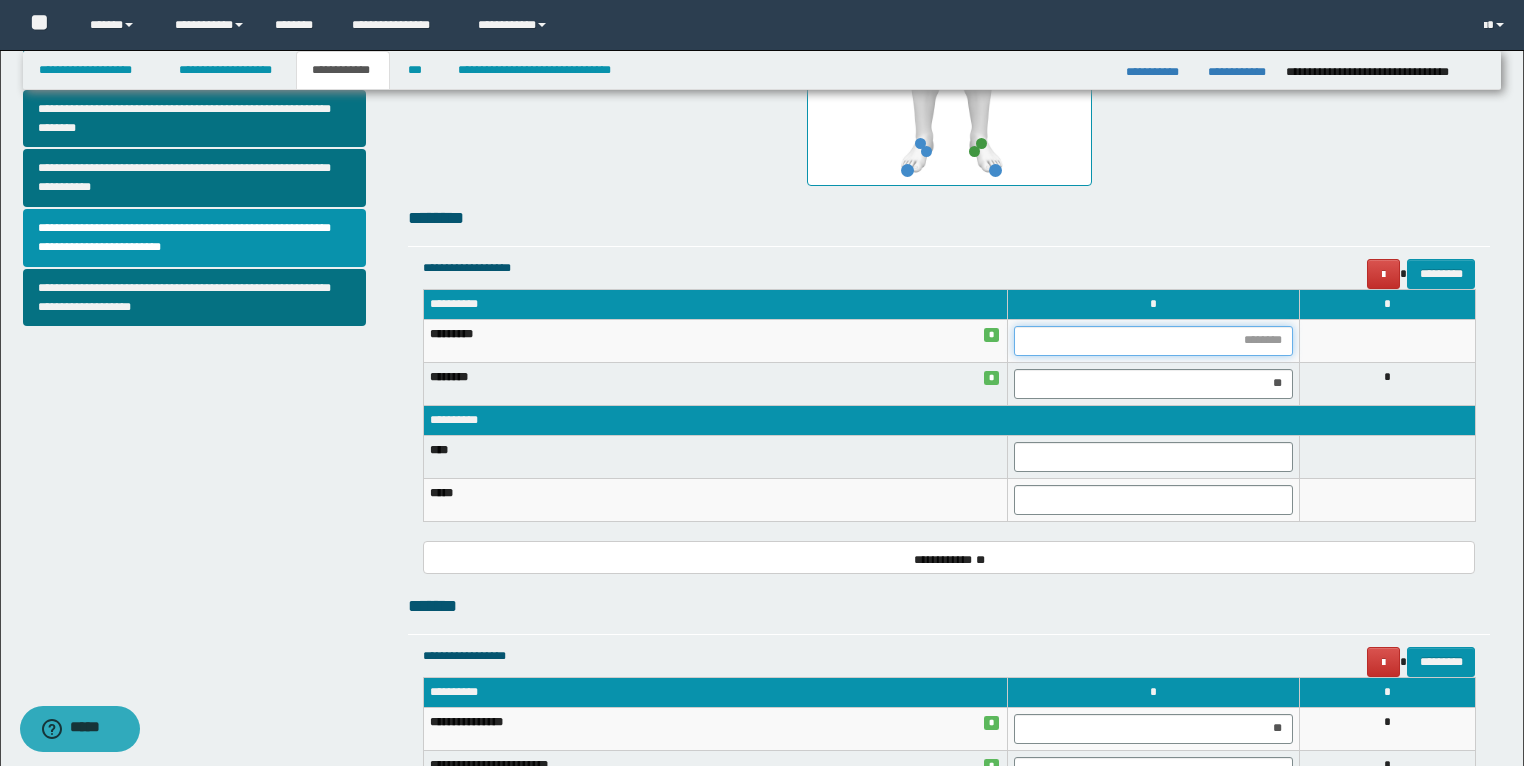 click at bounding box center [1153, 341] 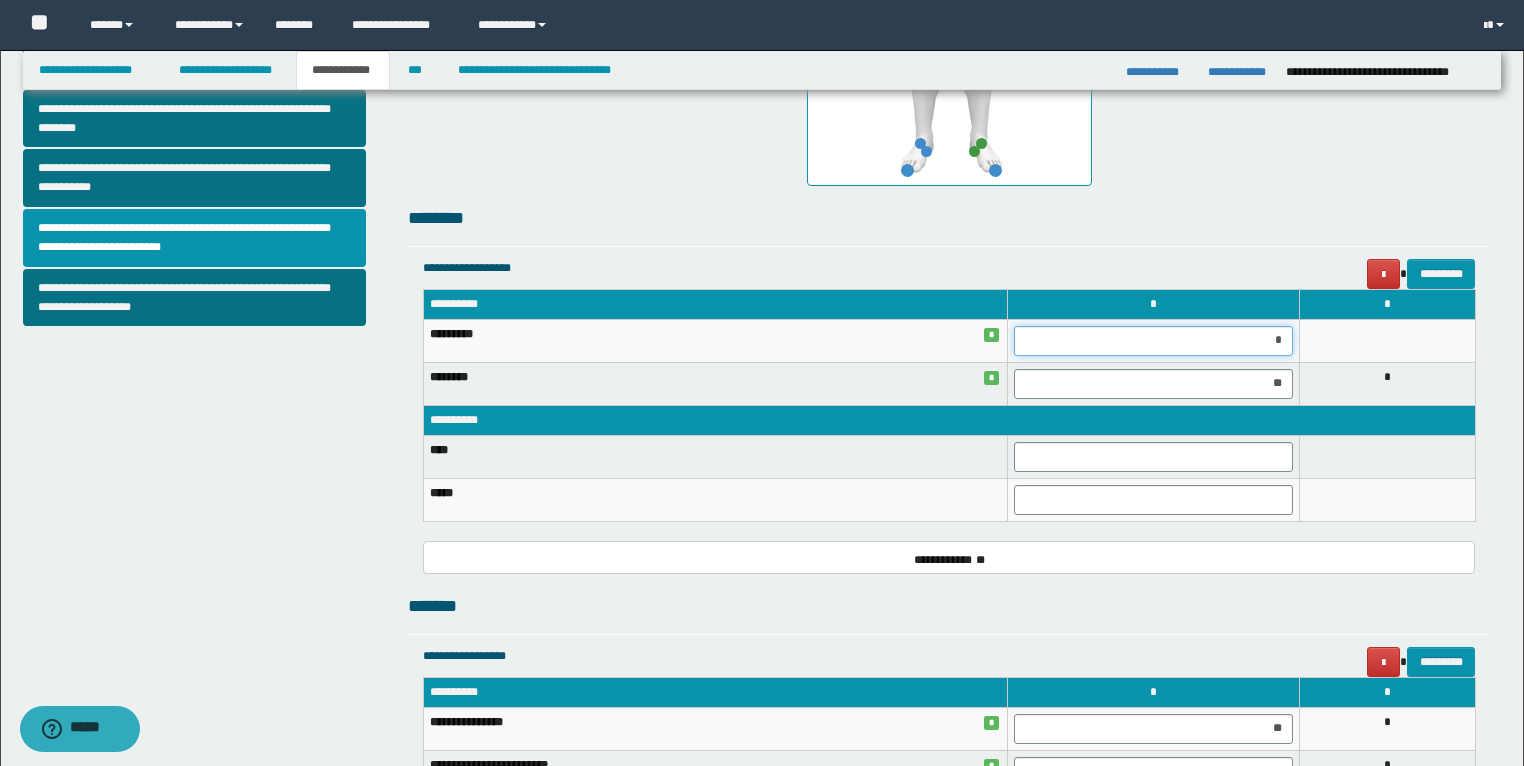type on "**" 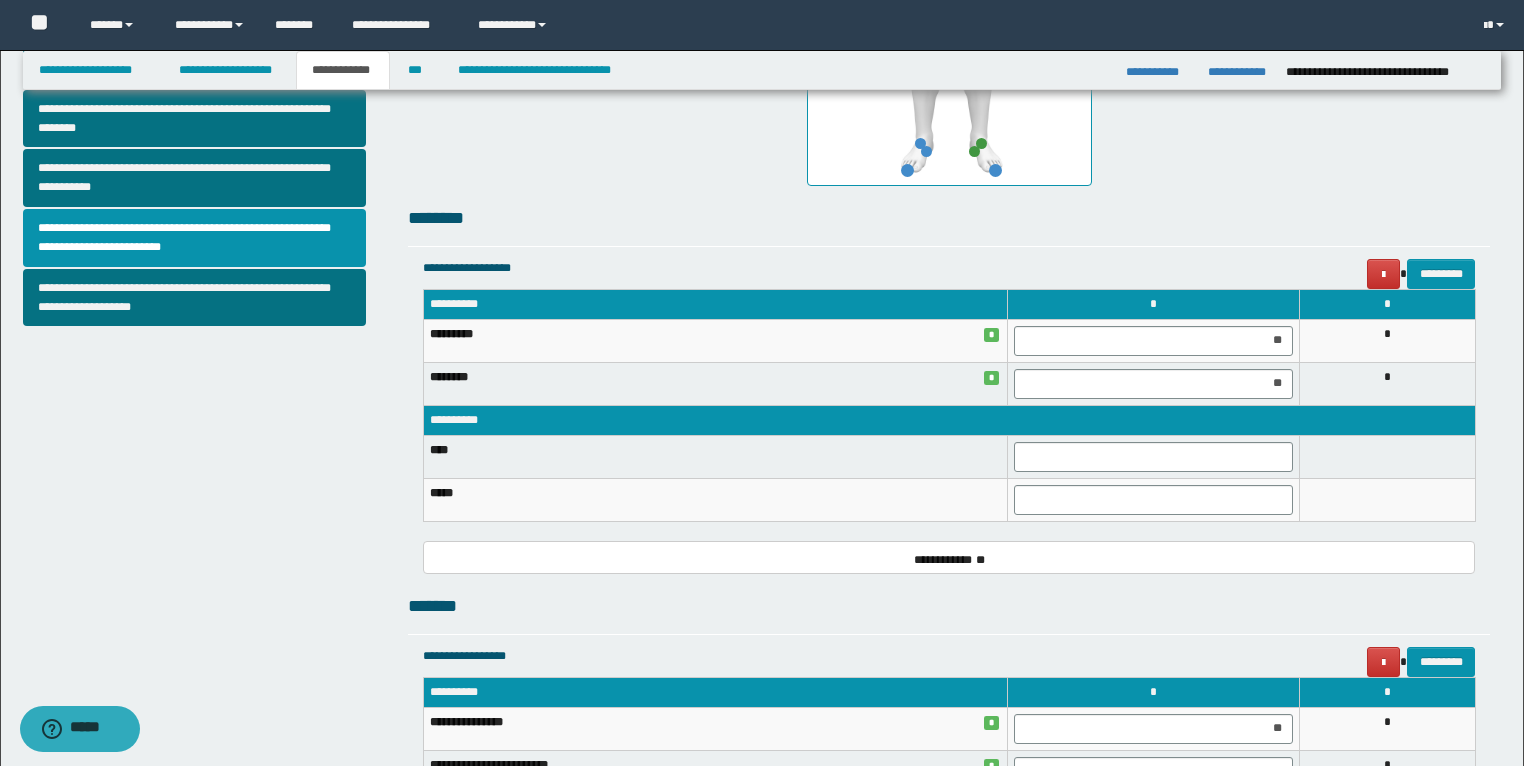 click on "*" at bounding box center [1387, 340] 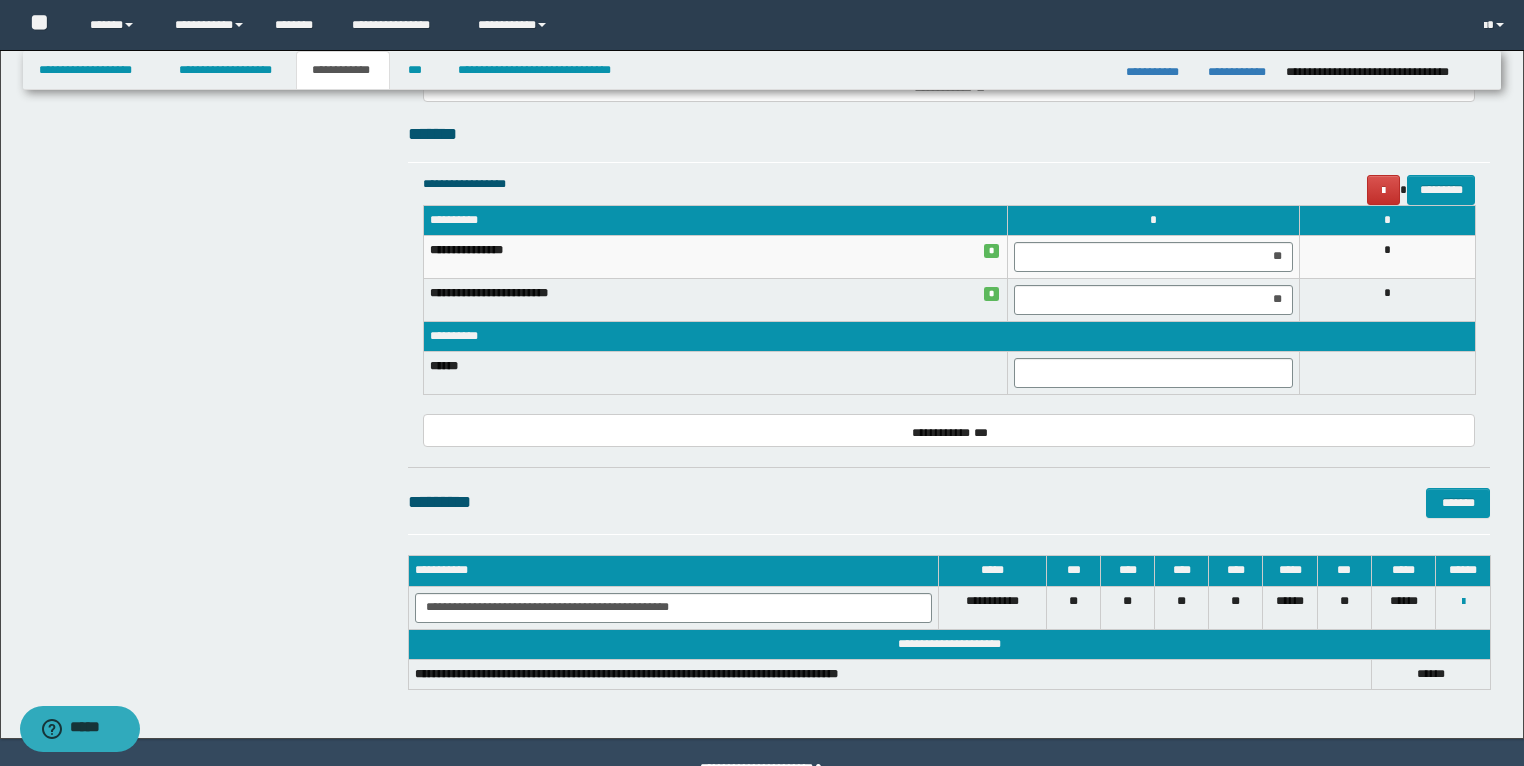 scroll, scrollTop: 1119, scrollLeft: 0, axis: vertical 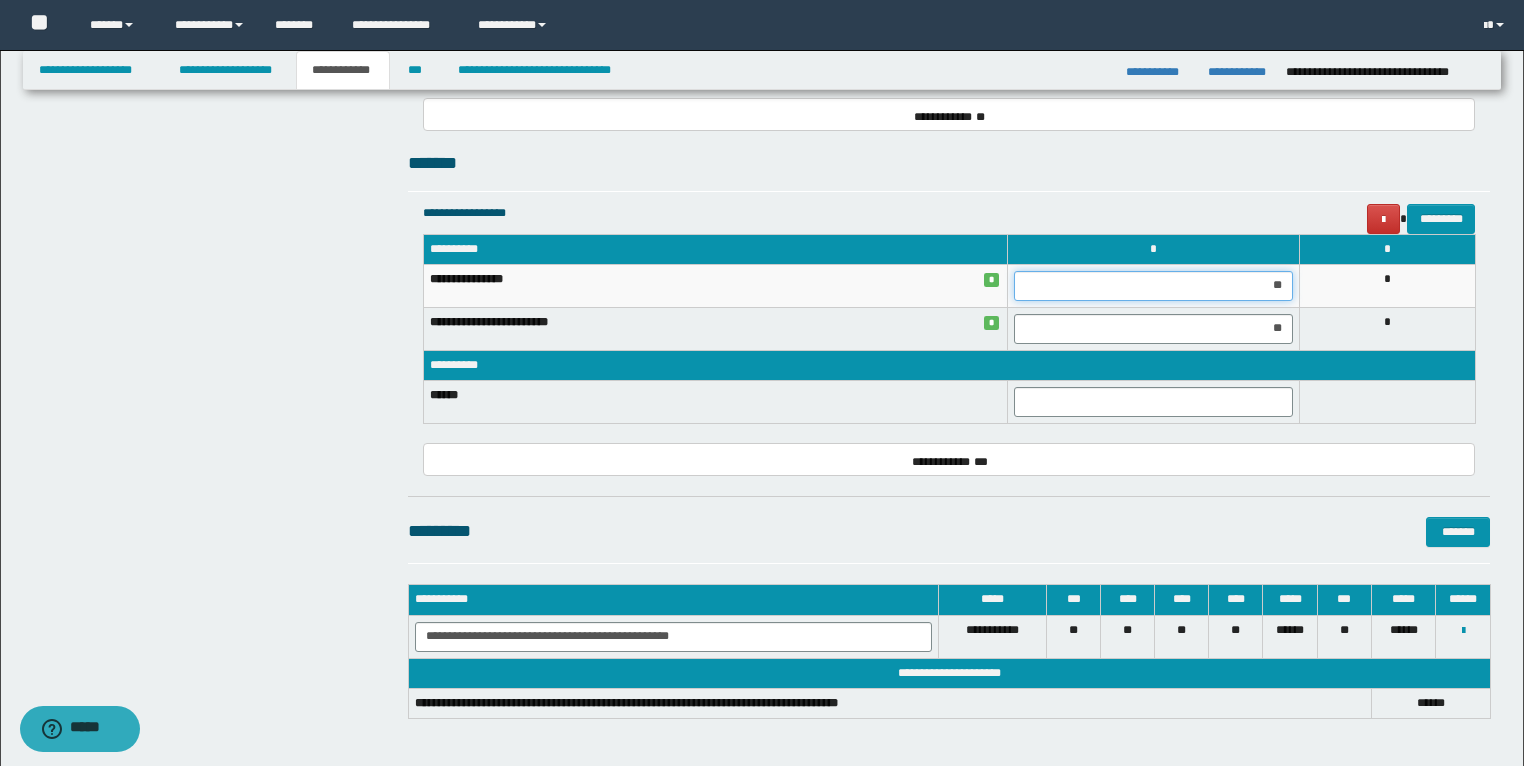 click on "**" at bounding box center [1153, 286] 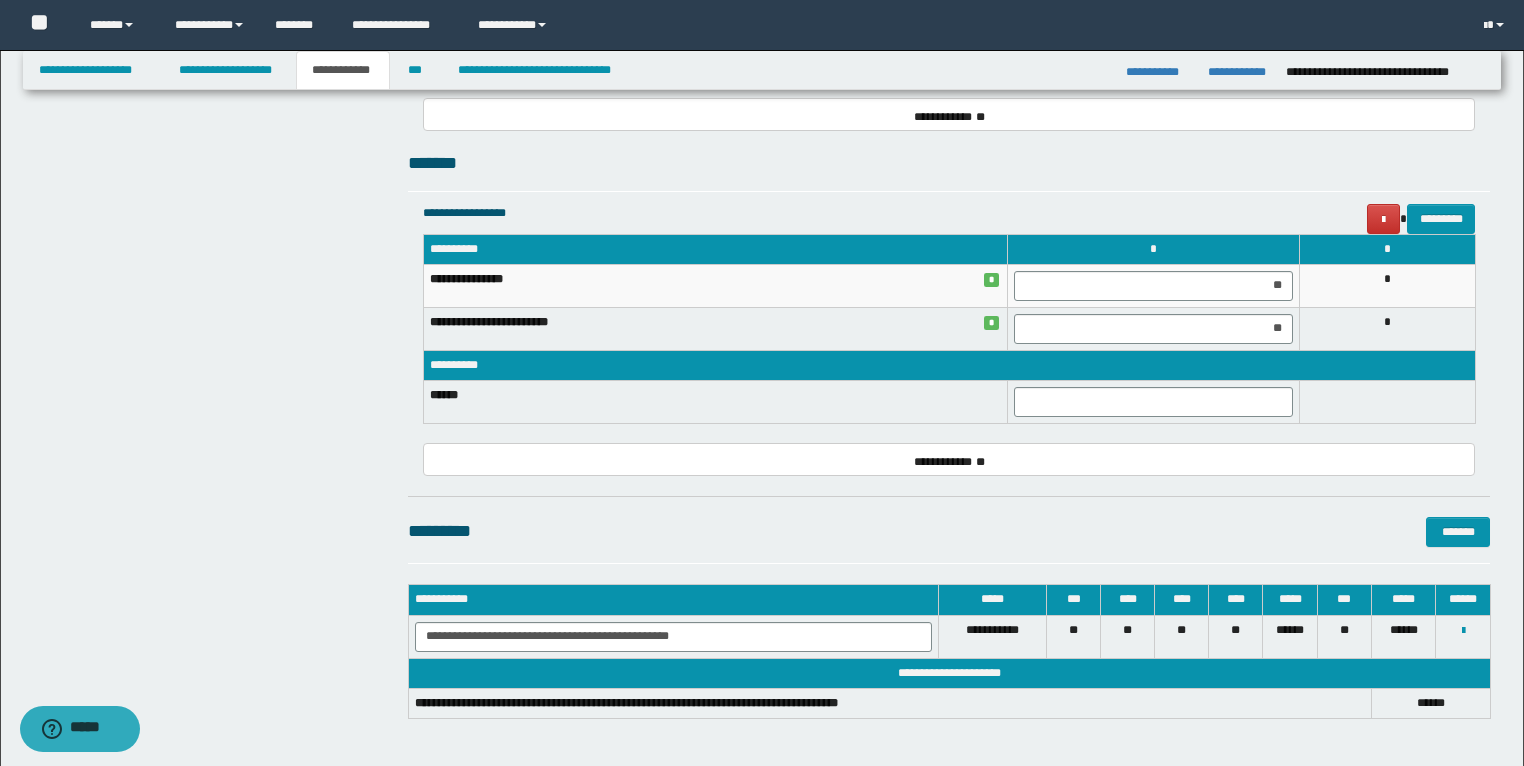 click at bounding box center [1387, 402] 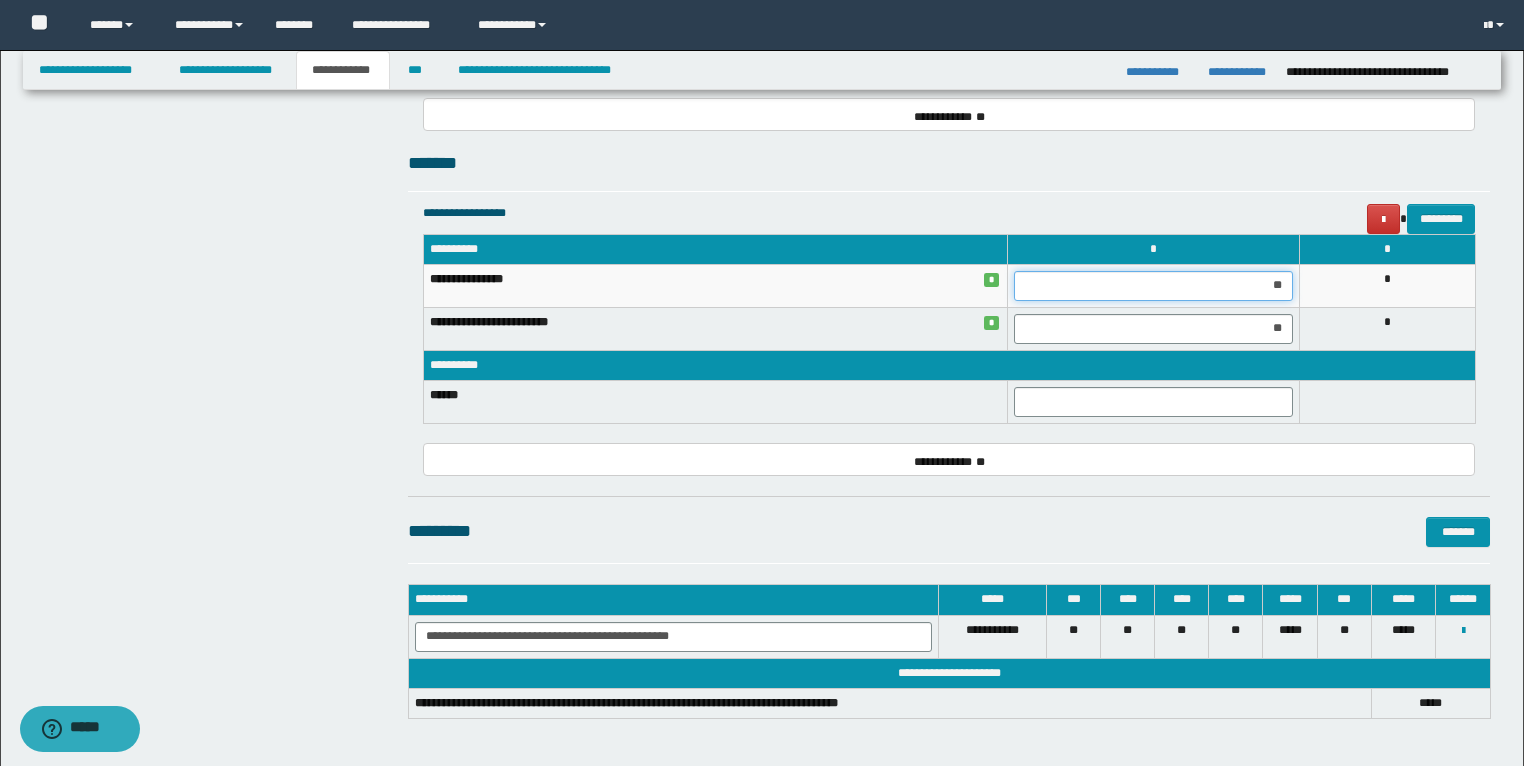 click on "**" at bounding box center [1153, 286] 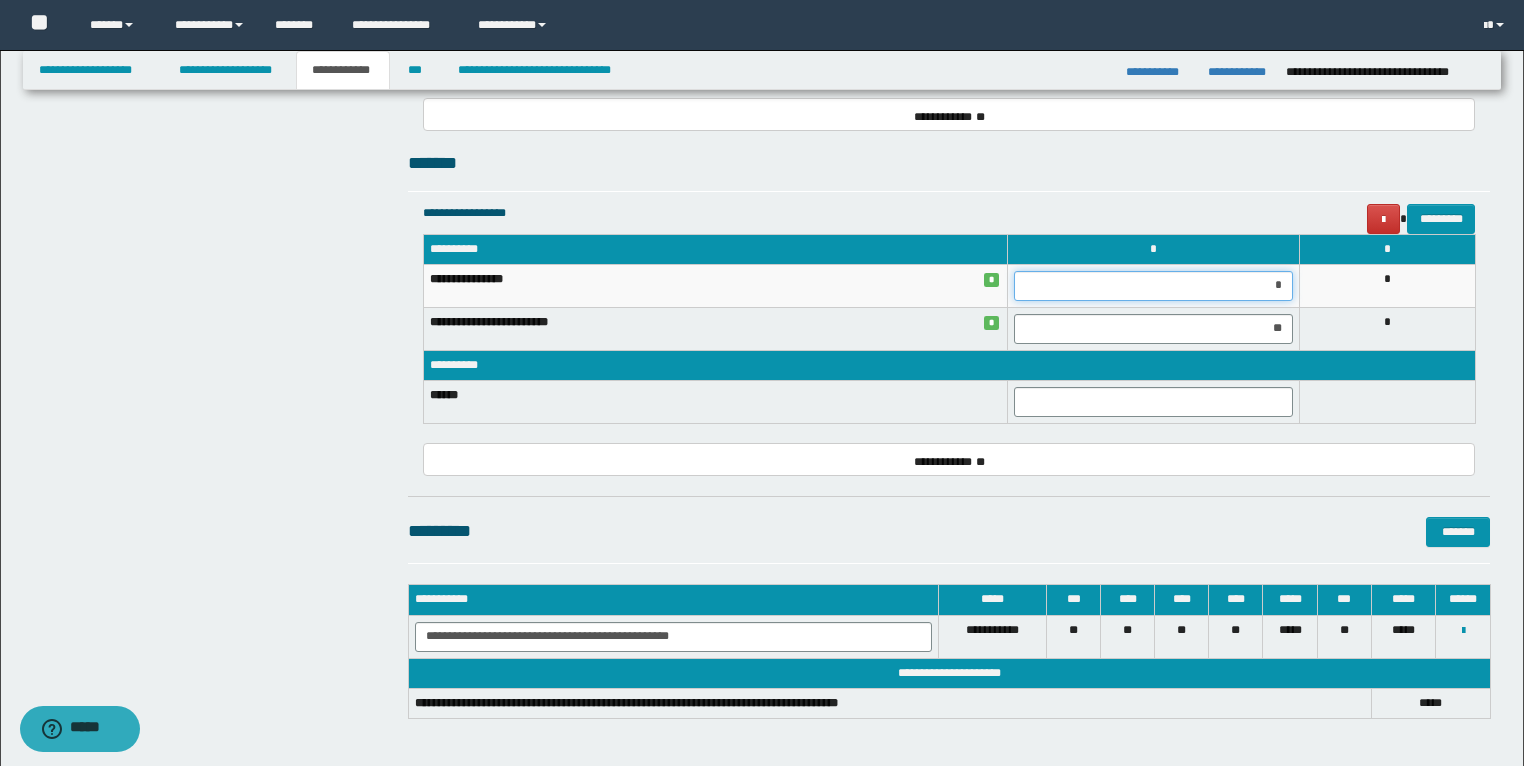 type on "**" 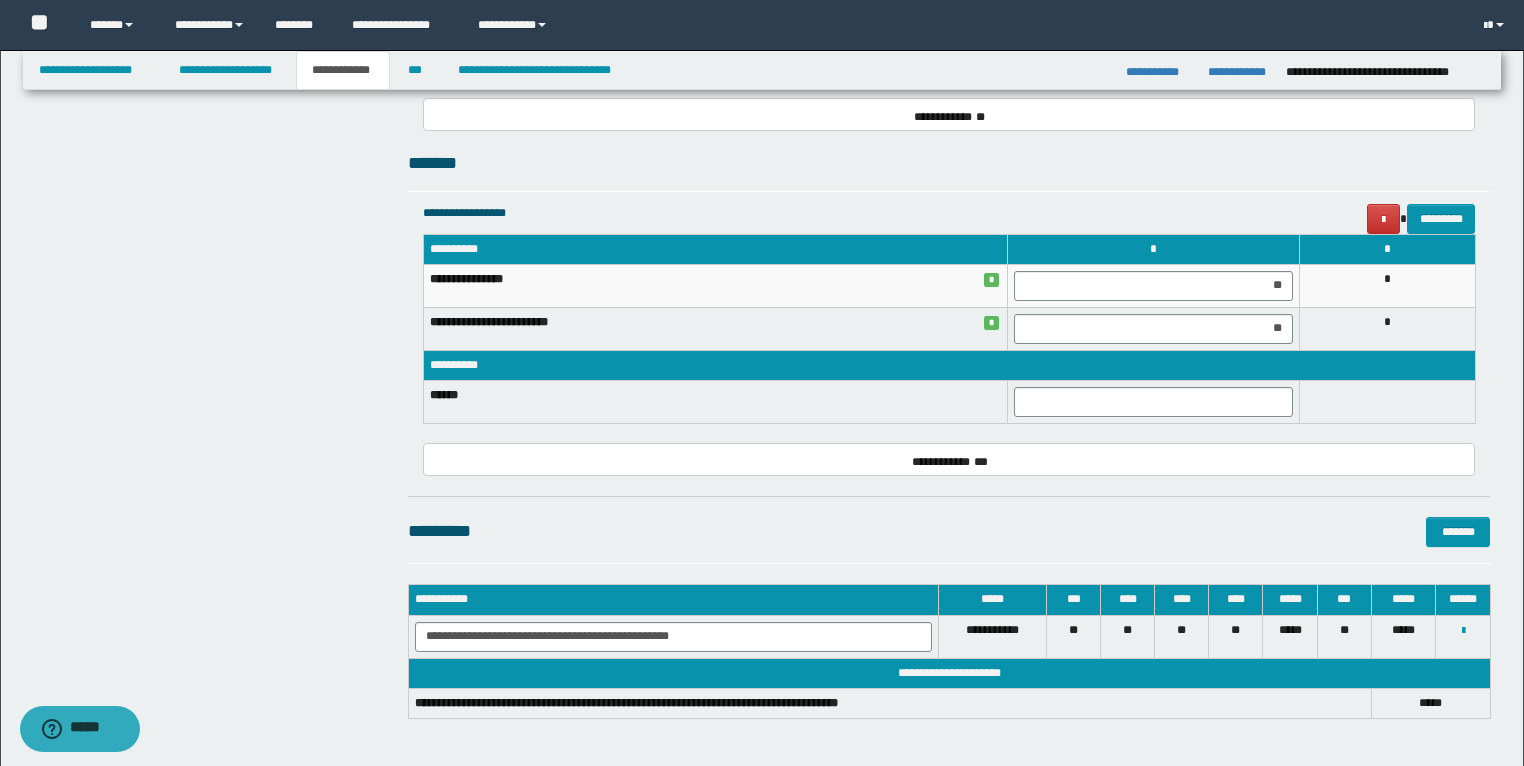 click at bounding box center [1387, 402] 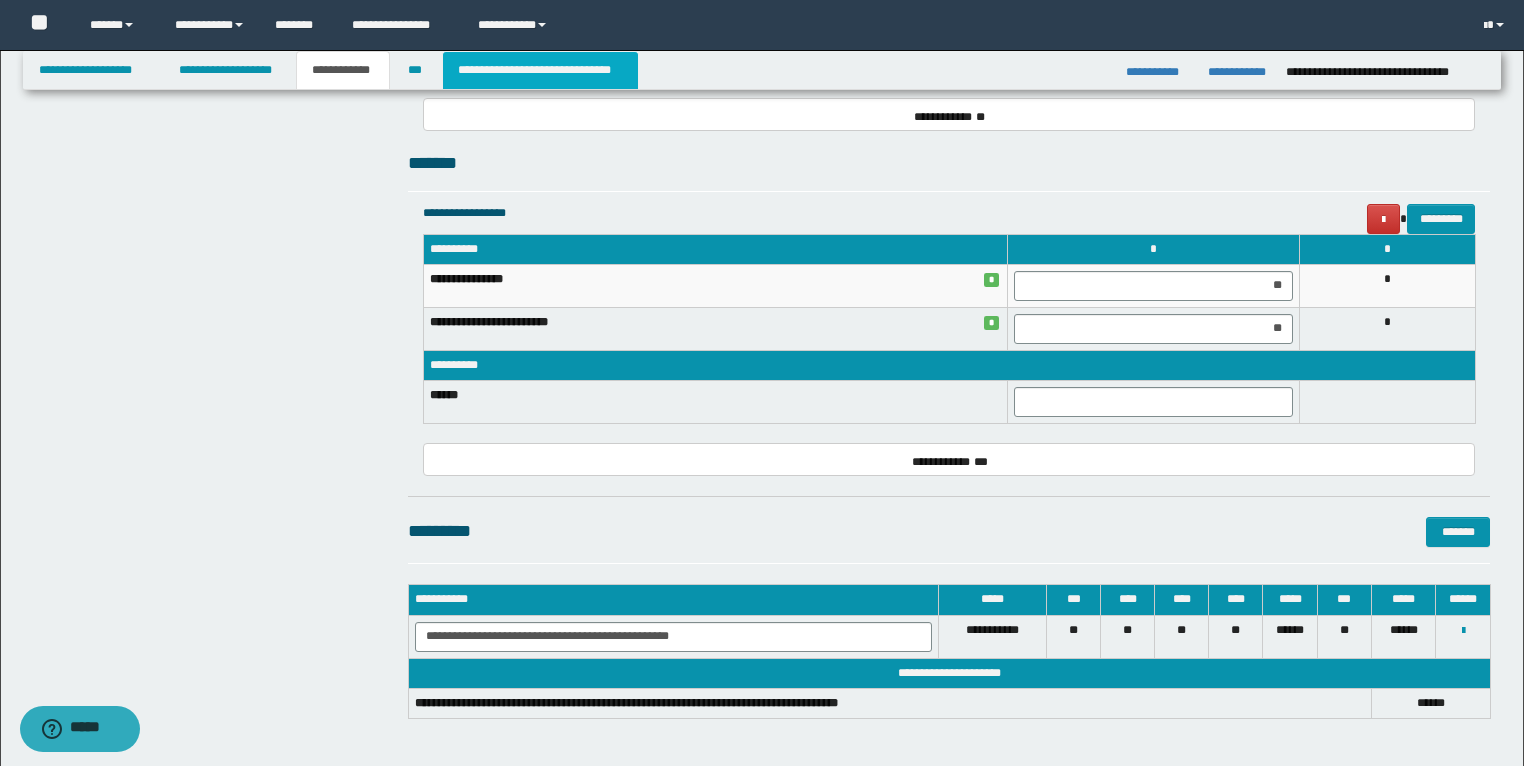 click on "**********" at bounding box center [540, 70] 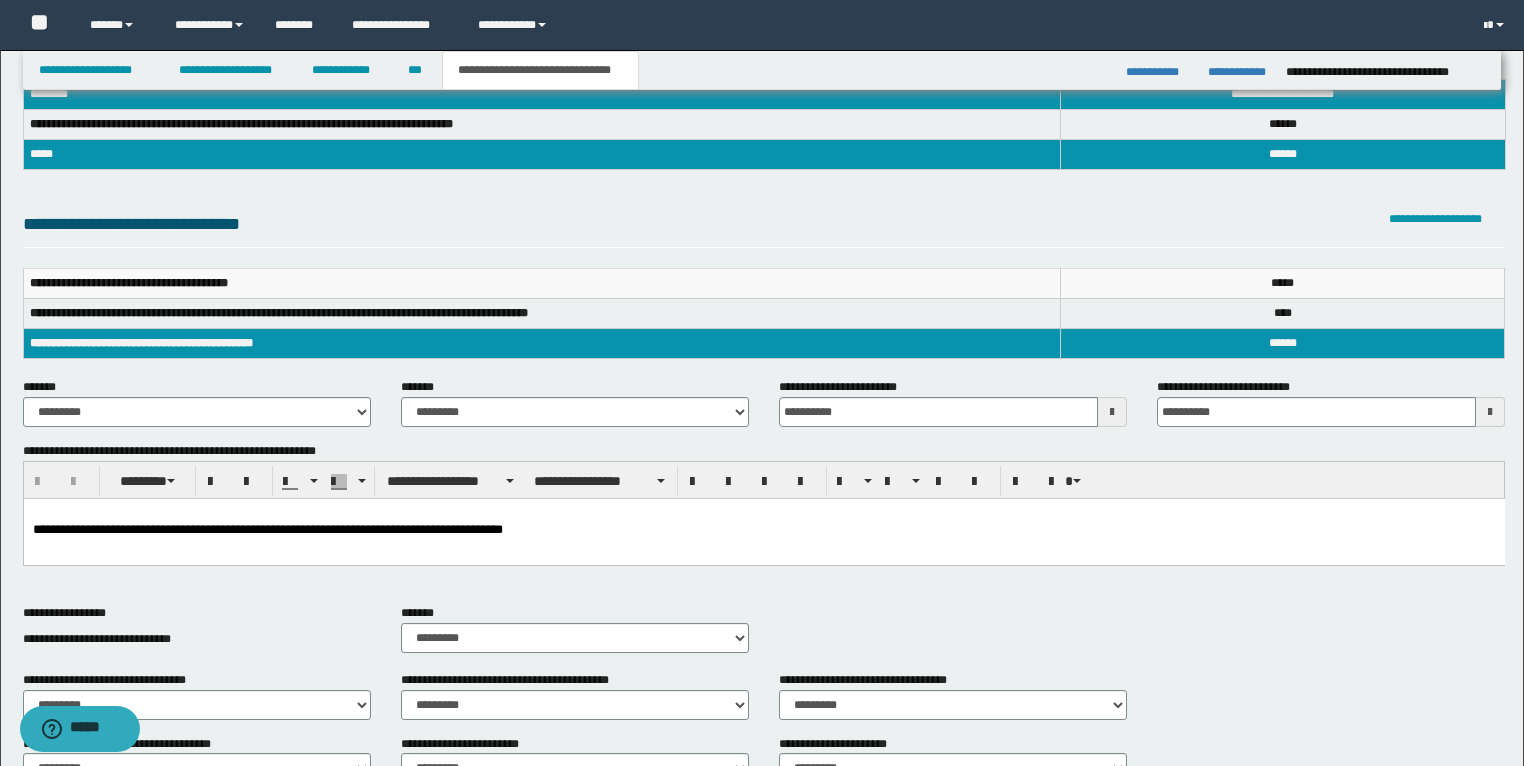 scroll, scrollTop: 0, scrollLeft: 0, axis: both 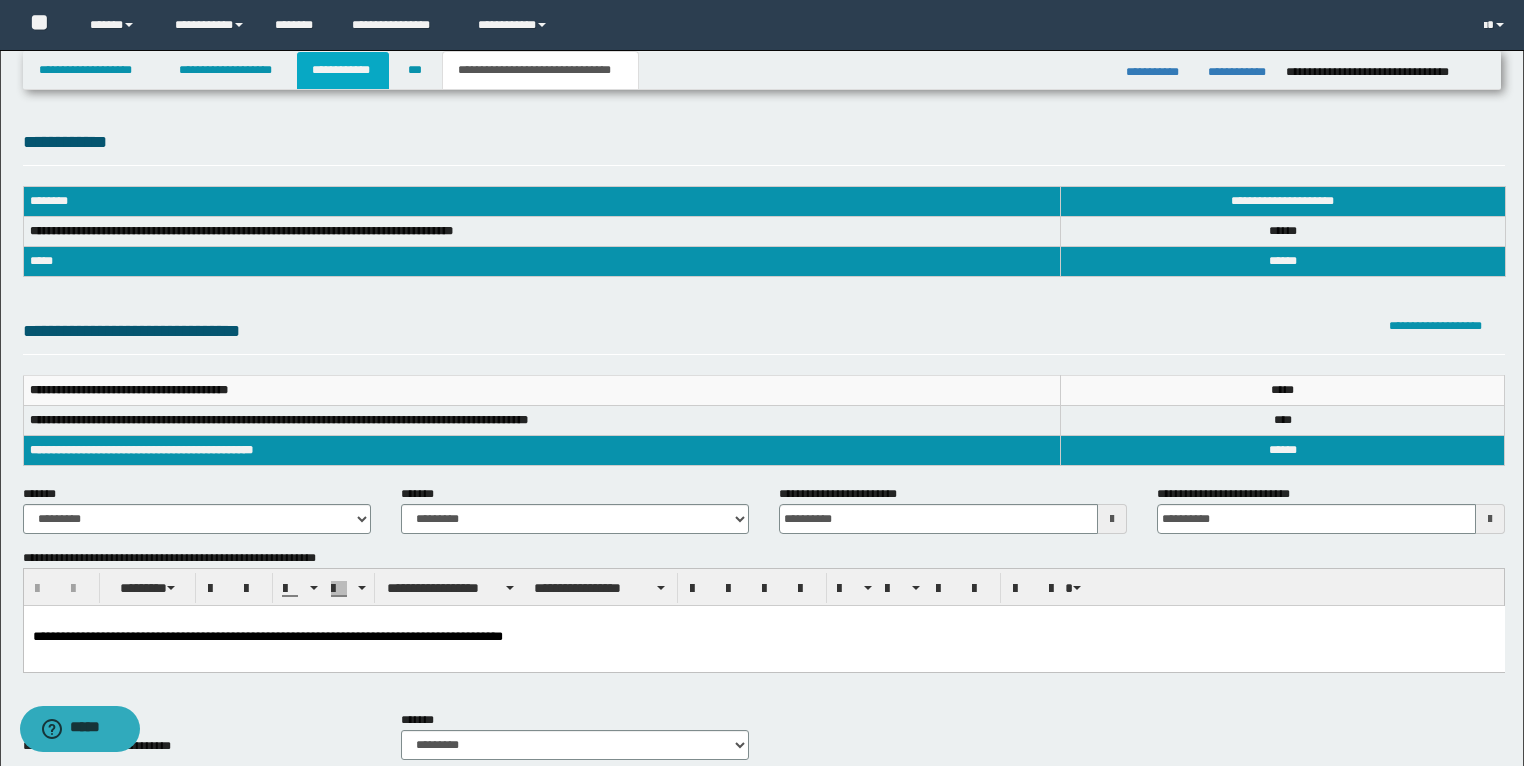 click on "**********" at bounding box center [343, 70] 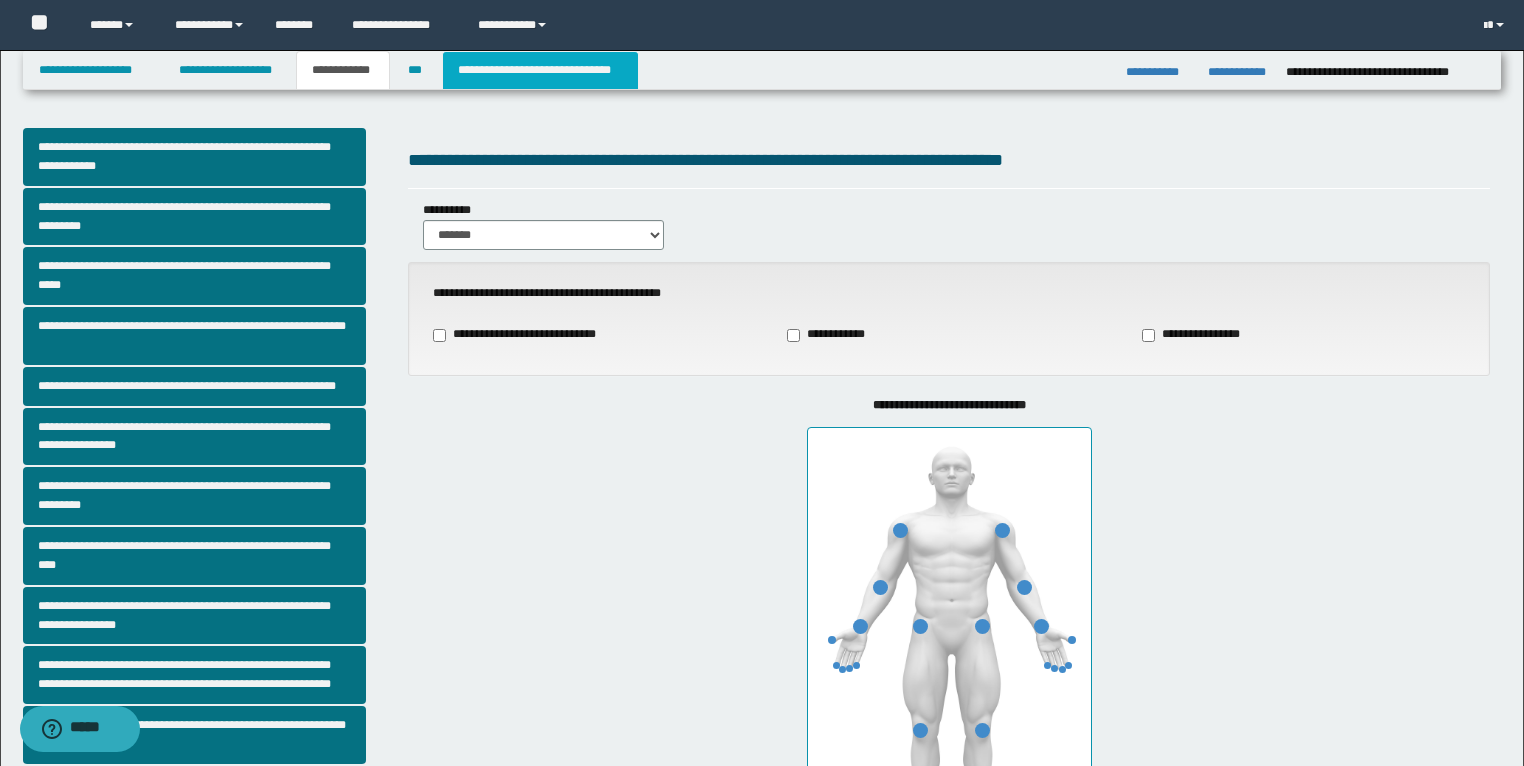 drag, startPoint x: 501, startPoint y: 68, endPoint x: 541, endPoint y: 84, distance: 43.081318 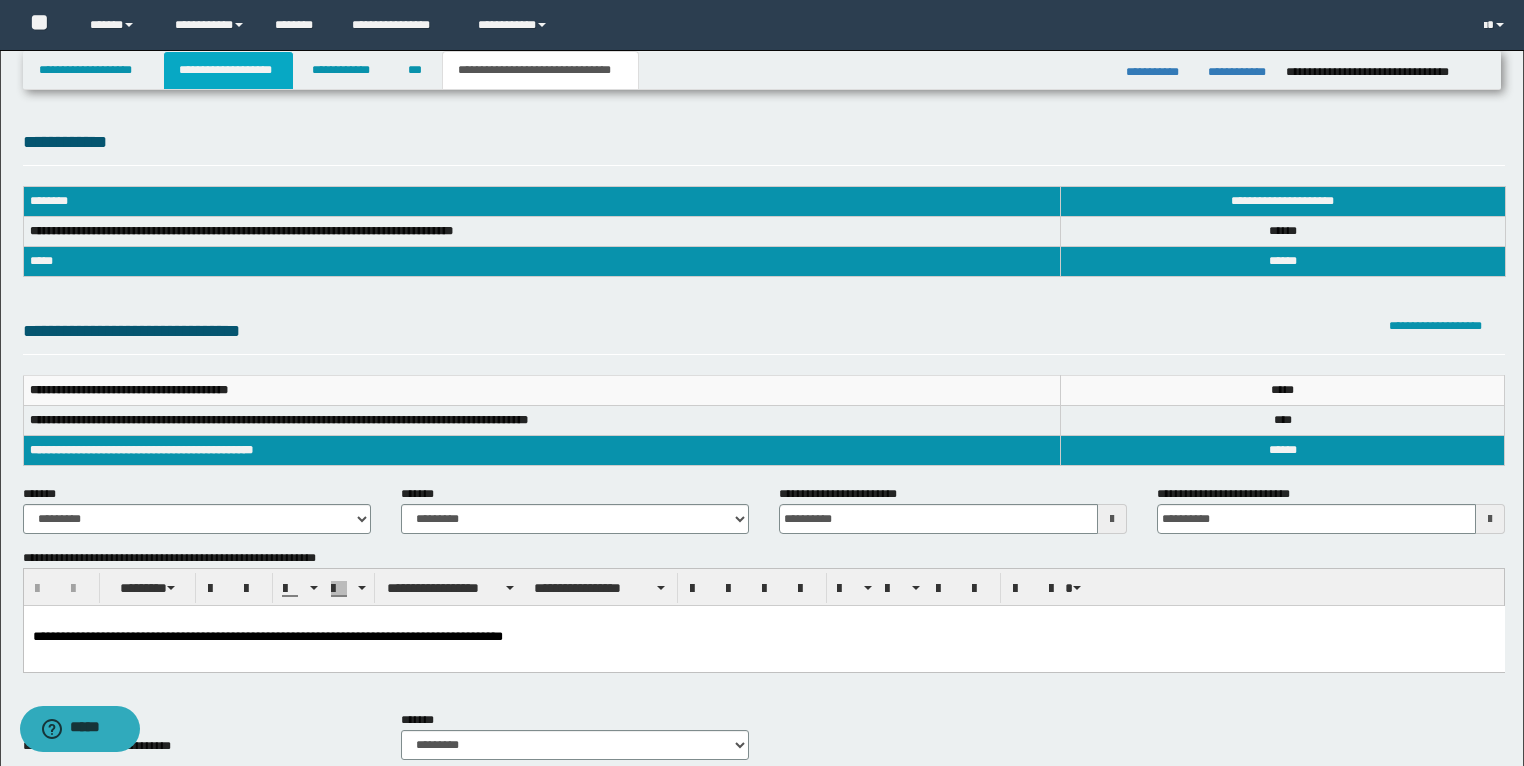 click on "**********" at bounding box center (228, 70) 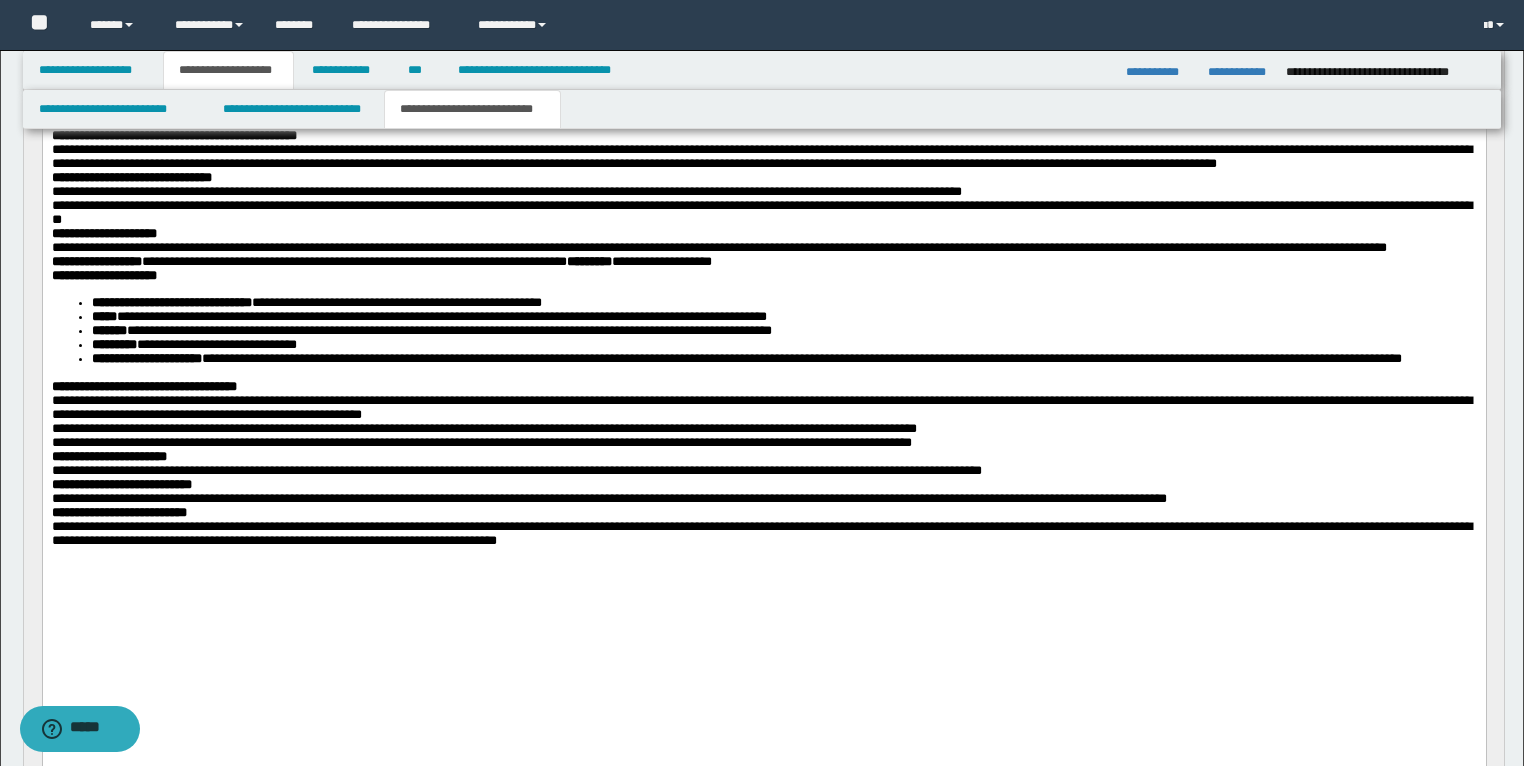 scroll, scrollTop: 80, scrollLeft: 0, axis: vertical 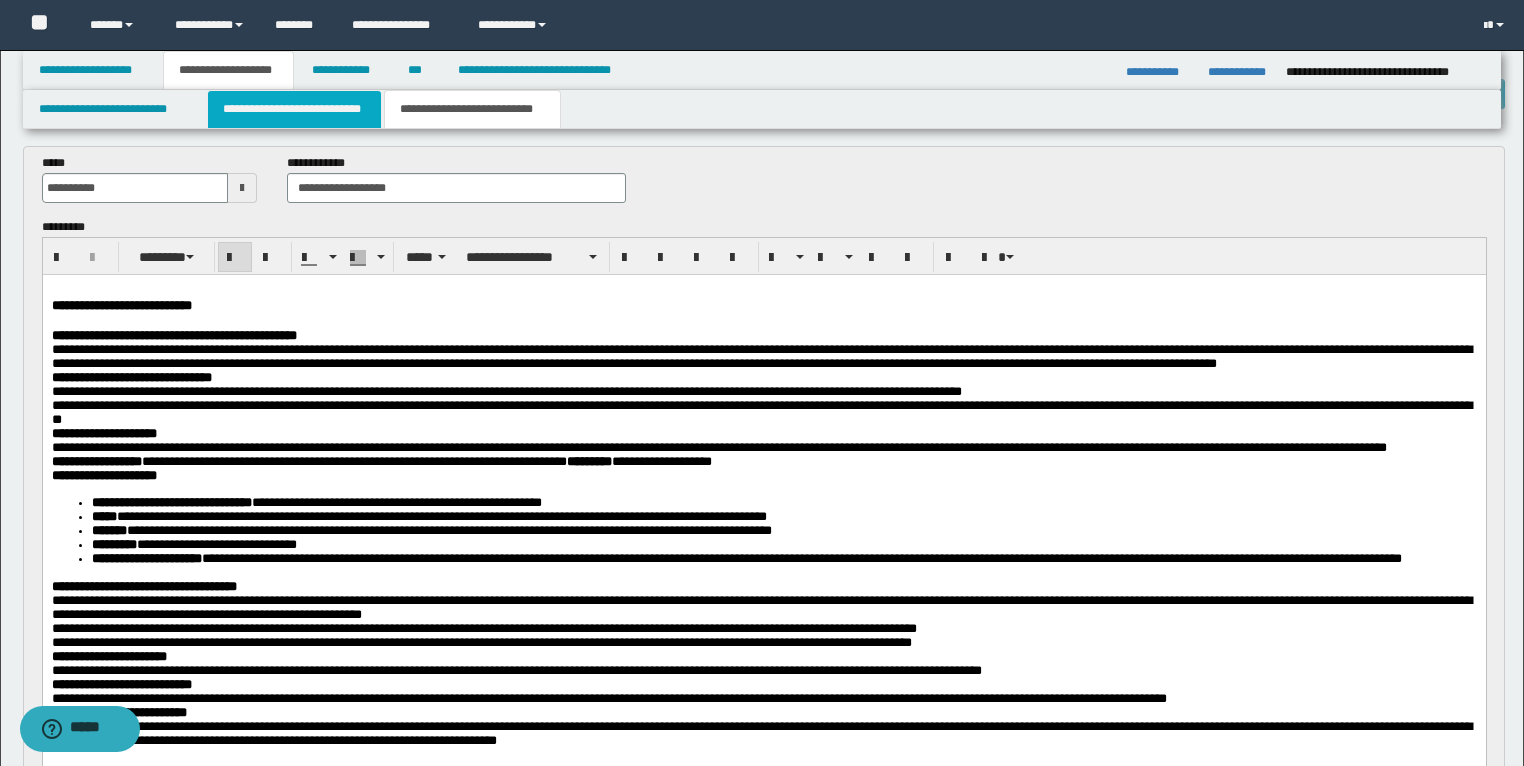 click on "**********" at bounding box center (294, 109) 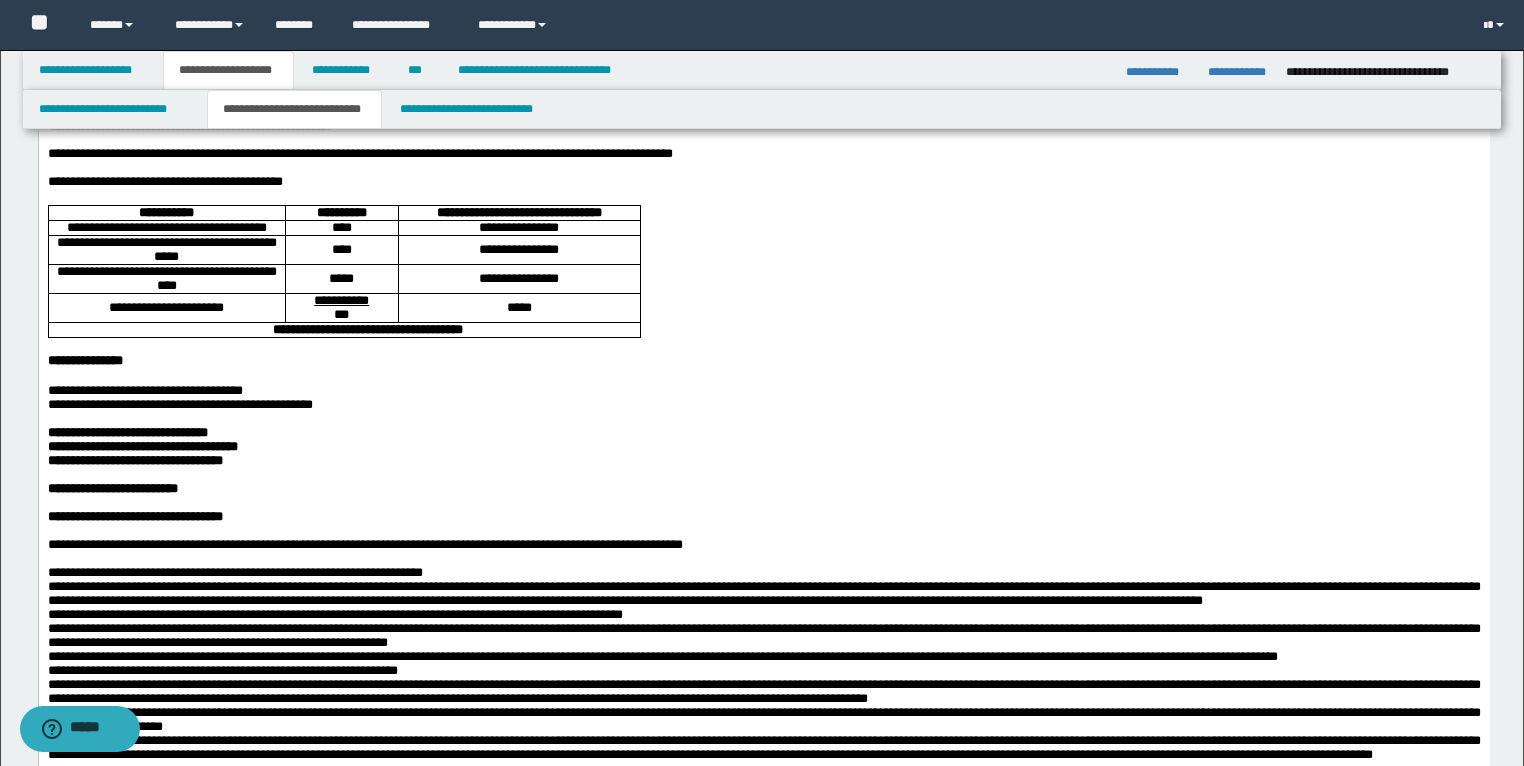 scroll, scrollTop: 240, scrollLeft: 0, axis: vertical 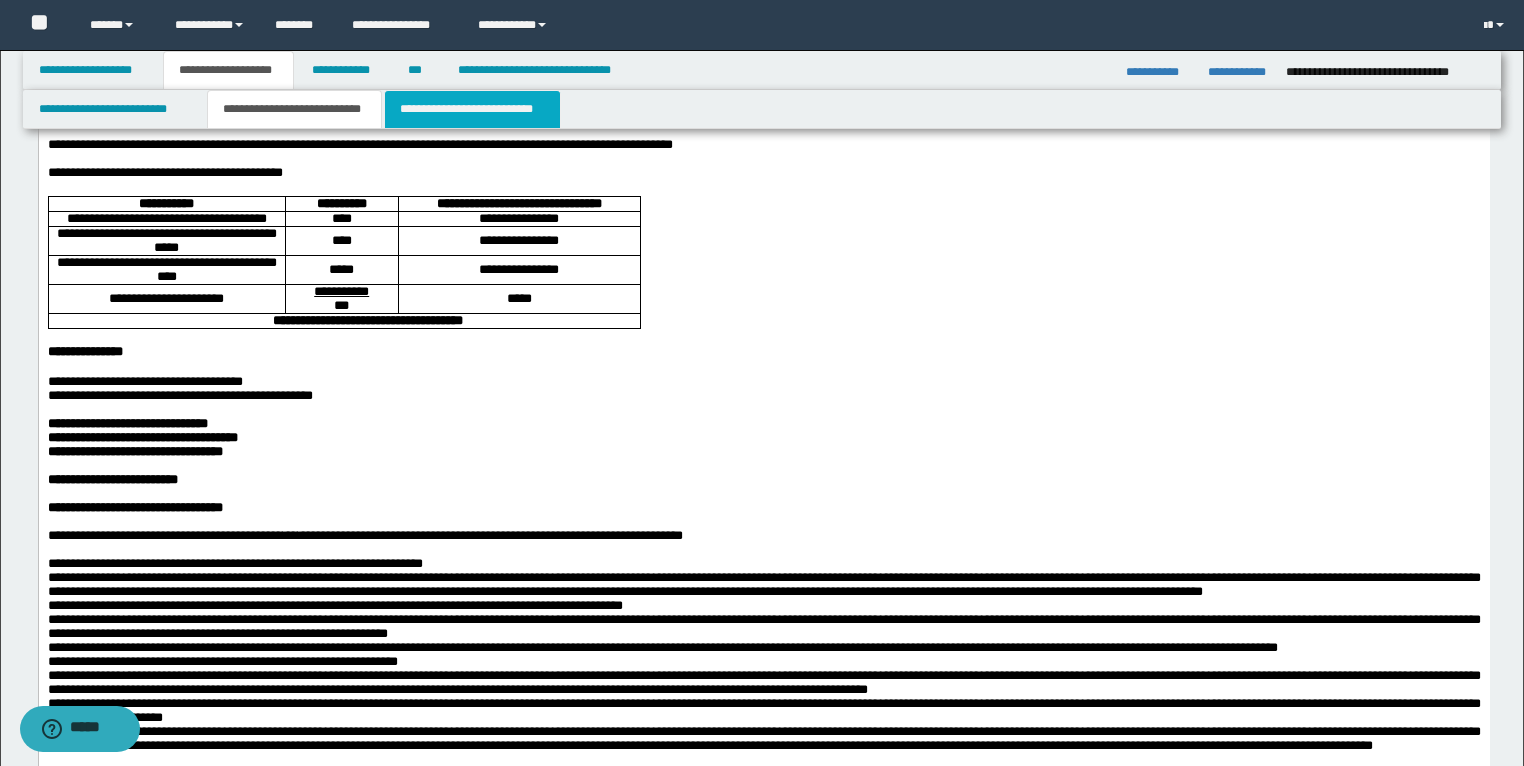 click on "**********" at bounding box center [472, 109] 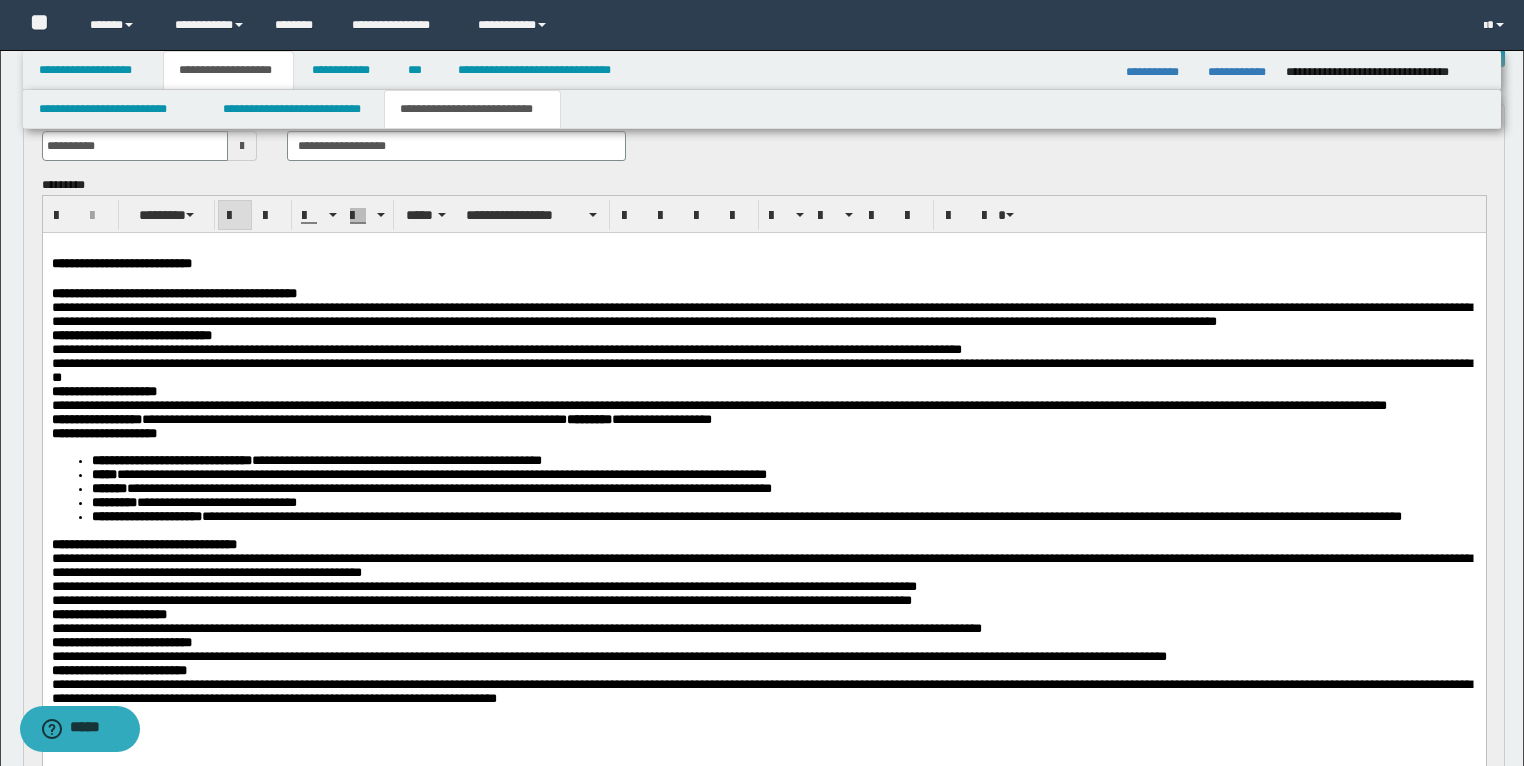 scroll, scrollTop: 0, scrollLeft: 0, axis: both 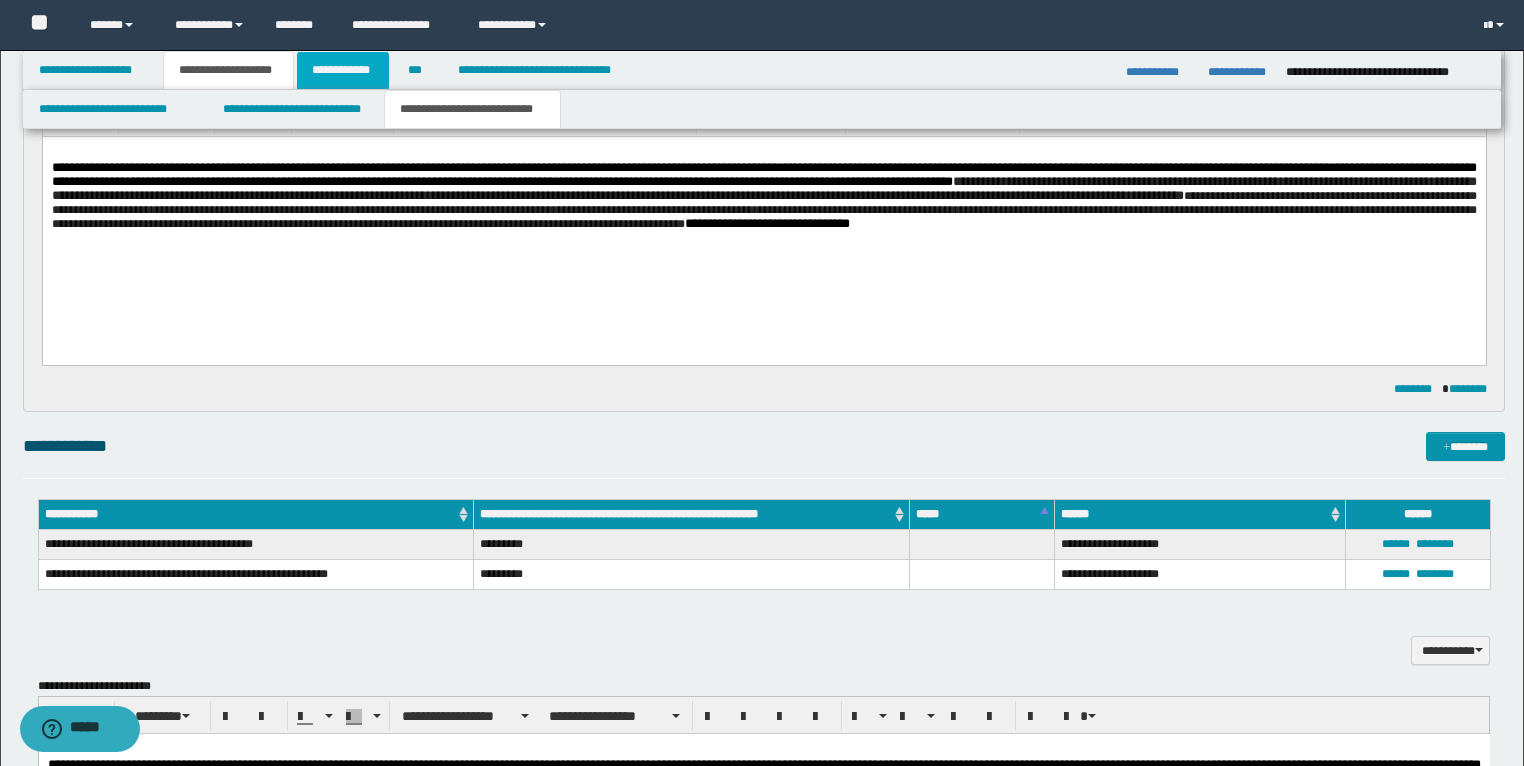 click on "**********" at bounding box center [343, 70] 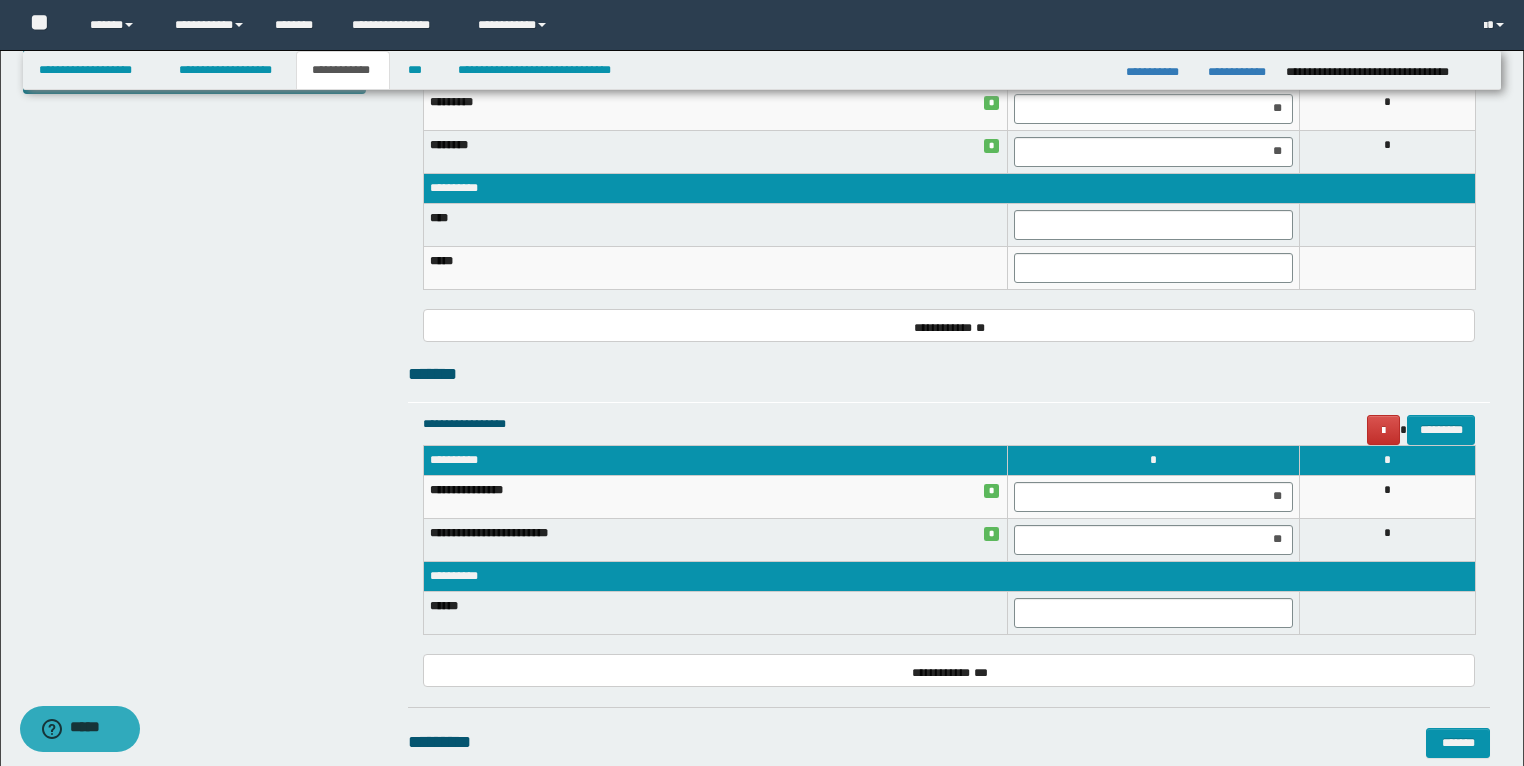scroll, scrollTop: 879, scrollLeft: 0, axis: vertical 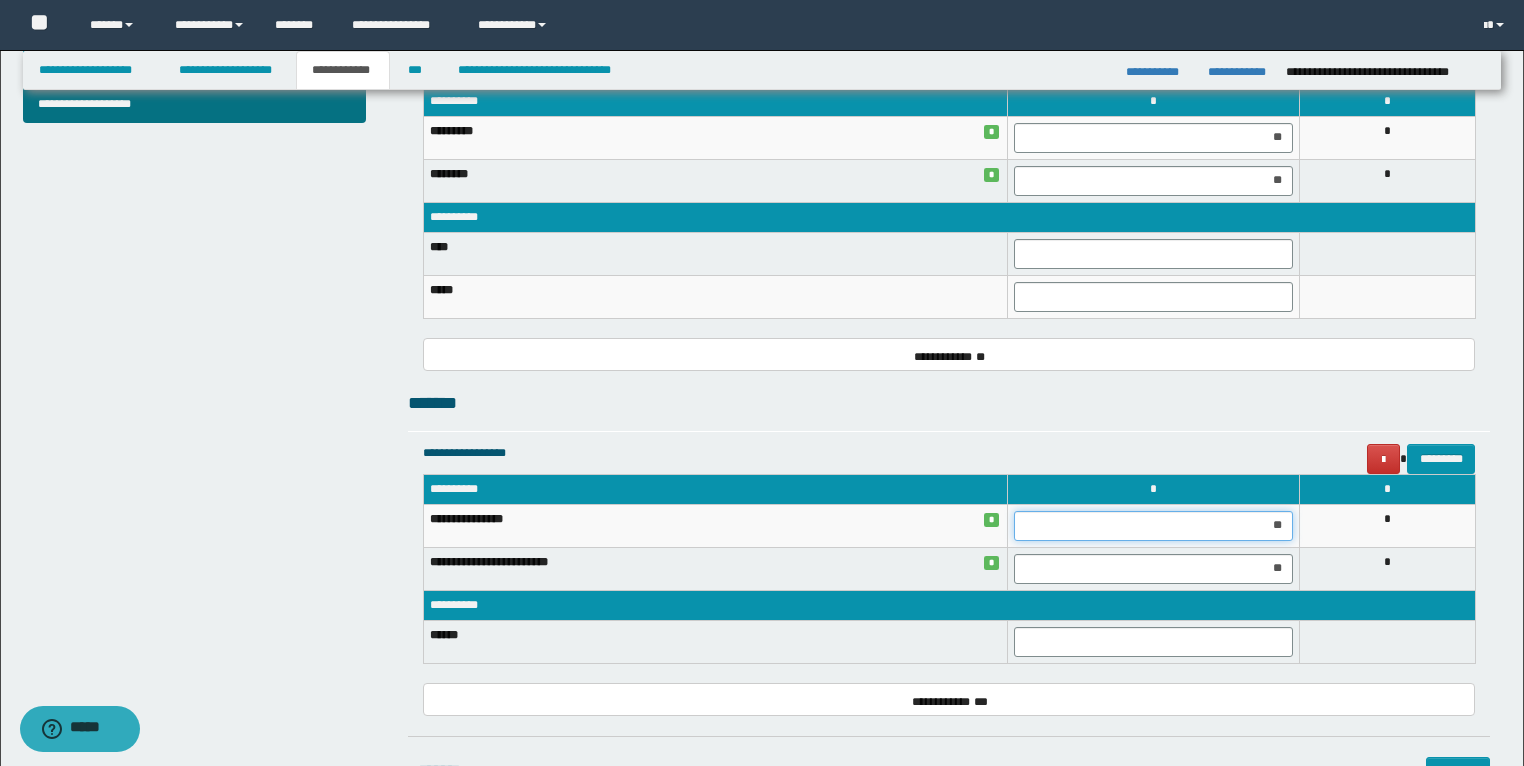 click on "**" at bounding box center [1153, 526] 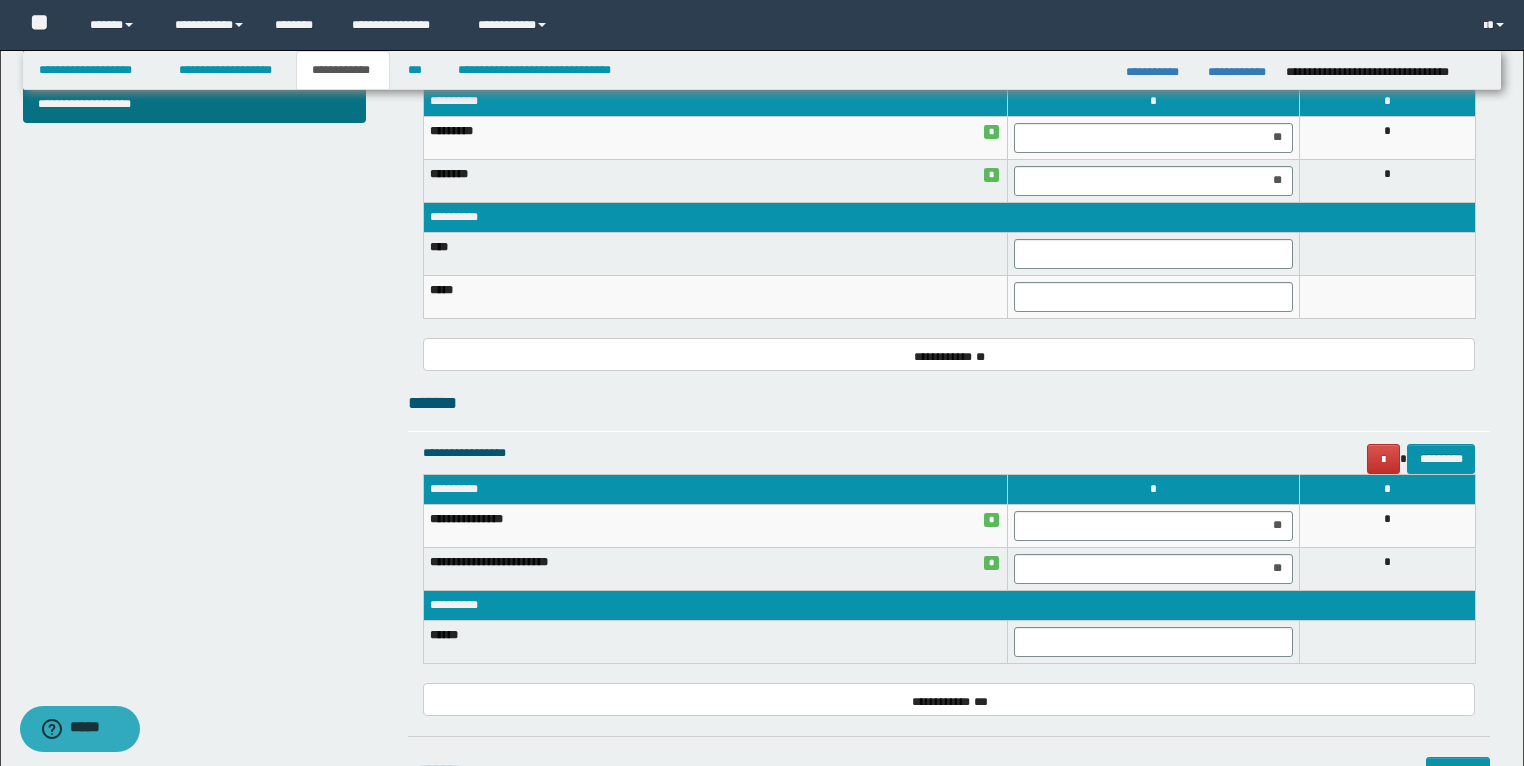 click on "*" at bounding box center [1387, 568] 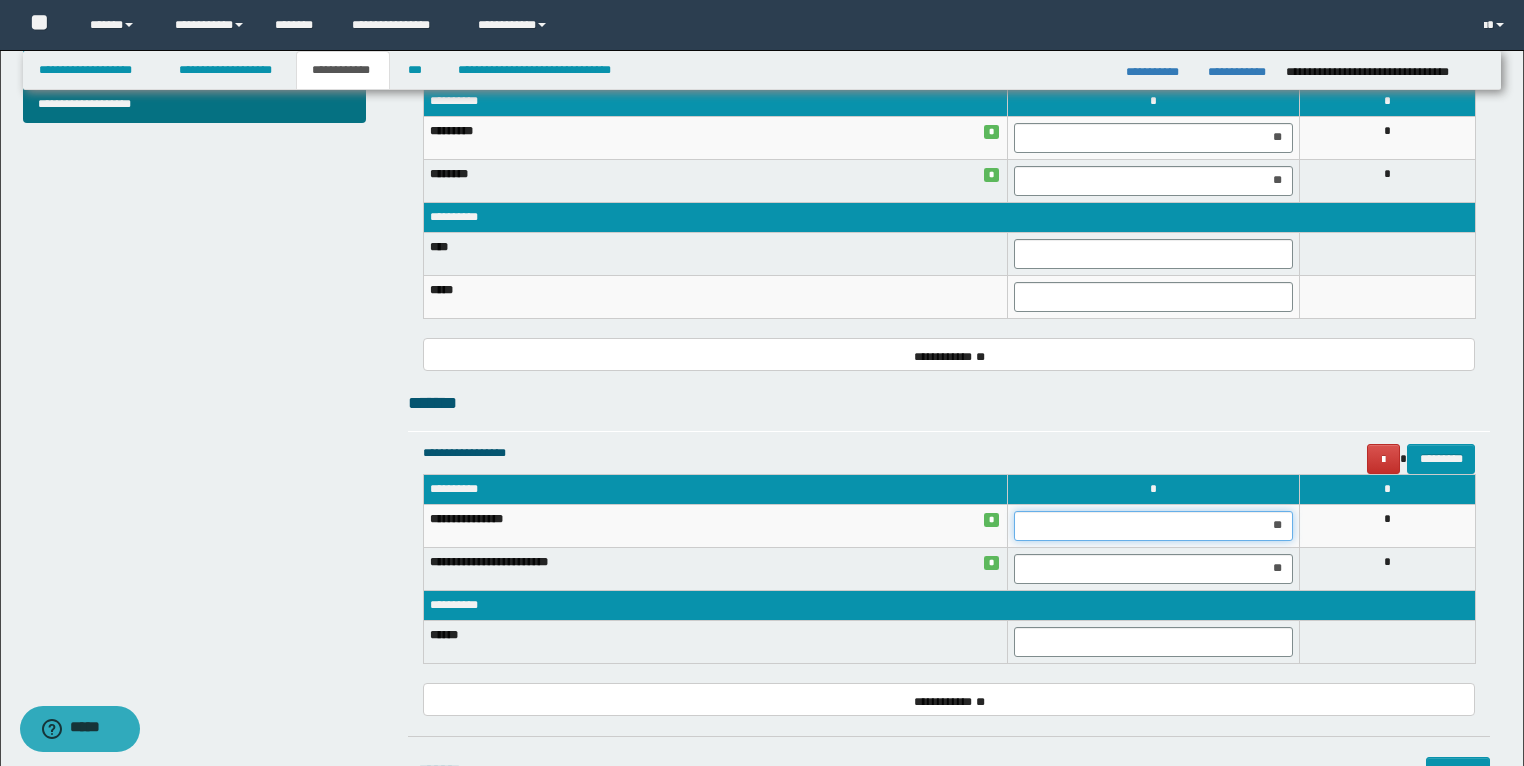 click on "**" at bounding box center [1153, 526] 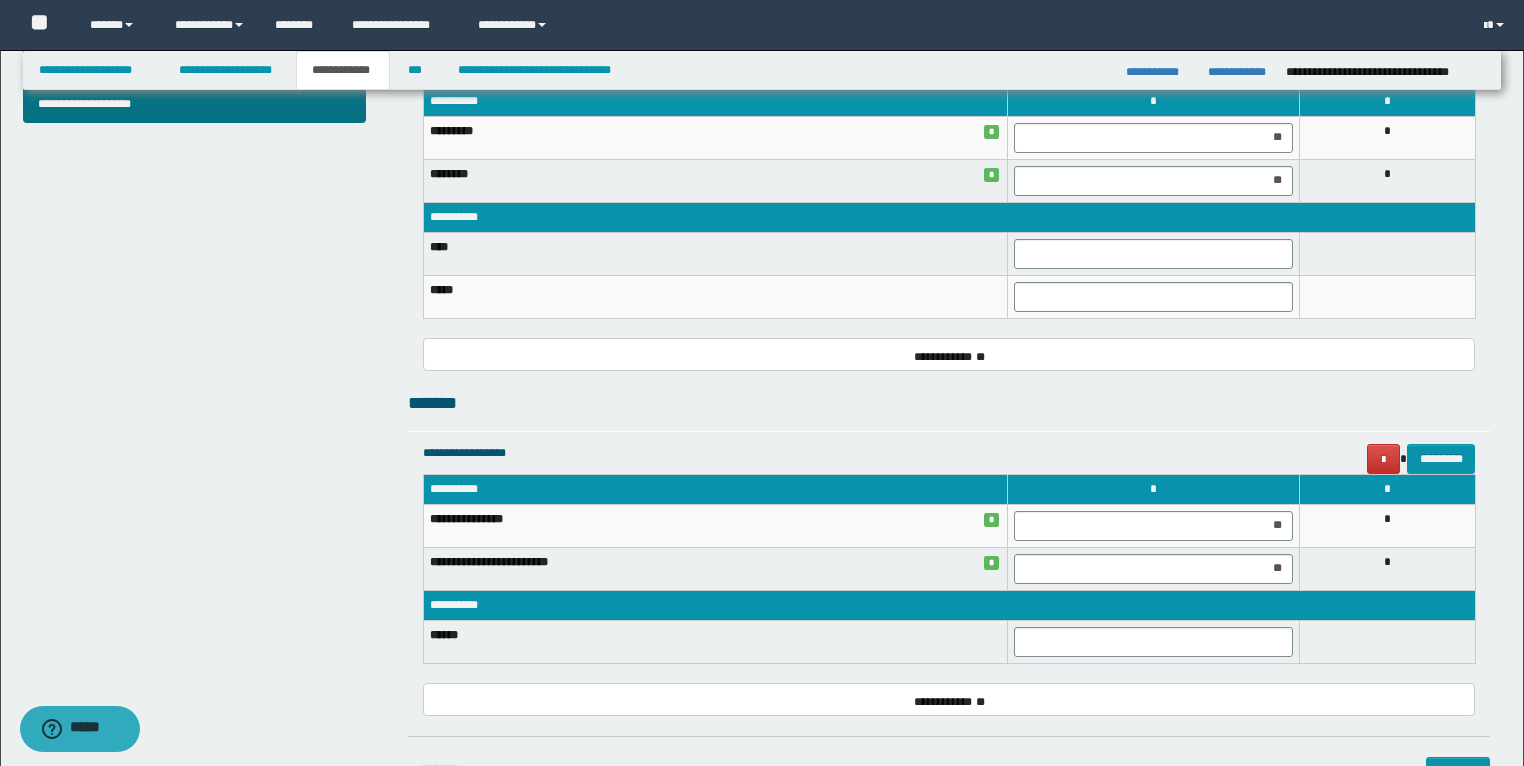 click on "*" at bounding box center [1387, 568] 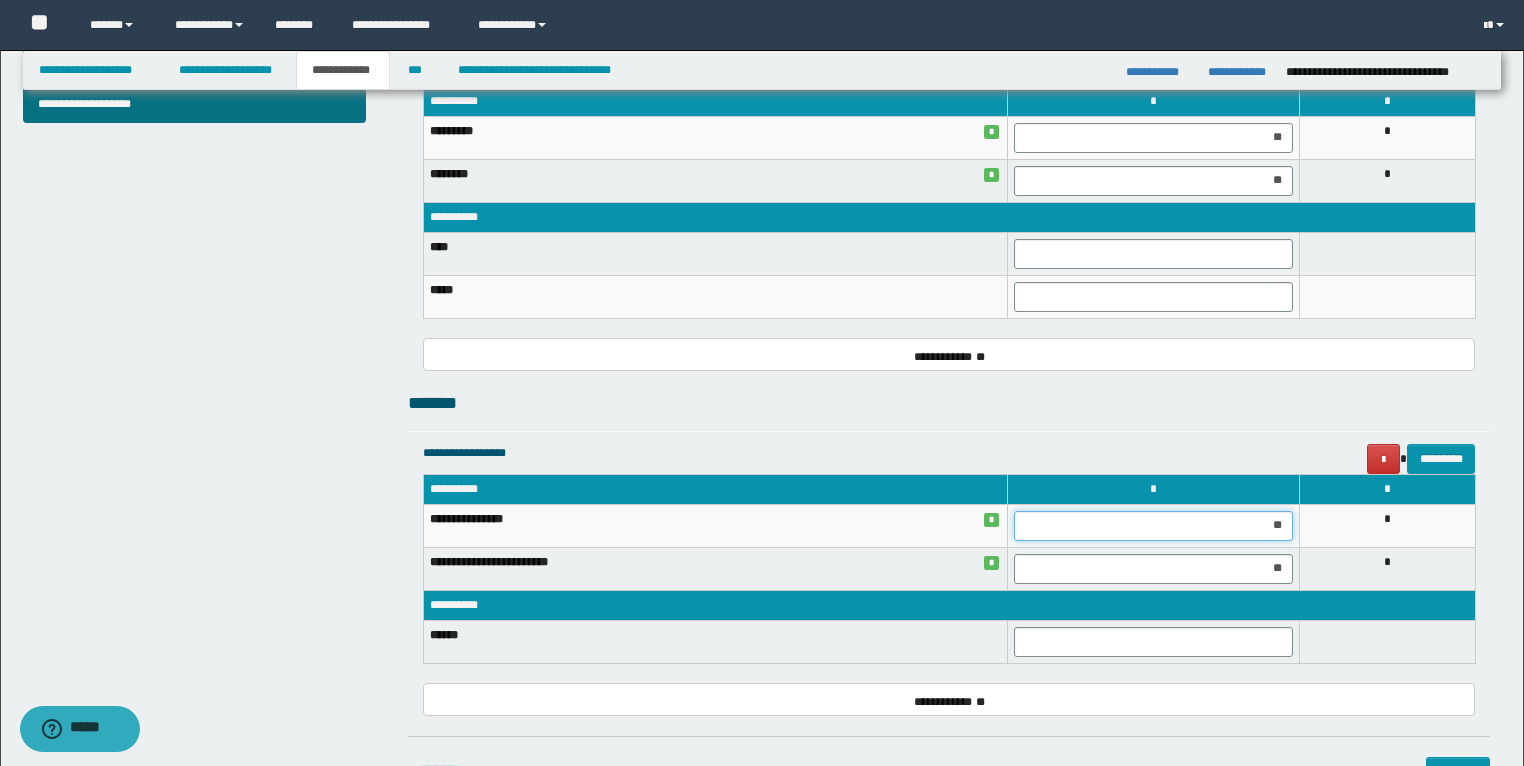 click on "**" at bounding box center (1153, 526) 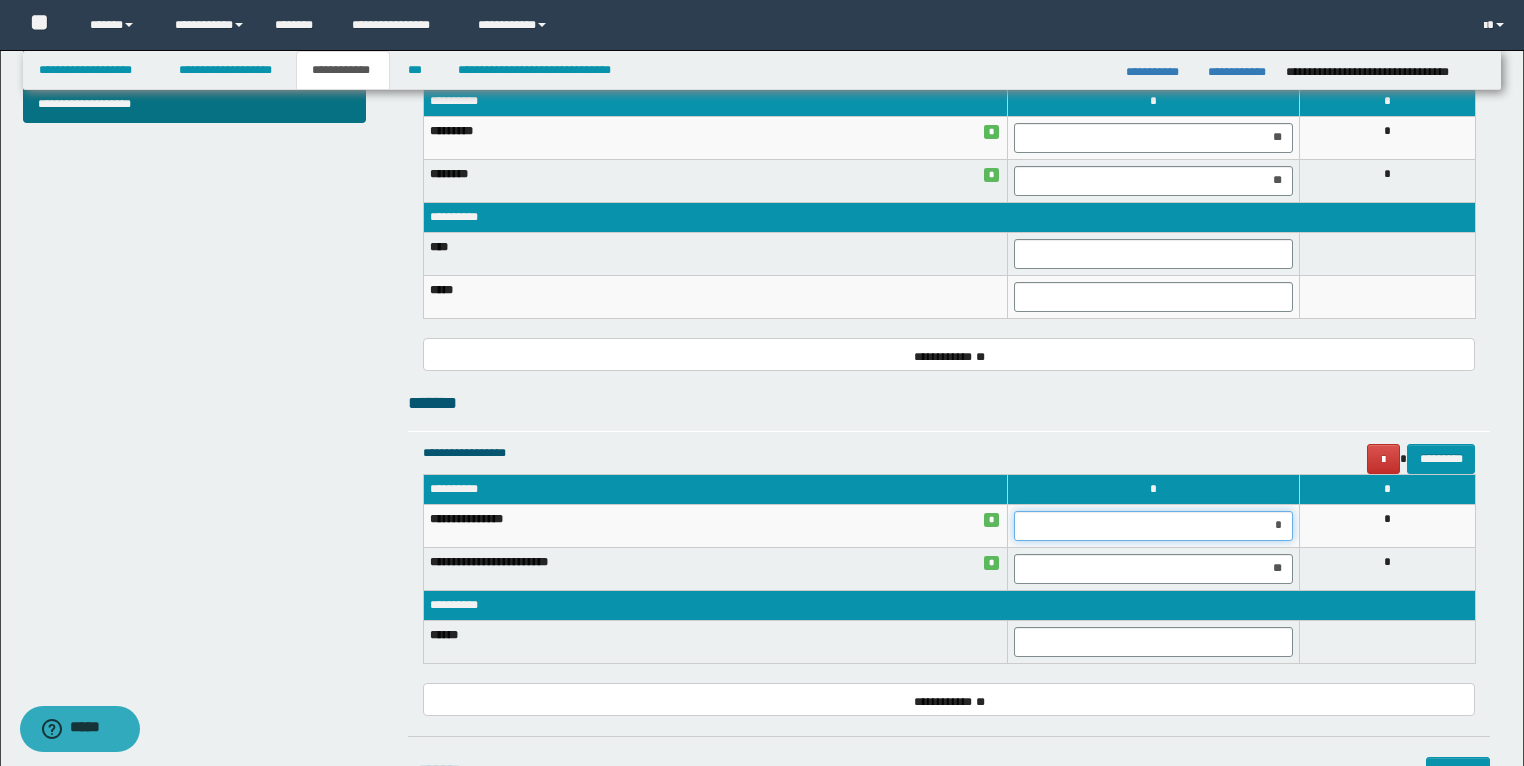 type on "**" 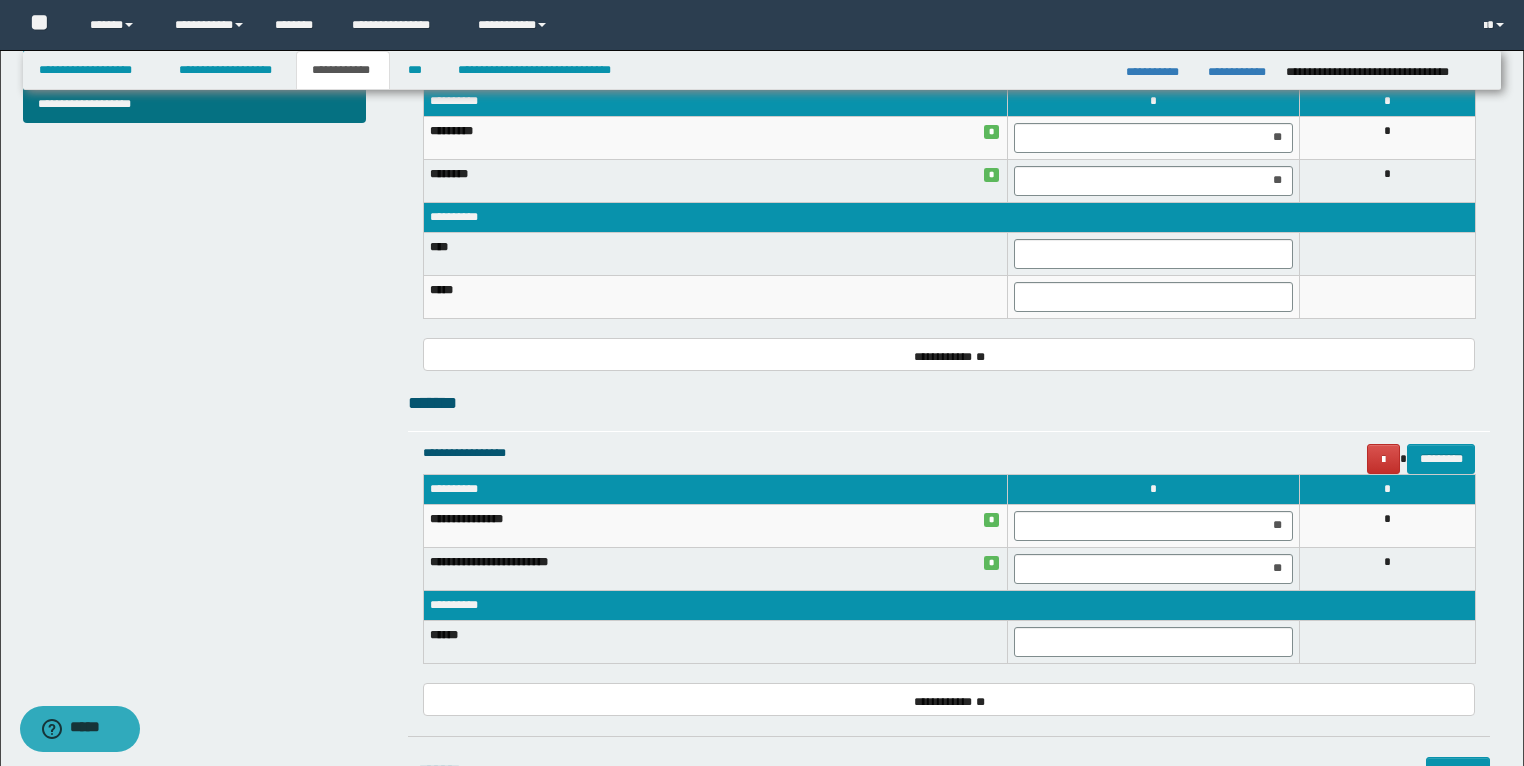 click on "*" at bounding box center (1387, 568) 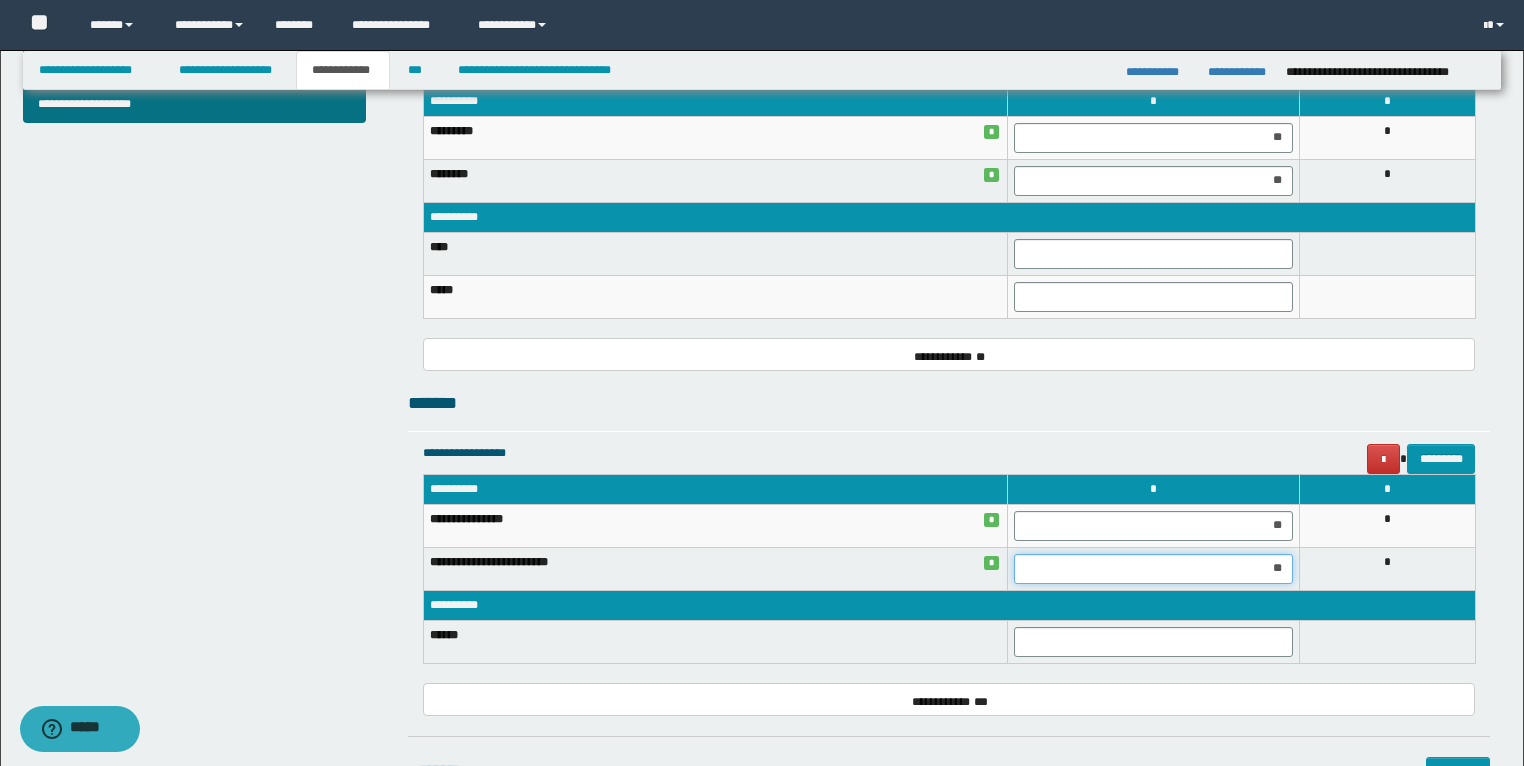 click on "**" at bounding box center (1153, 569) 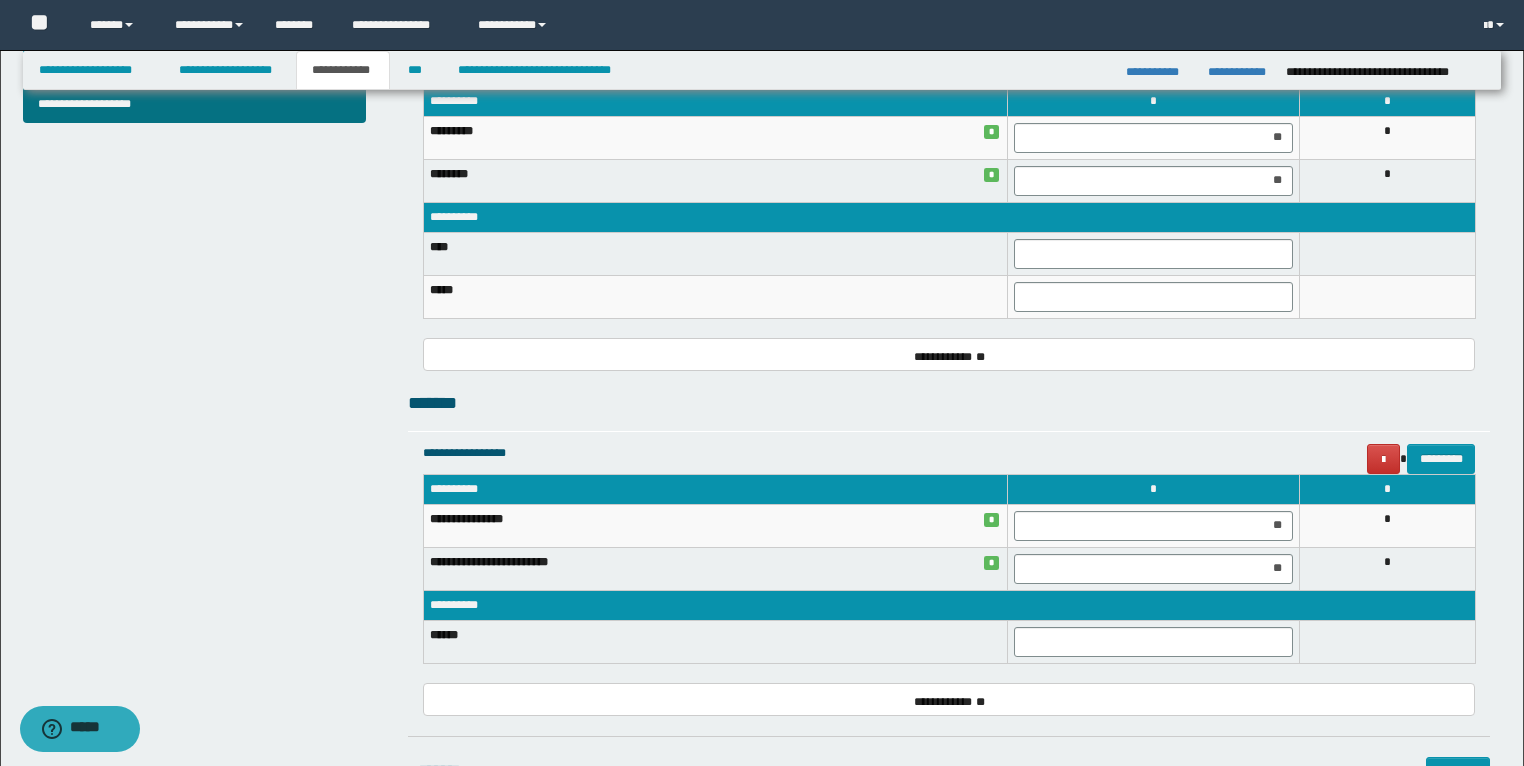 click on "**********" at bounding box center (949, 605) 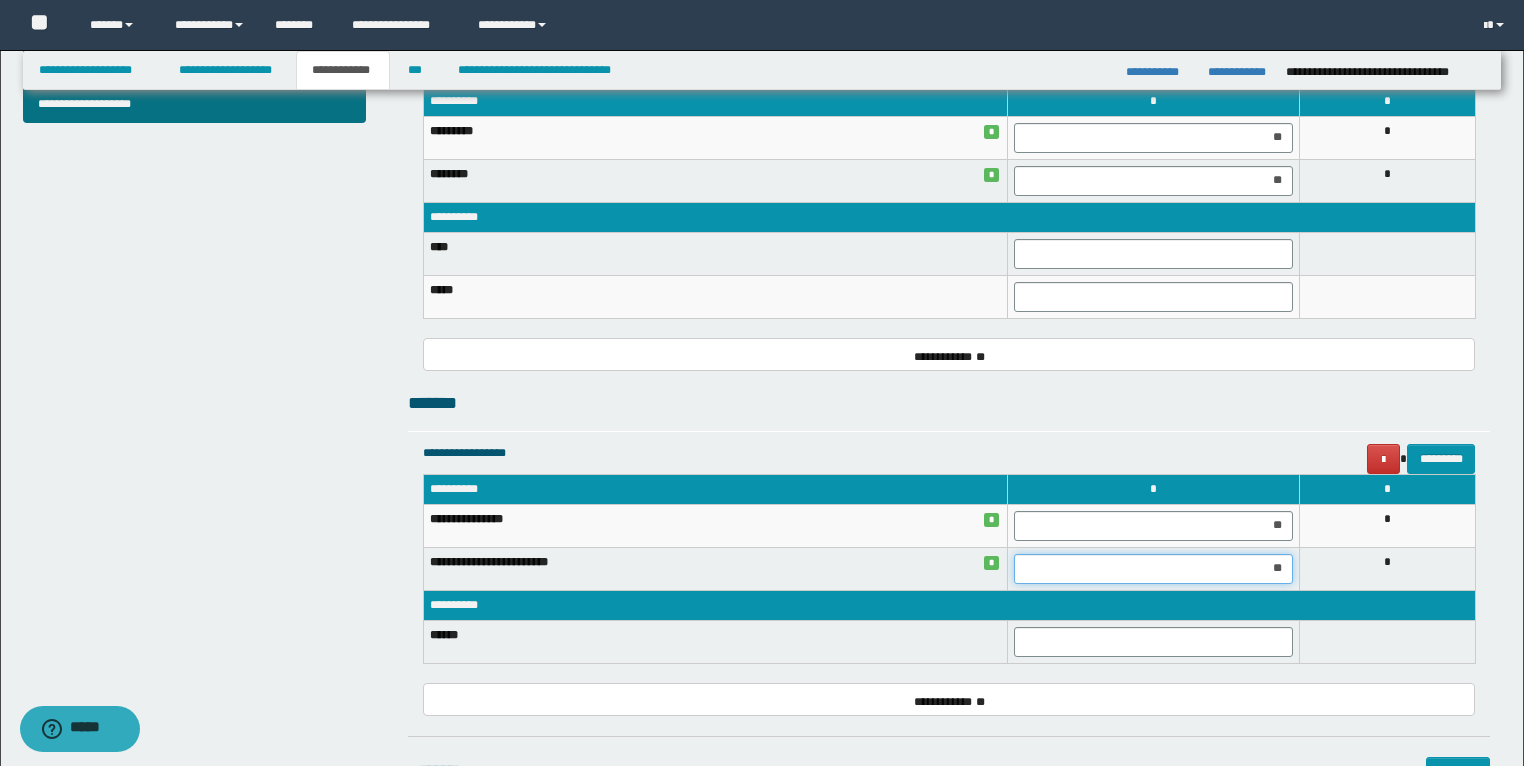 click on "**" at bounding box center [1153, 569] 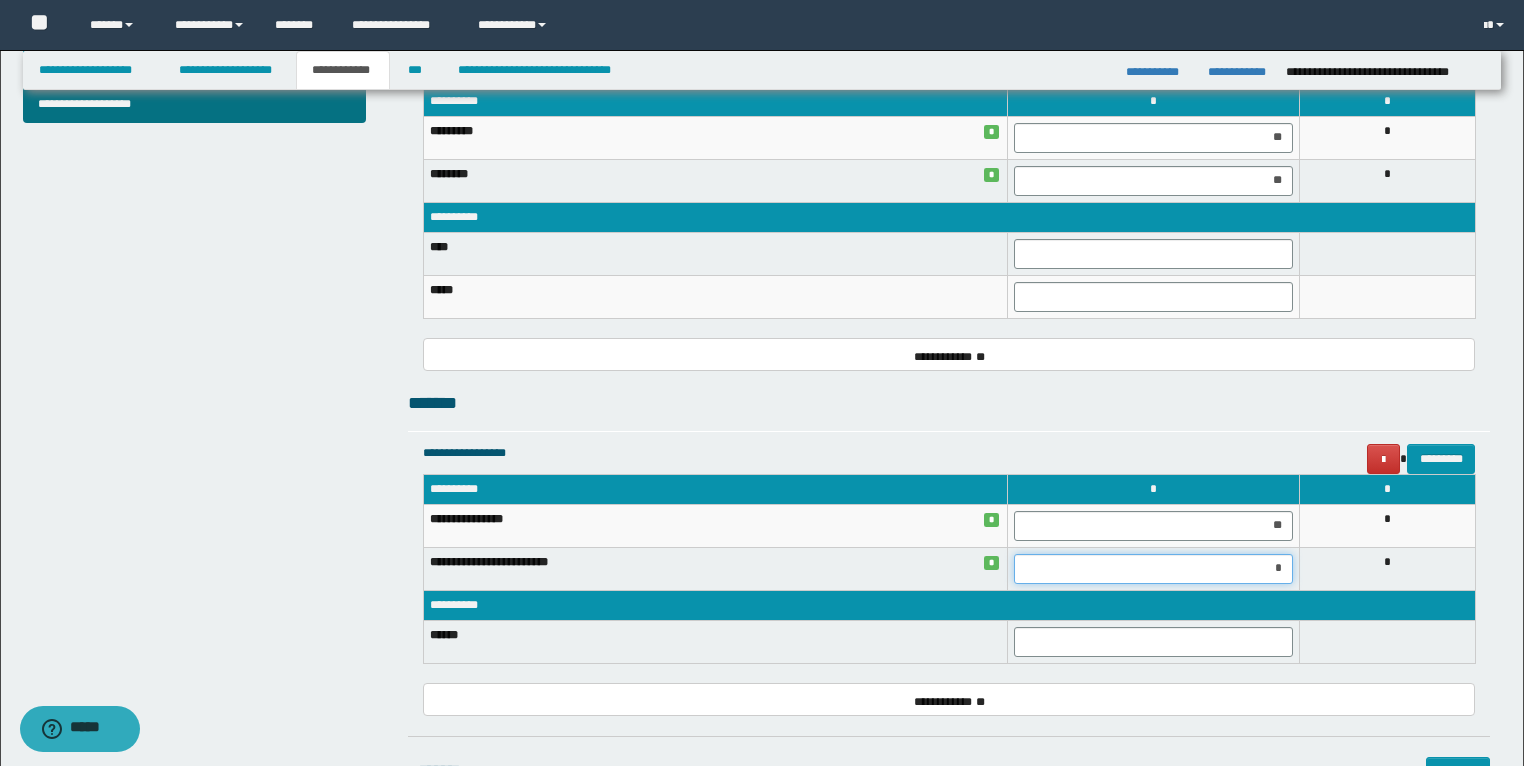 type on "**" 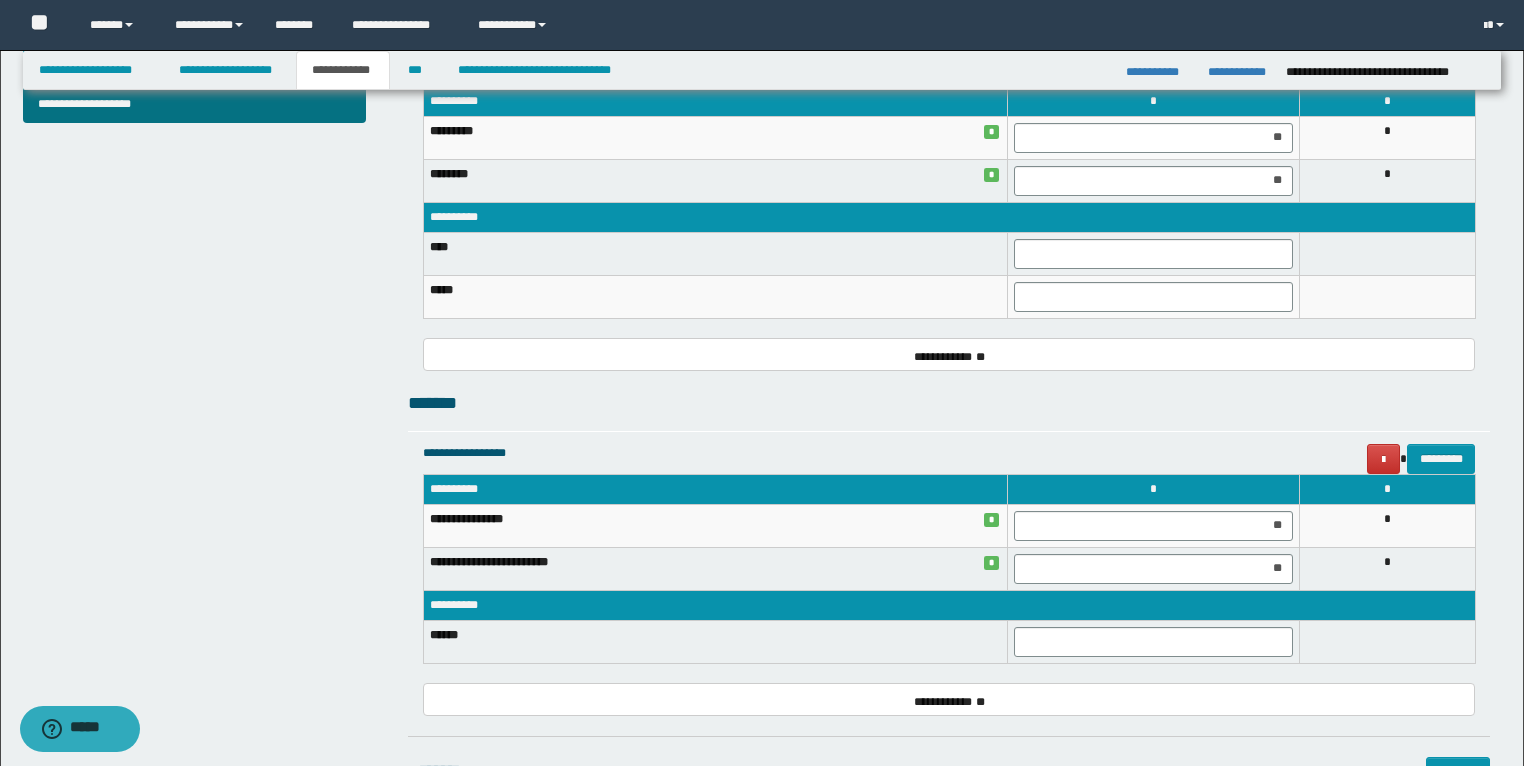 click on "**********" at bounding box center (949, 605) 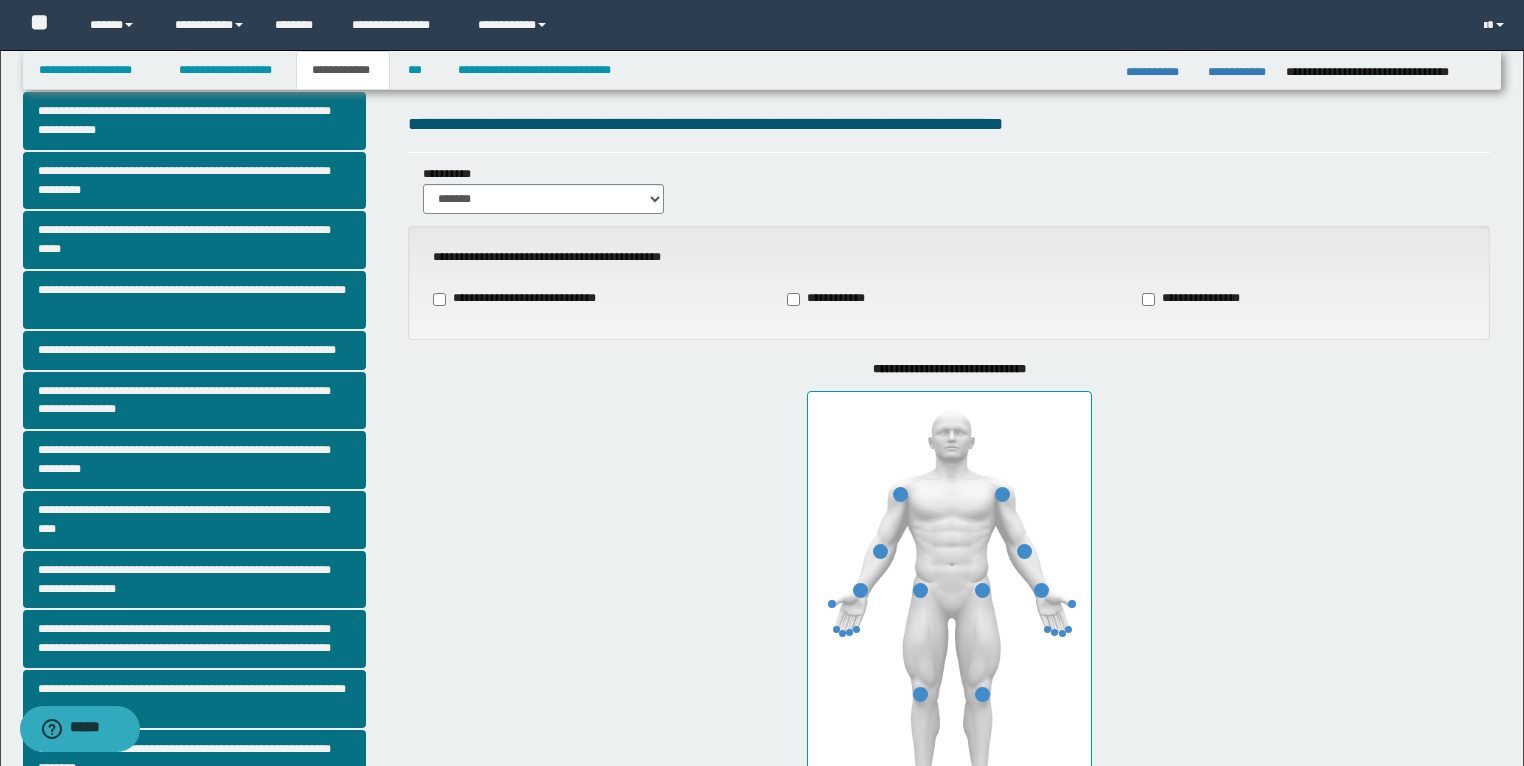 scroll, scrollTop: 0, scrollLeft: 0, axis: both 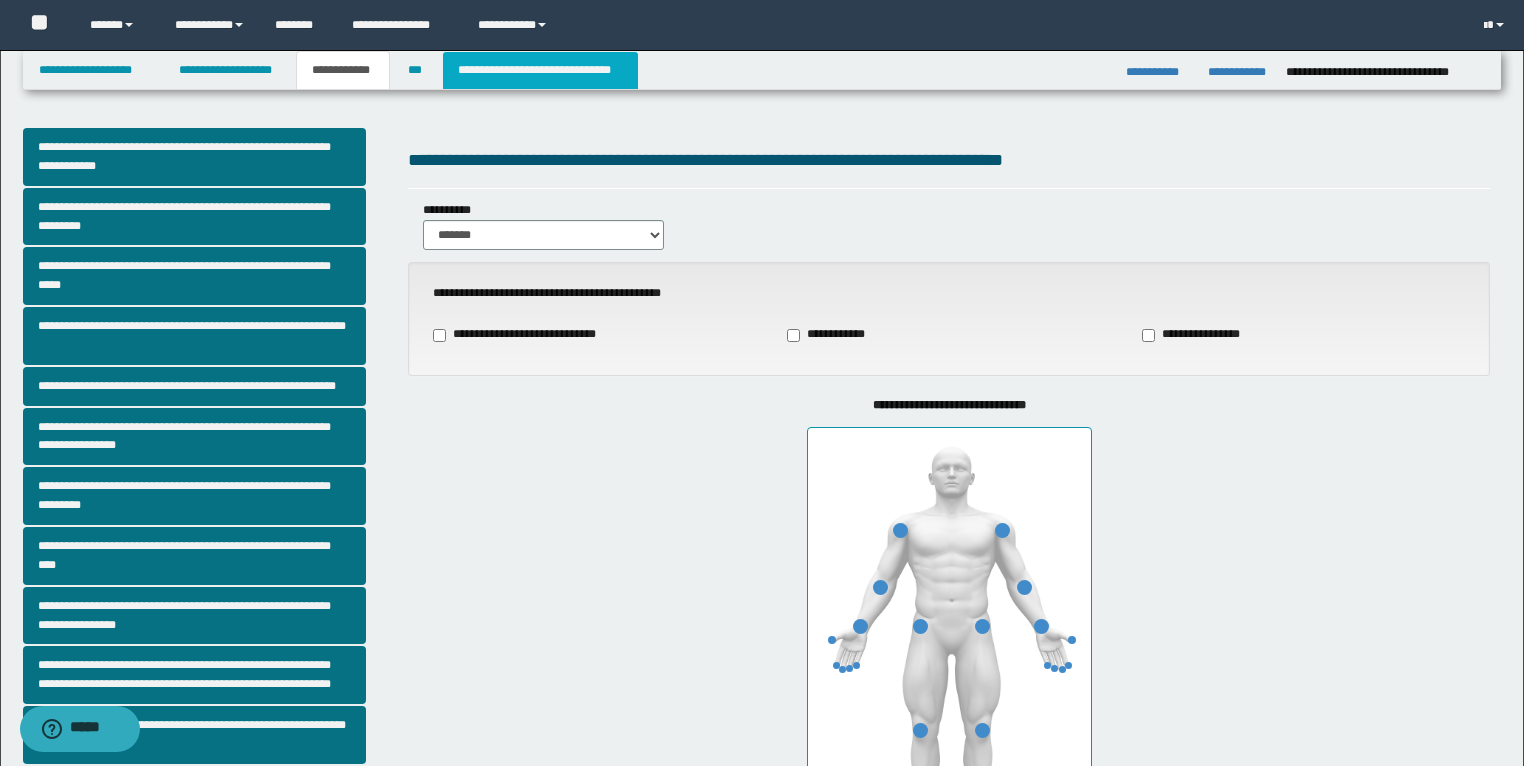 click on "**********" at bounding box center [540, 70] 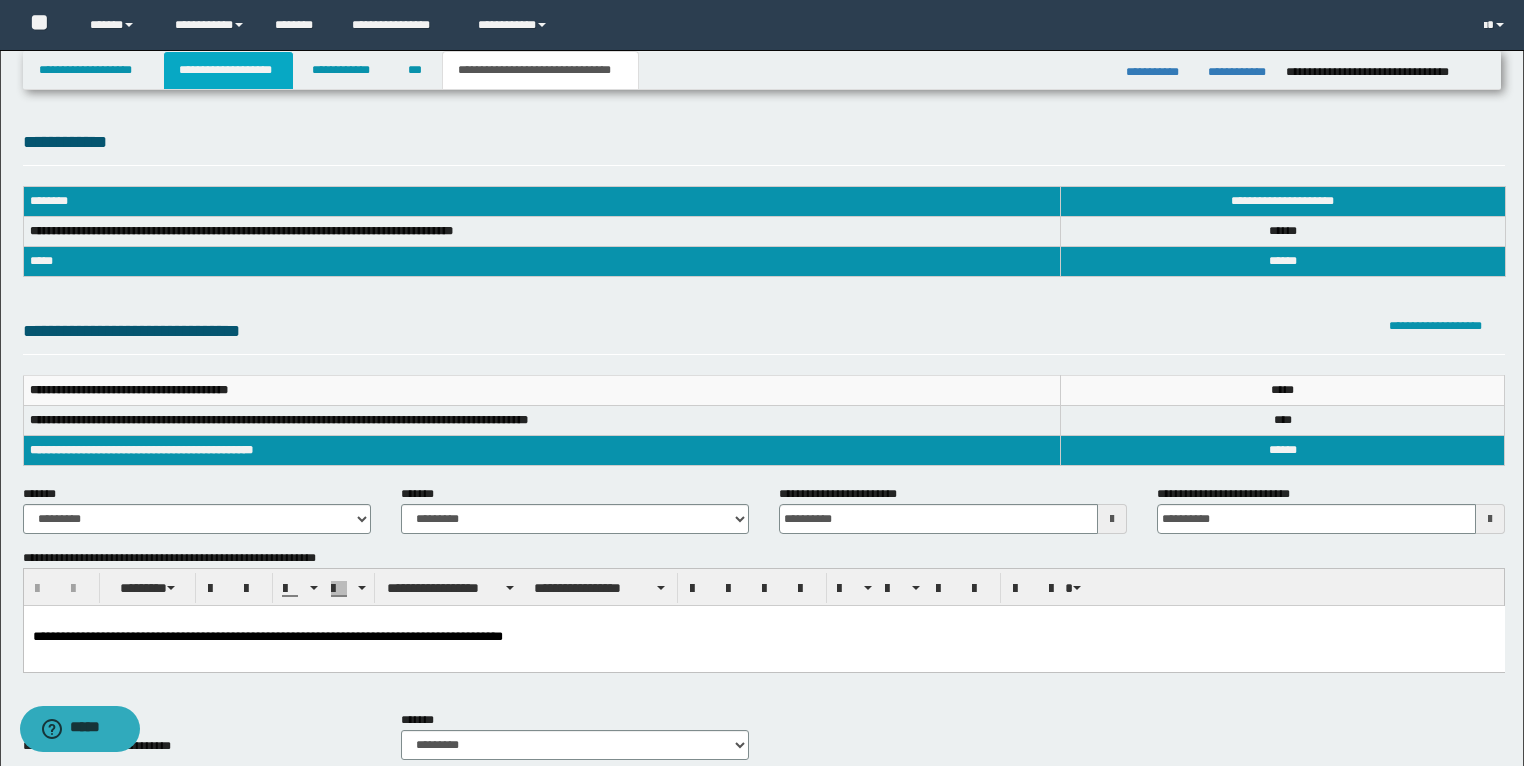 click on "**********" at bounding box center [228, 70] 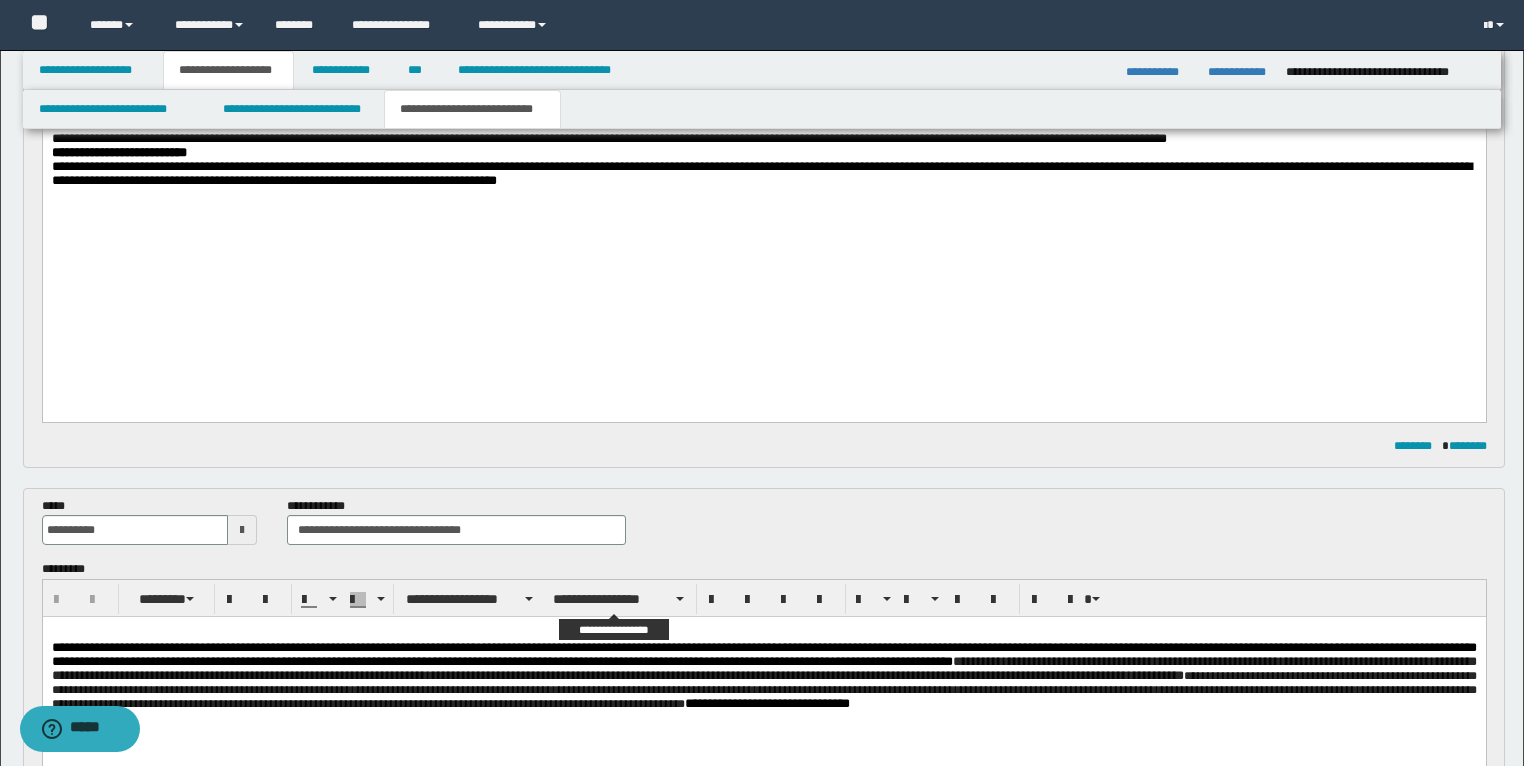 scroll, scrollTop: 1040, scrollLeft: 0, axis: vertical 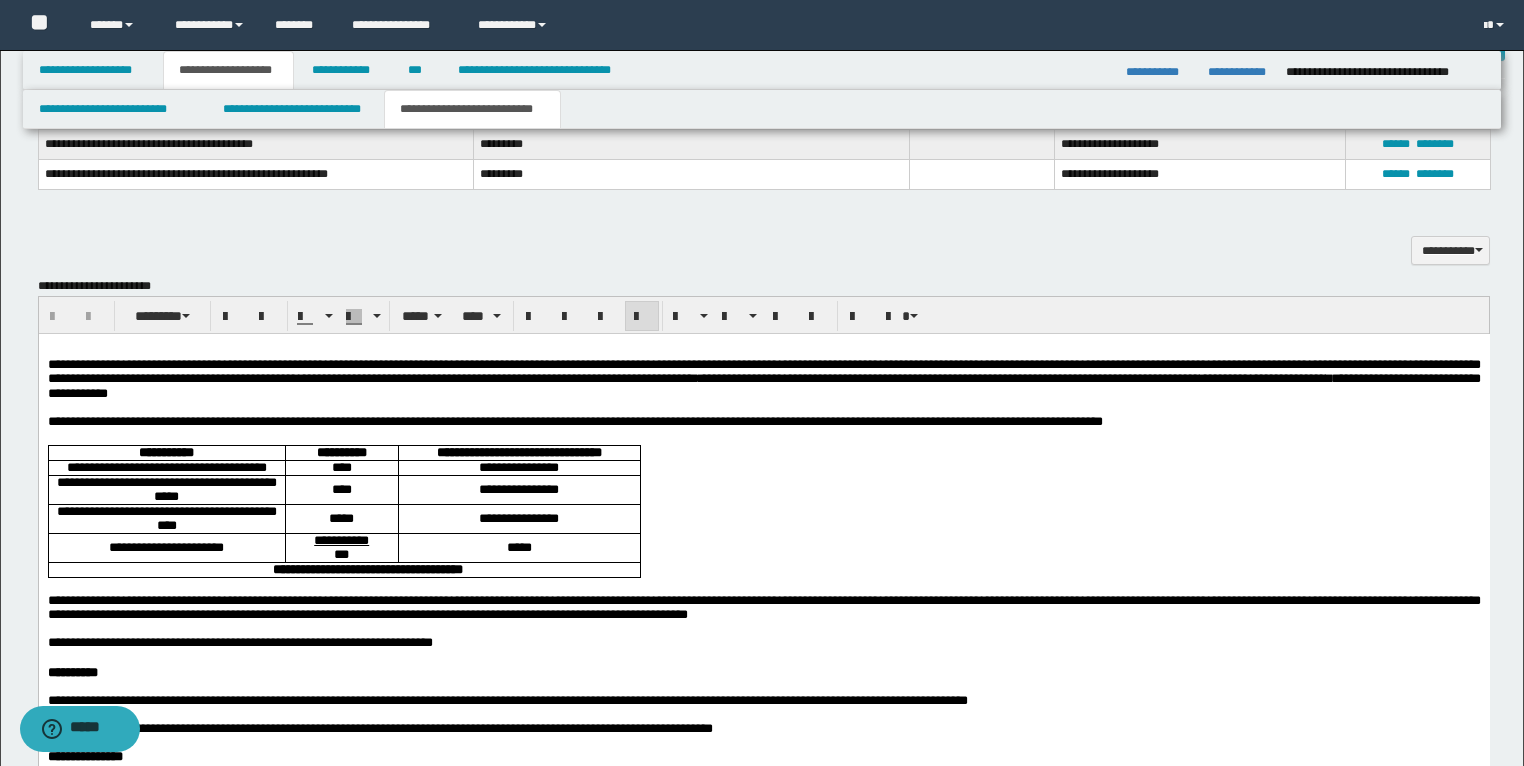 click on "**********" at bounding box center (763, 422) 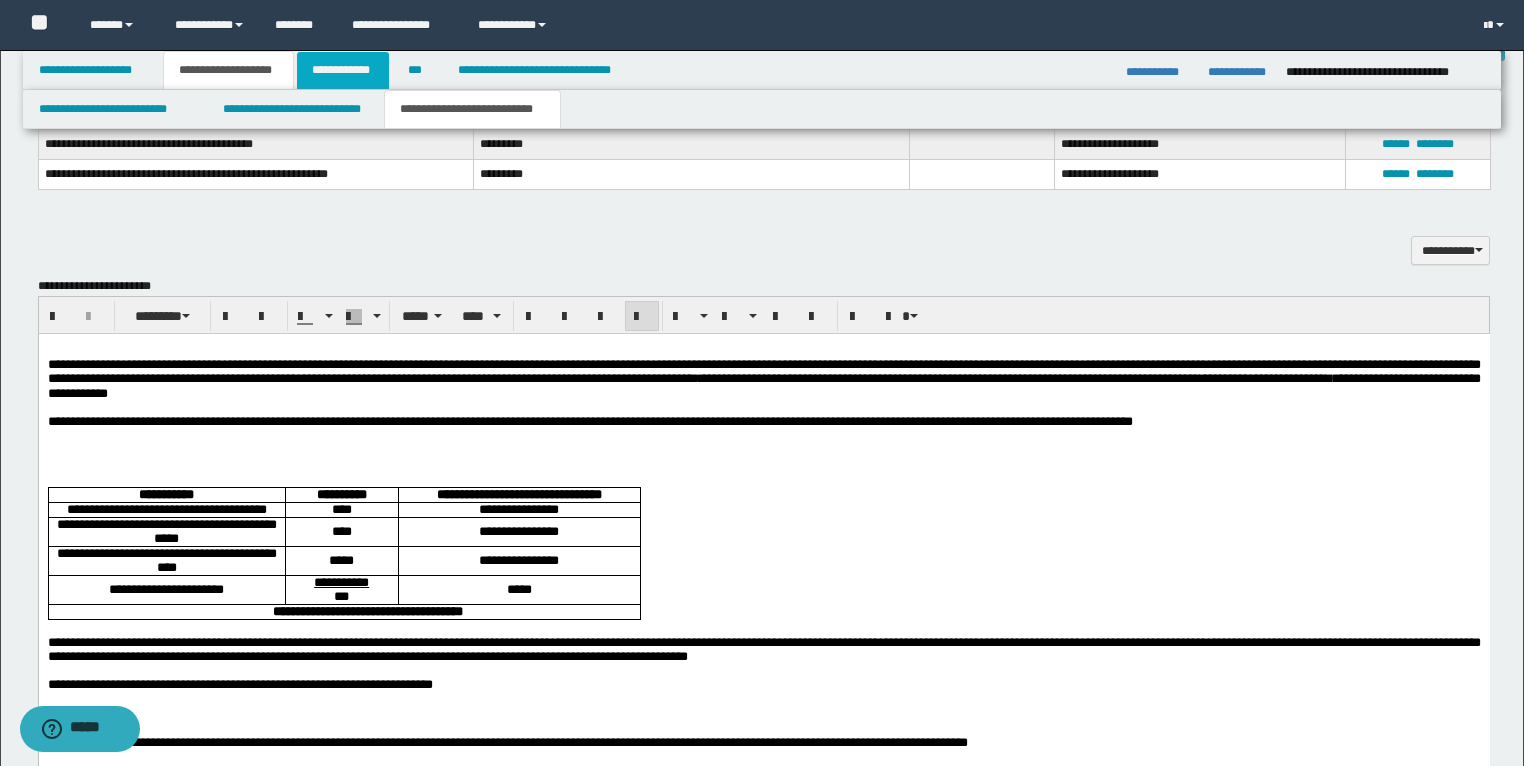 click on "**********" at bounding box center (343, 70) 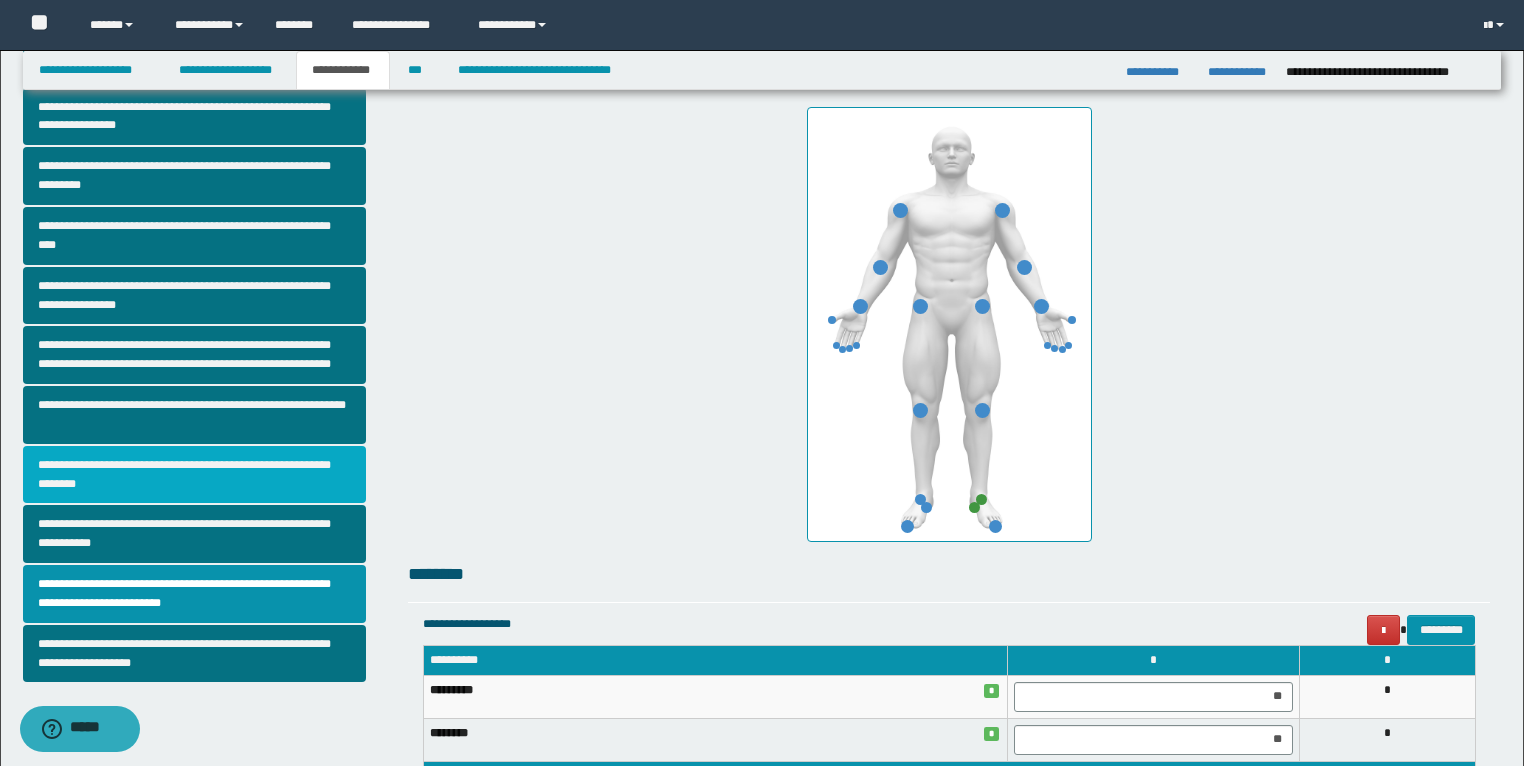 scroll, scrollTop: 319, scrollLeft: 0, axis: vertical 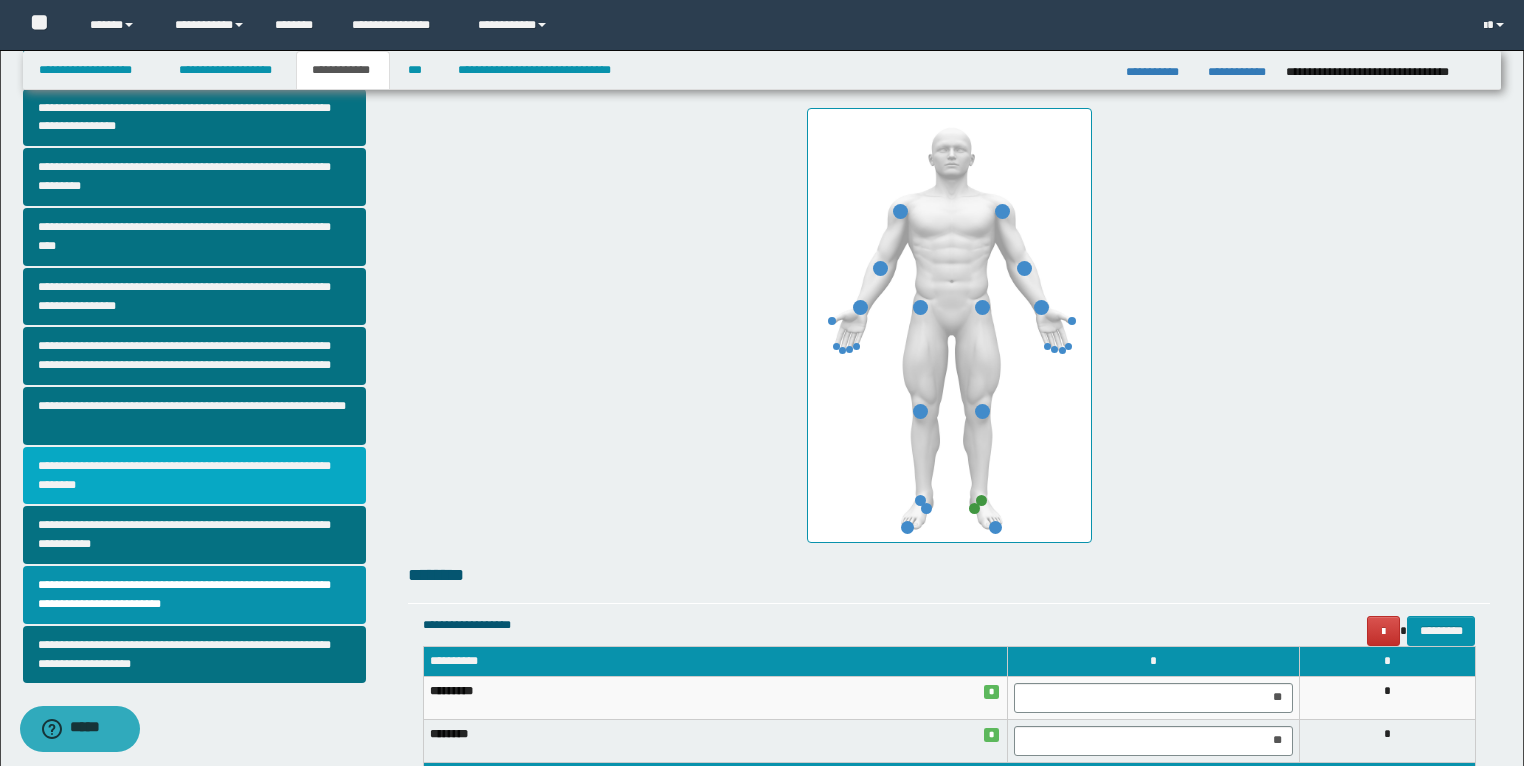 click on "**********" at bounding box center [195, 476] 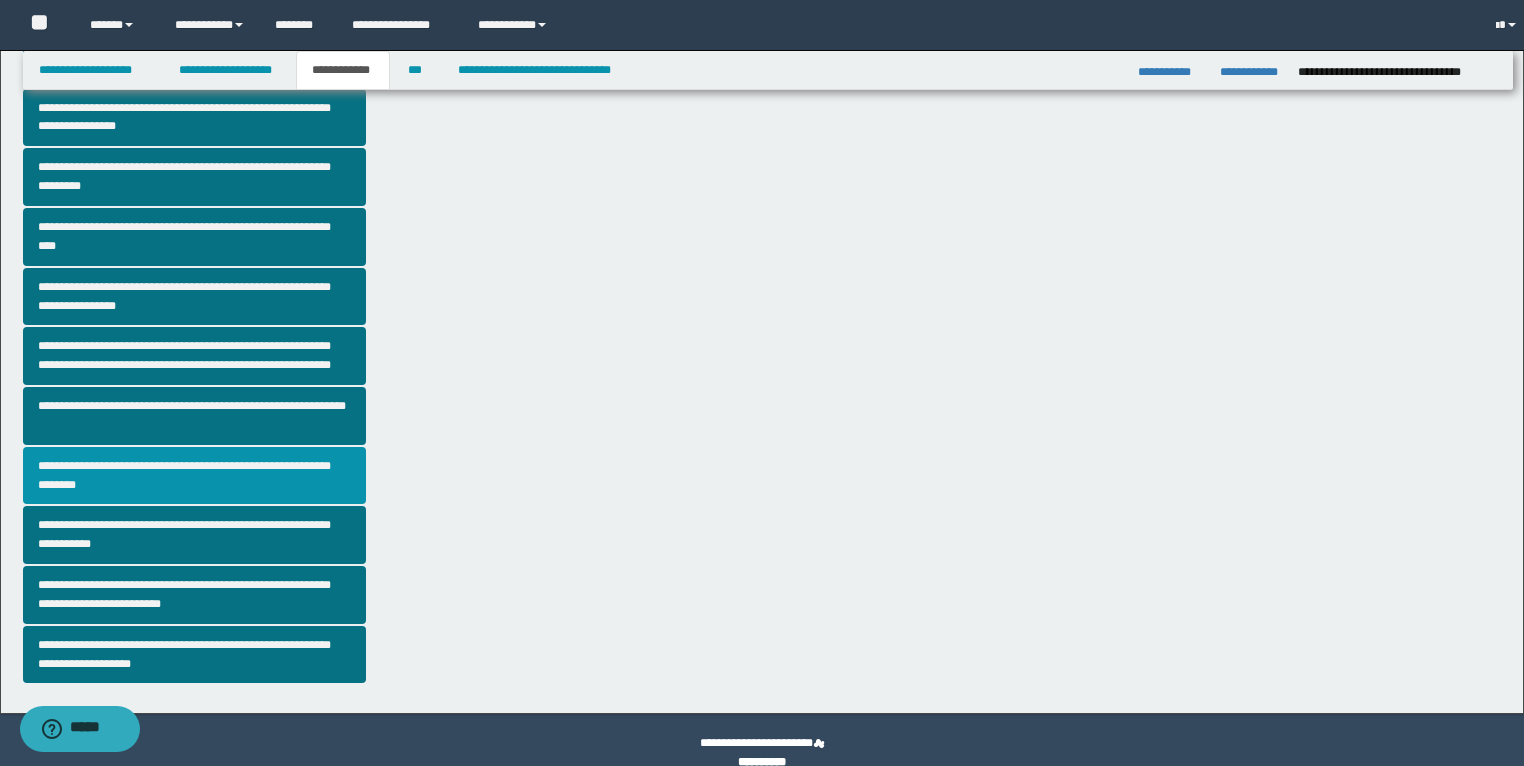 scroll, scrollTop: 0, scrollLeft: 0, axis: both 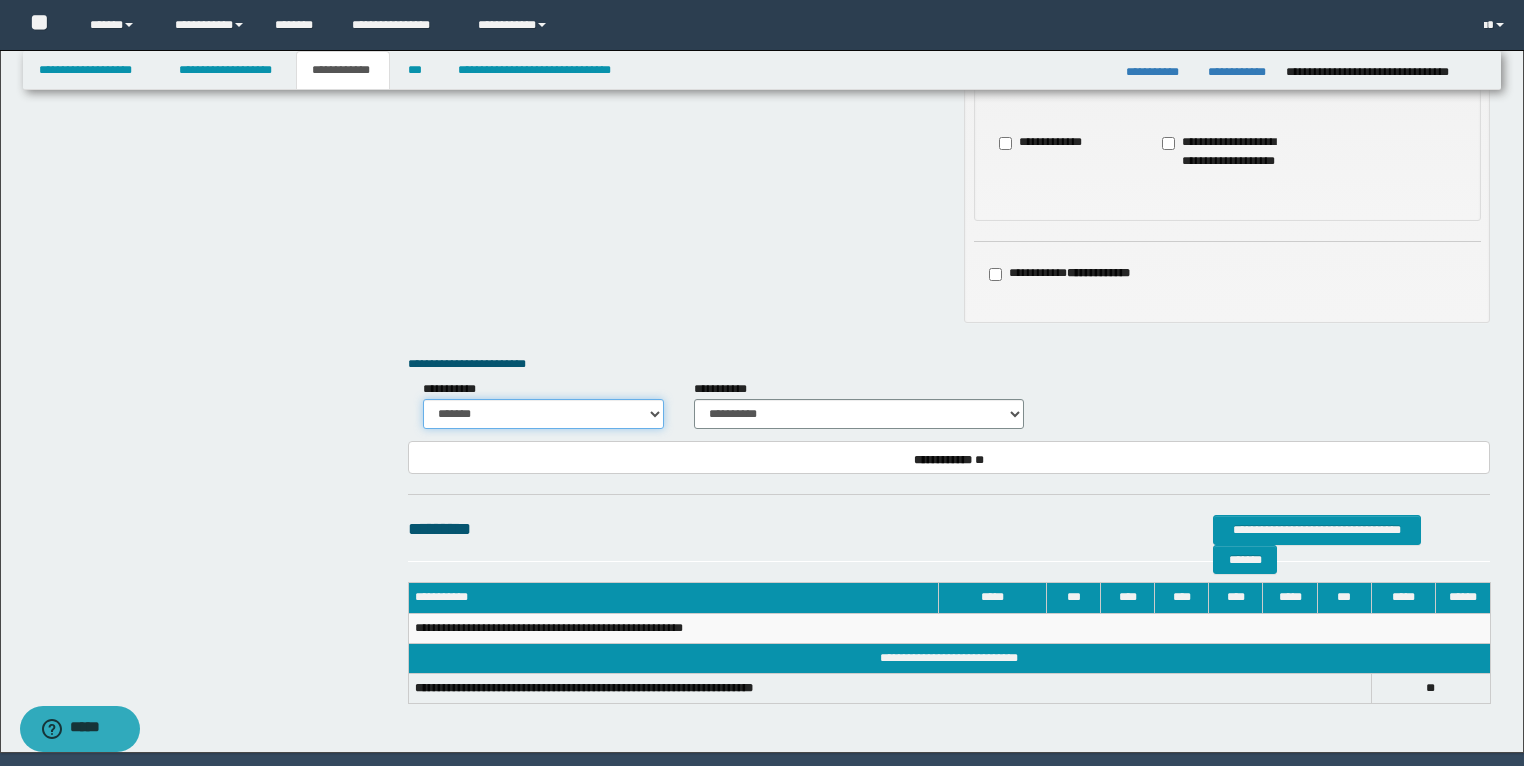 click on "*******
*********" at bounding box center (543, 414) 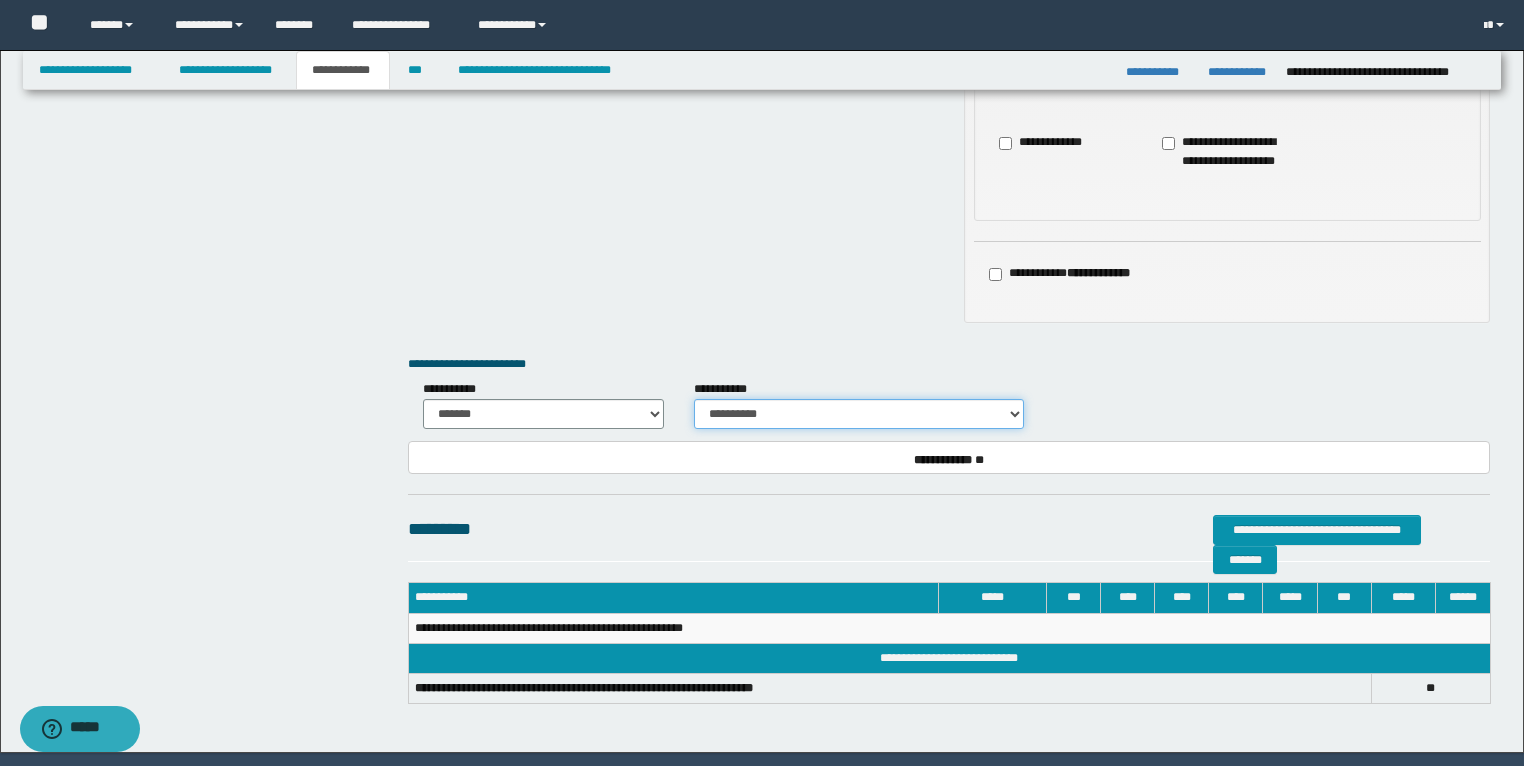 click on "**********" at bounding box center [859, 414] 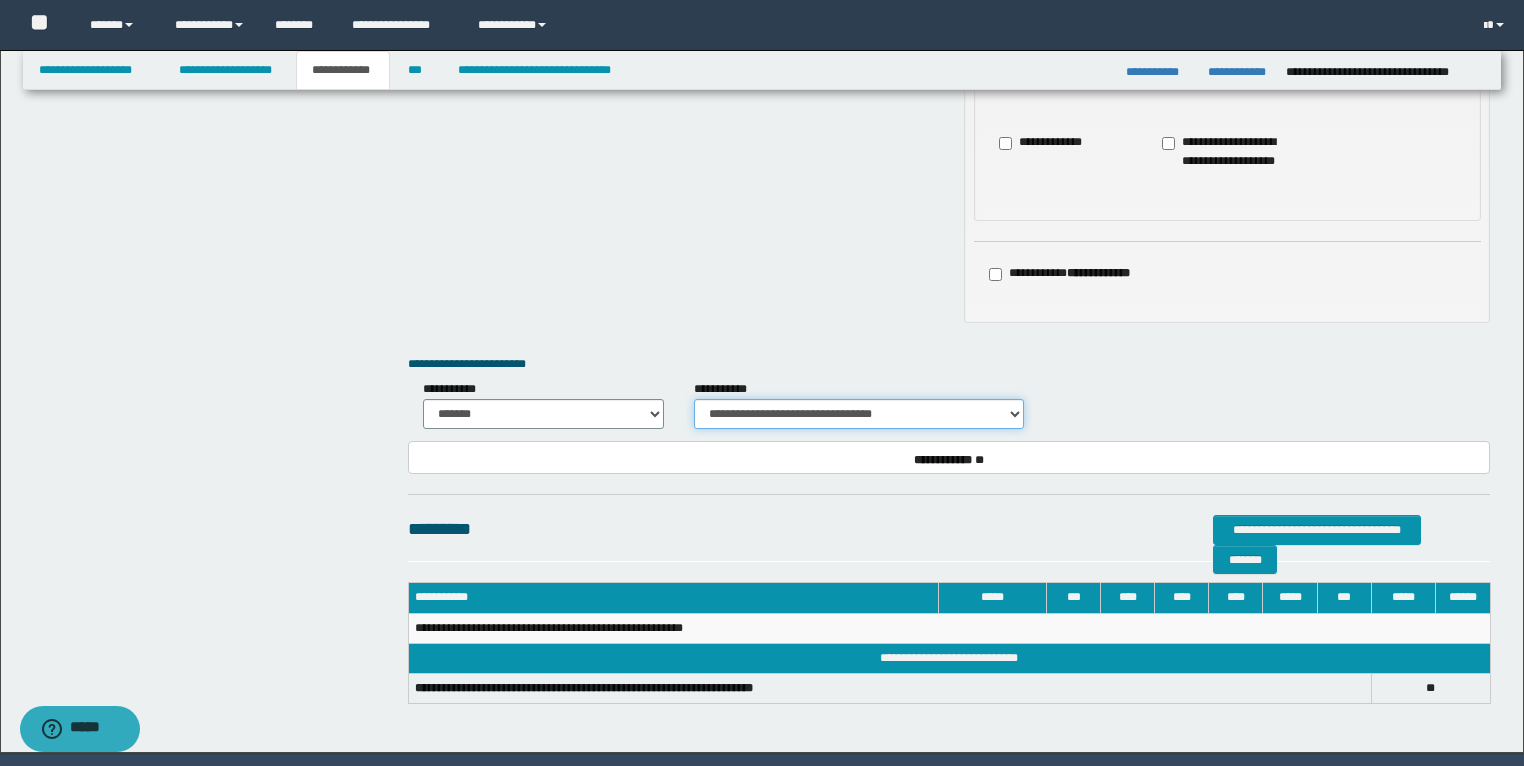 click on "**********" at bounding box center [859, 414] 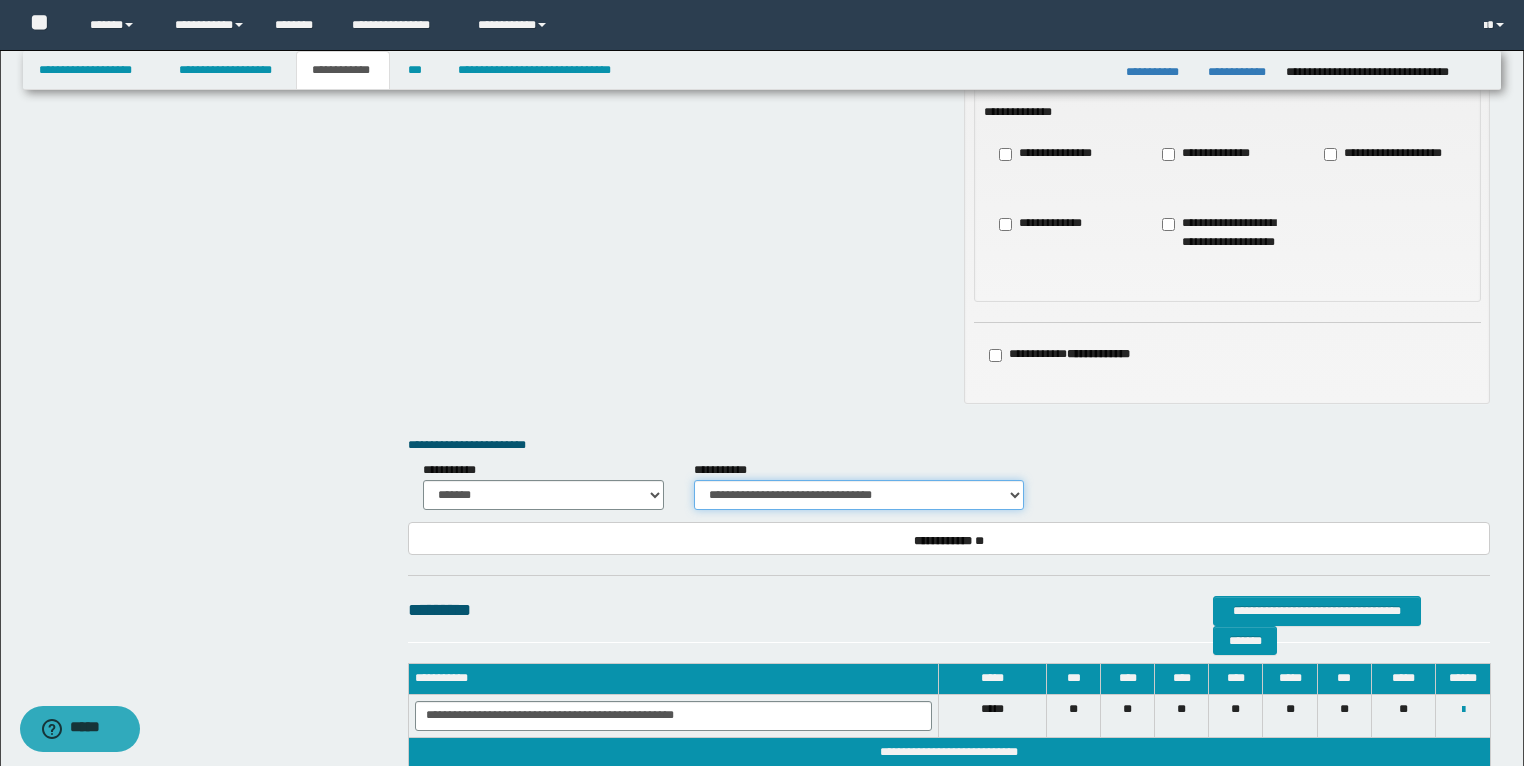scroll, scrollTop: 1001, scrollLeft: 0, axis: vertical 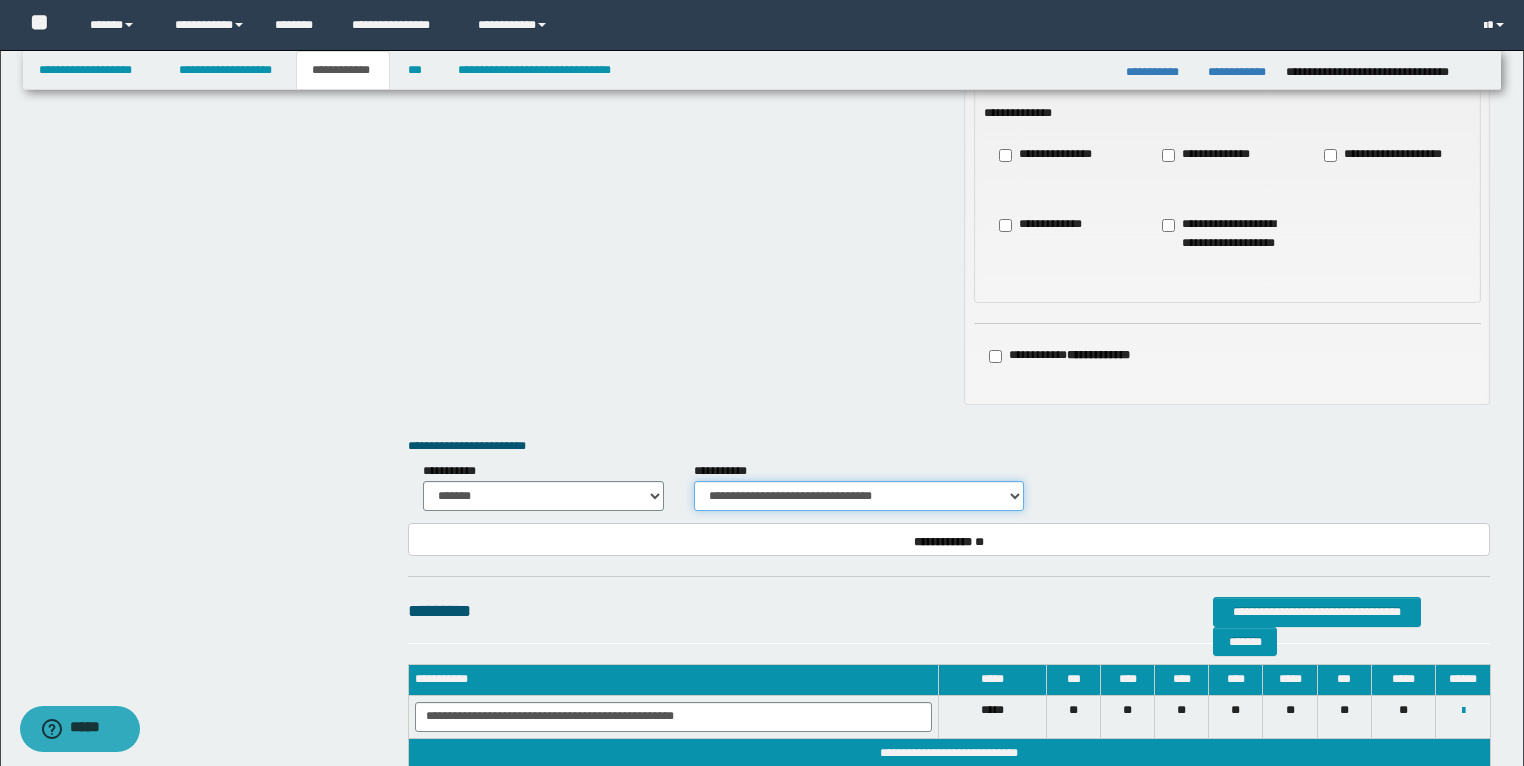 click on "**********" at bounding box center (859, 496) 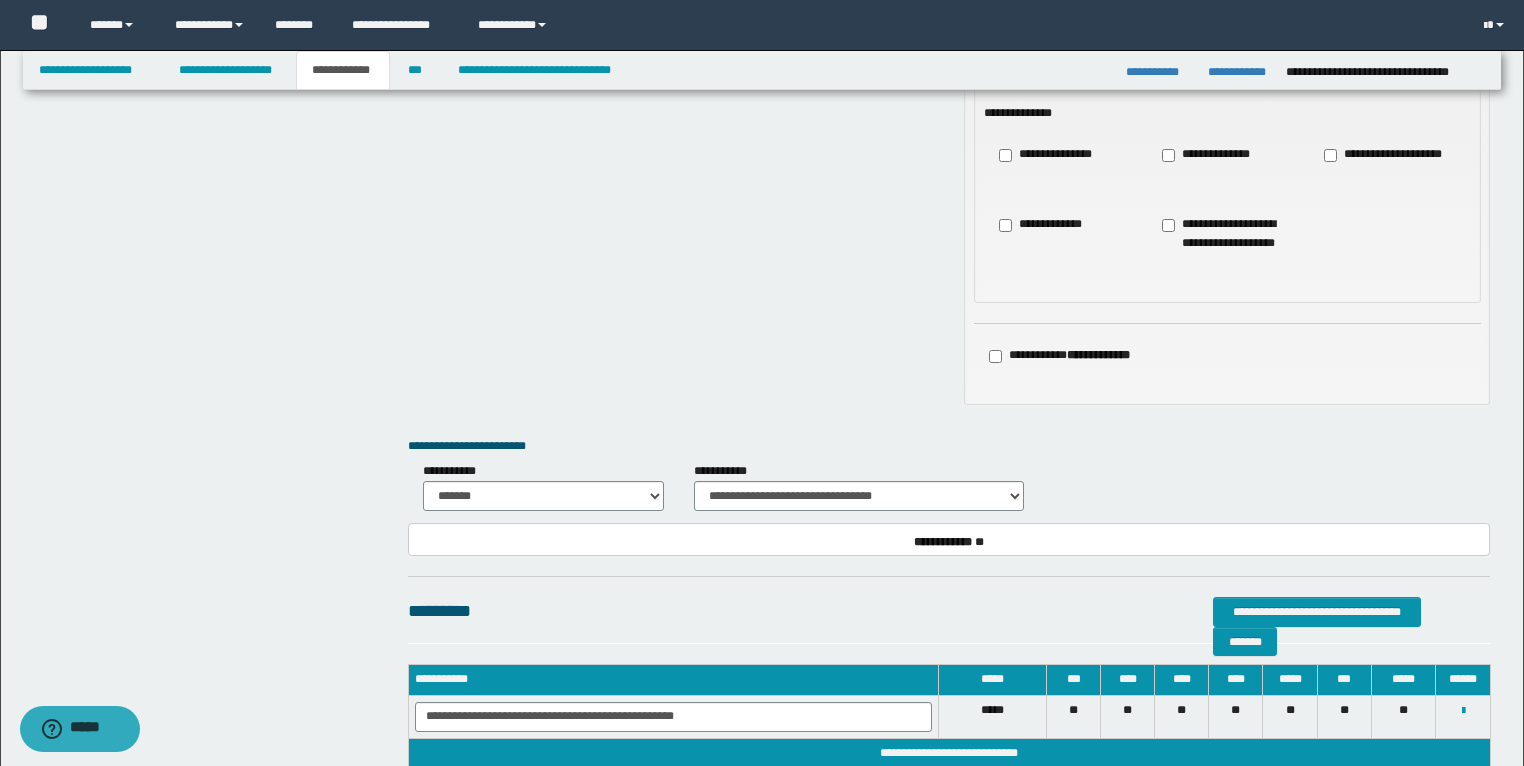click on "**********" at bounding box center (949, 474) 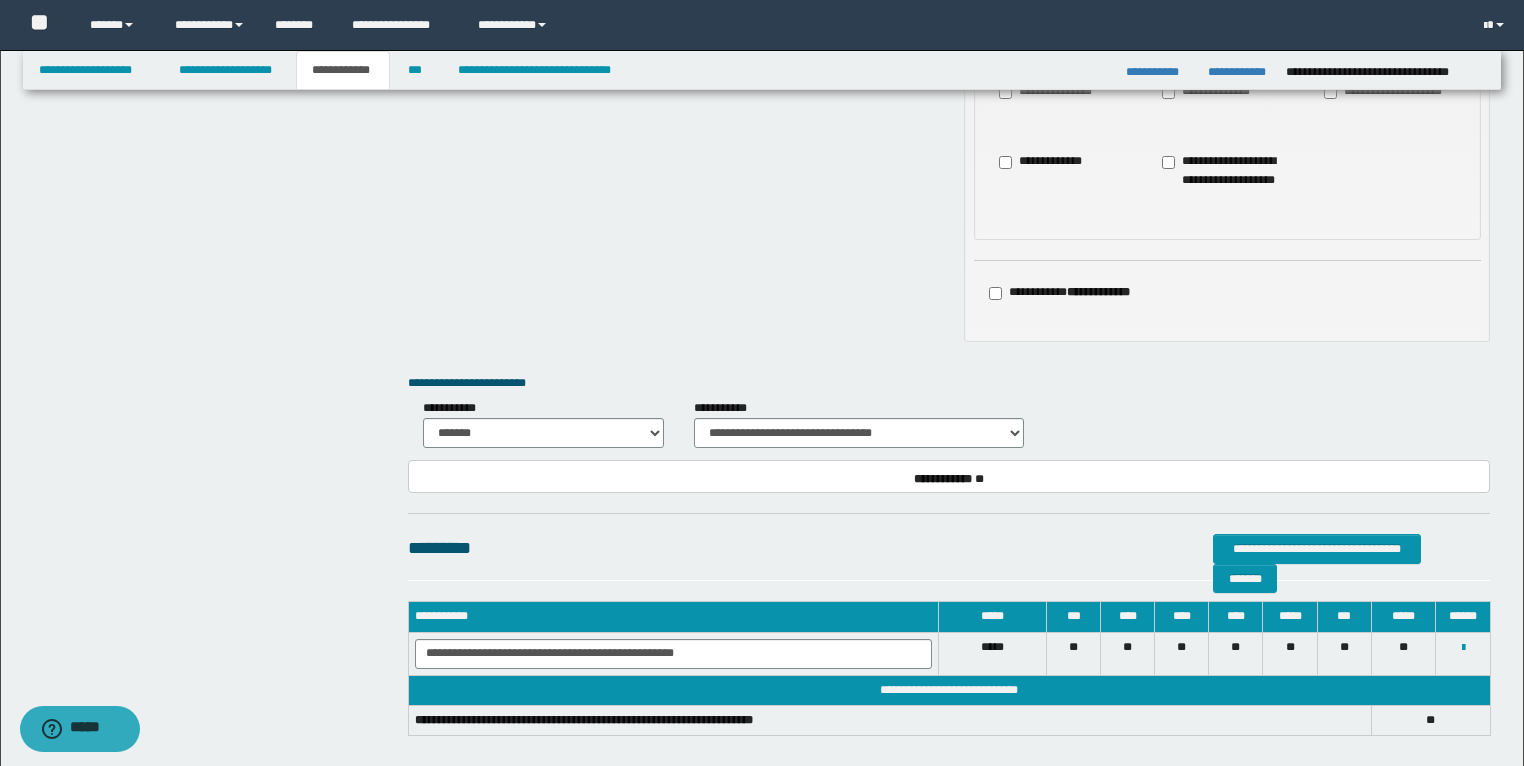 scroll, scrollTop: 1161, scrollLeft: 0, axis: vertical 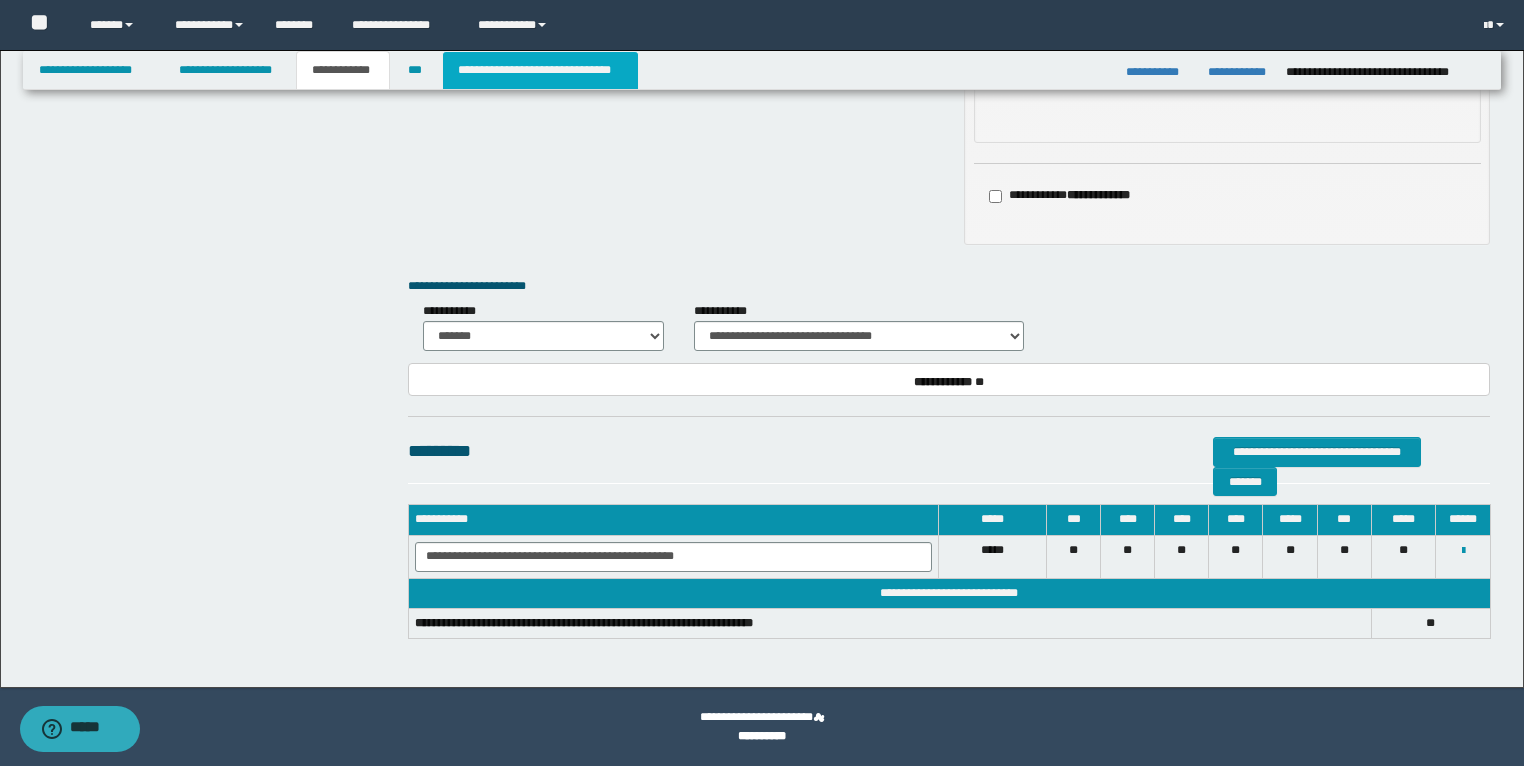click on "**********" at bounding box center [540, 70] 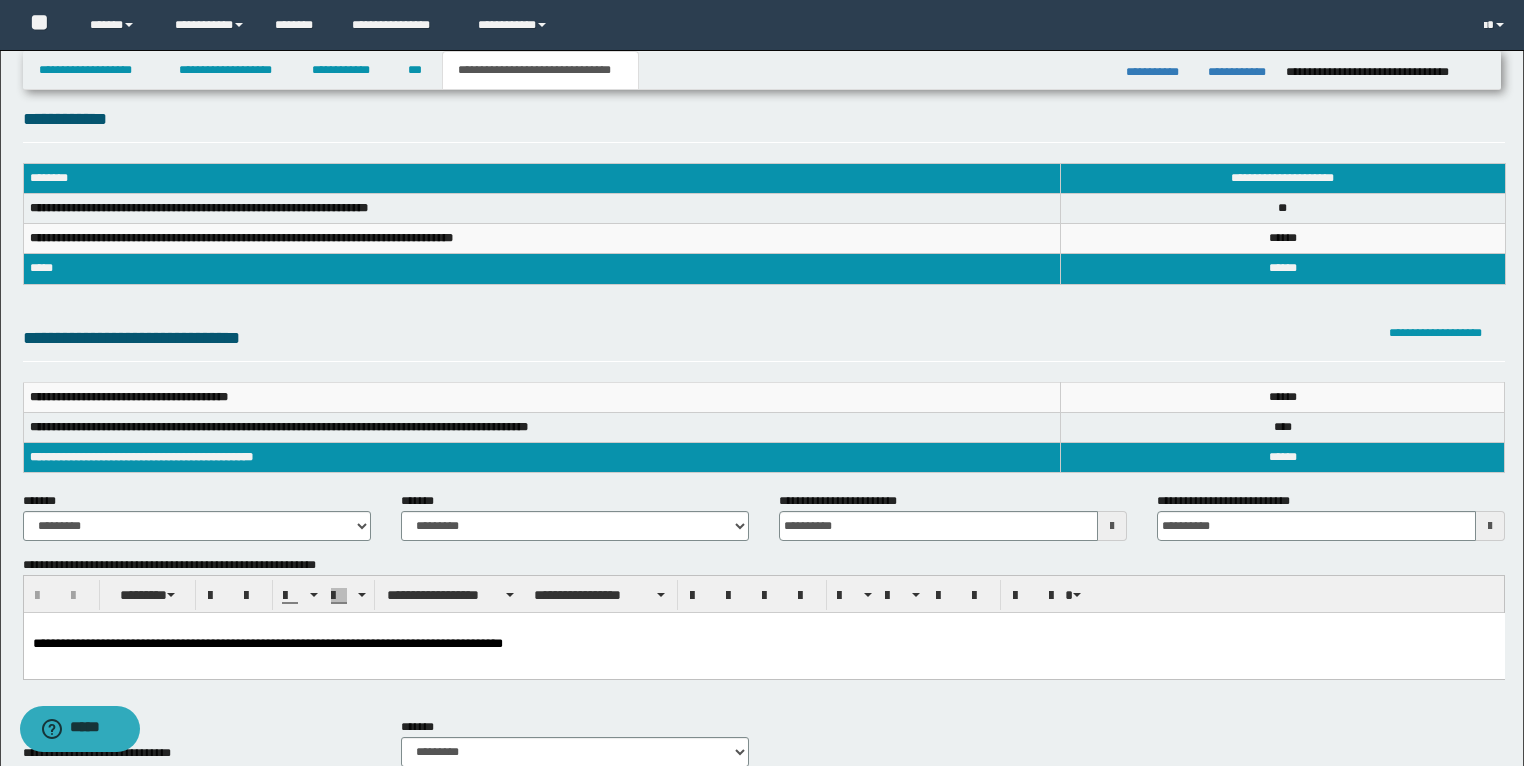 scroll, scrollTop: 0, scrollLeft: 0, axis: both 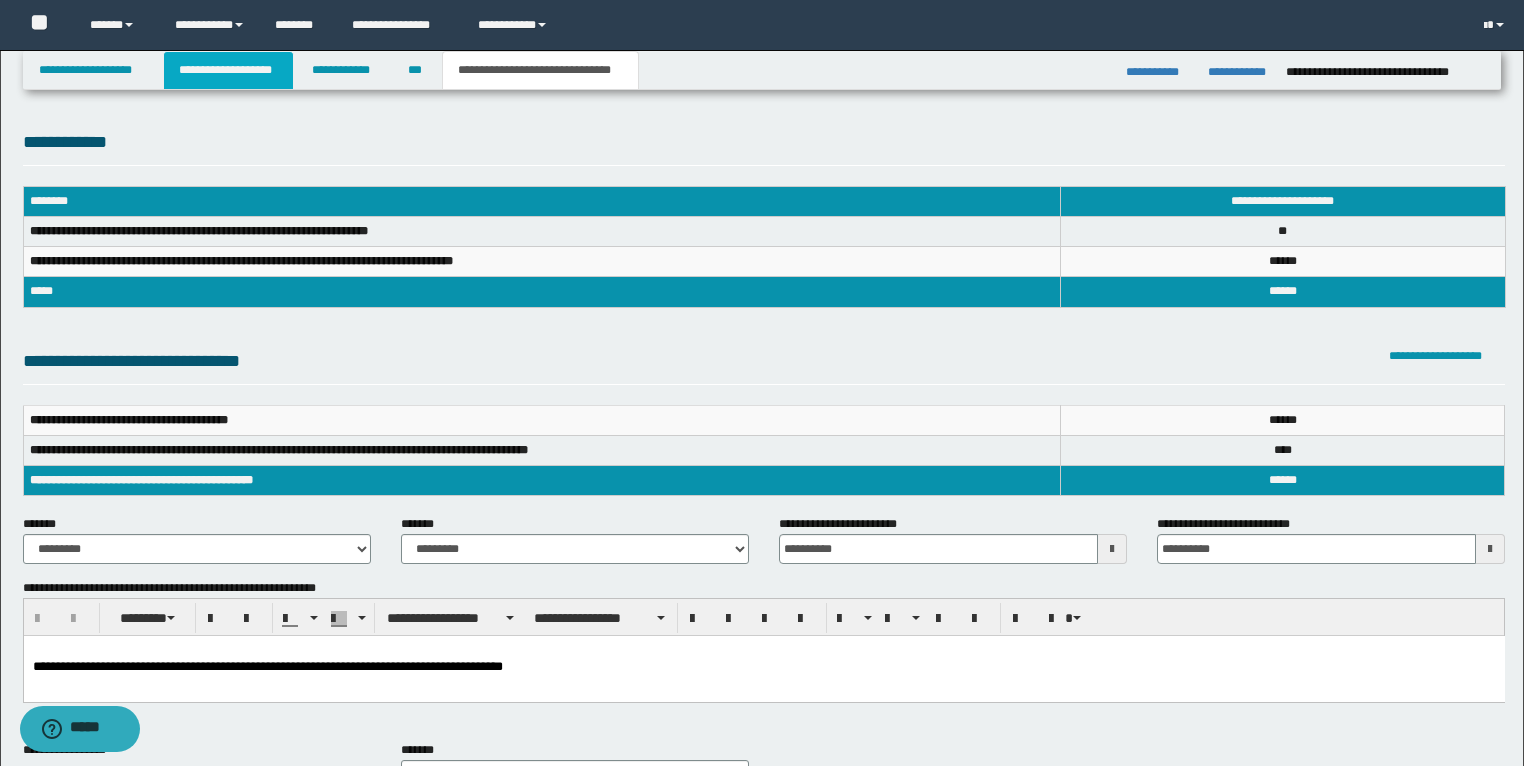 click on "**********" at bounding box center (228, 70) 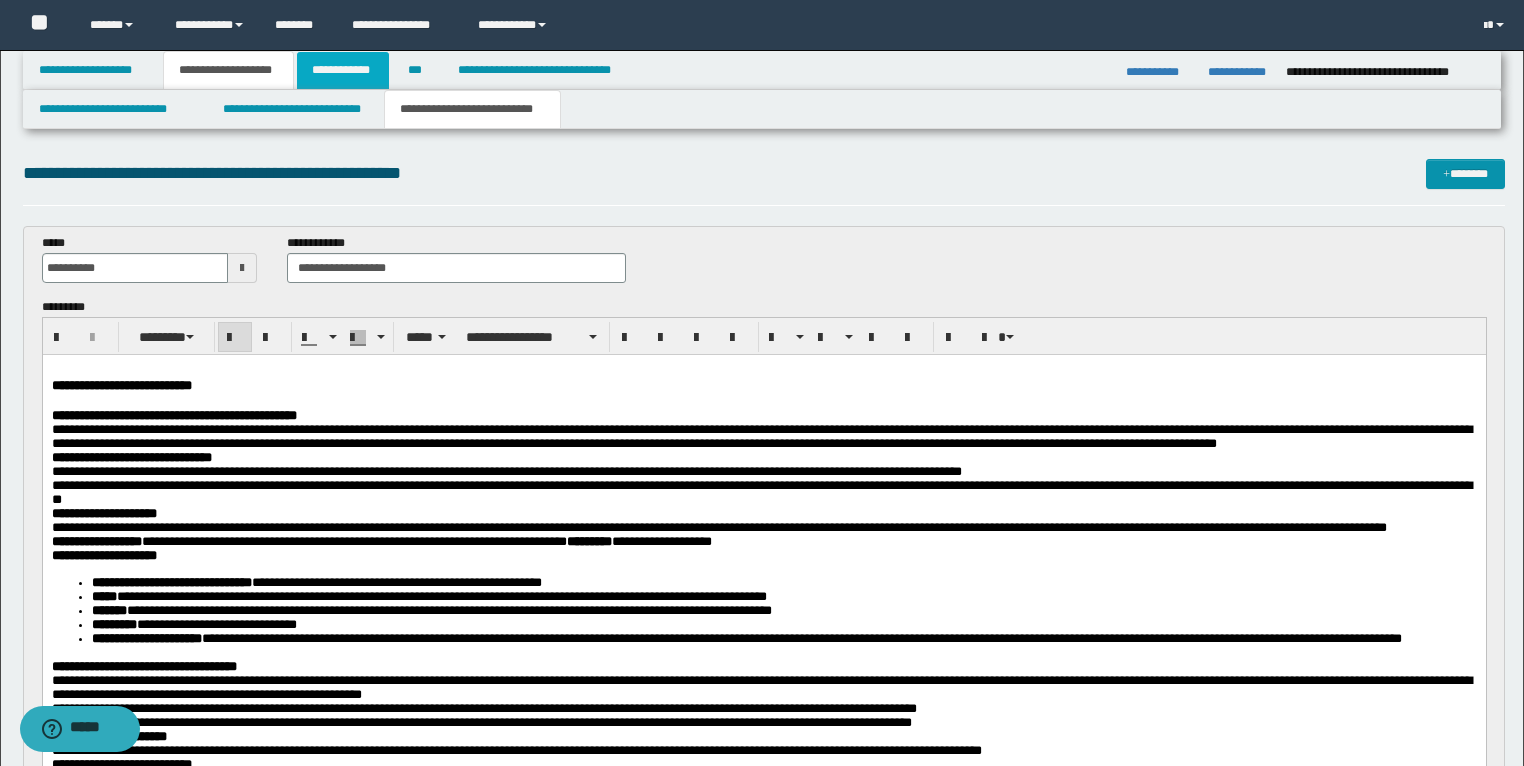 click on "**********" at bounding box center [343, 70] 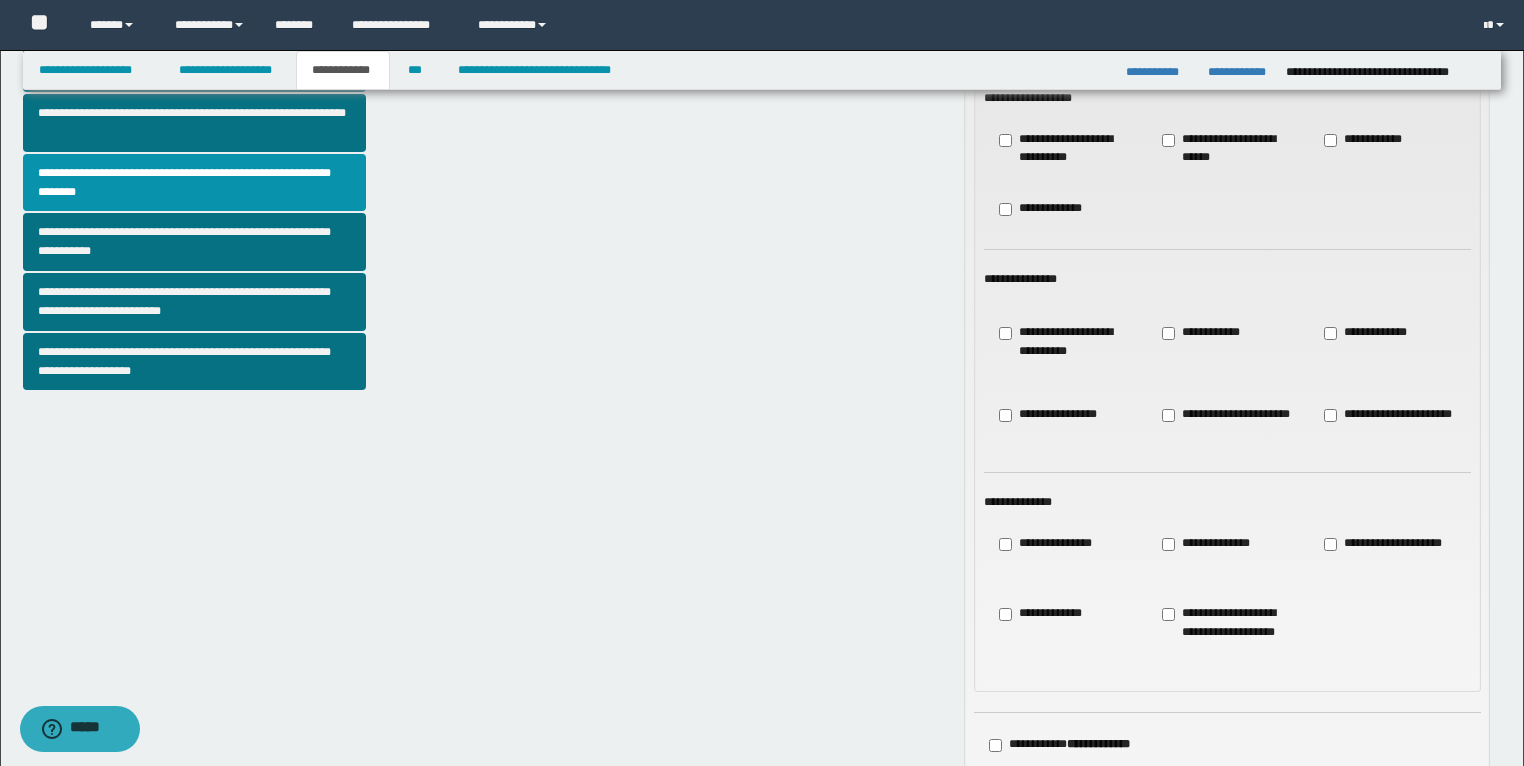 scroll, scrollTop: 640, scrollLeft: 0, axis: vertical 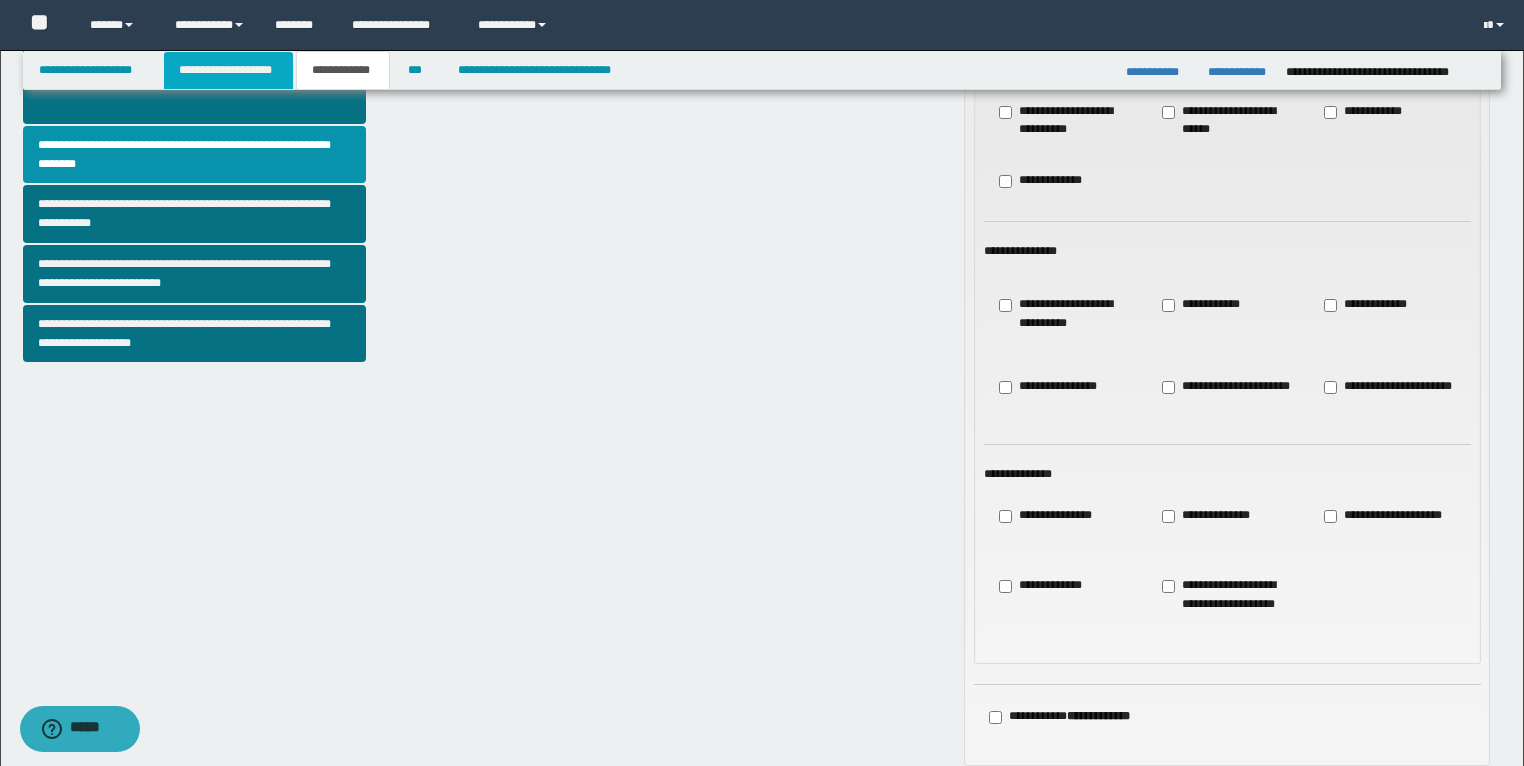 click on "**********" at bounding box center [228, 70] 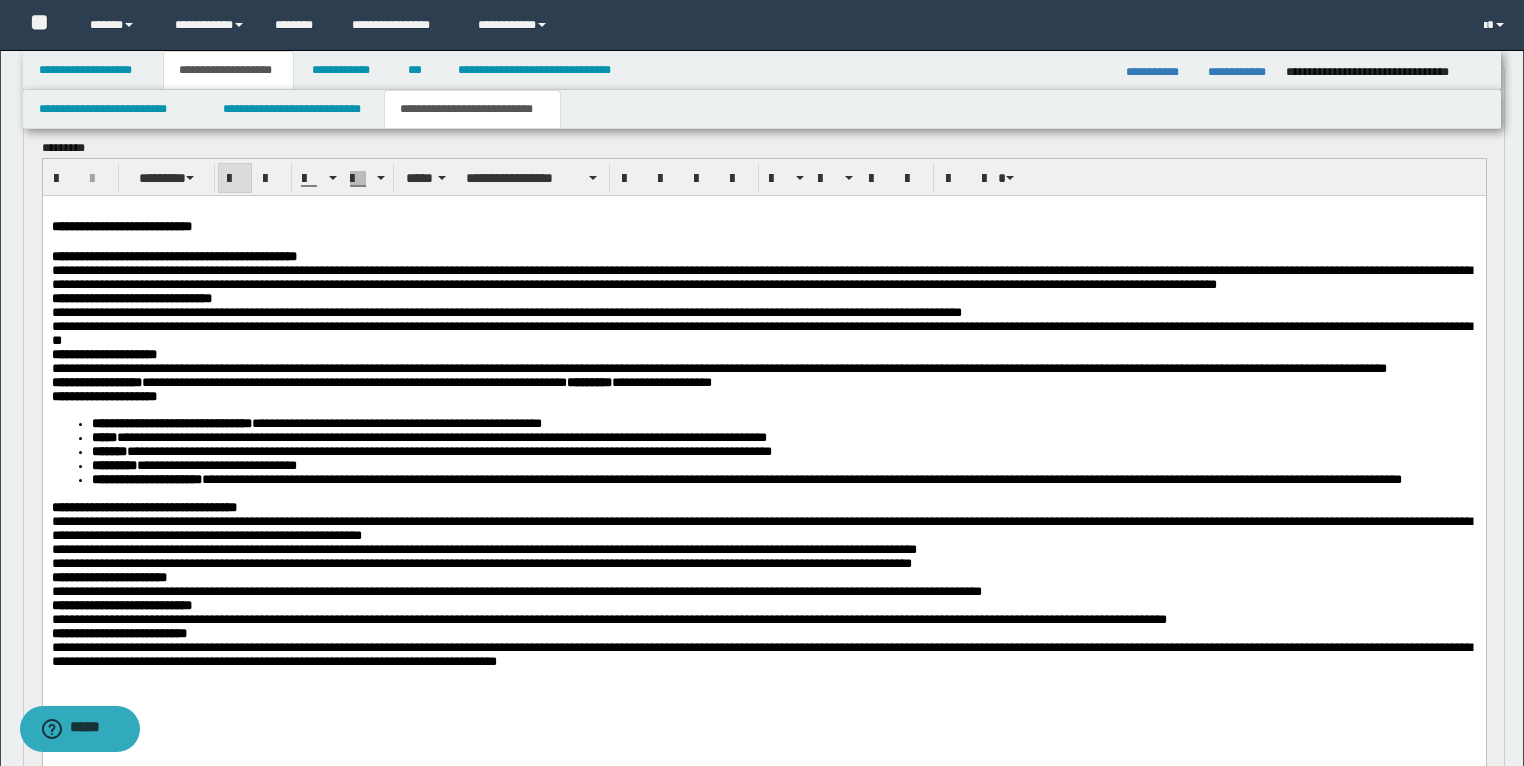 scroll, scrollTop: 0, scrollLeft: 0, axis: both 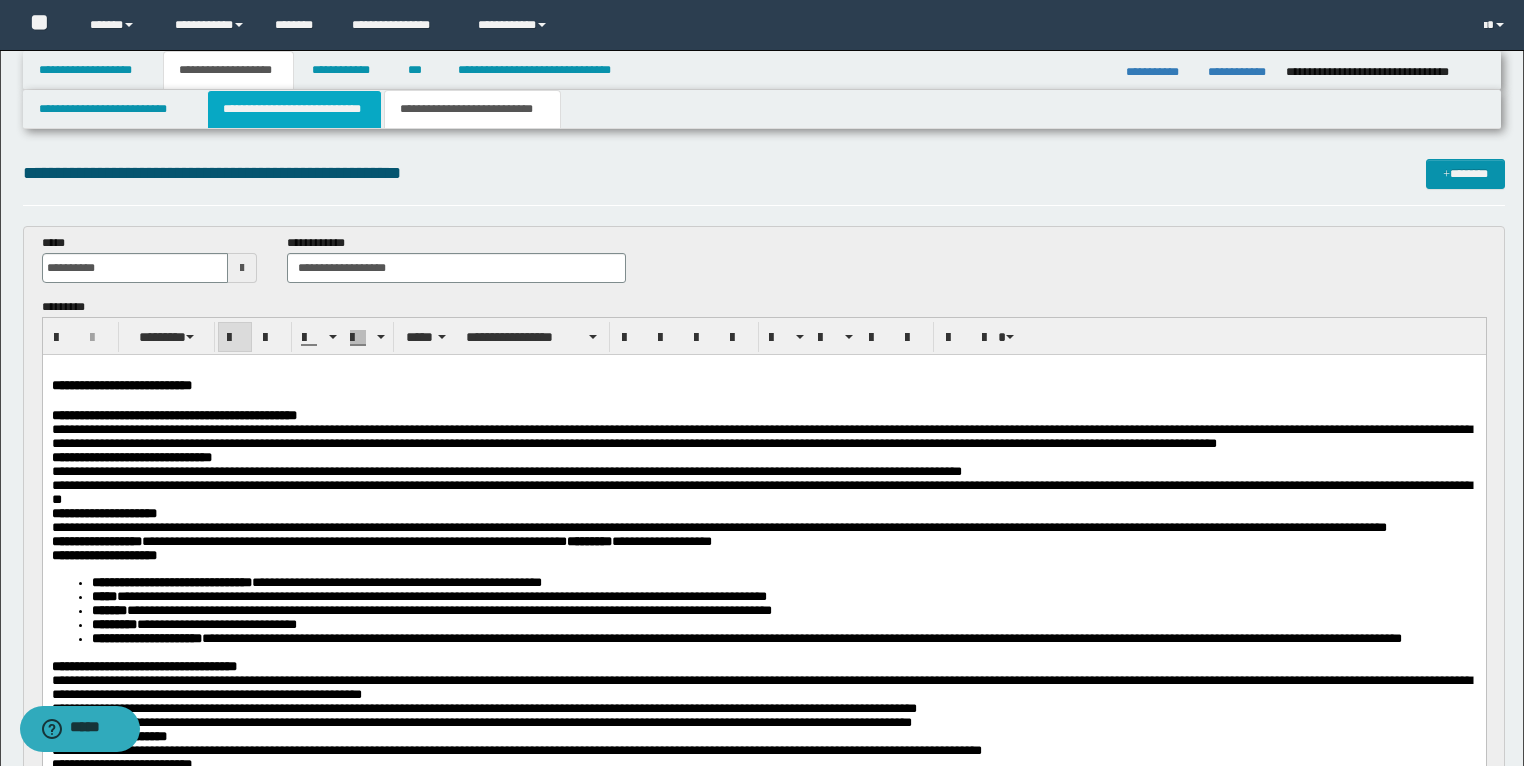 click on "**********" at bounding box center [294, 109] 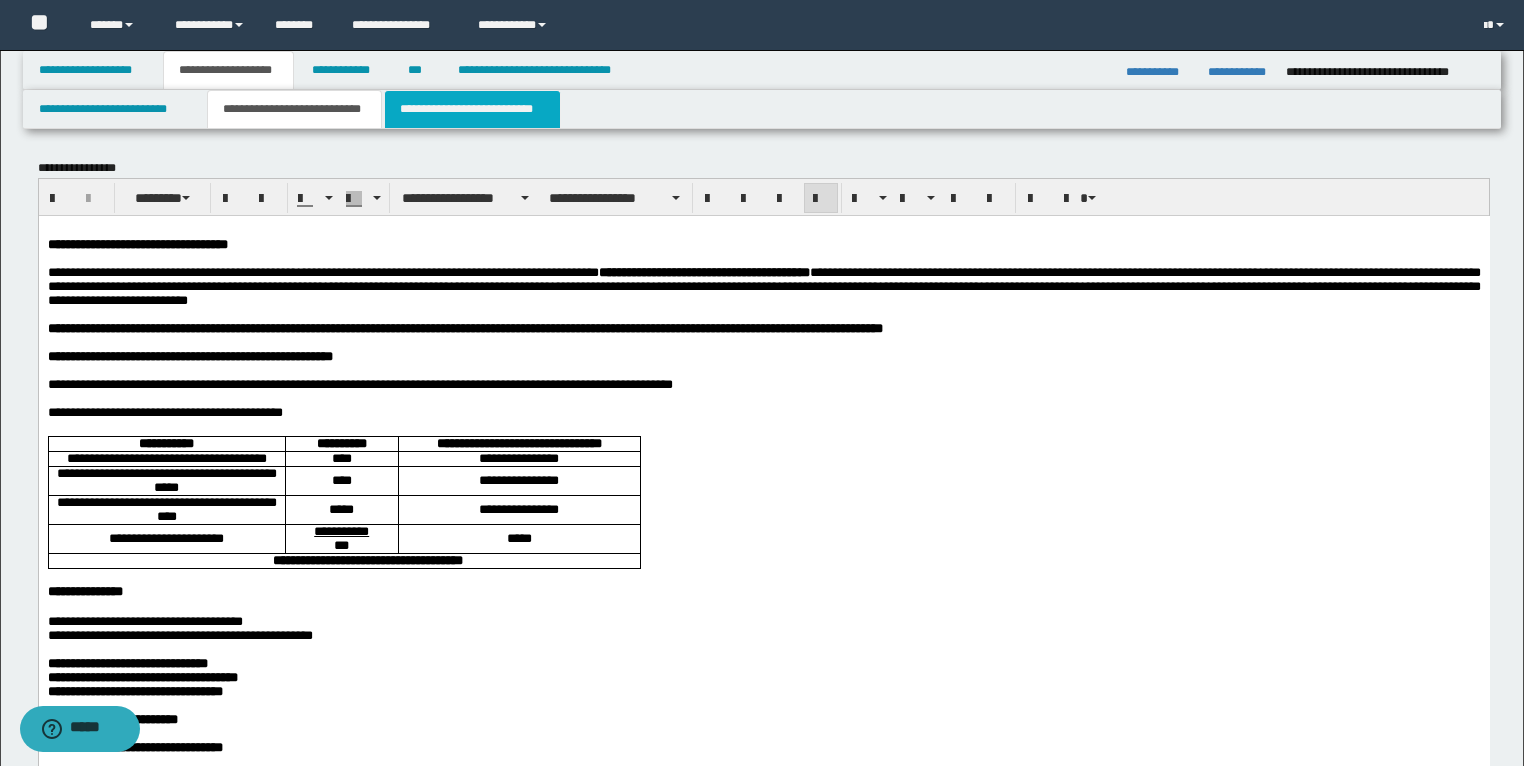 click on "**********" at bounding box center [472, 109] 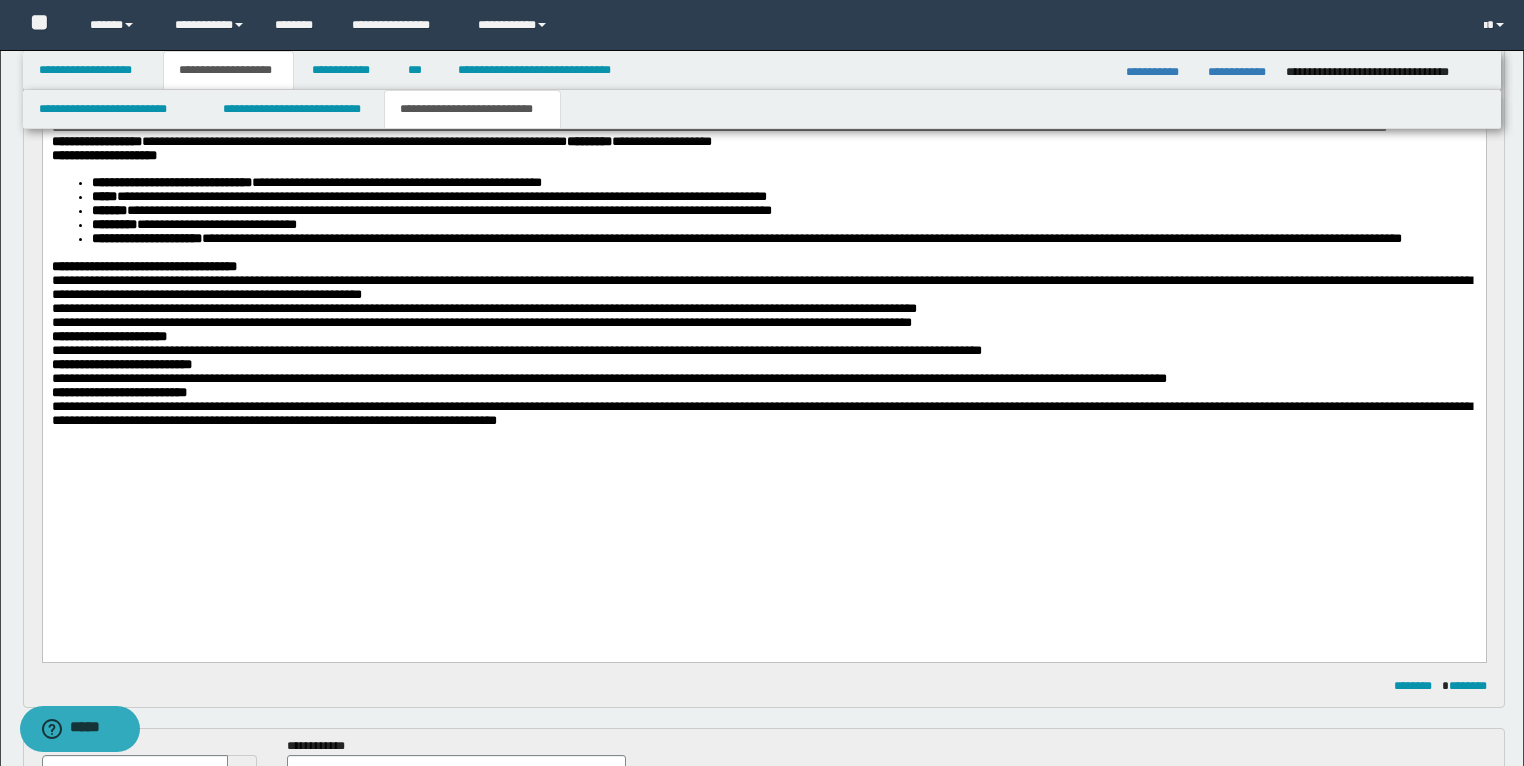 scroll, scrollTop: 80, scrollLeft: 0, axis: vertical 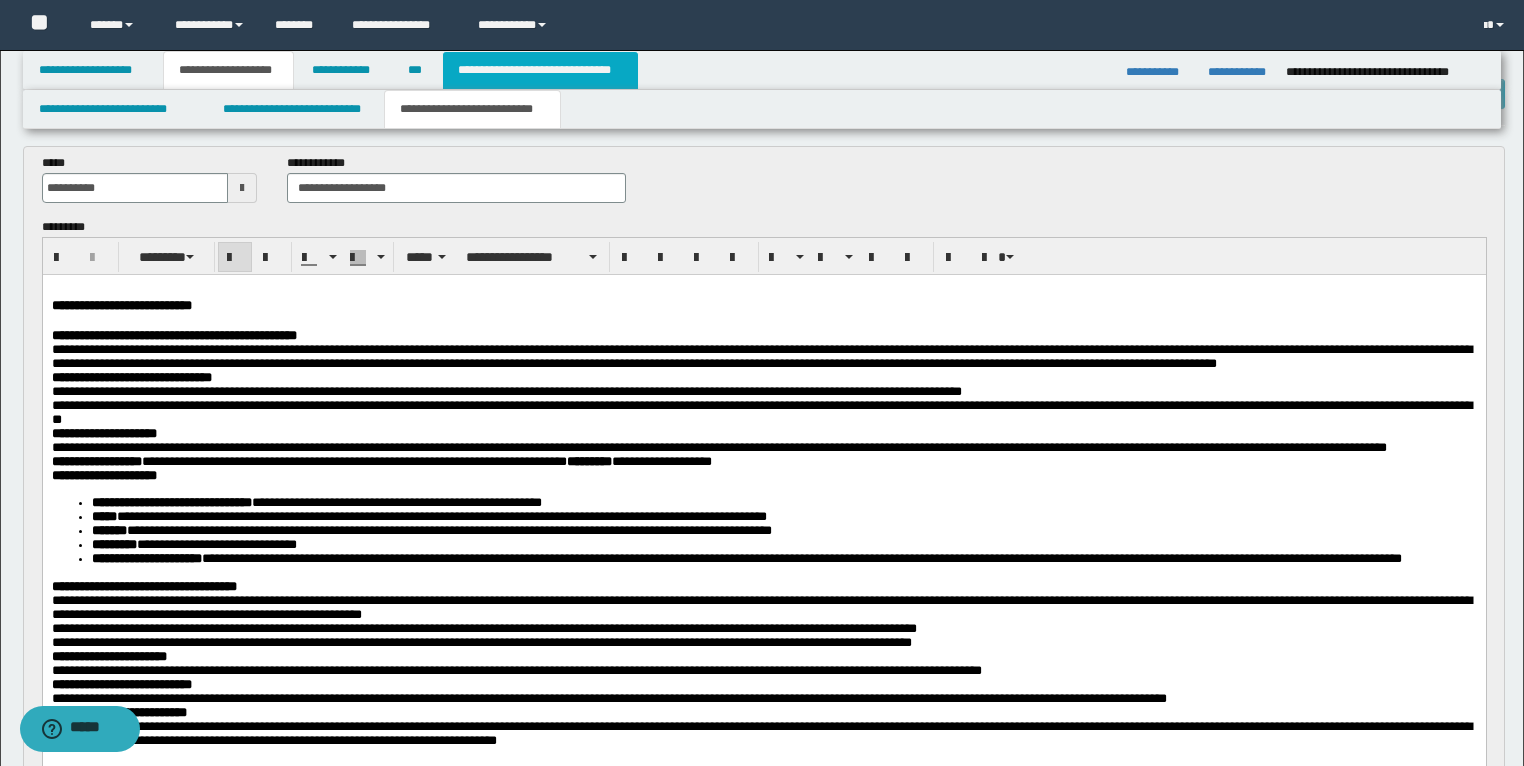 click on "**********" at bounding box center [540, 70] 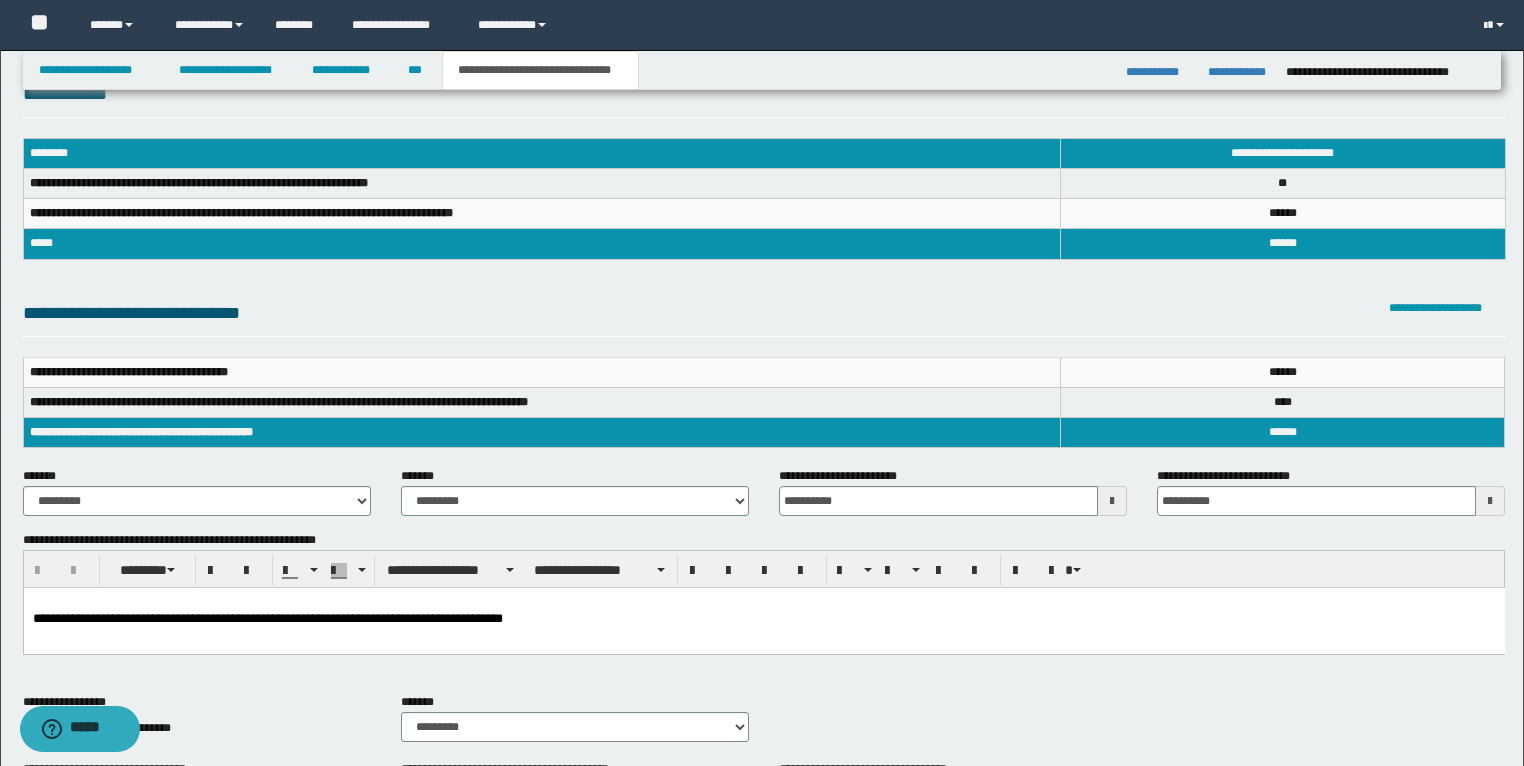 scroll, scrollTop: 0, scrollLeft: 0, axis: both 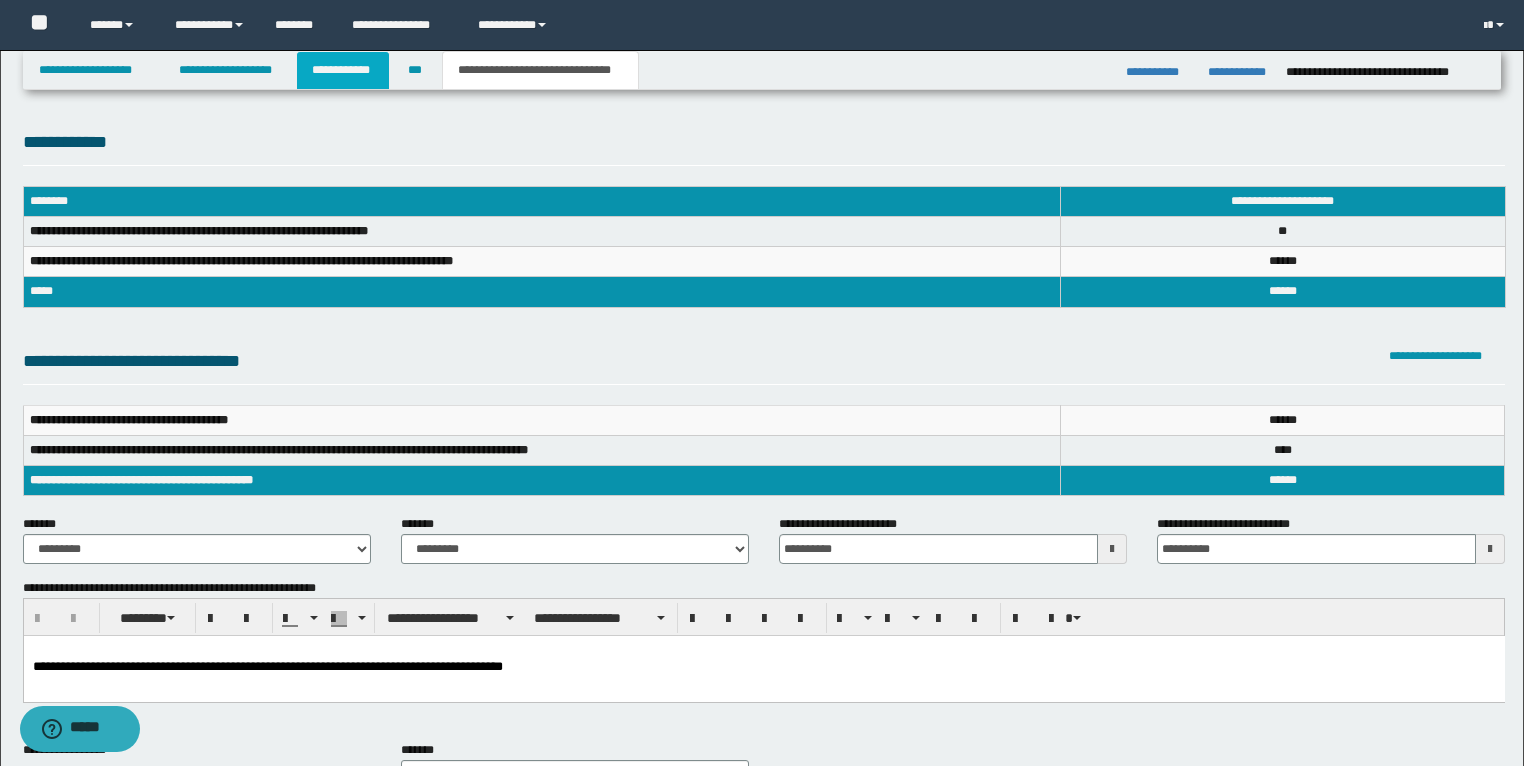 click on "**********" at bounding box center [343, 70] 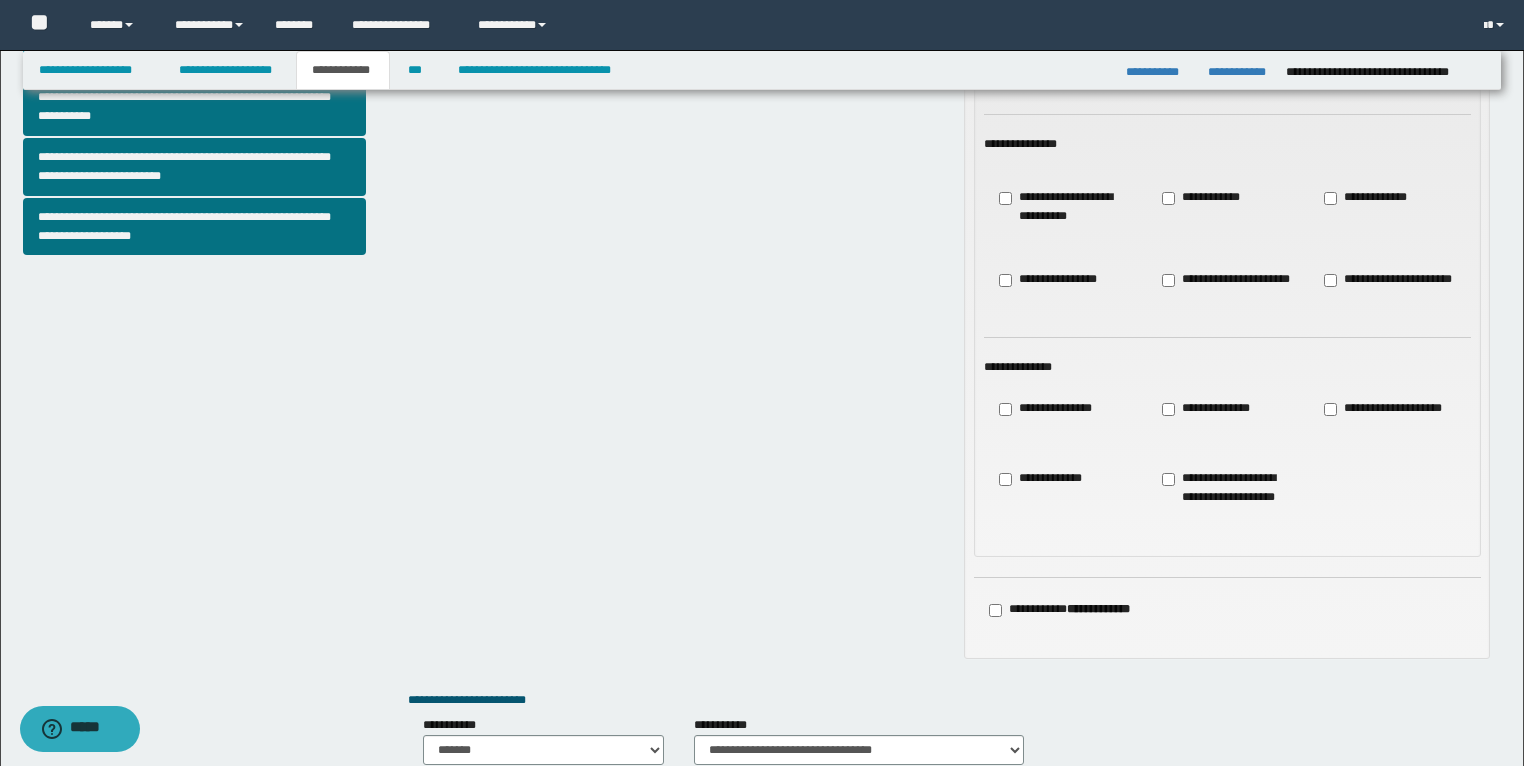 scroll, scrollTop: 800, scrollLeft: 0, axis: vertical 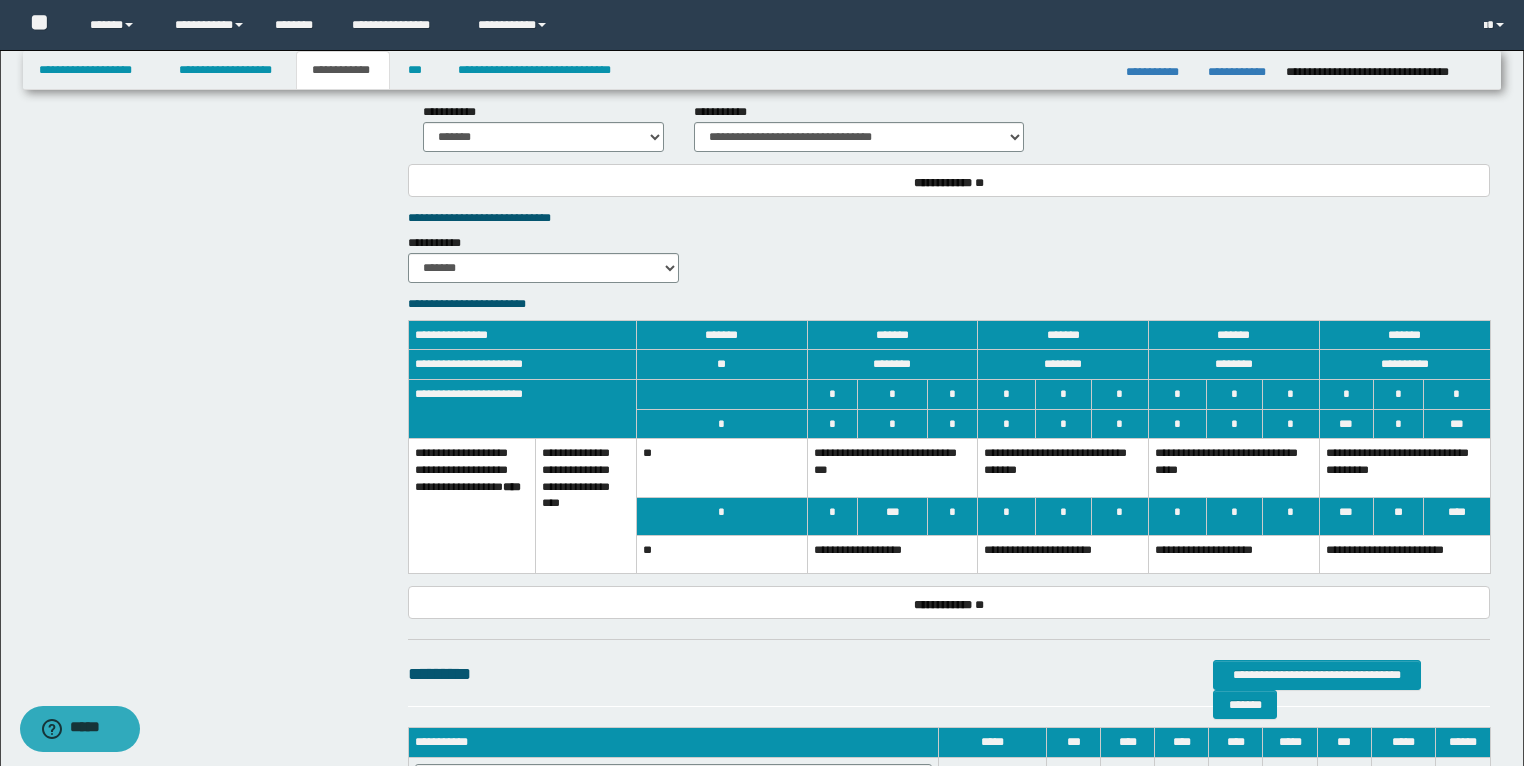 click on "**********" at bounding box center [892, 468] 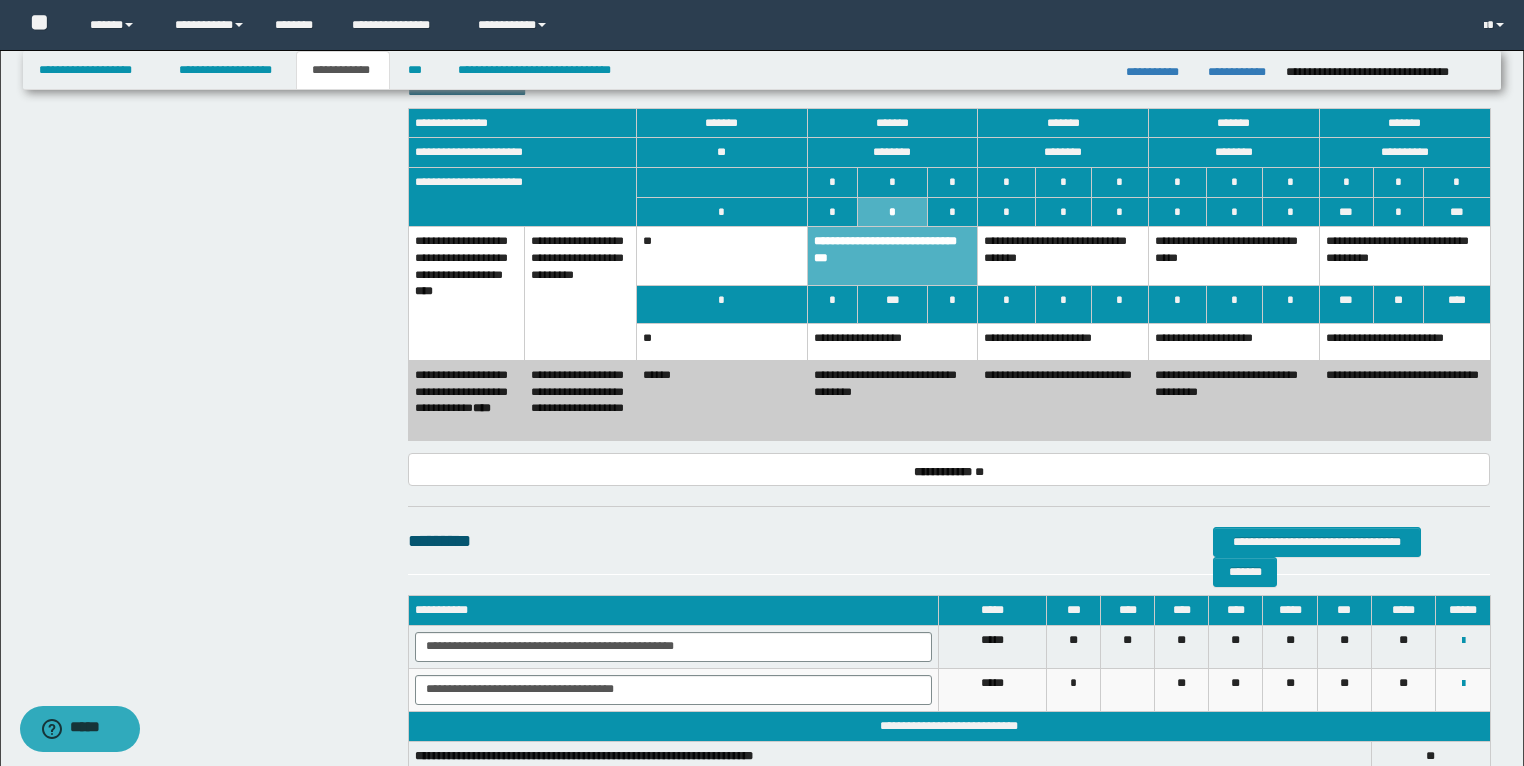 scroll, scrollTop: 1600, scrollLeft: 0, axis: vertical 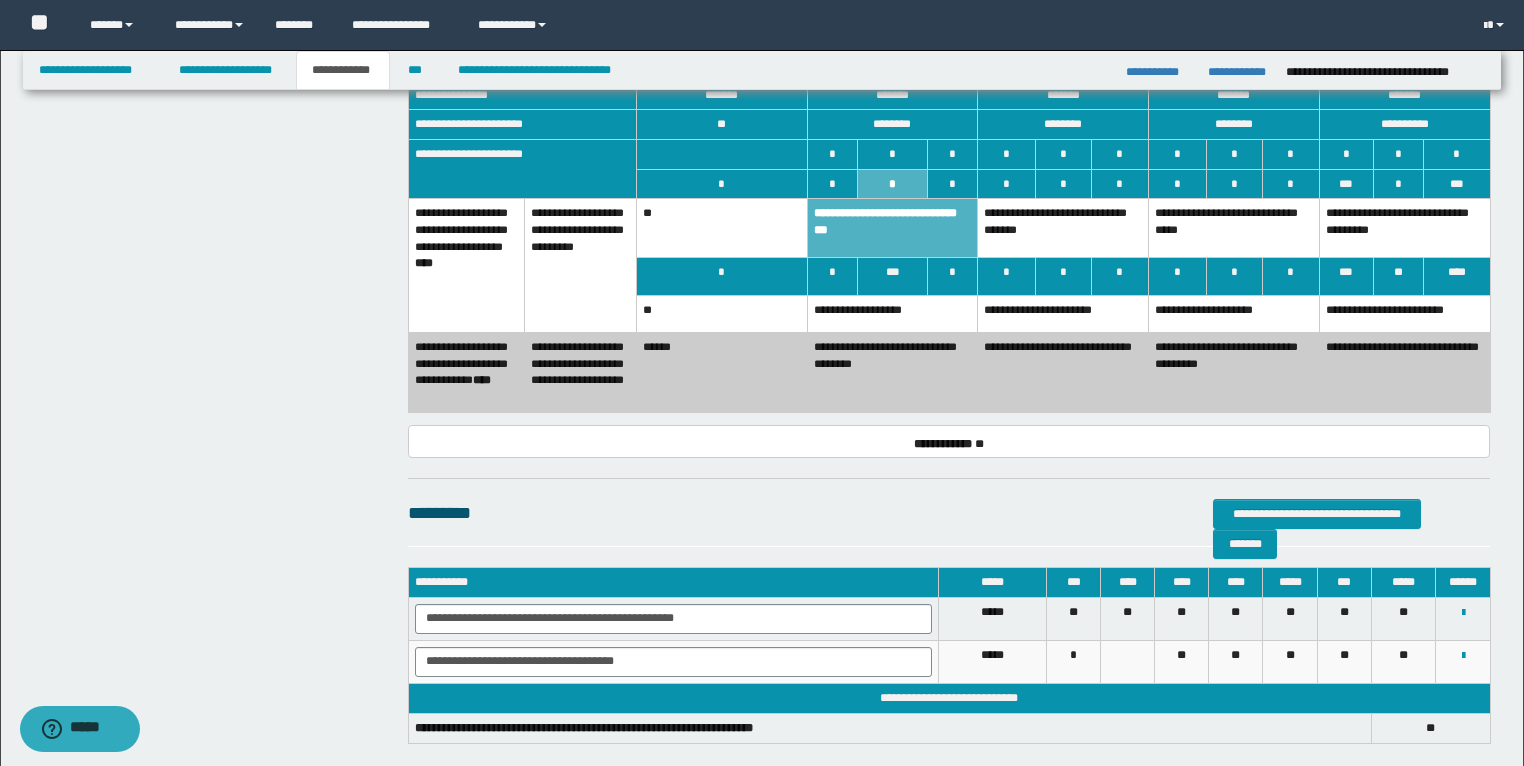 click on "**********" at bounding box center (1063, 228) 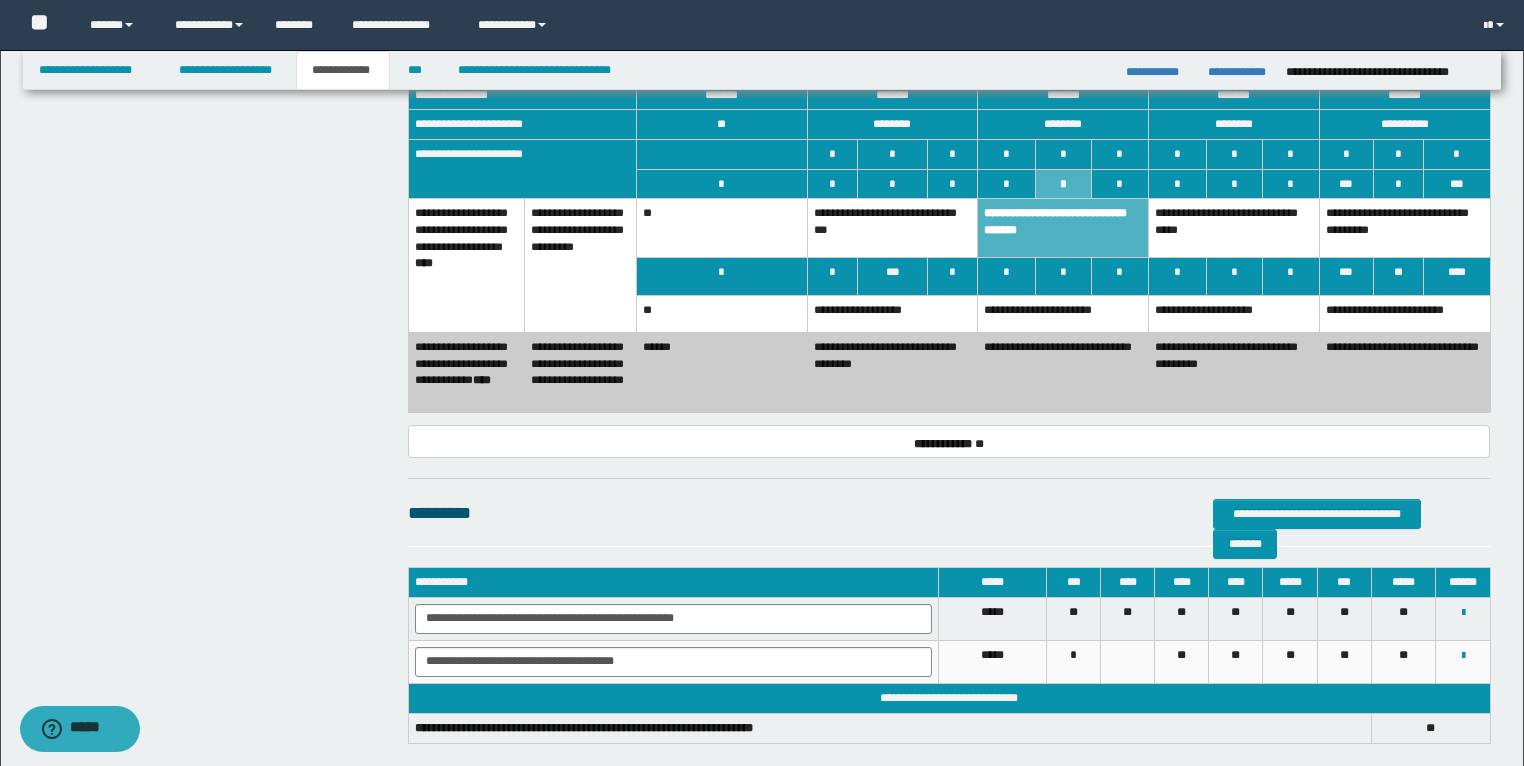 click on "**********" at bounding box center (892, 314) 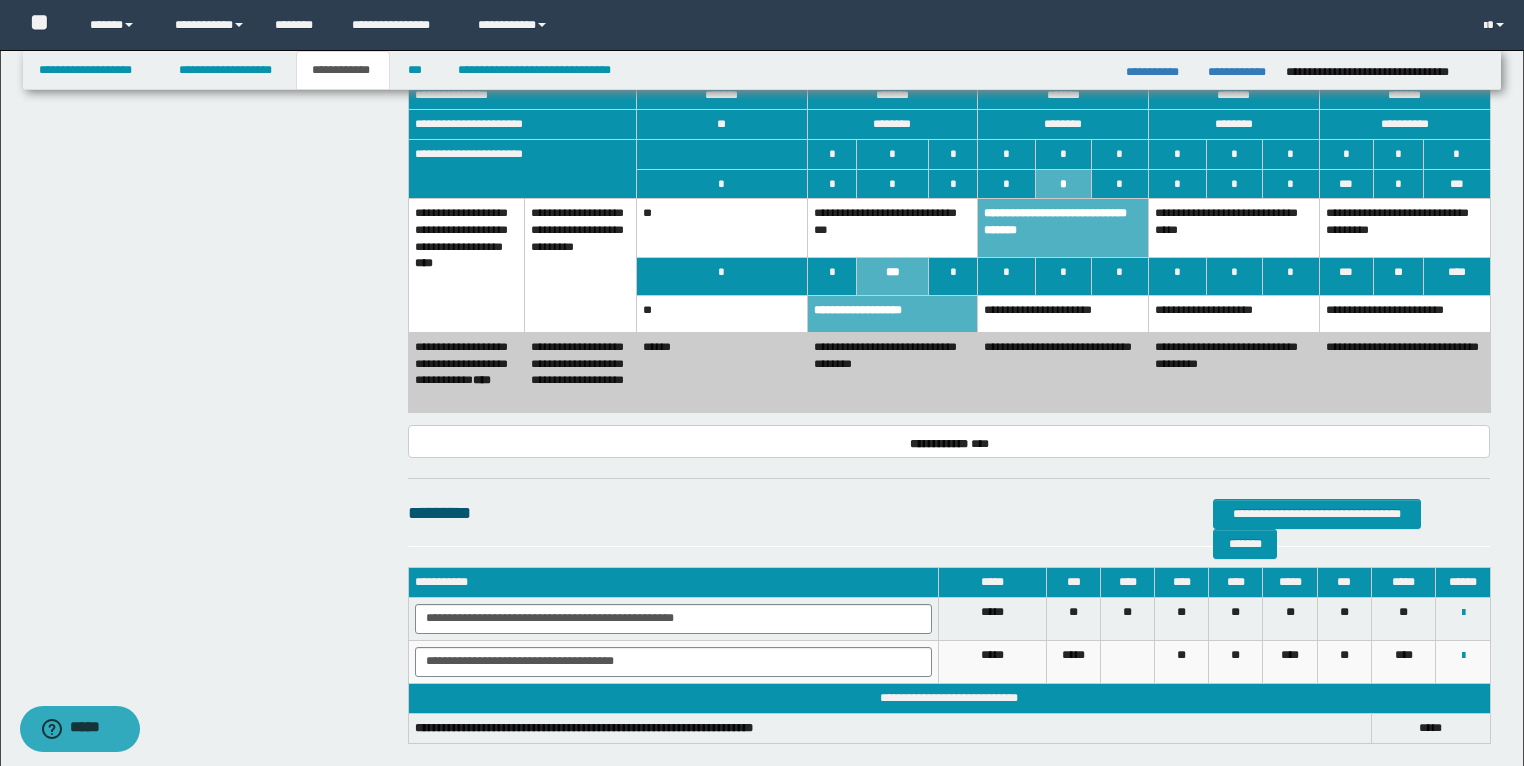 click on "**********" at bounding box center [1234, 228] 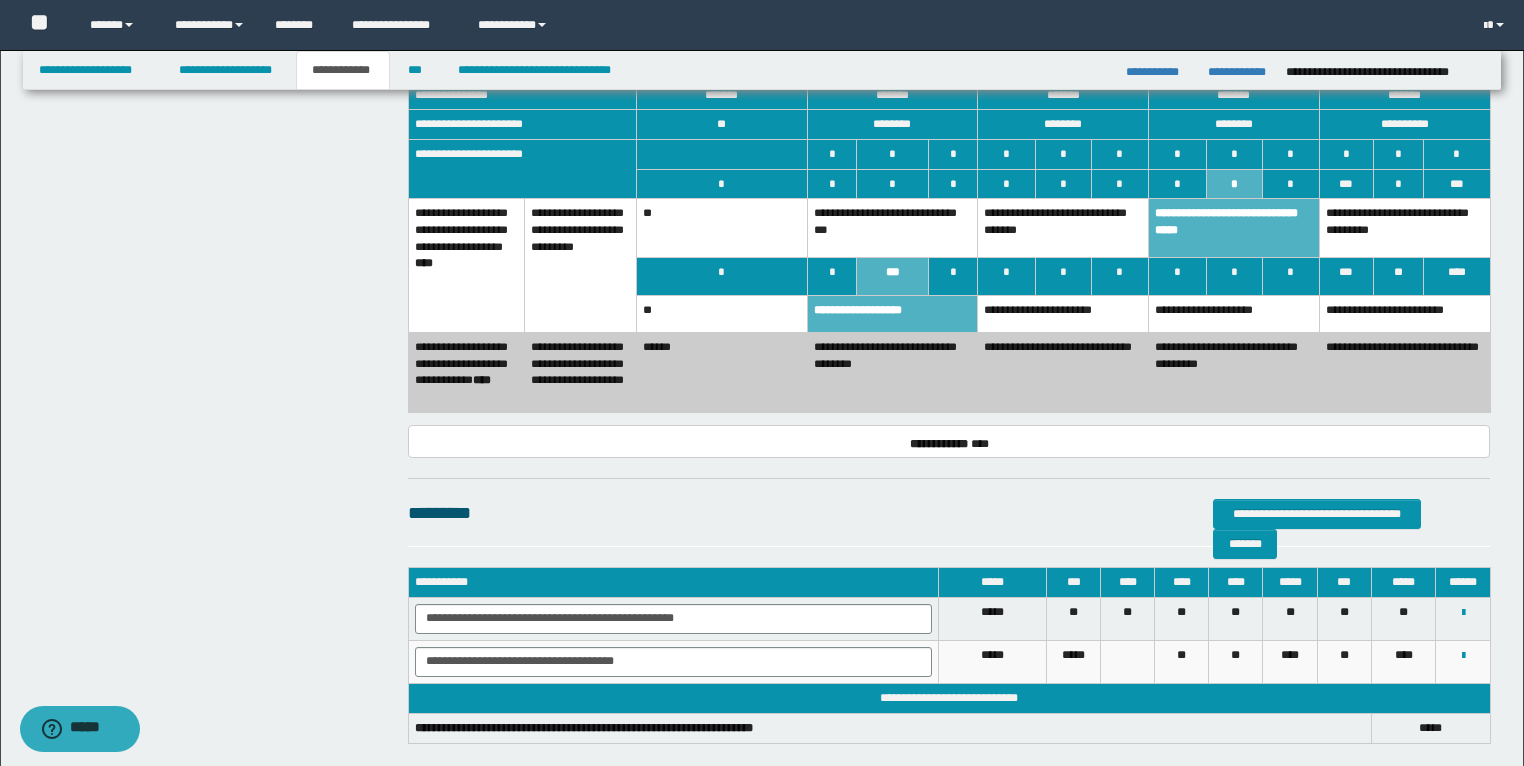 click on "**********" at bounding box center [892, 314] 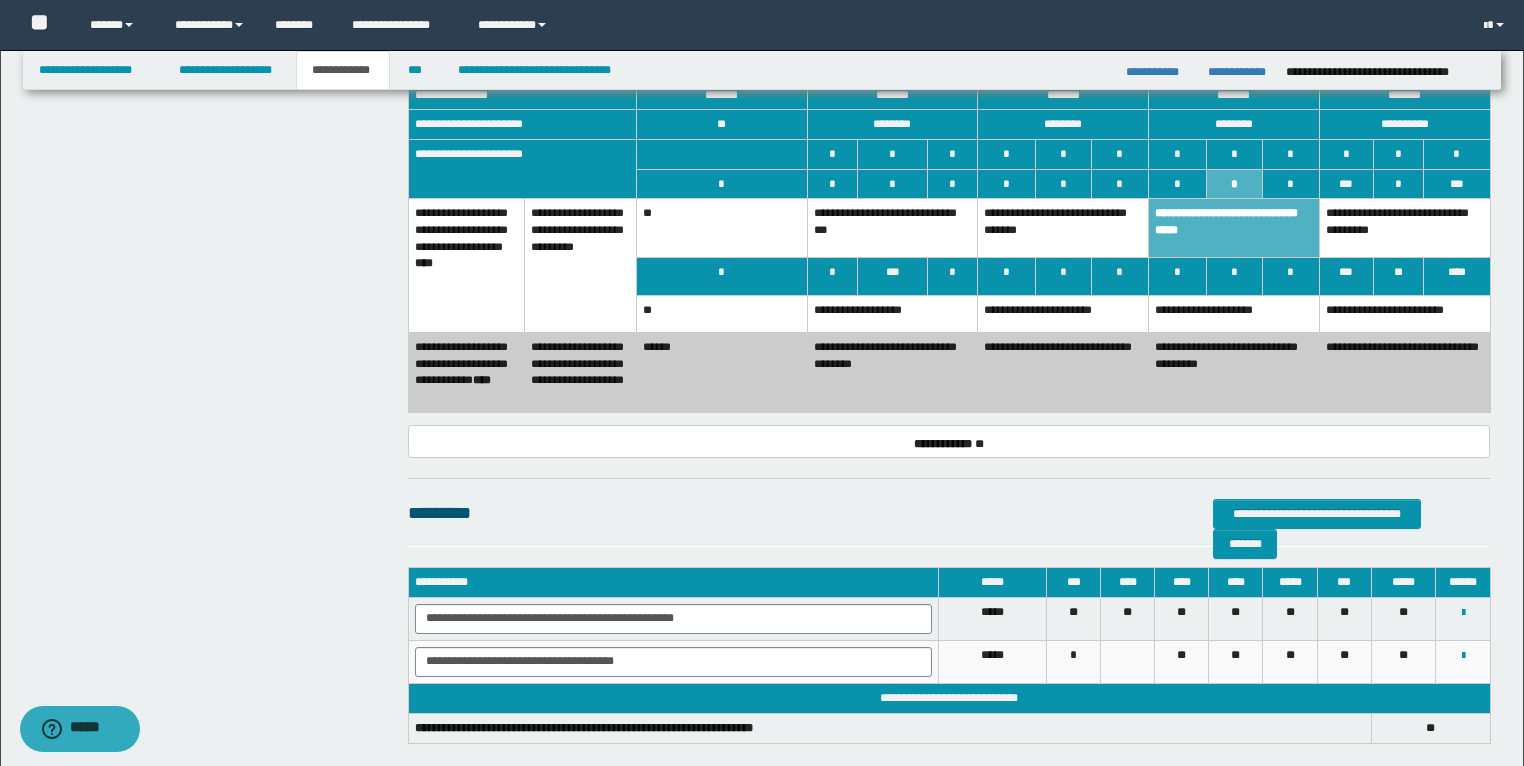 click on "**********" at bounding box center (892, 314) 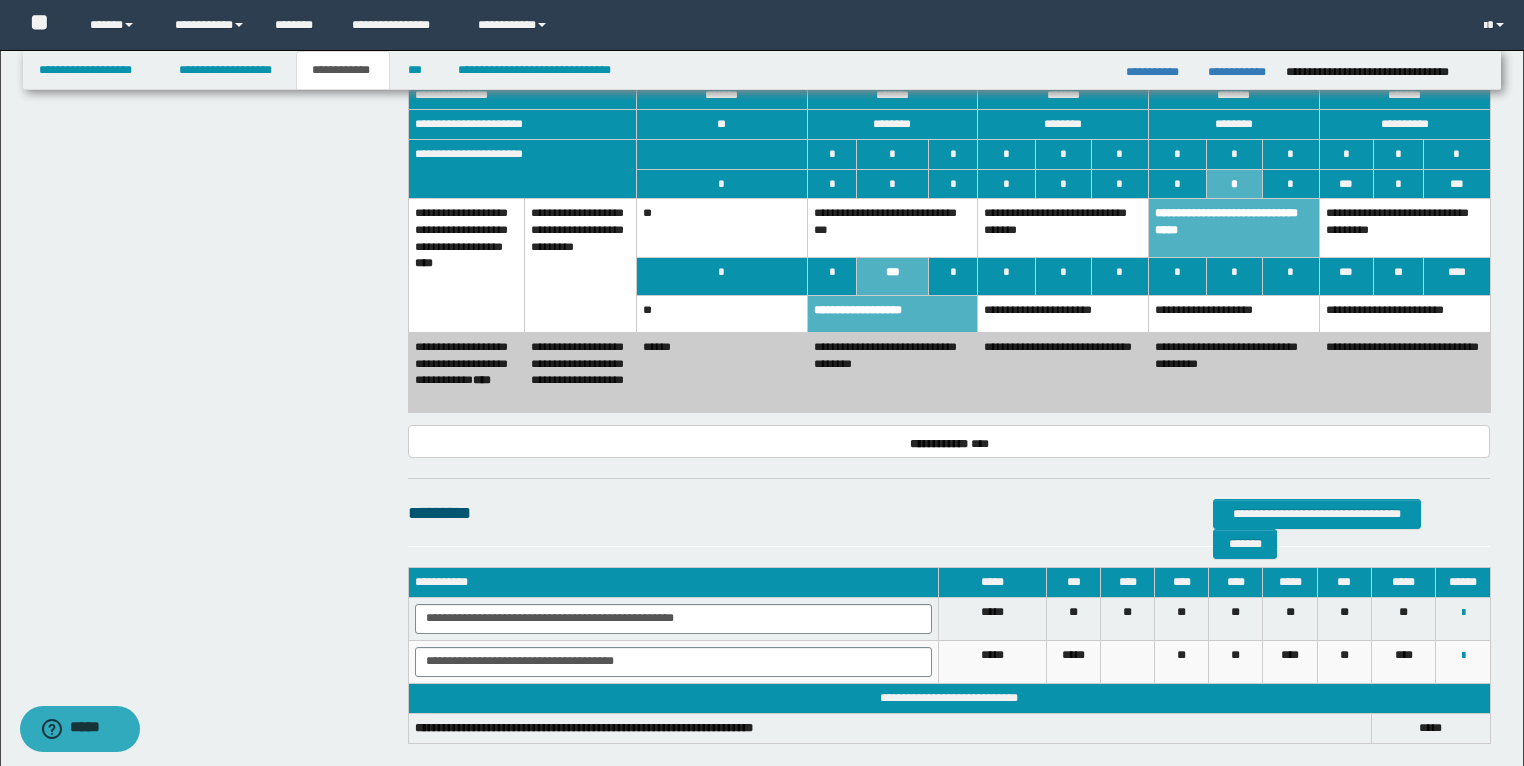click on "**********" at bounding box center [1063, 314] 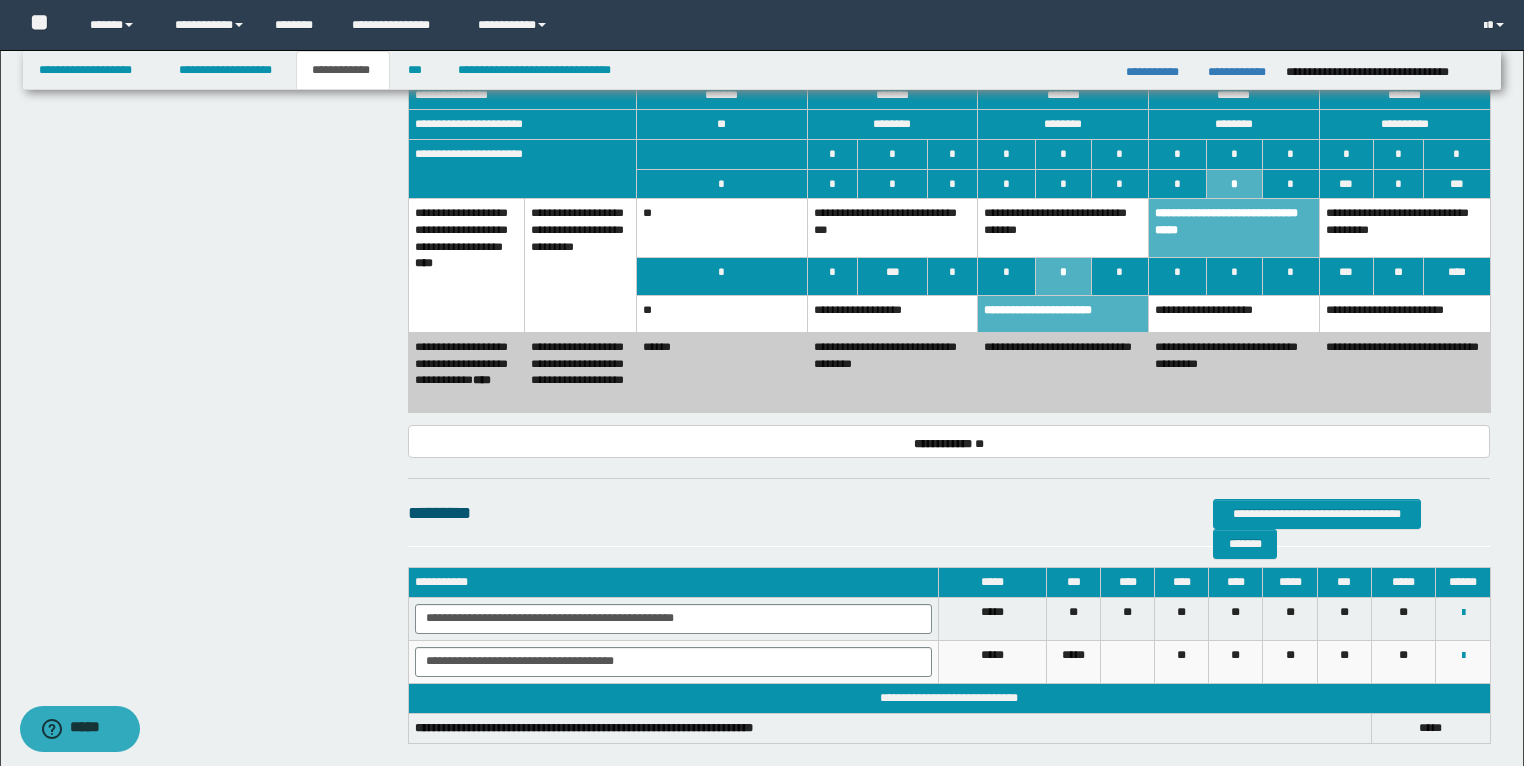 click on "**********" at bounding box center (1063, 228) 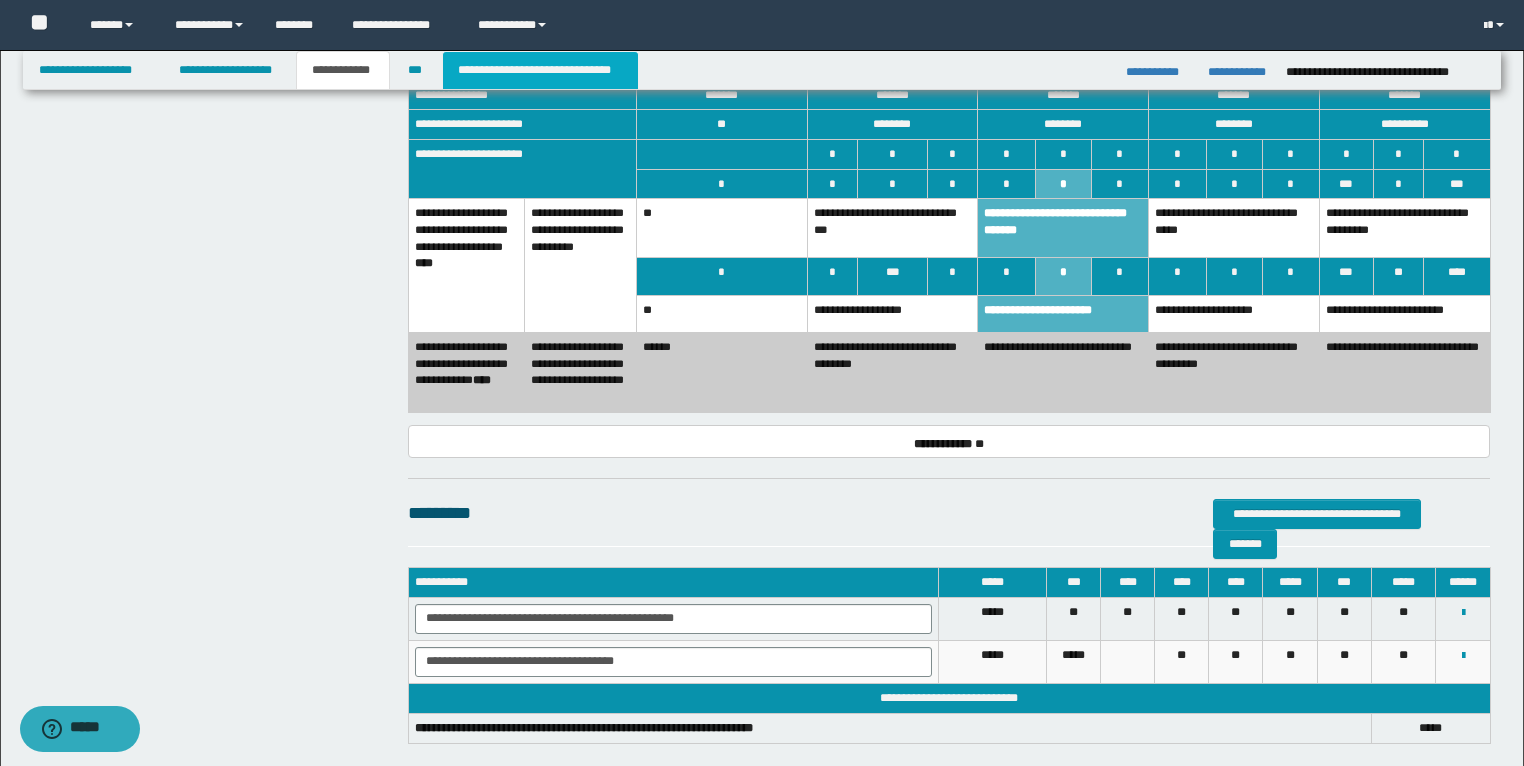 click on "**********" at bounding box center (540, 70) 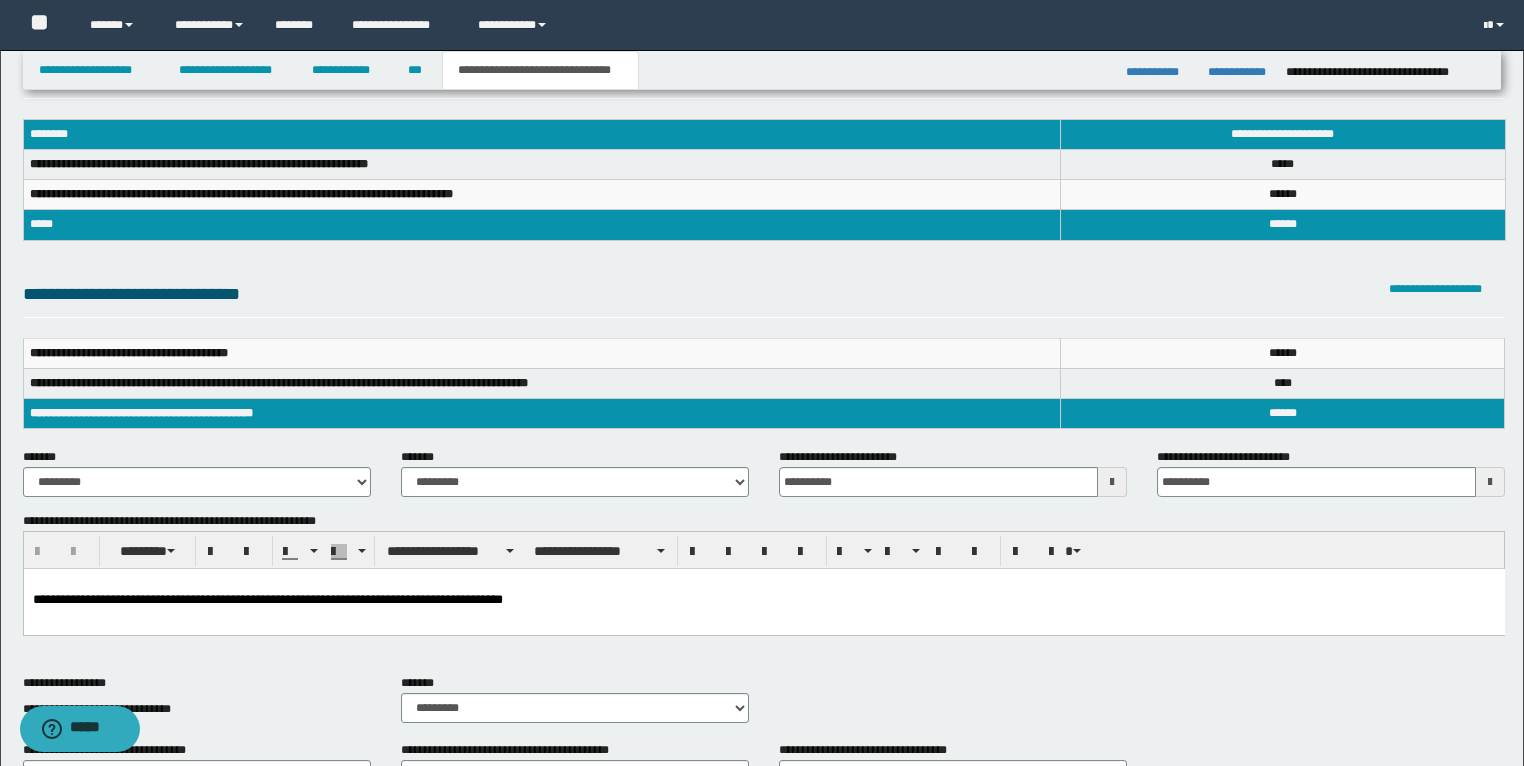 scroll, scrollTop: 66, scrollLeft: 0, axis: vertical 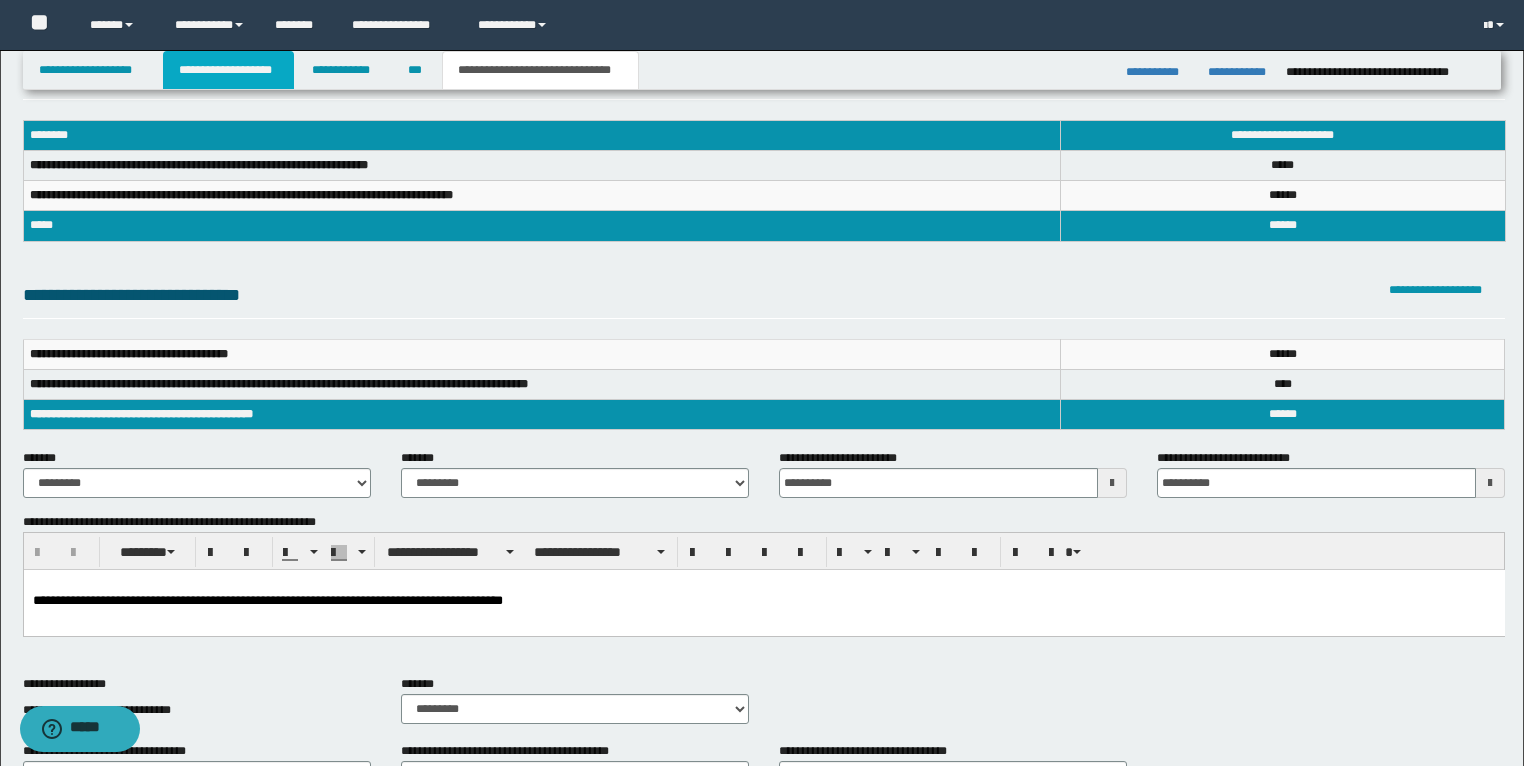 drag, startPoint x: 250, startPoint y: 68, endPoint x: 304, endPoint y: 98, distance: 61.77378 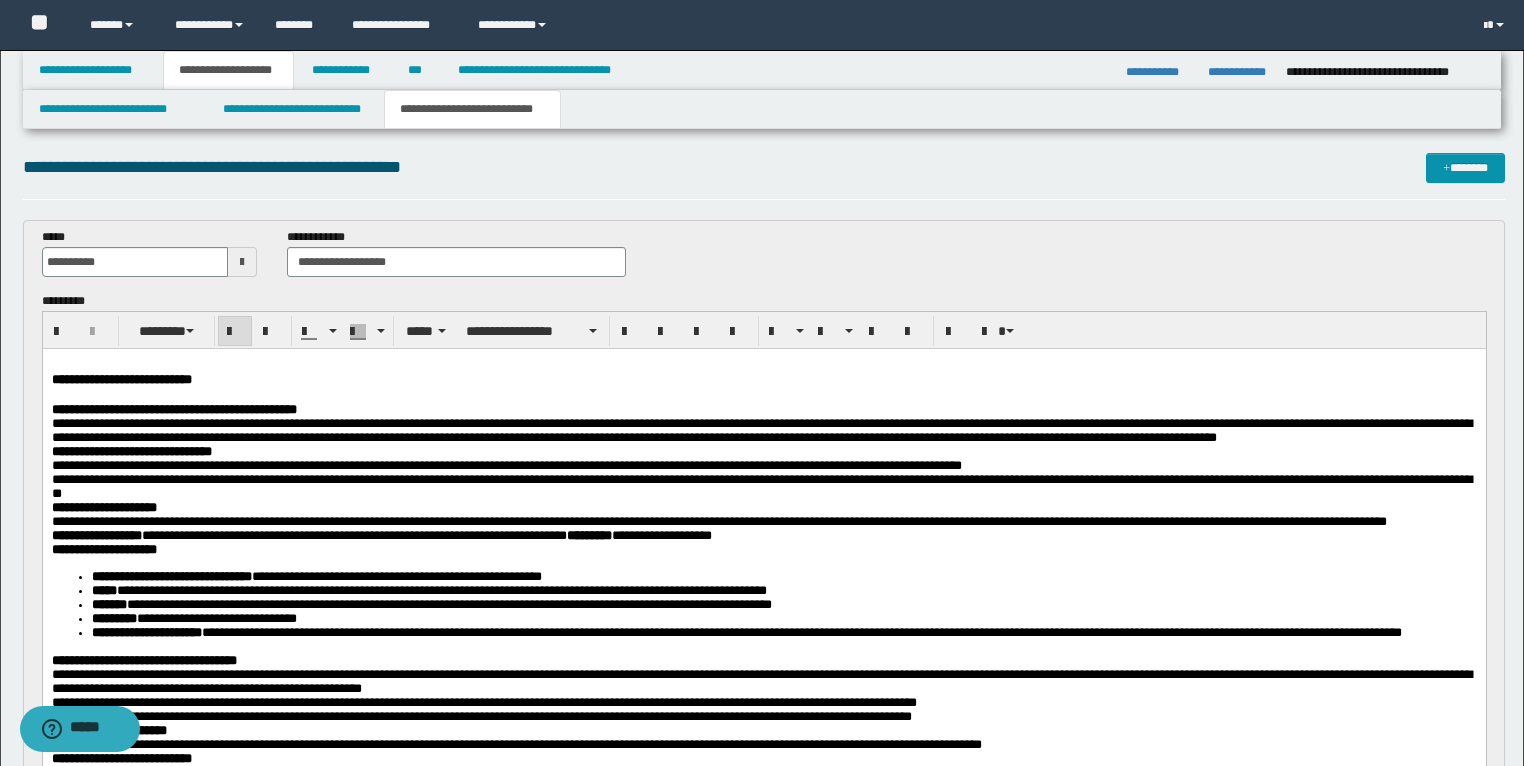 scroll, scrollTop: 0, scrollLeft: 0, axis: both 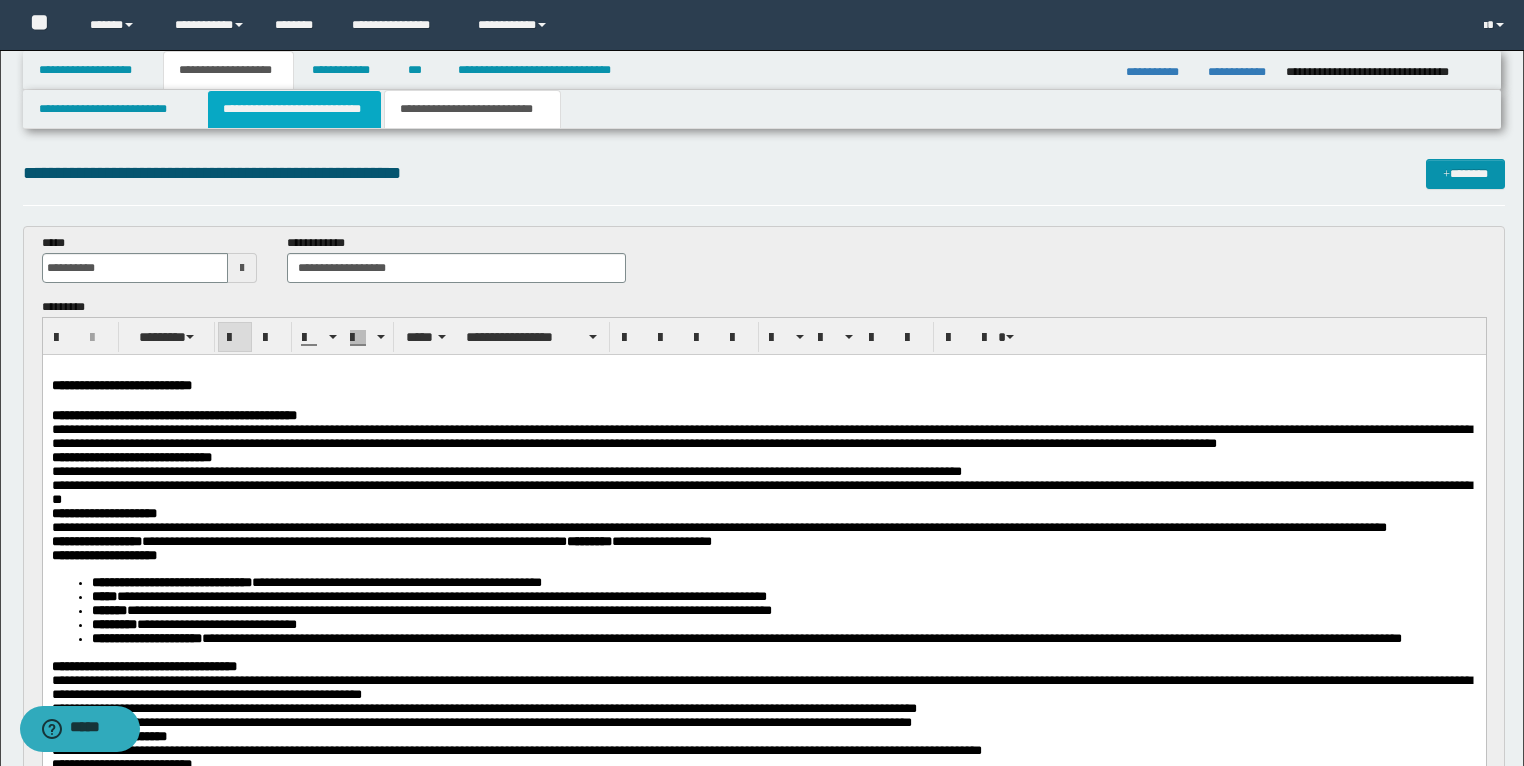 click on "**********" at bounding box center [294, 109] 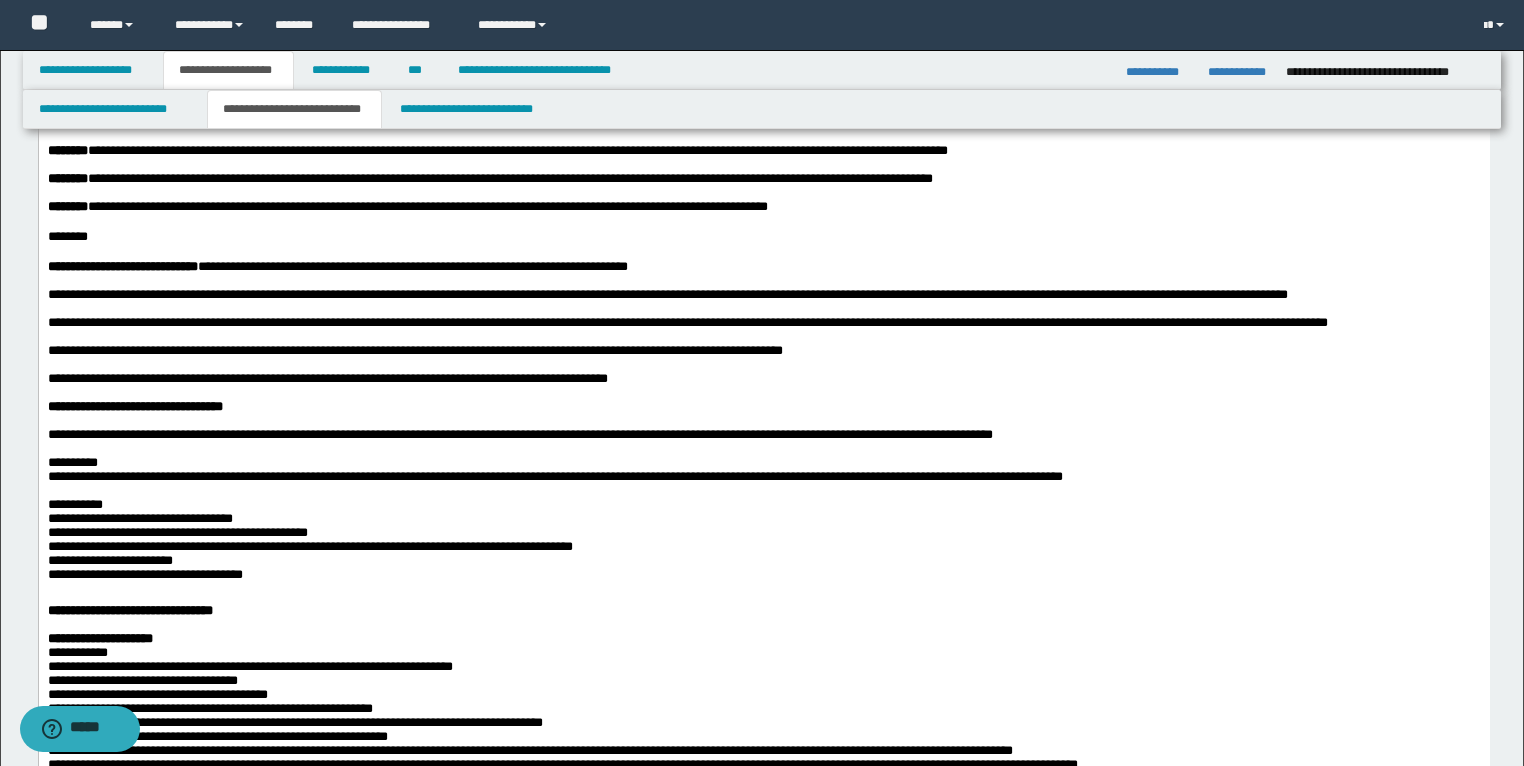 scroll, scrollTop: 1680, scrollLeft: 0, axis: vertical 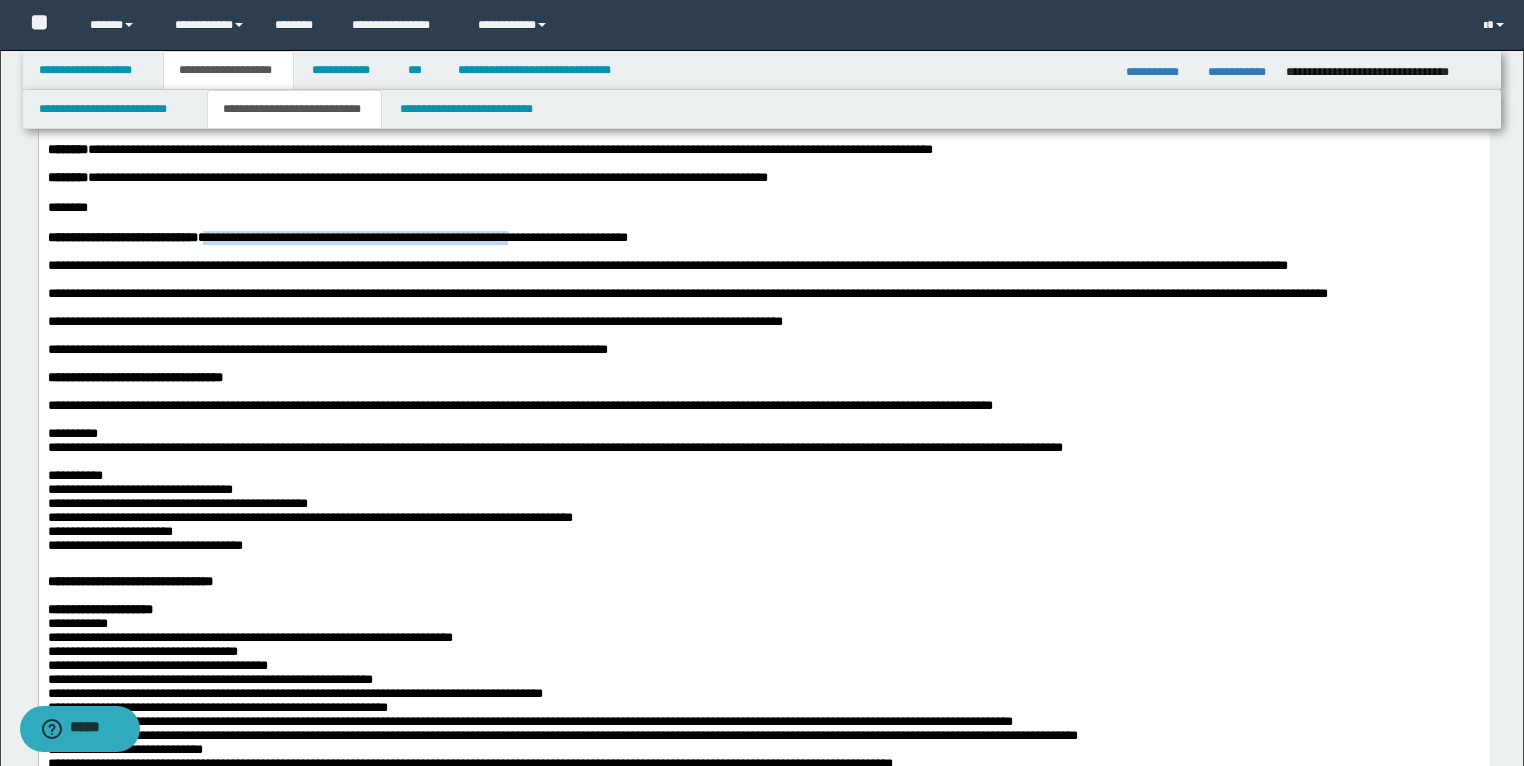 drag, startPoint x: 246, startPoint y: 556, endPoint x: 611, endPoint y: 551, distance: 365.03424 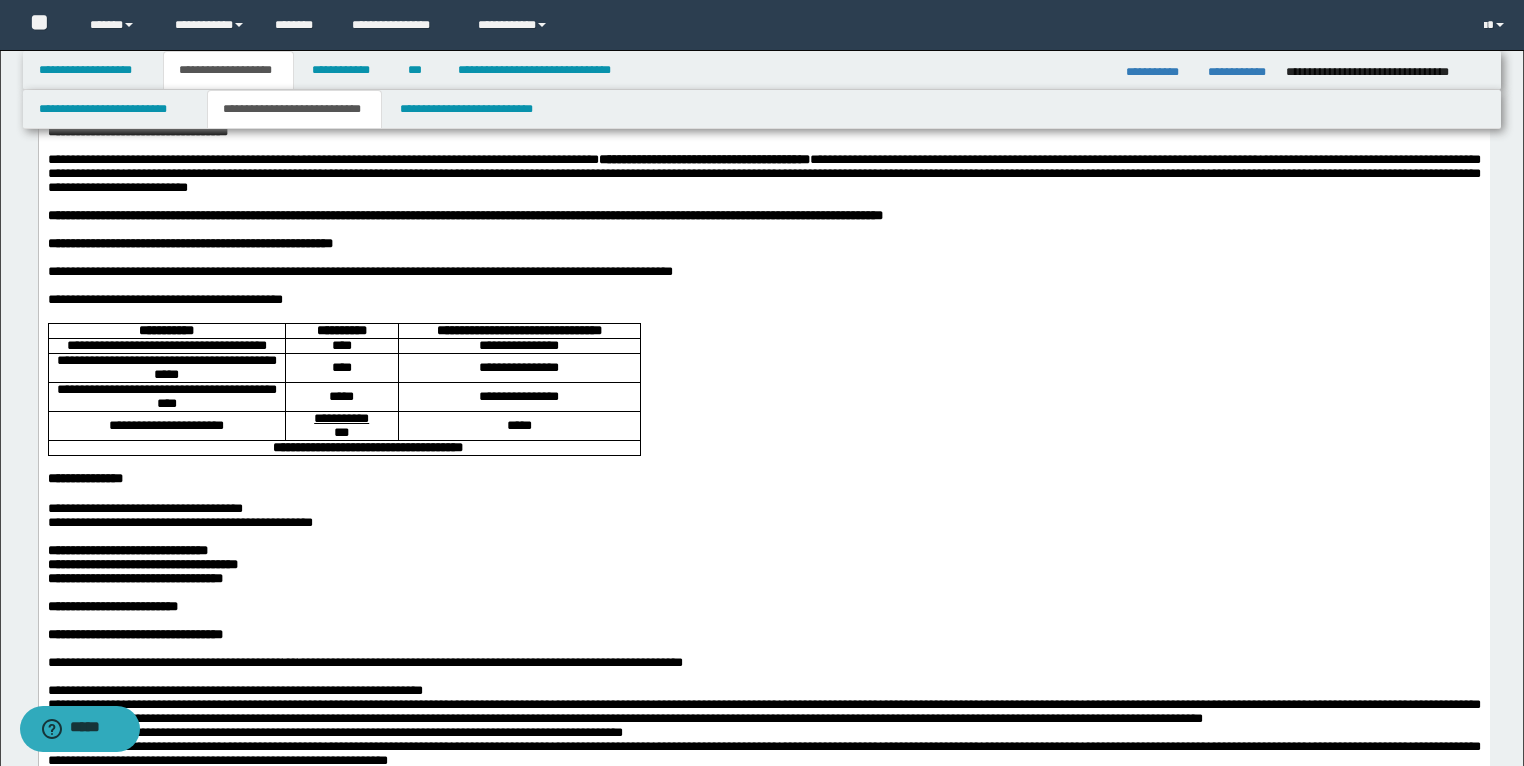 scroll, scrollTop: 0, scrollLeft: 0, axis: both 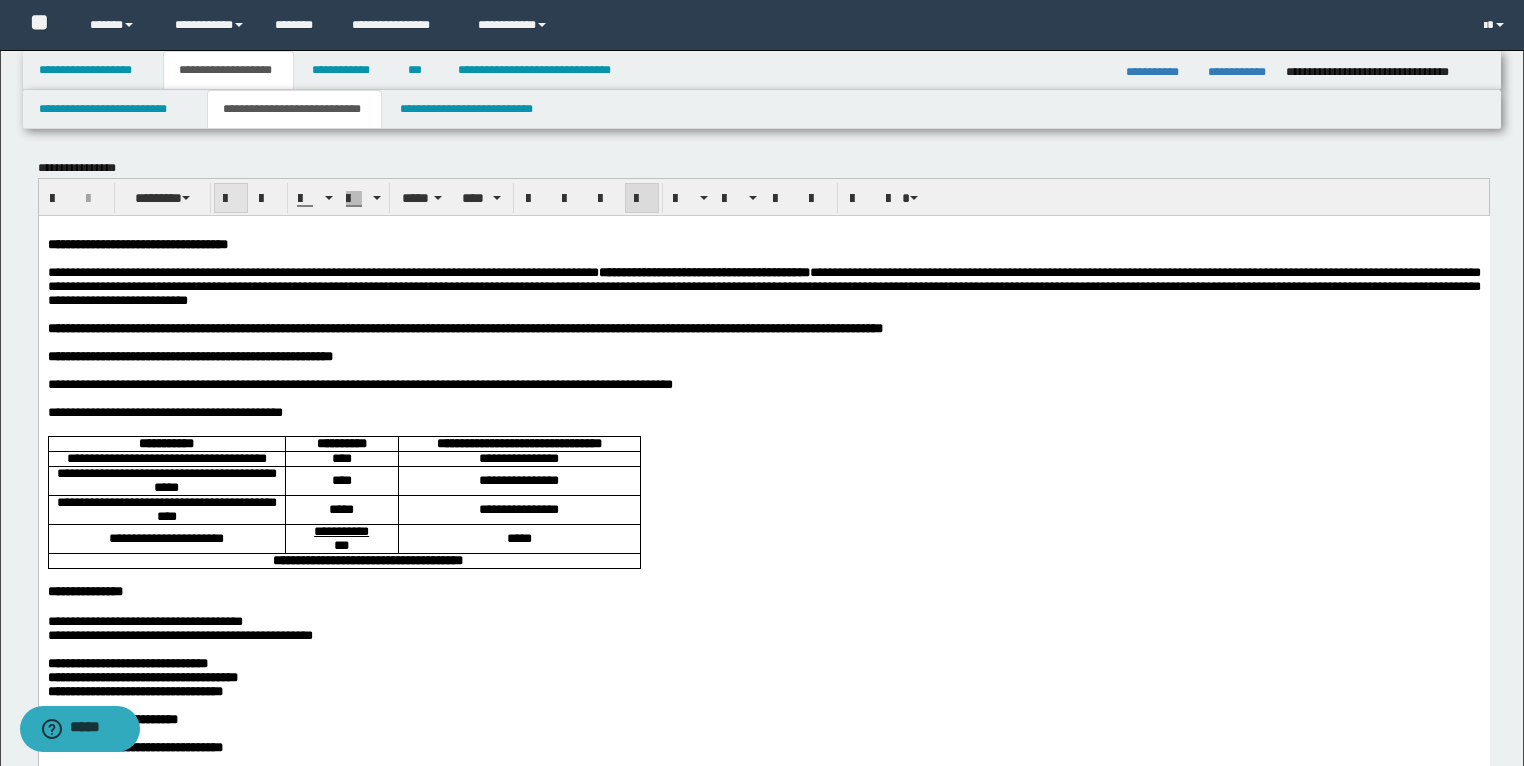 click at bounding box center (231, 199) 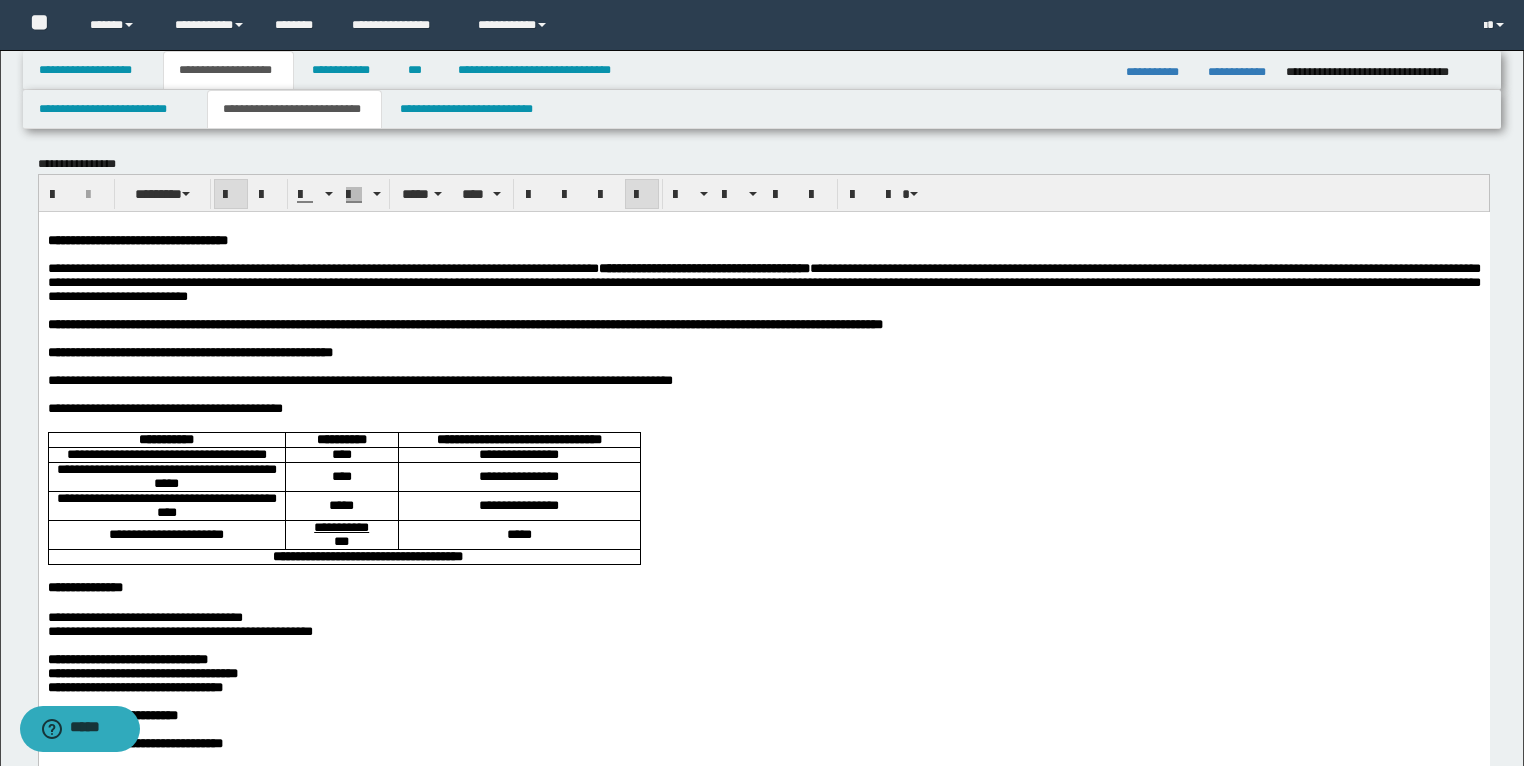 scroll, scrollTop: 0, scrollLeft: 0, axis: both 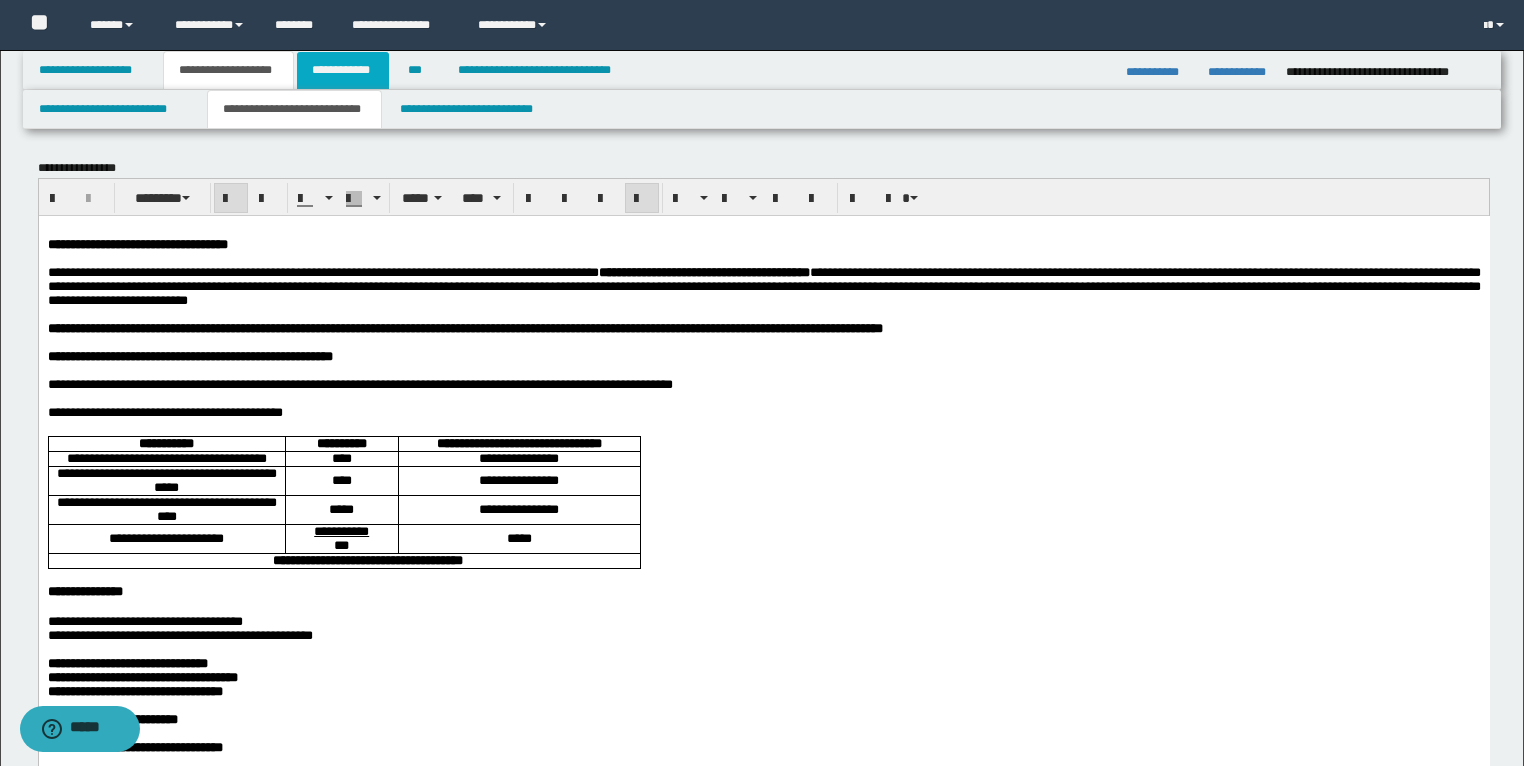 click on "**********" at bounding box center [343, 70] 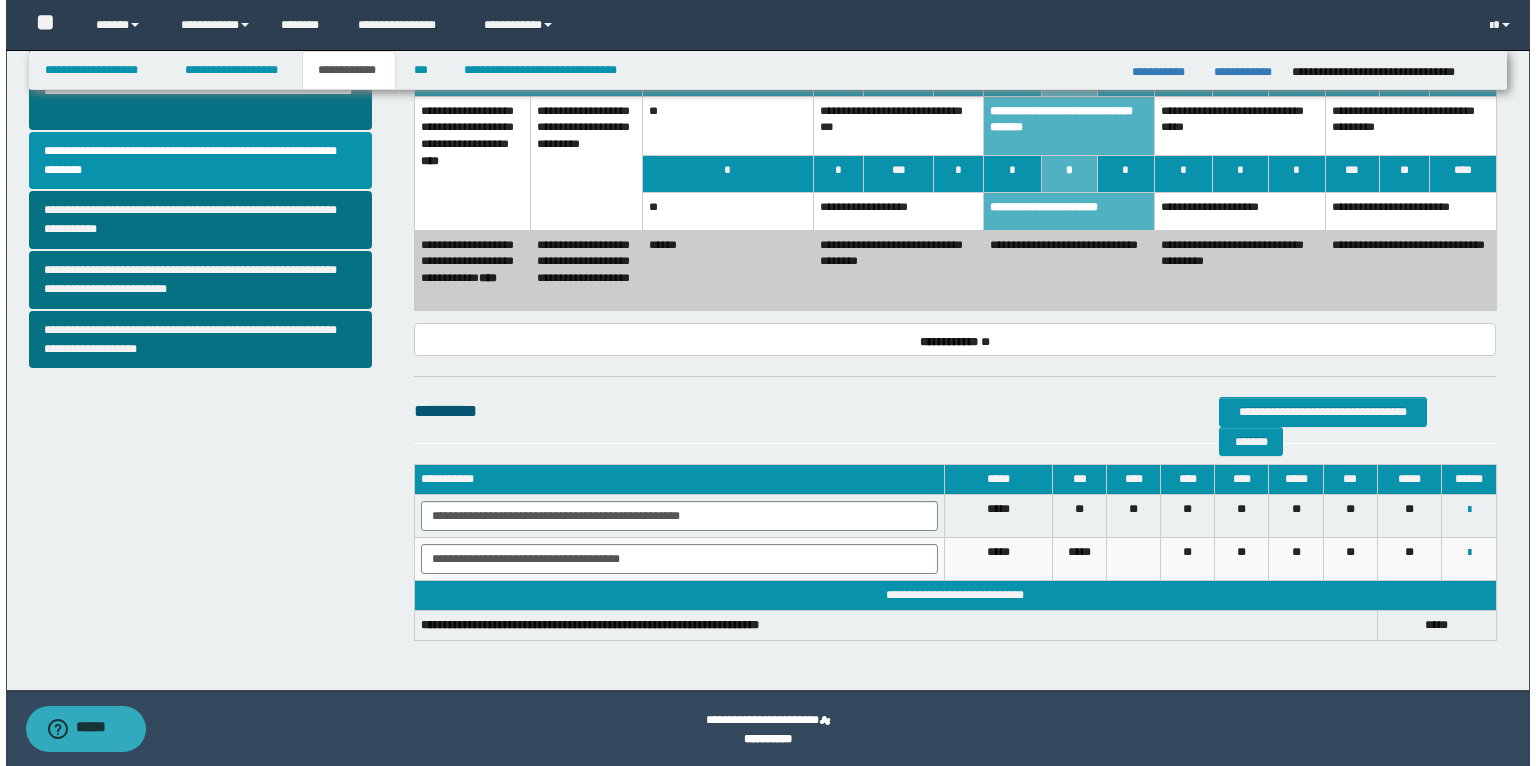 scroll, scrollTop: 636, scrollLeft: 0, axis: vertical 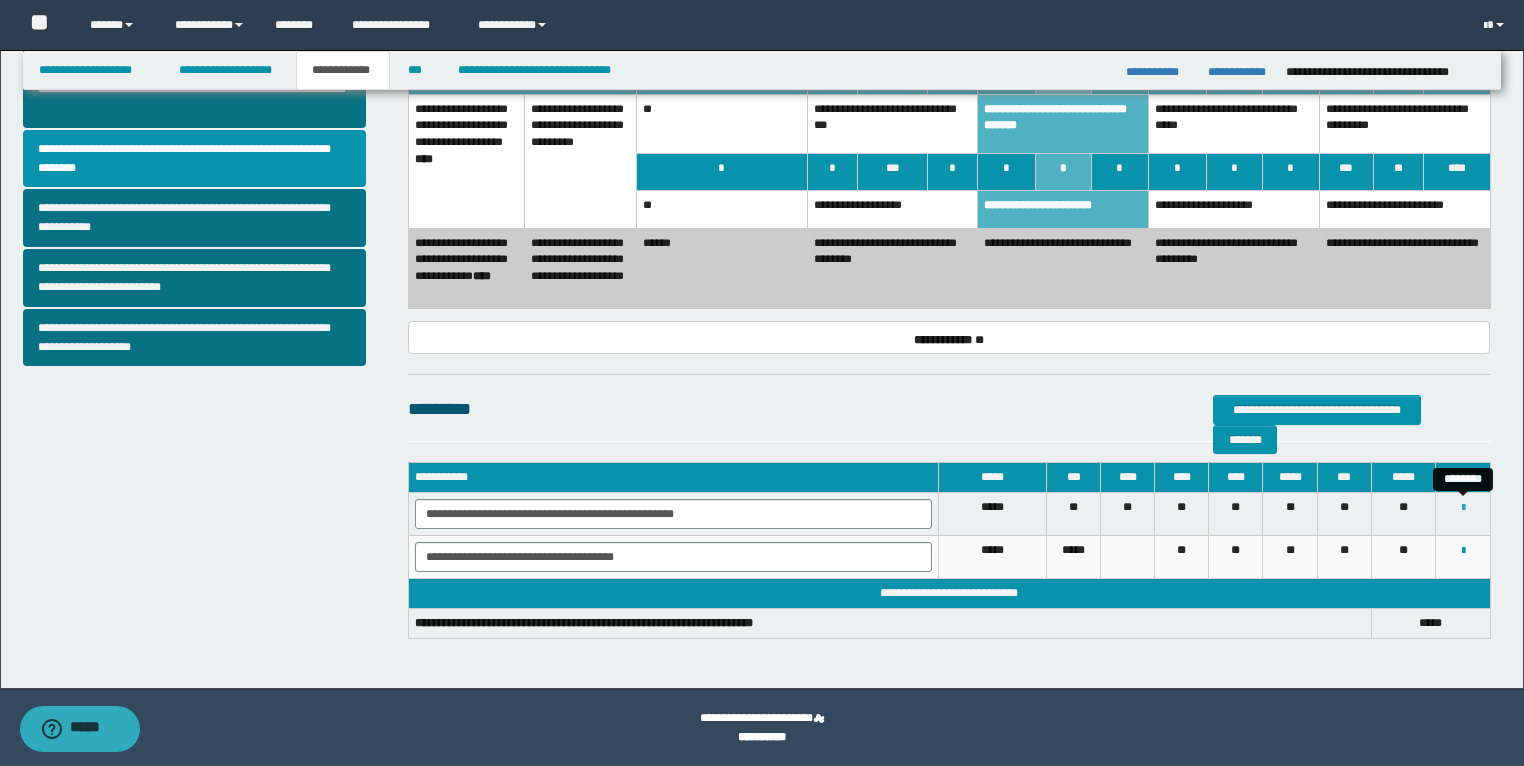 click at bounding box center (1463, 508) 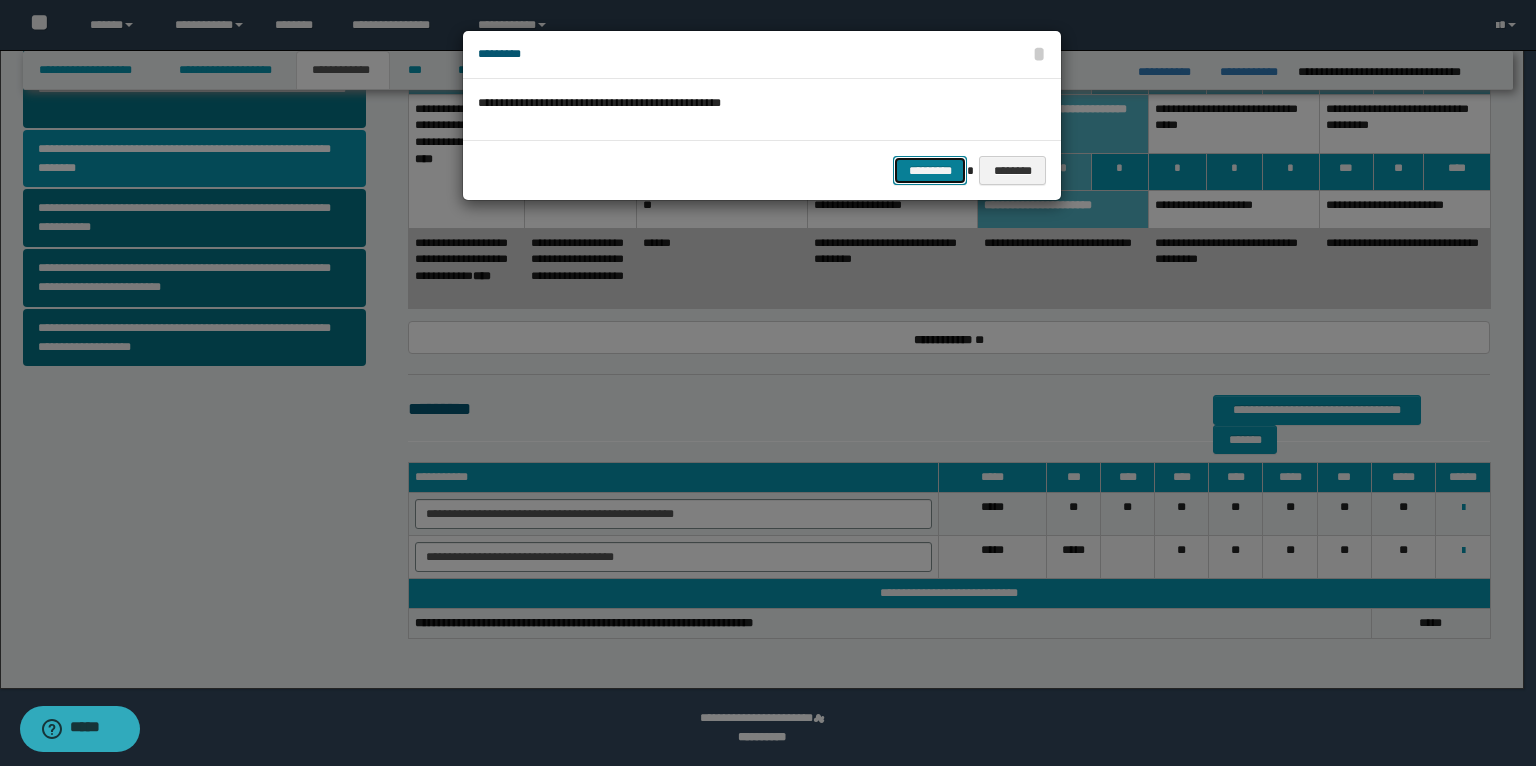 click on "*********" at bounding box center (930, 171) 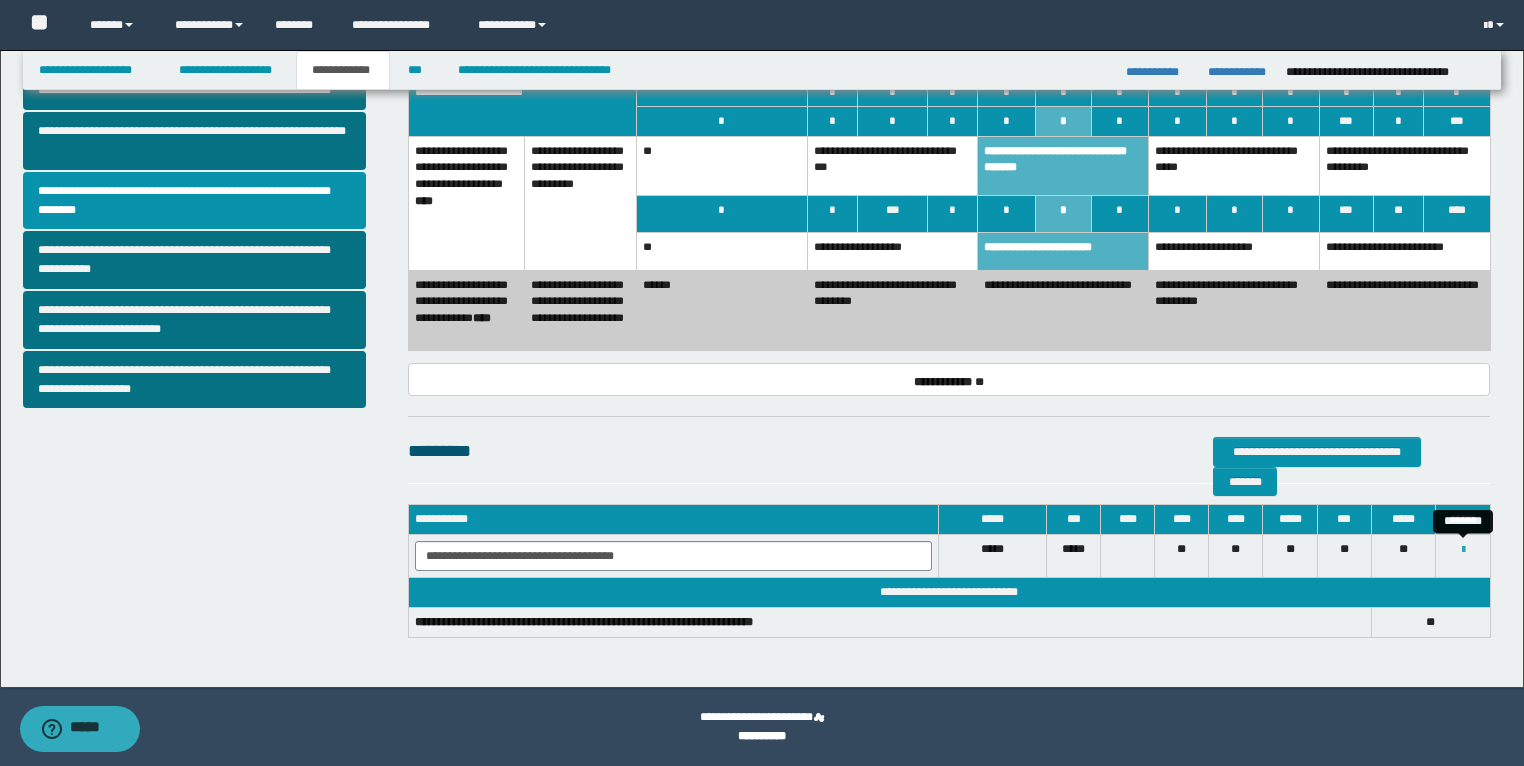 click at bounding box center [1463, 550] 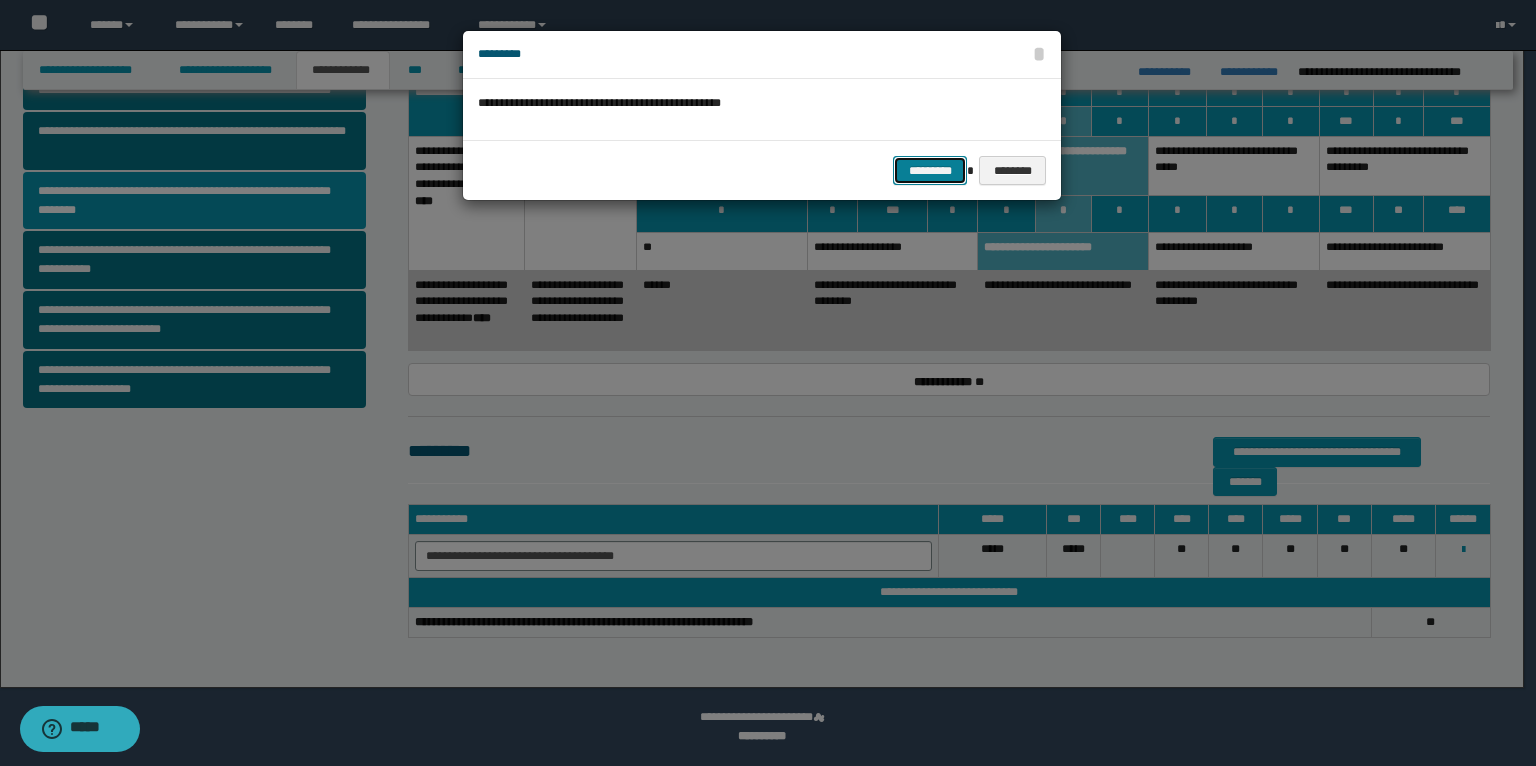 click on "*********" at bounding box center [930, 171] 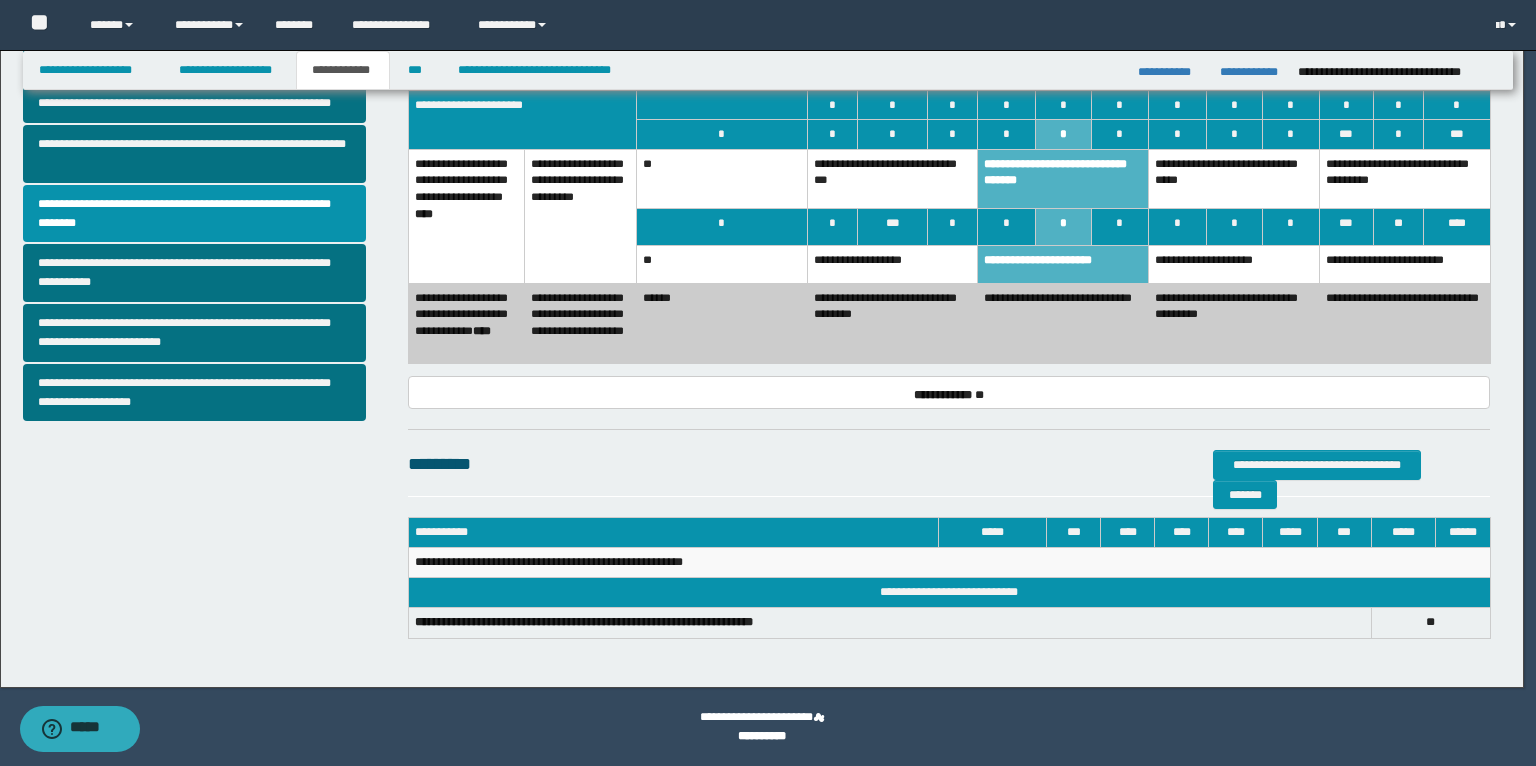 scroll, scrollTop: 580, scrollLeft: 0, axis: vertical 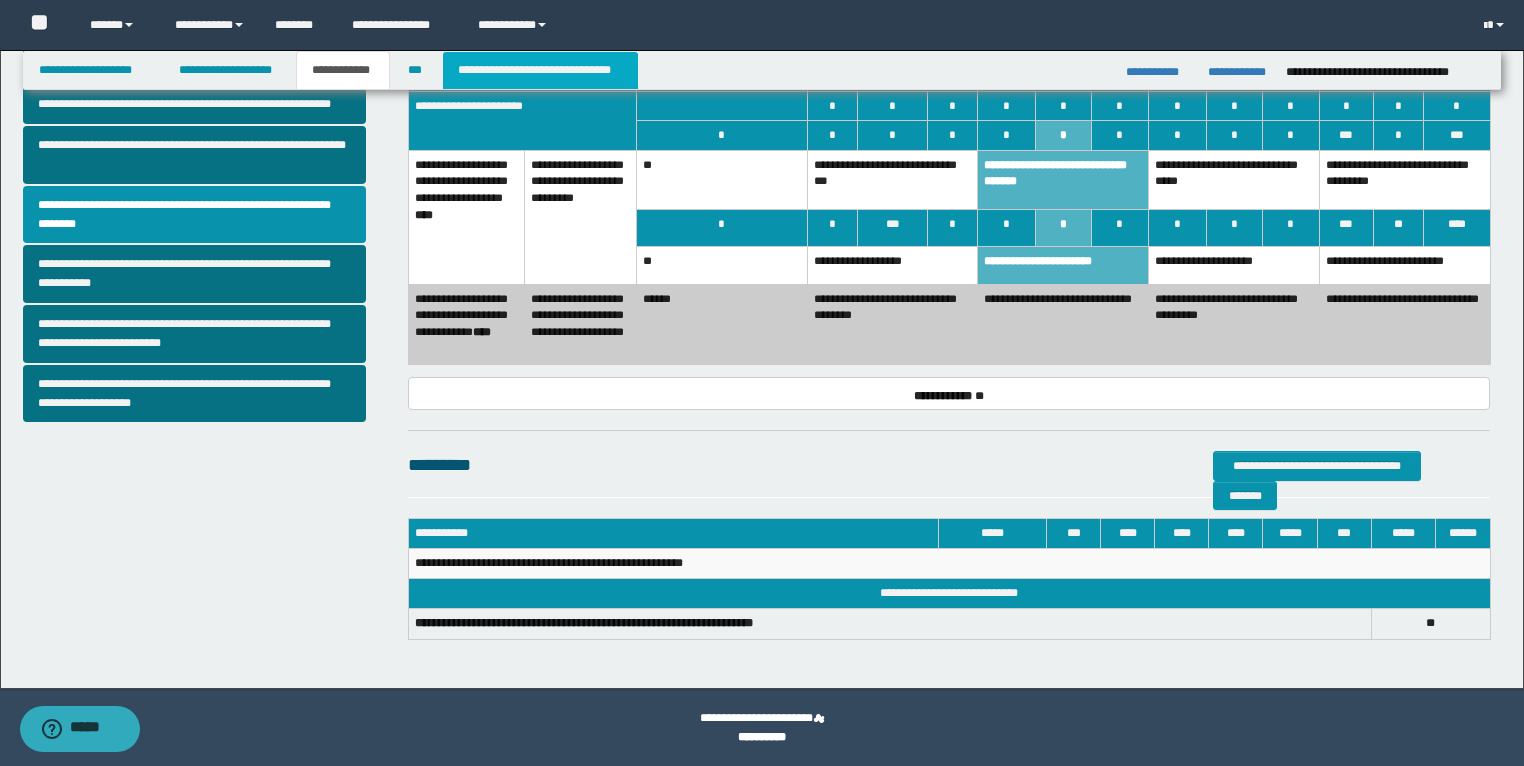 click on "**********" at bounding box center [540, 70] 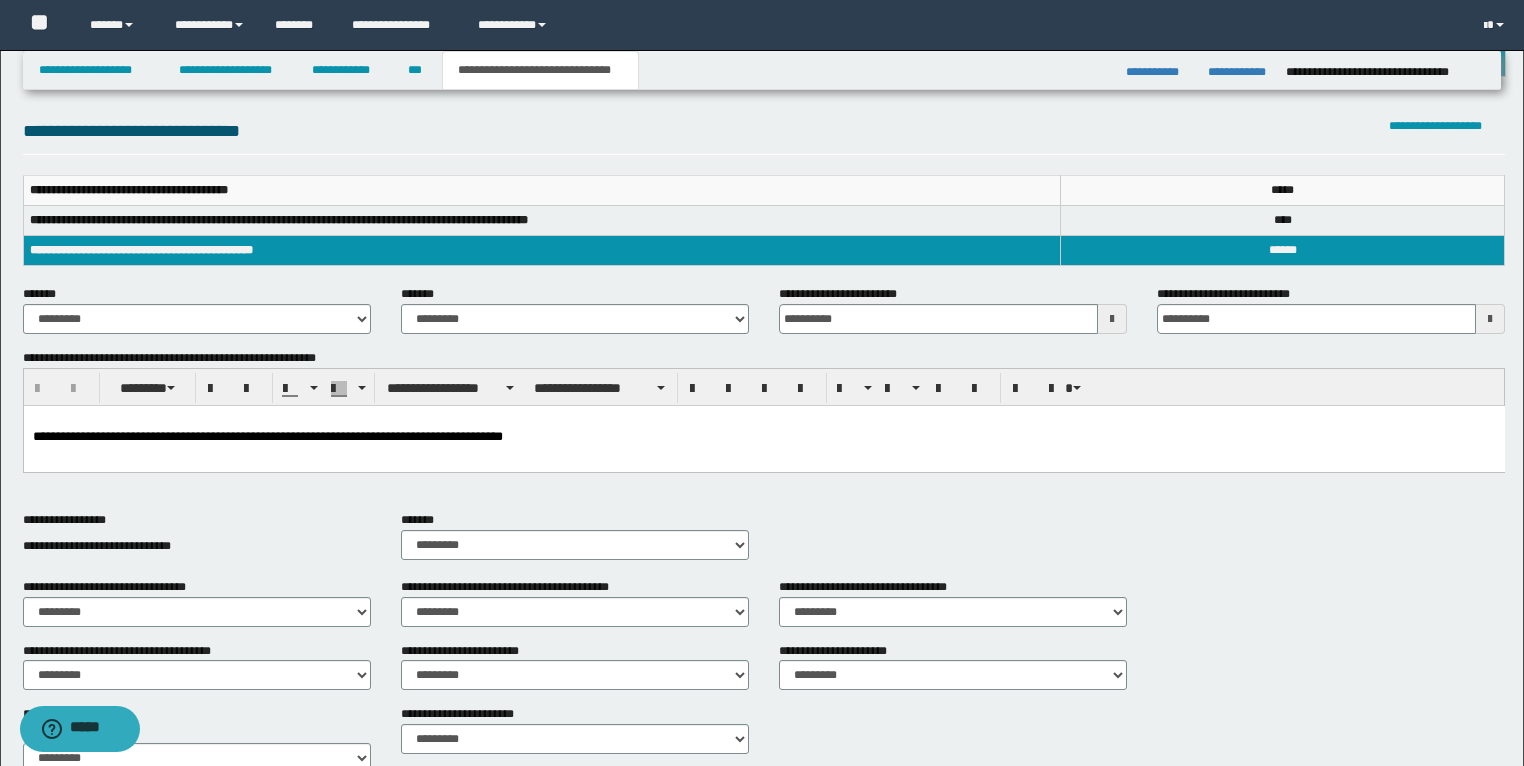 scroll, scrollTop: 0, scrollLeft: 0, axis: both 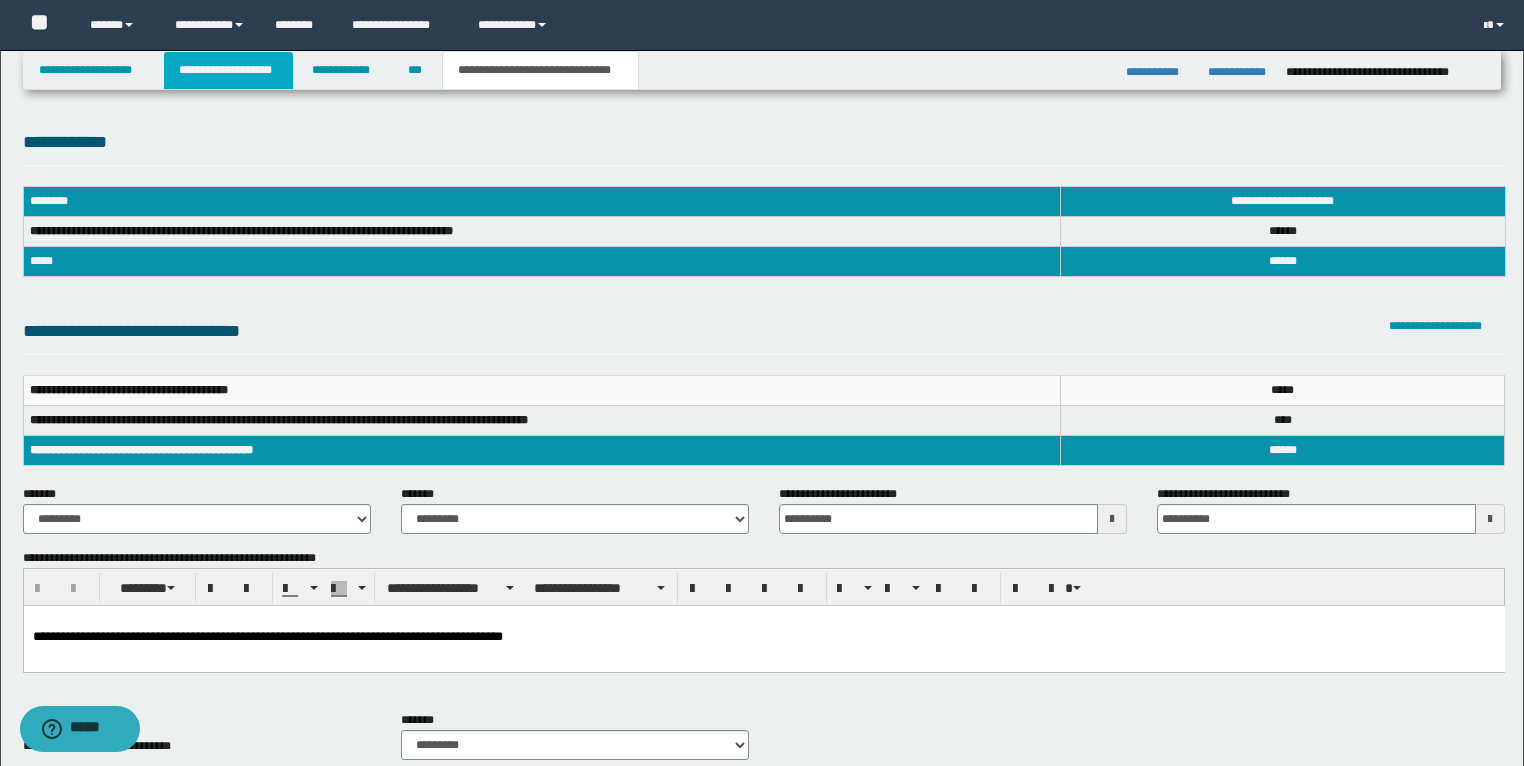 click on "**********" at bounding box center (228, 70) 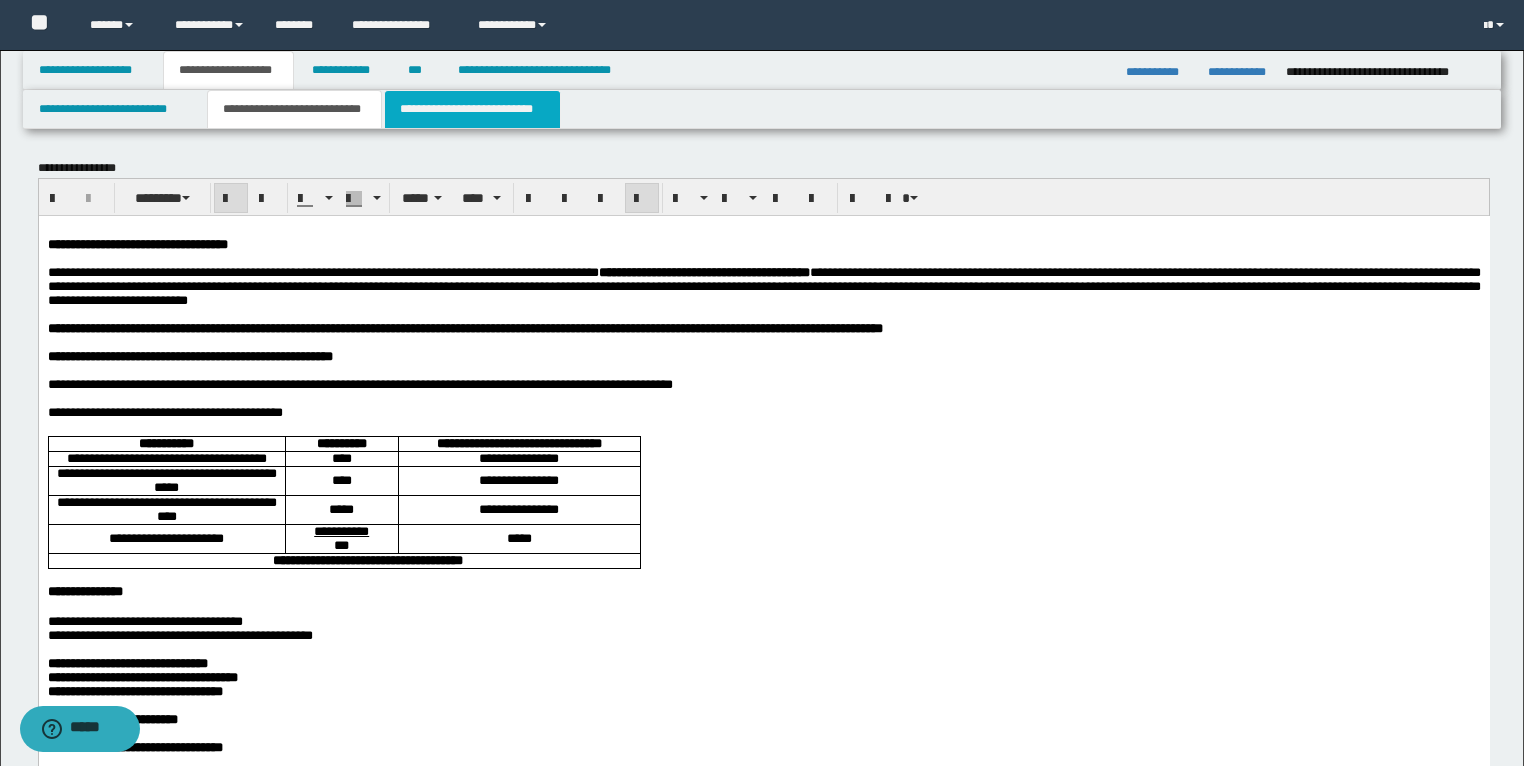click on "**********" at bounding box center (472, 109) 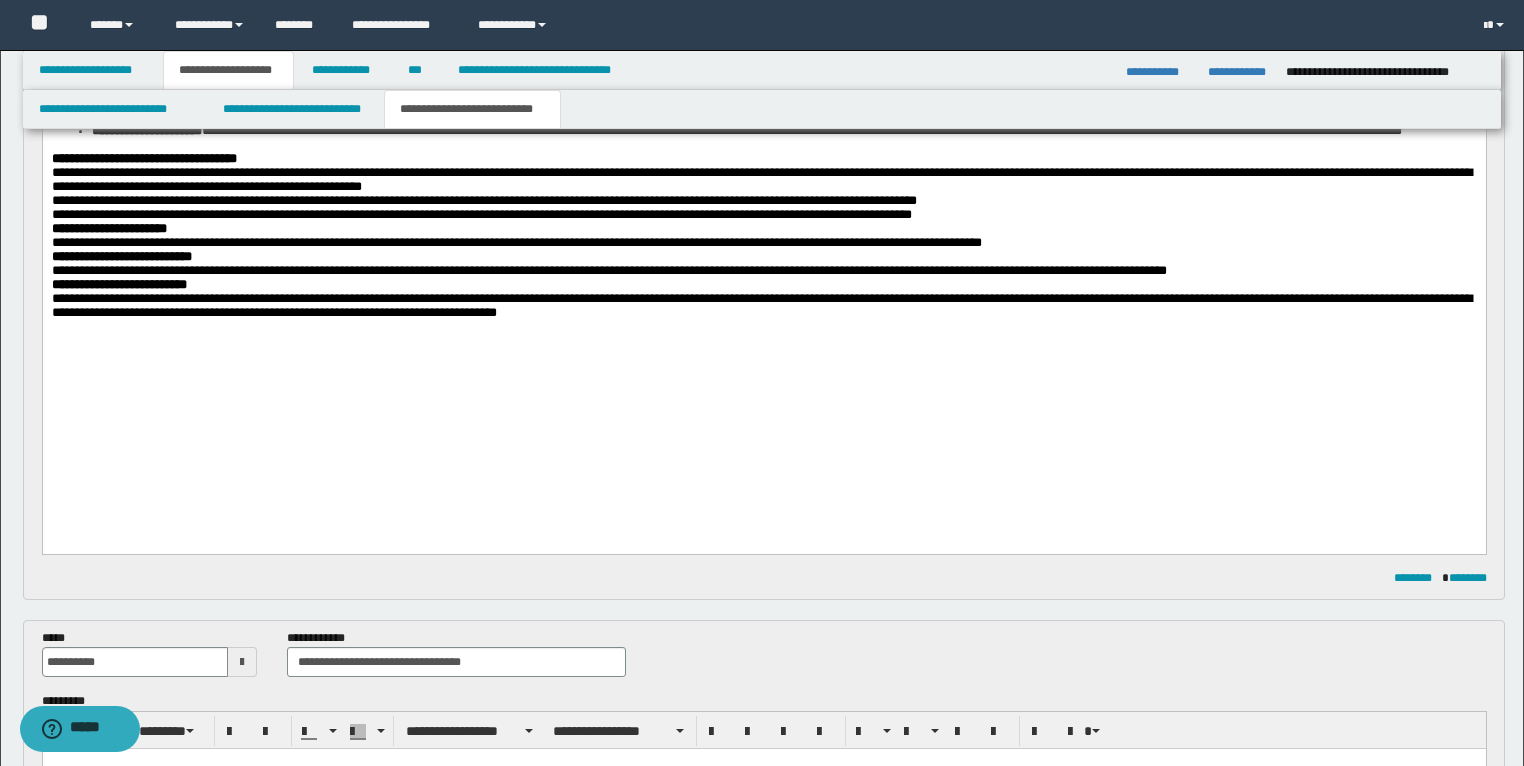 scroll, scrollTop: 720, scrollLeft: 0, axis: vertical 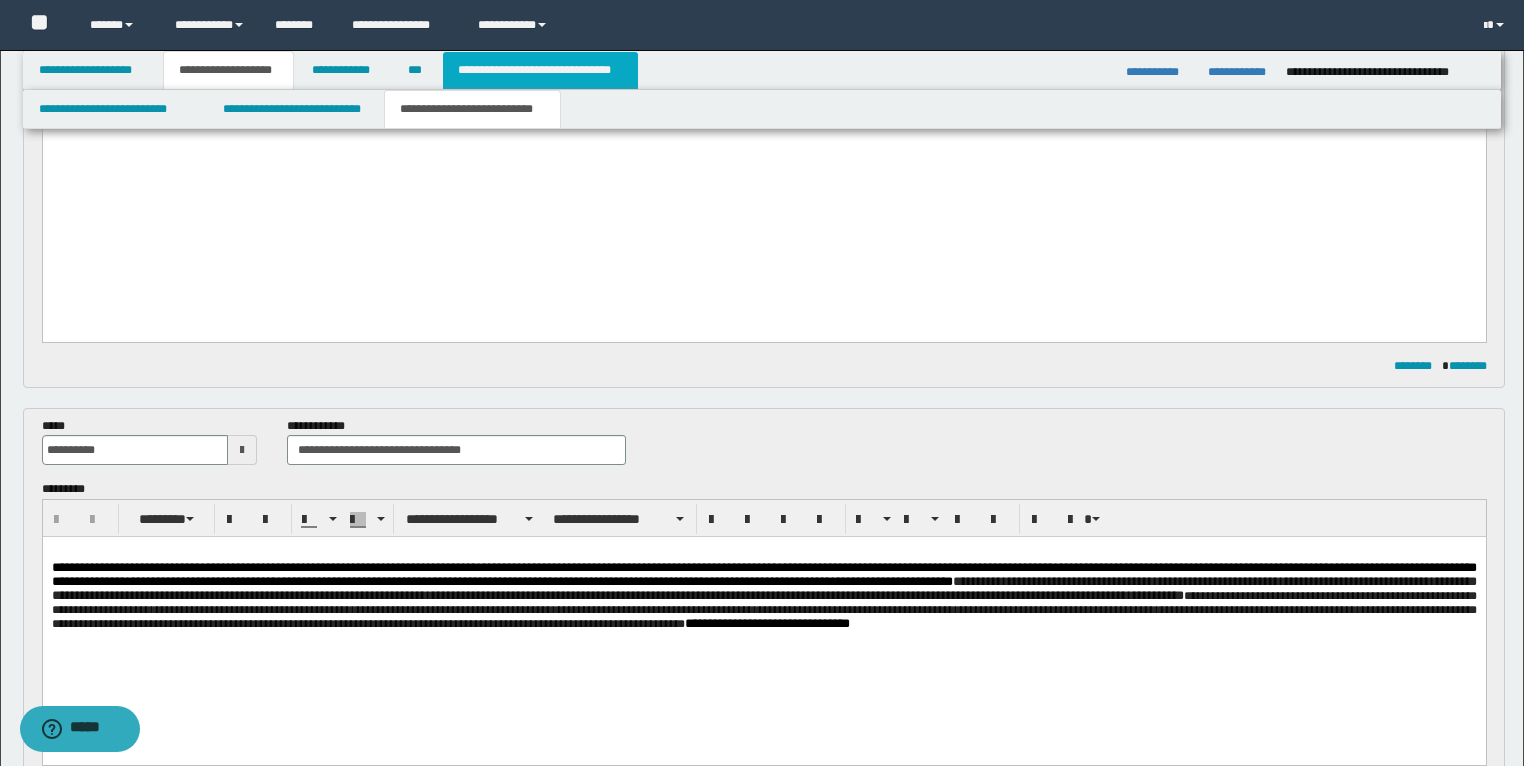 click on "**********" at bounding box center [540, 70] 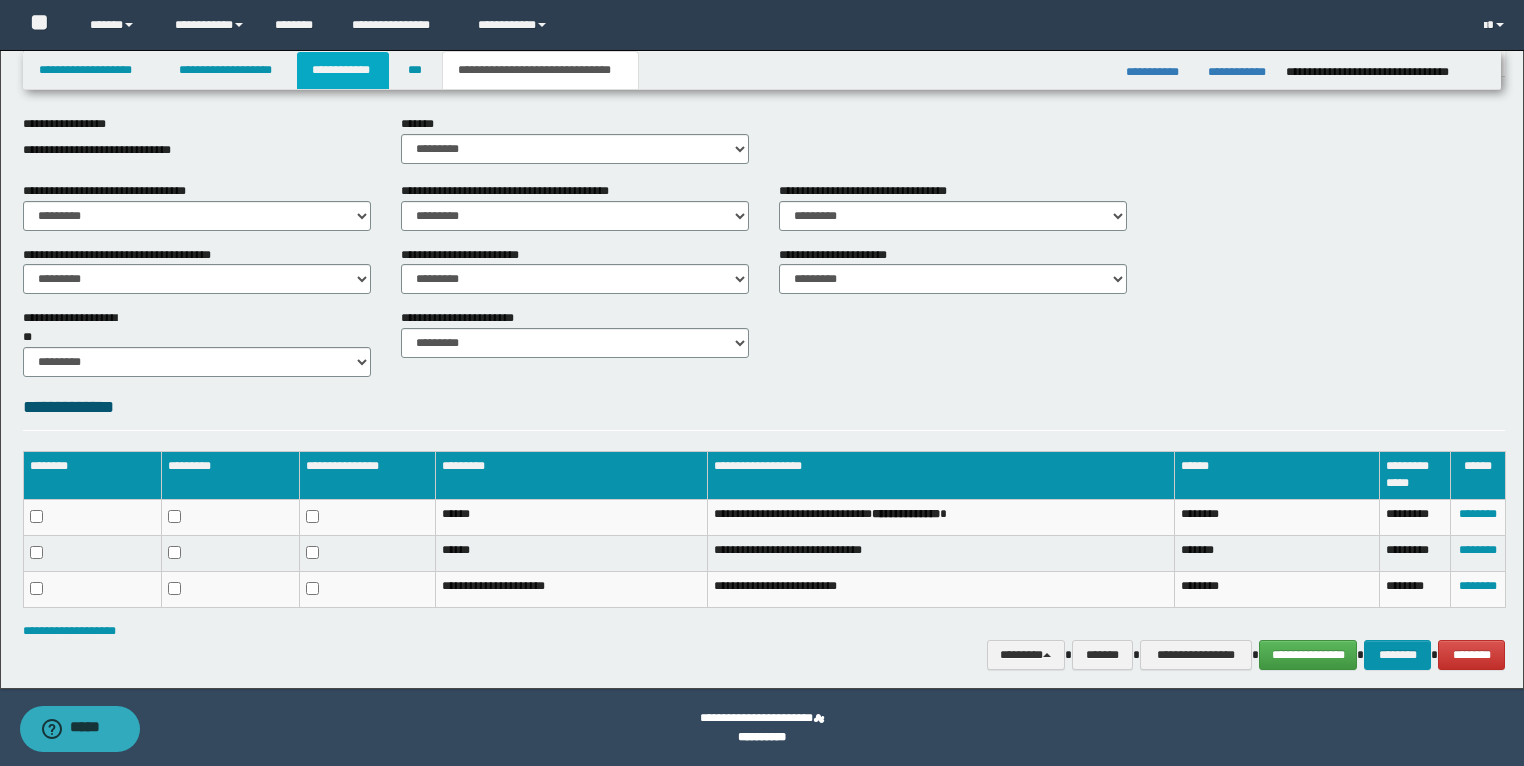 click on "**********" at bounding box center [343, 70] 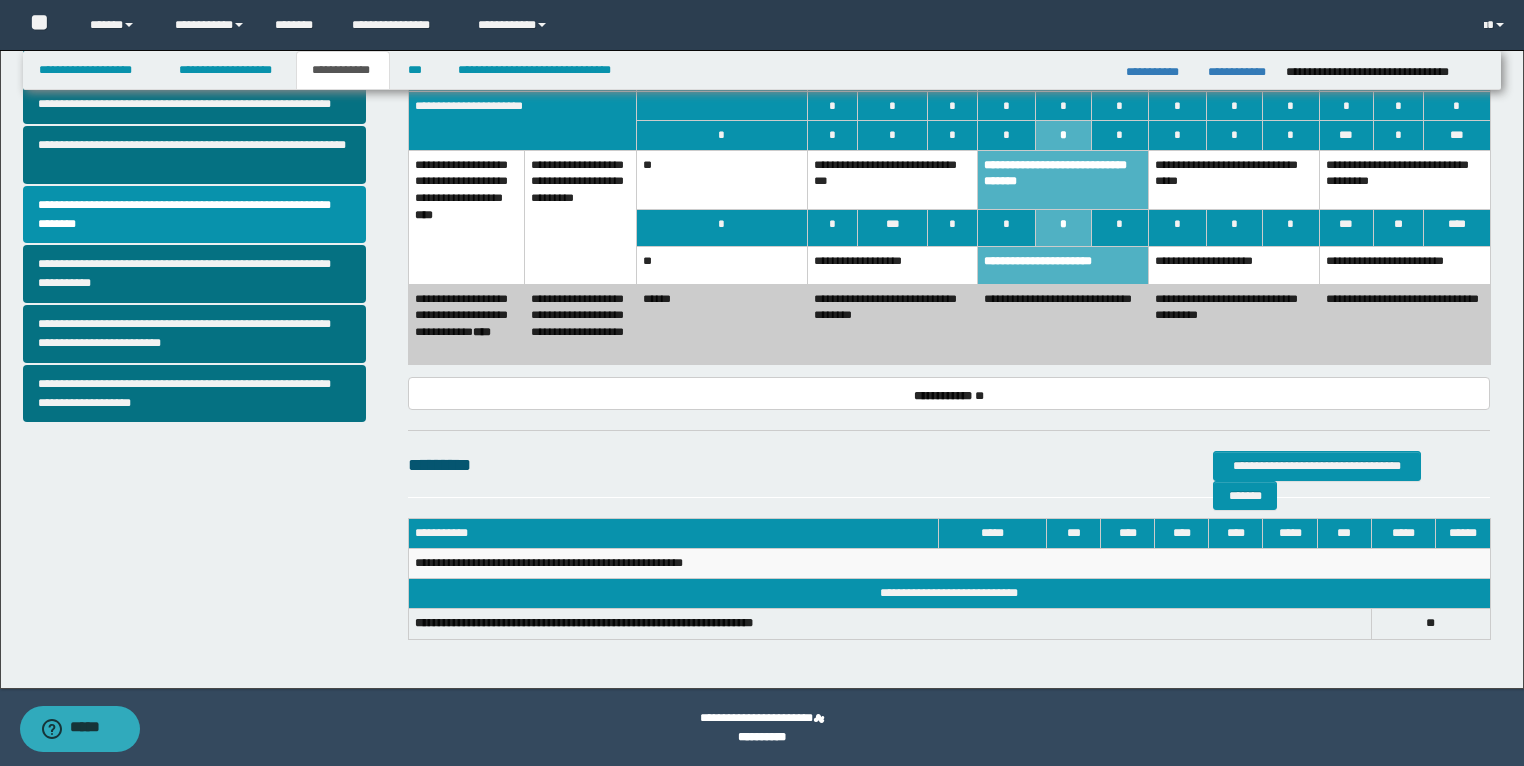 scroll, scrollTop: 420, scrollLeft: 0, axis: vertical 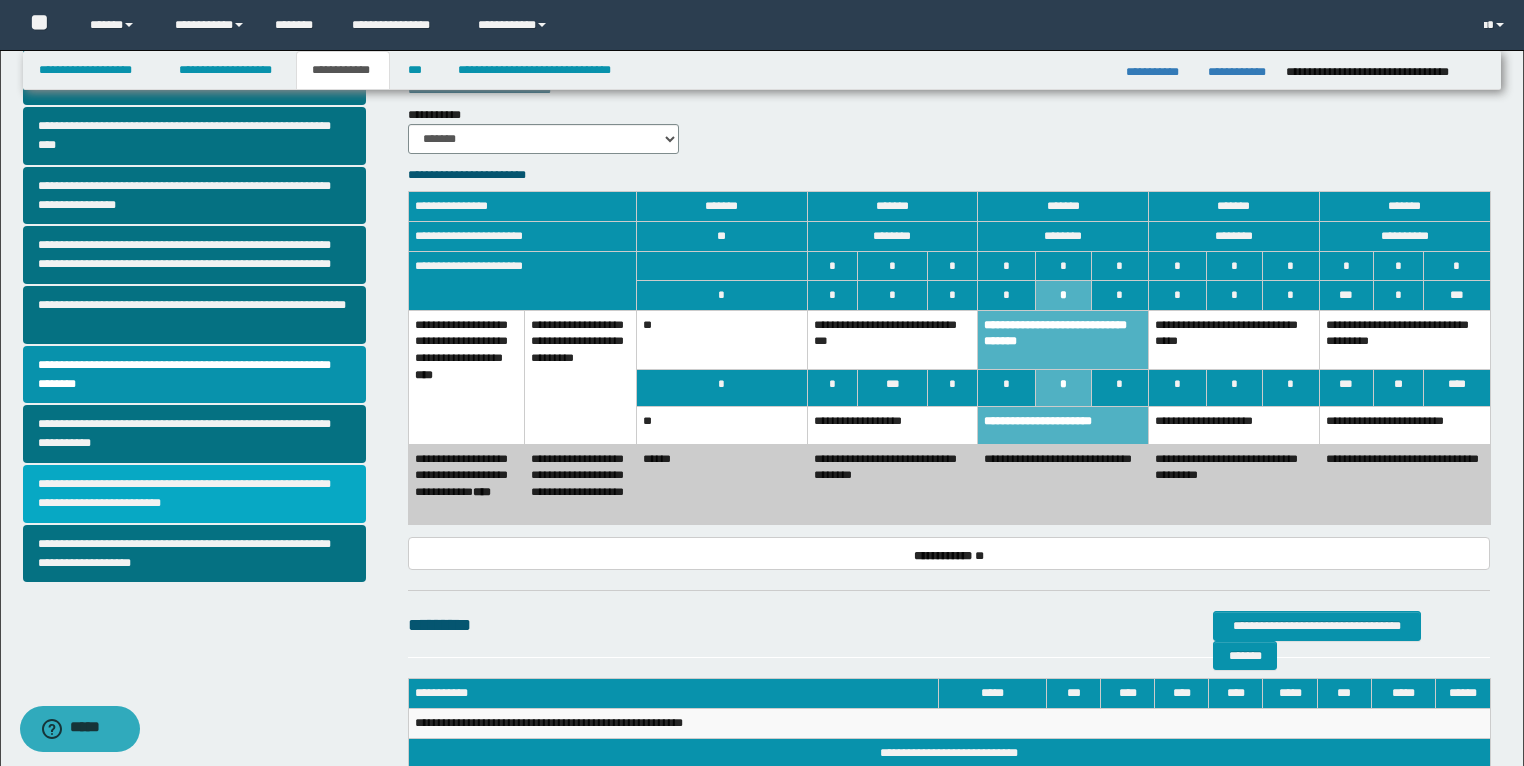 click on "**********" at bounding box center [195, 494] 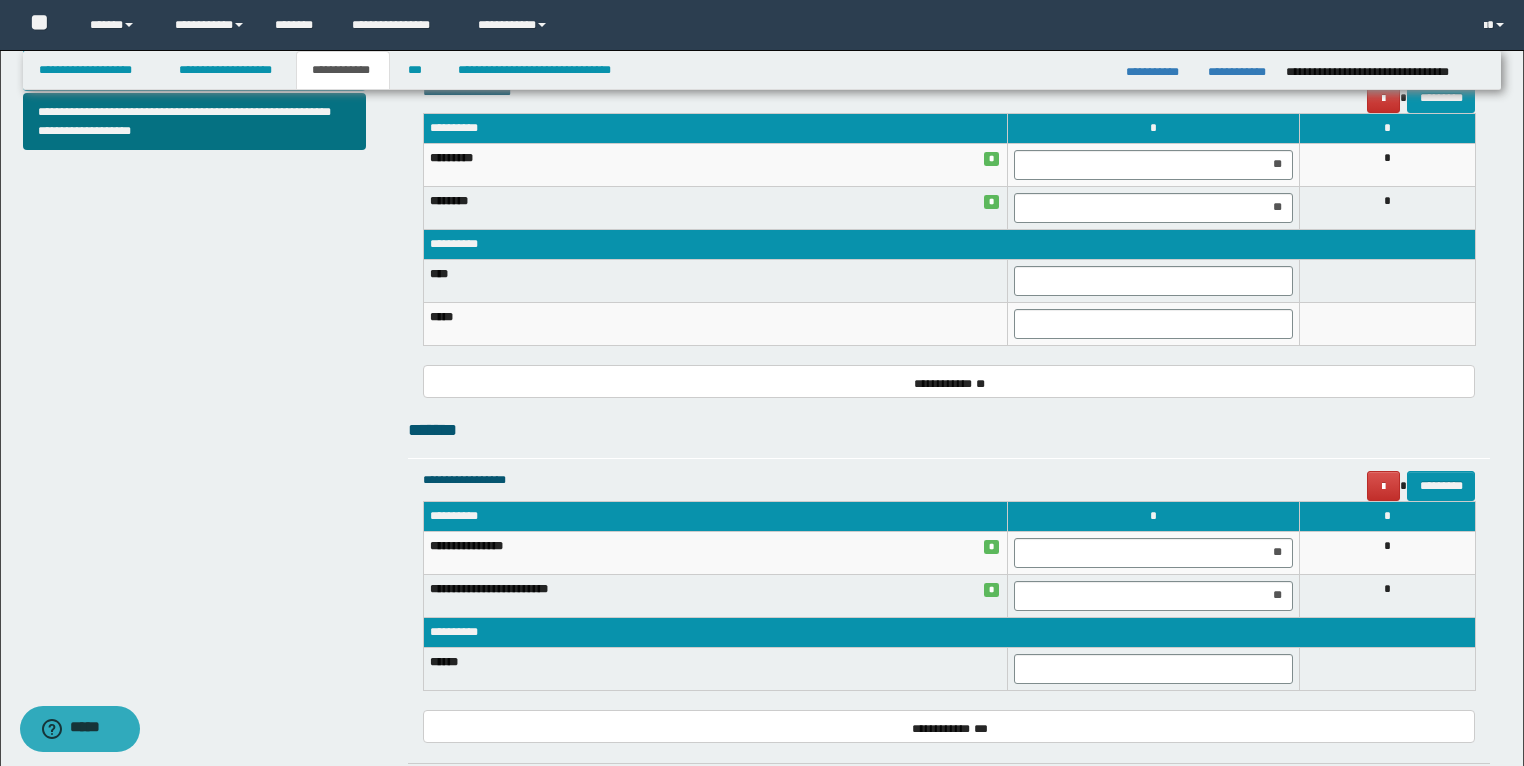 scroll, scrollTop: 880, scrollLeft: 0, axis: vertical 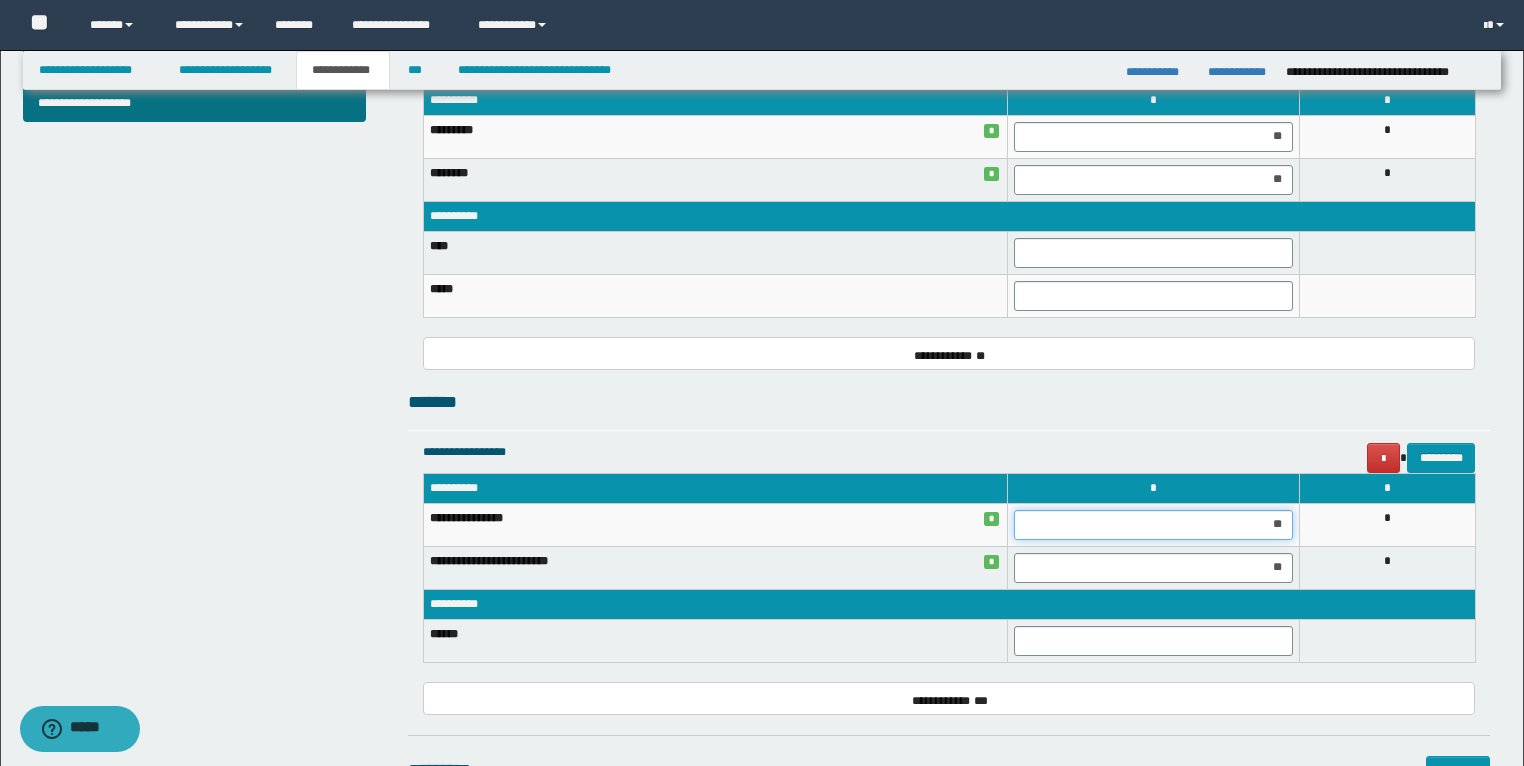 click on "**" at bounding box center [1153, 525] 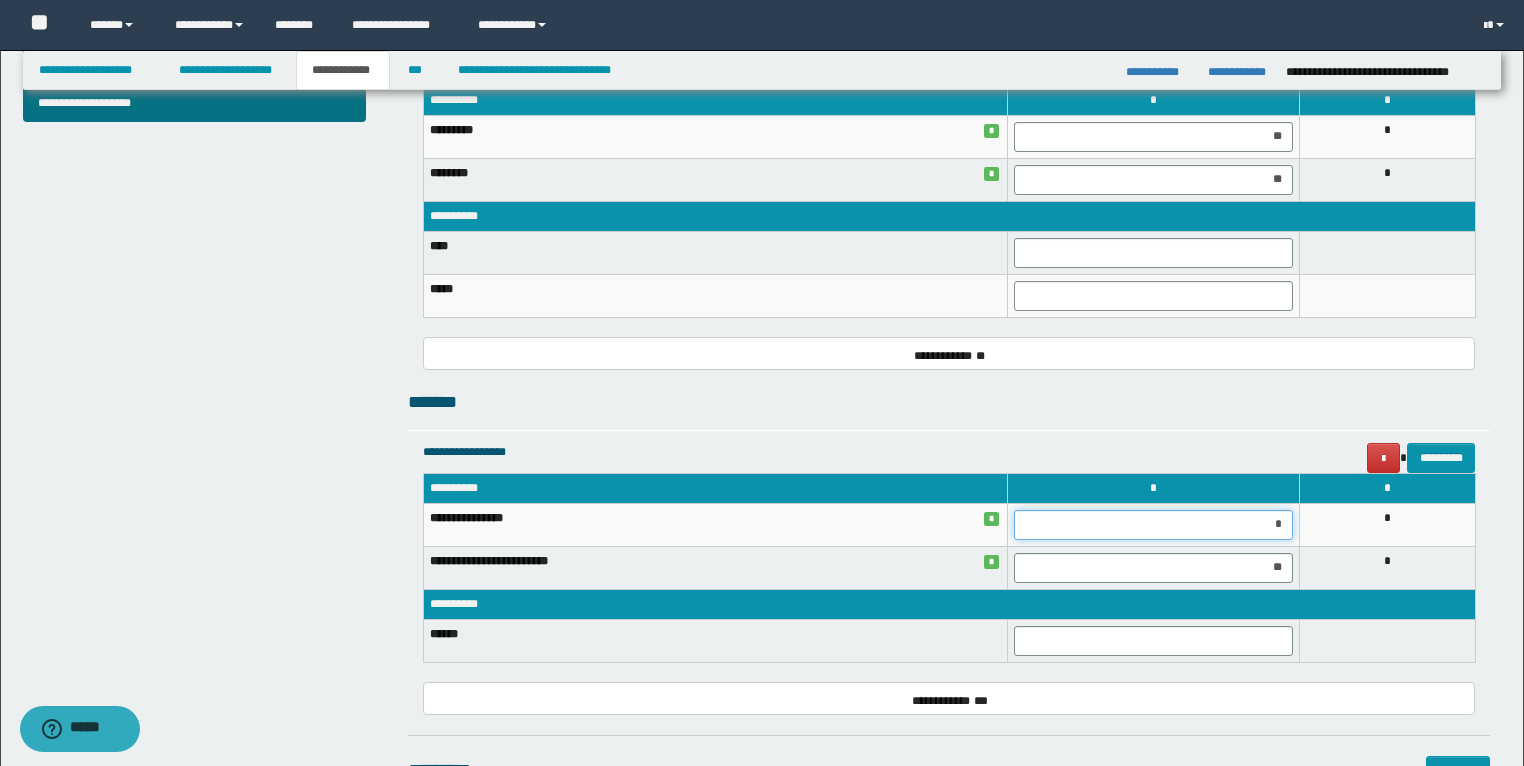 type on "**" 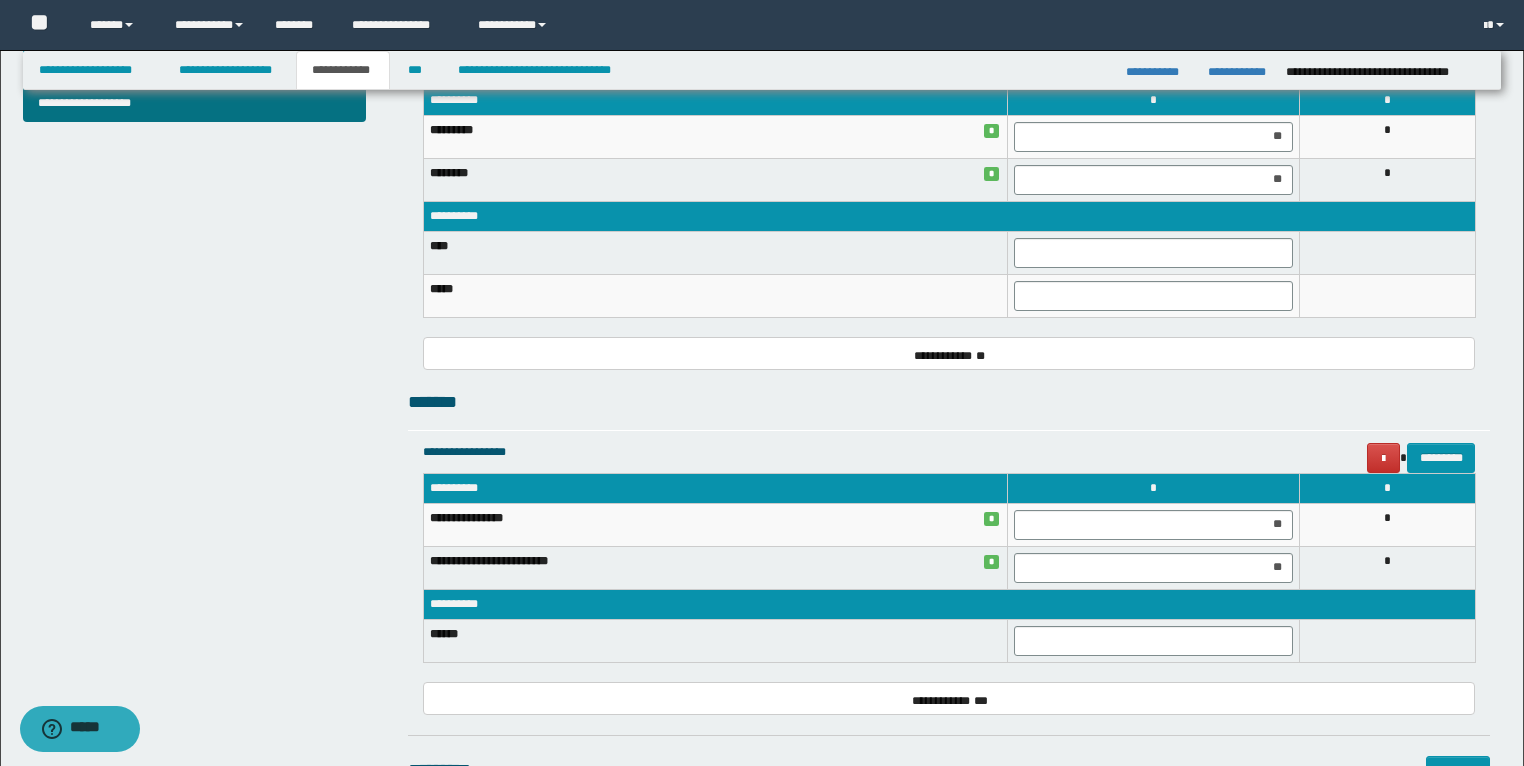 click on "*" at bounding box center (1387, 524) 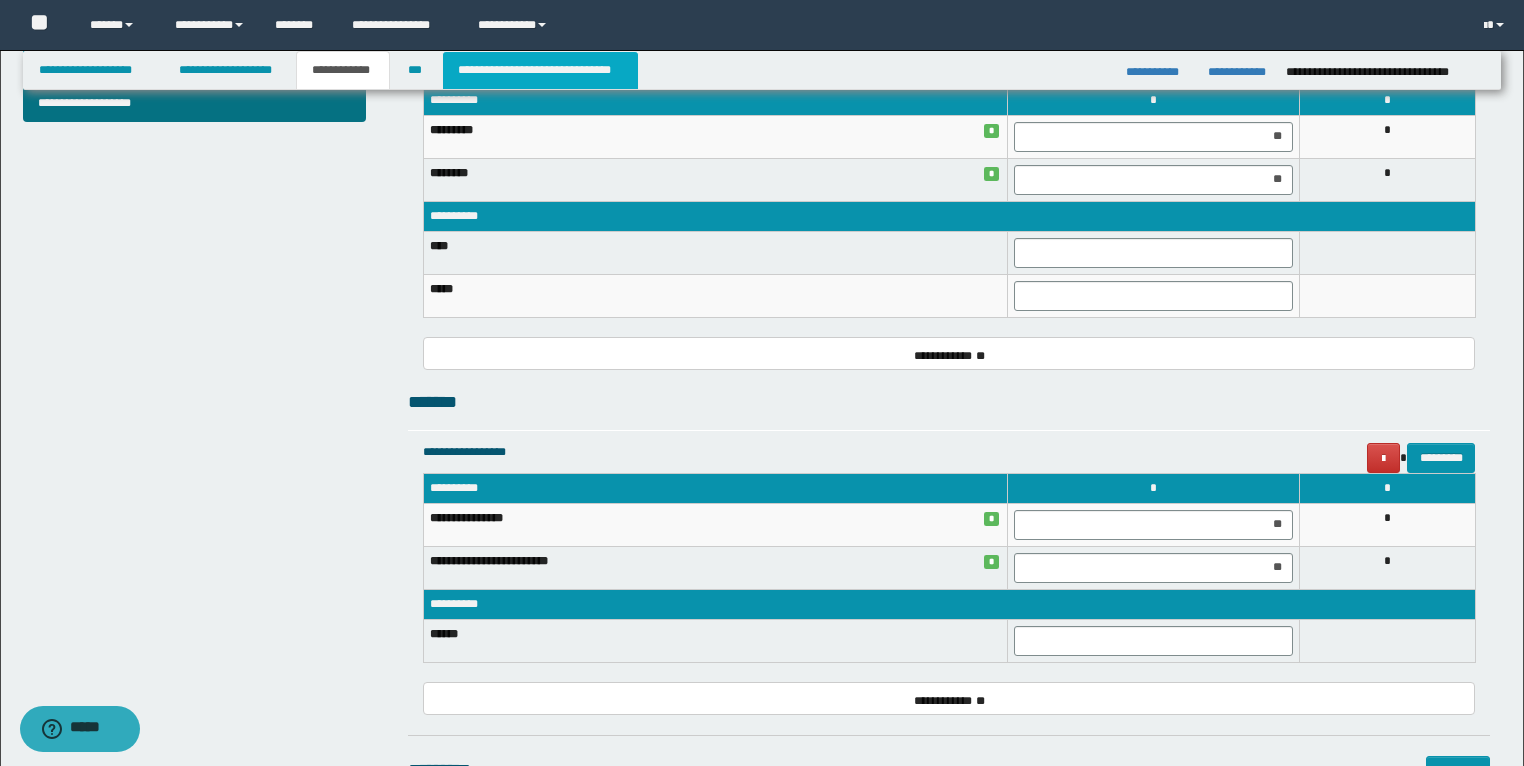 click on "**********" at bounding box center (540, 70) 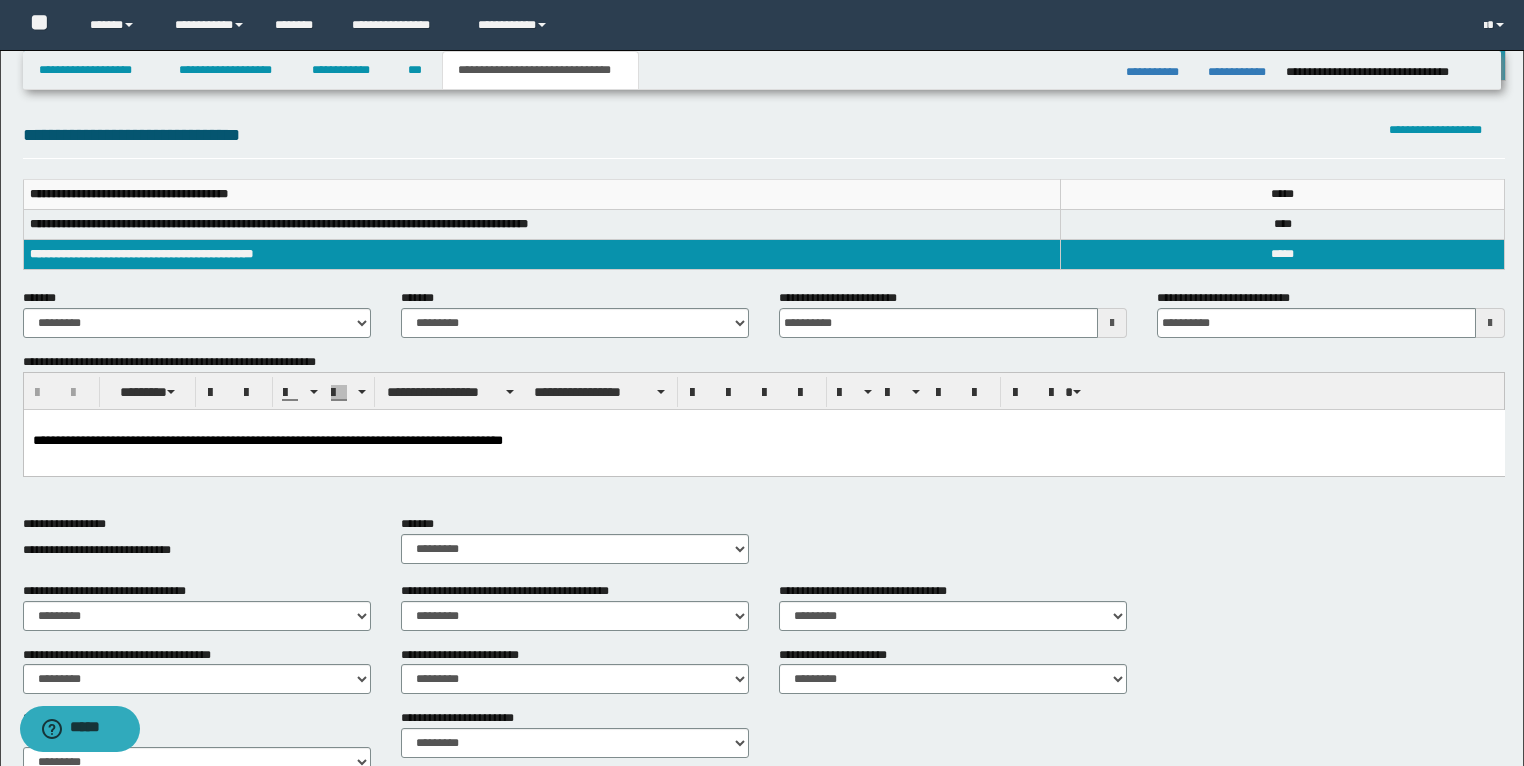 scroll, scrollTop: 116, scrollLeft: 0, axis: vertical 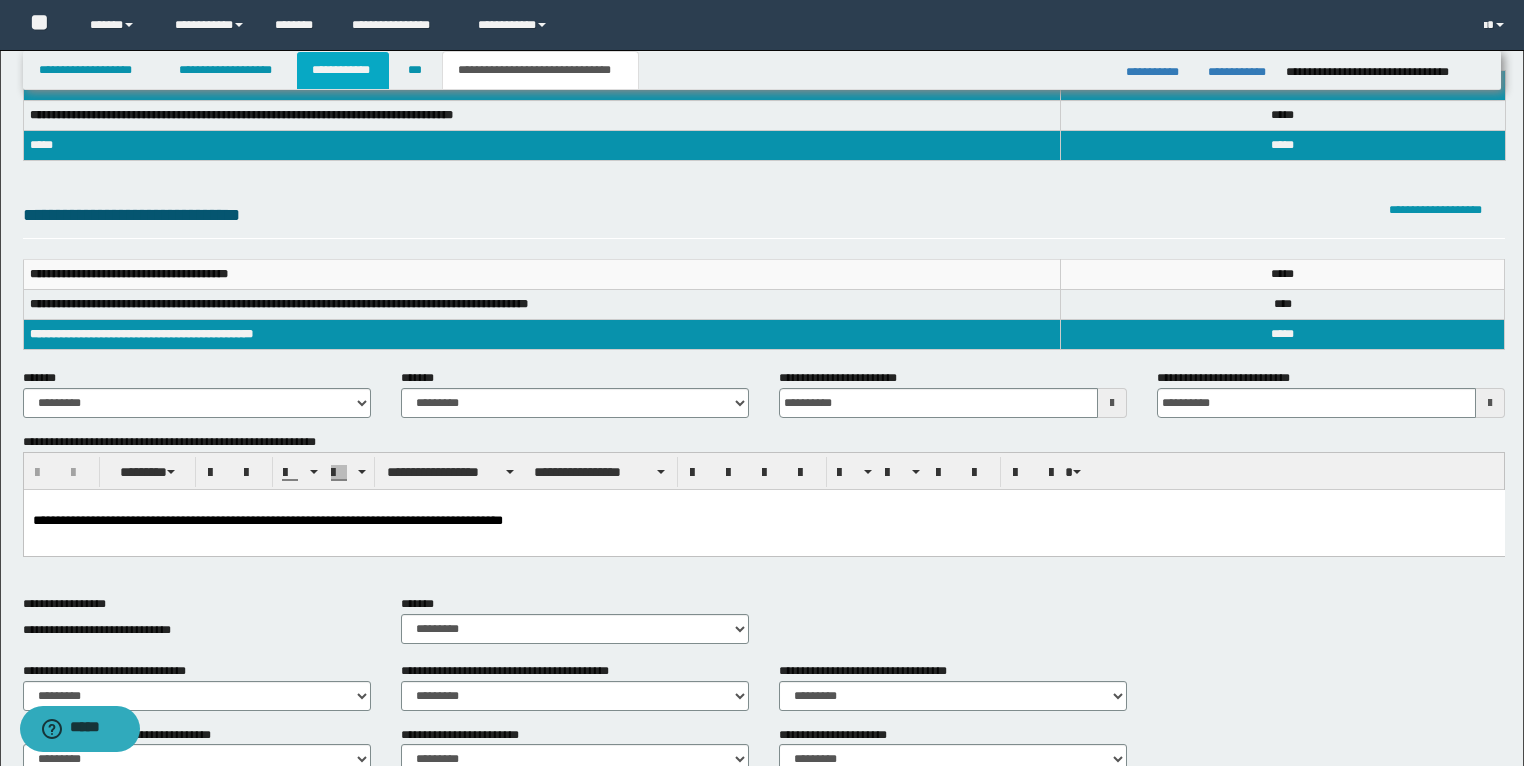 click on "**********" at bounding box center (343, 70) 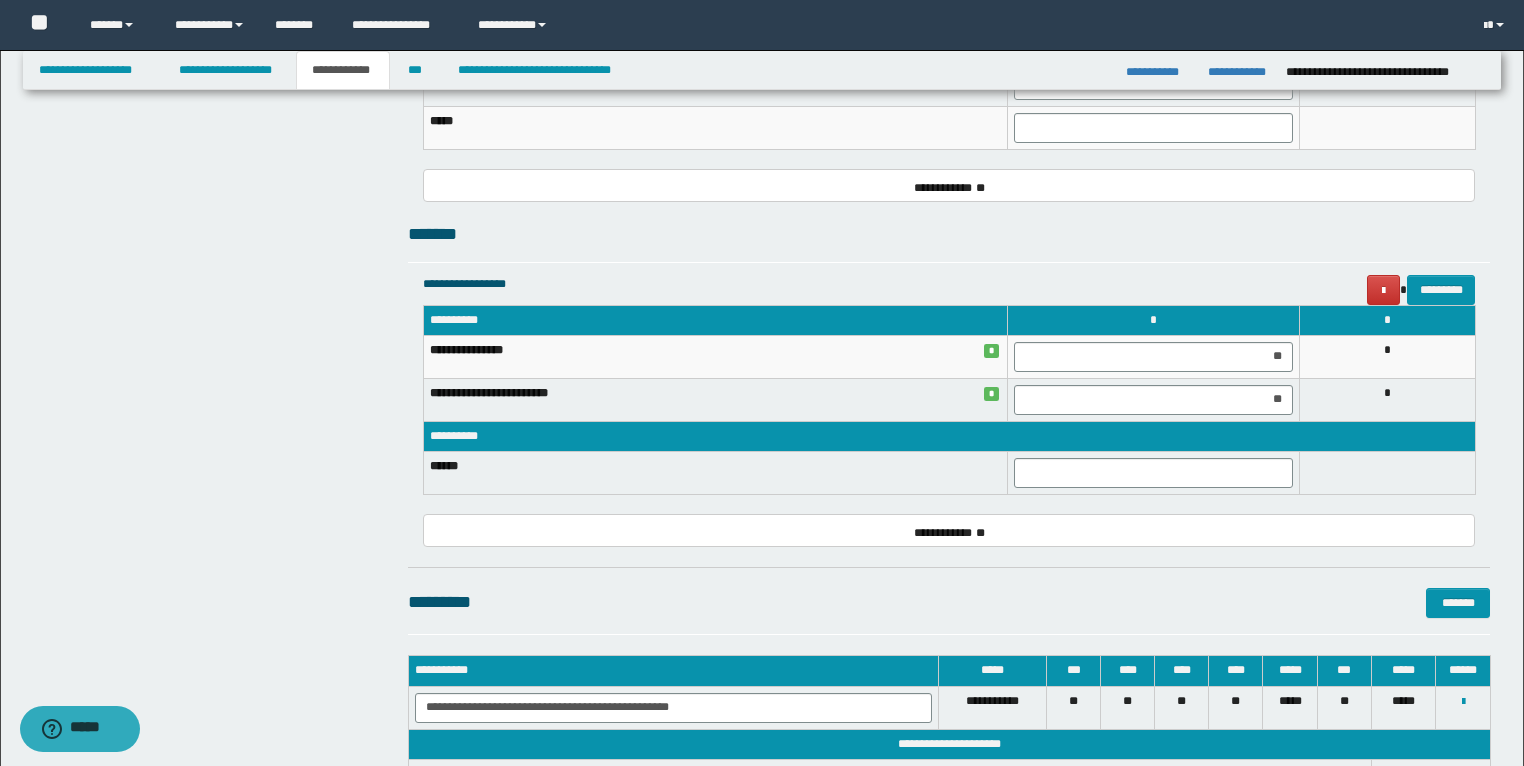scroll, scrollTop: 1076, scrollLeft: 0, axis: vertical 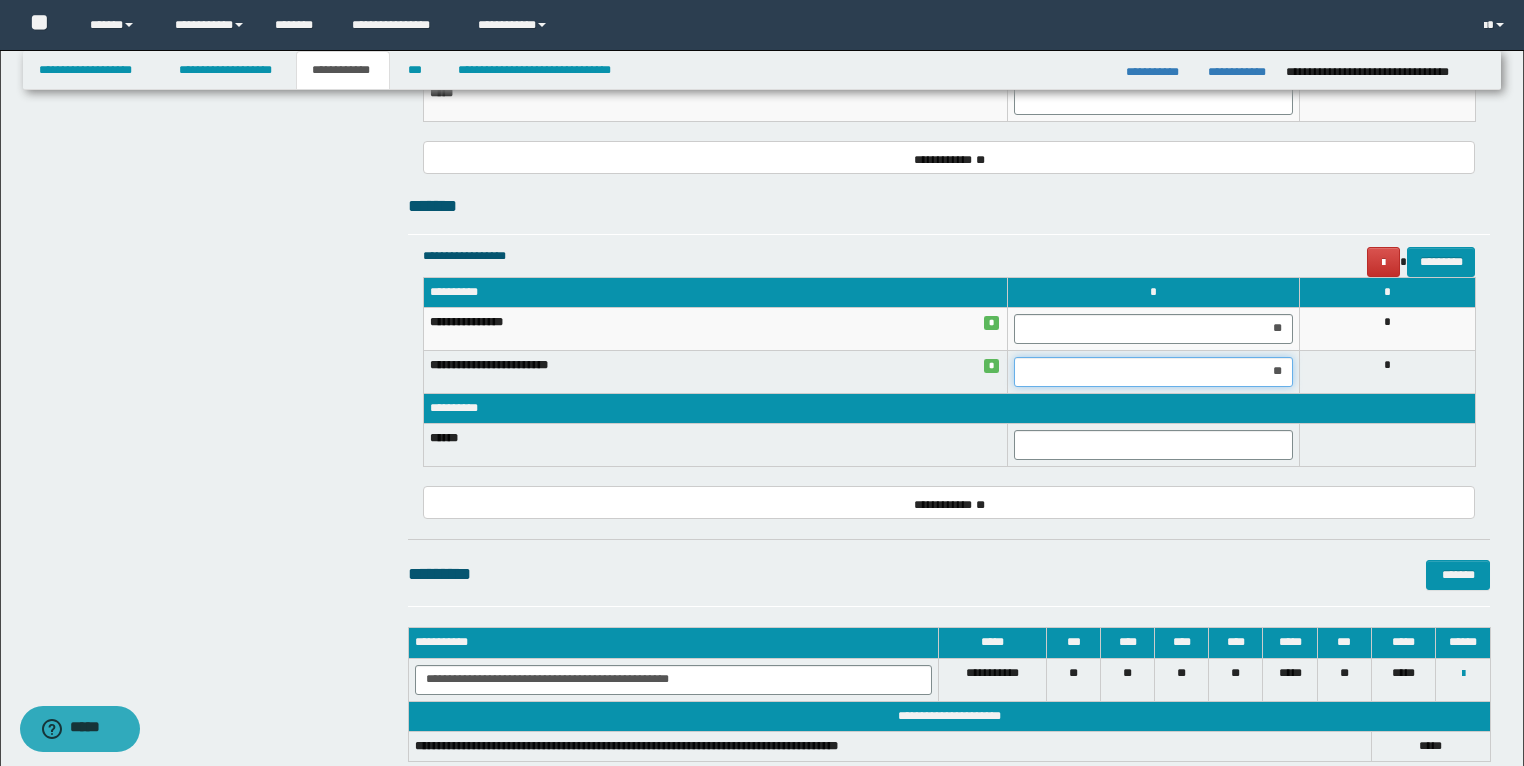 click on "**" at bounding box center [1153, 372] 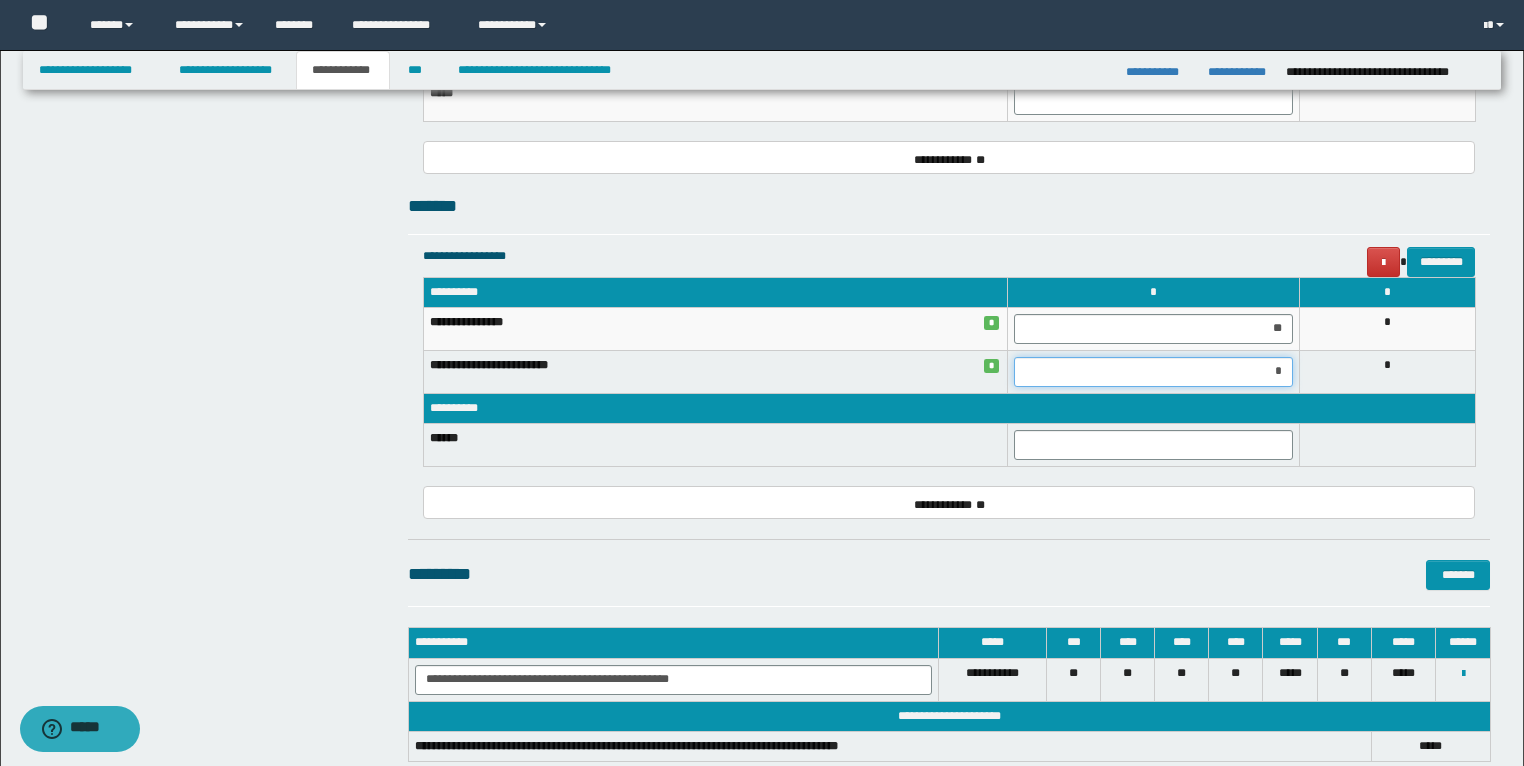 type on "**" 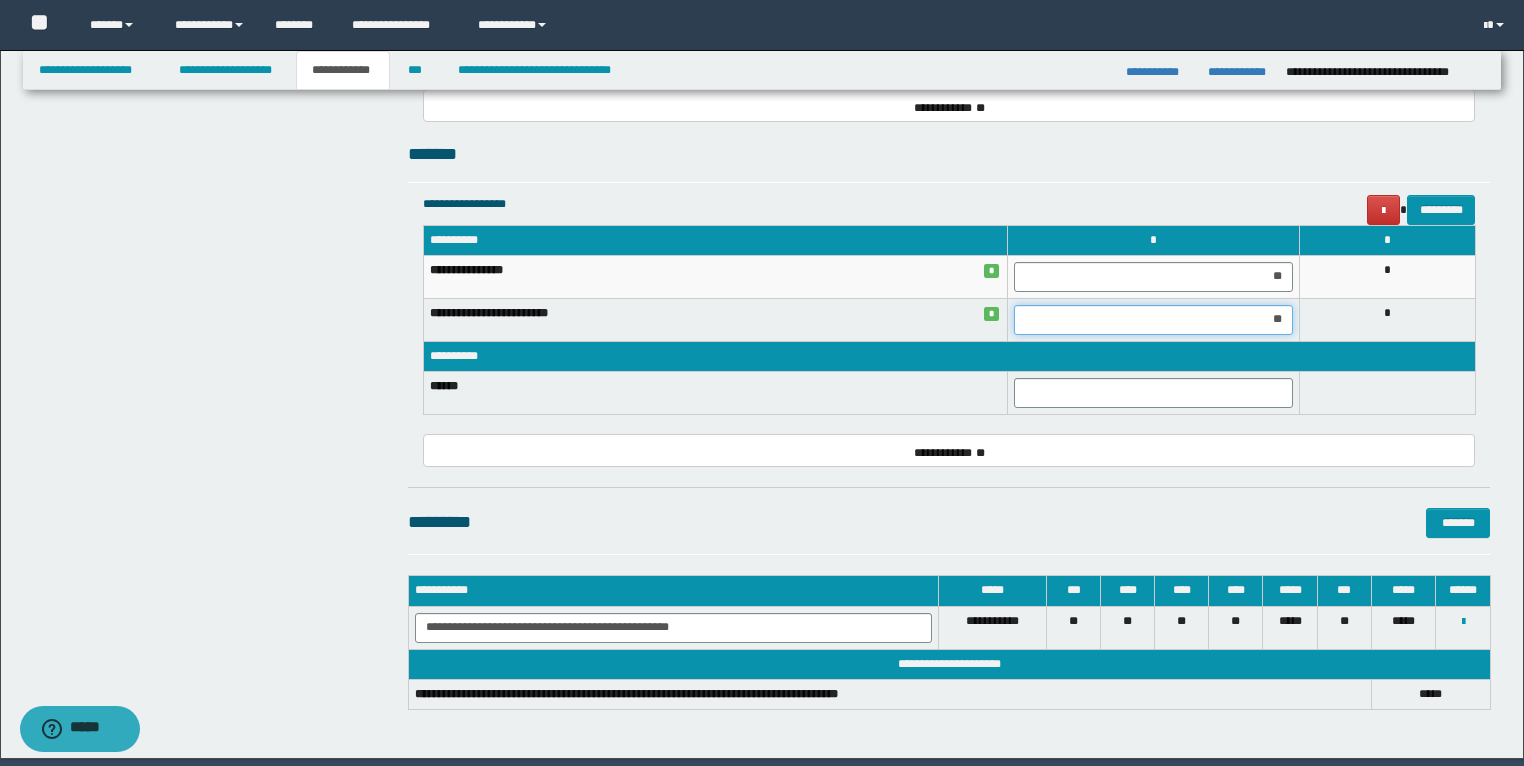 scroll, scrollTop: 1156, scrollLeft: 0, axis: vertical 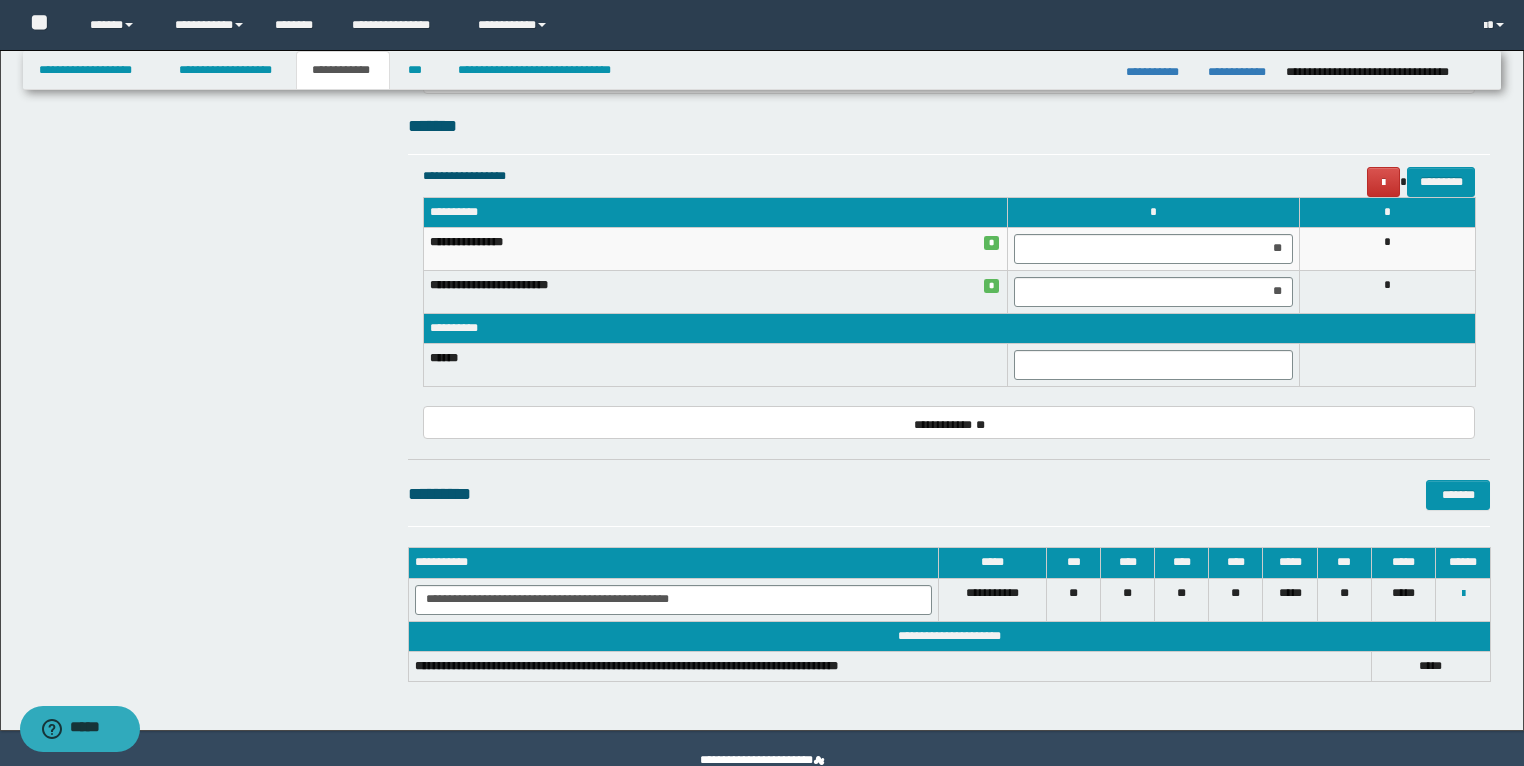 click on "**********" at bounding box center (949, 301) 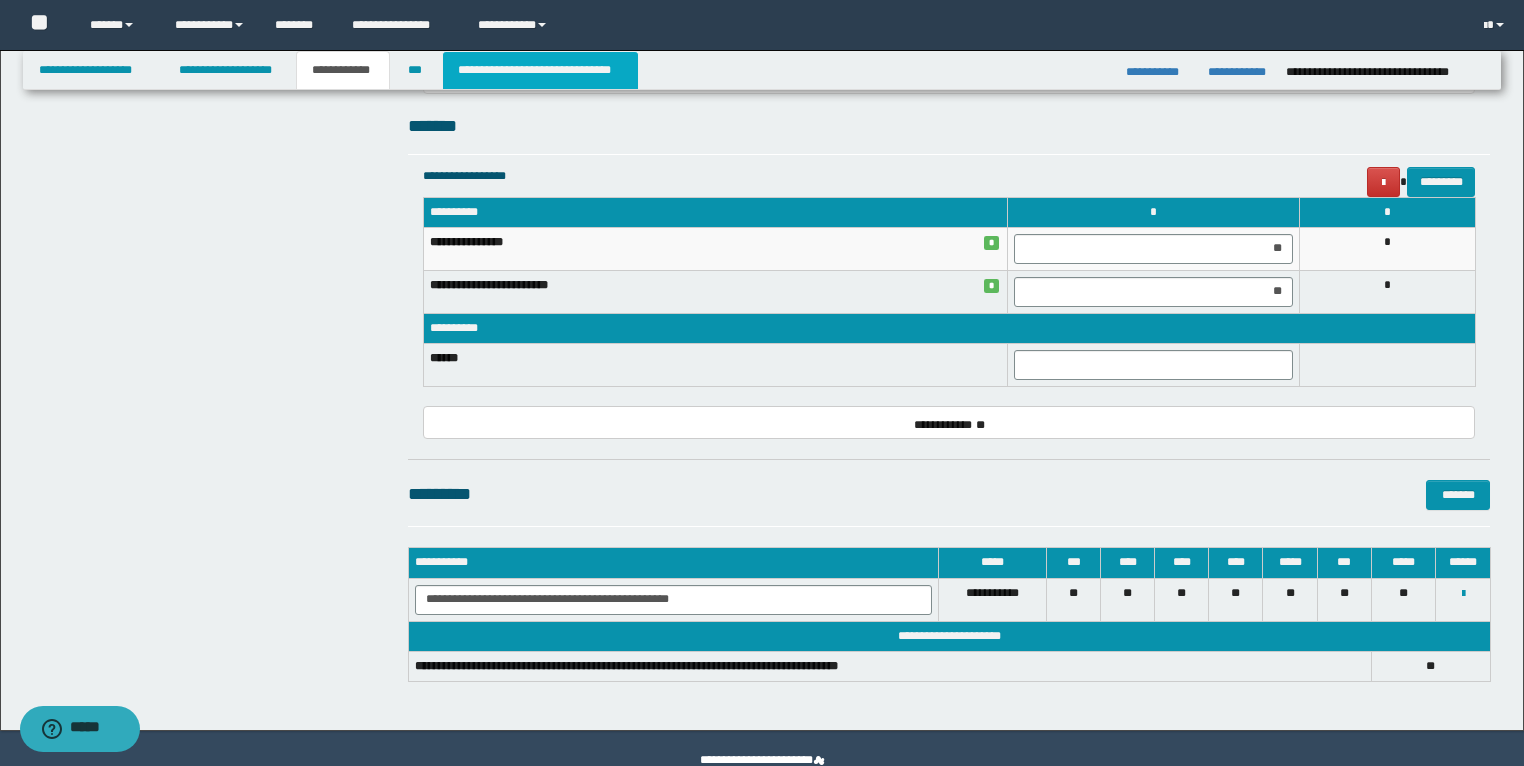click on "**********" at bounding box center (540, 70) 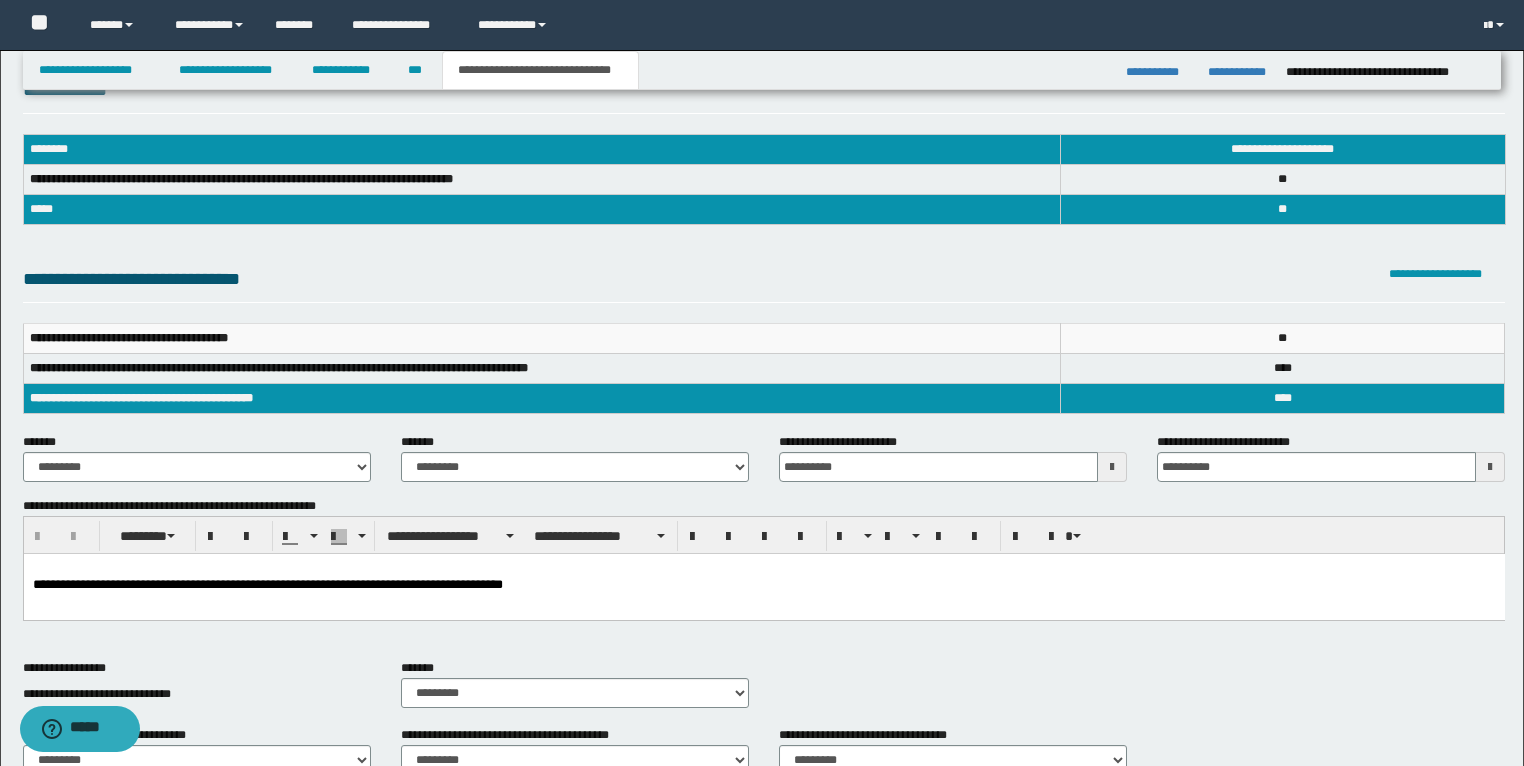 scroll, scrollTop: 0, scrollLeft: 0, axis: both 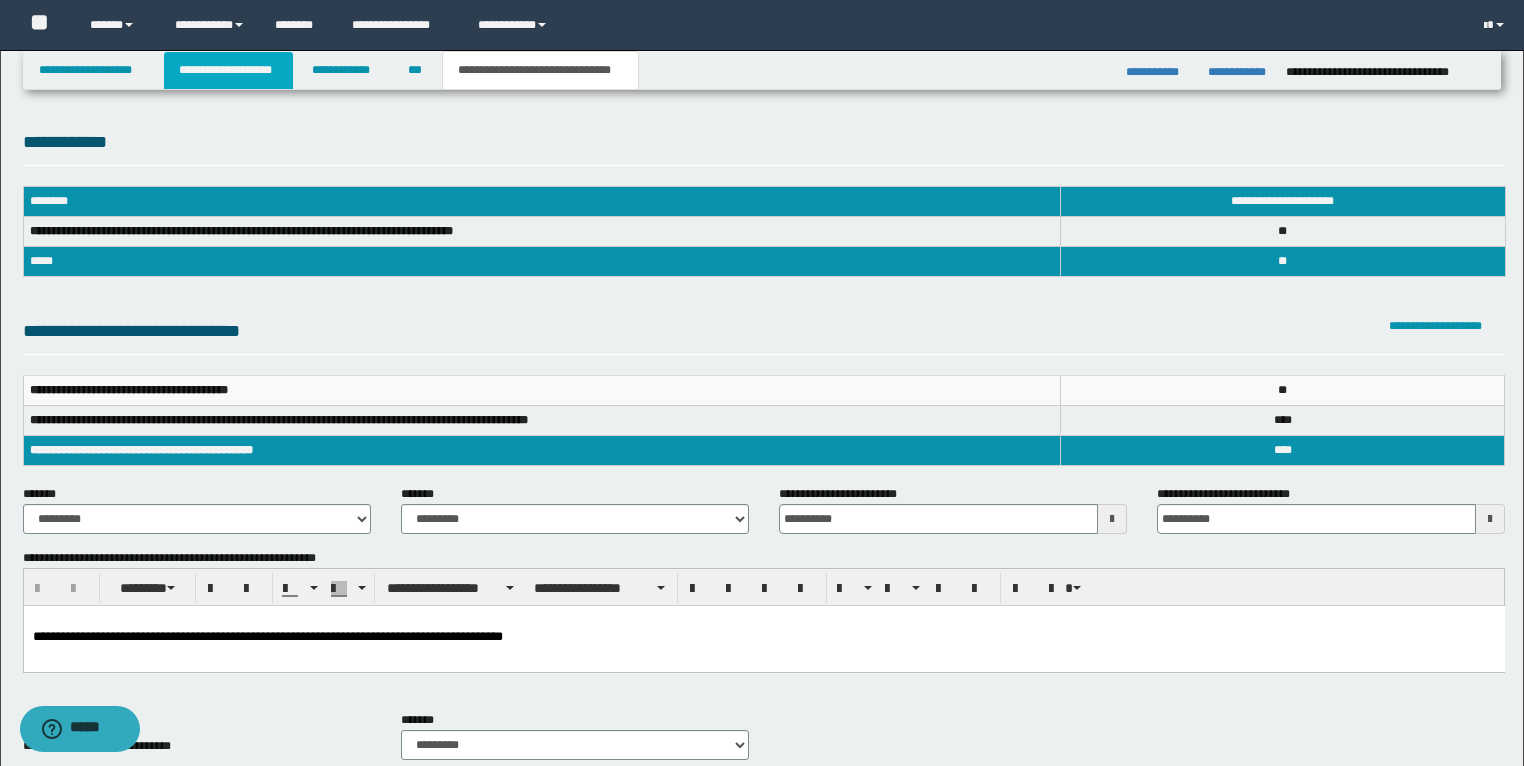 click on "**********" at bounding box center [228, 70] 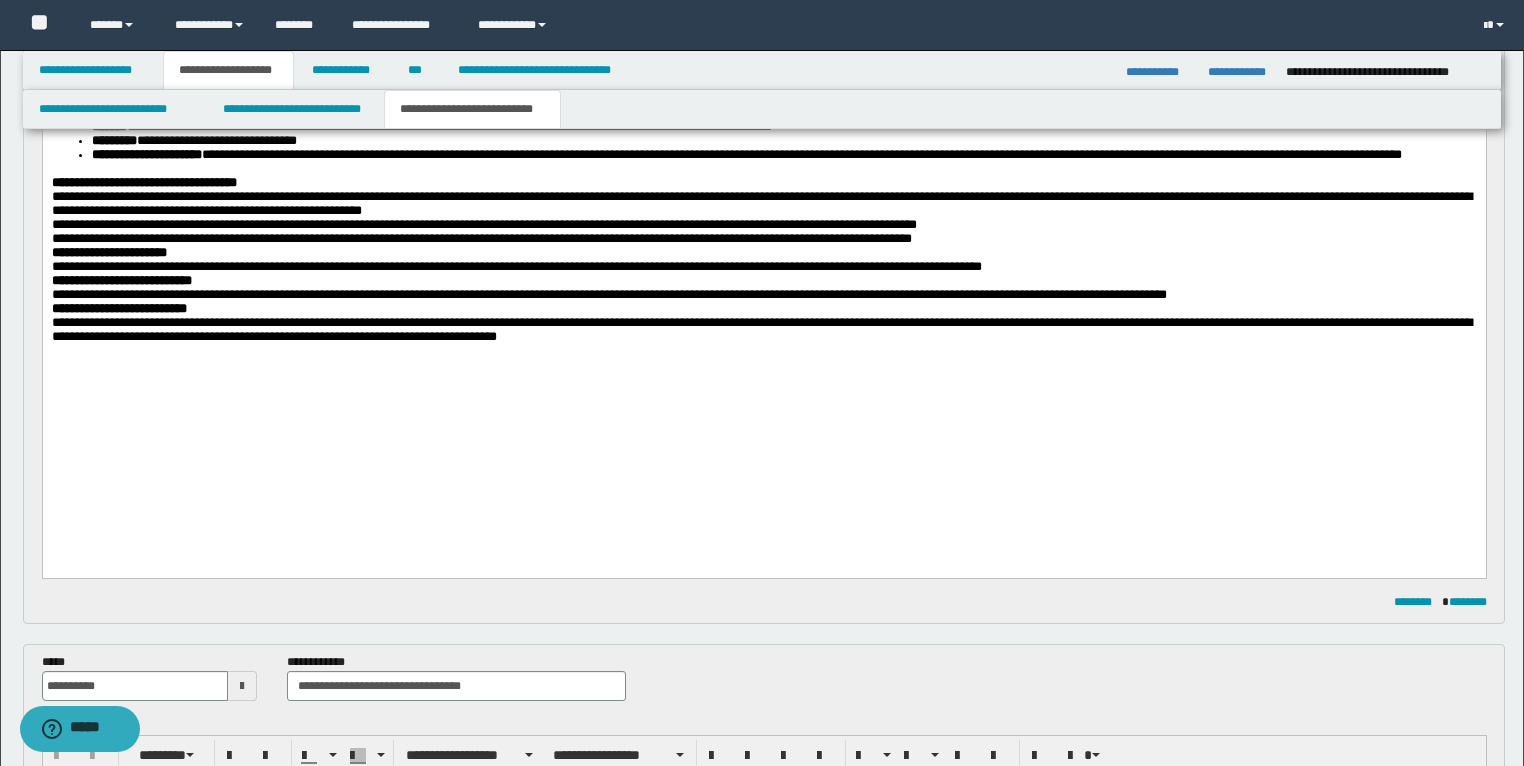 scroll, scrollTop: 480, scrollLeft: 0, axis: vertical 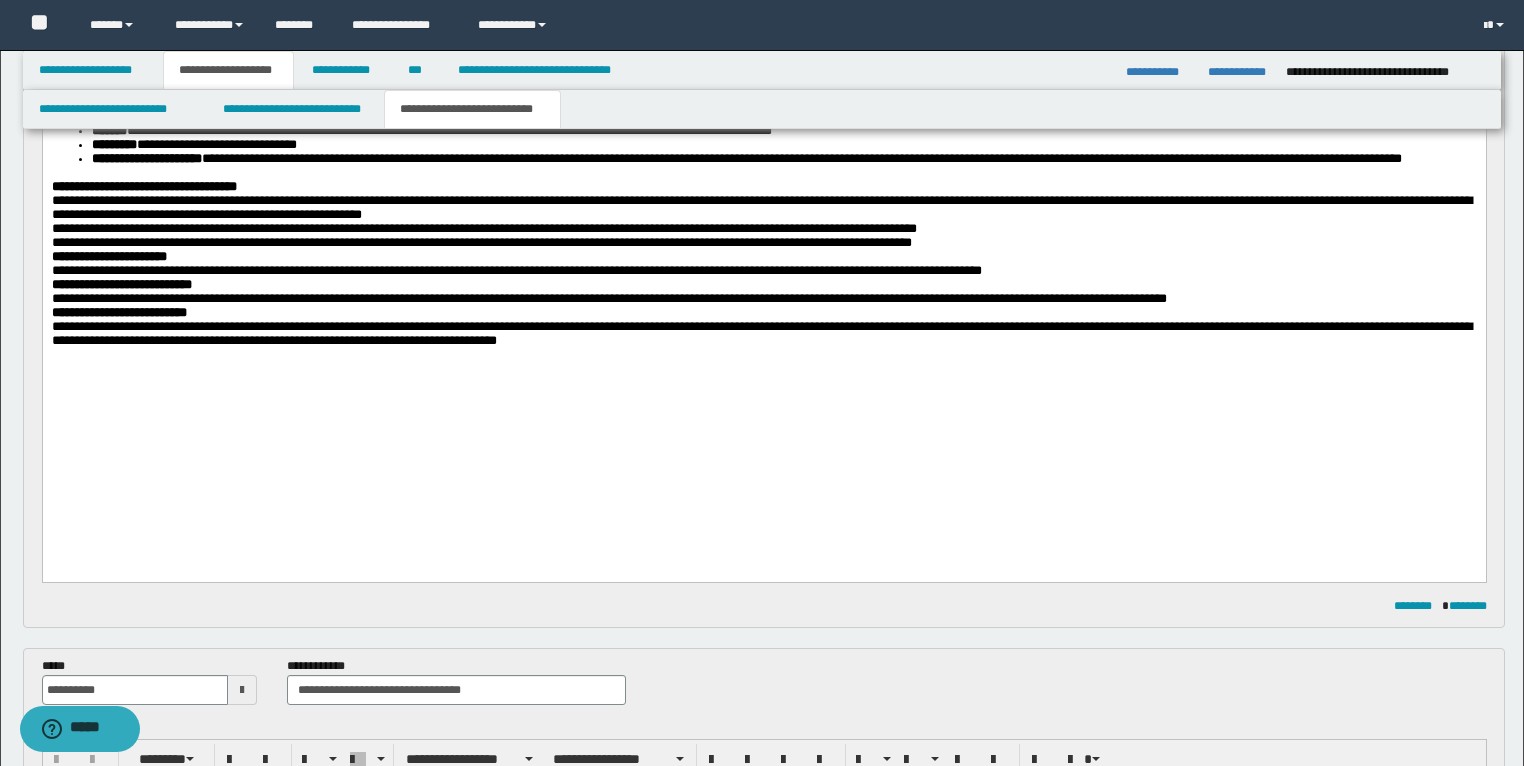 click on "**********" at bounding box center (763, 215) 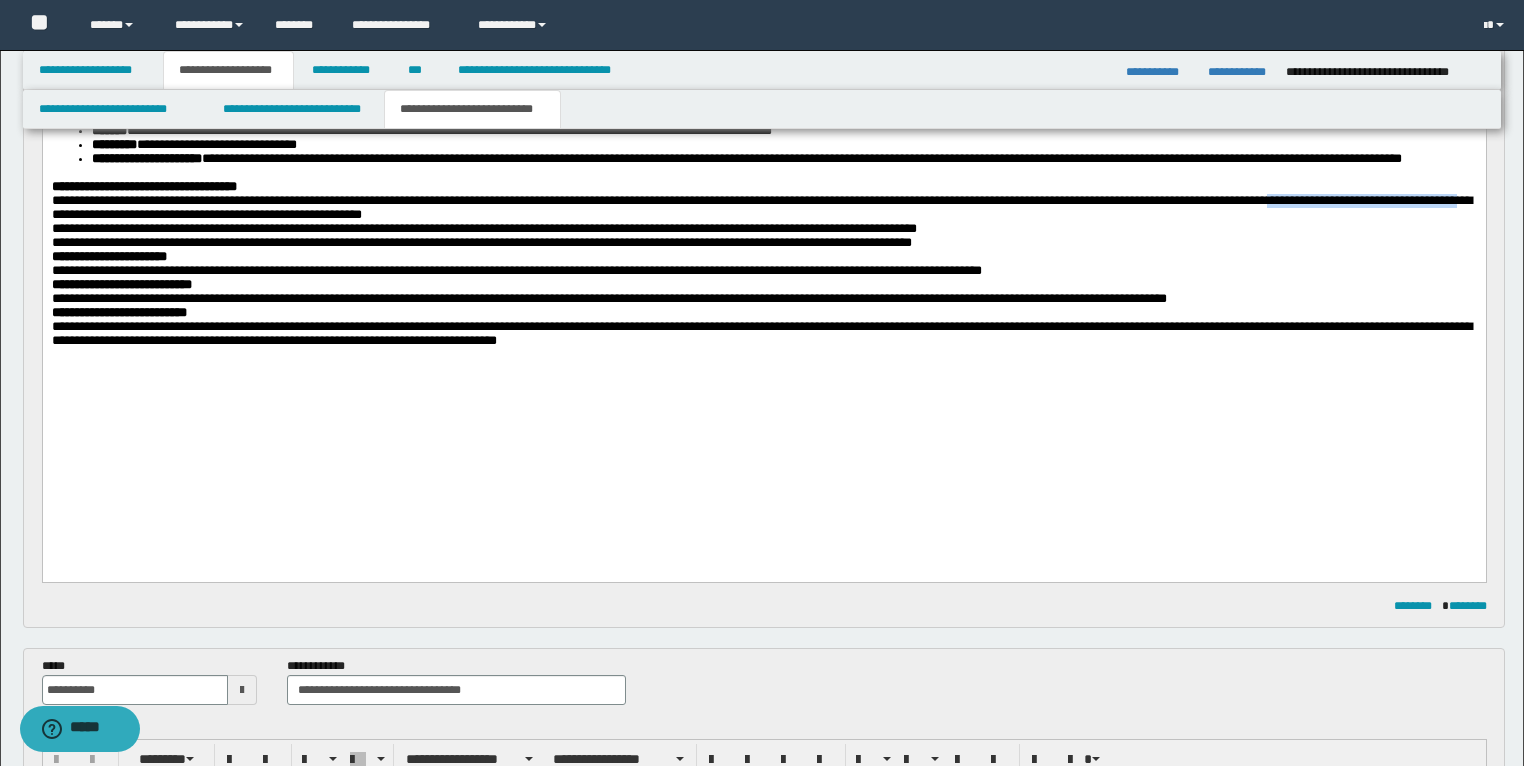 drag, startPoint x: 88, startPoint y: 303, endPoint x: 314, endPoint y: 300, distance: 226.01991 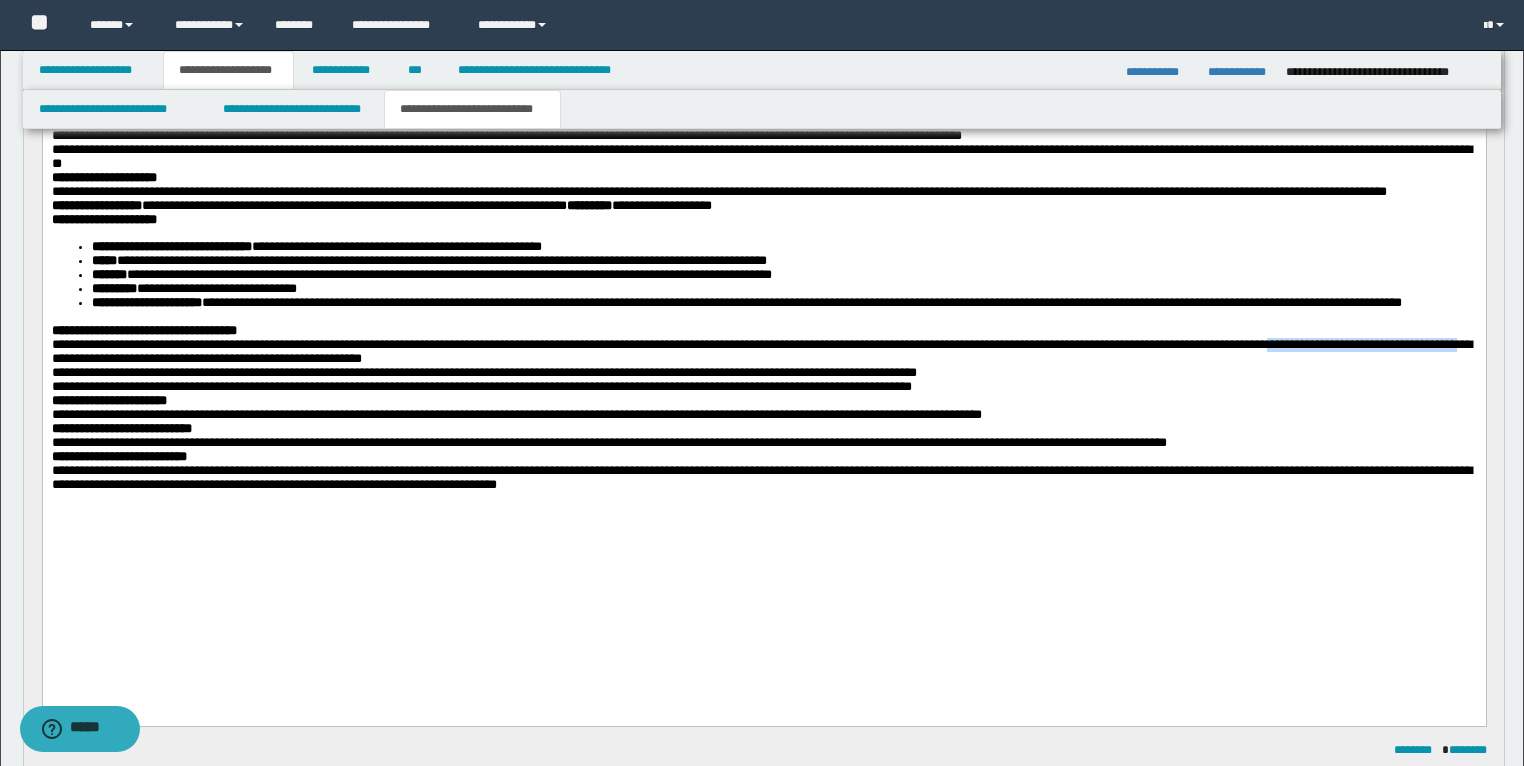 scroll, scrollTop: 0, scrollLeft: 0, axis: both 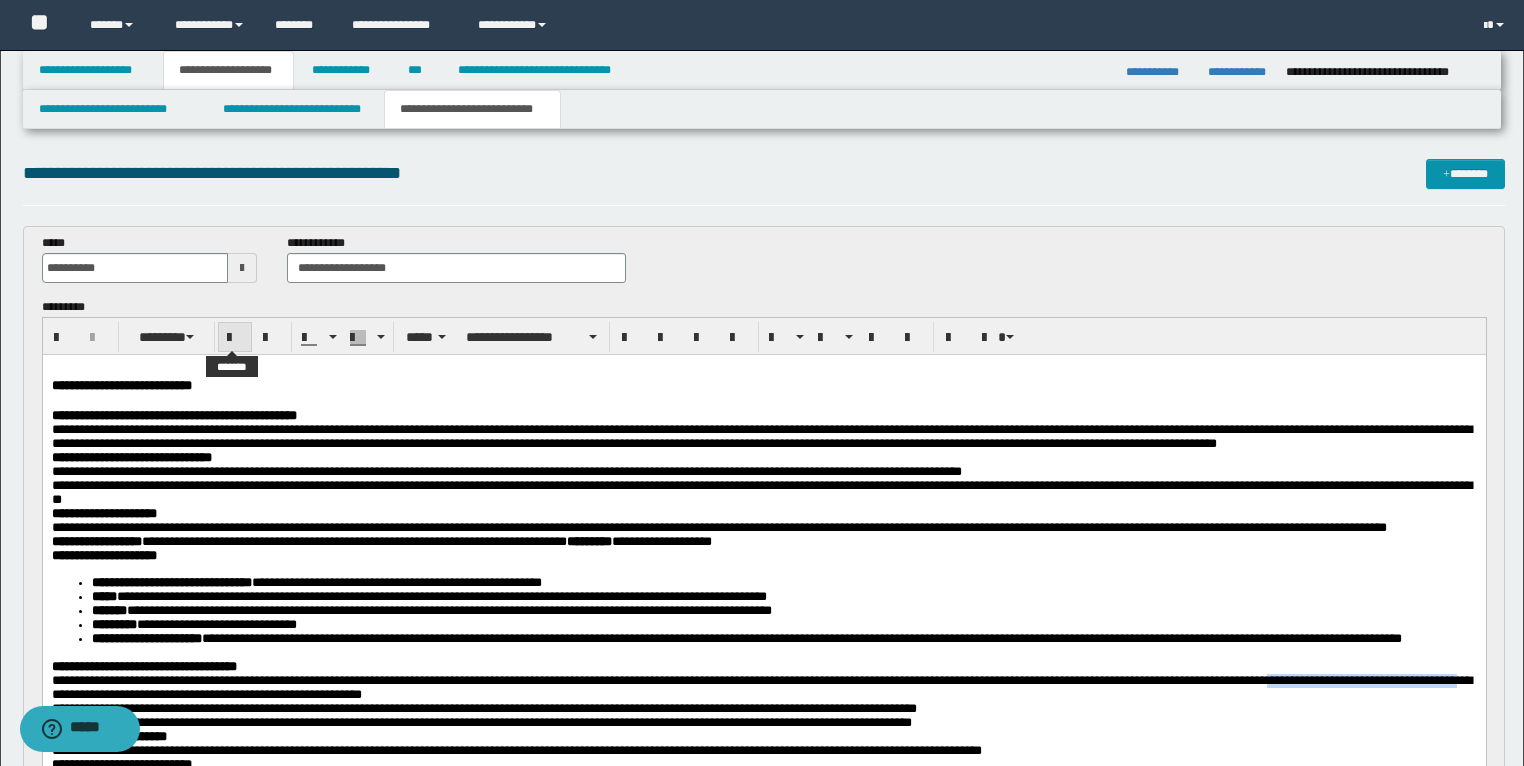 click at bounding box center (235, 338) 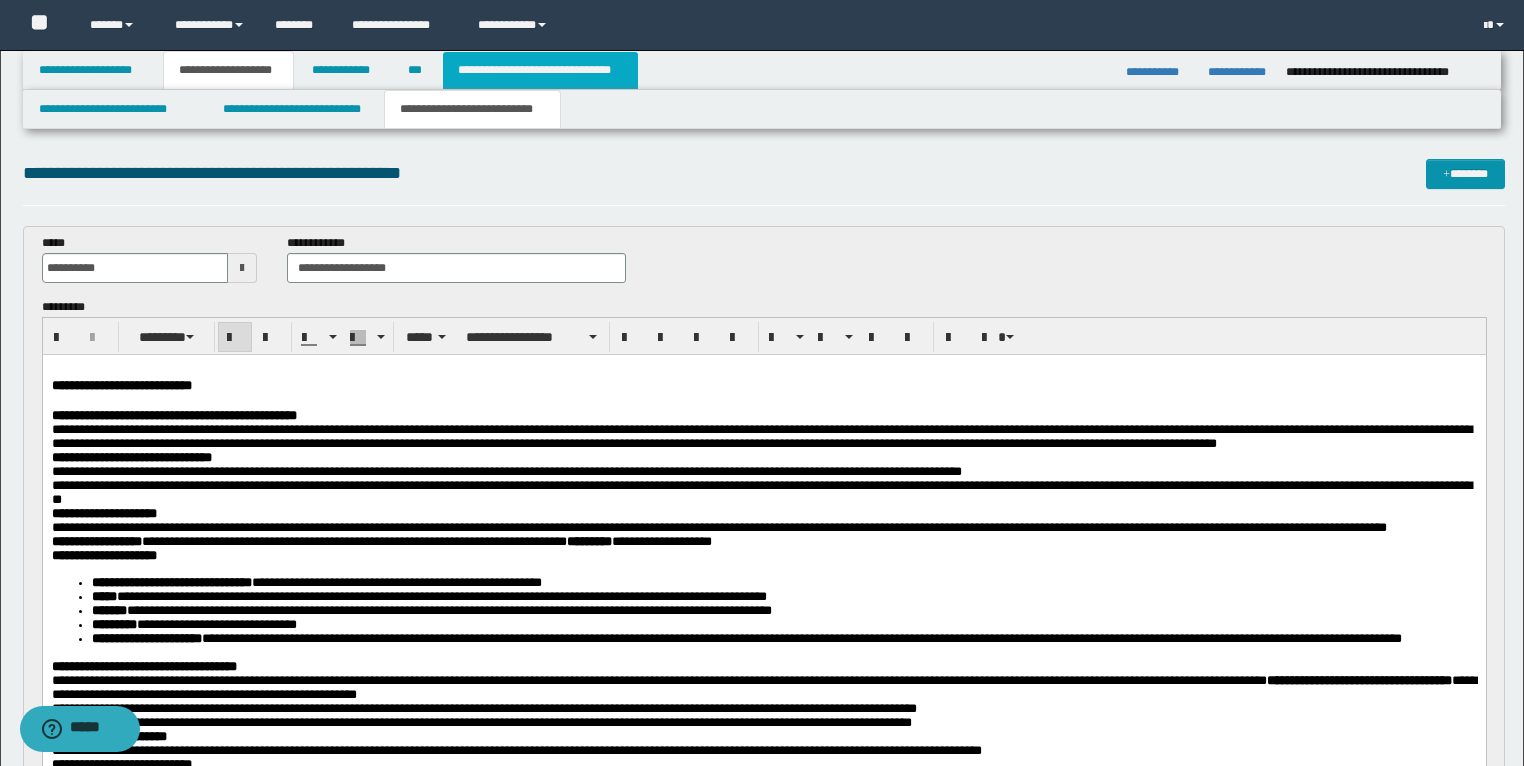 click on "**********" at bounding box center [540, 70] 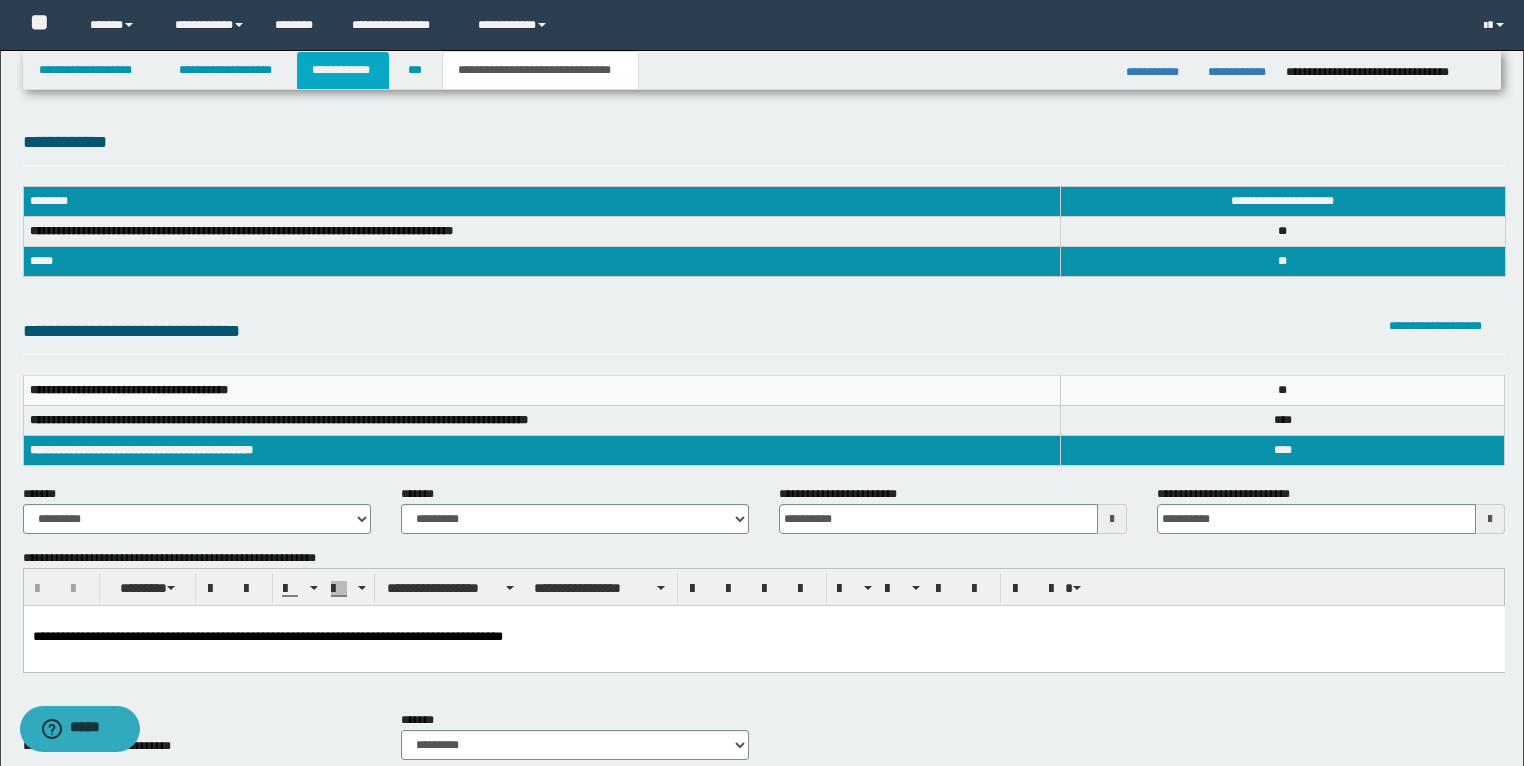 click on "**********" at bounding box center (343, 70) 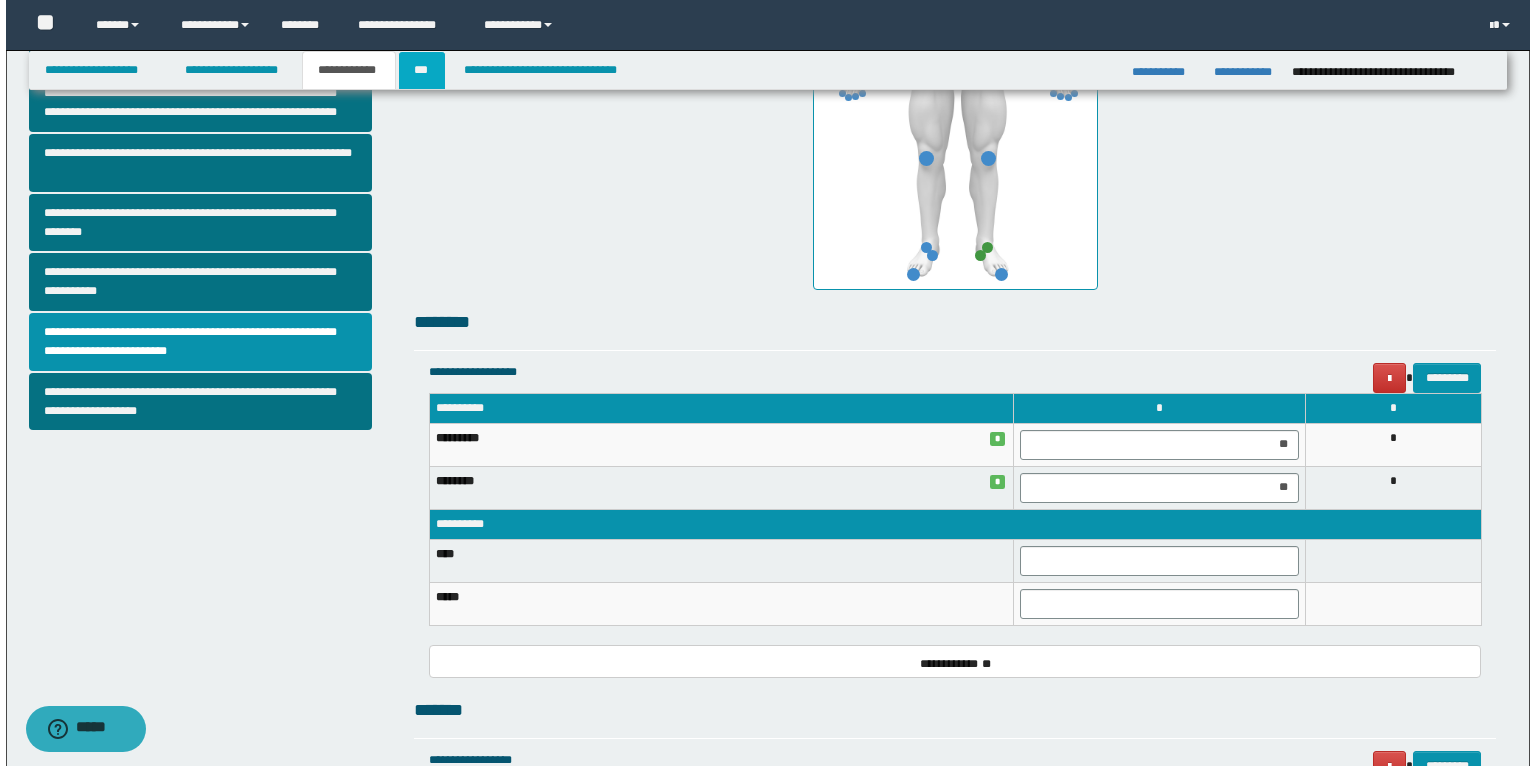 scroll, scrollTop: 400, scrollLeft: 0, axis: vertical 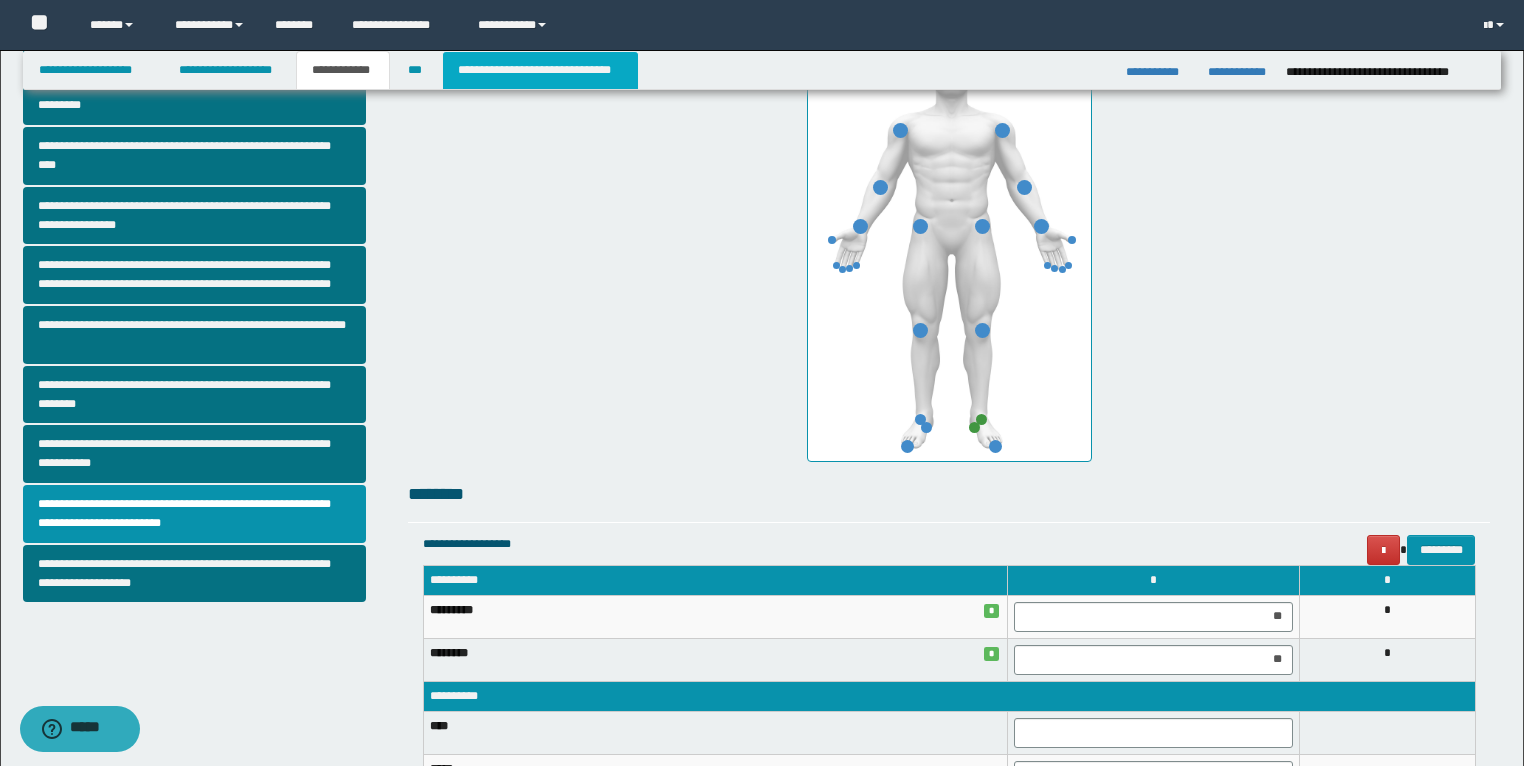 click on "**********" at bounding box center (540, 70) 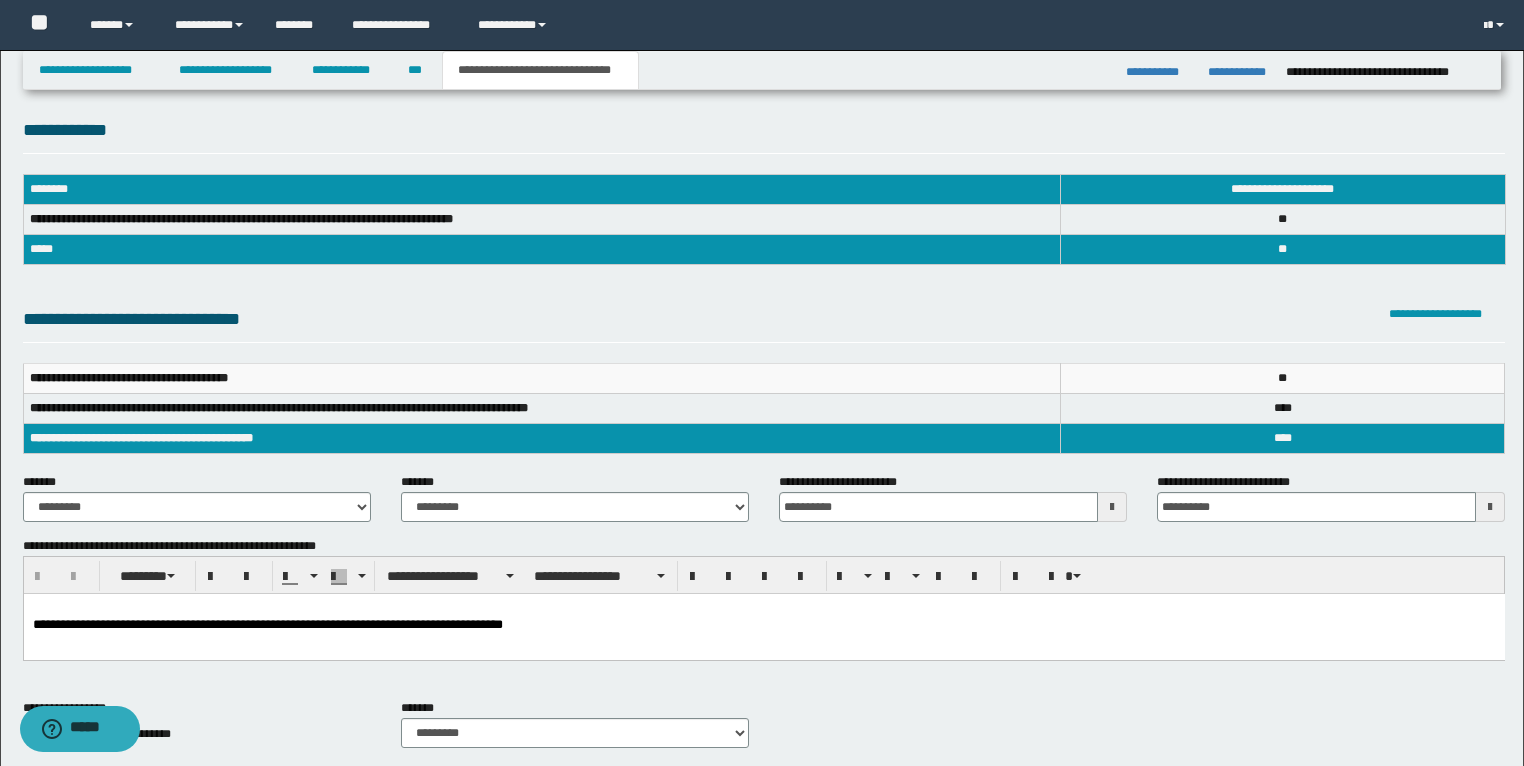 scroll, scrollTop: 0, scrollLeft: 0, axis: both 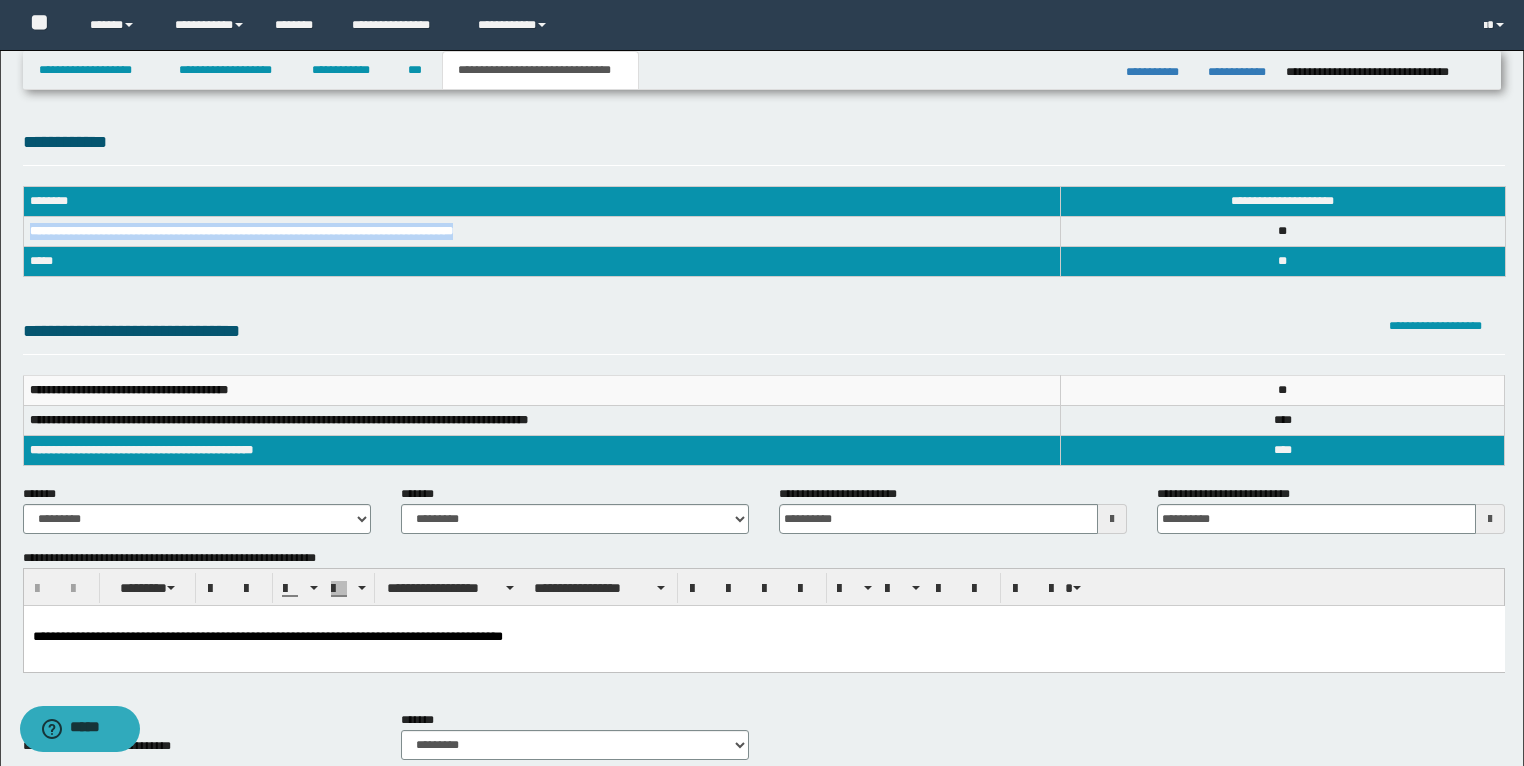 drag, startPoint x: 544, startPoint y: 224, endPoint x: 29, endPoint y: 228, distance: 515.01556 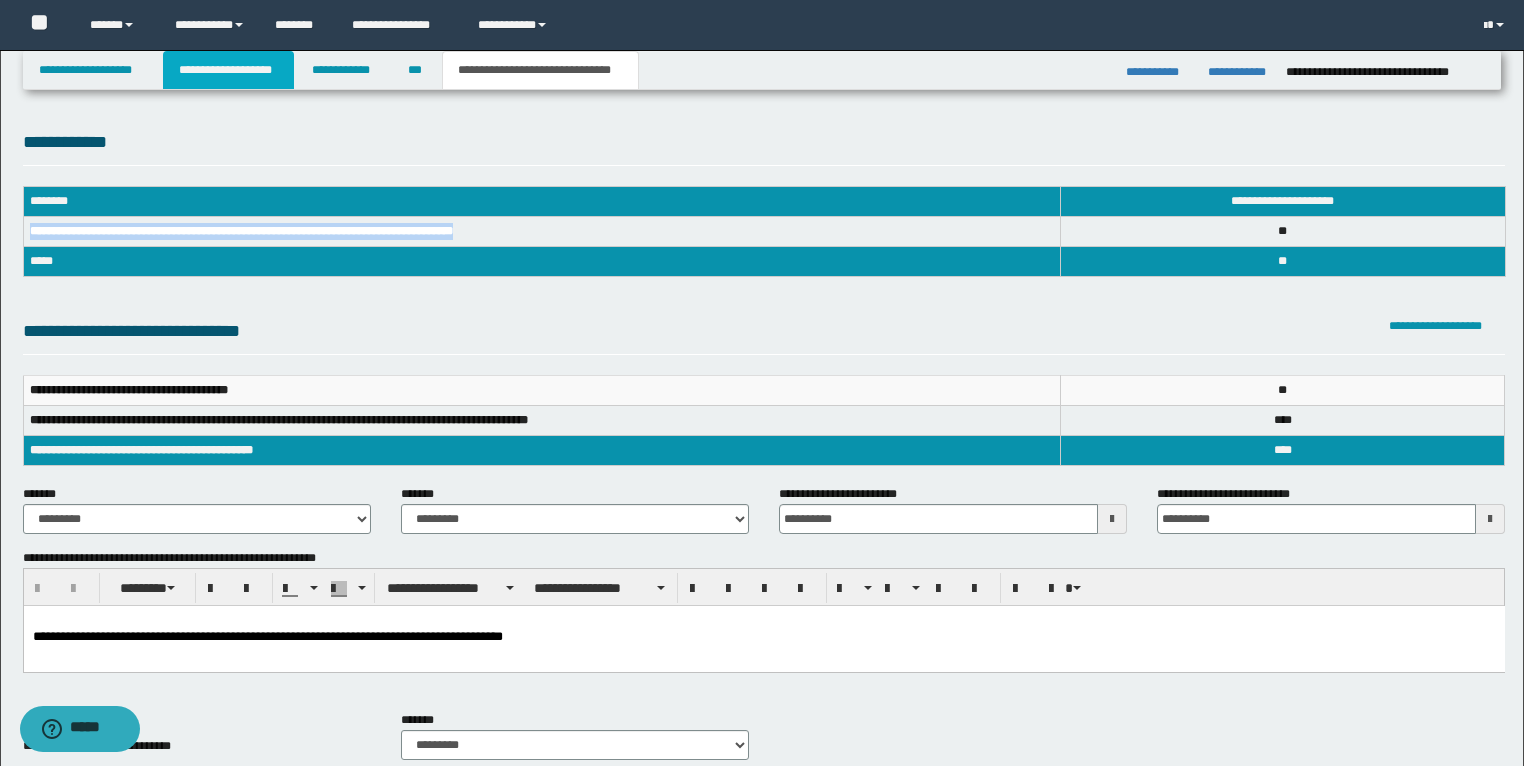 drag, startPoint x: 229, startPoint y: 73, endPoint x: 596, endPoint y: 294, distance: 428.40402 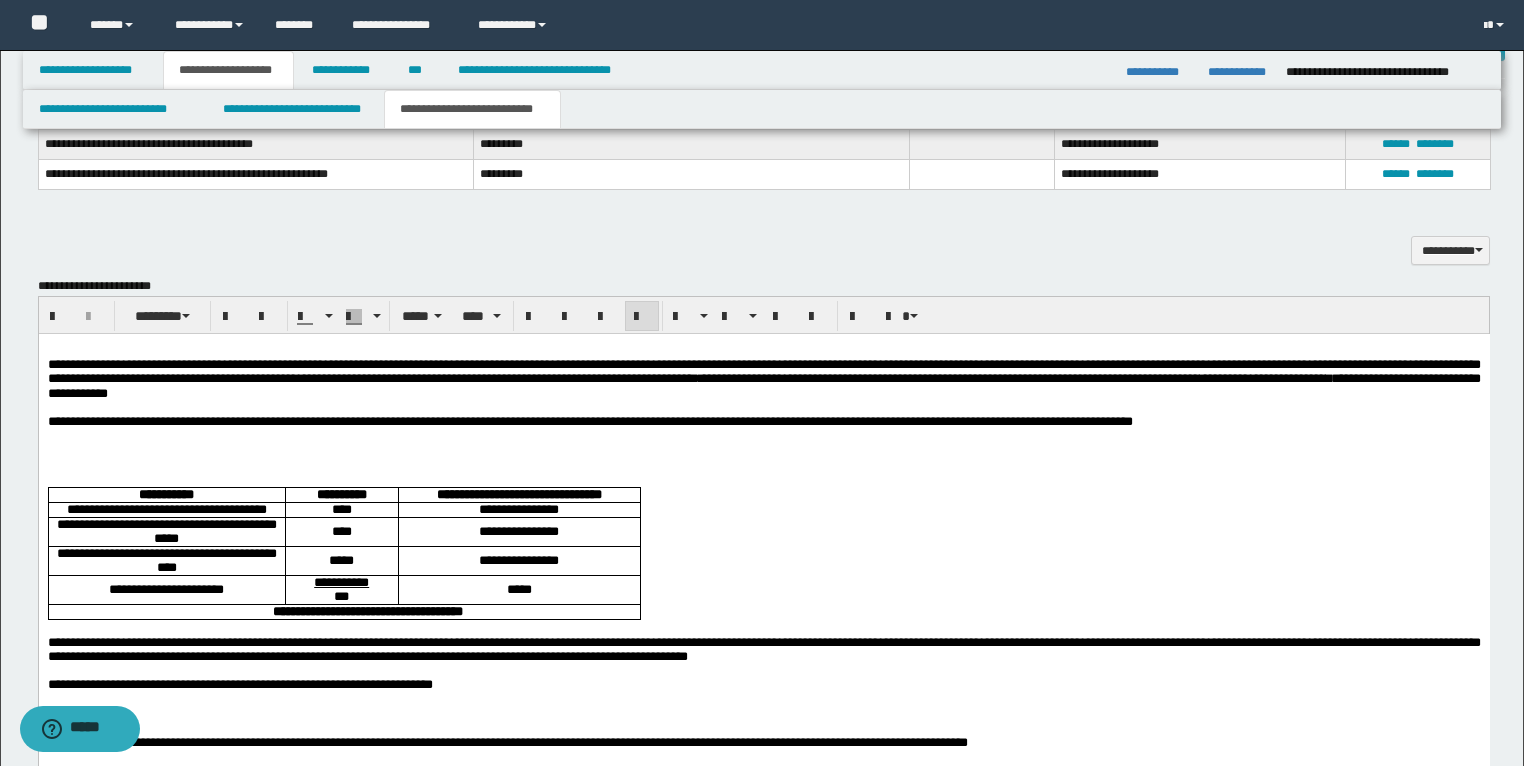 scroll, scrollTop: 1840, scrollLeft: 0, axis: vertical 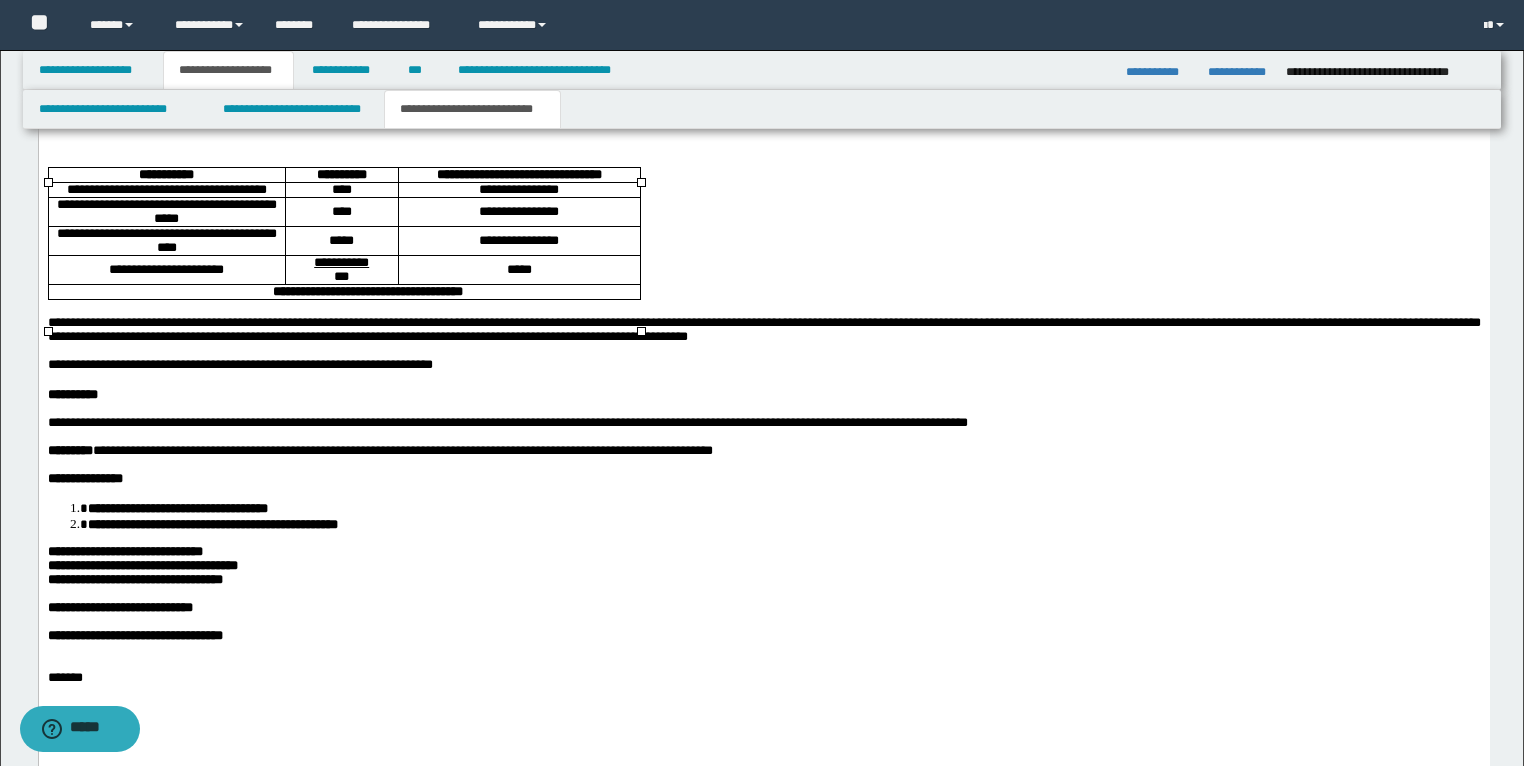 click on "**********" at bounding box center [166, 240] 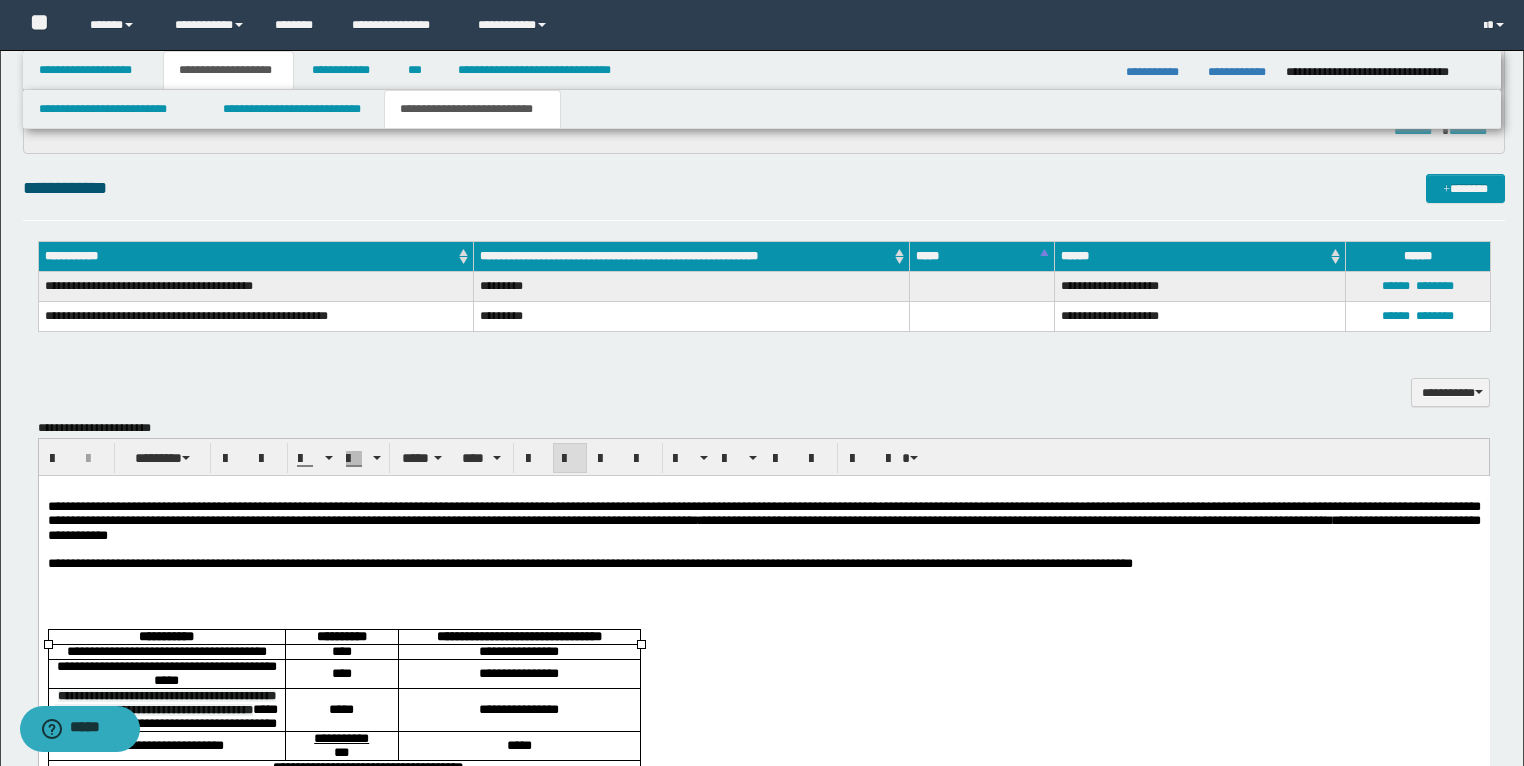 scroll, scrollTop: 1600, scrollLeft: 0, axis: vertical 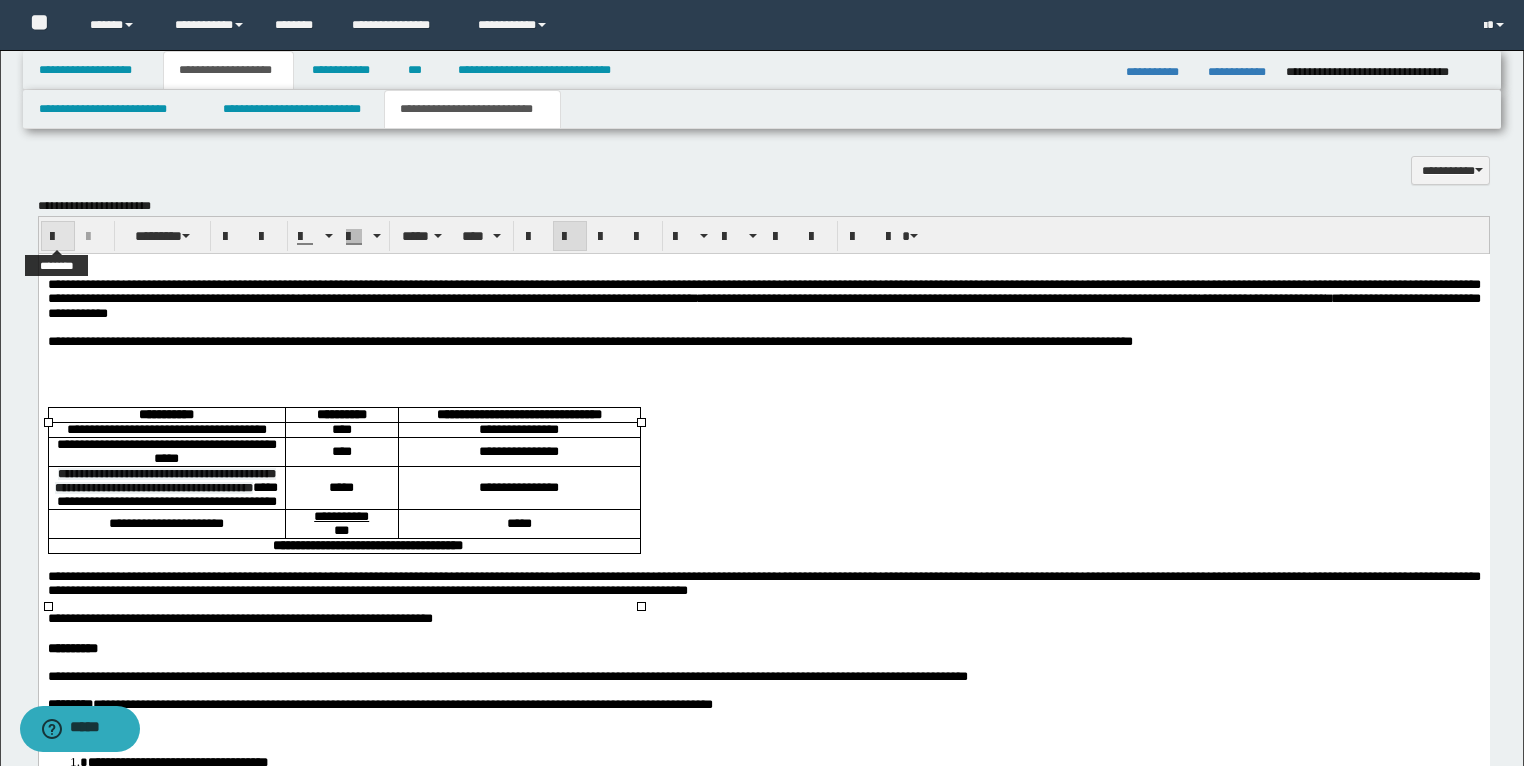 click at bounding box center (58, 237) 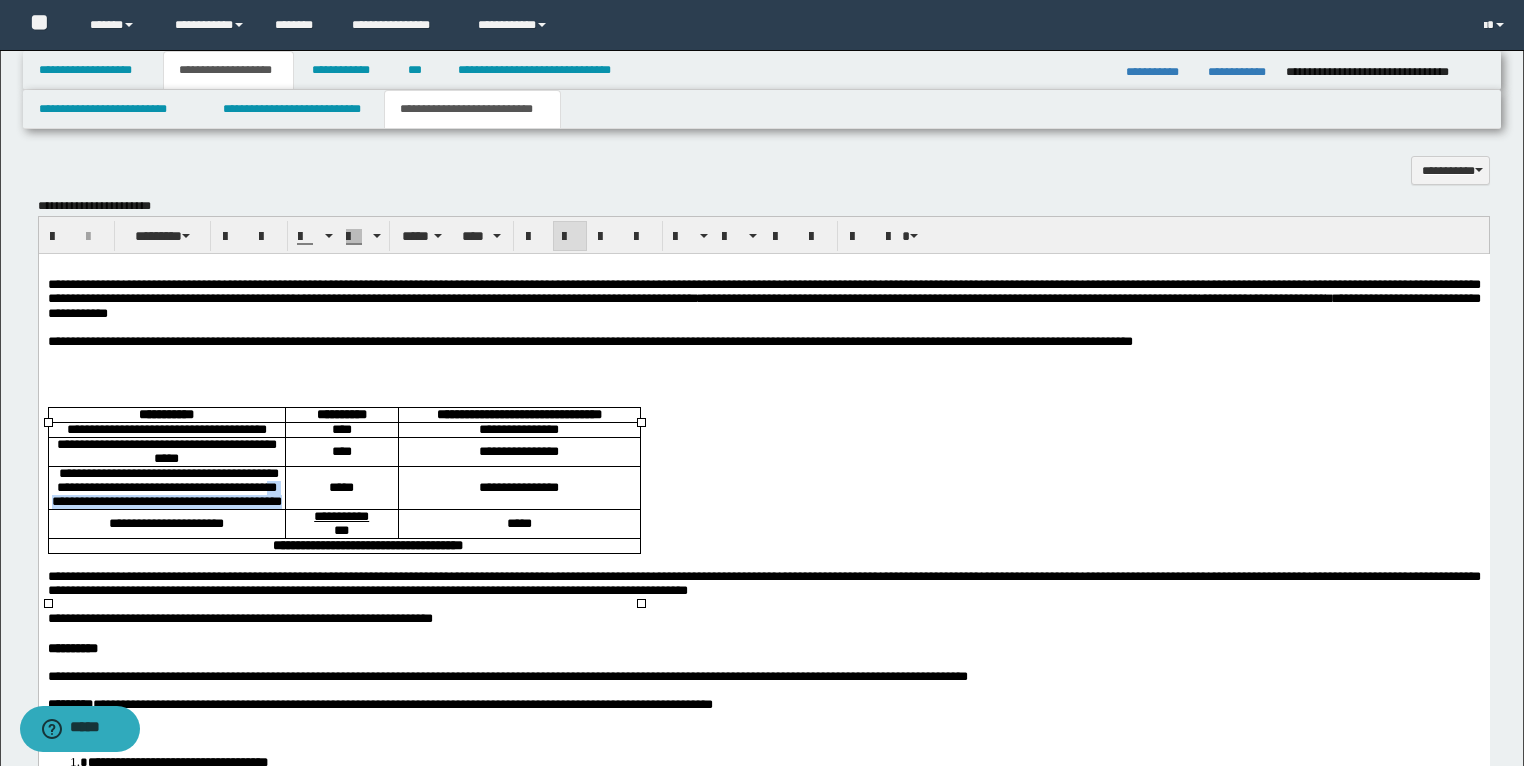 drag, startPoint x: 194, startPoint y: 529, endPoint x: 267, endPoint y: 546, distance: 74.953316 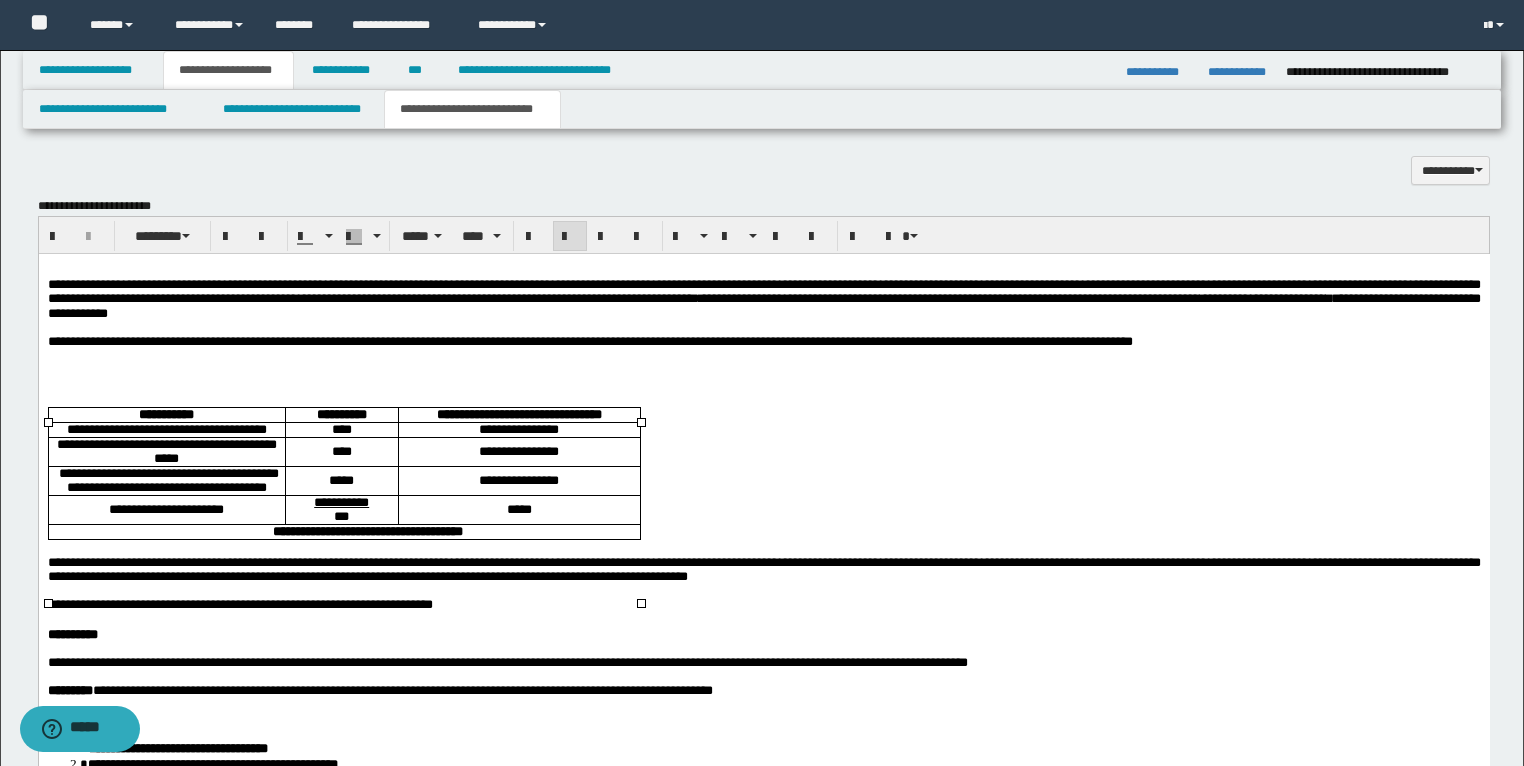 click on "**********" at bounding box center [518, 481] 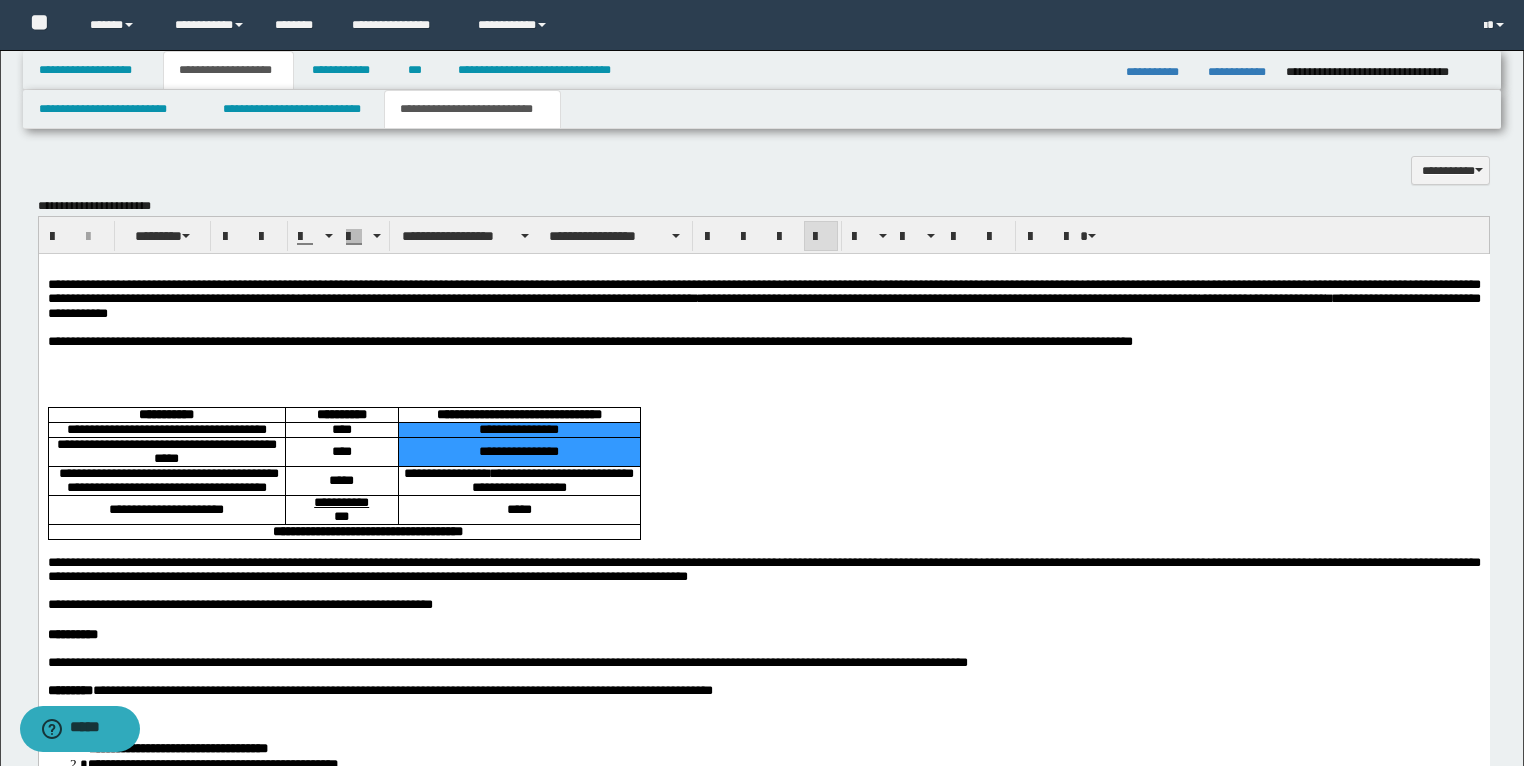 drag, startPoint x: 571, startPoint y: 476, endPoint x: 418, endPoint y: 445, distance: 156.10893 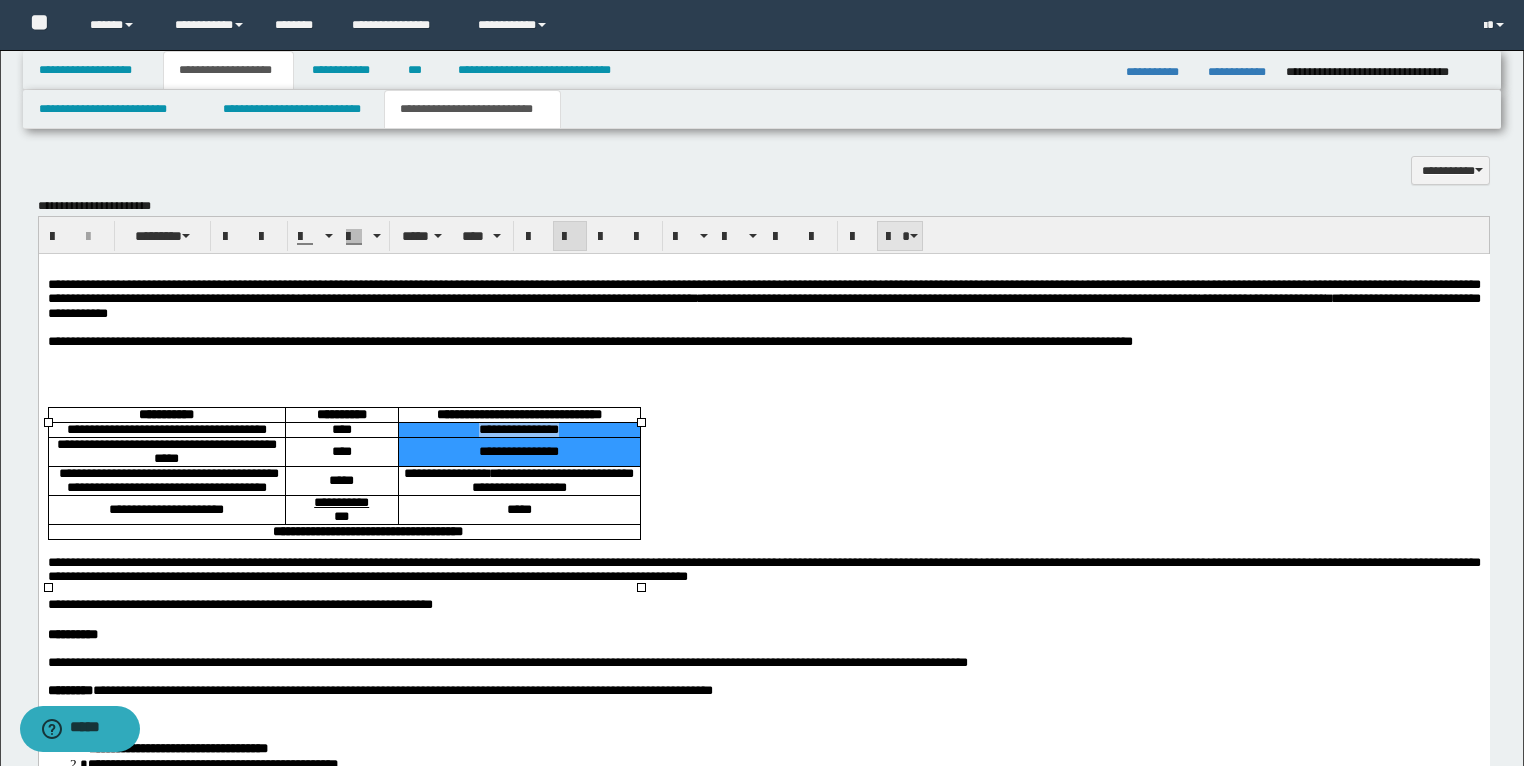 click at bounding box center (914, 236) 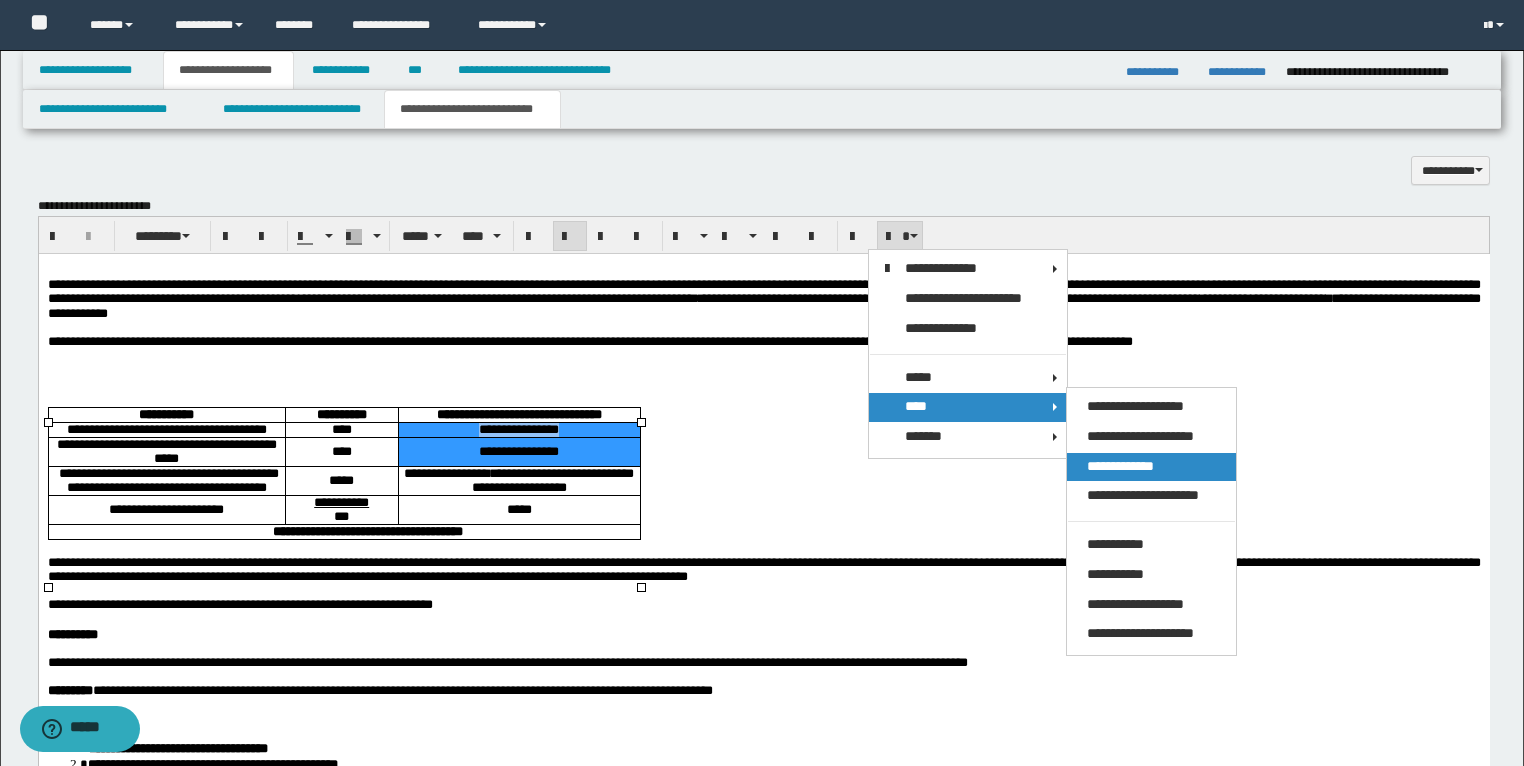 click on "**********" at bounding box center (1120, 466) 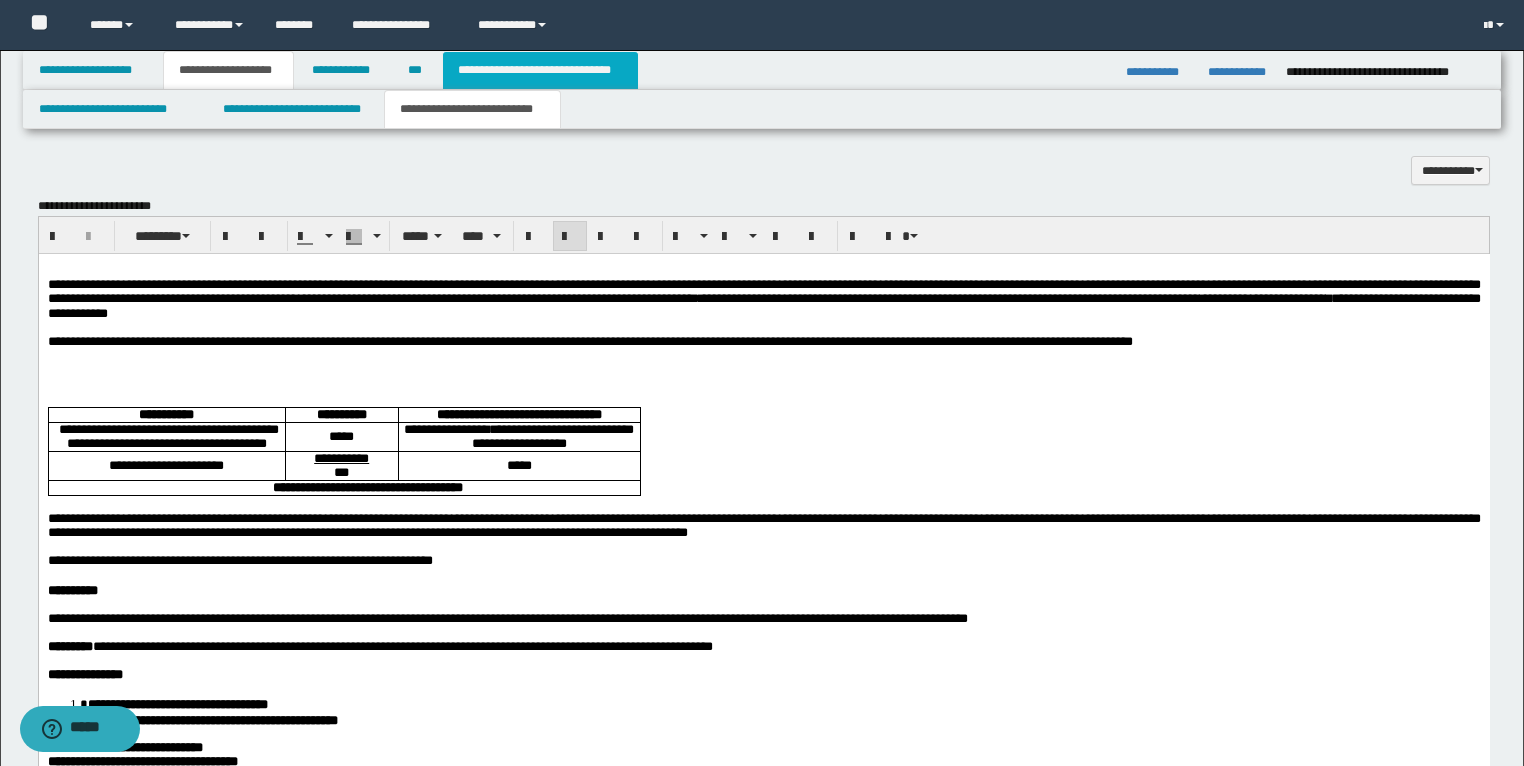 click on "**********" at bounding box center [540, 70] 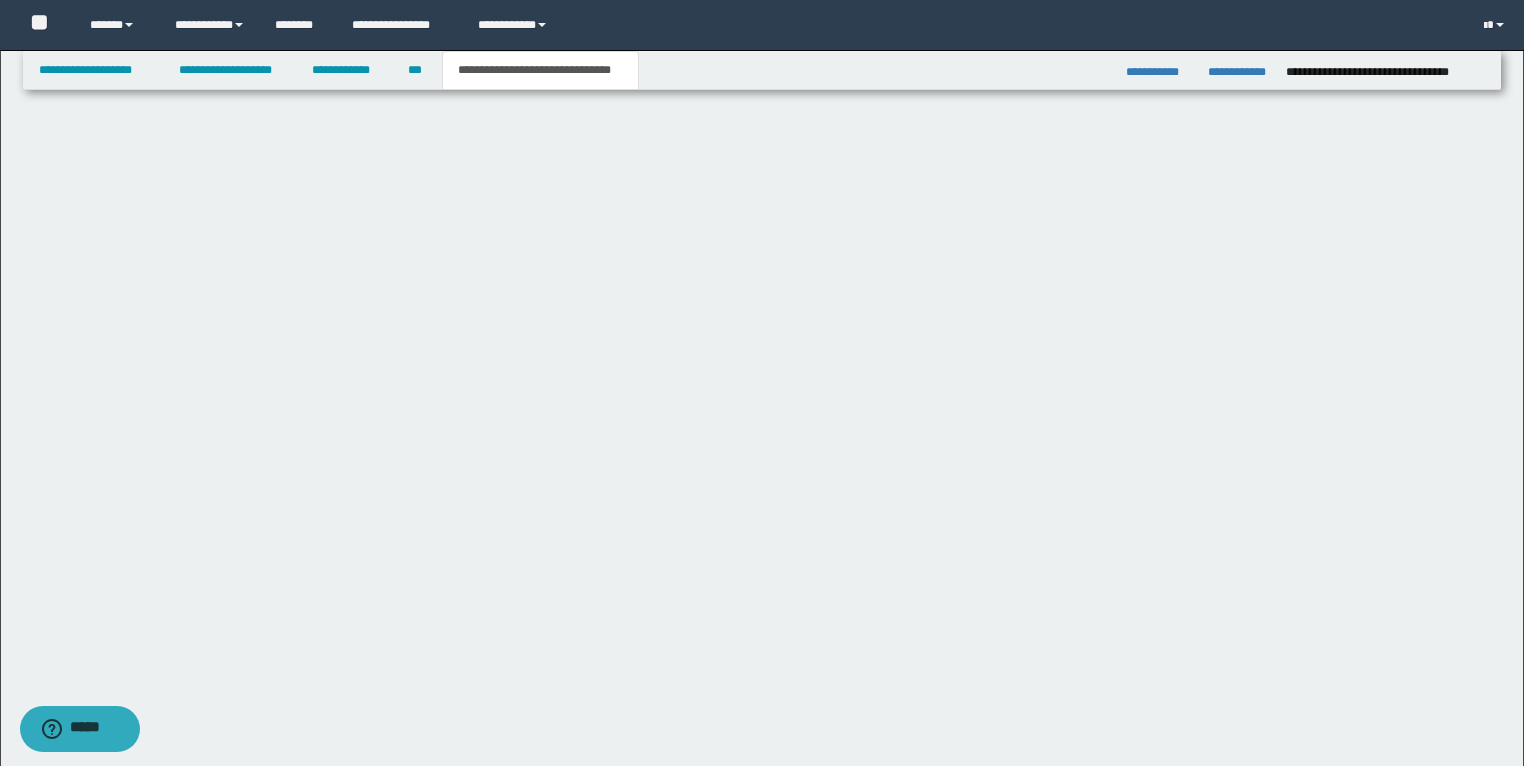 type on "**********" 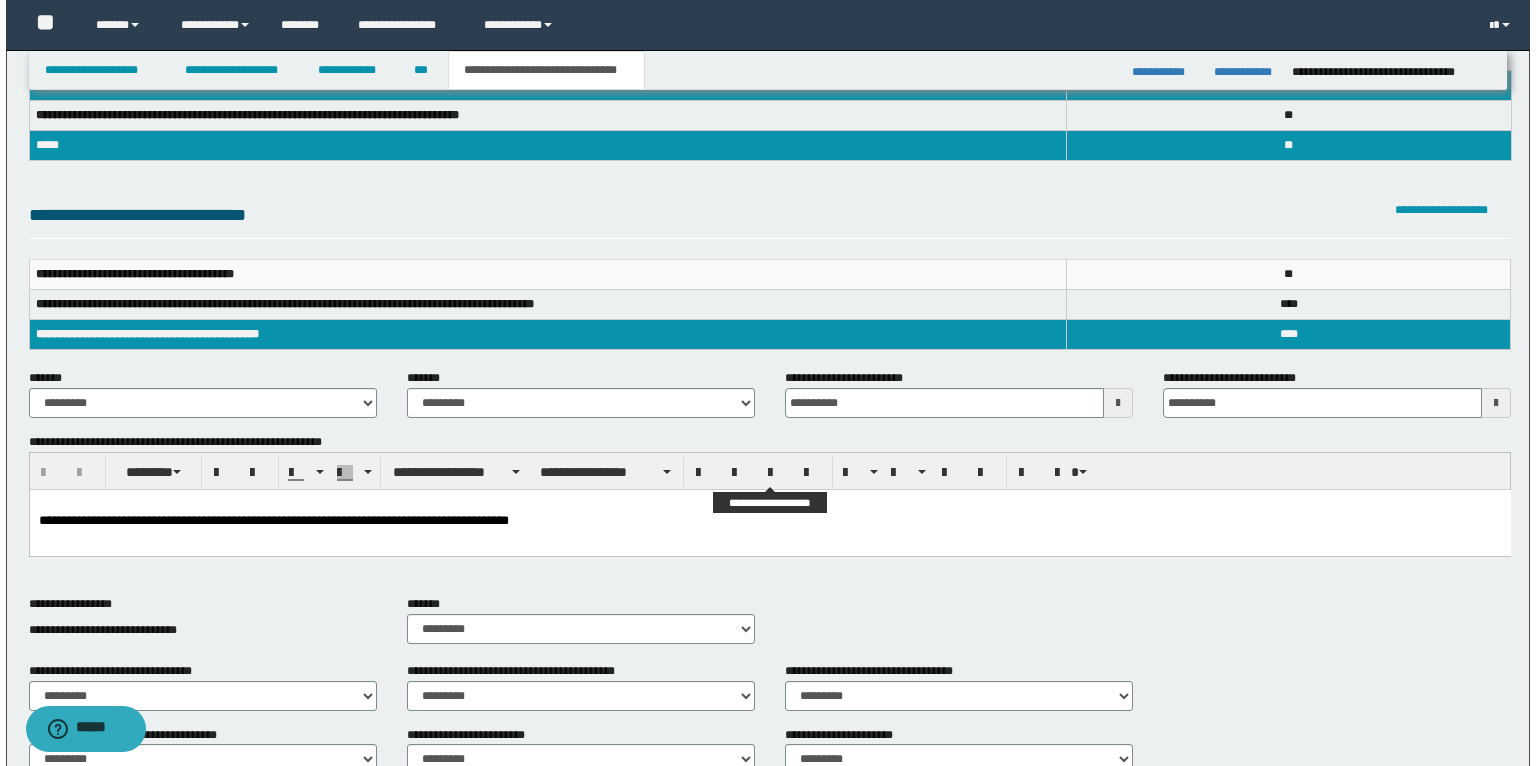scroll, scrollTop: 0, scrollLeft: 0, axis: both 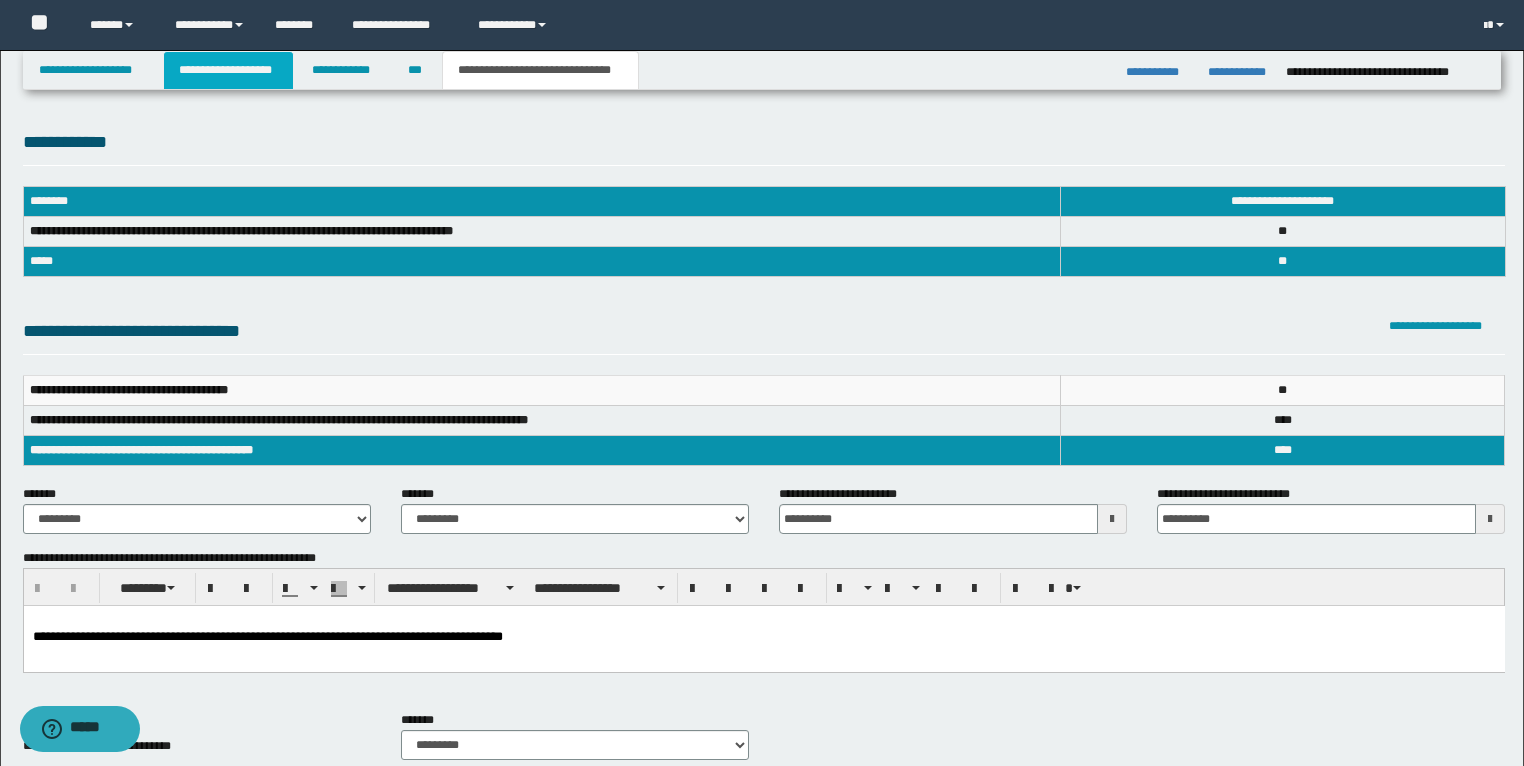 click on "**********" at bounding box center [228, 70] 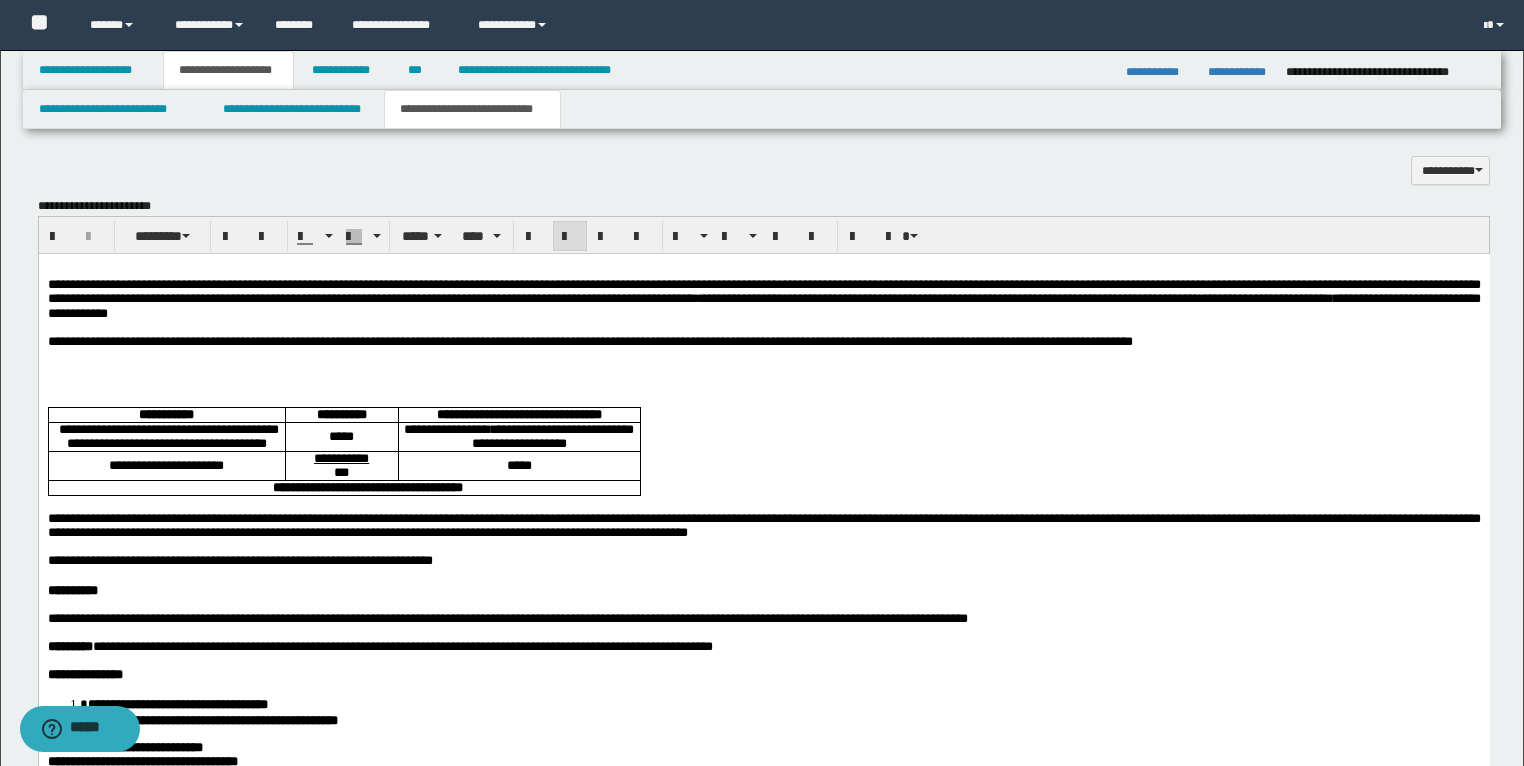 scroll, scrollTop: 1680, scrollLeft: 0, axis: vertical 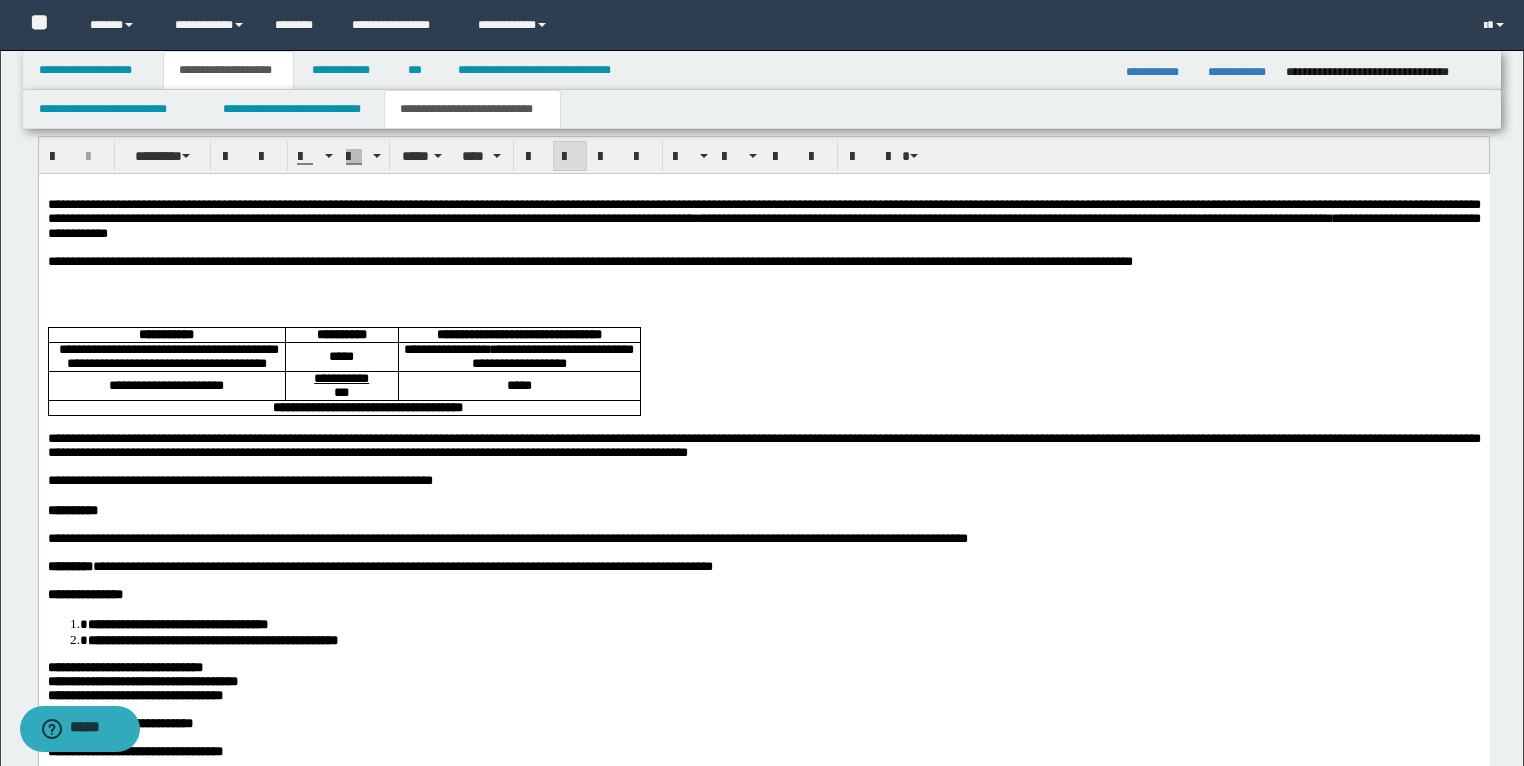 click on "*****" at bounding box center [340, 356] 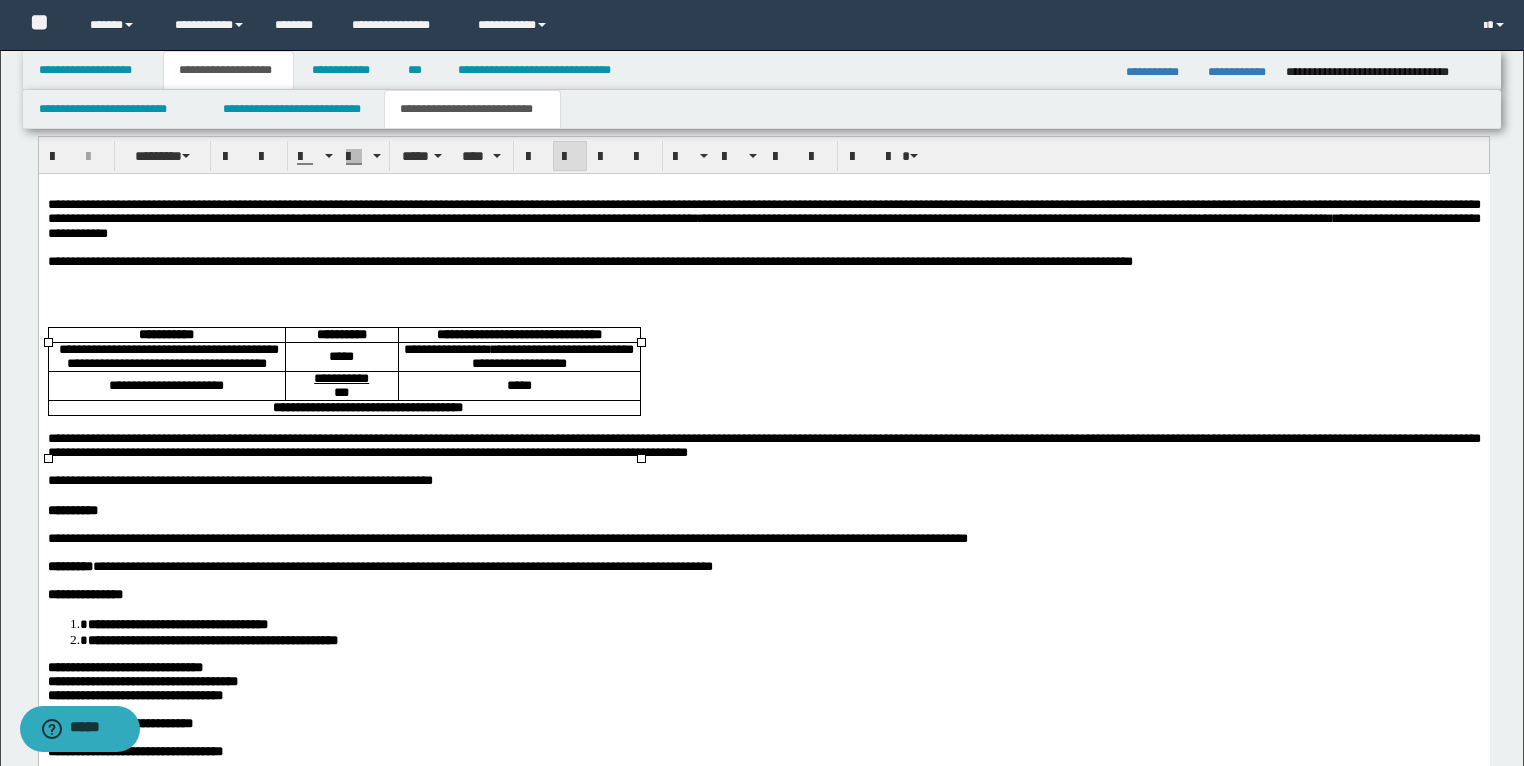 click on "*****" at bounding box center (340, 356) 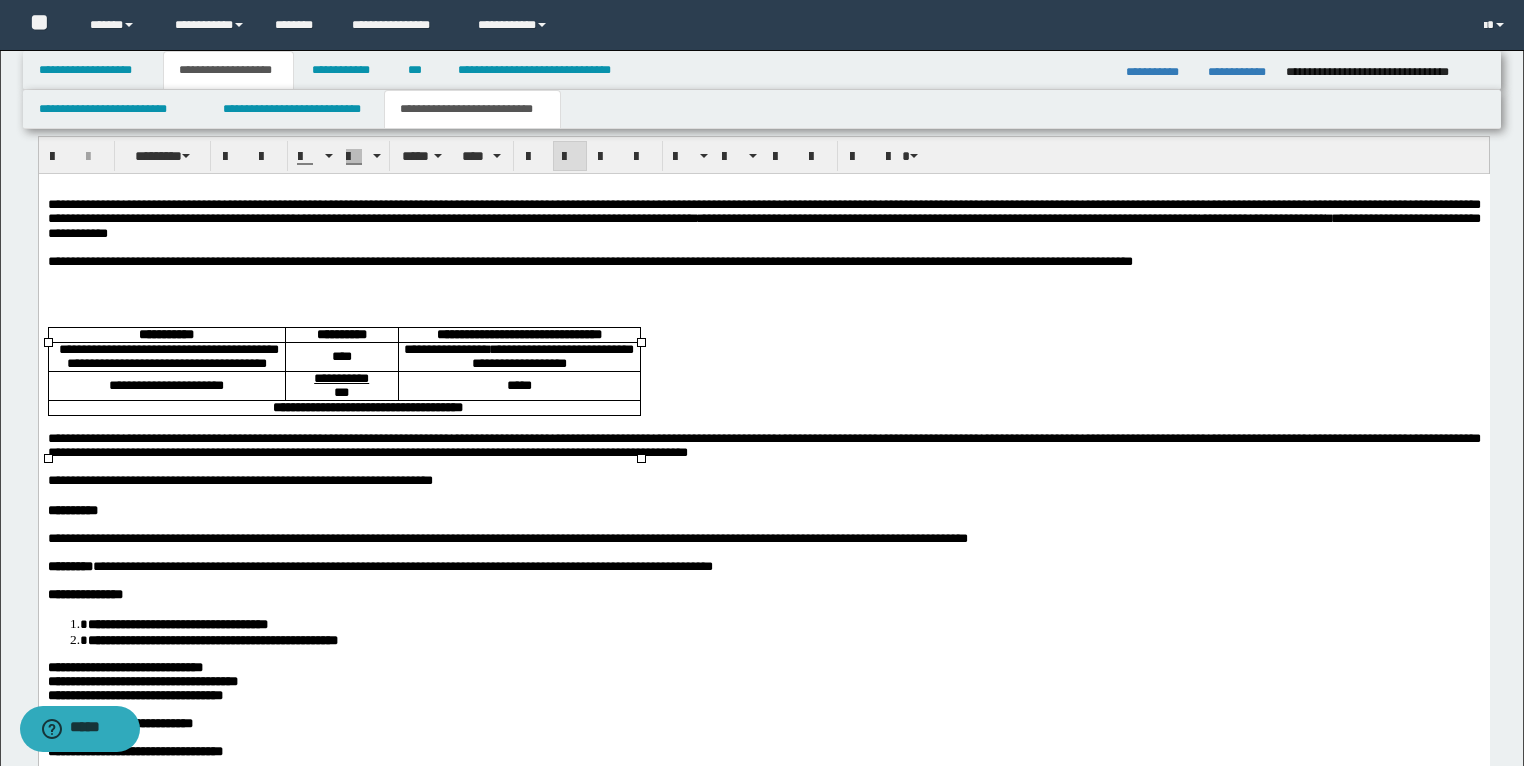 click on "*****" at bounding box center [518, 386] 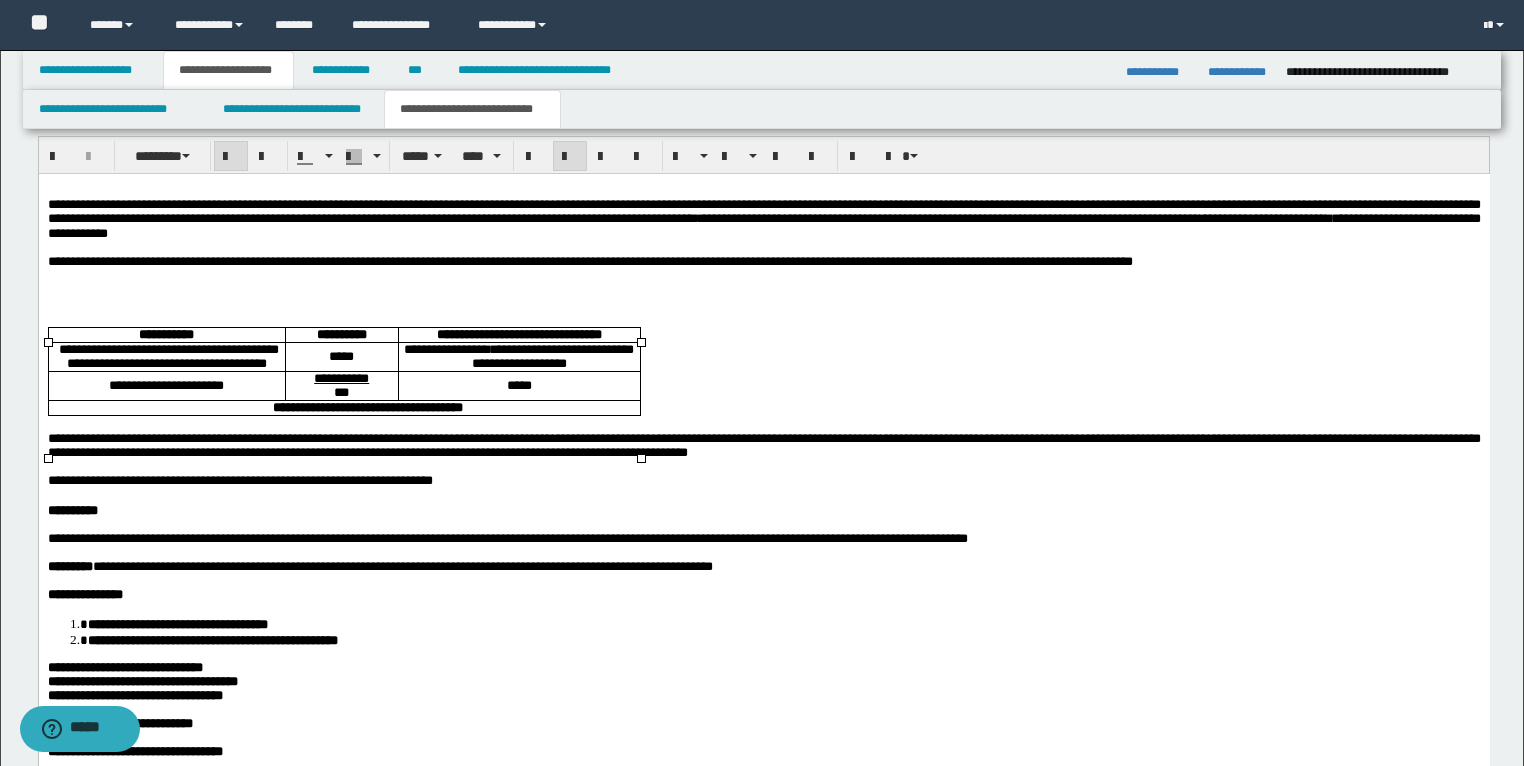 click on "**********" at bounding box center [367, 407] 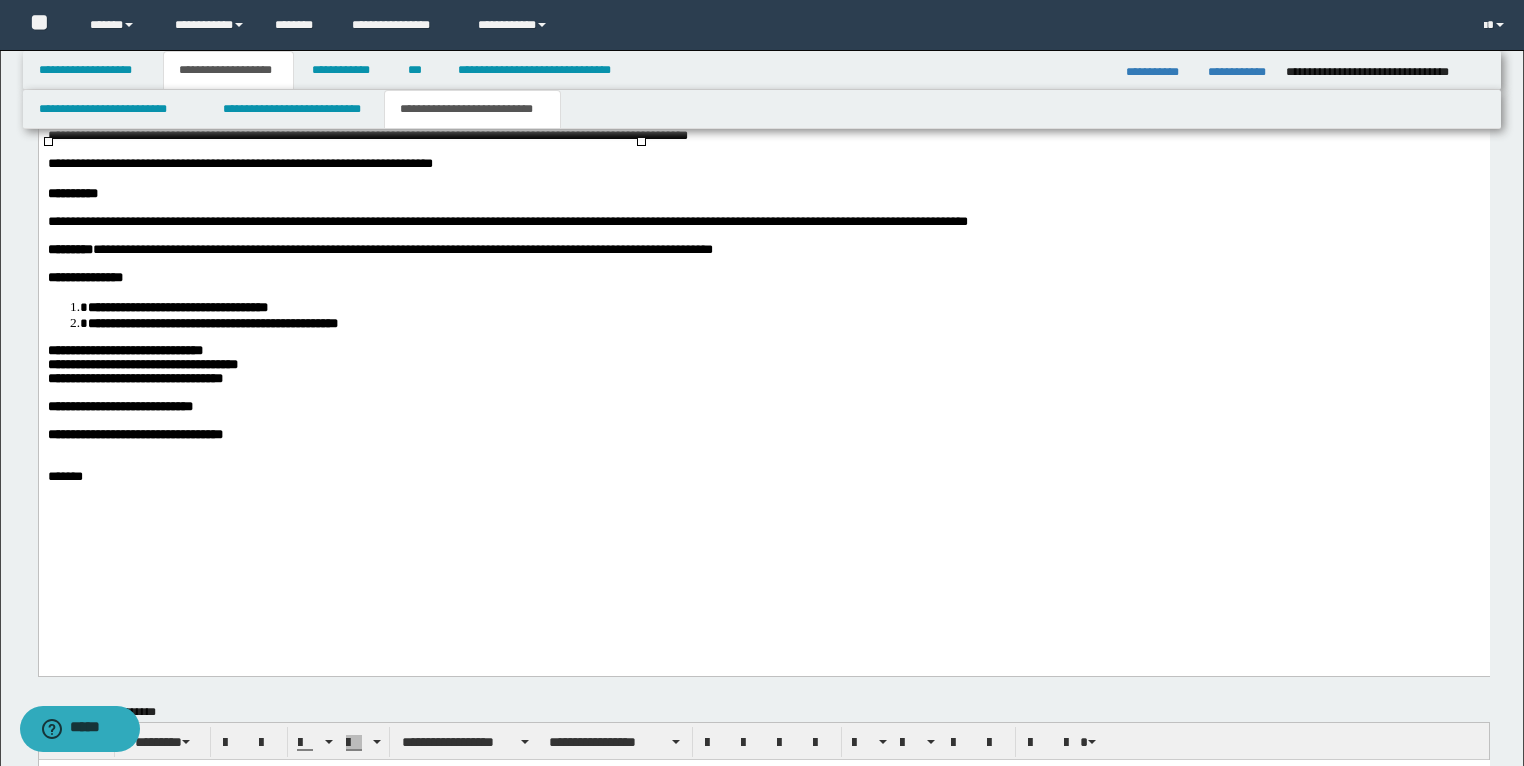 scroll, scrollTop: 2000, scrollLeft: 0, axis: vertical 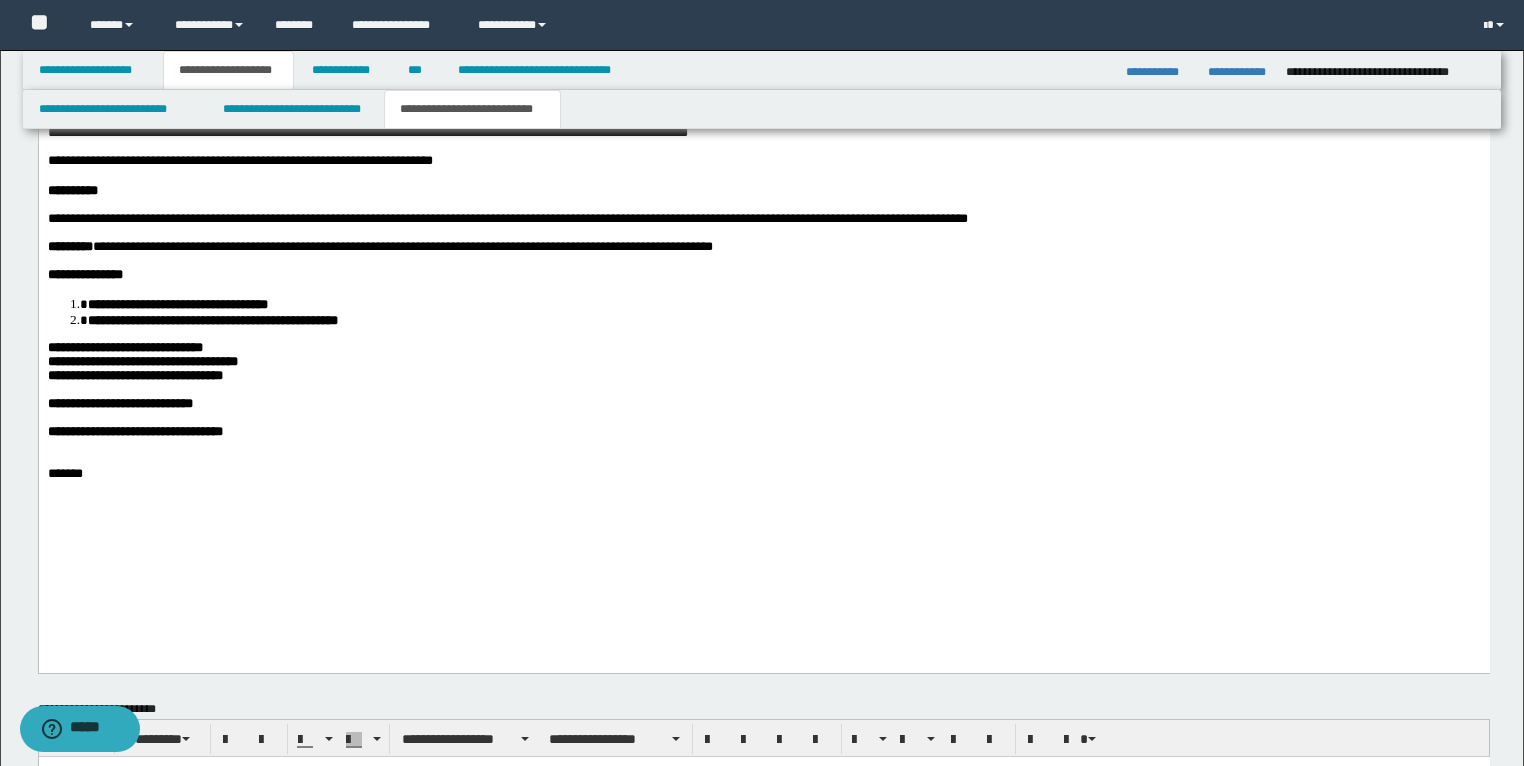 click on "**********" at bounding box center (124, 348) 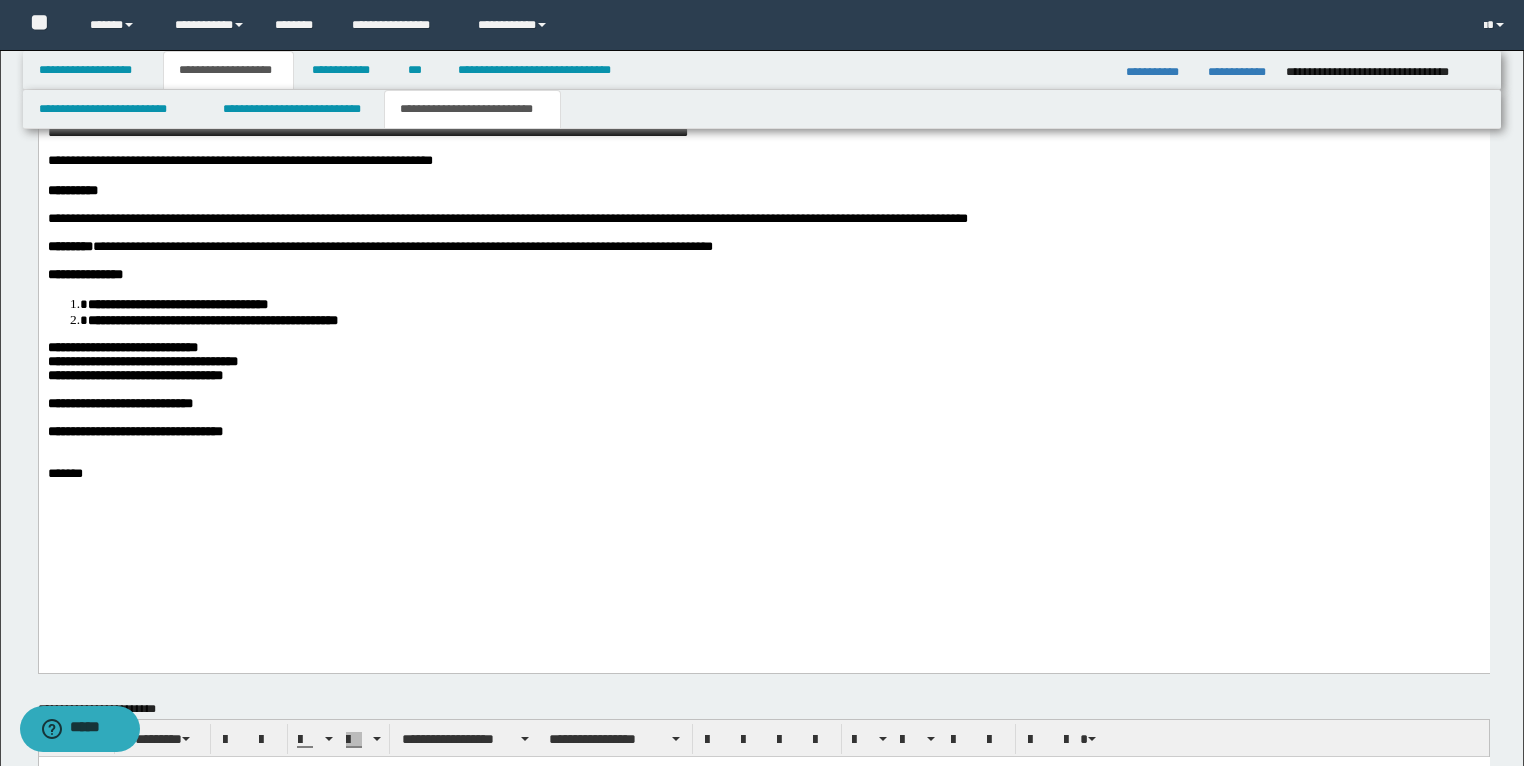 click on "**********" at bounding box center (122, 348) 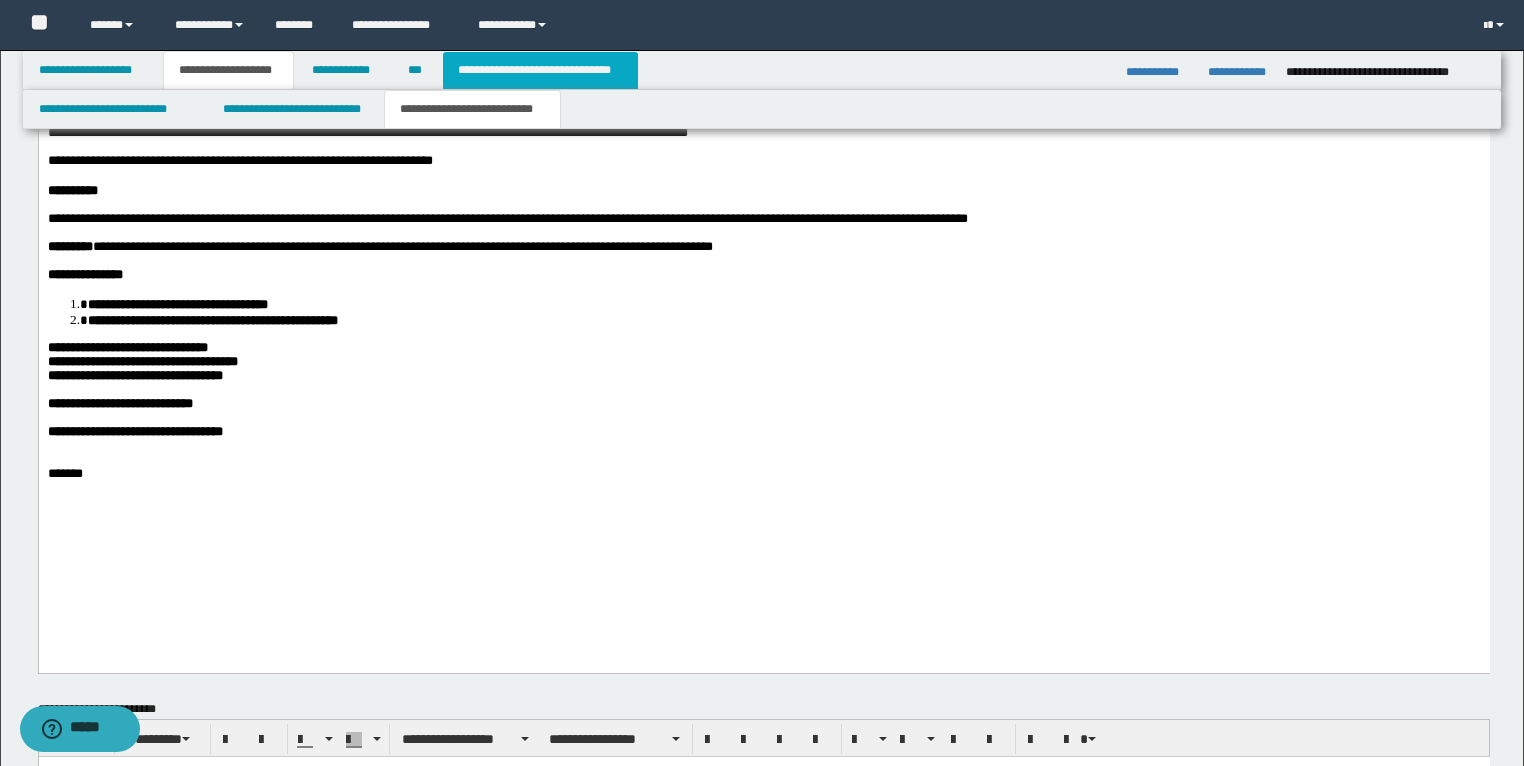 click on "**********" at bounding box center [540, 70] 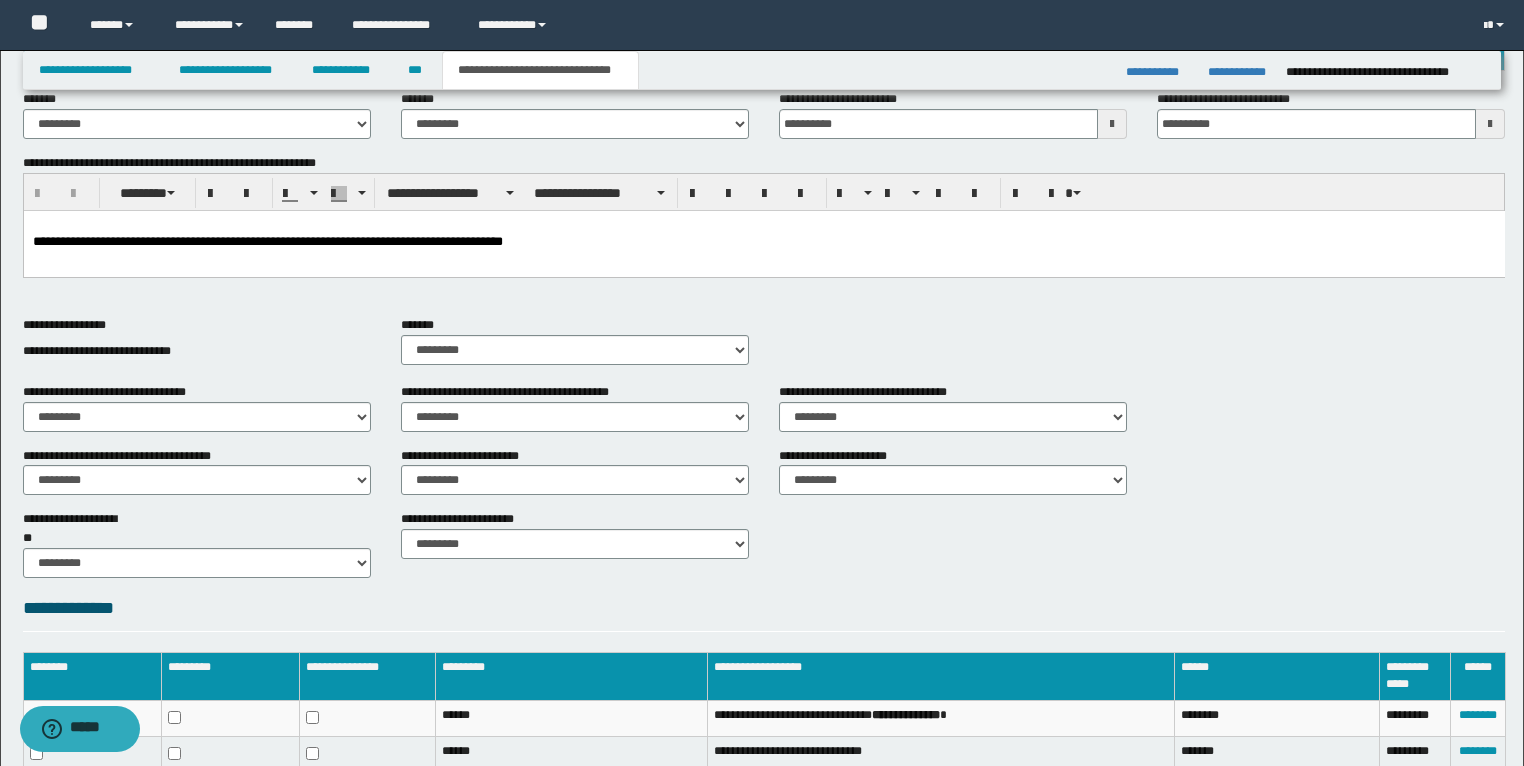 scroll, scrollTop: 116, scrollLeft: 0, axis: vertical 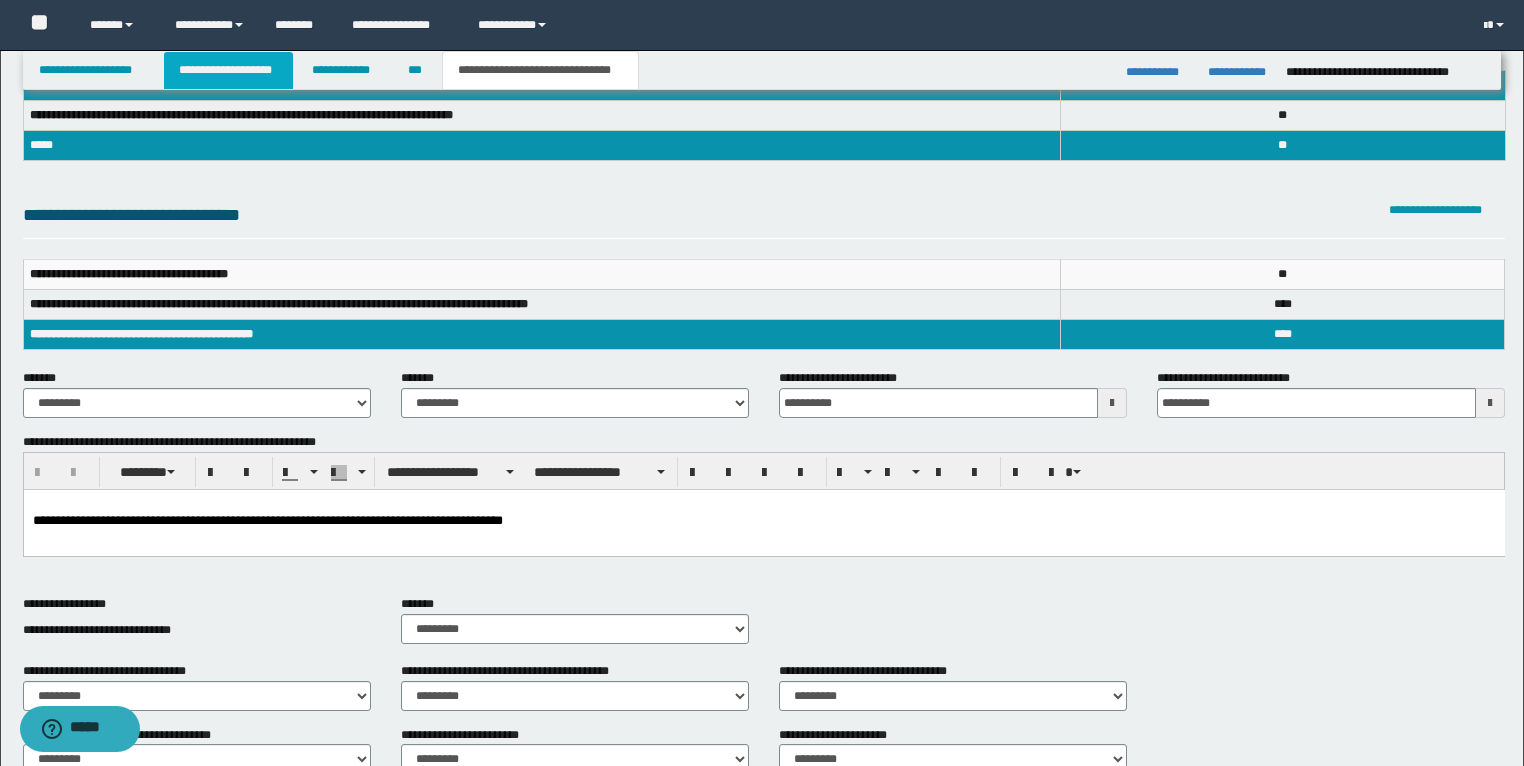click on "**********" at bounding box center [228, 70] 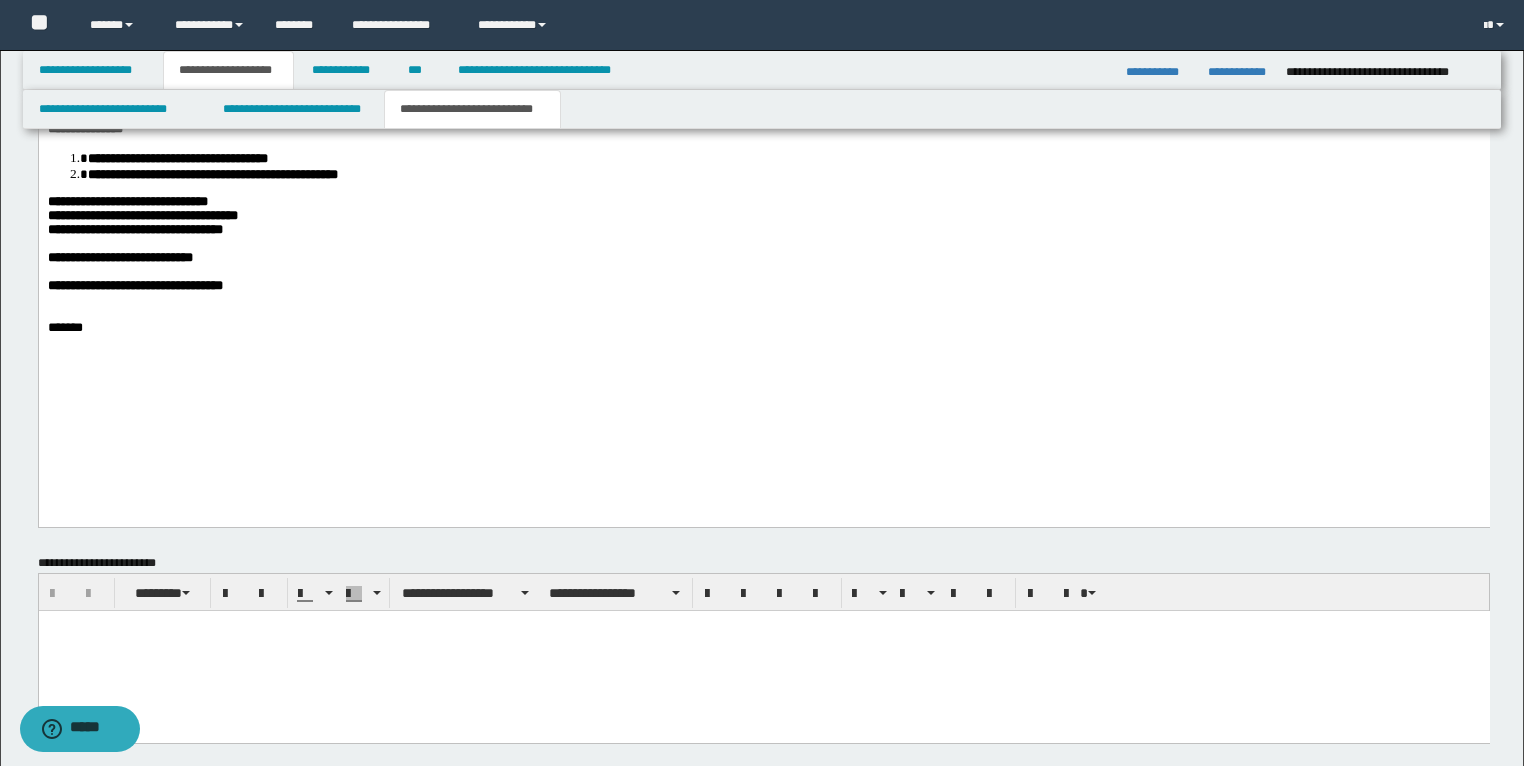 scroll, scrollTop: 2148, scrollLeft: 0, axis: vertical 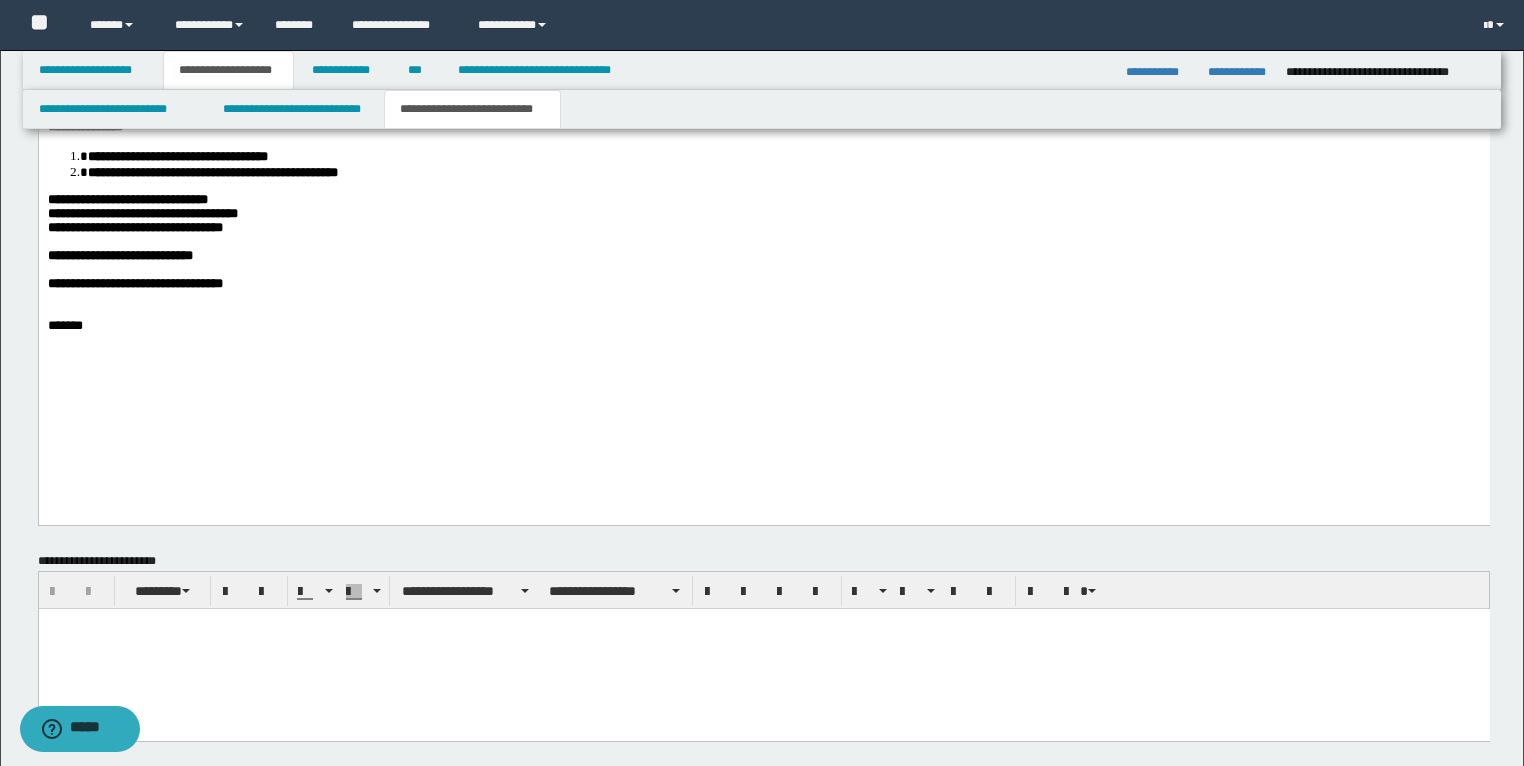 click on "**********" at bounding box center (142, 214) 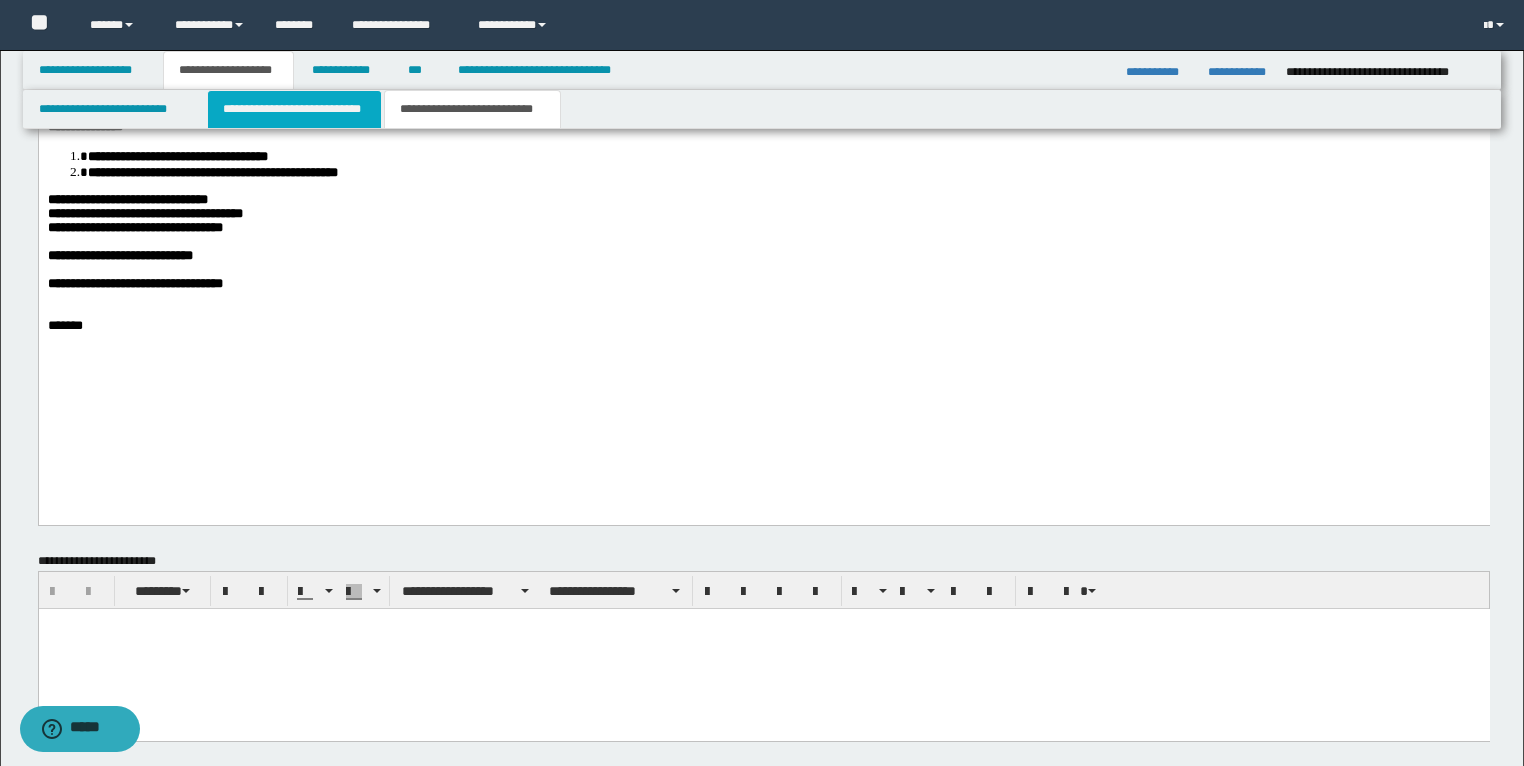 click on "**********" at bounding box center [294, 109] 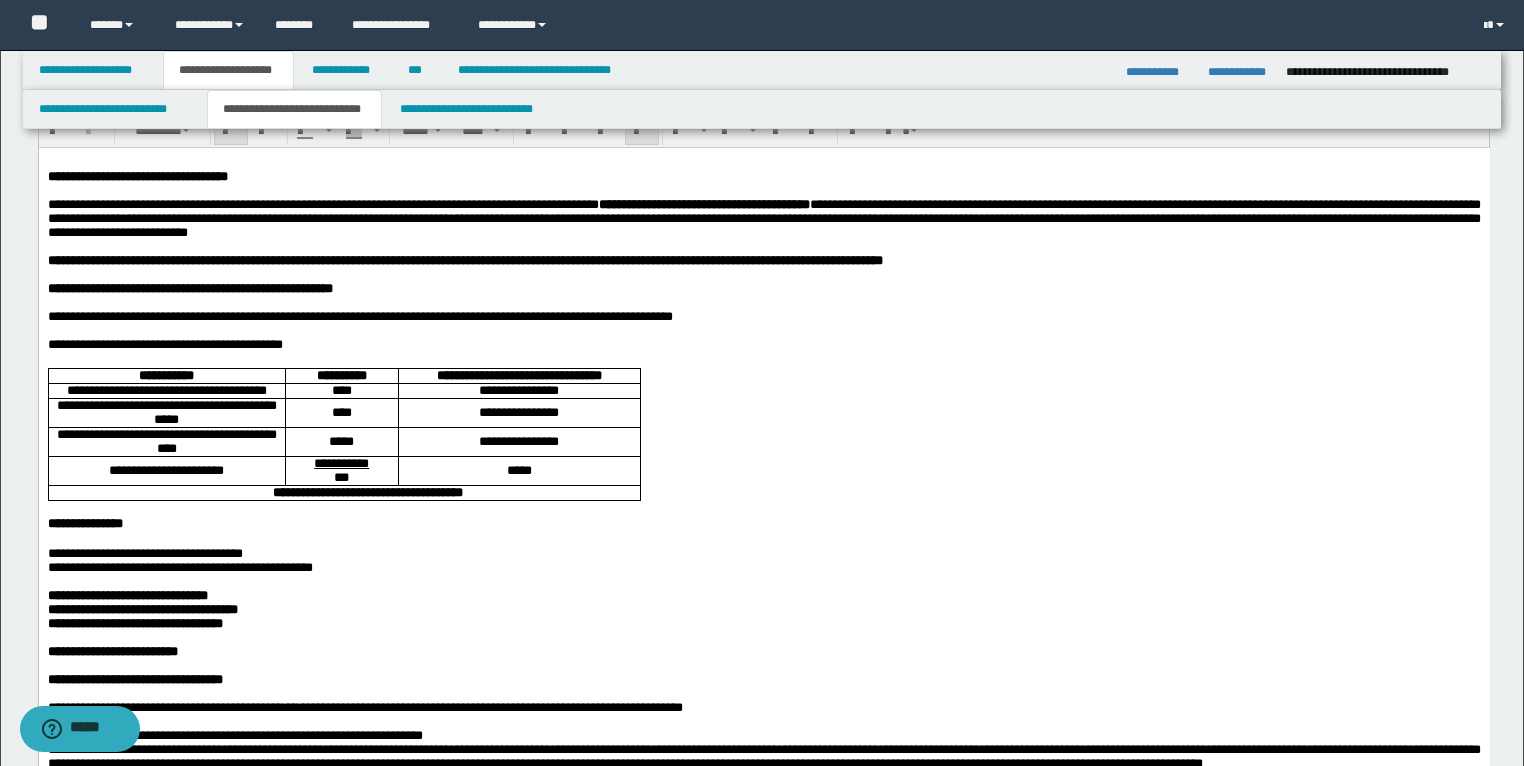 scroll, scrollTop: 0, scrollLeft: 0, axis: both 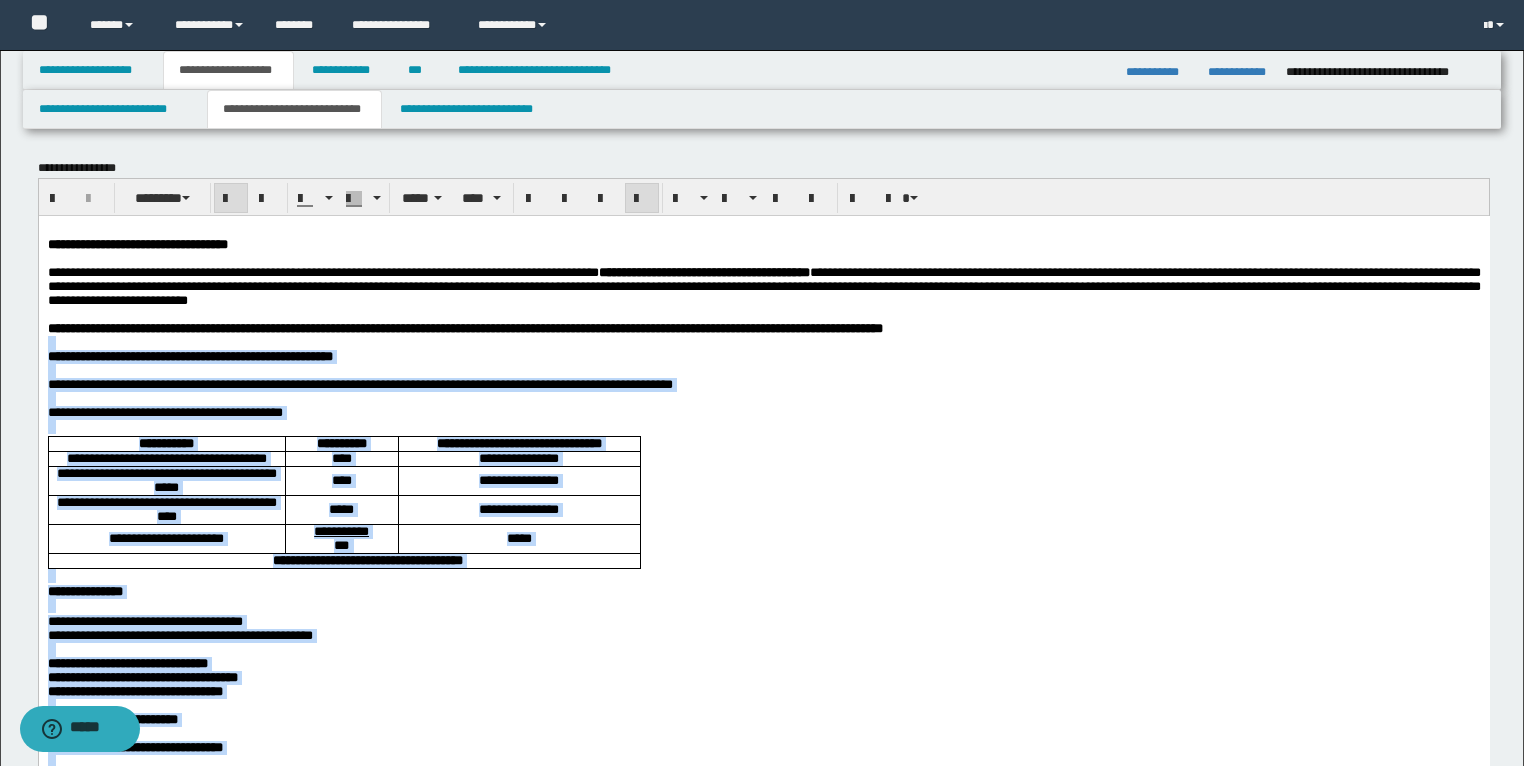 drag, startPoint x: 46, startPoint y: 371, endPoint x: 74, endPoint y: 593, distance: 223.7588 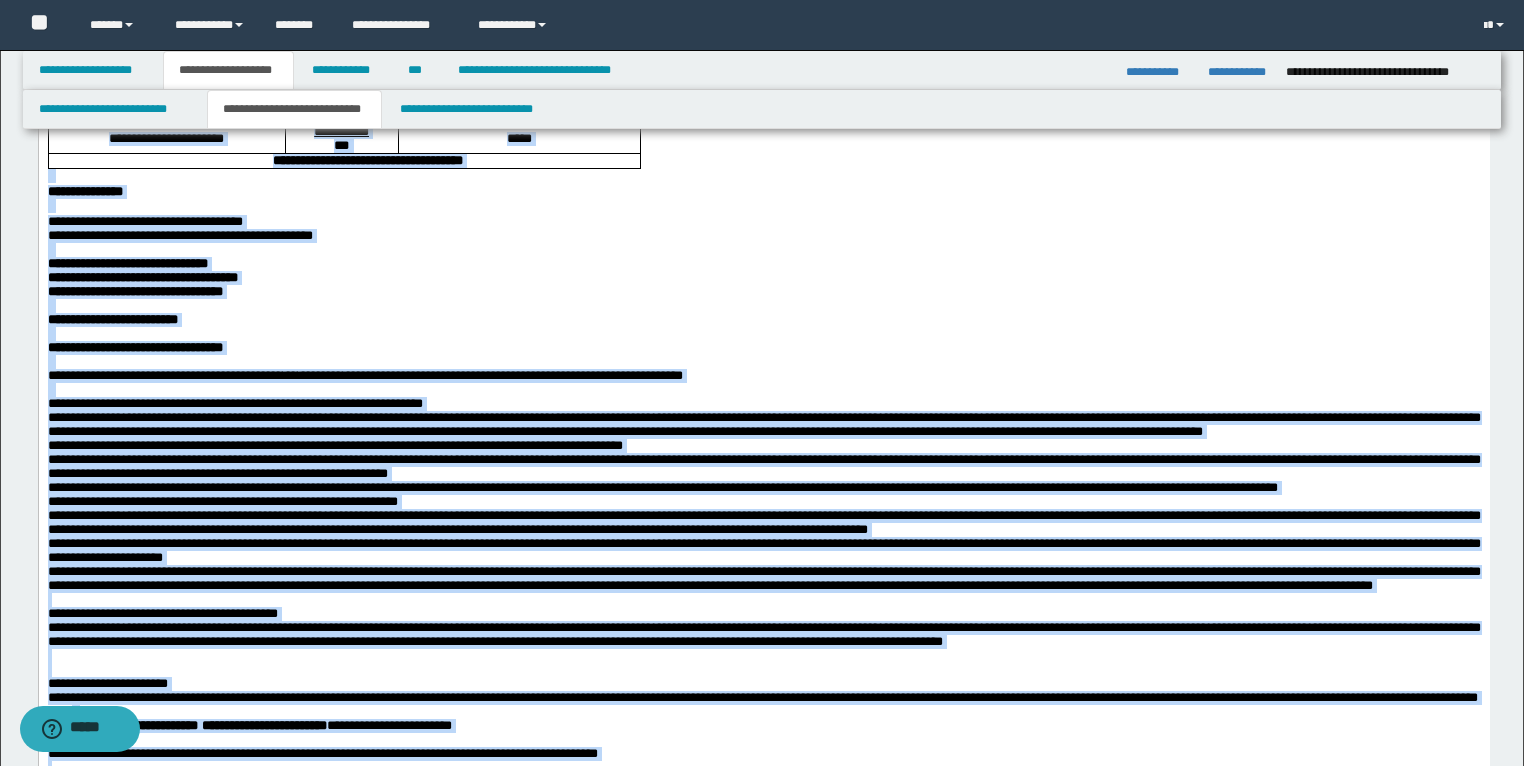 copy on "**********" 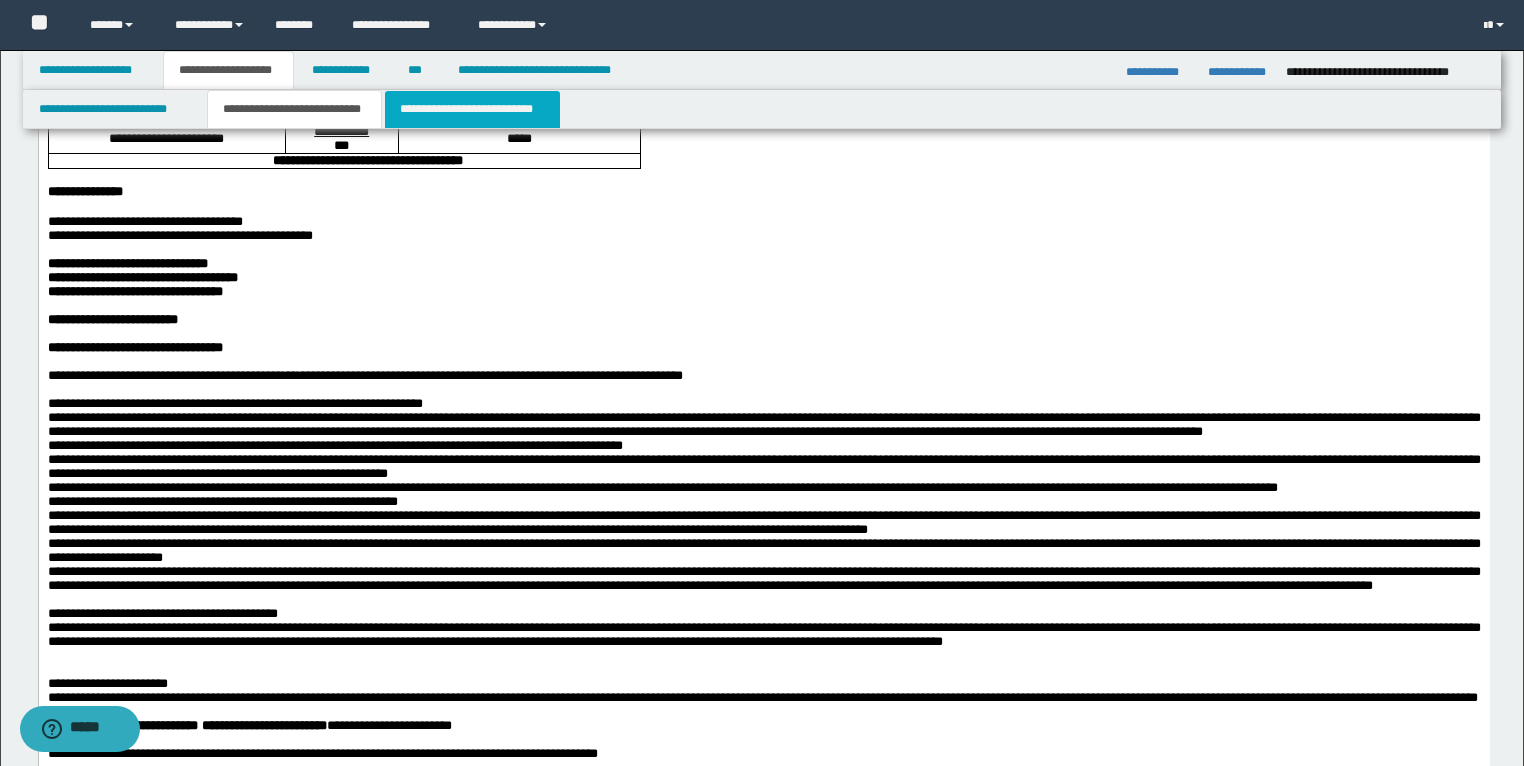 click on "**********" at bounding box center (472, 109) 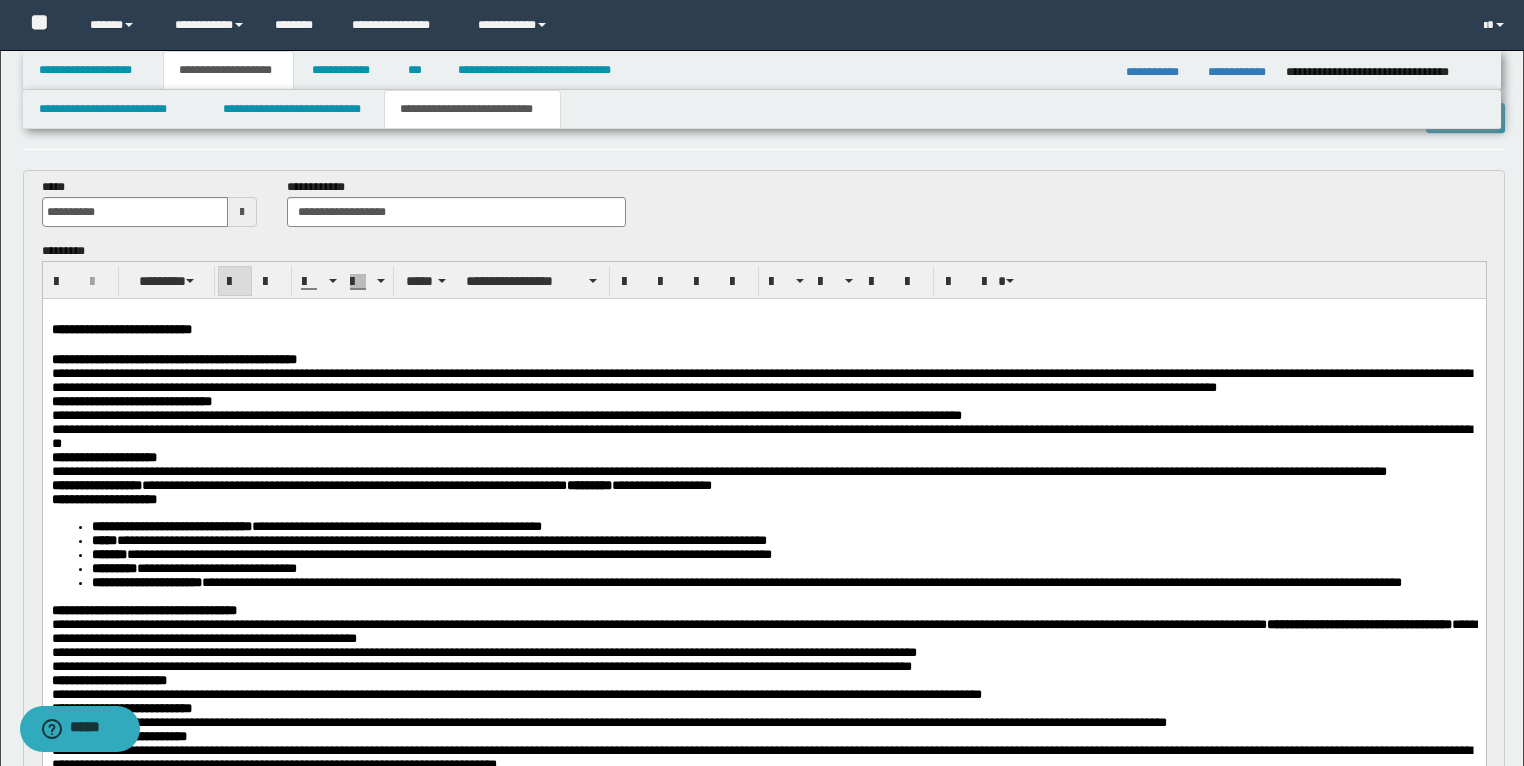 scroll, scrollTop: 0, scrollLeft: 0, axis: both 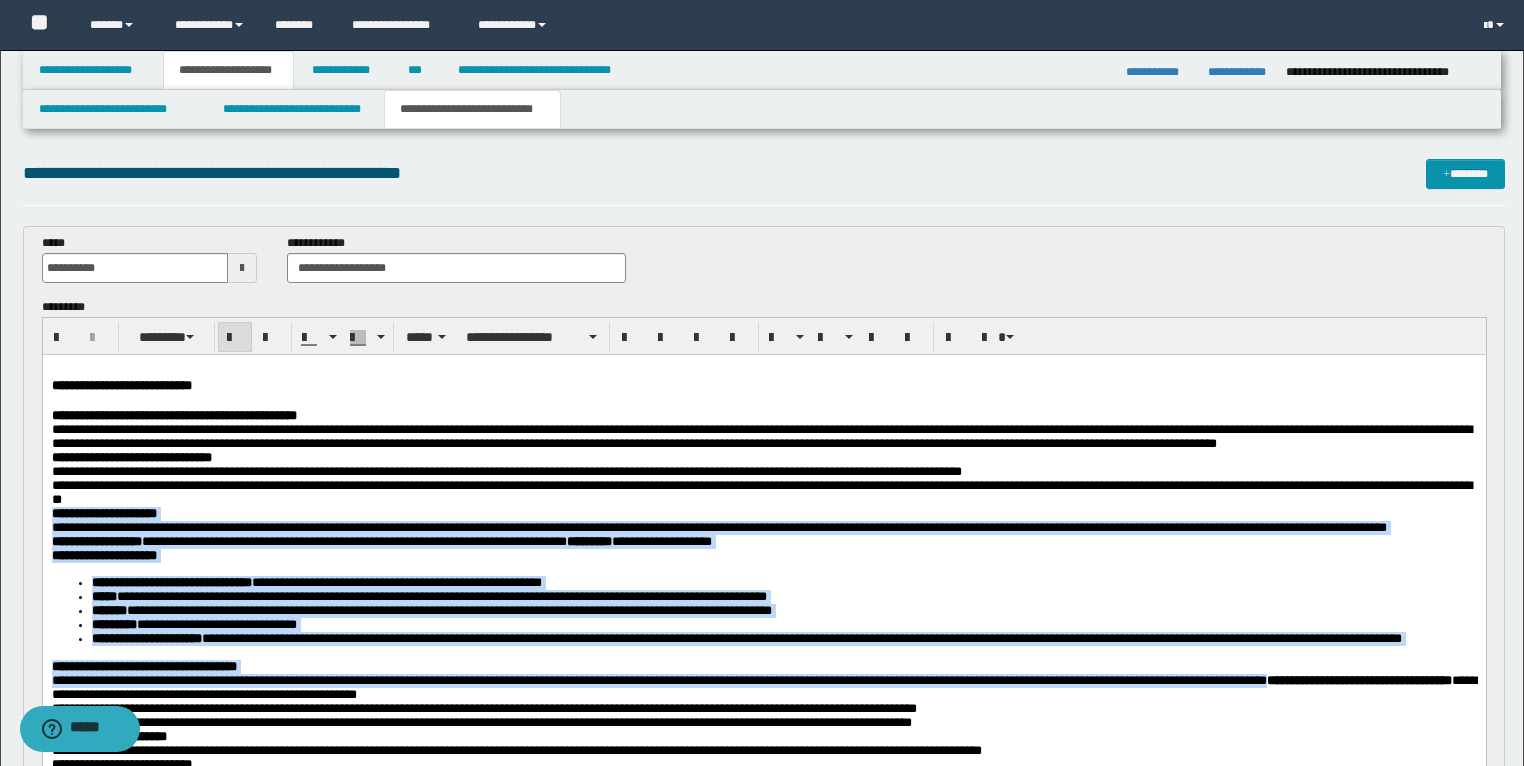 click on "**********" at bounding box center (763, 492) 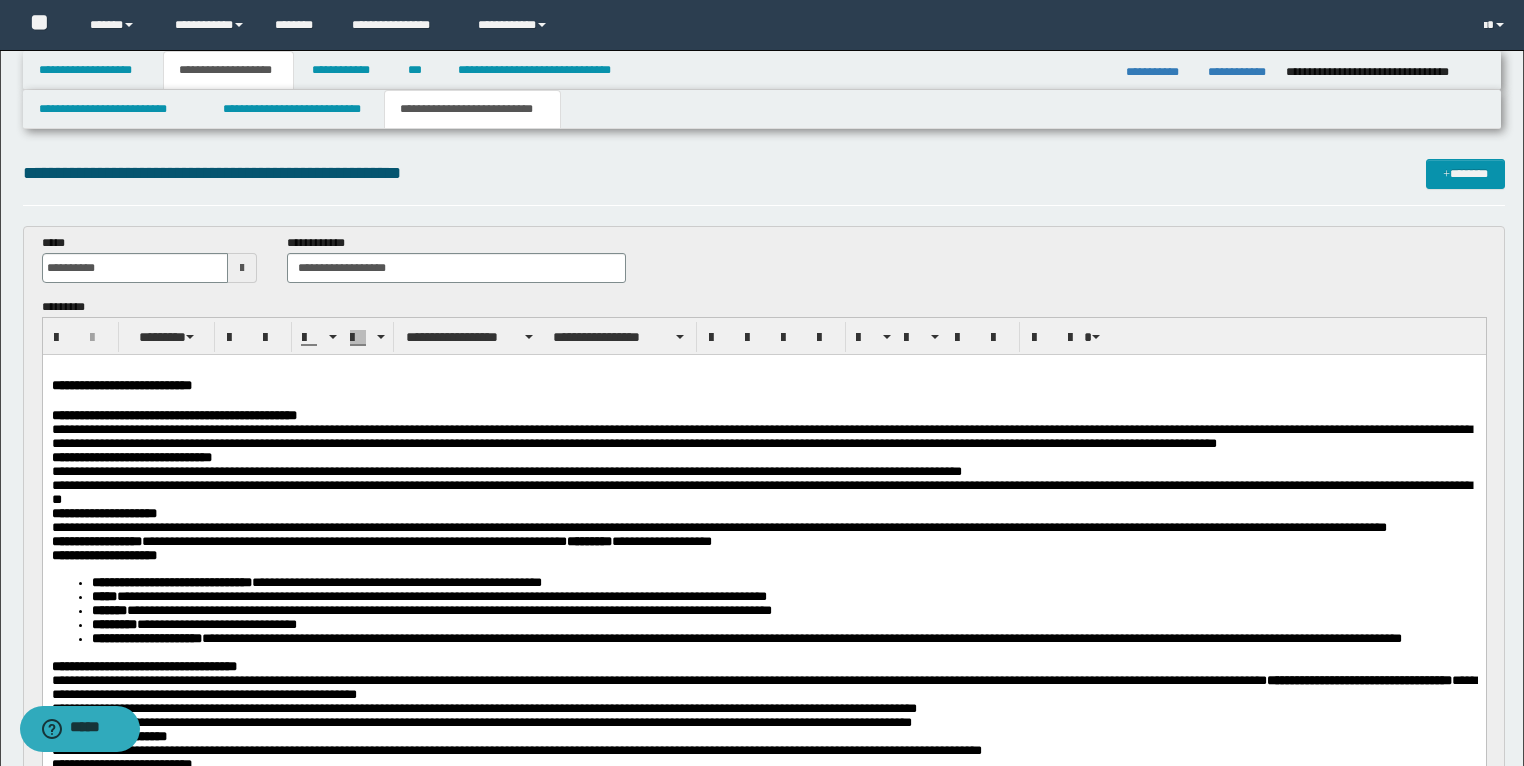 click at bounding box center (764, 400) 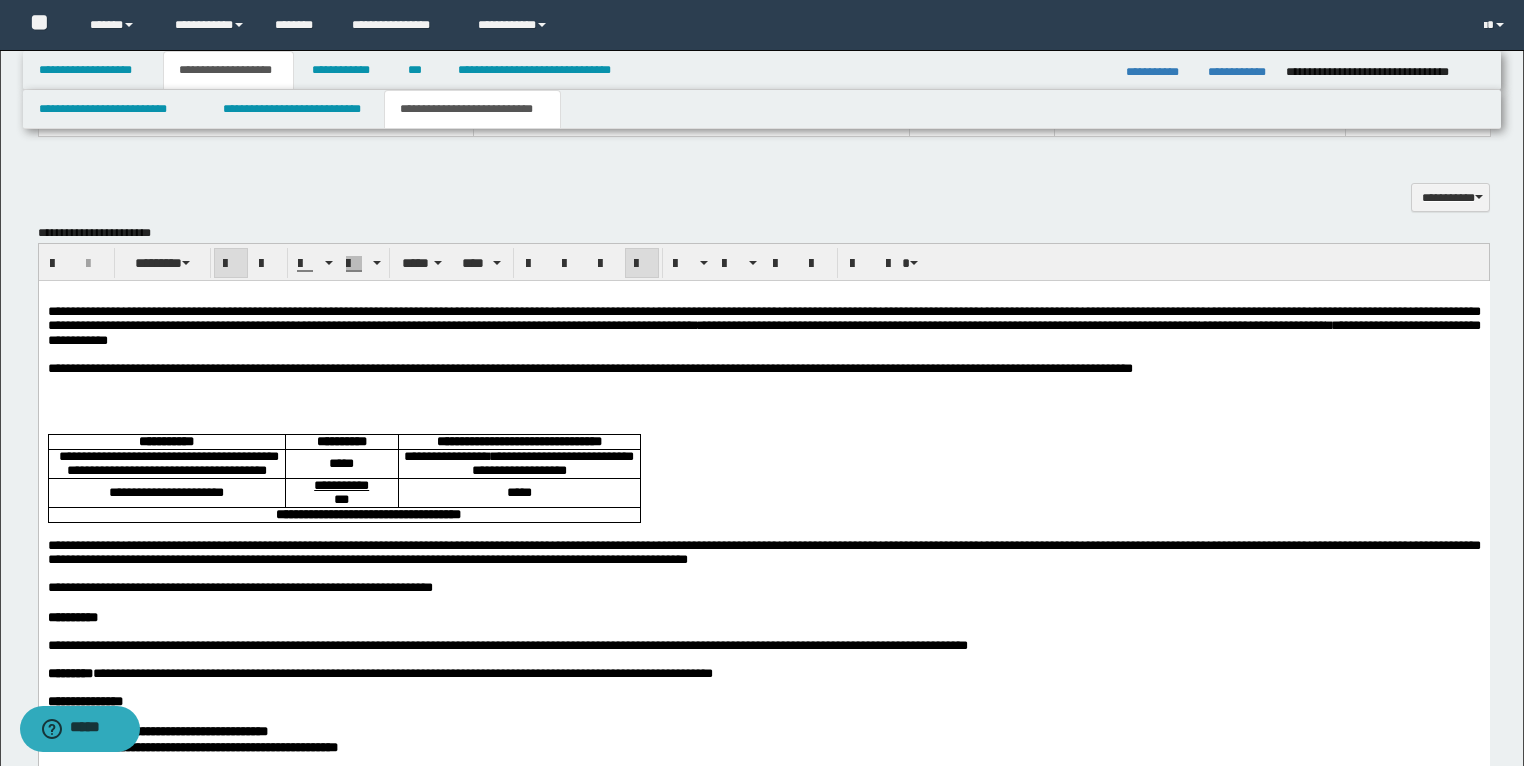 scroll, scrollTop: 1600, scrollLeft: 0, axis: vertical 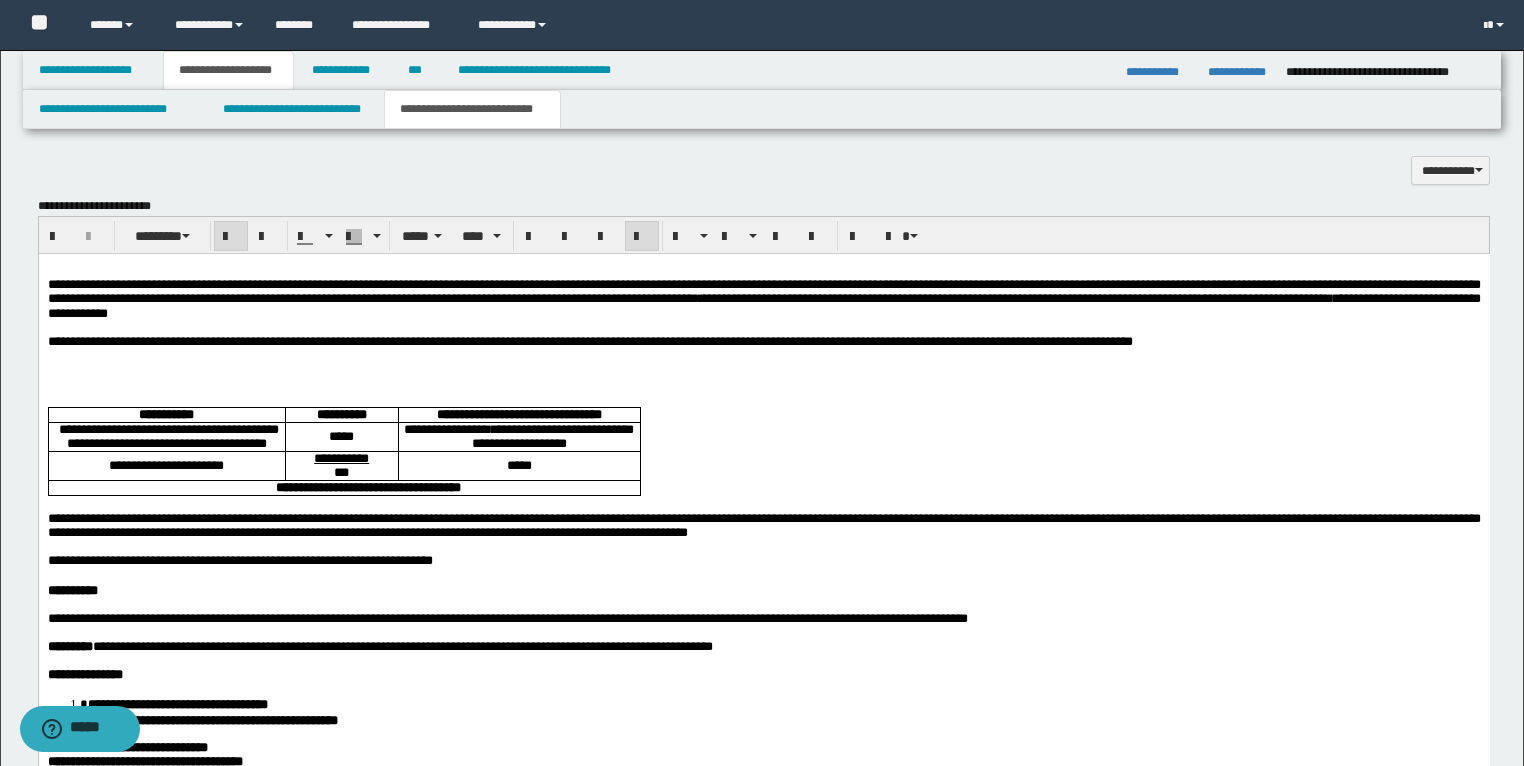 click at bounding box center [763, 370] 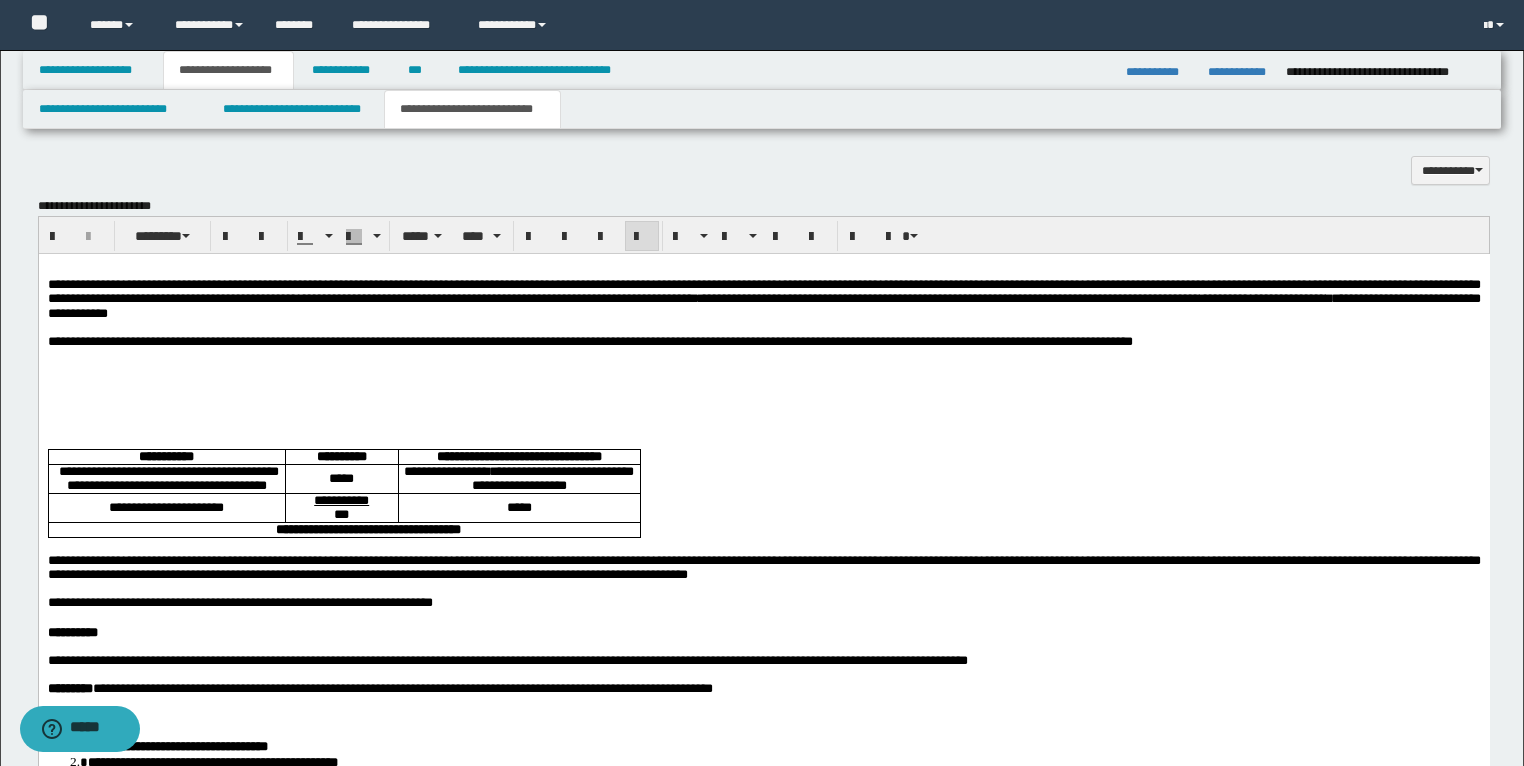 click at bounding box center [763, 412] 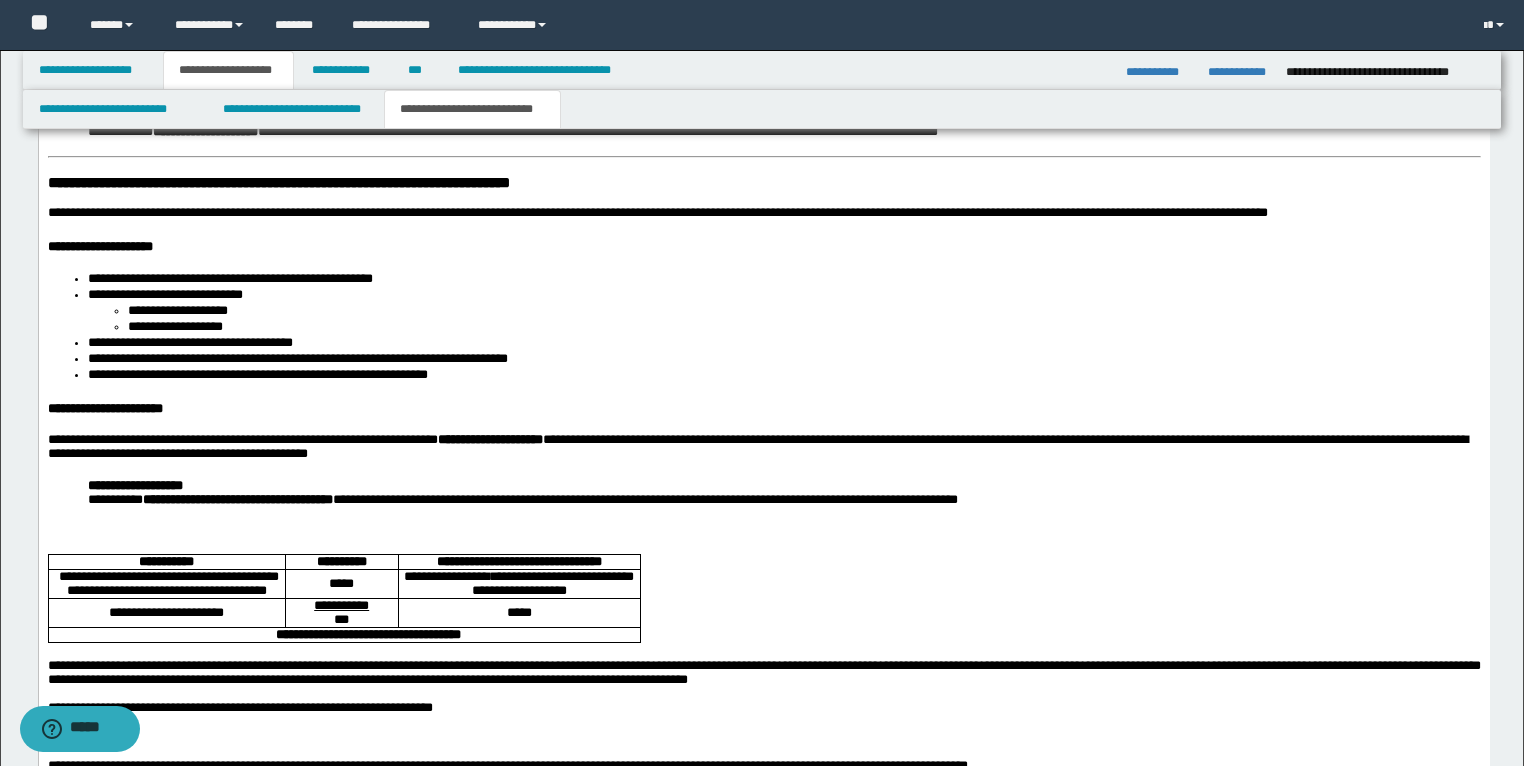 scroll, scrollTop: 2320, scrollLeft: 0, axis: vertical 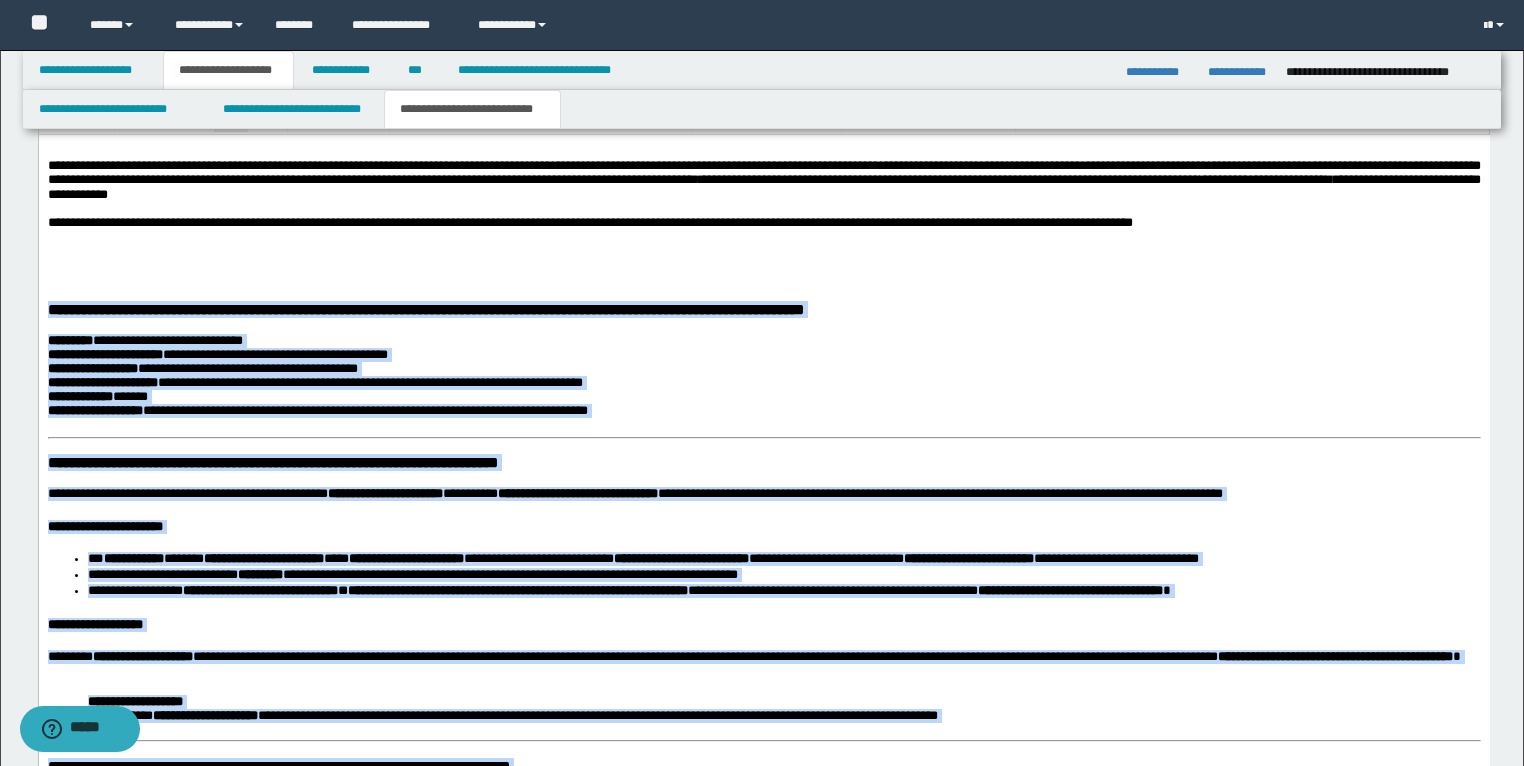 drag, startPoint x: 1053, startPoint y: 1118, endPoint x: 40, endPoint y: 330, distance: 1283.399 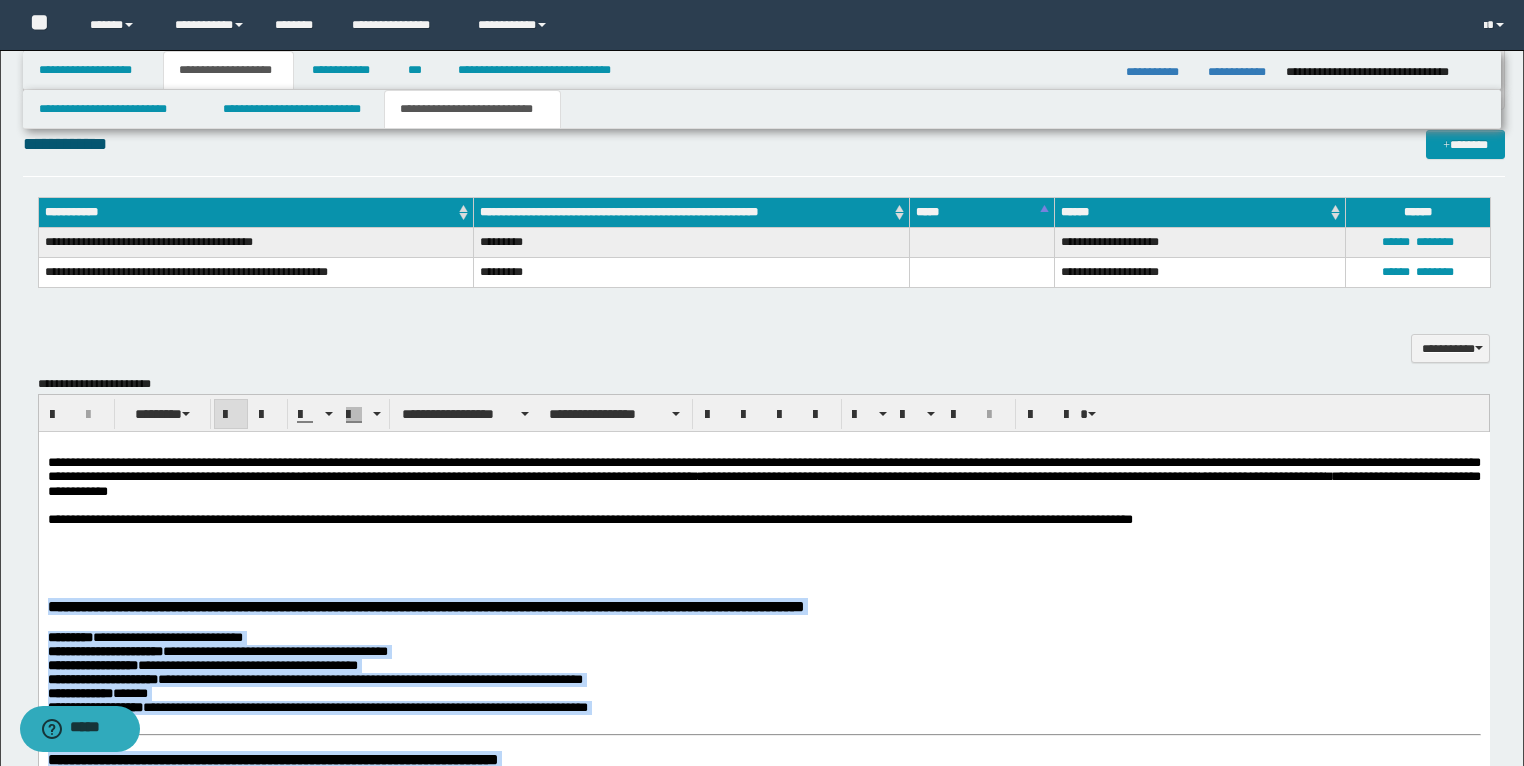 scroll, scrollTop: 1399, scrollLeft: 0, axis: vertical 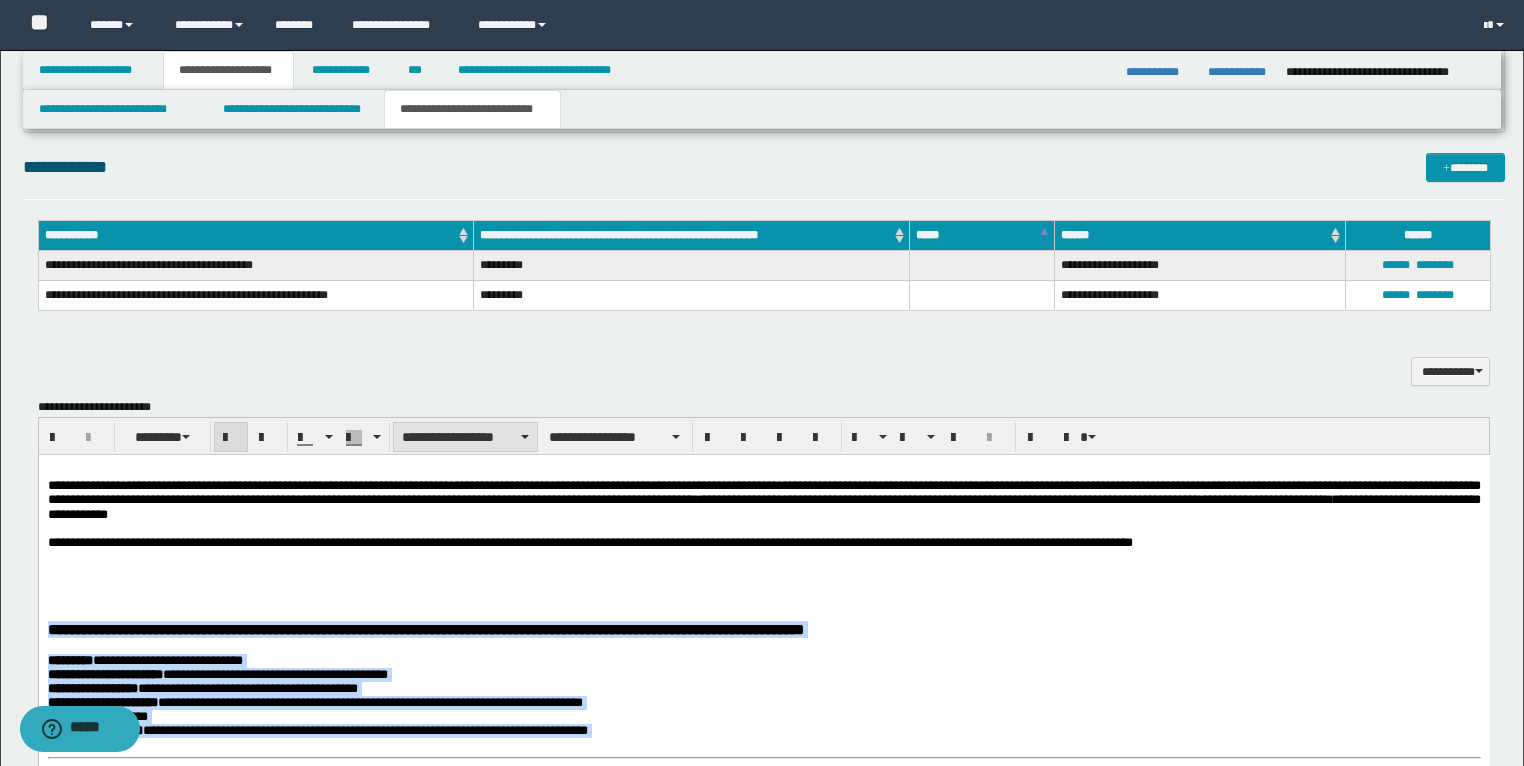 click at bounding box center [525, 437] 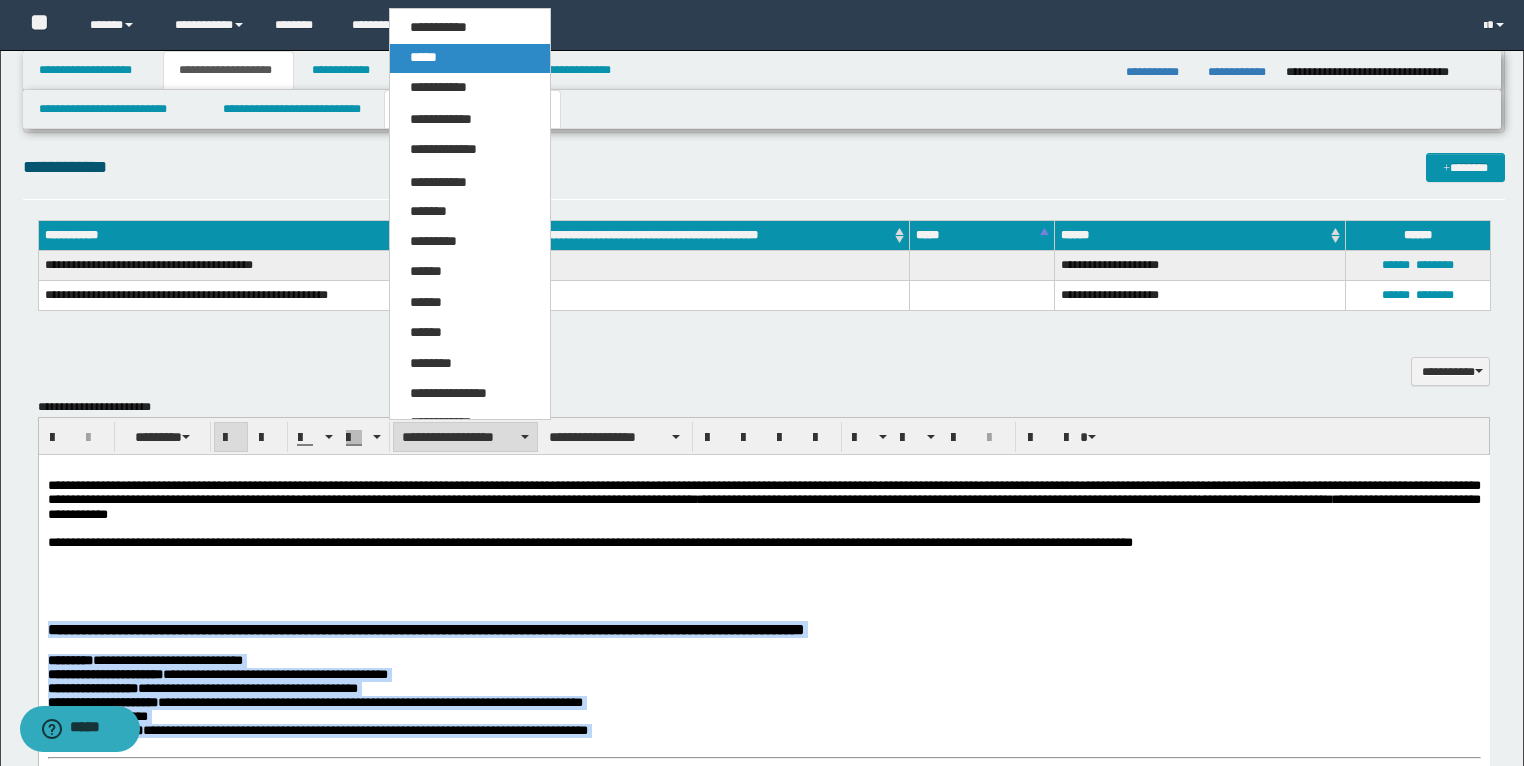 click on "*****" at bounding box center (470, 58) 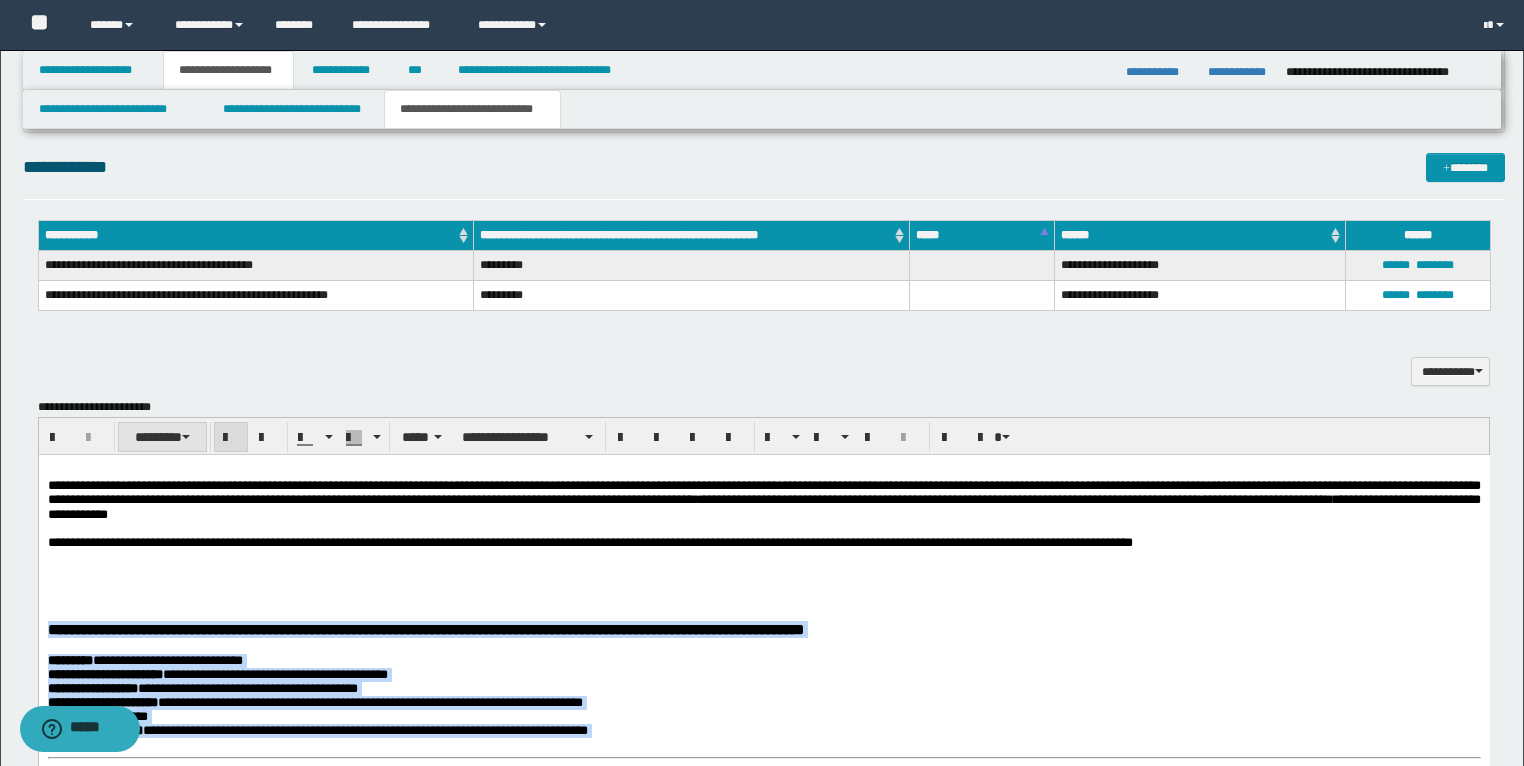 click at bounding box center (186, 437) 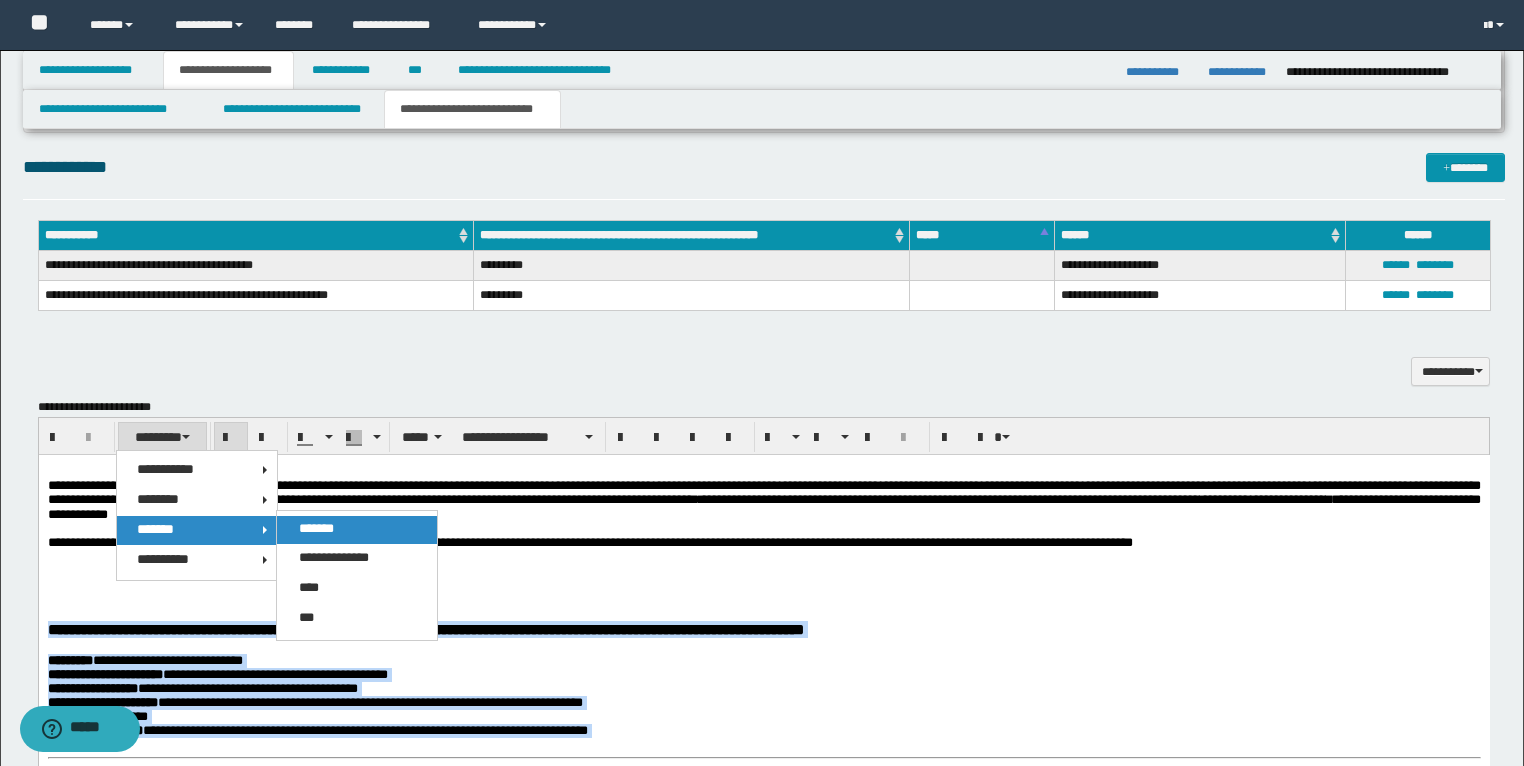 click on "*******" at bounding box center (316, 528) 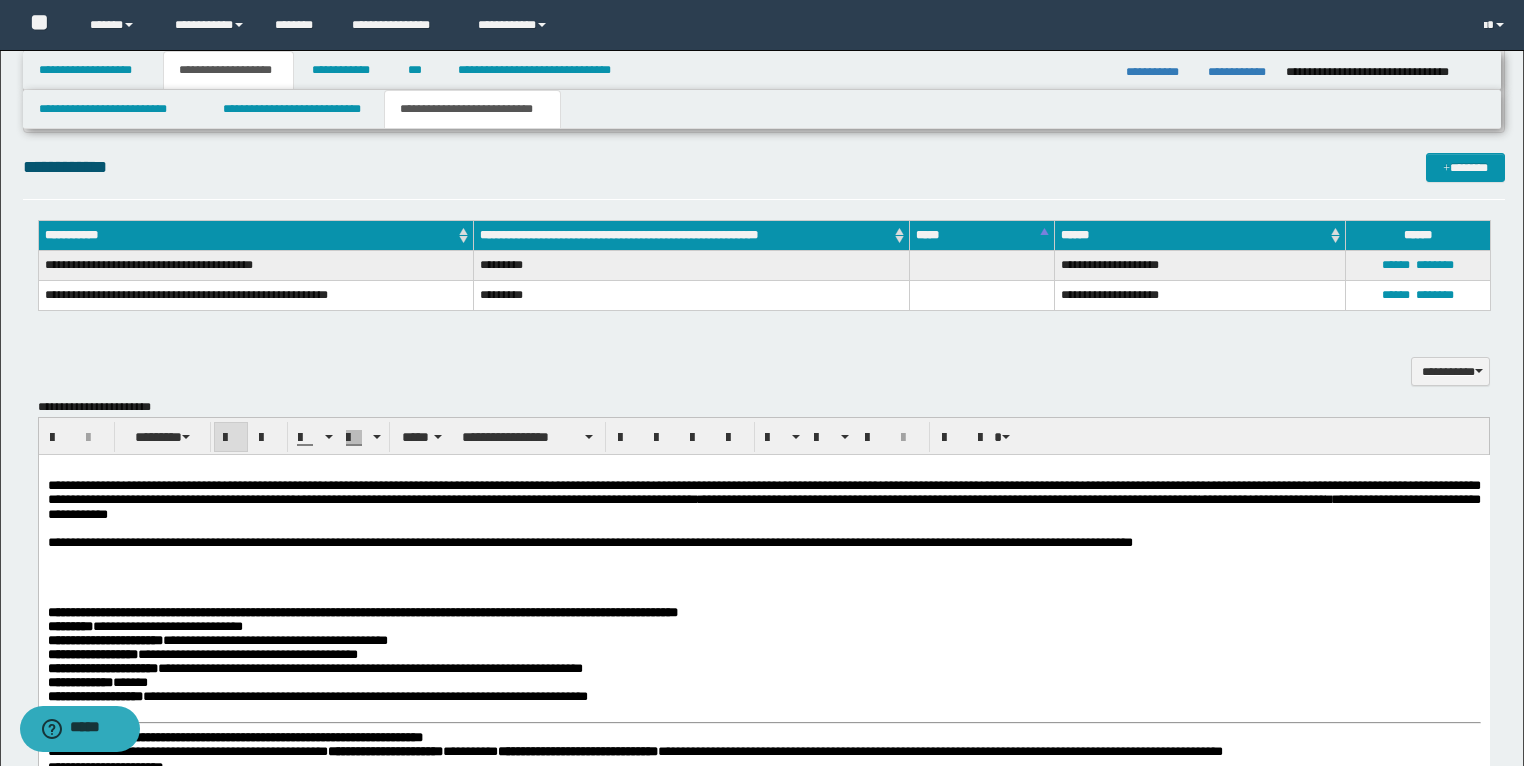 click at bounding box center (763, 585) 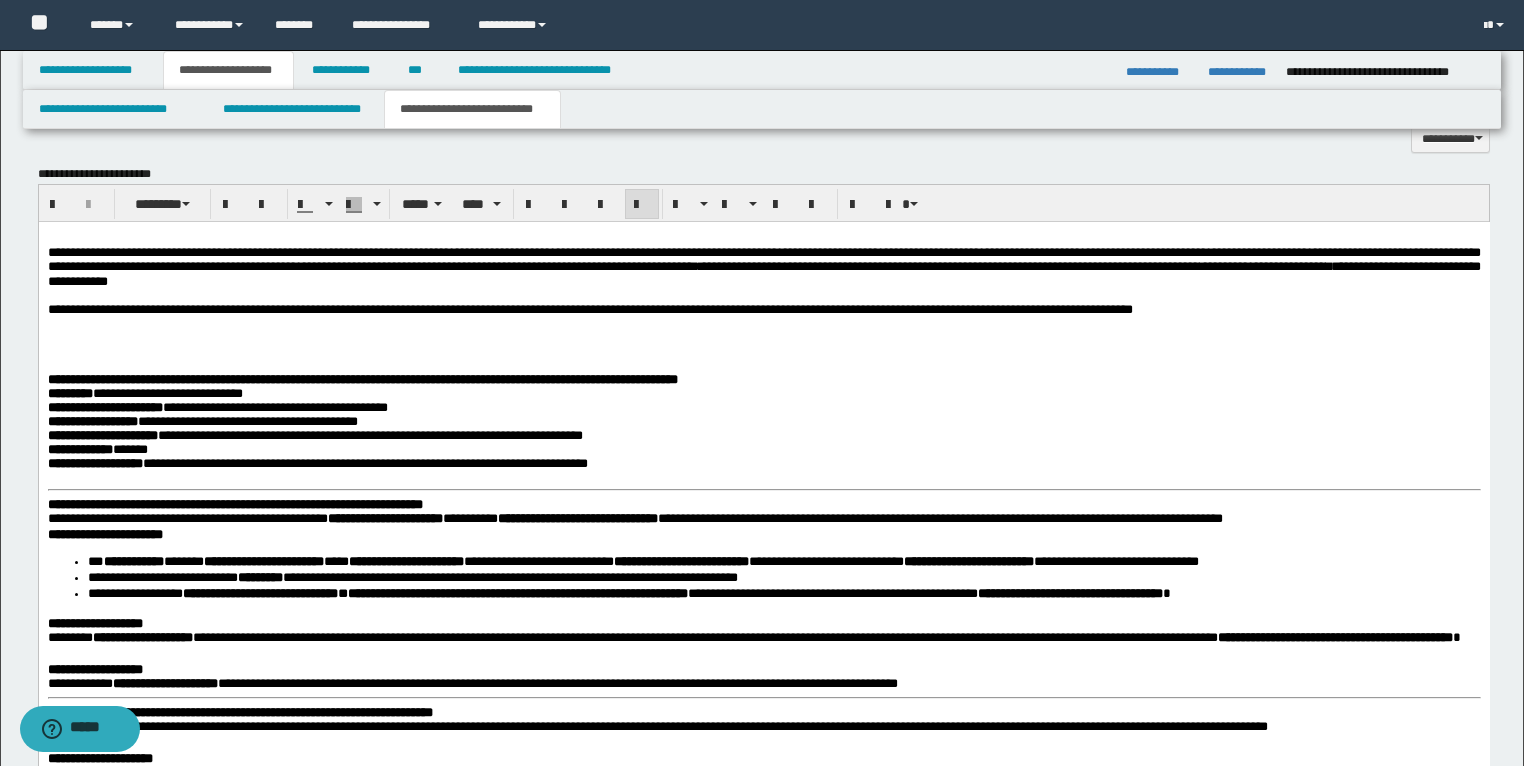 scroll, scrollTop: 1639, scrollLeft: 0, axis: vertical 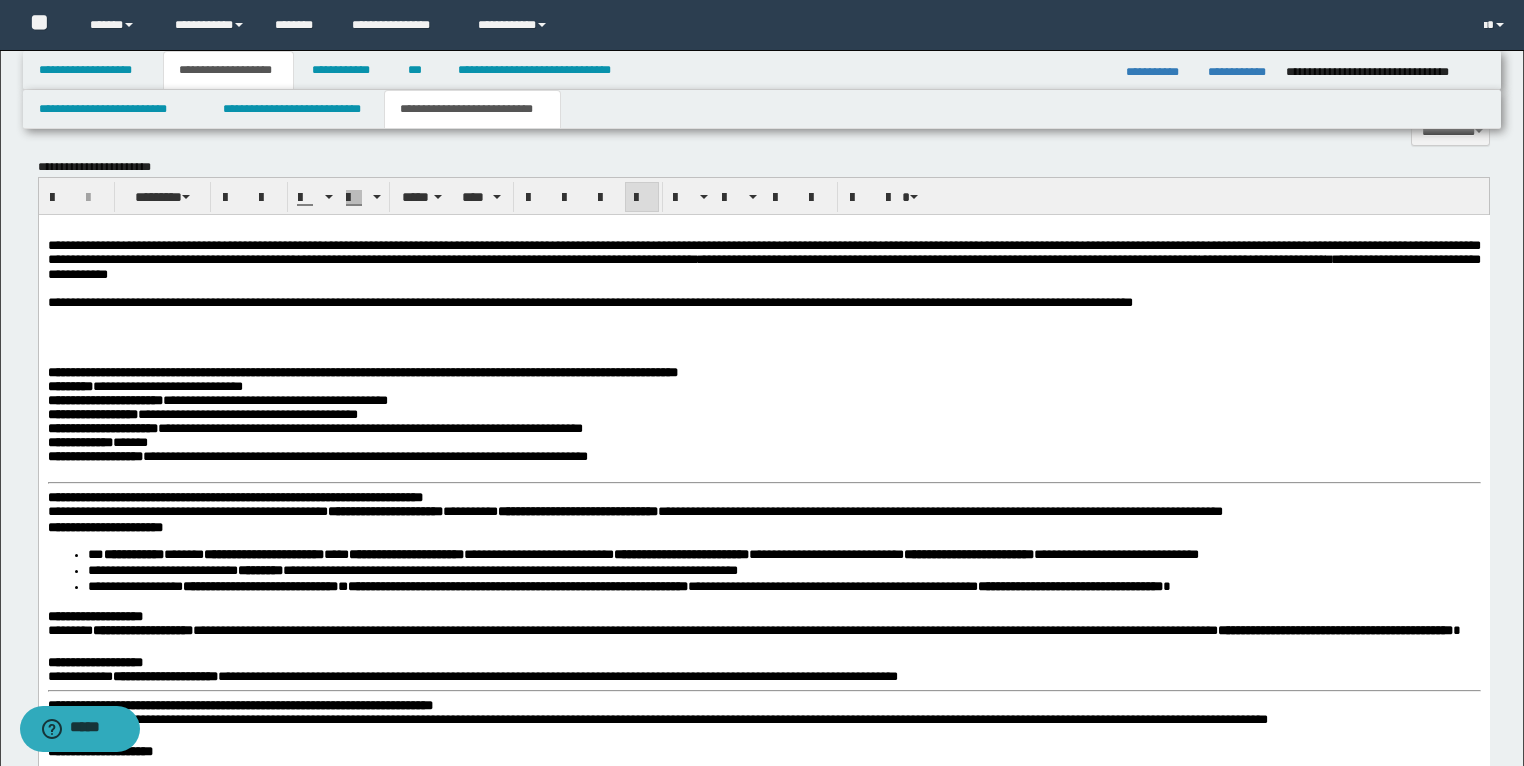click on "**********" at bounding box center [234, 497] 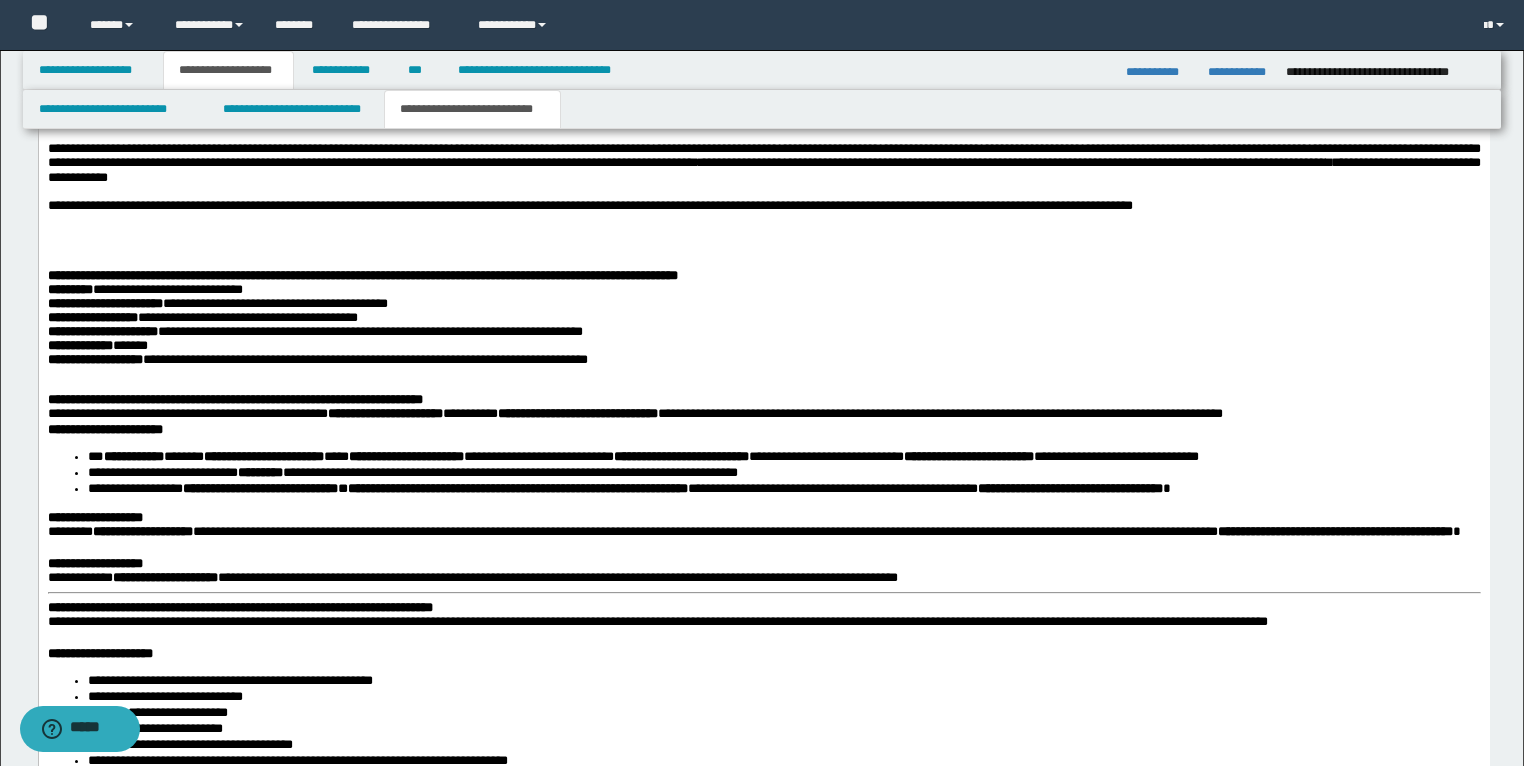 scroll, scrollTop: 1879, scrollLeft: 0, axis: vertical 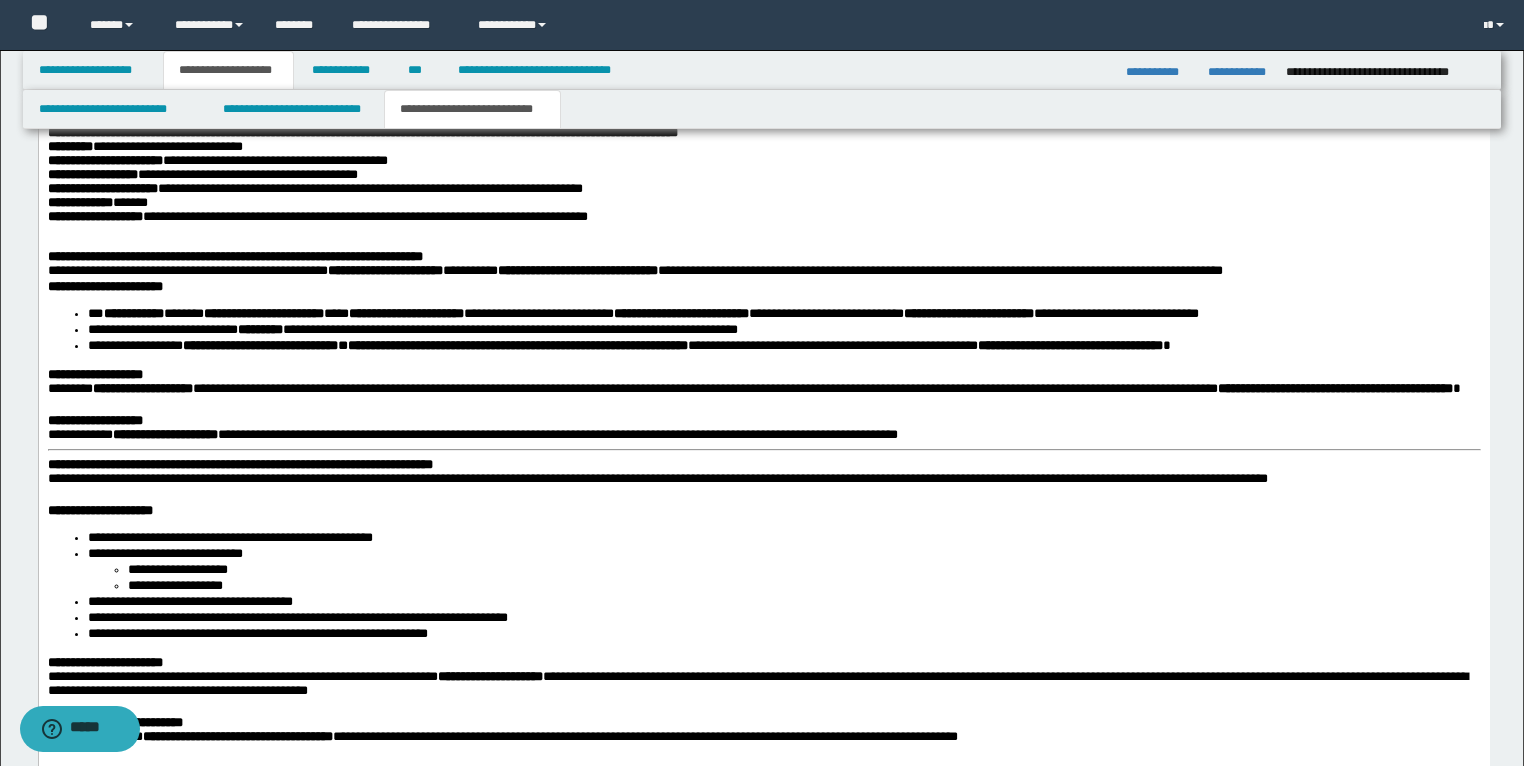 click on "**********" at bounding box center [239, 465] 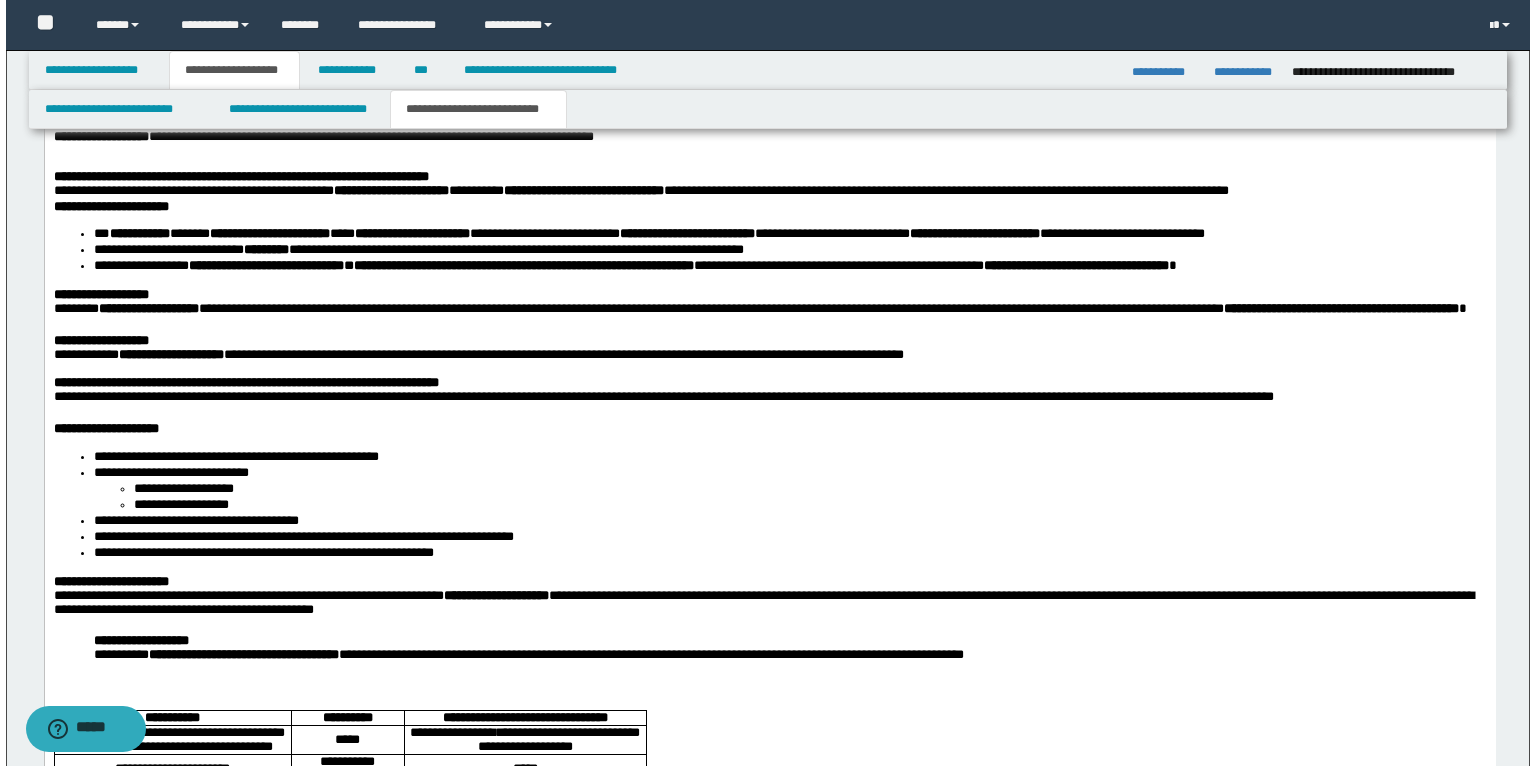 scroll, scrollTop: 1879, scrollLeft: 0, axis: vertical 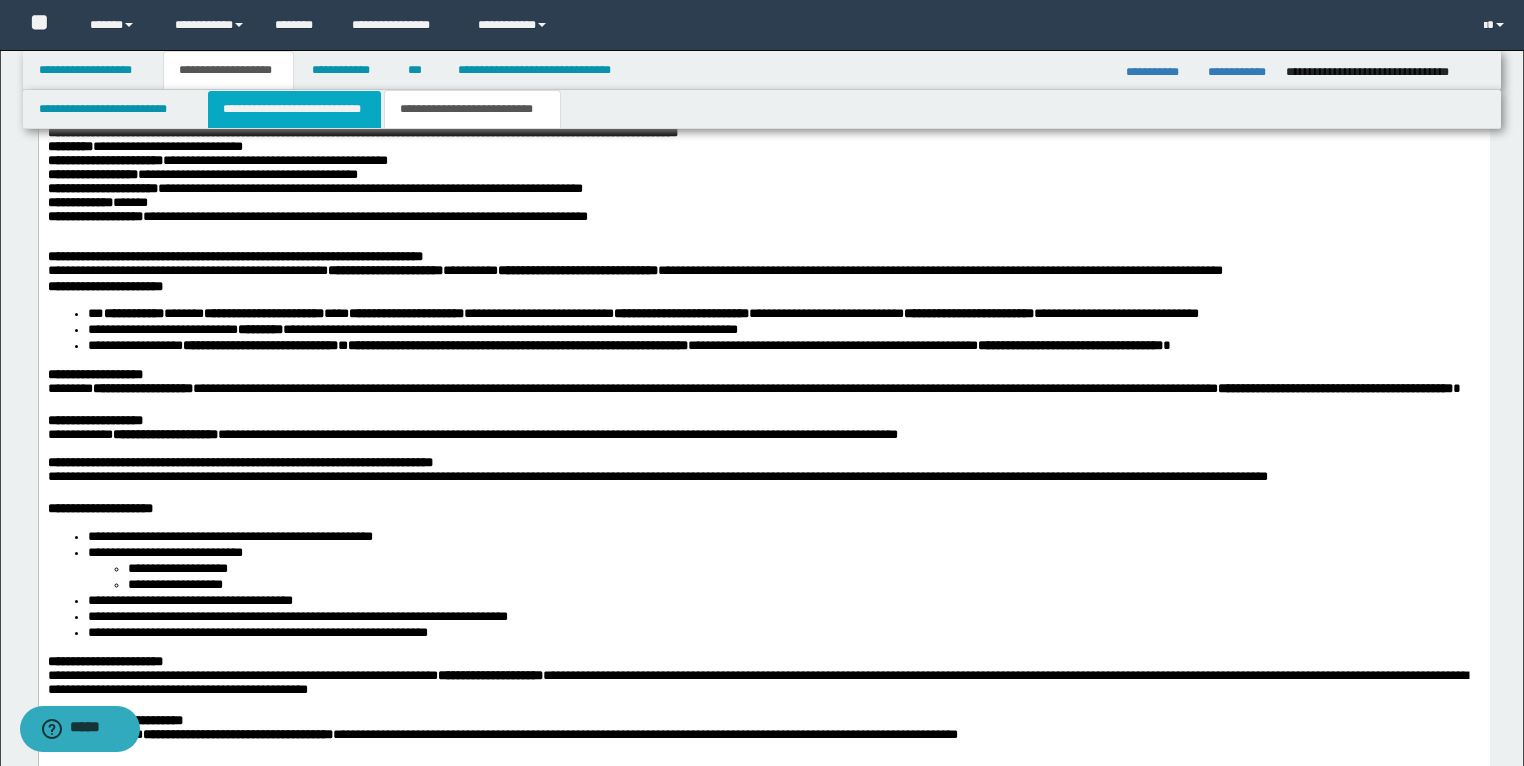 click on "**********" at bounding box center (294, 109) 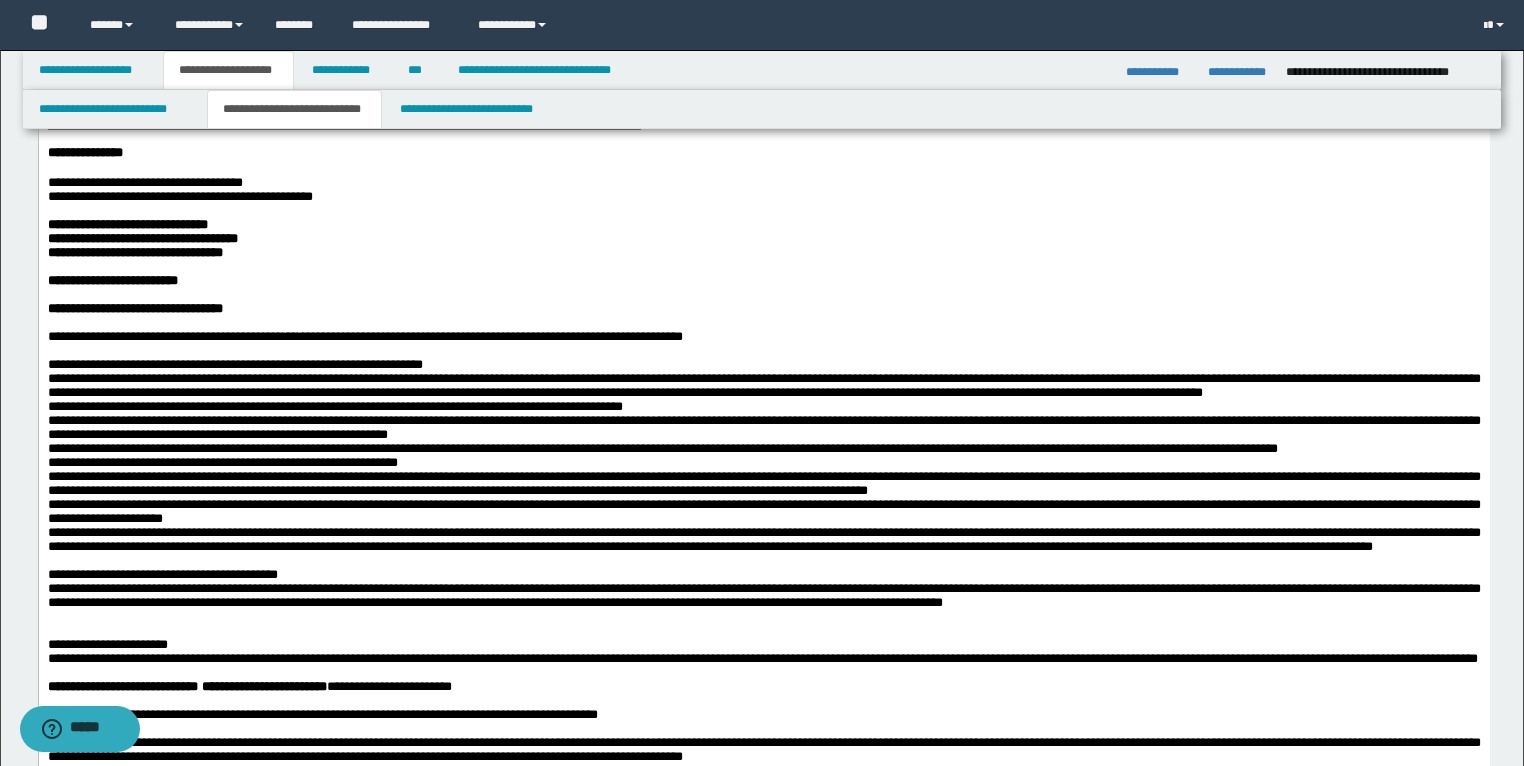 scroll, scrollTop: 39, scrollLeft: 0, axis: vertical 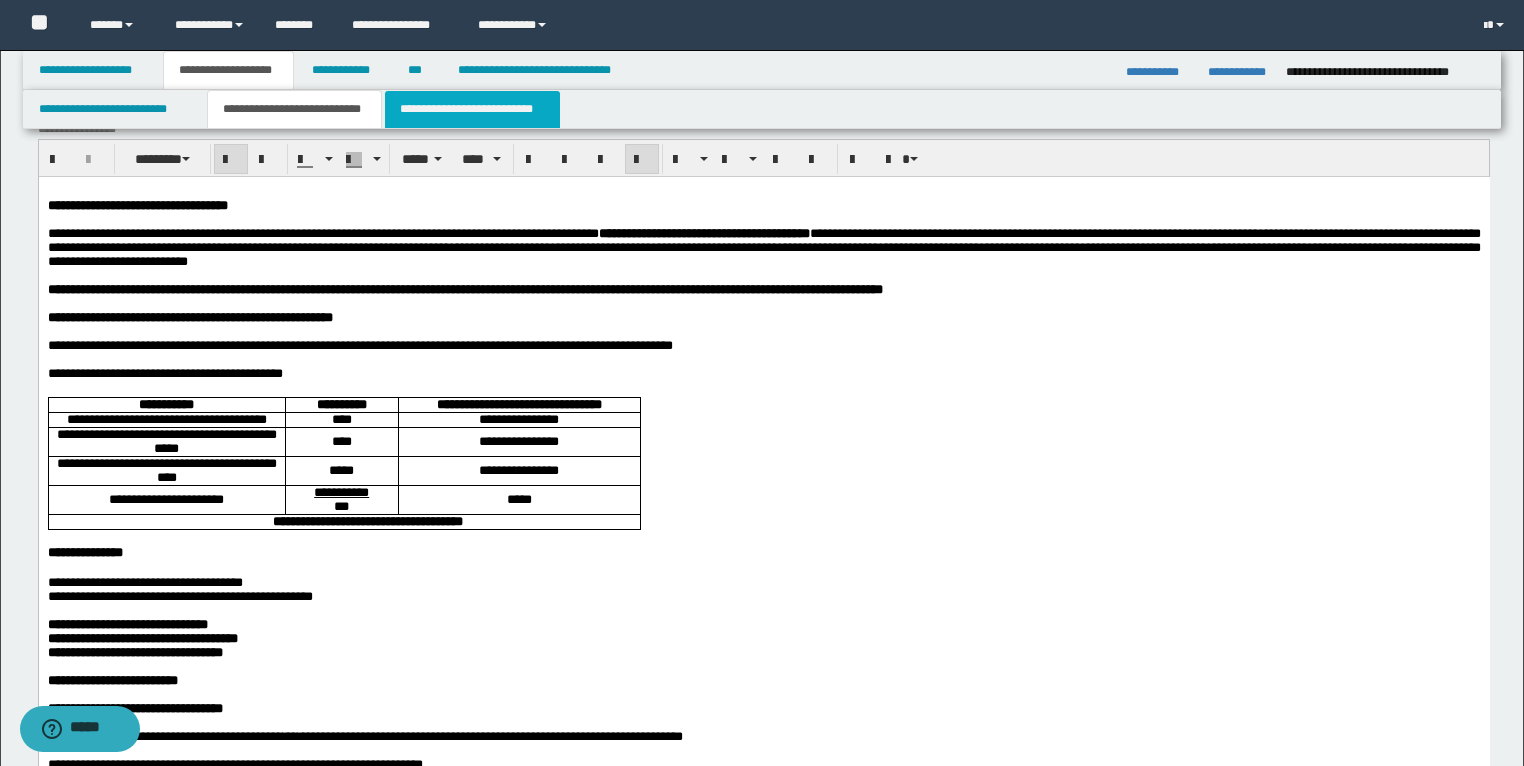 click on "**********" at bounding box center [472, 109] 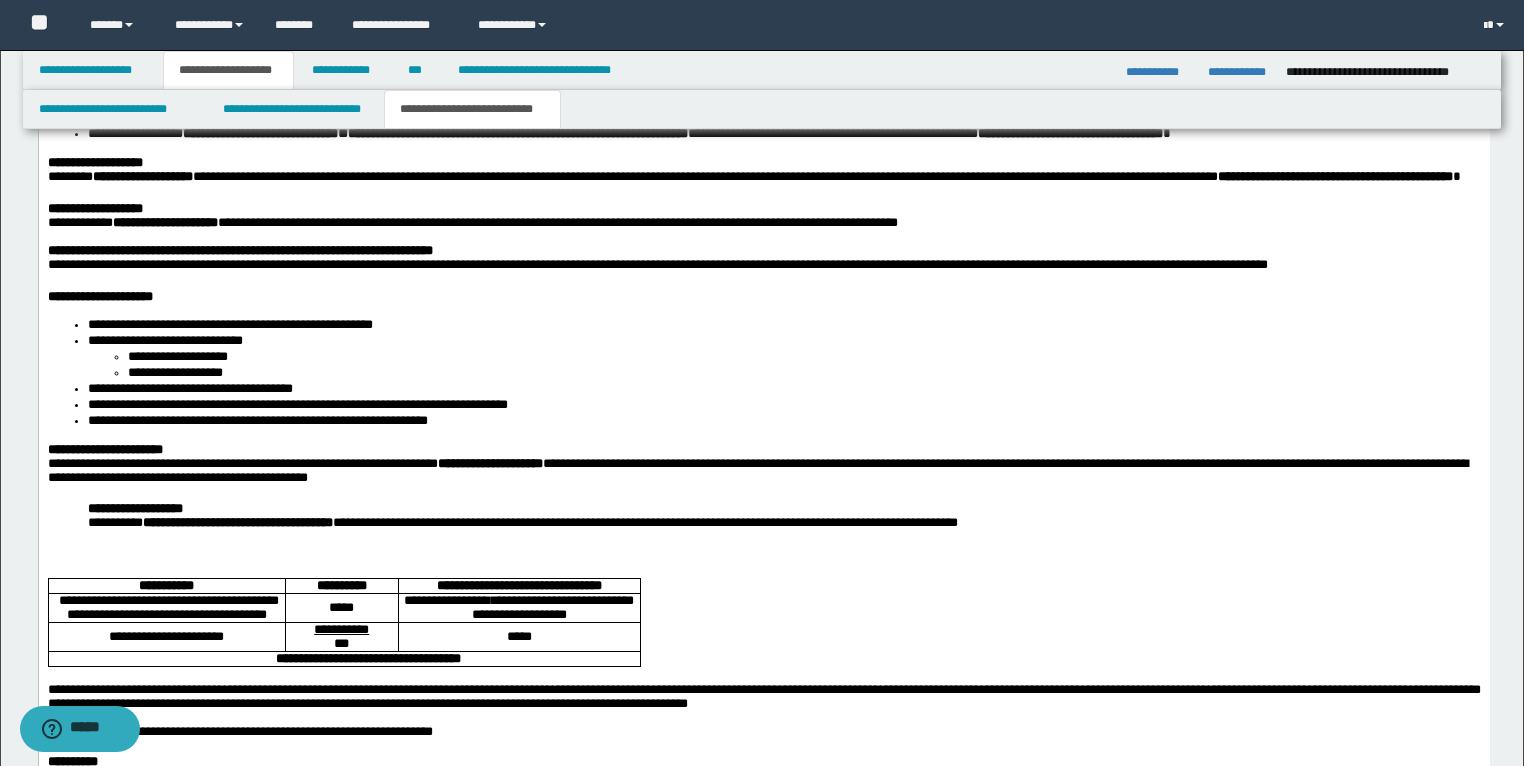 scroll, scrollTop: 2119, scrollLeft: 0, axis: vertical 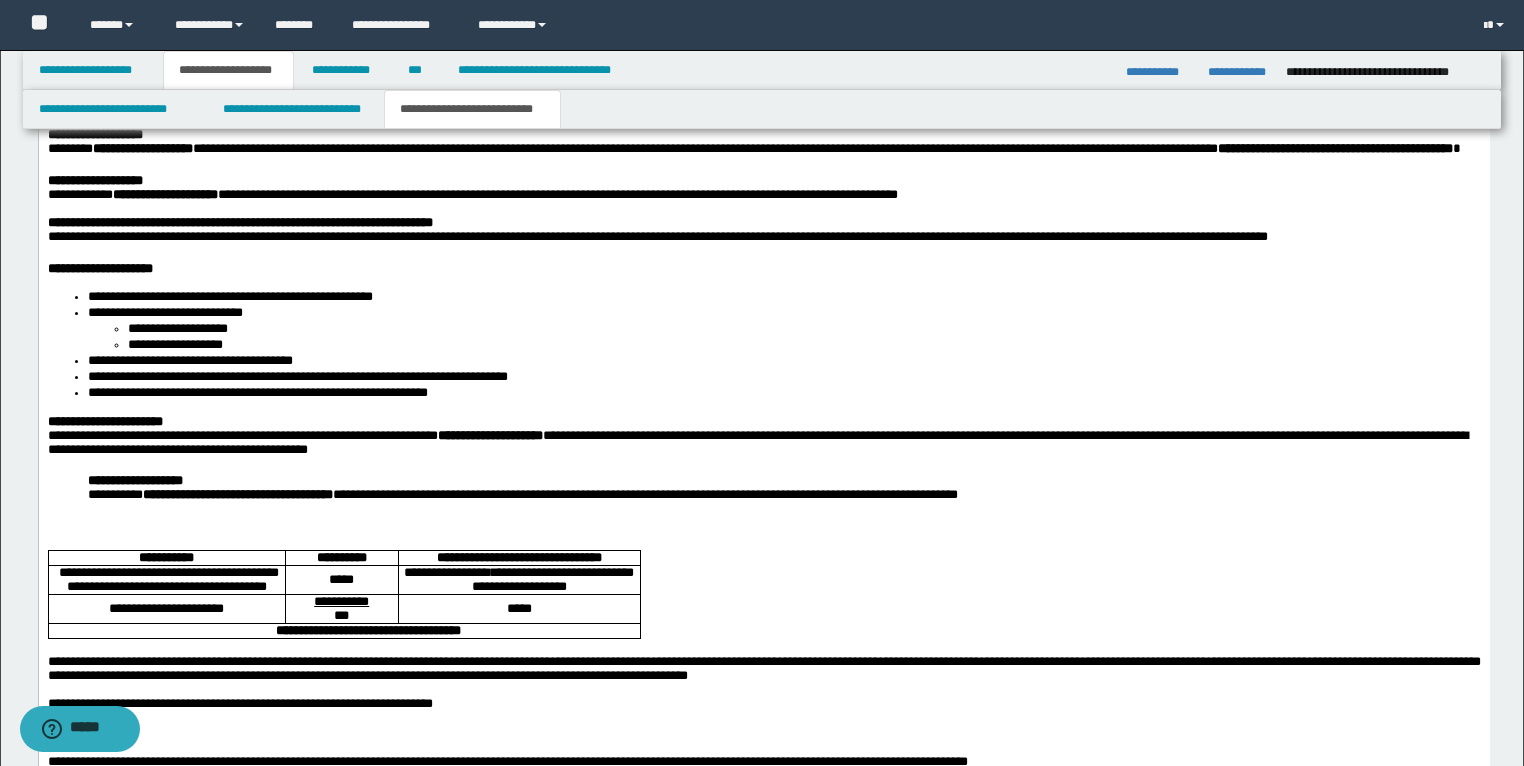 click on "**********" at bounding box center [763, 409] 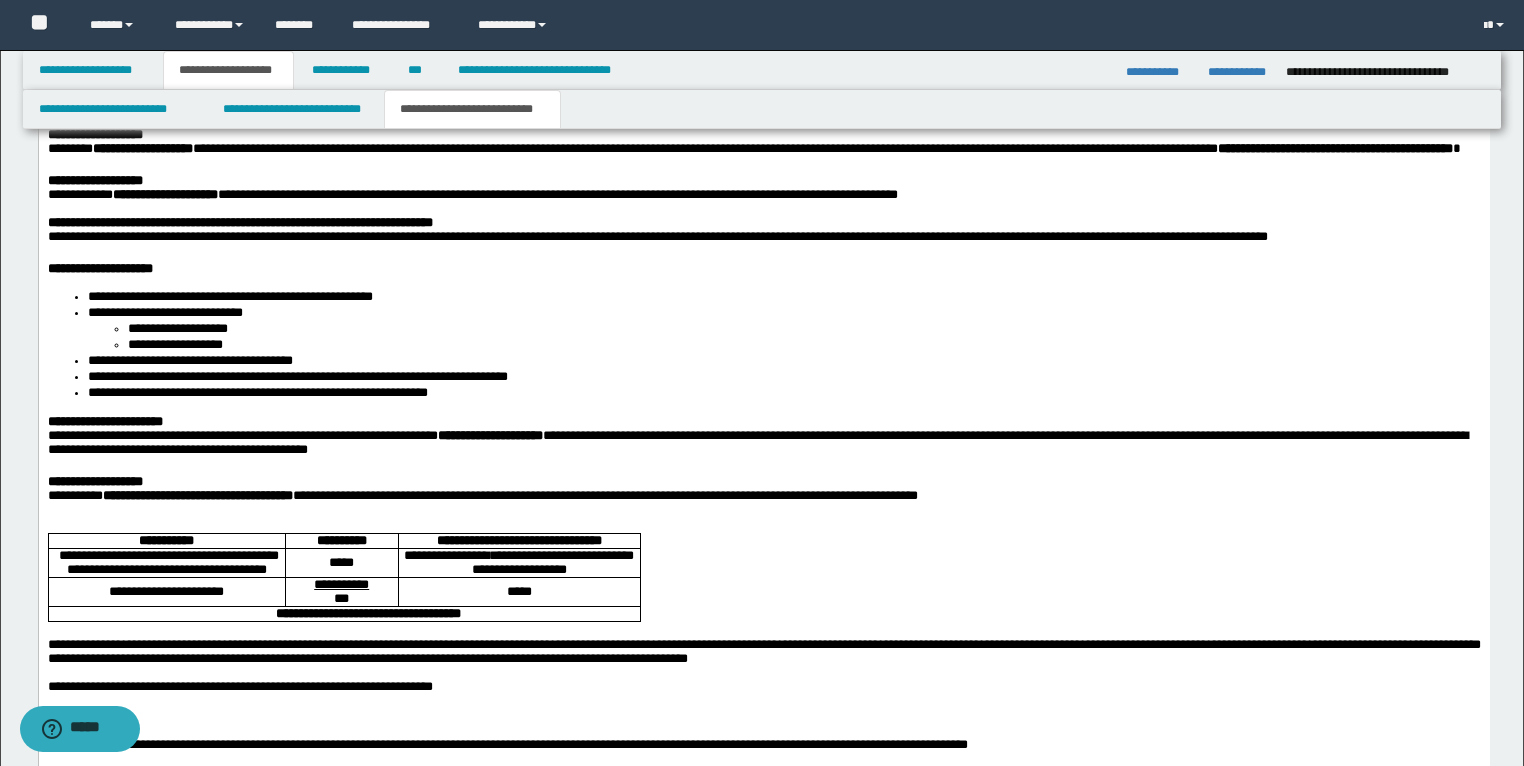 click at bounding box center (763, 511) 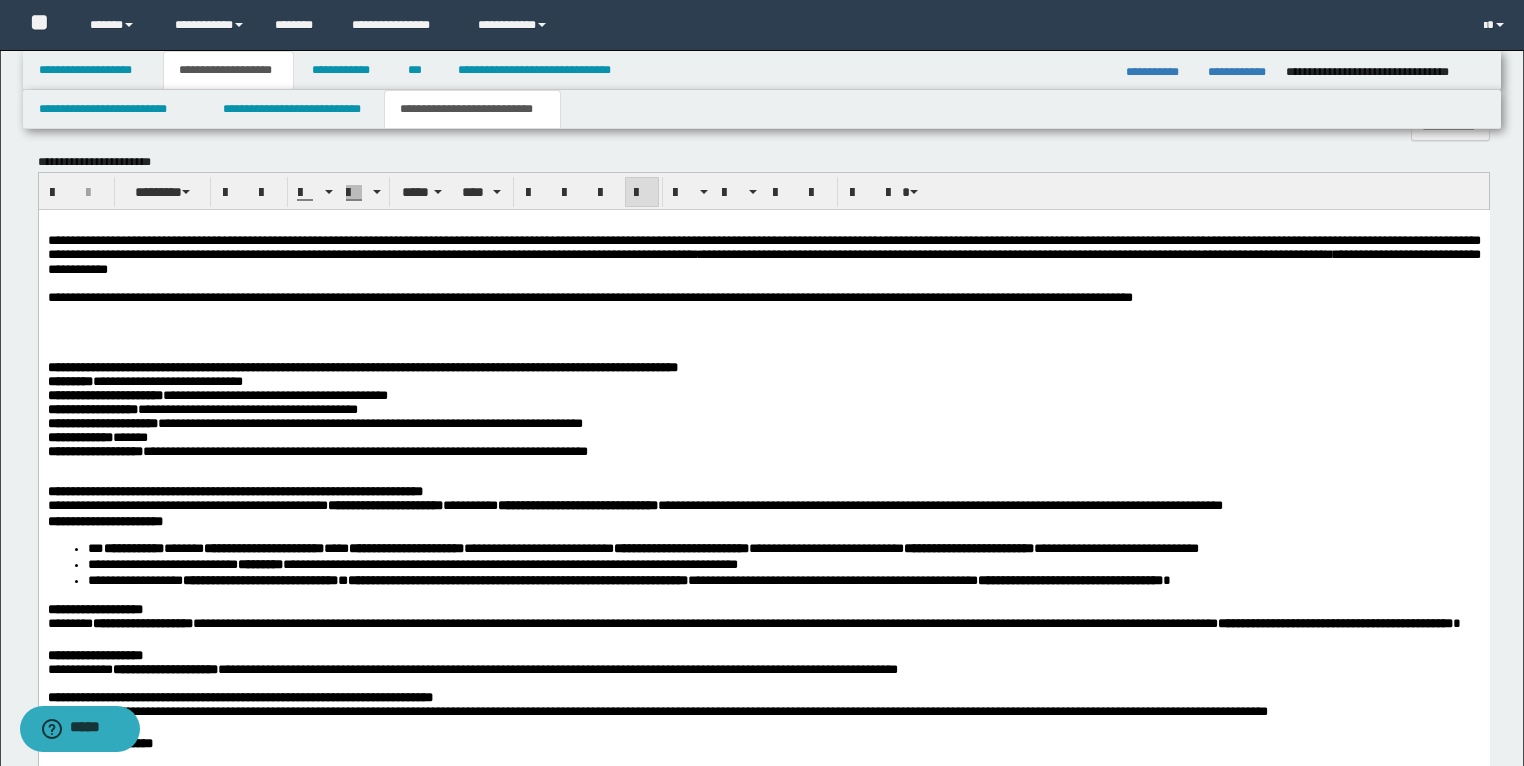 scroll, scrollTop: 1639, scrollLeft: 0, axis: vertical 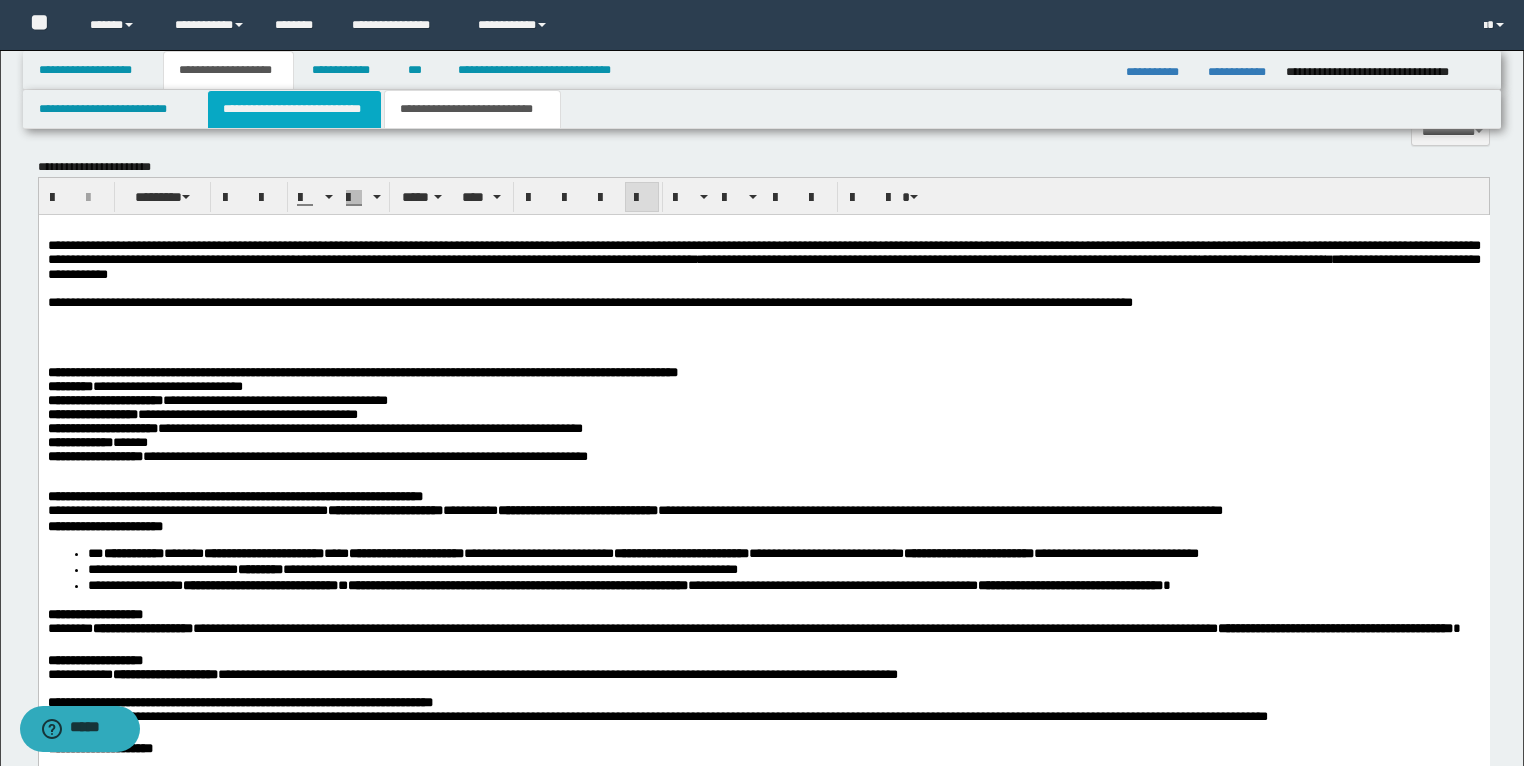 click on "**********" at bounding box center [294, 109] 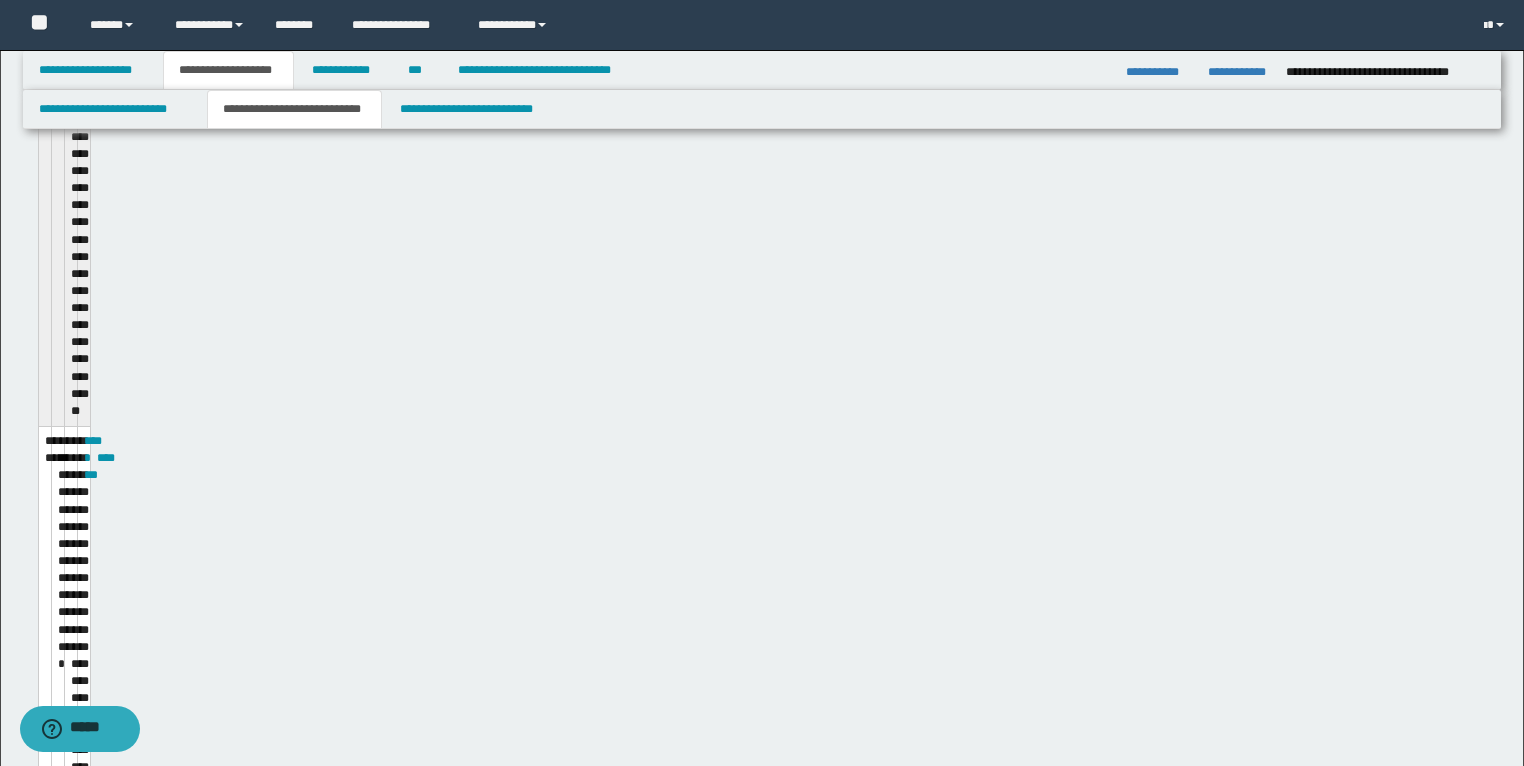type 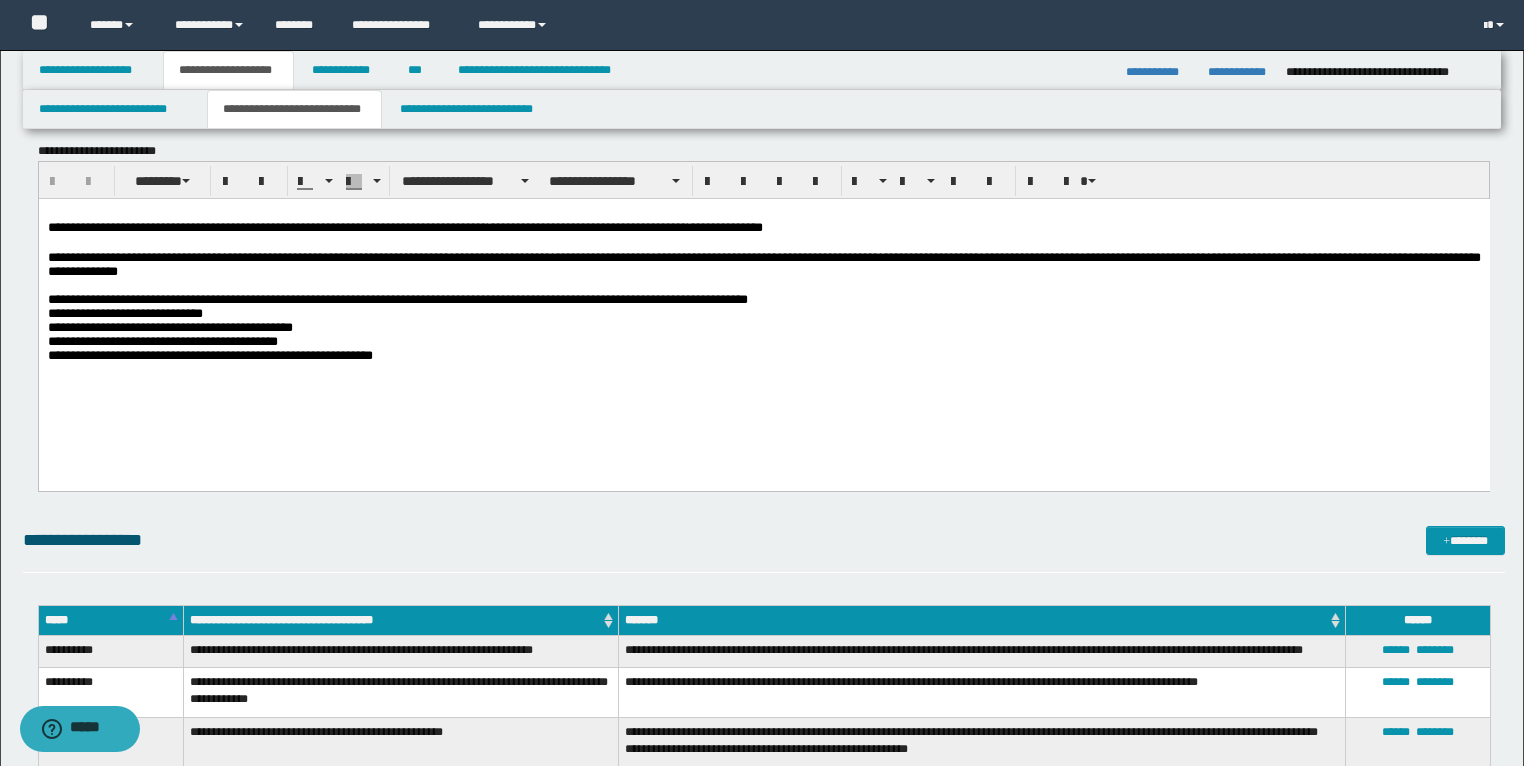 scroll, scrollTop: 3479, scrollLeft: 0, axis: vertical 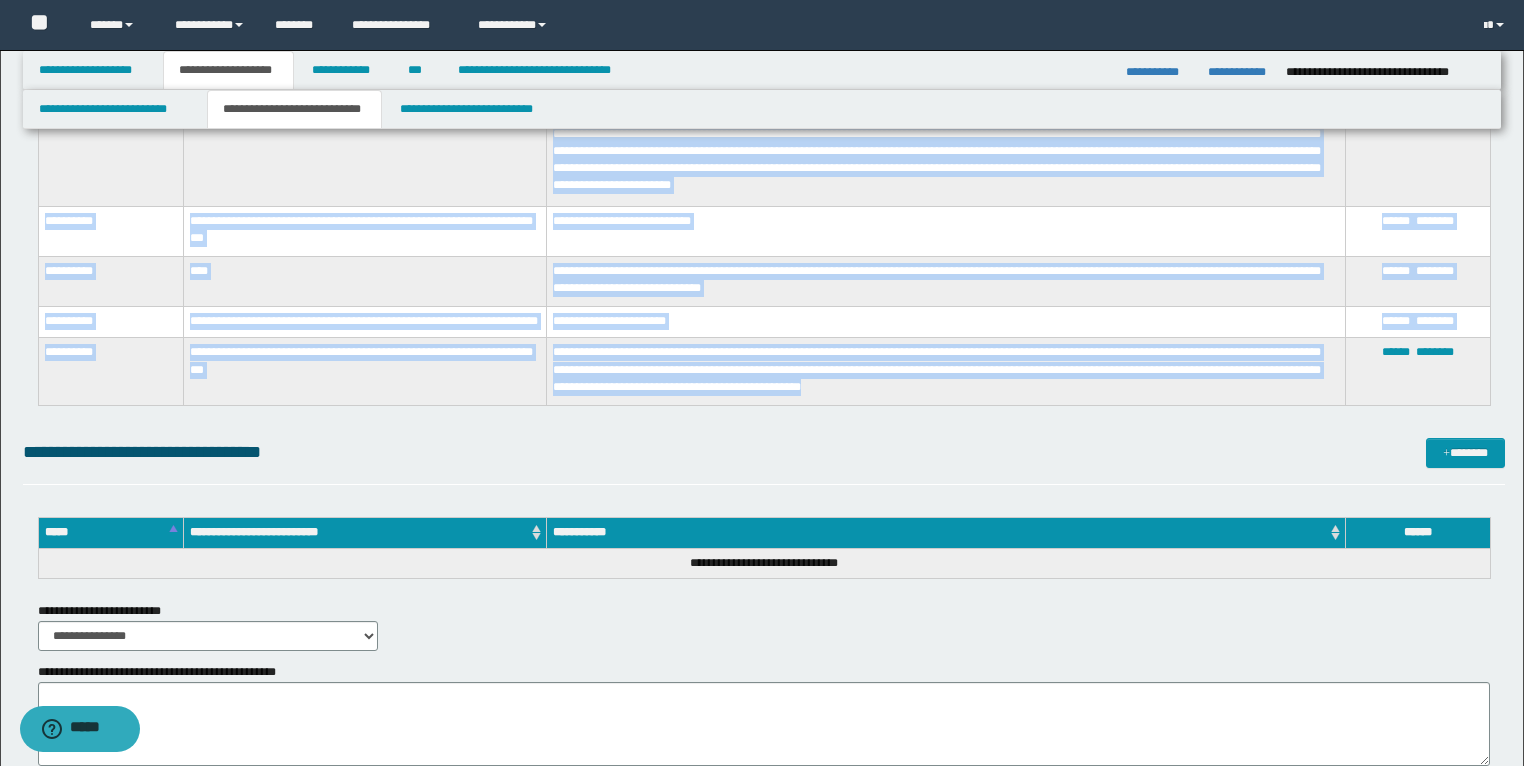 drag, startPoint x: 44, startPoint y: 245, endPoint x: 1032, endPoint y: 399, distance: 999.93 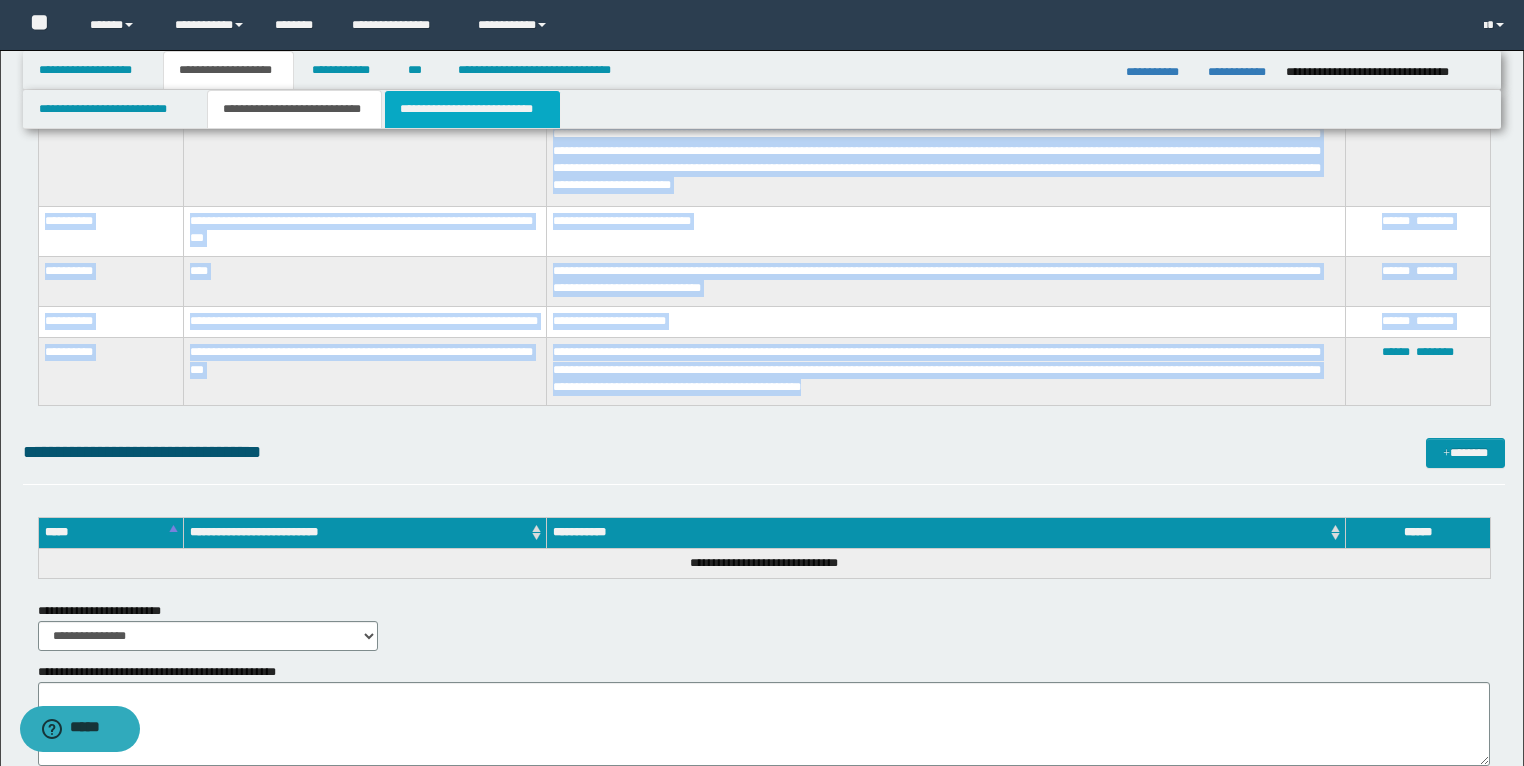 click on "**********" at bounding box center [472, 109] 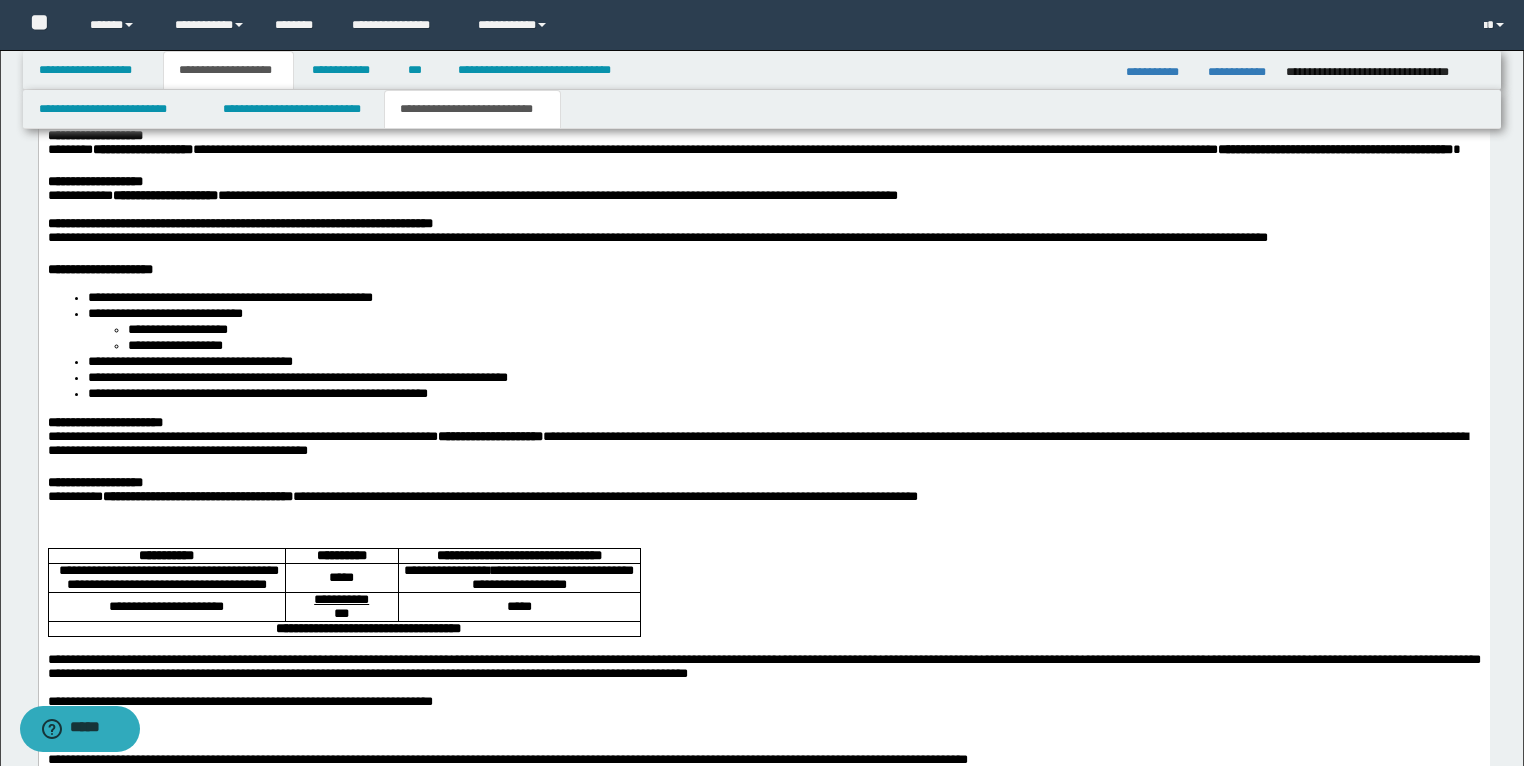 scroll, scrollTop: 2147, scrollLeft: 0, axis: vertical 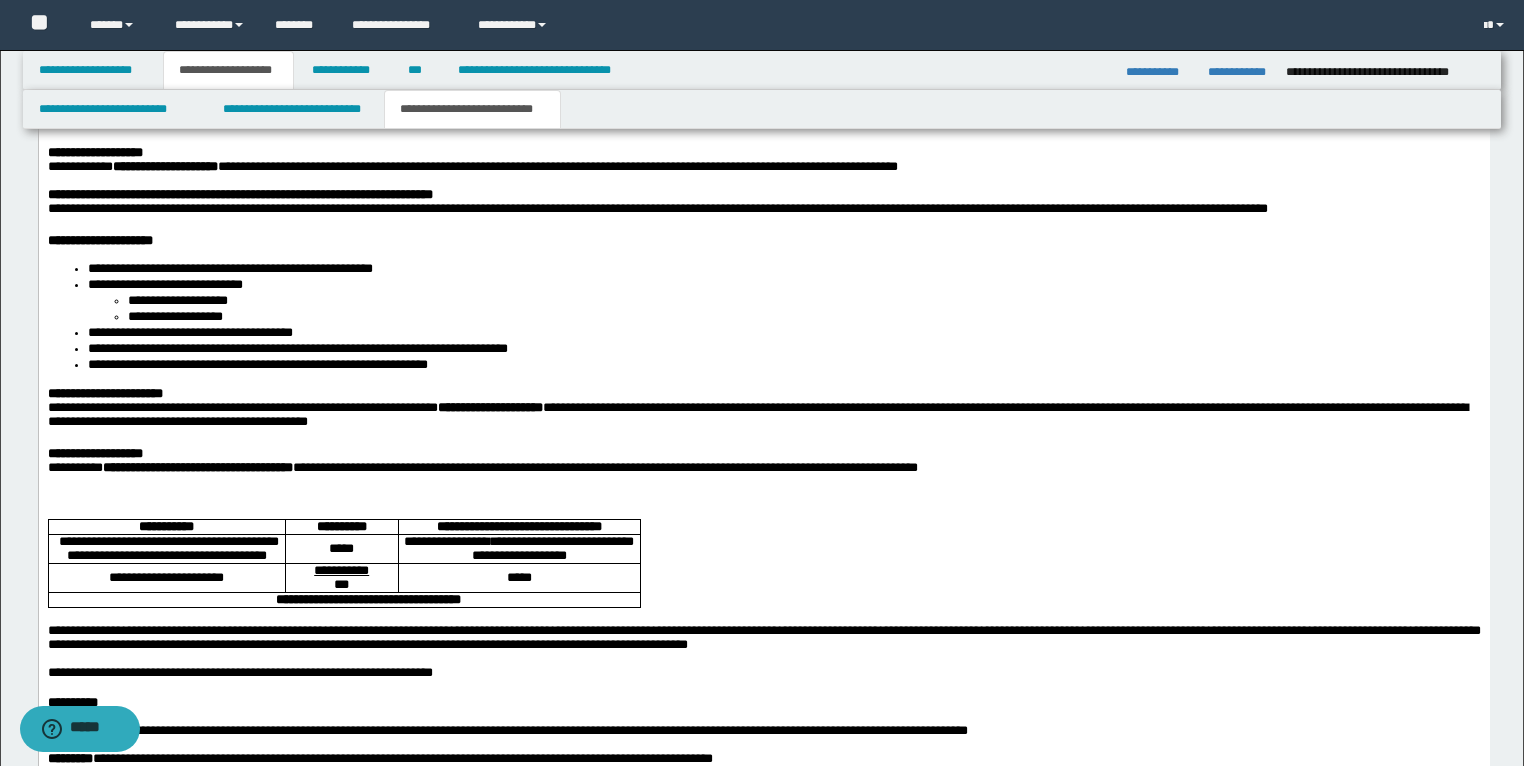 click at bounding box center (763, 497) 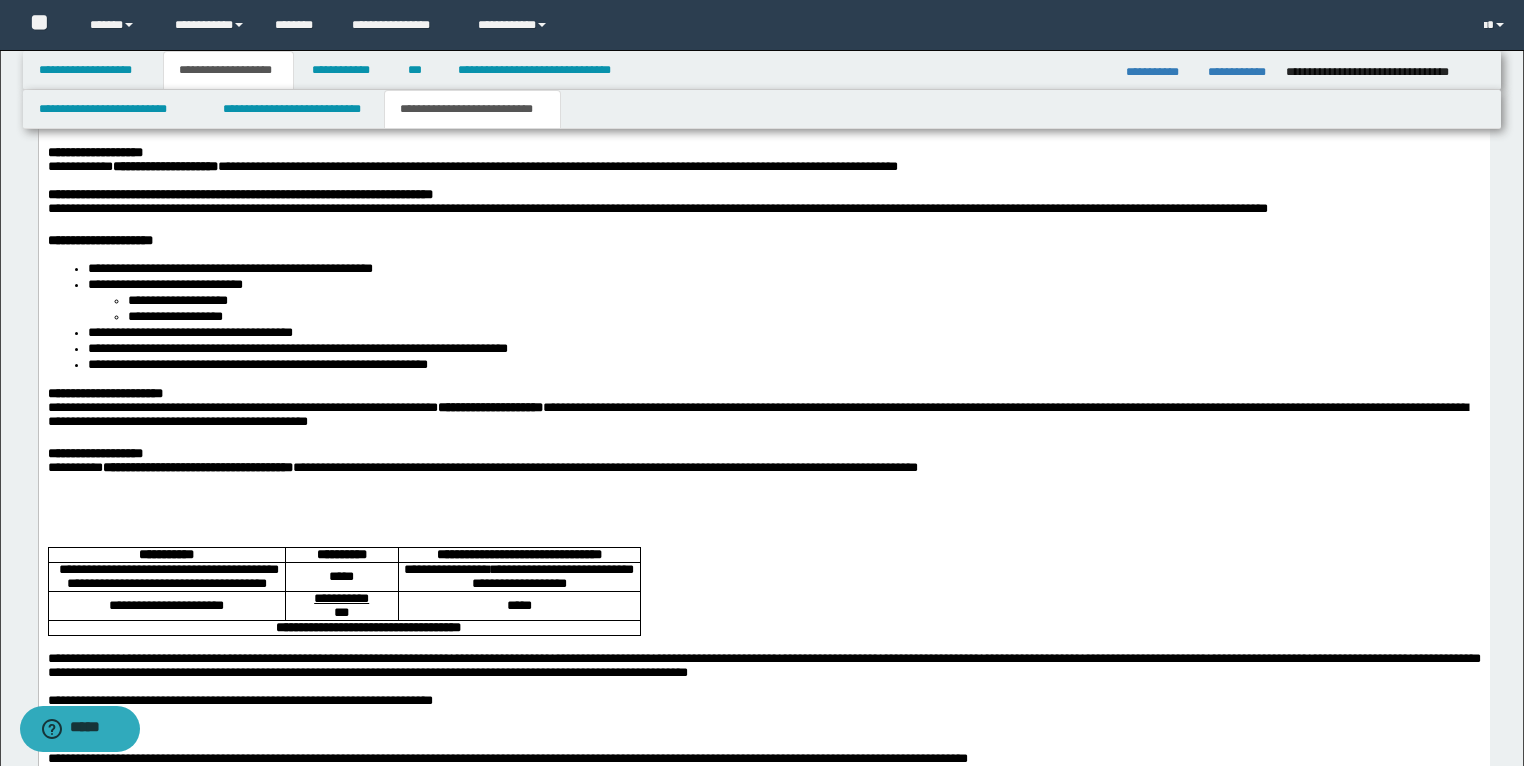click at bounding box center (763, 497) 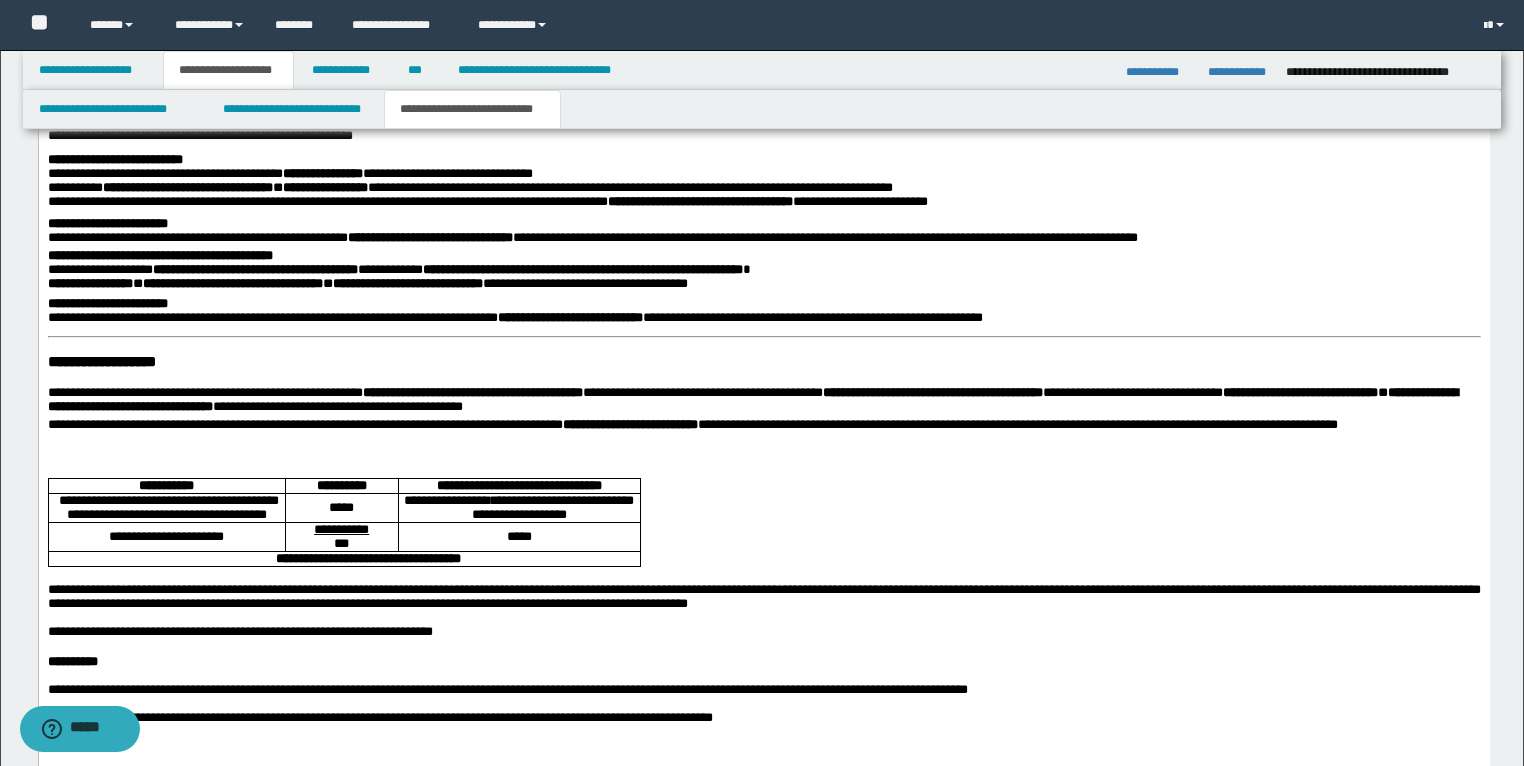 scroll, scrollTop: 2947, scrollLeft: 0, axis: vertical 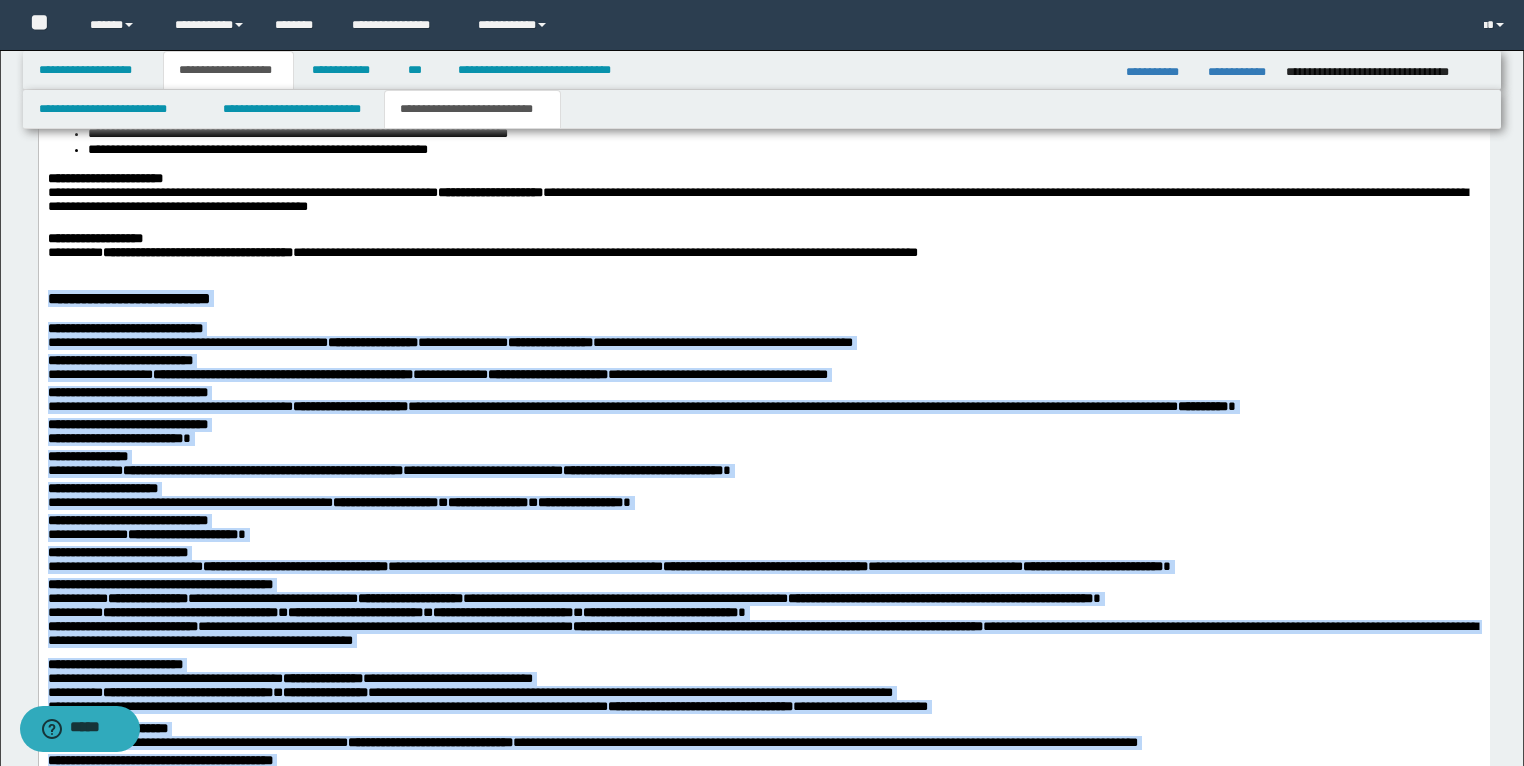drag, startPoint x: 1452, startPoint y: 978, endPoint x: 71, endPoint y: -165, distance: 1792.6544 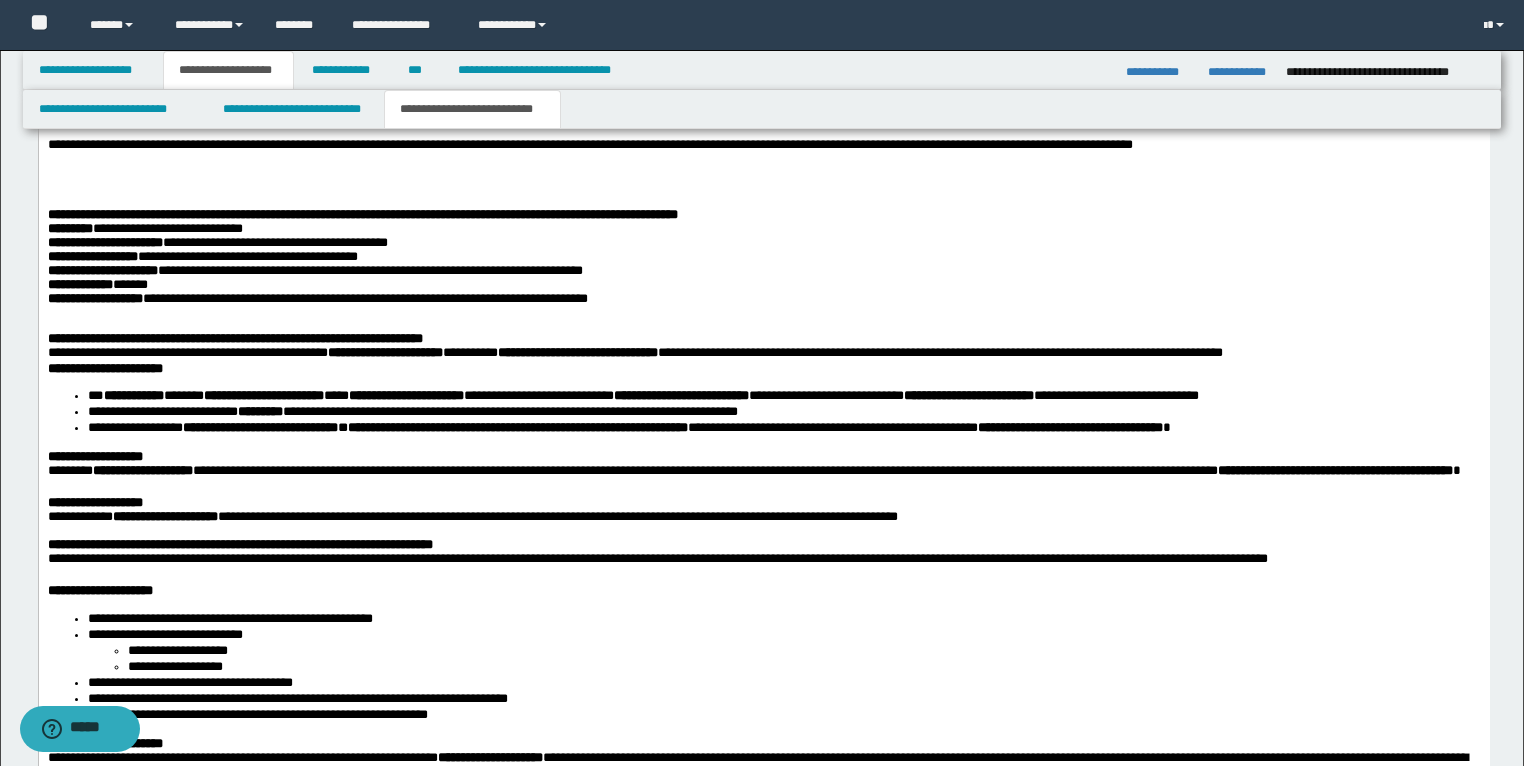 scroll, scrollTop: 1642, scrollLeft: 0, axis: vertical 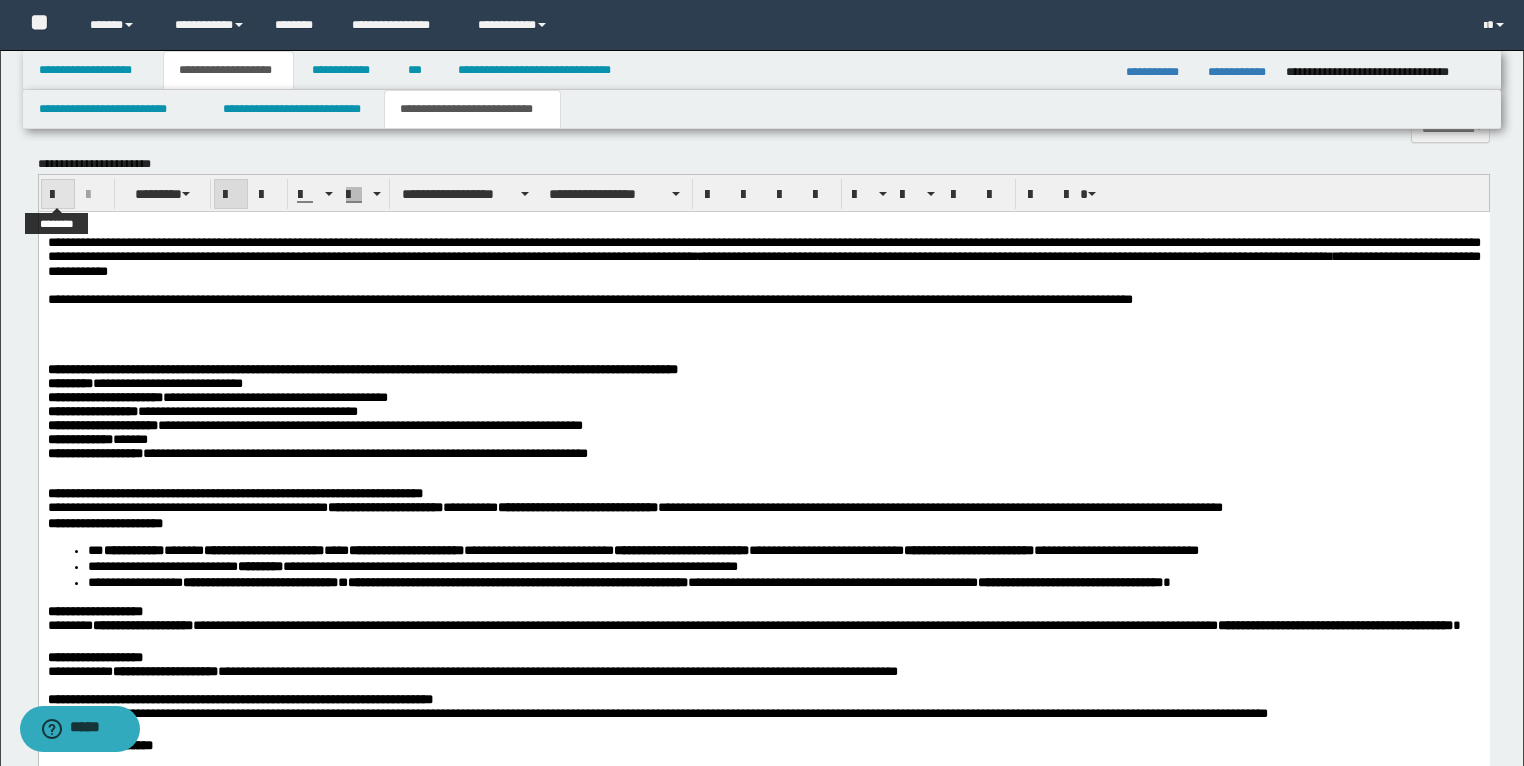 click at bounding box center (58, 195) 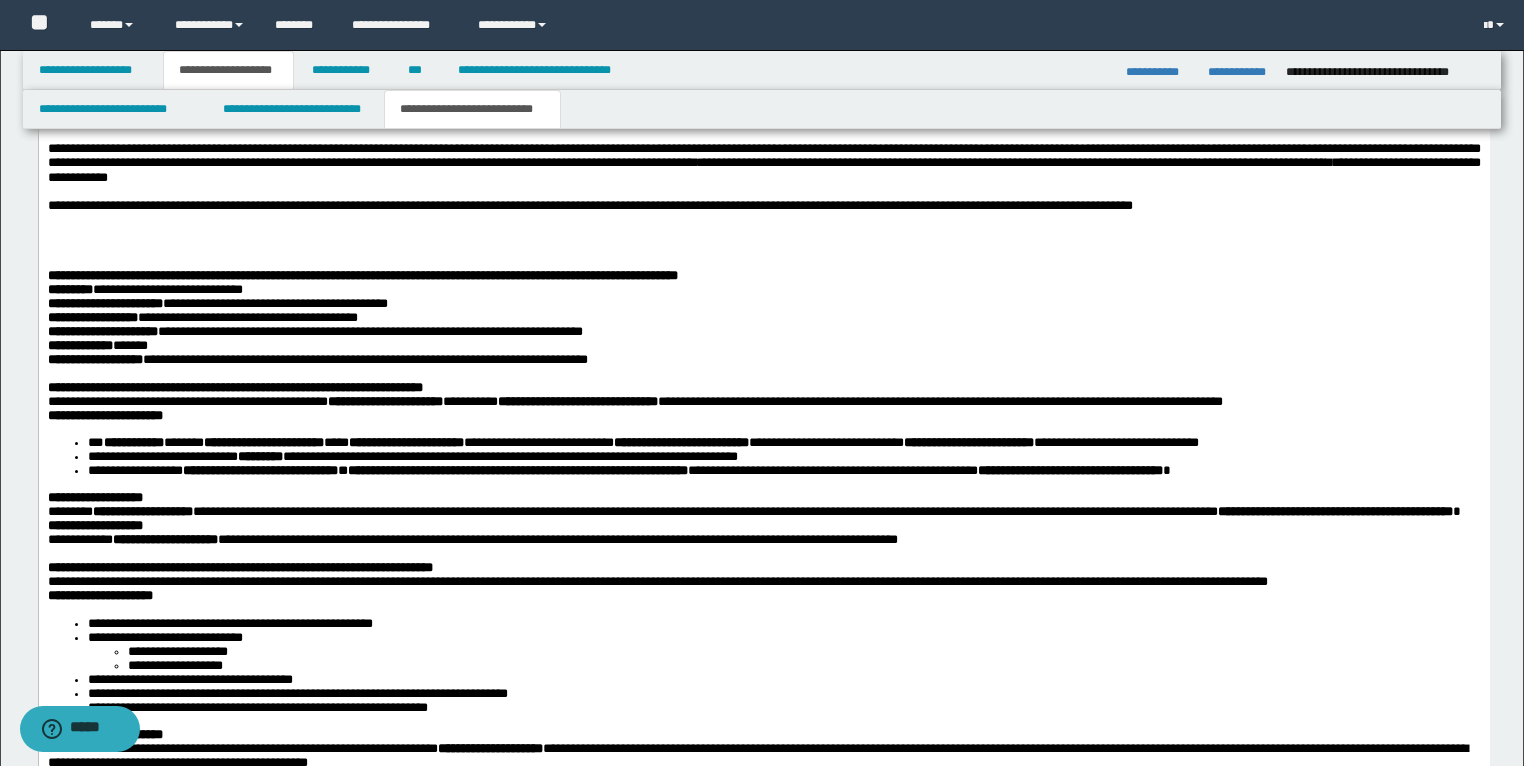 scroll, scrollTop: 1722, scrollLeft: 0, axis: vertical 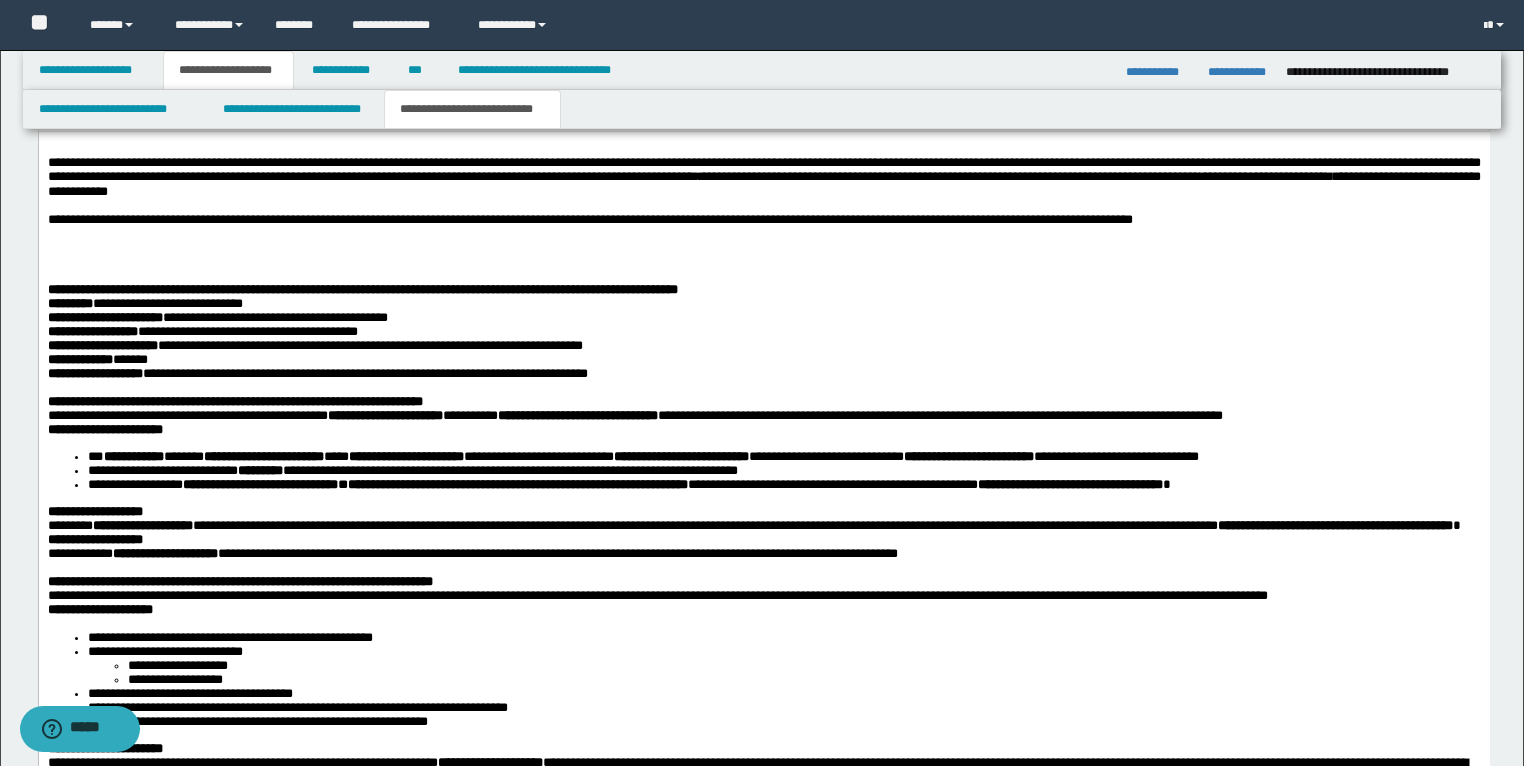 click at bounding box center (763, 248) 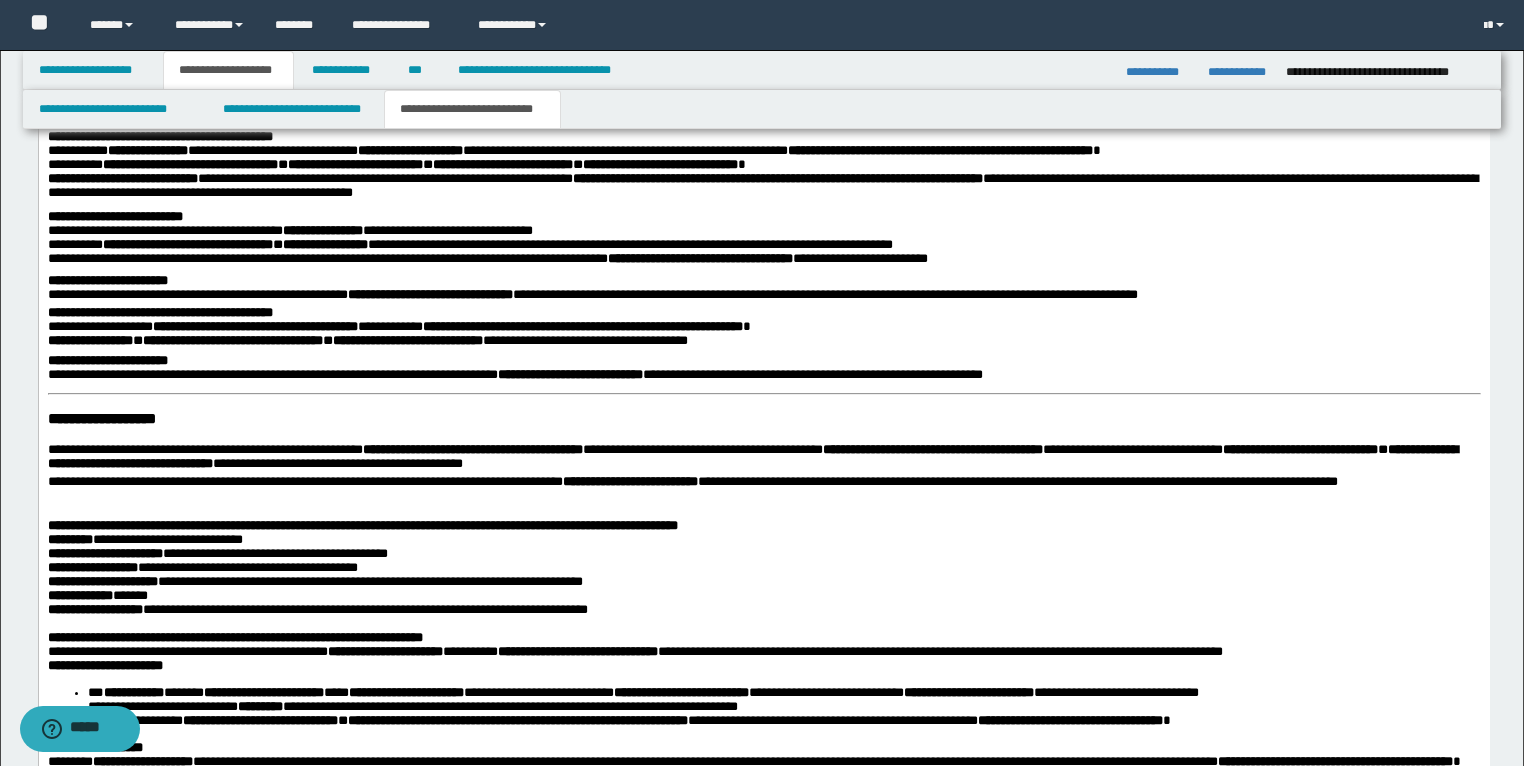 scroll, scrollTop: 2122, scrollLeft: 0, axis: vertical 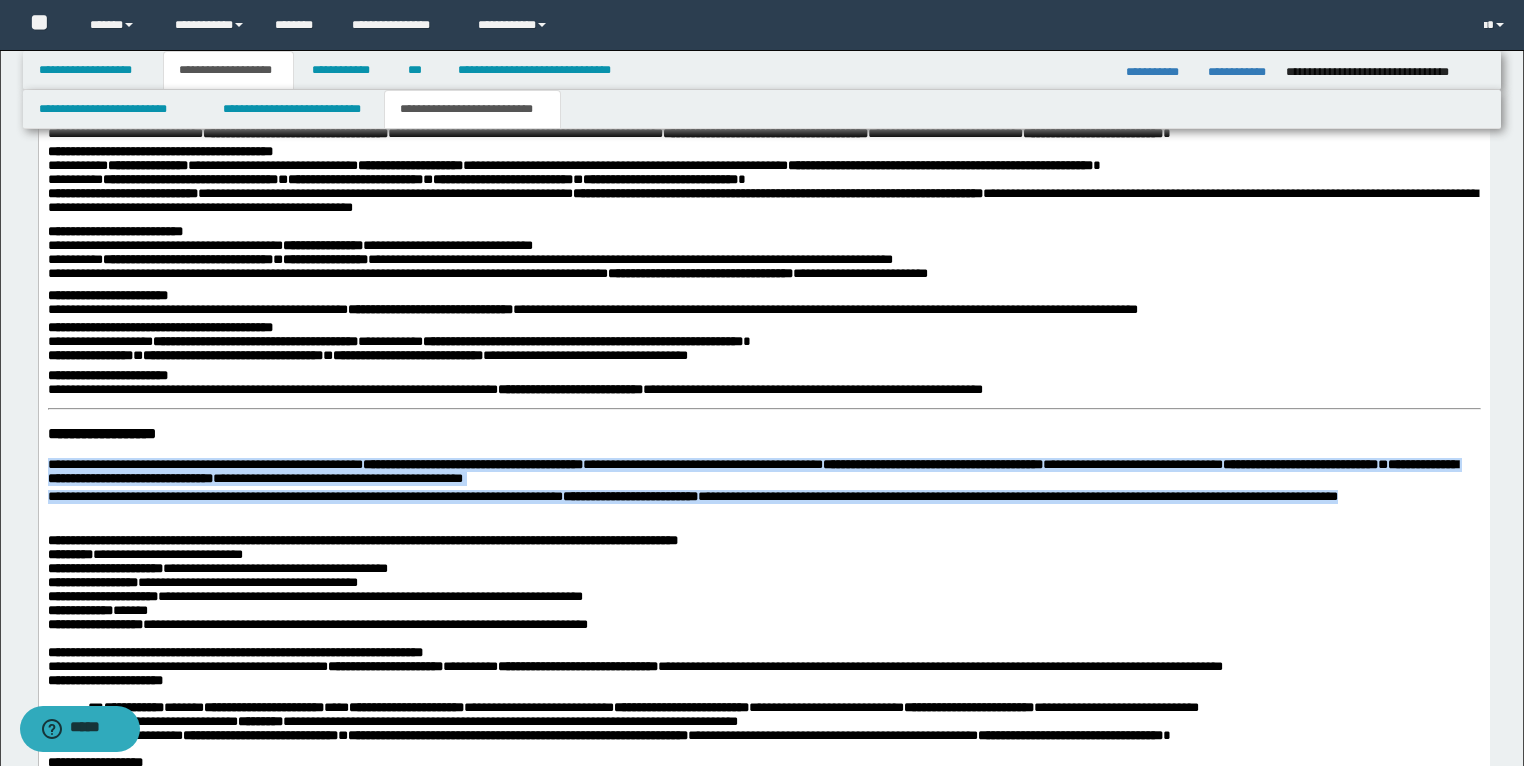 drag, startPoint x: 1457, startPoint y: 515, endPoint x: 32, endPoint y: 482, distance: 1425.3821 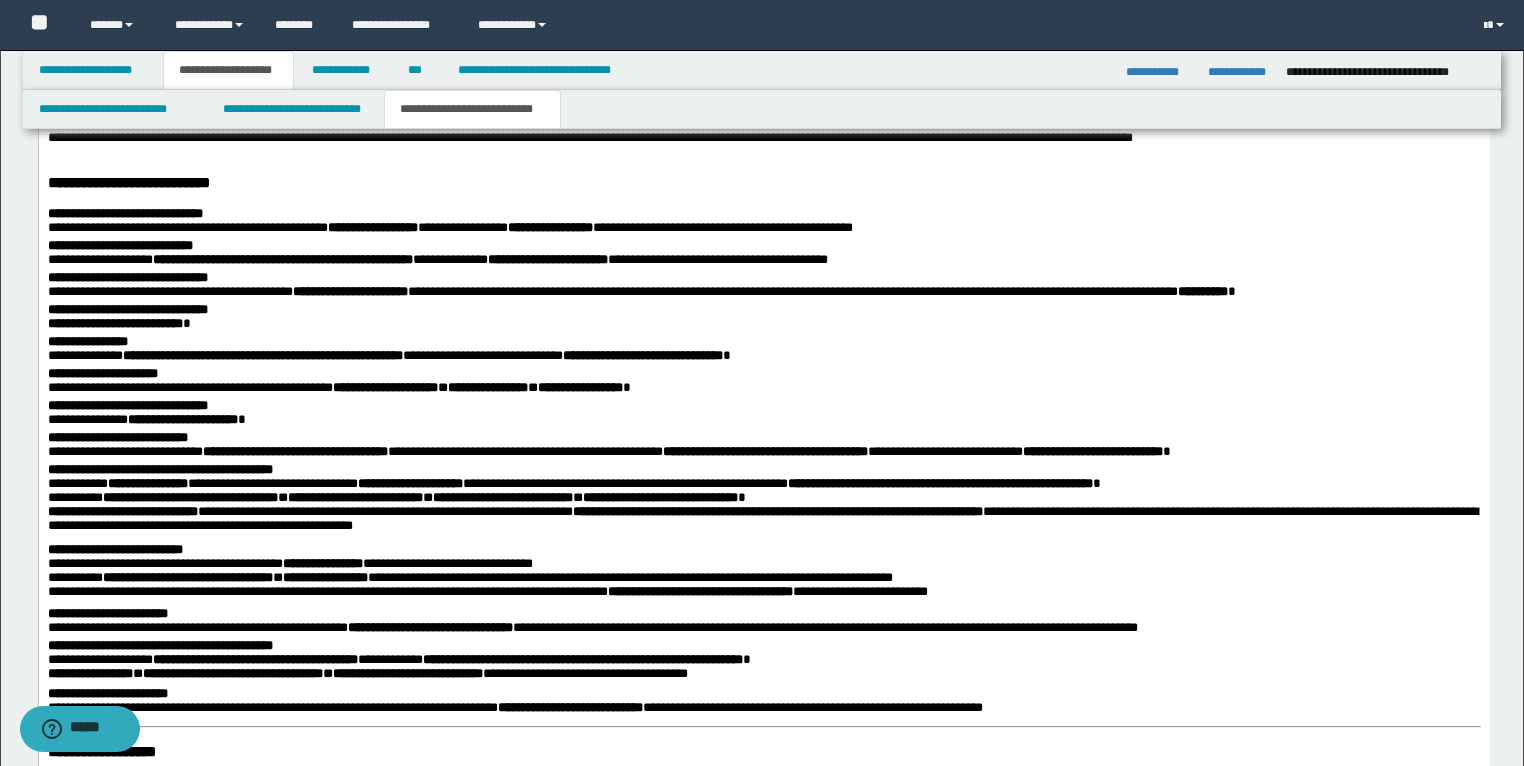 scroll, scrollTop: 1722, scrollLeft: 0, axis: vertical 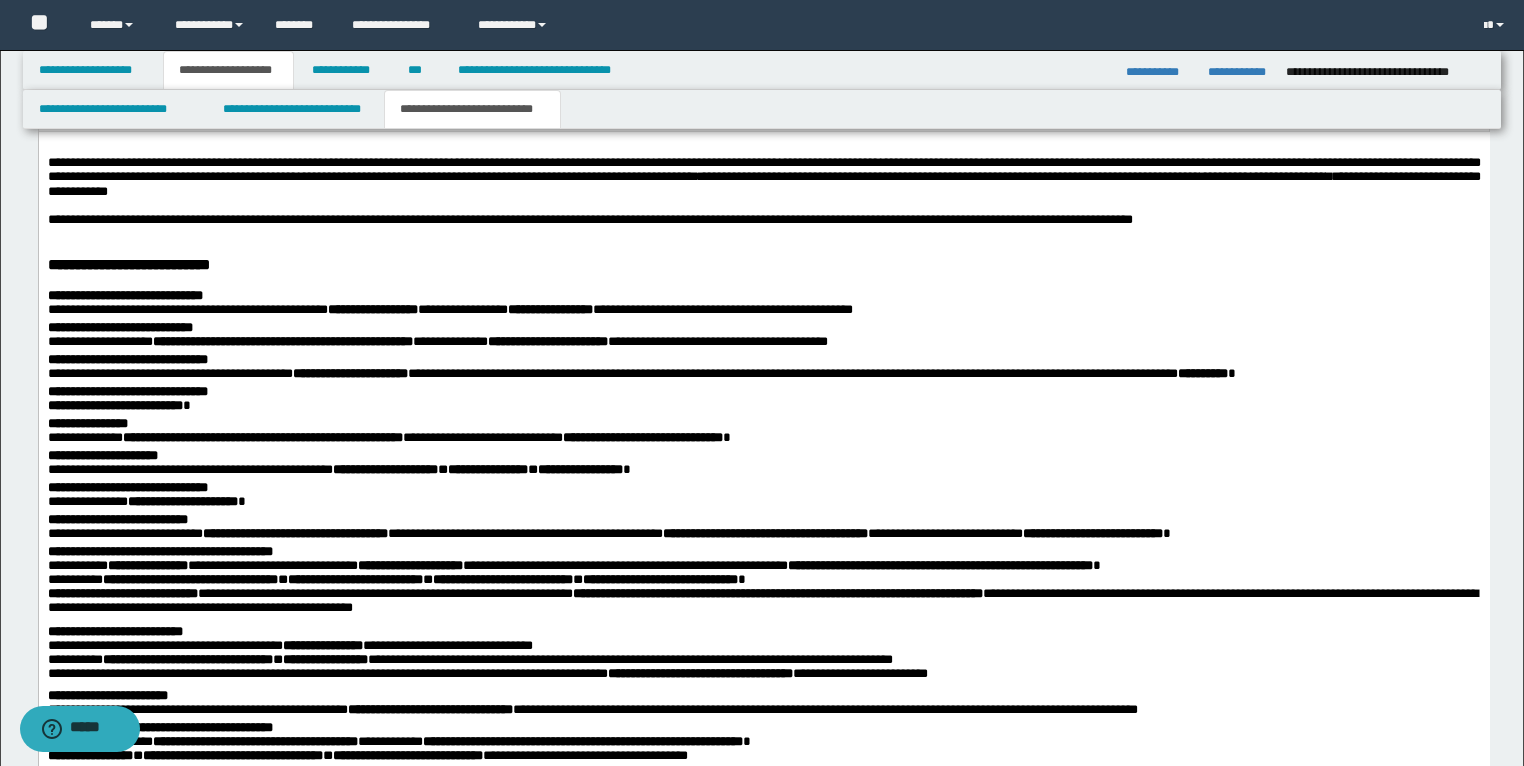 click on "**********" at bounding box center [763, 220] 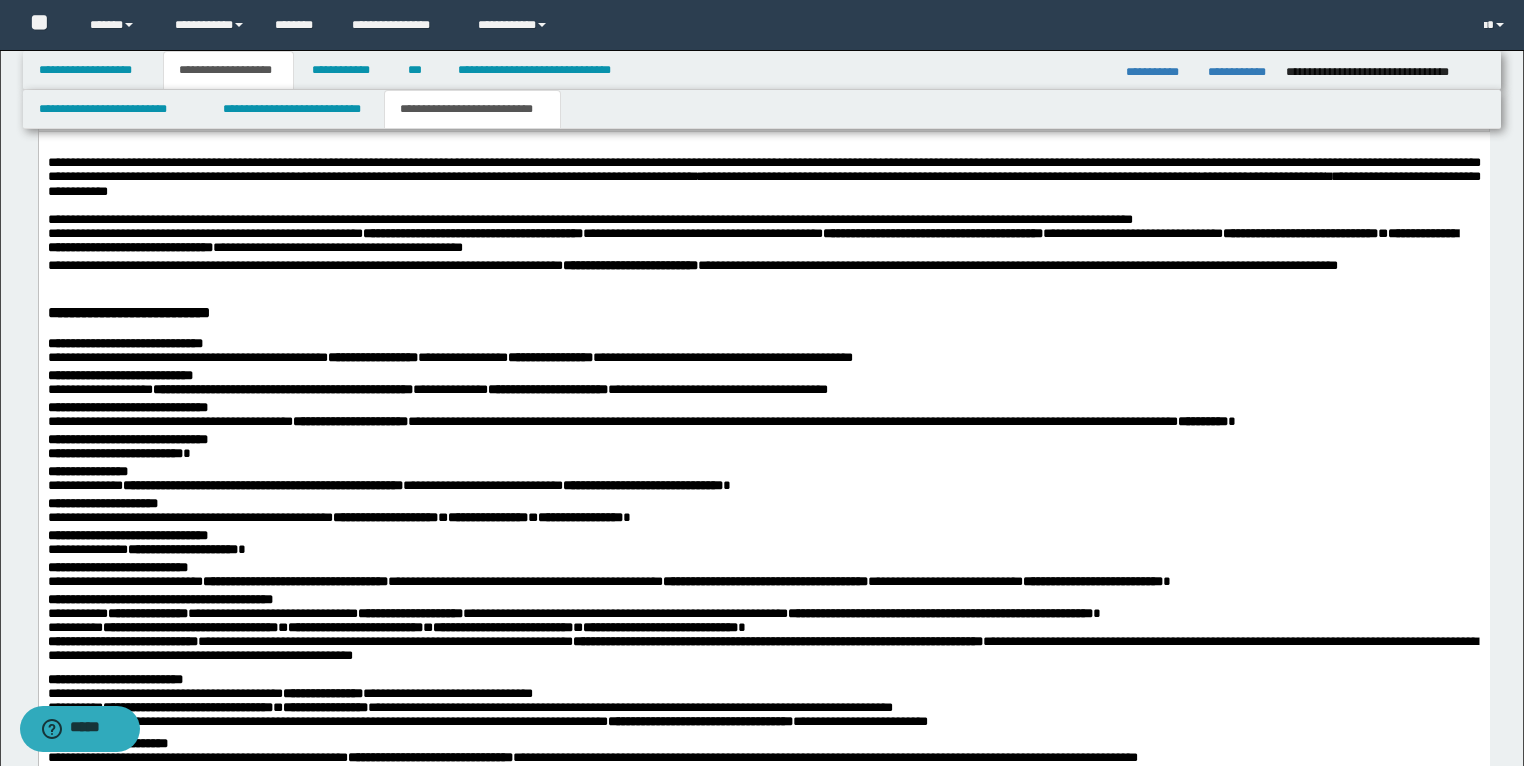 click on "**********" at bounding box center (763, 1106) 